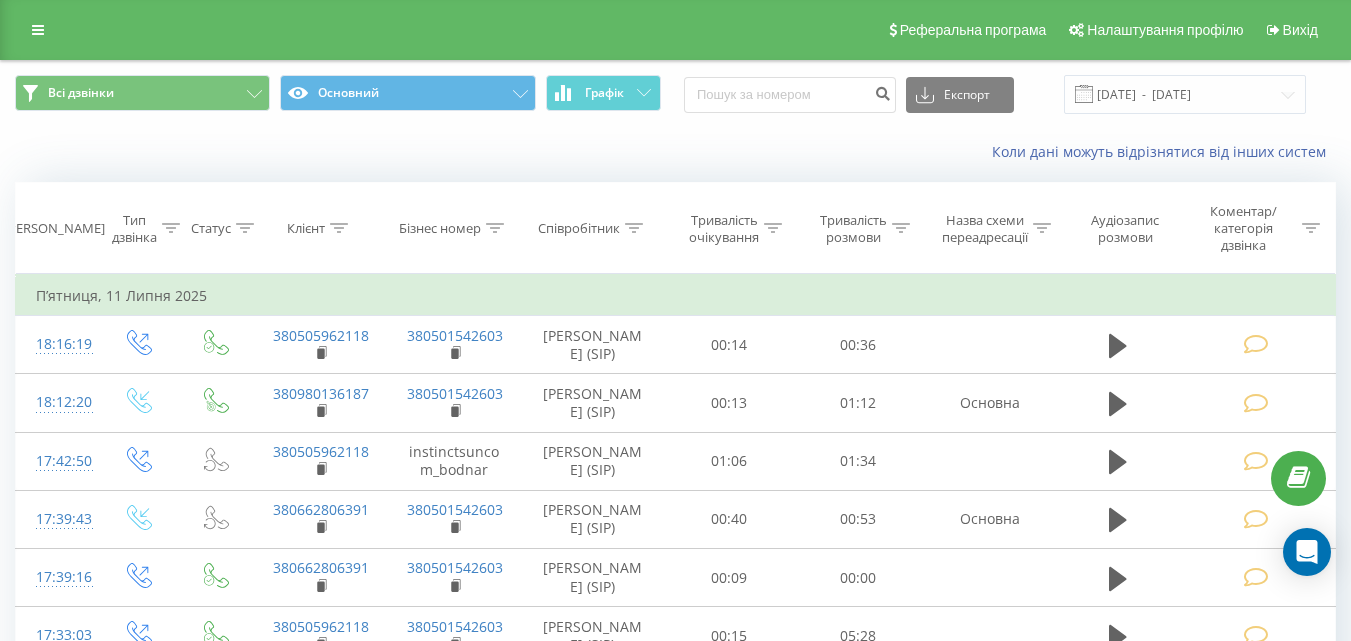 scroll, scrollTop: 0, scrollLeft: 0, axis: both 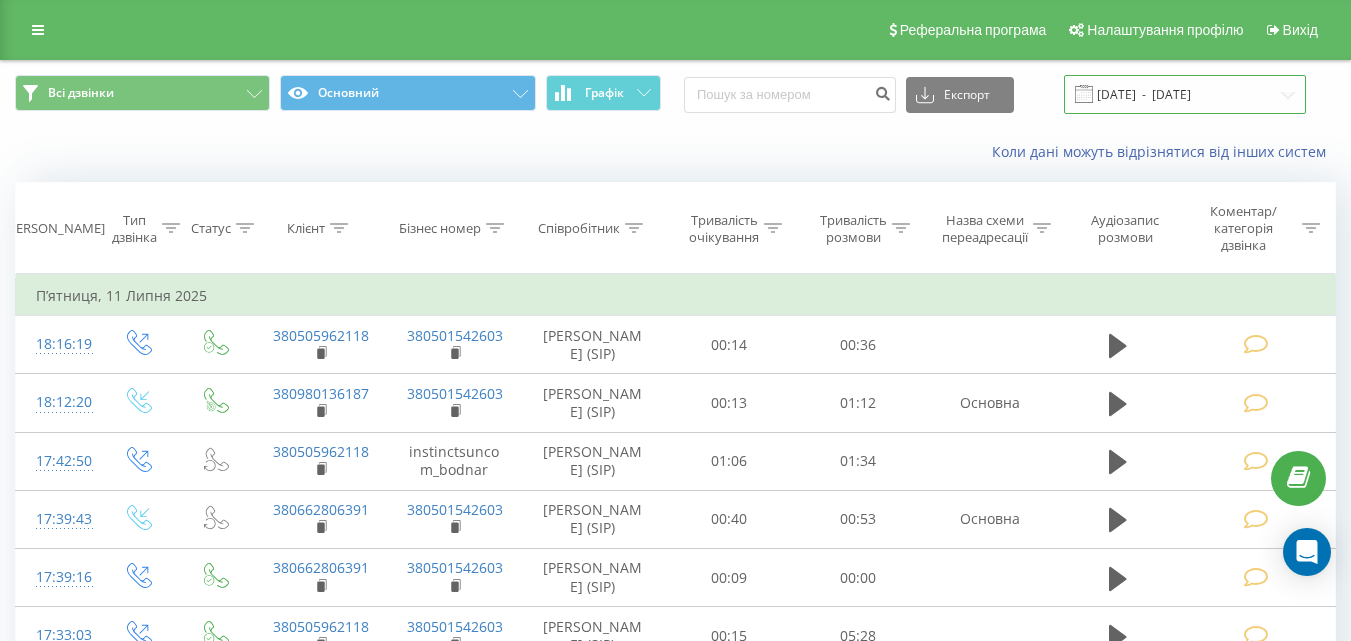click on "[DATE]  -  [DATE]" at bounding box center [1185, 94] 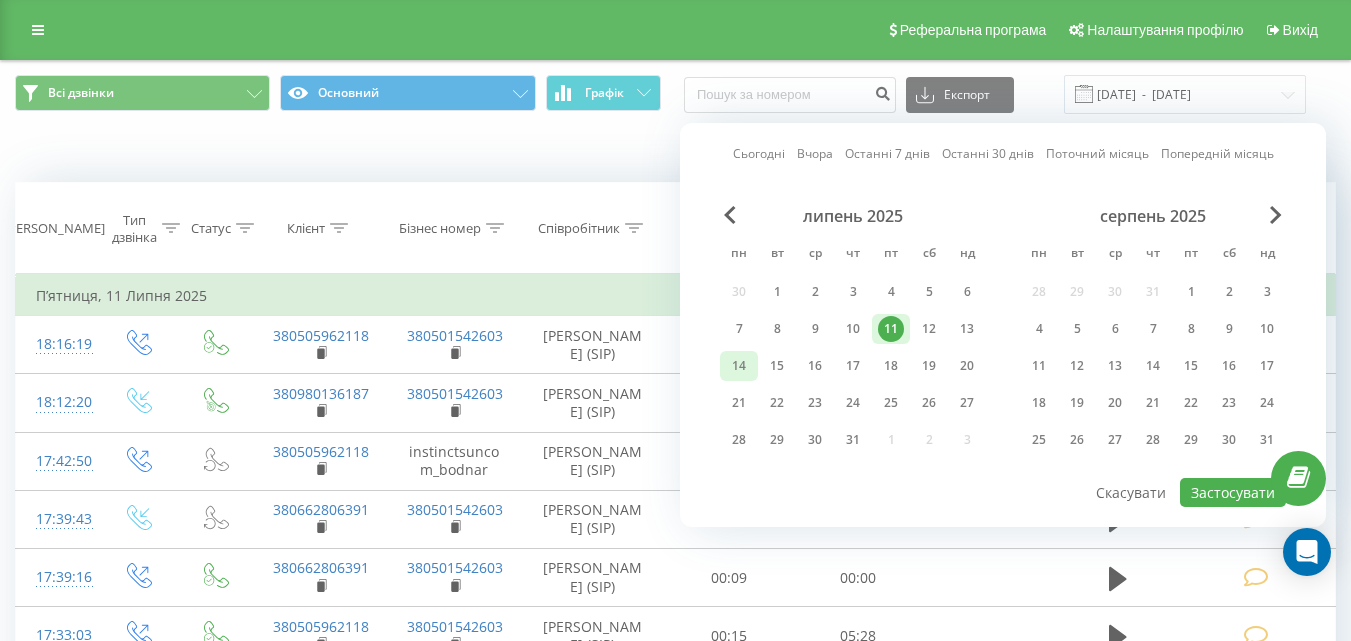 click on "14" at bounding box center [739, 366] 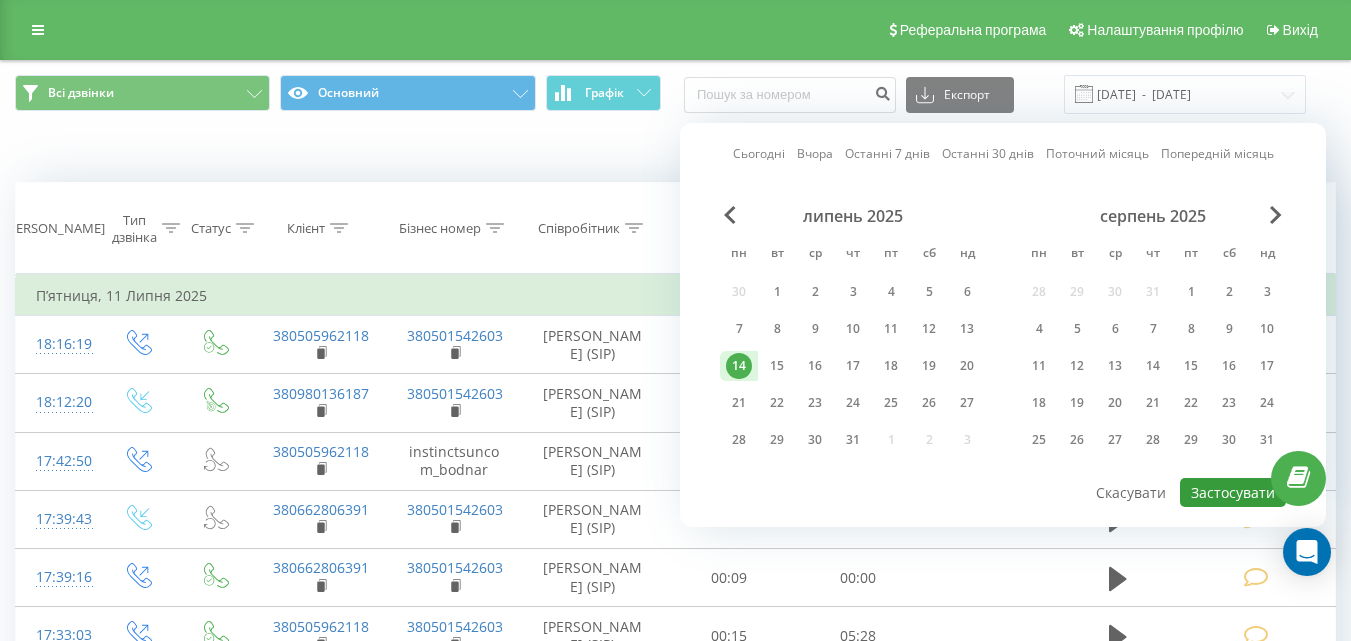 click on "Застосувати" at bounding box center [1233, 492] 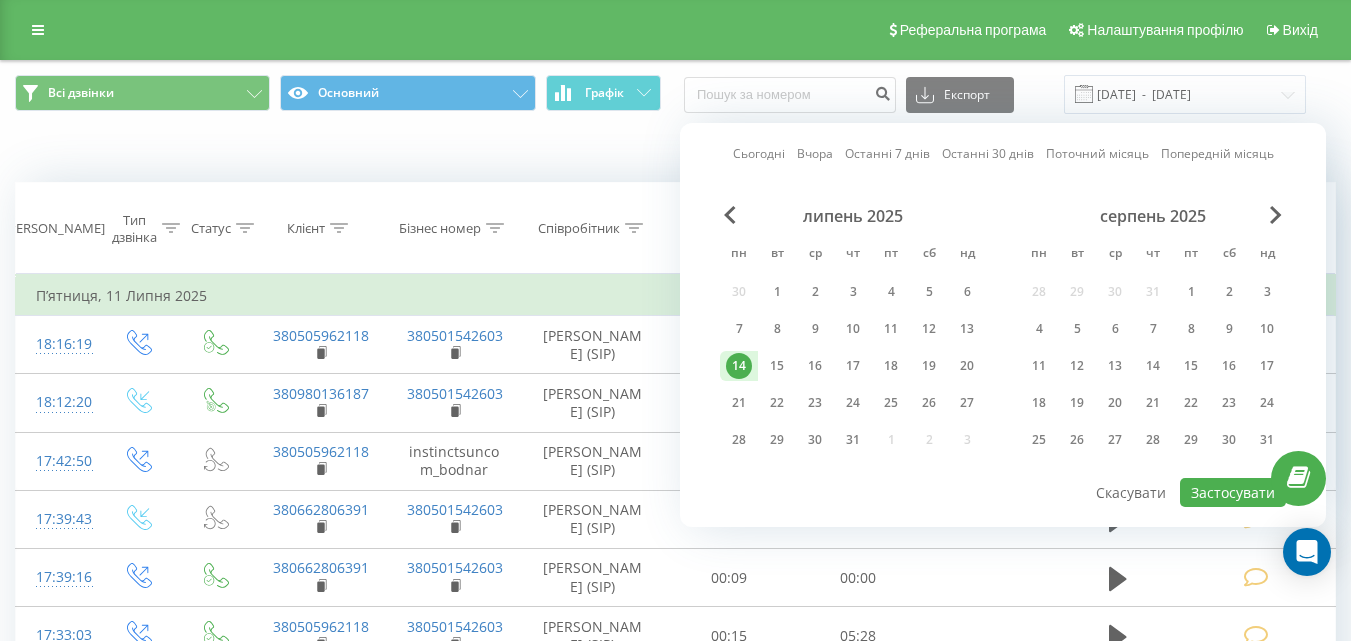 type on "[DATE]  -  [DATE]" 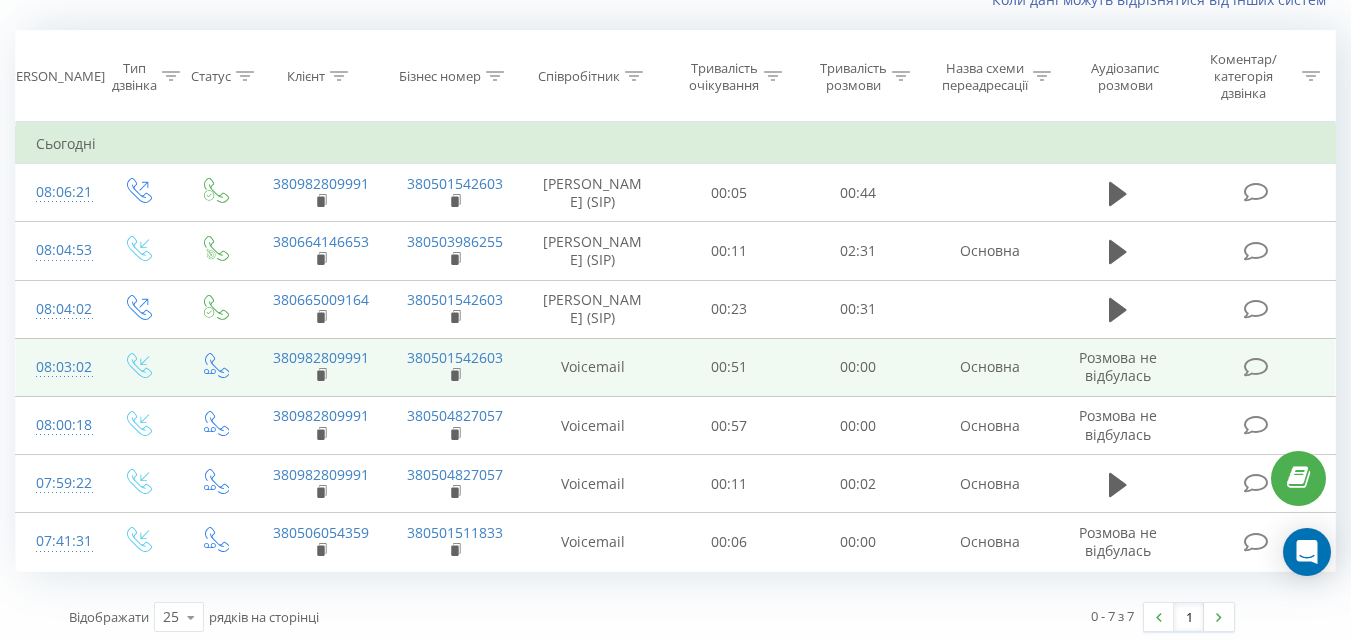 scroll, scrollTop: 173, scrollLeft: 0, axis: vertical 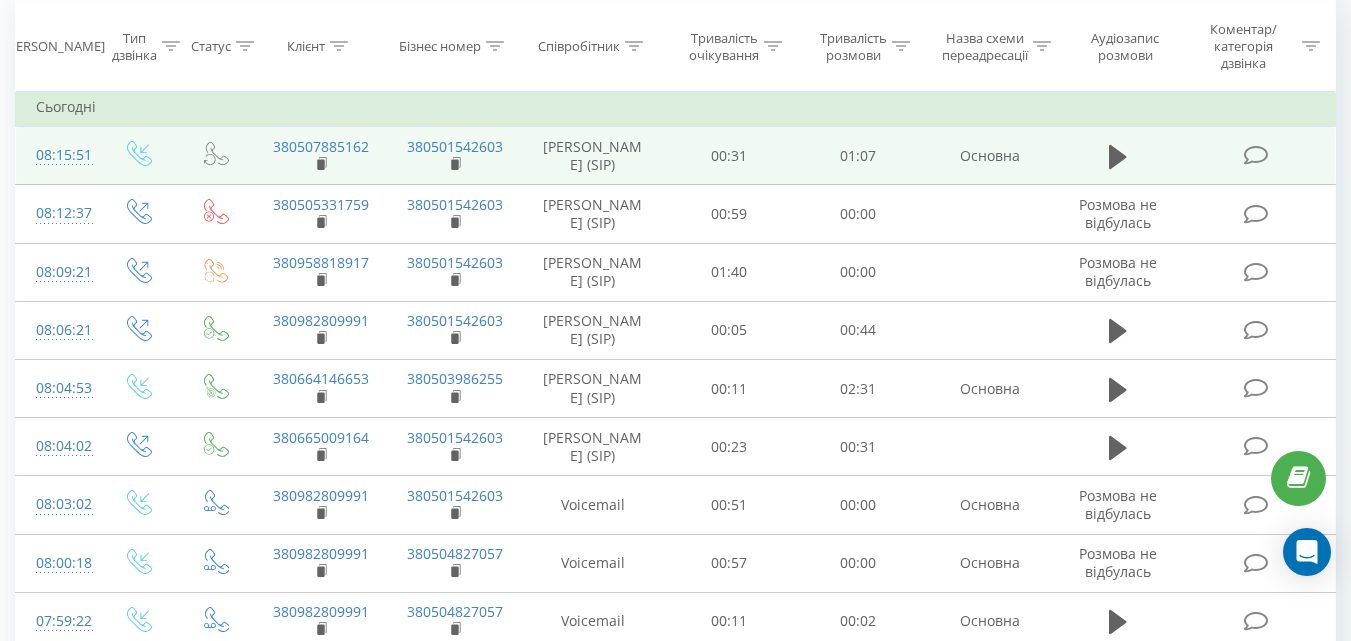 click at bounding box center [1255, 155] 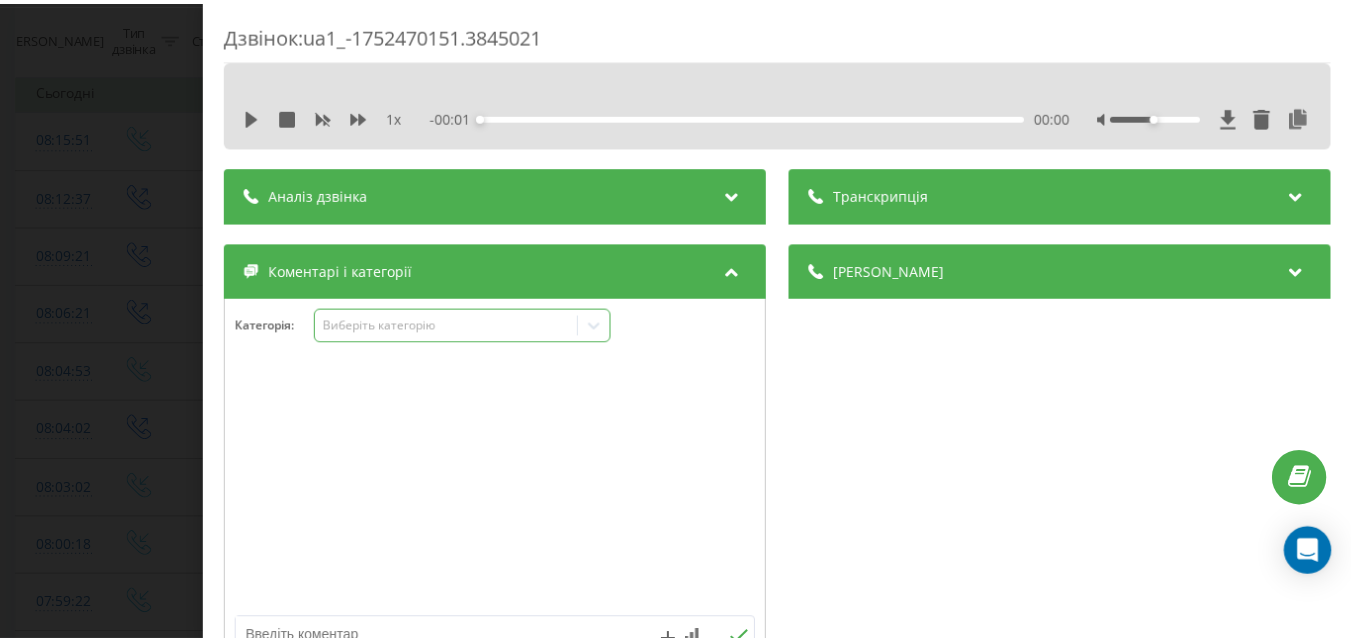 scroll, scrollTop: 100, scrollLeft: 0, axis: vertical 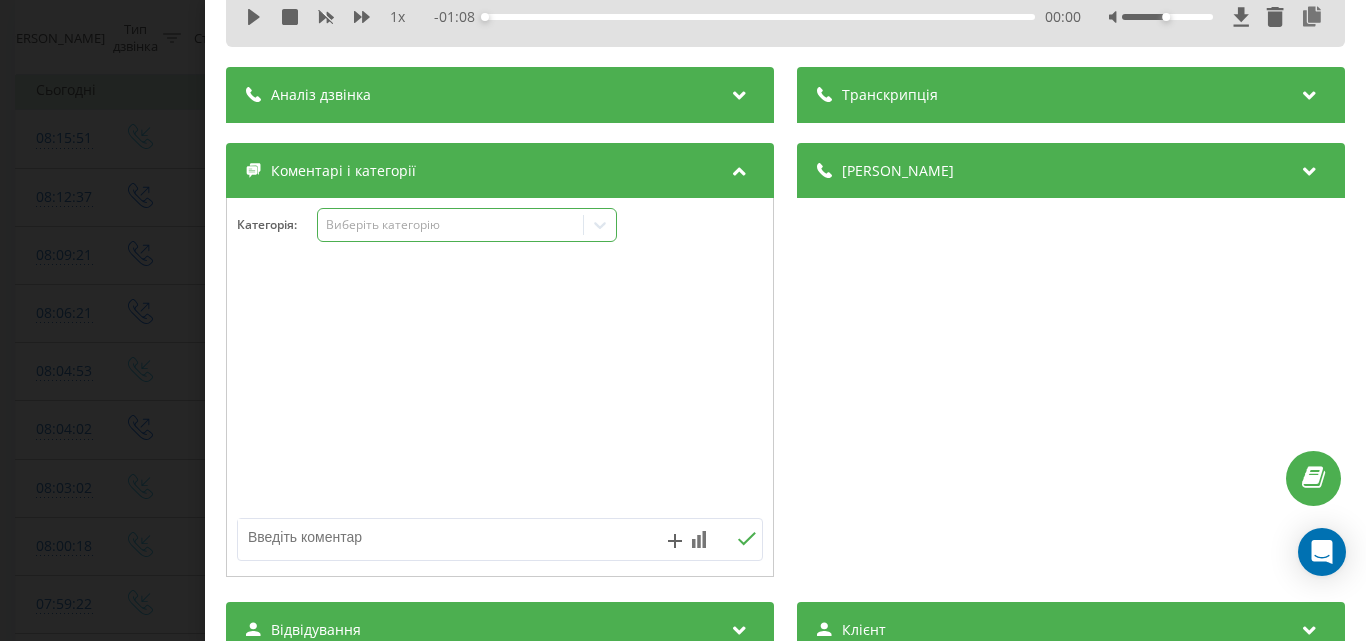 click on "Виберіть категорію" at bounding box center (450, 225) 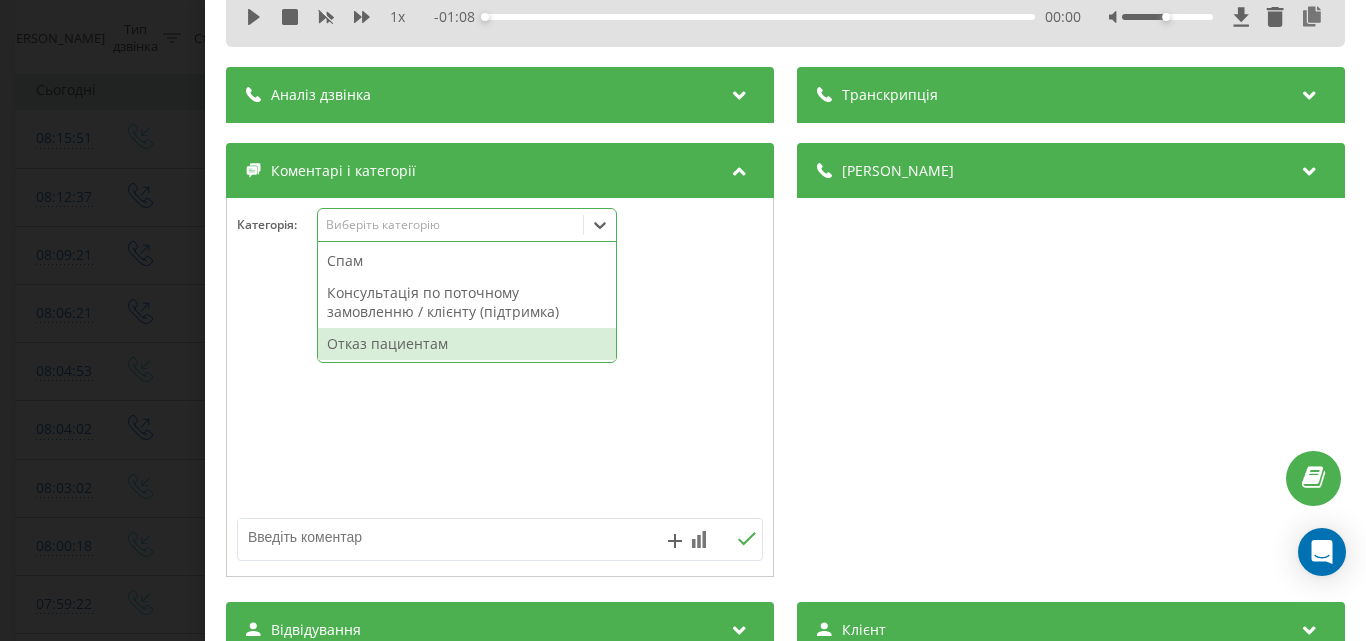 click on "Отказ пациентам" at bounding box center (467, 344) 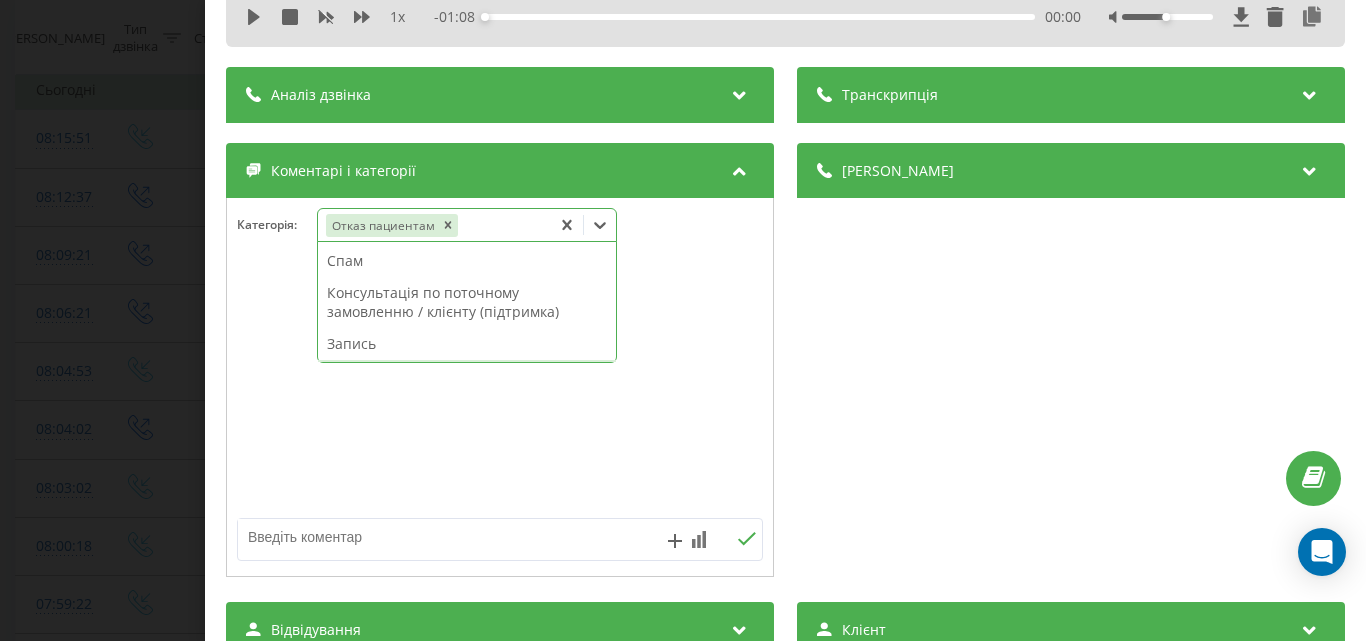 click at bounding box center [447, 537] 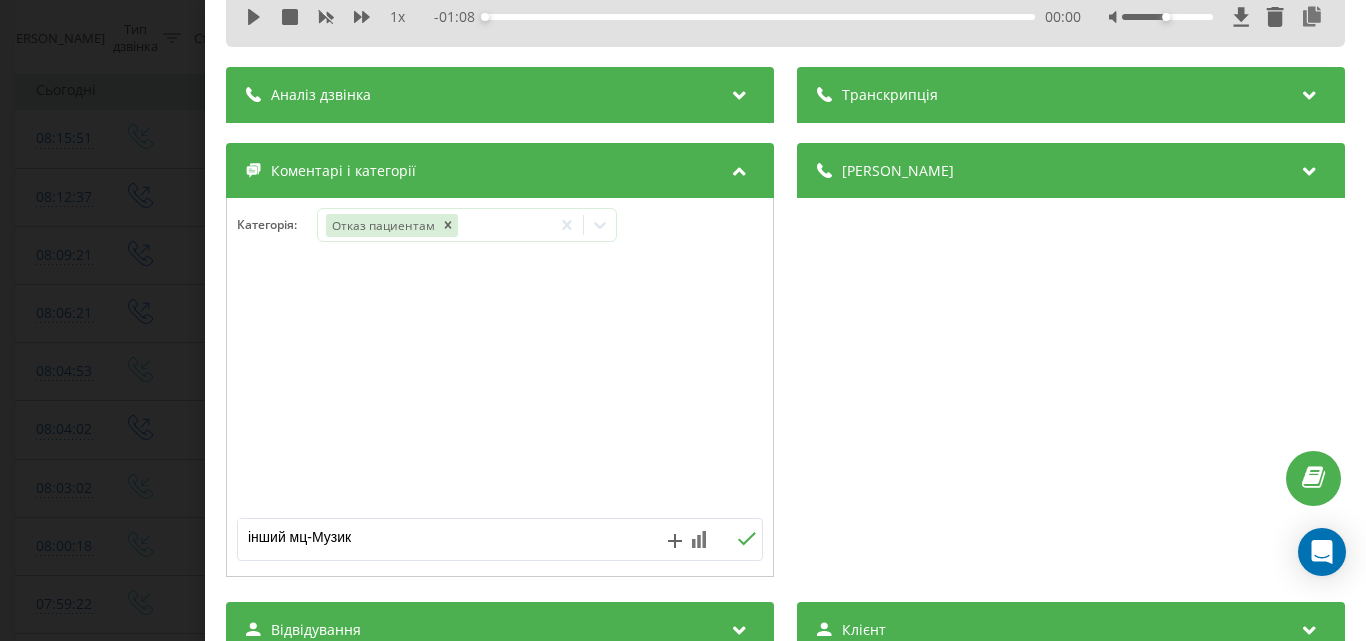 type on "інший мц-Музика" 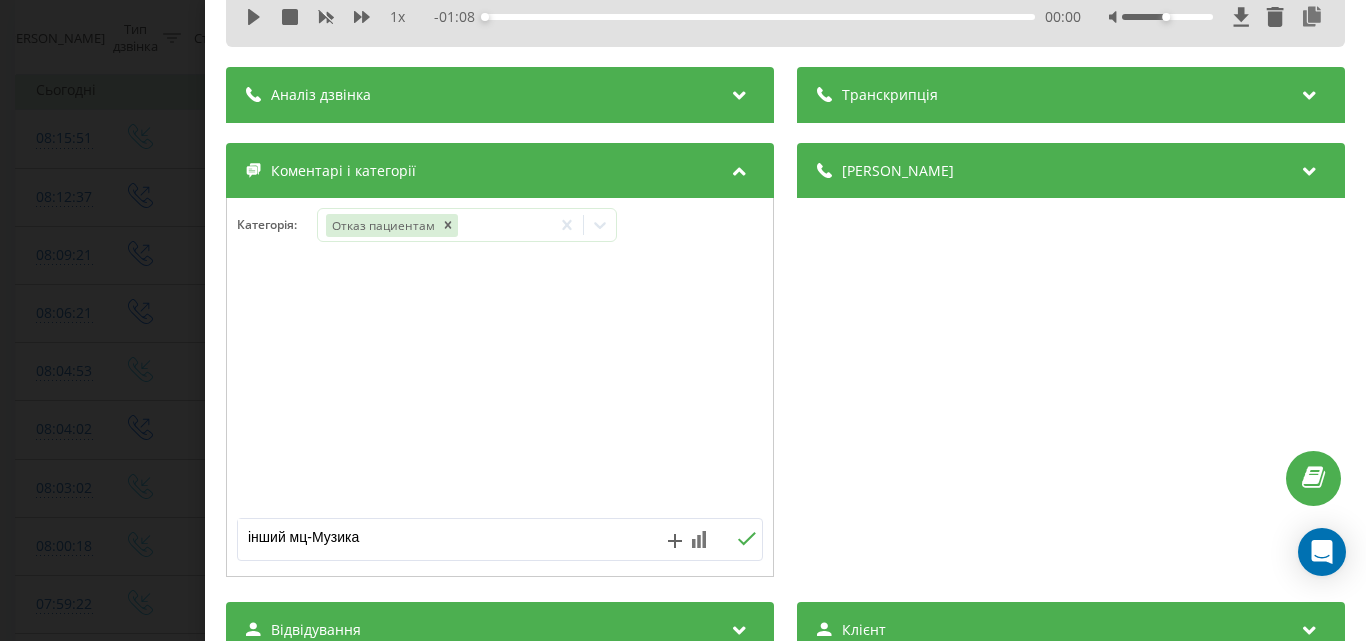 click on "Дзвінок :  ua1_-1752470151.3845021   1 x  - 01:08 00:00   00:00   Транскрипція Для AI-аналізу майбутніх дзвінків  налаштуйте та активуйте профіль на сторінці . Якщо профіль вже є і дзвінок відповідає його умовам, оновіть сторінку через 10 хвилин - AI аналізує поточний дзвінок. Аналіз дзвінка Для AI-аналізу майбутніх дзвінків  налаштуйте та активуйте профіль на сторінці . Якщо профіль вже є і дзвінок відповідає його умовам, оновіть сторінку через 10 хвилин - AI аналізує поточний дзвінок. Деталі дзвінка Загальне Дата дзвінка 2025-07-14 08:15:51 Тип дзвінка Вхідний Статус дзвінка Повторний 380507885162" at bounding box center (683, 320) 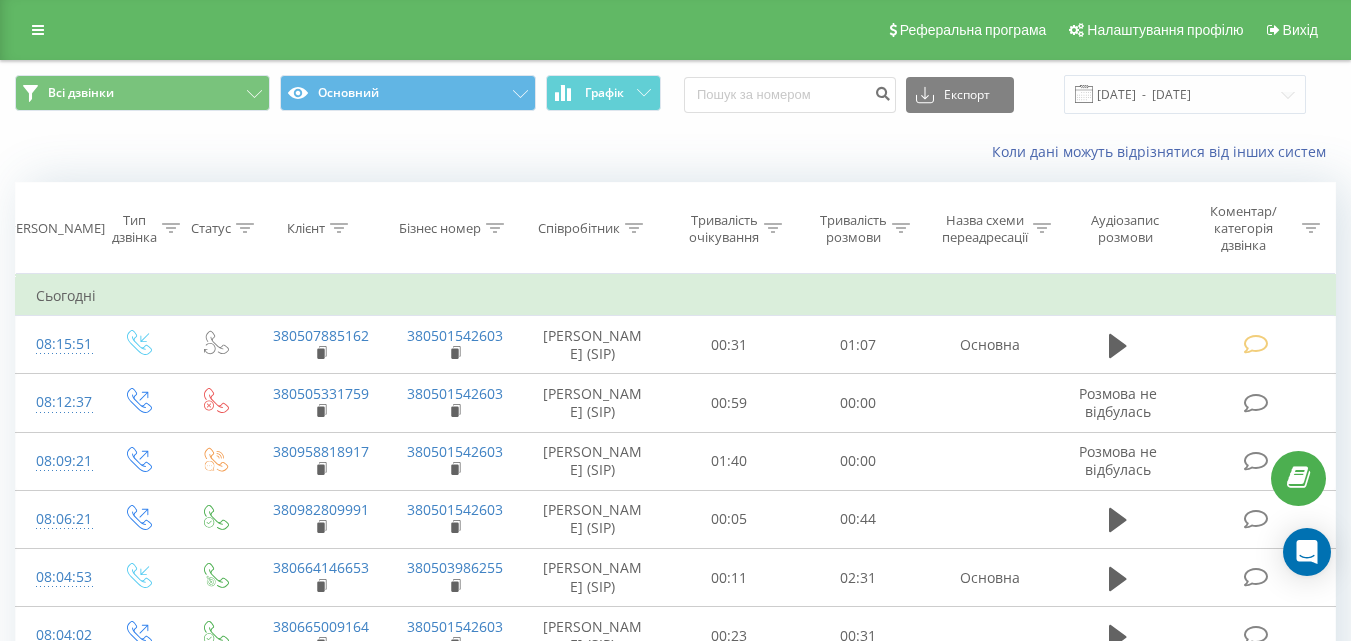 scroll, scrollTop: 0, scrollLeft: 0, axis: both 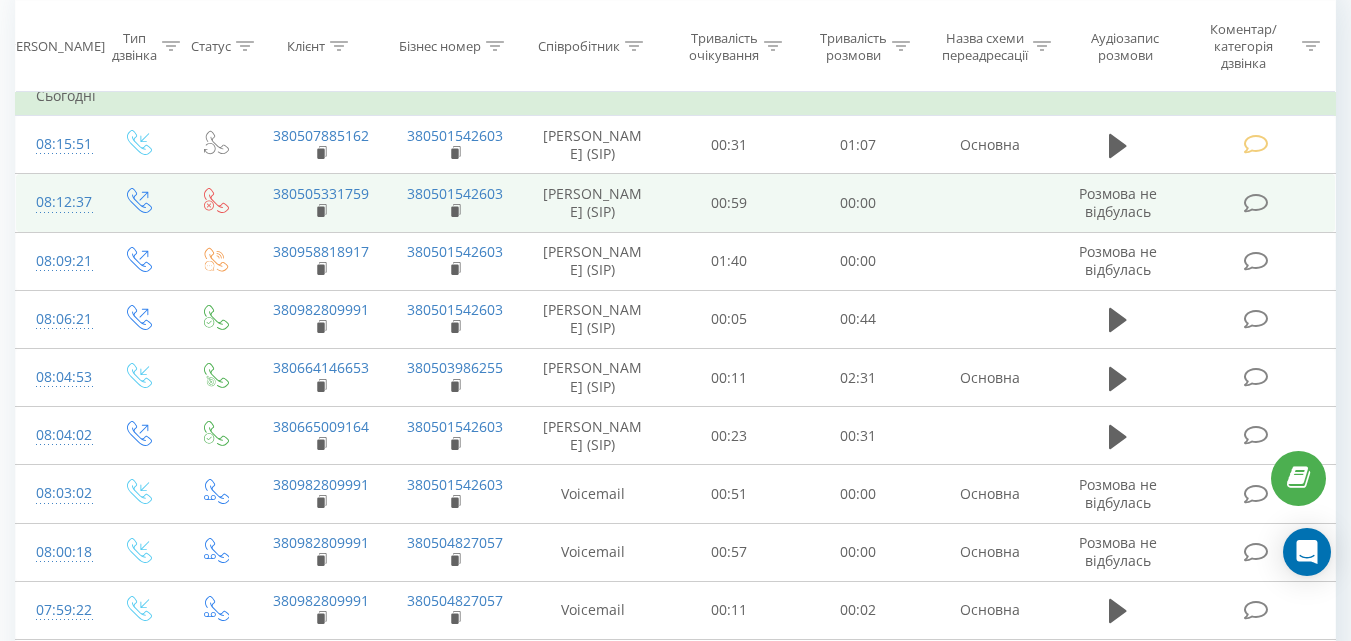 click at bounding box center [1255, 203] 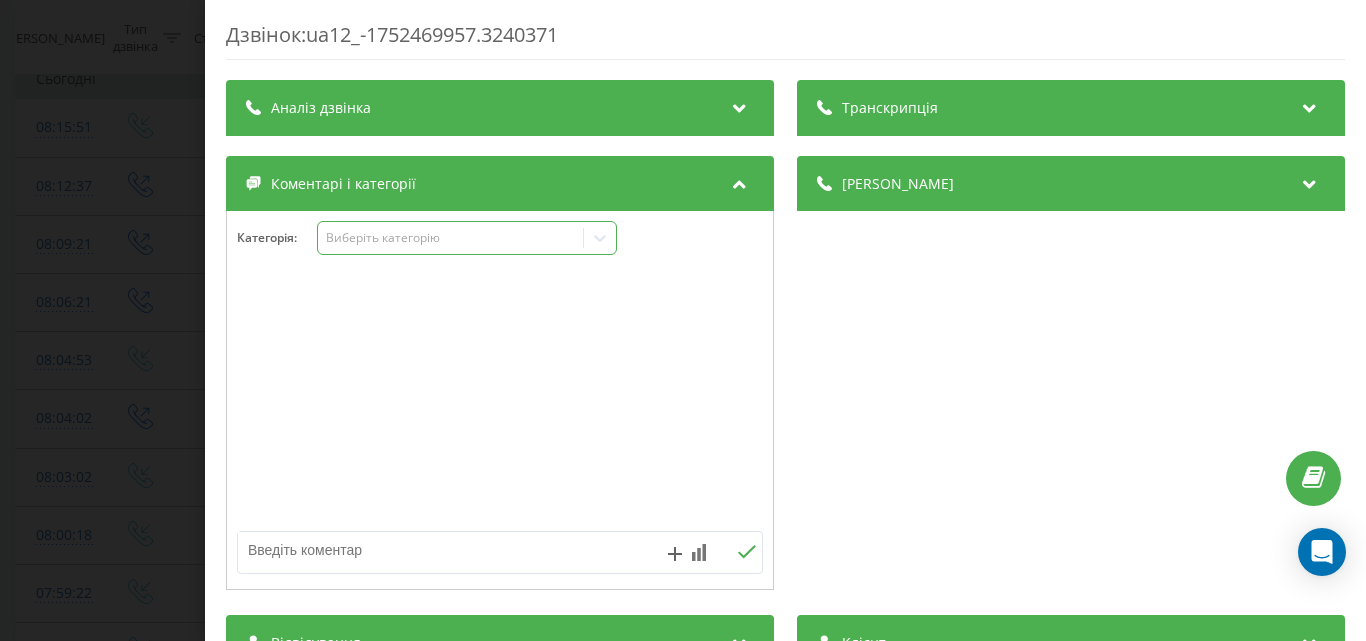 click on "Виберіть категорію" at bounding box center [450, 238] 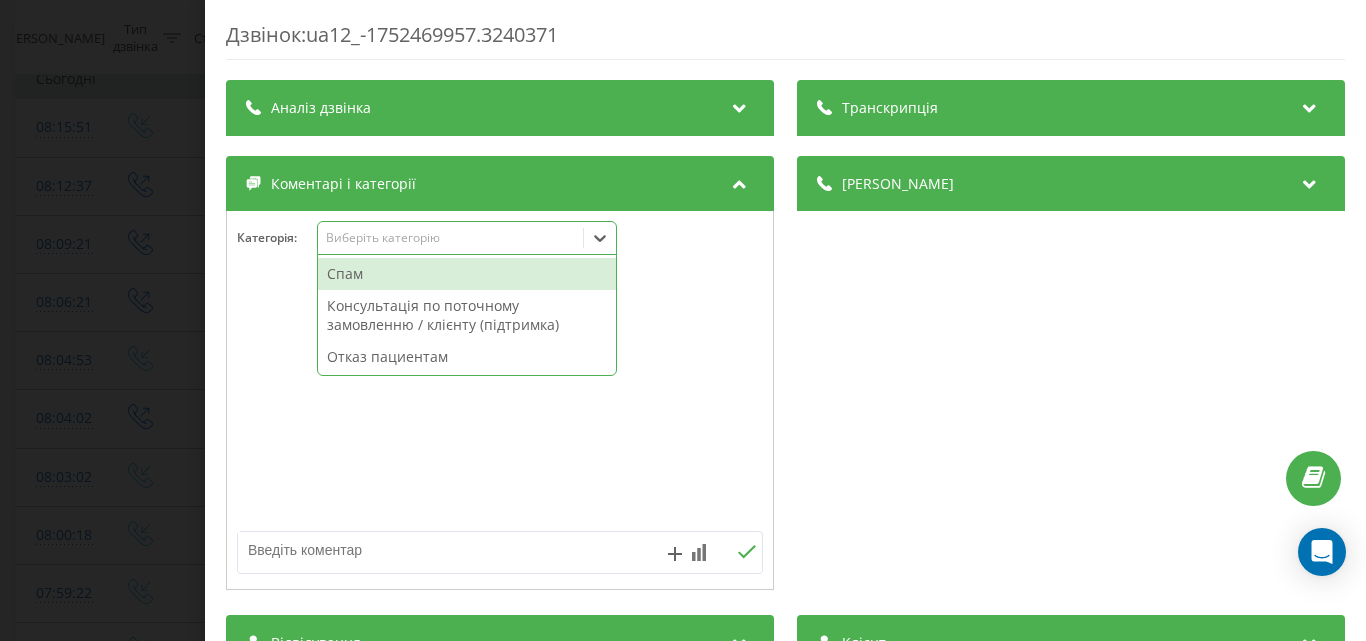 click on "Спам" at bounding box center [467, 274] 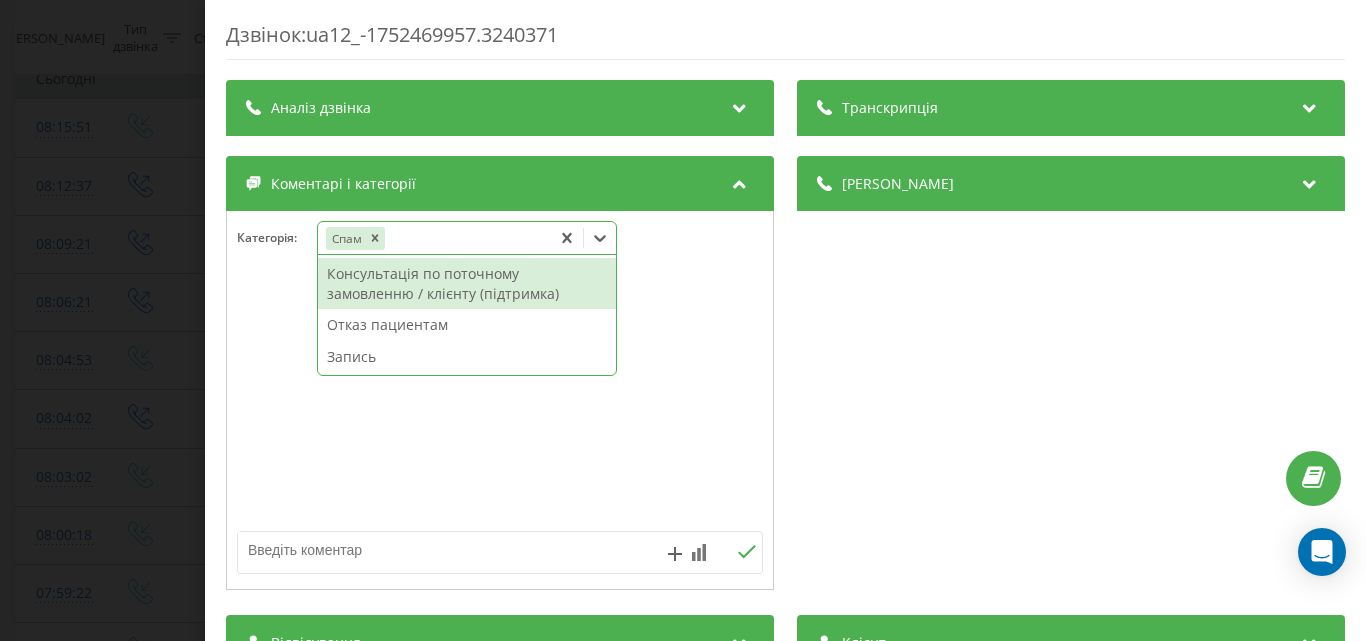 click on "Дзвінок :  ua12_-1752469957.3240371 Транскрипція Для AI-аналізу майбутніх дзвінків  налаштуйте та активуйте профіль на сторінці . Якщо профіль вже є і дзвінок відповідає його умовам, оновіть сторінку через 10 хвилин - AI аналізує поточний дзвінок. Аналіз дзвінка Для AI-аналізу майбутніх дзвінків  налаштуйте та активуйте профіль на сторінці . Якщо профіль вже є і дзвінок відповідає його умовам, оновіть сторінку через 10 хвилин - AI аналізує поточний дзвінок. Деталі дзвінка Загальне Дата дзвінка 2025-07-14 08:12:37 Тип дзвінка Вихідний Статус дзвінка Немає відповіді Хто дзвонив - n/a :" at bounding box center (683, 320) 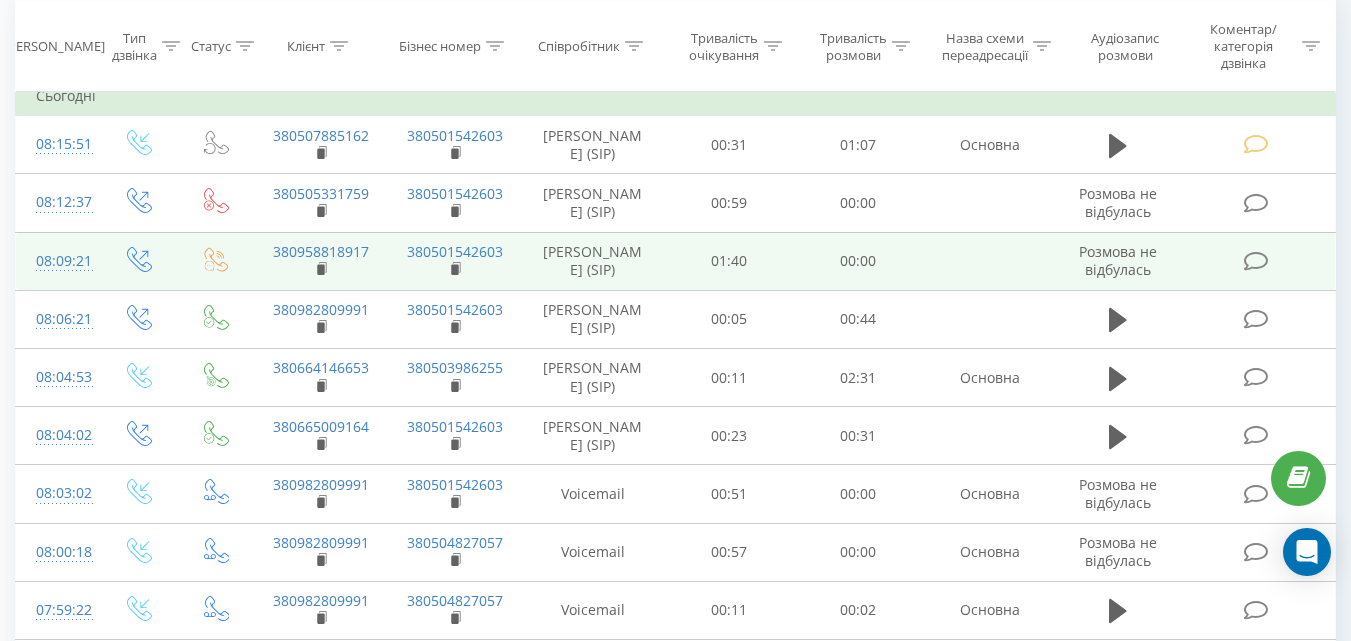 click at bounding box center [1255, 261] 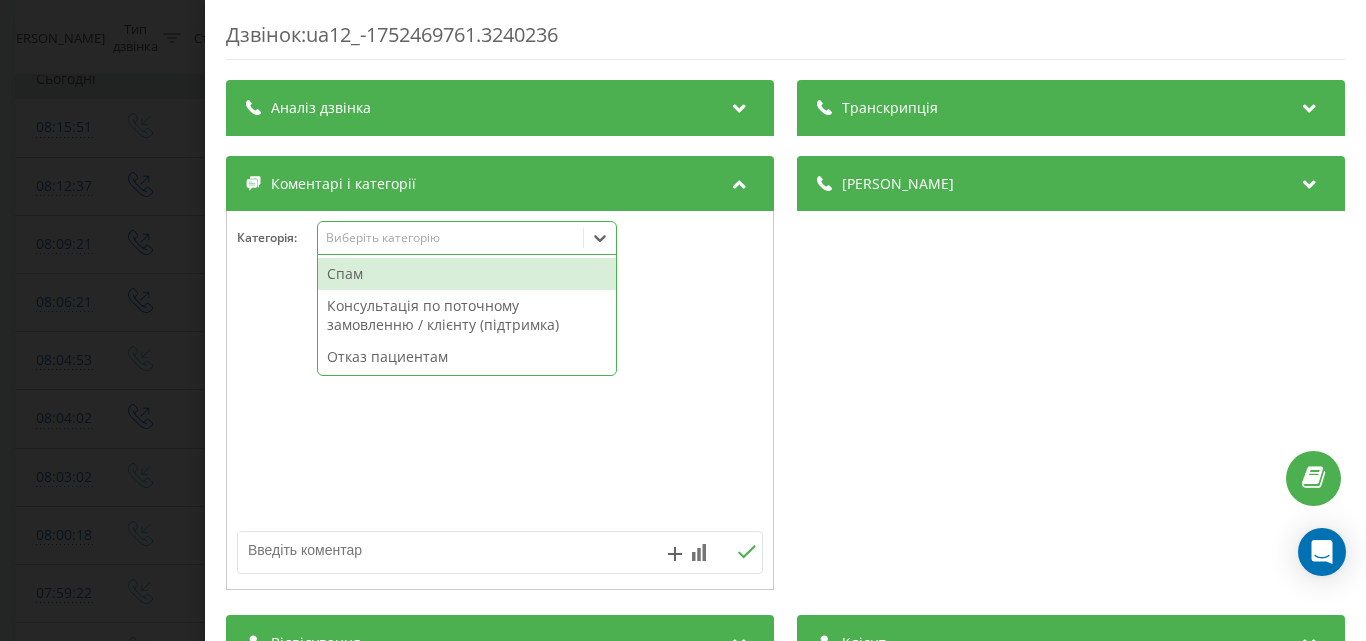 click on "Виберіть категорію" at bounding box center [450, 238] 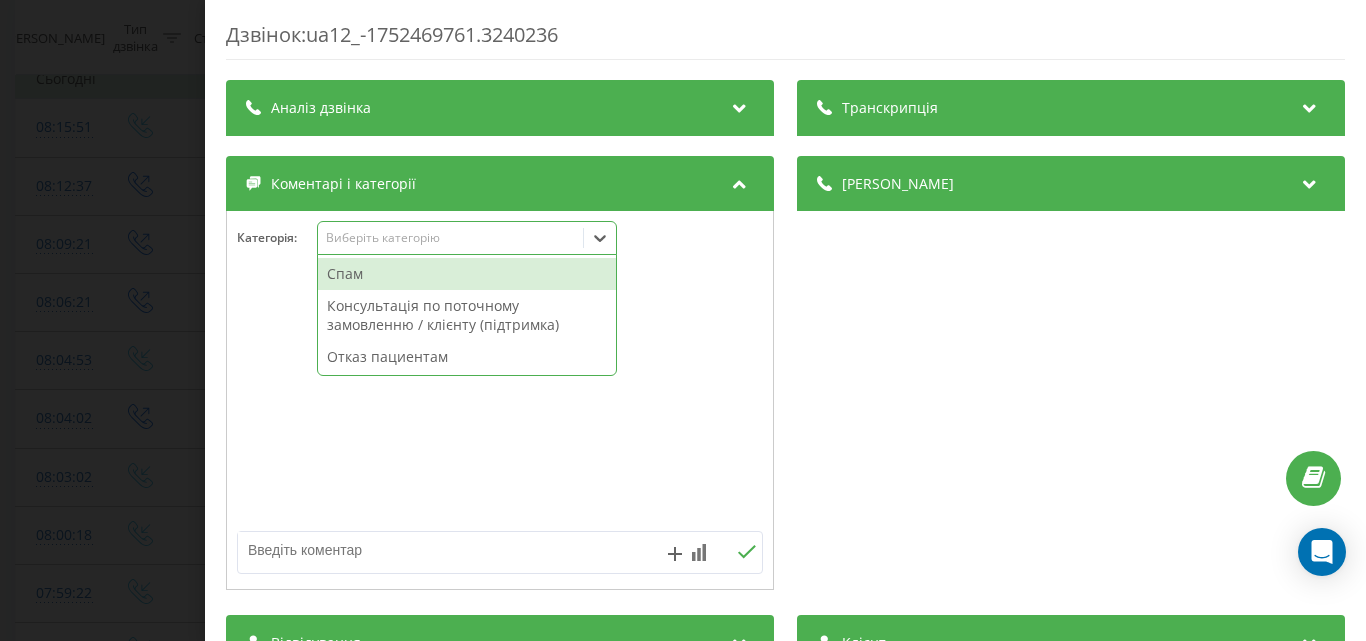 click on "Спам" at bounding box center (467, 274) 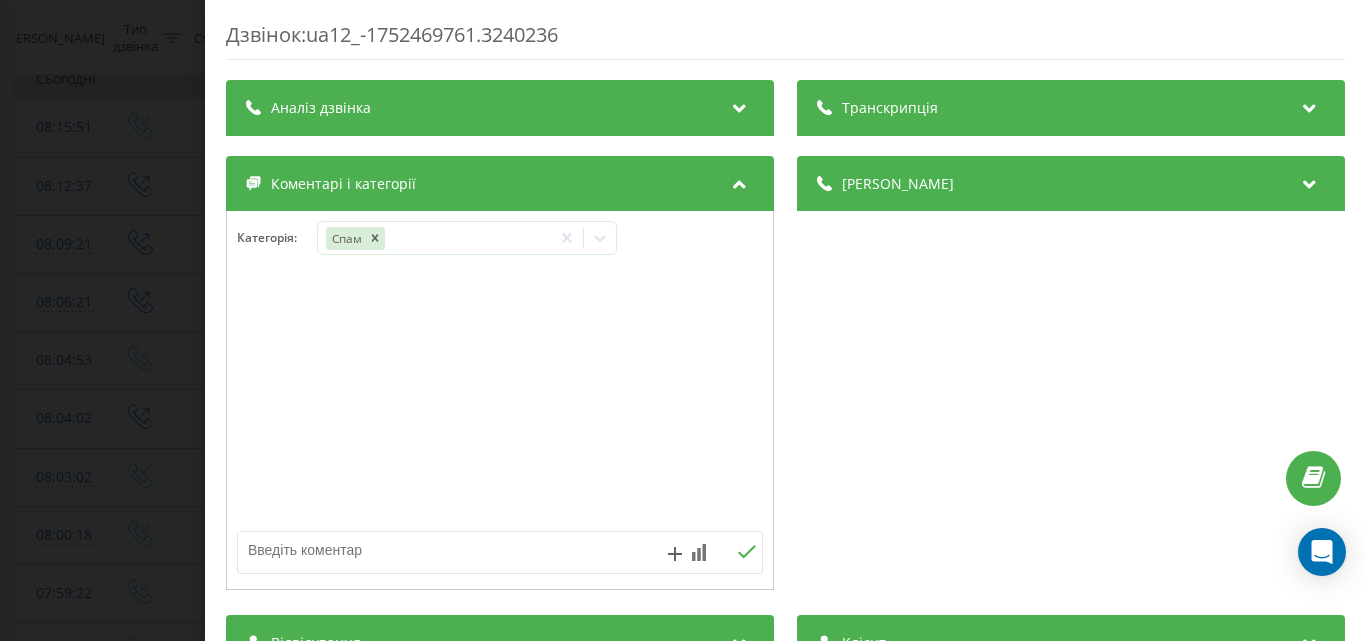click on "Дзвінок :  ua12_-1752469761.3240236 Транскрипція Для AI-аналізу майбутніх дзвінків  налаштуйте та активуйте профіль на сторінці . Якщо профіль вже є і дзвінок відповідає його умовам, оновіть сторінку через 10 хвилин - AI аналізує поточний дзвінок. Аналіз дзвінка Для AI-аналізу майбутніх дзвінків  налаштуйте та активуйте профіль на сторінці . Якщо профіль вже є і дзвінок відповідає його умовам, оновіть сторінку через 10 хвилин - AI аналізує поточний дзвінок. Деталі дзвінка Загальне Дата дзвінка 2025-07-14 08:09:21 Тип дзвінка Вихідний Статус дзвінка Зайнято Хто дзвонив 380501542603 - n/a : :" at bounding box center [683, 320] 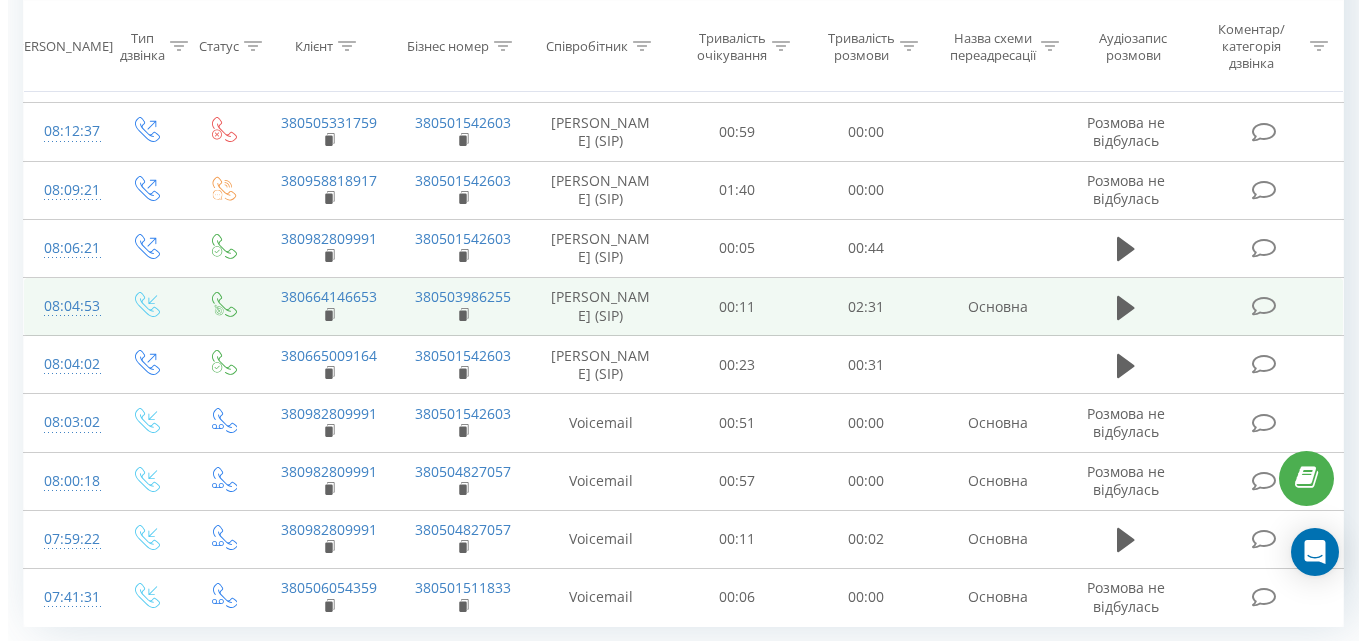 scroll, scrollTop: 300, scrollLeft: 0, axis: vertical 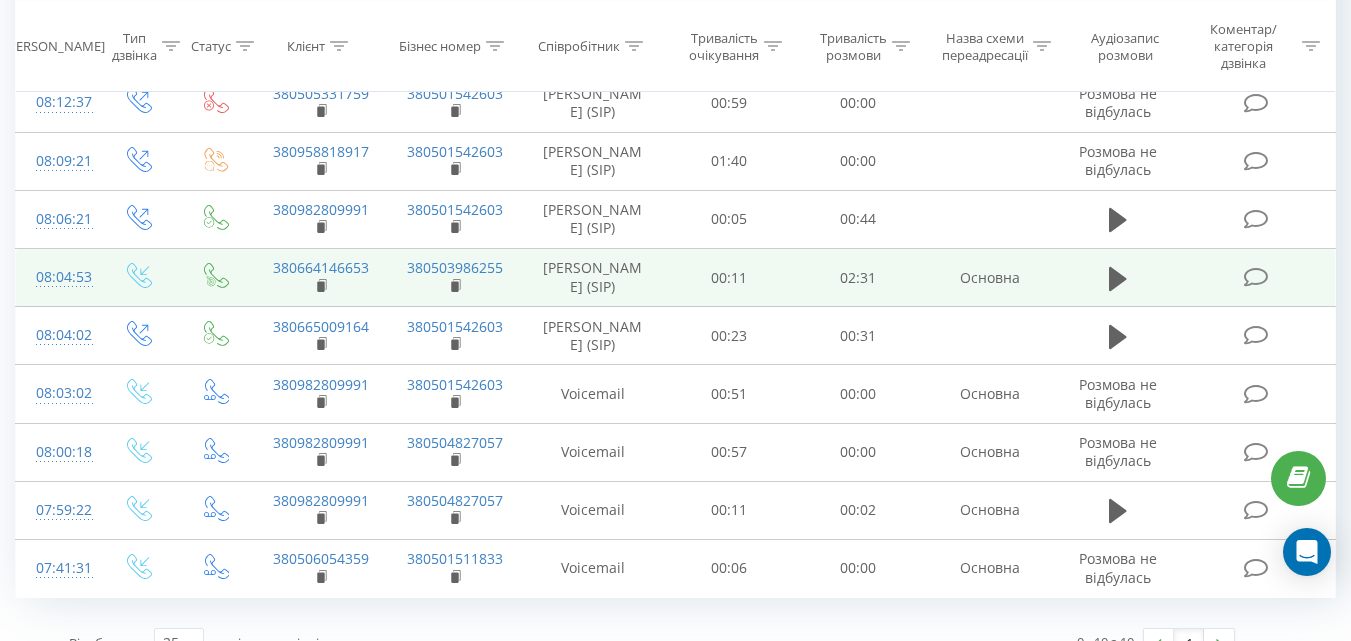 click at bounding box center [1255, 277] 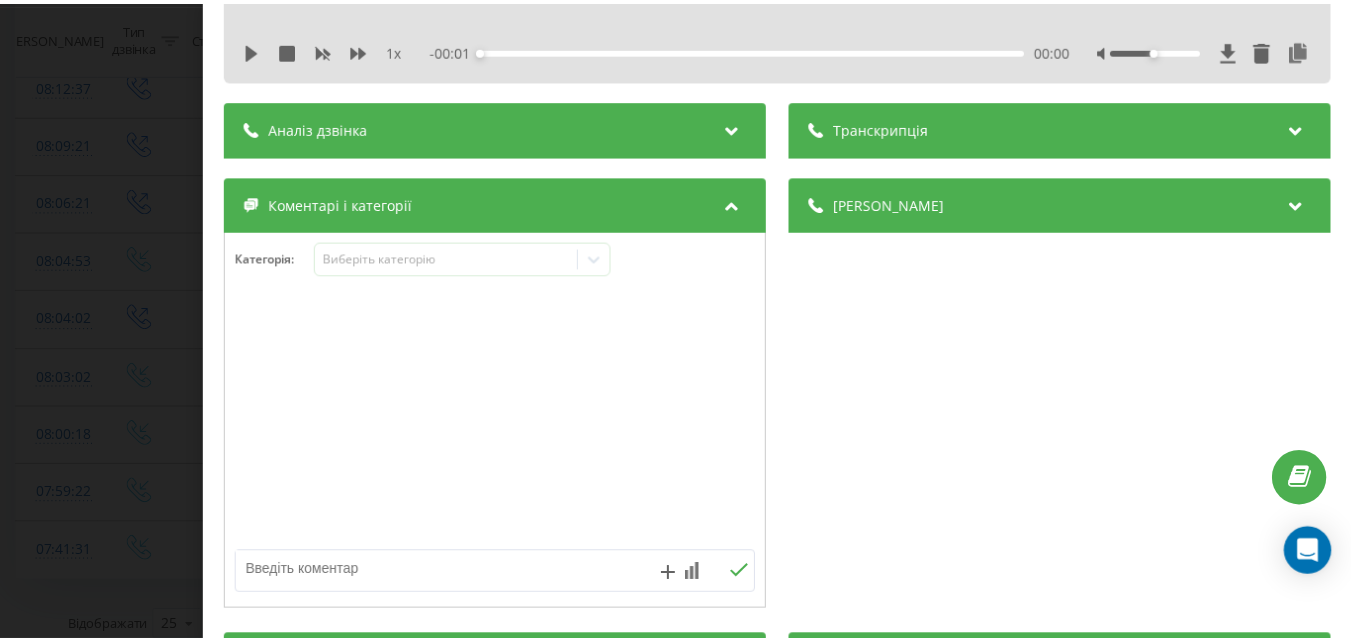 scroll, scrollTop: 100, scrollLeft: 0, axis: vertical 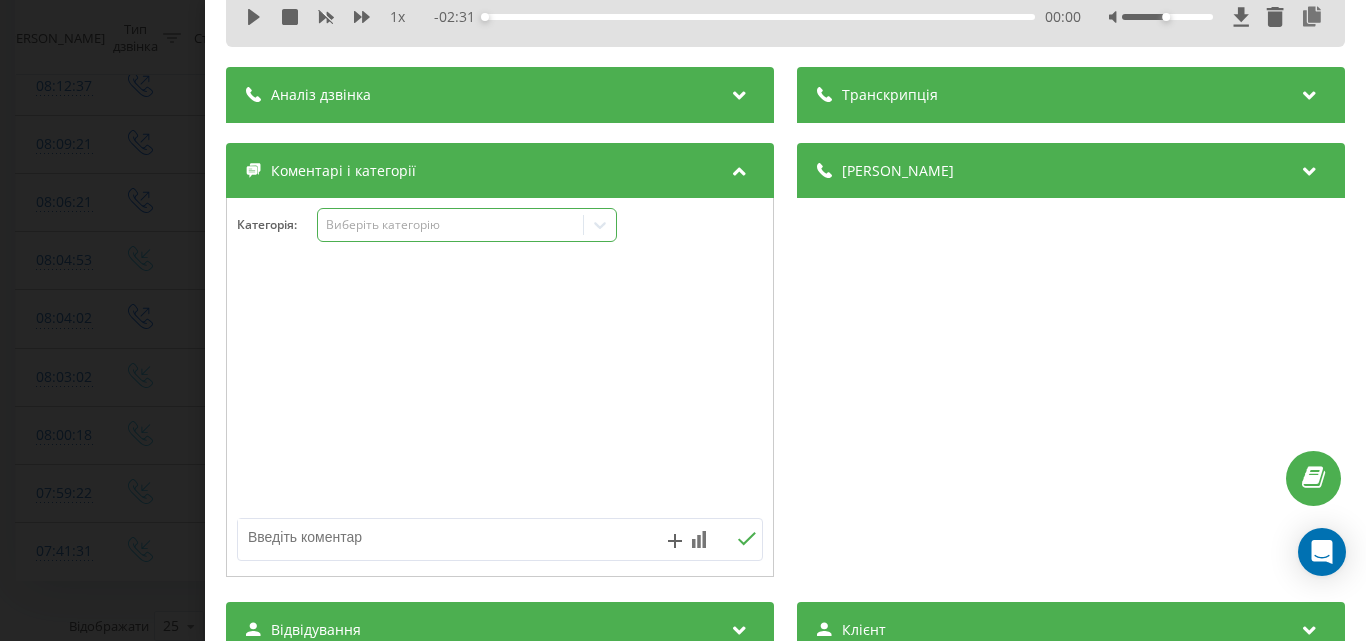 click on "Виберіть категорію" at bounding box center (467, 225) 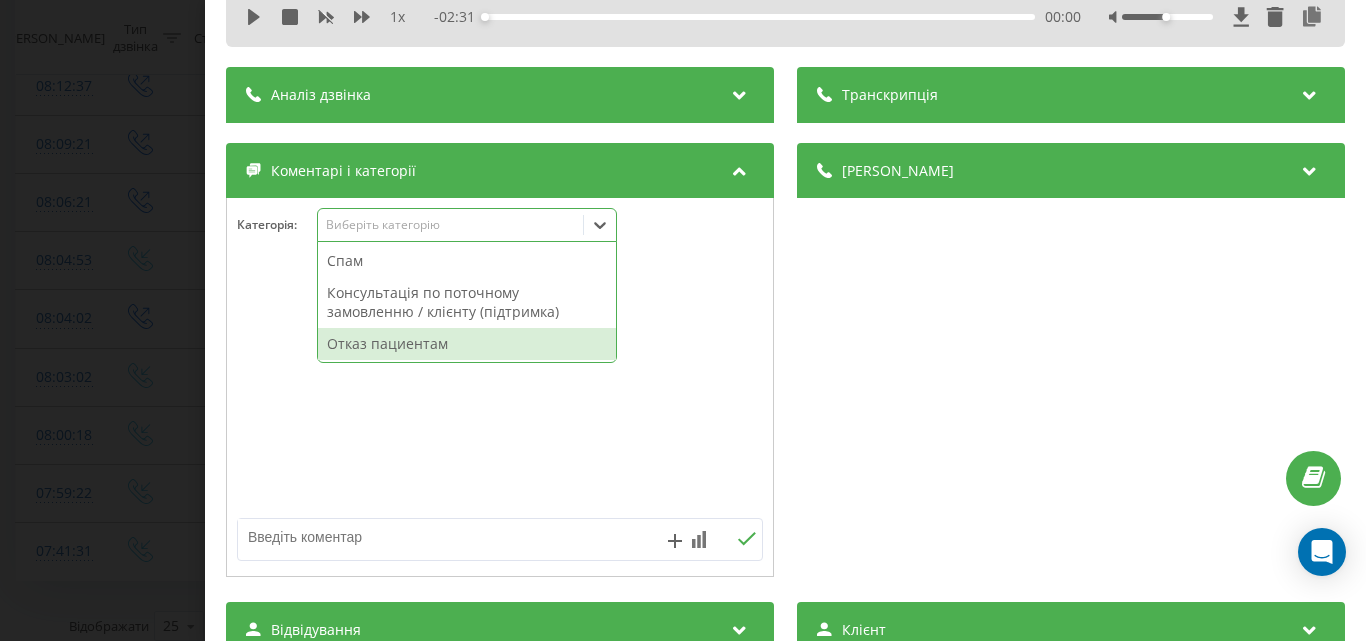 click on "Отказ пациентам" at bounding box center [467, 344] 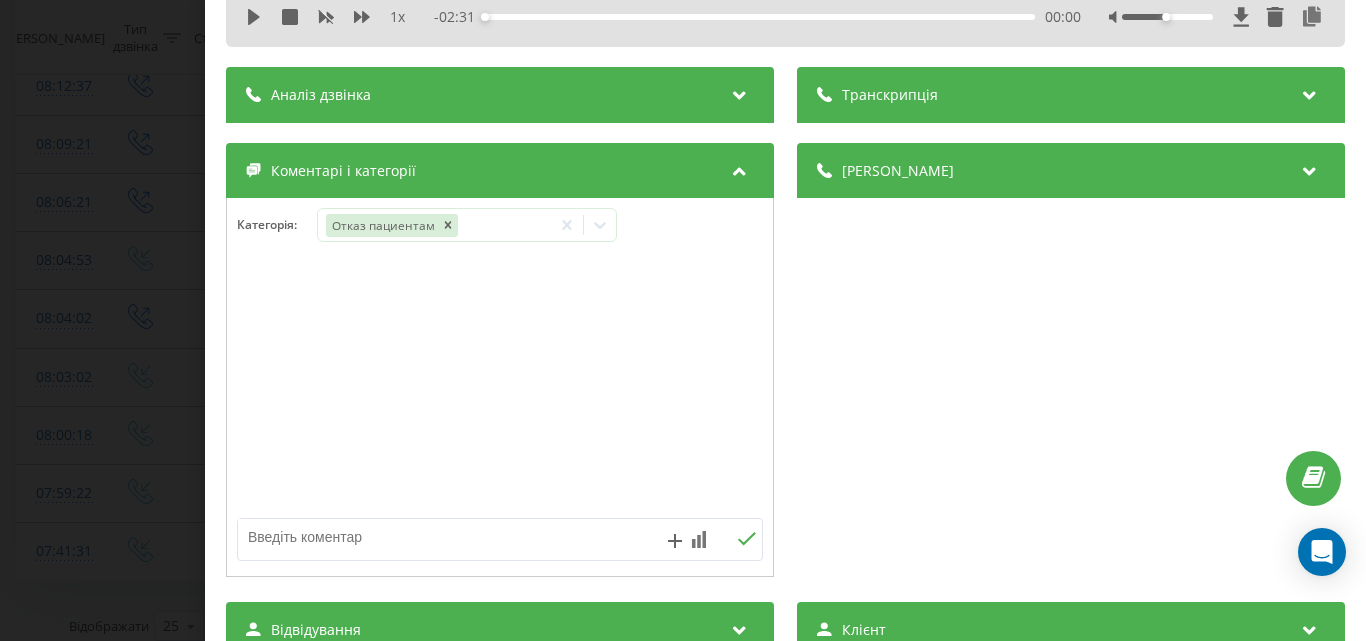 click at bounding box center (447, 537) 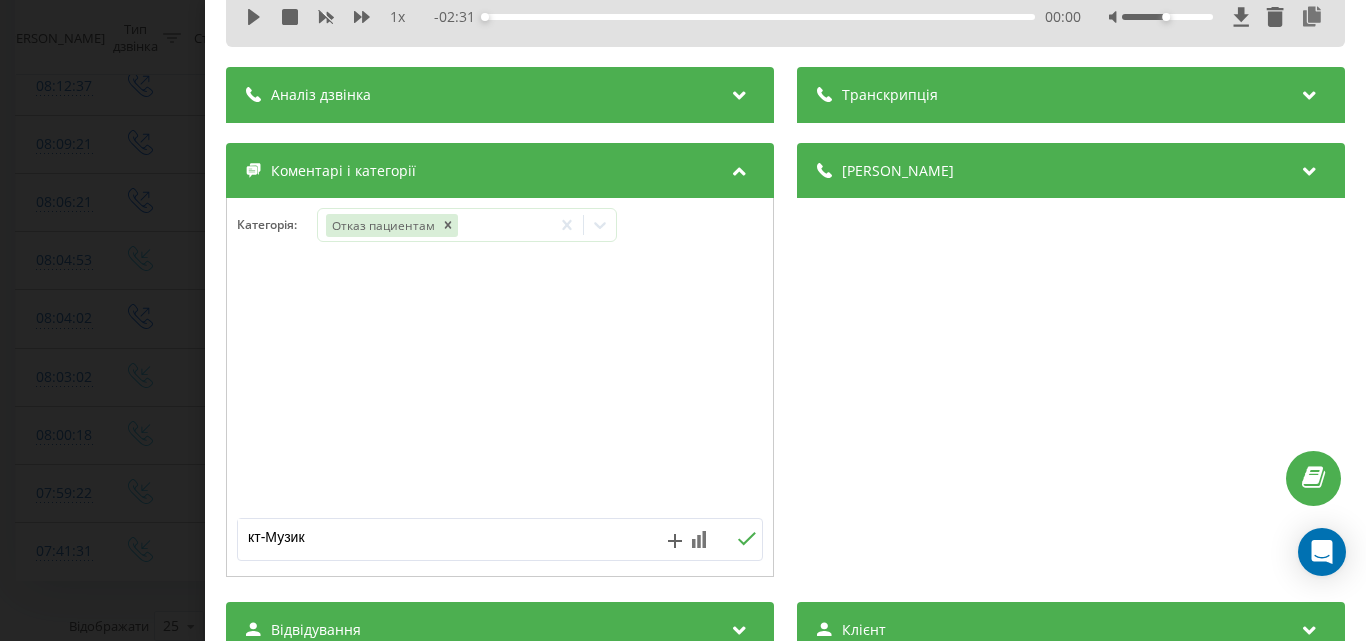 type on "кт-Музика" 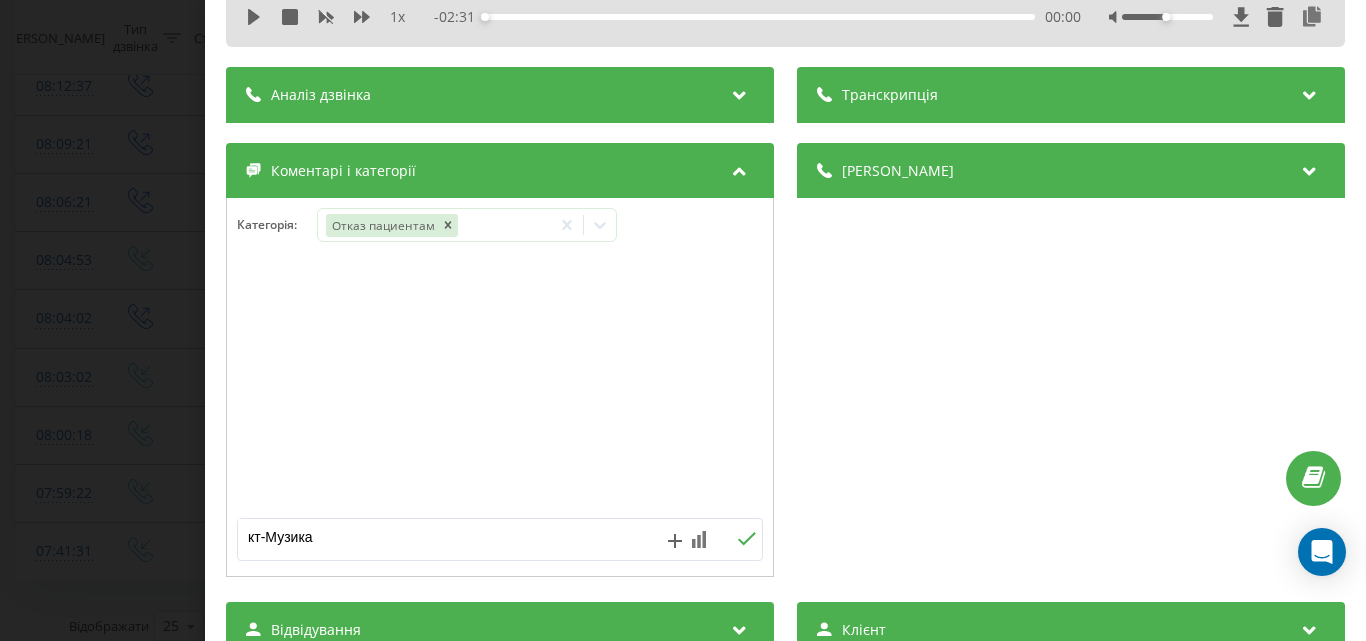 click on "Дзвінок :  ua1_-1752469493.3844213   1 x  - 02:31 00:00   00:00   Транскрипція Для AI-аналізу майбутніх дзвінків  налаштуйте та активуйте профіль на сторінці . Якщо профіль вже є і дзвінок відповідає його умовам, оновіть сторінку через 10 хвилин - AI аналізує поточний дзвінок. Аналіз дзвінка Для AI-аналізу майбутніх дзвінків  налаштуйте та активуйте профіль на сторінці . Якщо профіль вже є і дзвінок відповідає його умовам, оновіть сторінку через 10 хвилин - AI аналізує поточний дзвінок. Деталі дзвінка Загальне Дата дзвінка 2025-07-14 08:04:53 Тип дзвінка Вхідний Статус дзвінка Цільовий 380664146653 :" at bounding box center [683, 320] 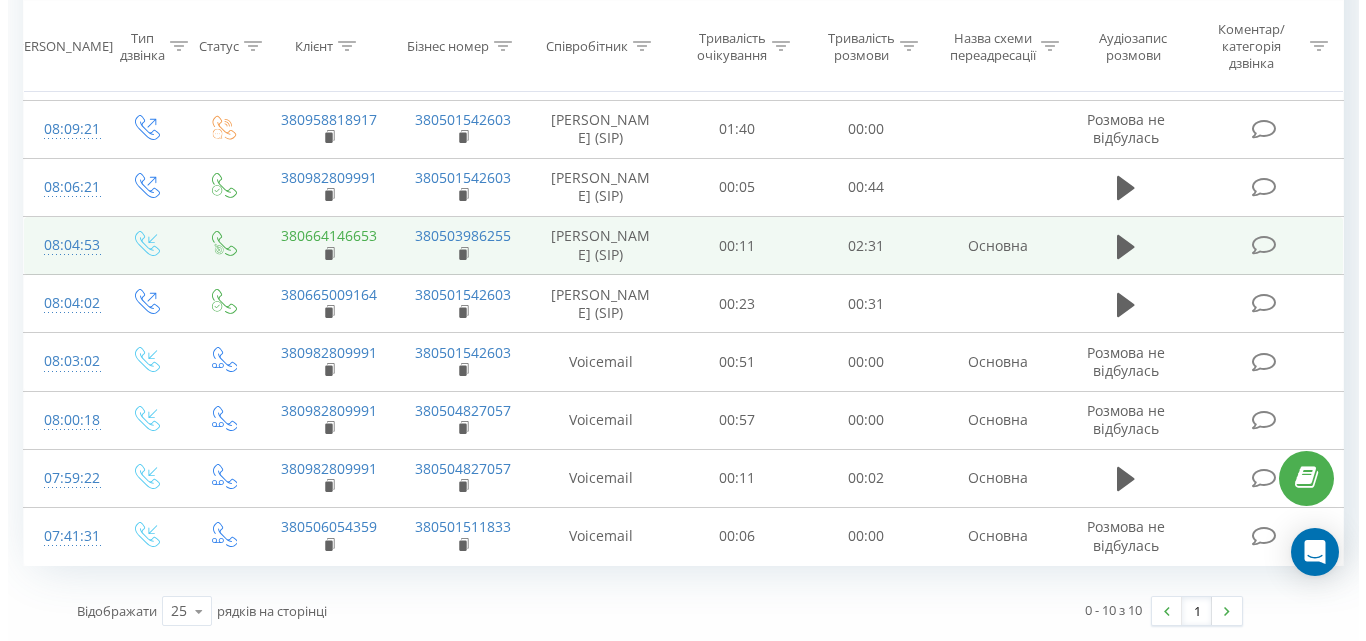 scroll, scrollTop: 348, scrollLeft: 0, axis: vertical 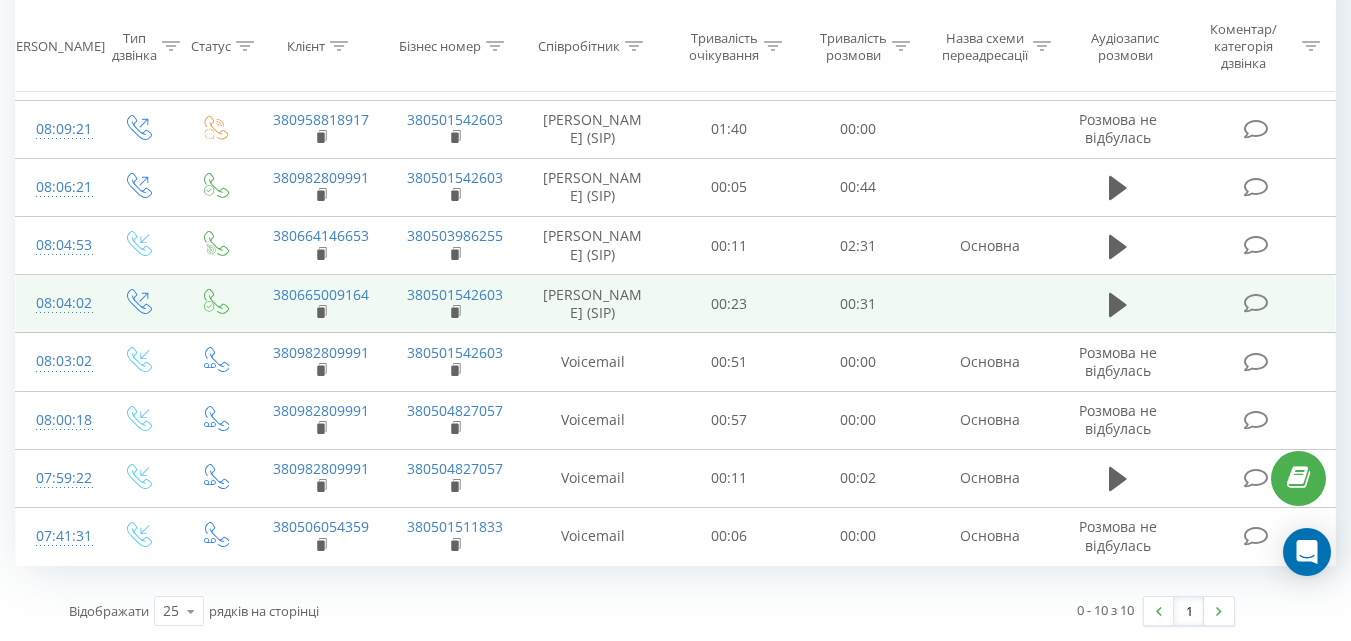 click at bounding box center (1255, 303) 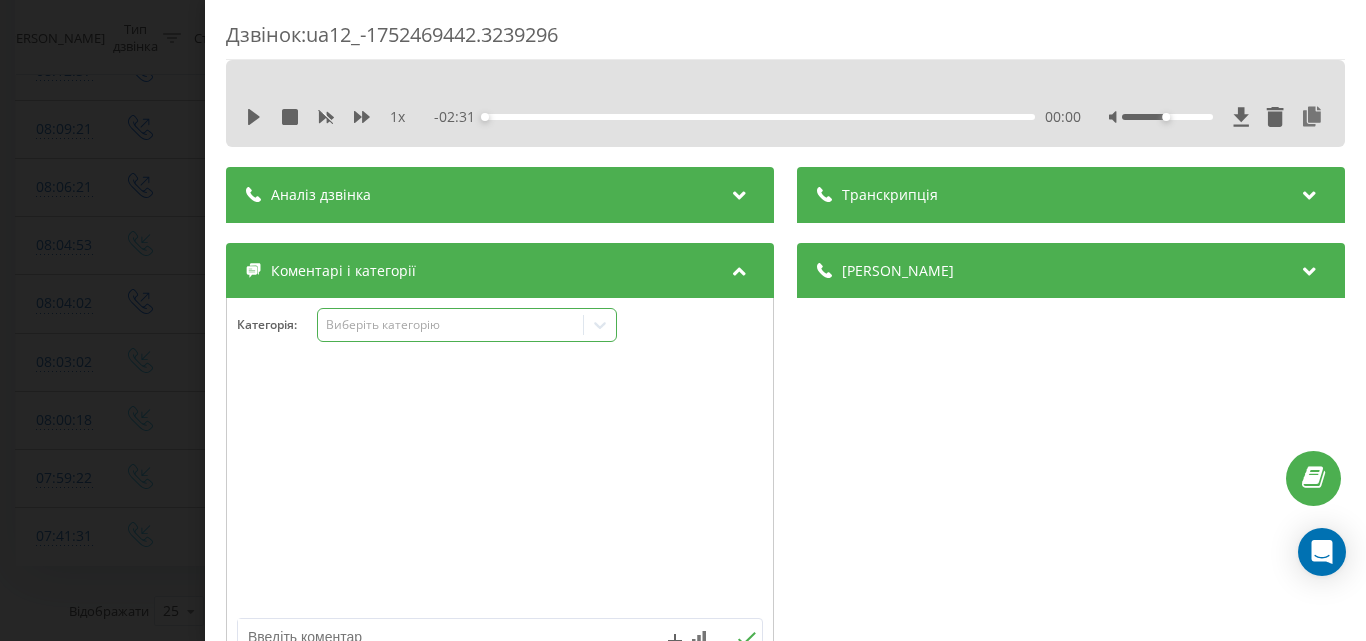 click on "Виберіть категорію" at bounding box center [450, 325] 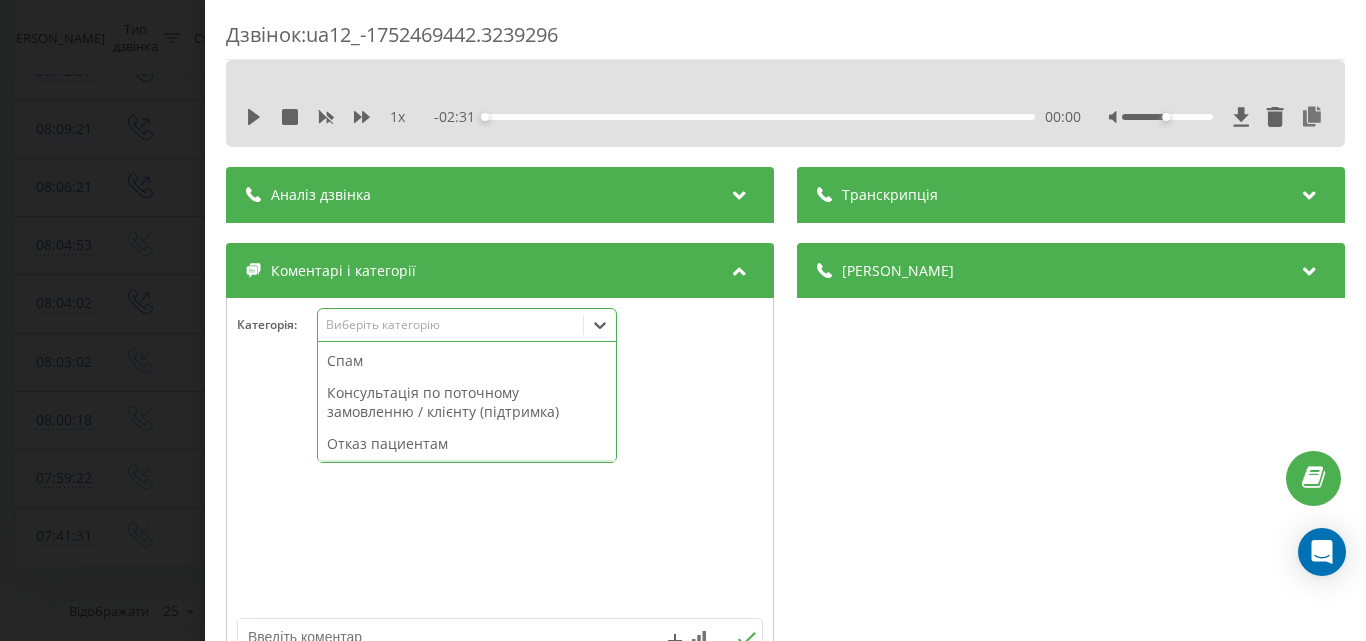 scroll, scrollTop: 95, scrollLeft: 0, axis: vertical 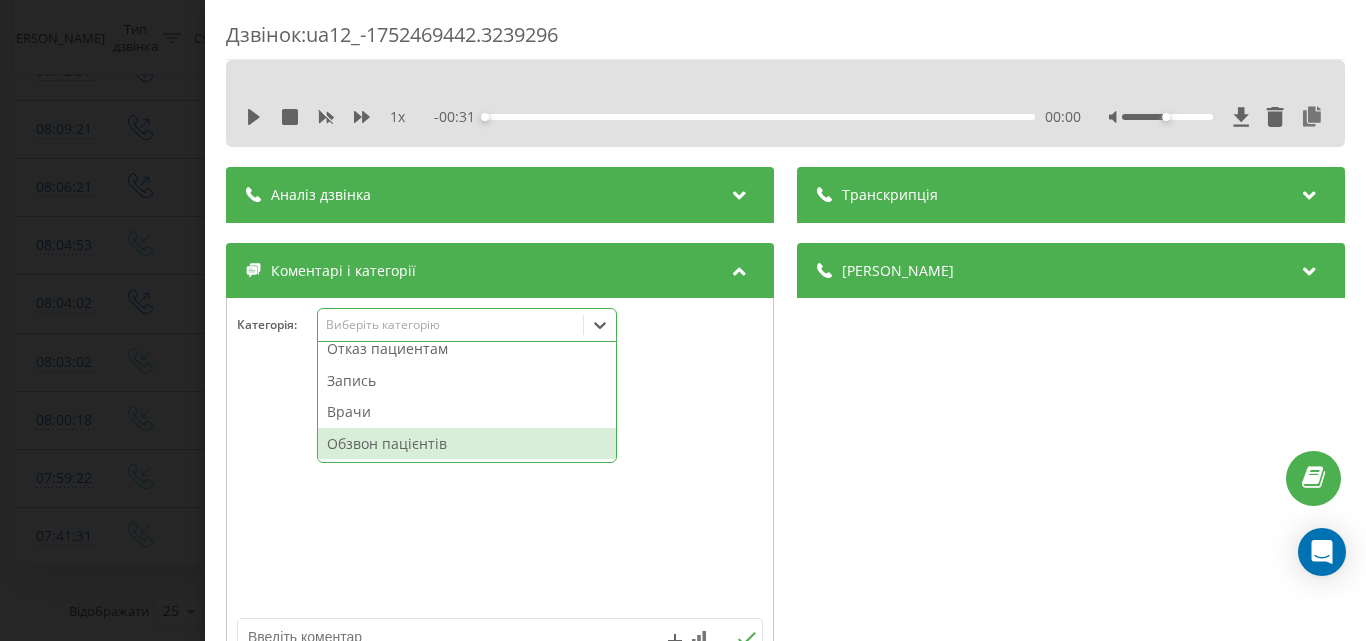 click on "Обзвон пацієнтів" at bounding box center (467, 444) 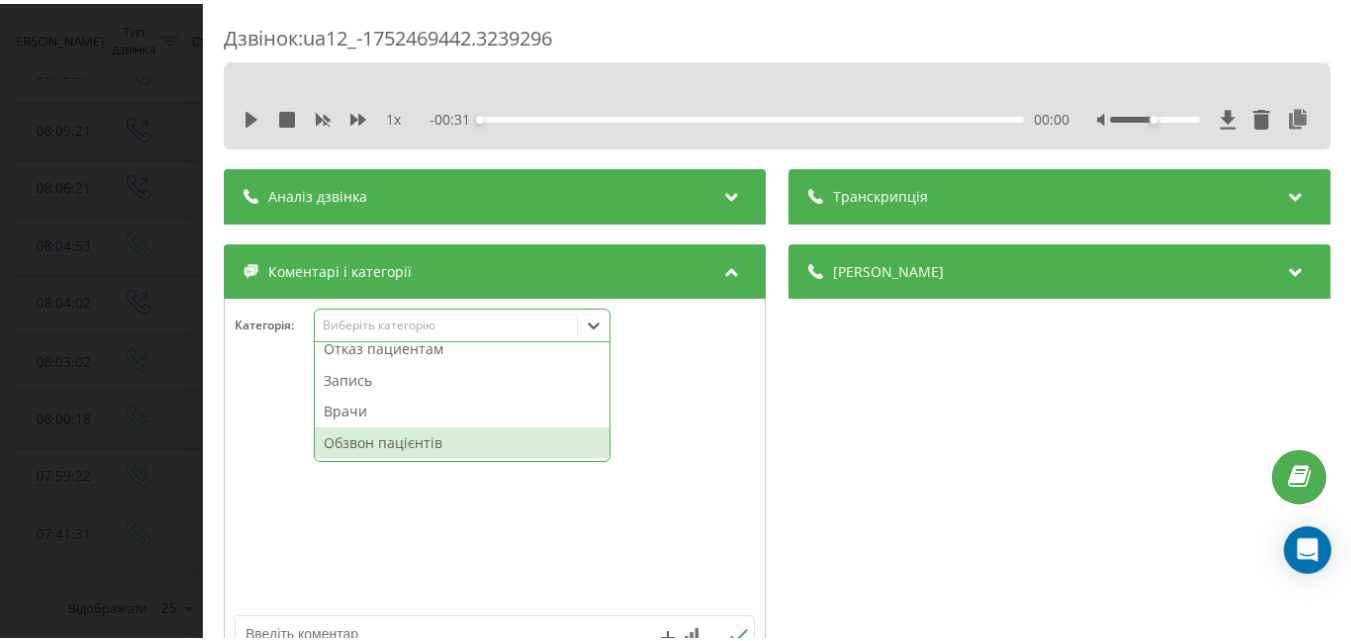 scroll, scrollTop: 64, scrollLeft: 0, axis: vertical 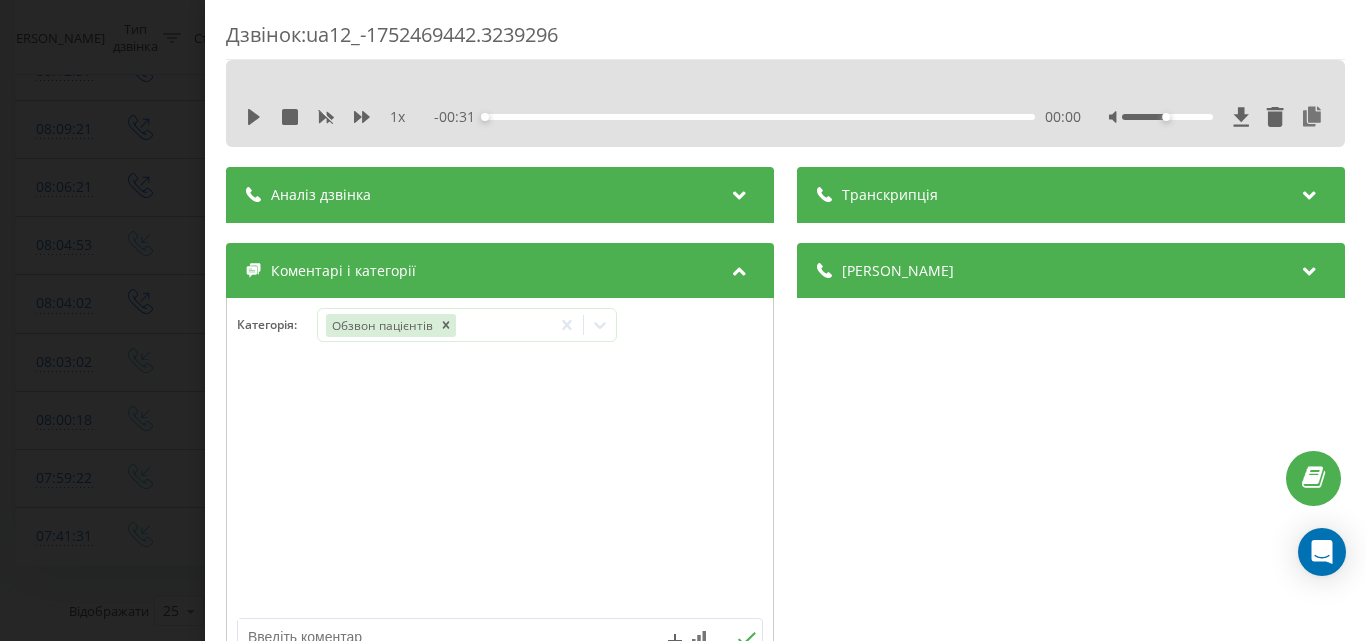 click on "Дзвінок :  ua12_-1752469442.3239296   1 x  - 00:31 00:00   00:00   Транскрипція Для AI-аналізу майбутніх дзвінків  налаштуйте та активуйте профіль на сторінці . Якщо профіль вже є і дзвінок відповідає його умовам, оновіть сторінку через 10 хвилин - AI аналізує поточний дзвінок. Аналіз дзвінка Для AI-аналізу майбутніх дзвінків  налаштуйте та активуйте профіль на сторінці . Якщо профіль вже є і дзвінок відповідає його умовам, оновіть сторінку через 10 хвилин - AI аналізує поточний дзвінок. Деталі дзвінка Загальне Дата дзвінка 2025-07-14 08:04:02 Тип дзвінка Вихідний Статус дзвінка Успішний 380501542603" at bounding box center (683, 320) 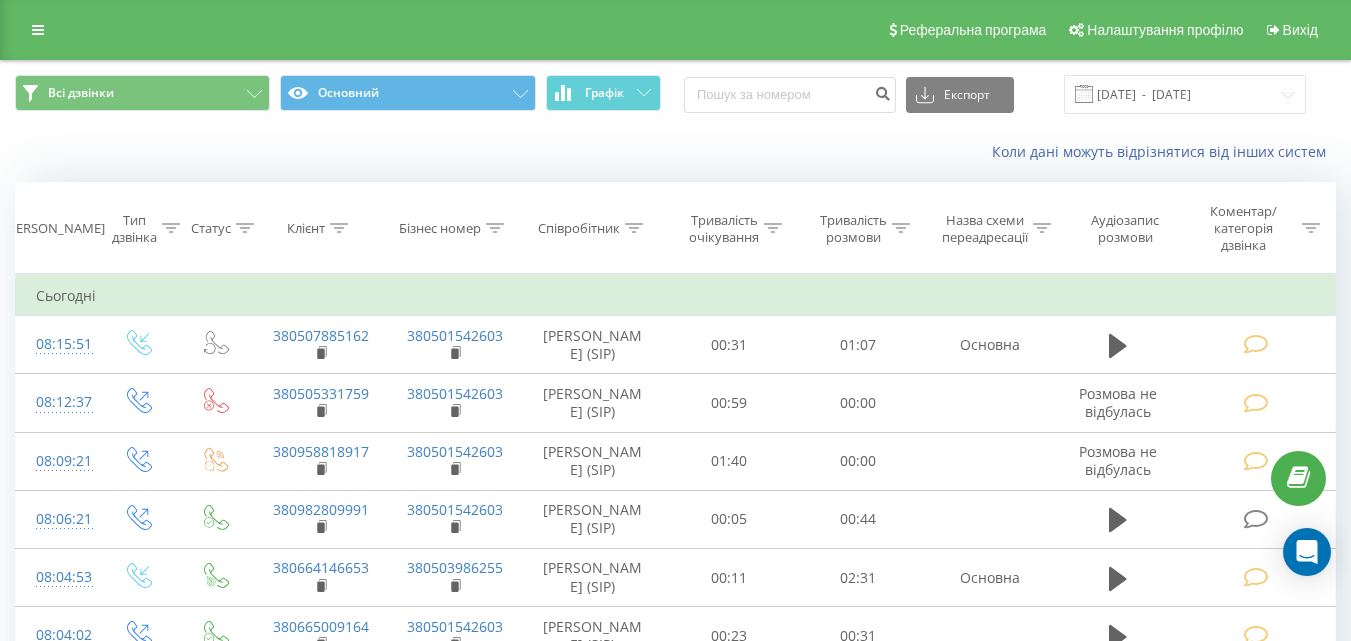 scroll, scrollTop: 348, scrollLeft: 0, axis: vertical 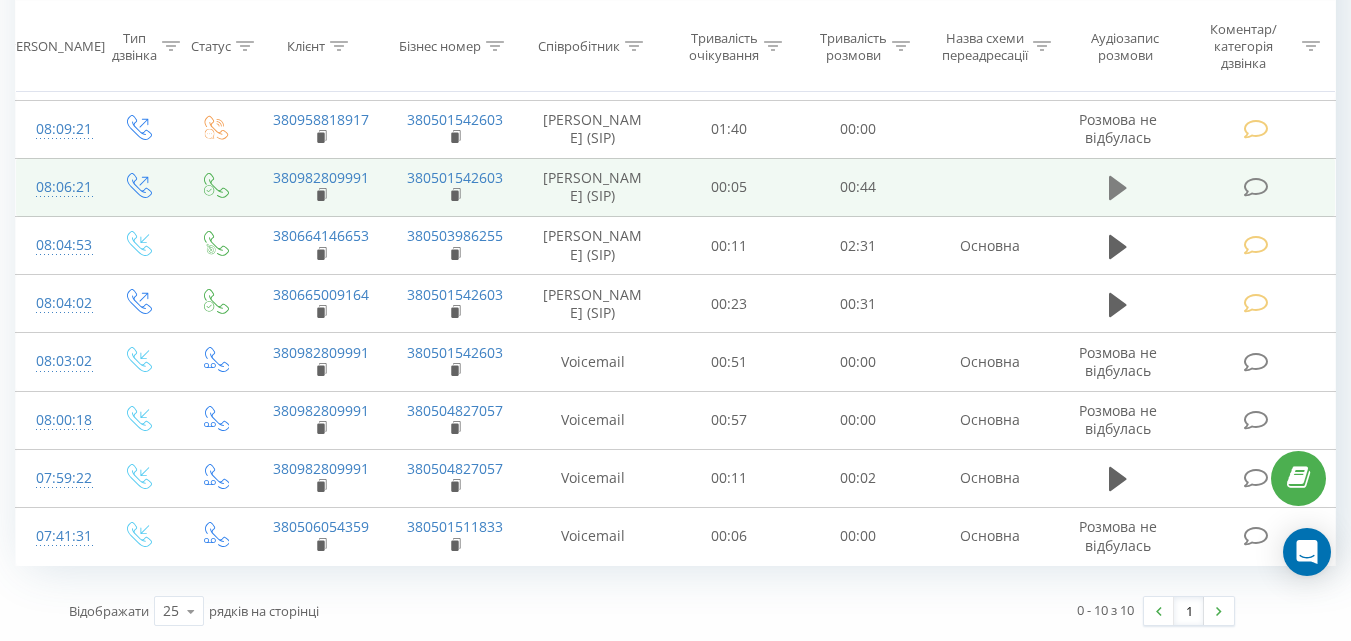 click 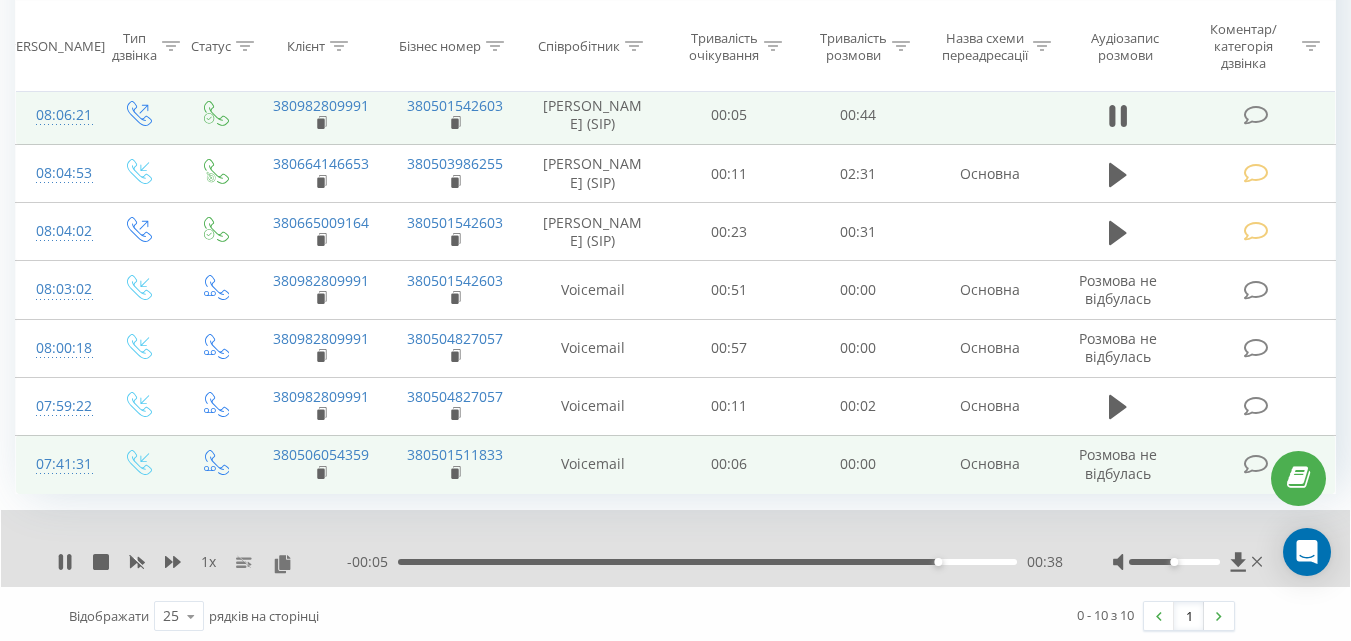 scroll, scrollTop: 425, scrollLeft: 0, axis: vertical 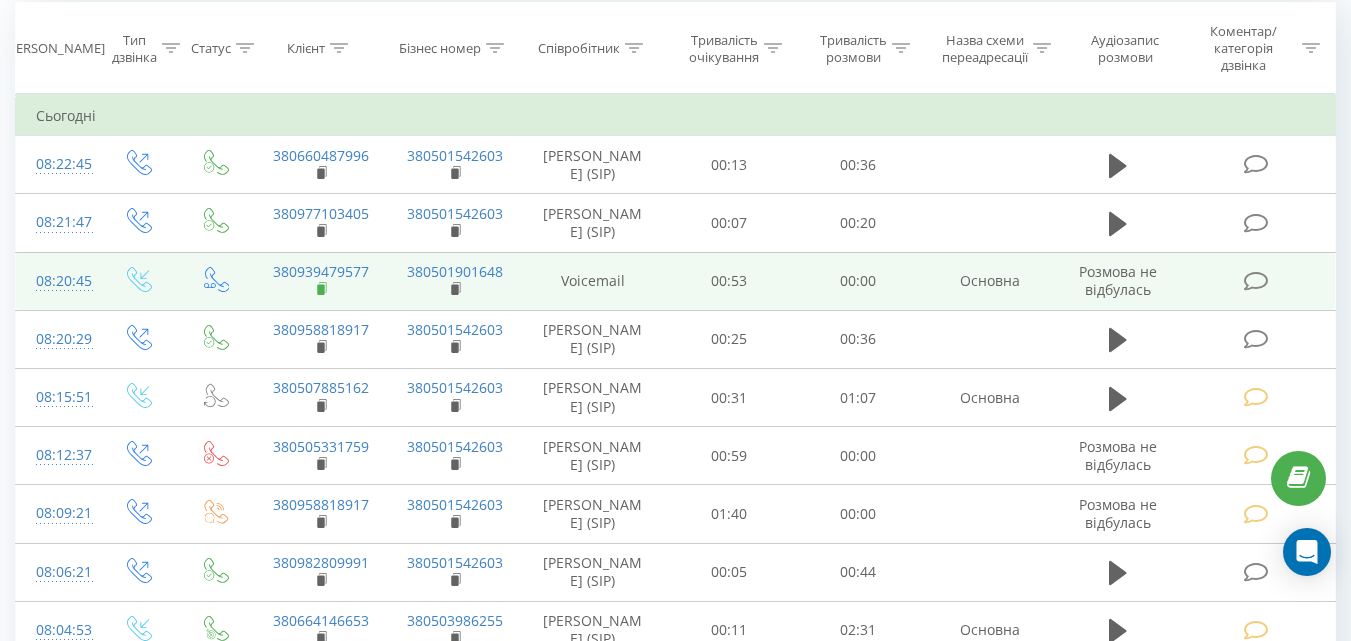 click 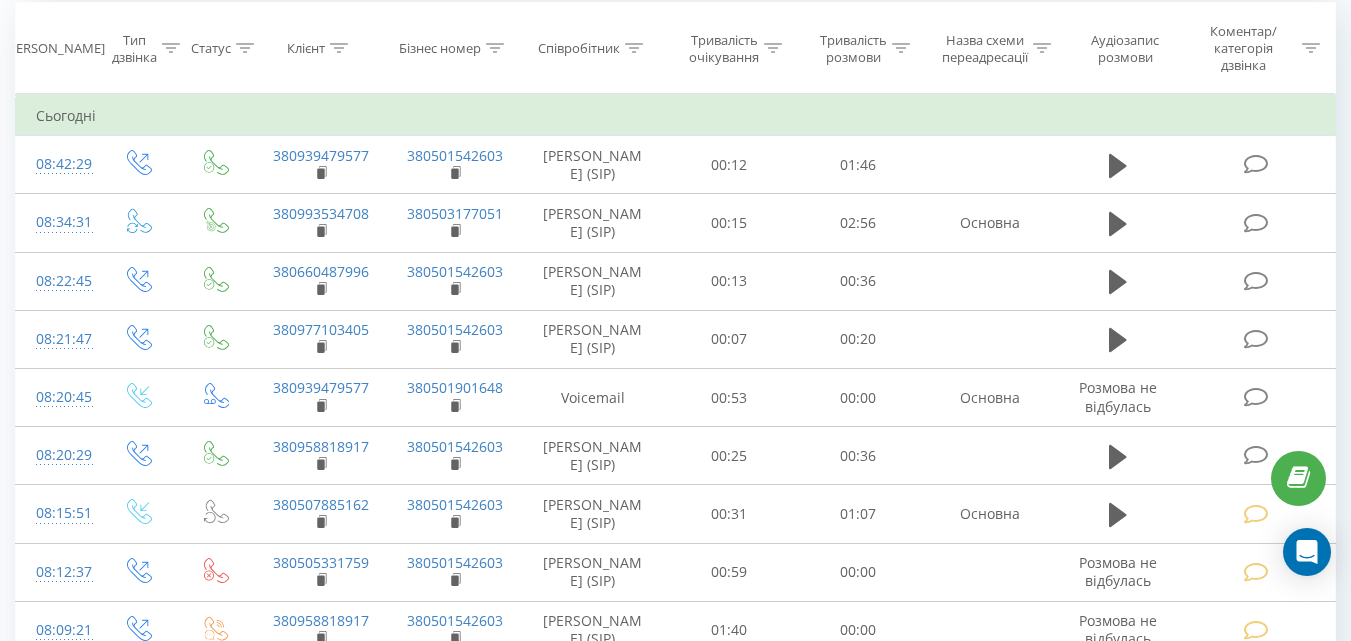 scroll, scrollTop: 180, scrollLeft: 0, axis: vertical 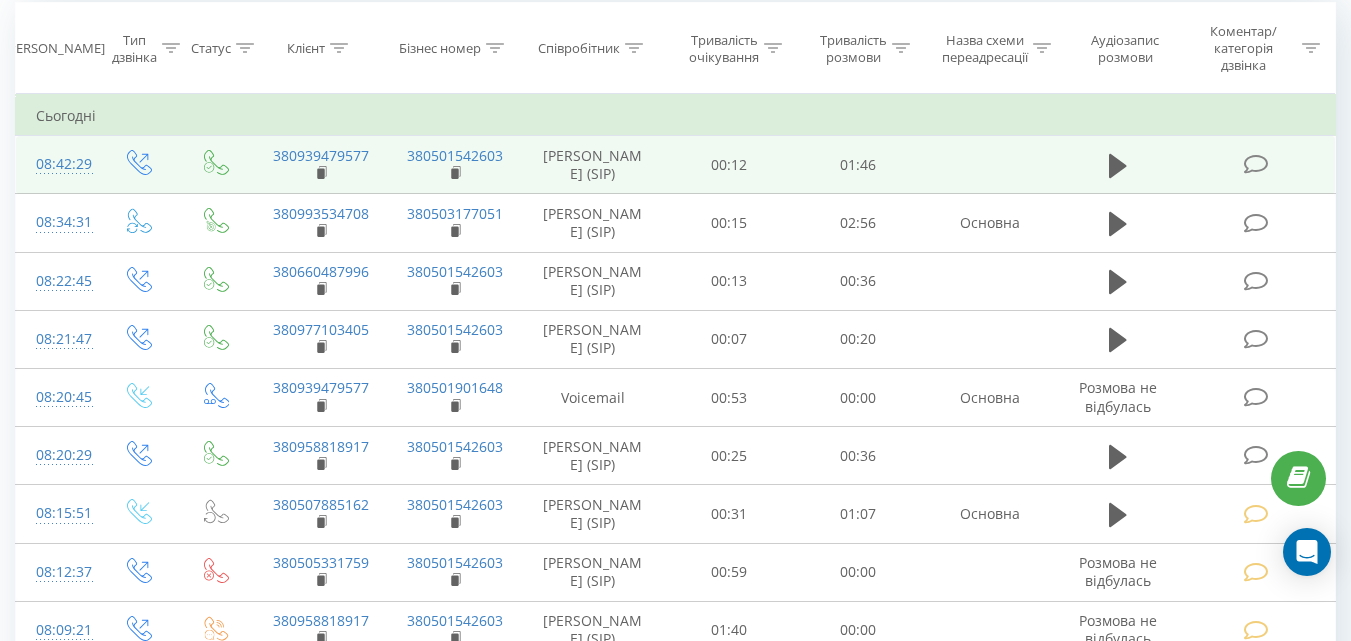 click at bounding box center [1255, 164] 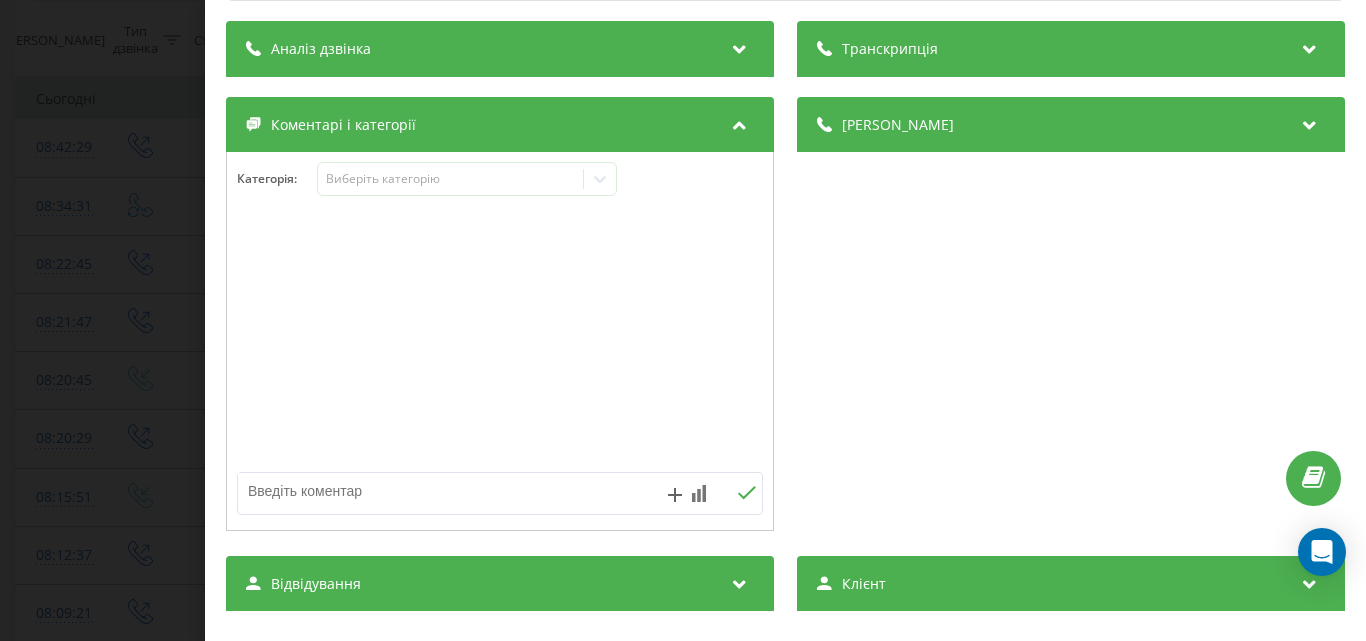scroll, scrollTop: 200, scrollLeft: 0, axis: vertical 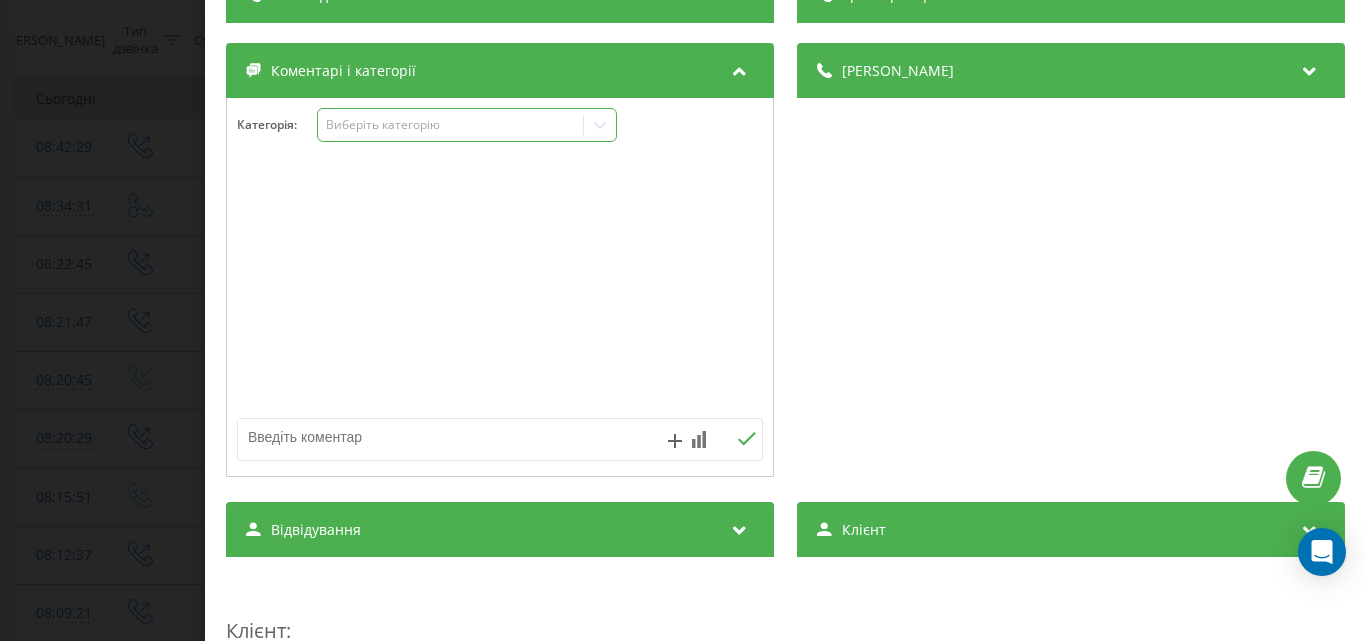 click on "Виберіть категорію" at bounding box center [450, 125] 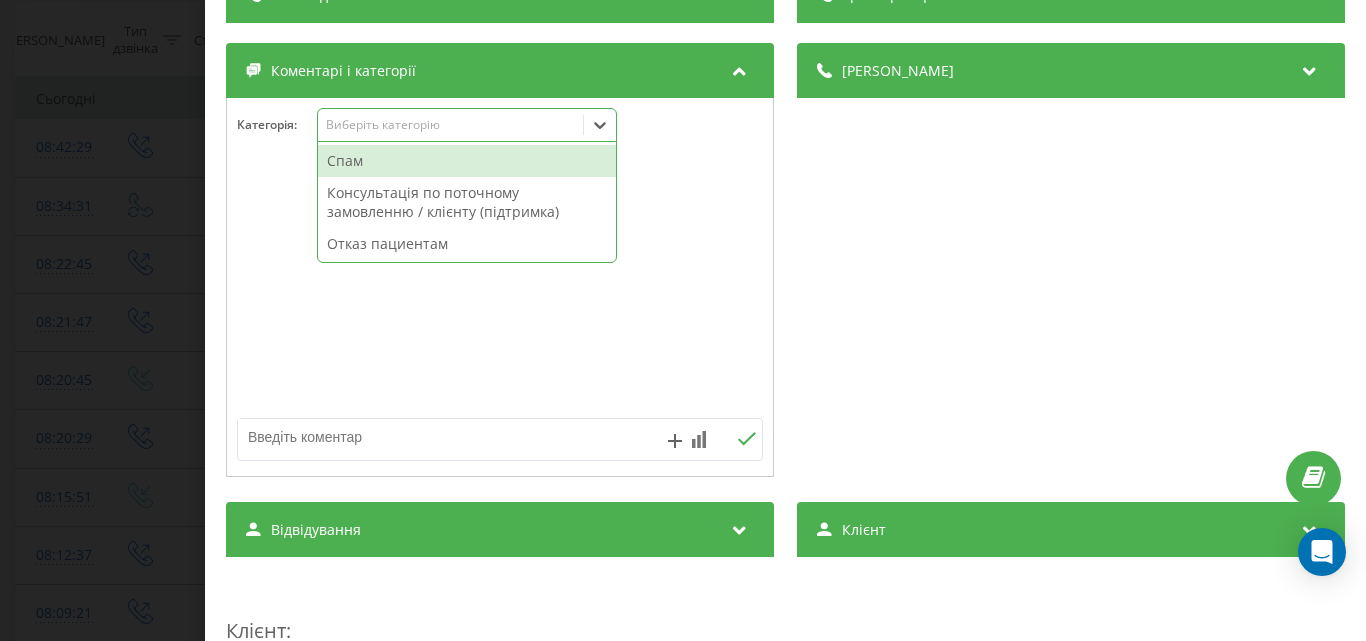 click on "Отказ пациентам" at bounding box center [467, 244] 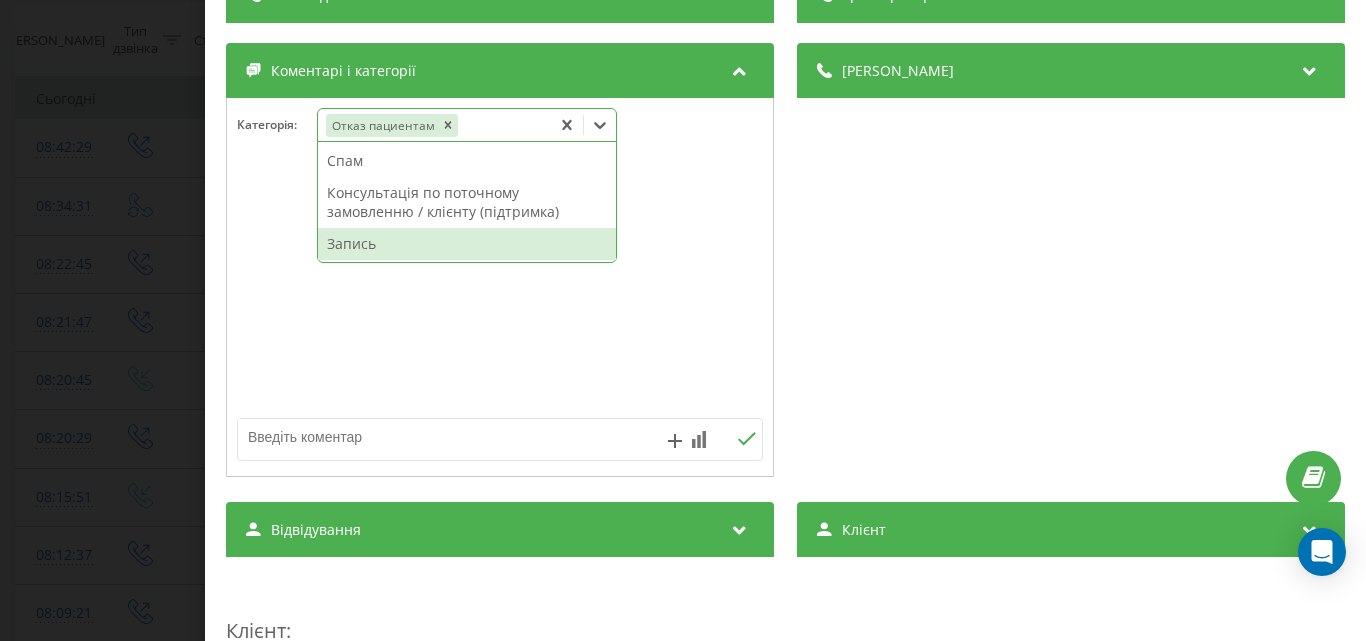 click at bounding box center [447, 437] 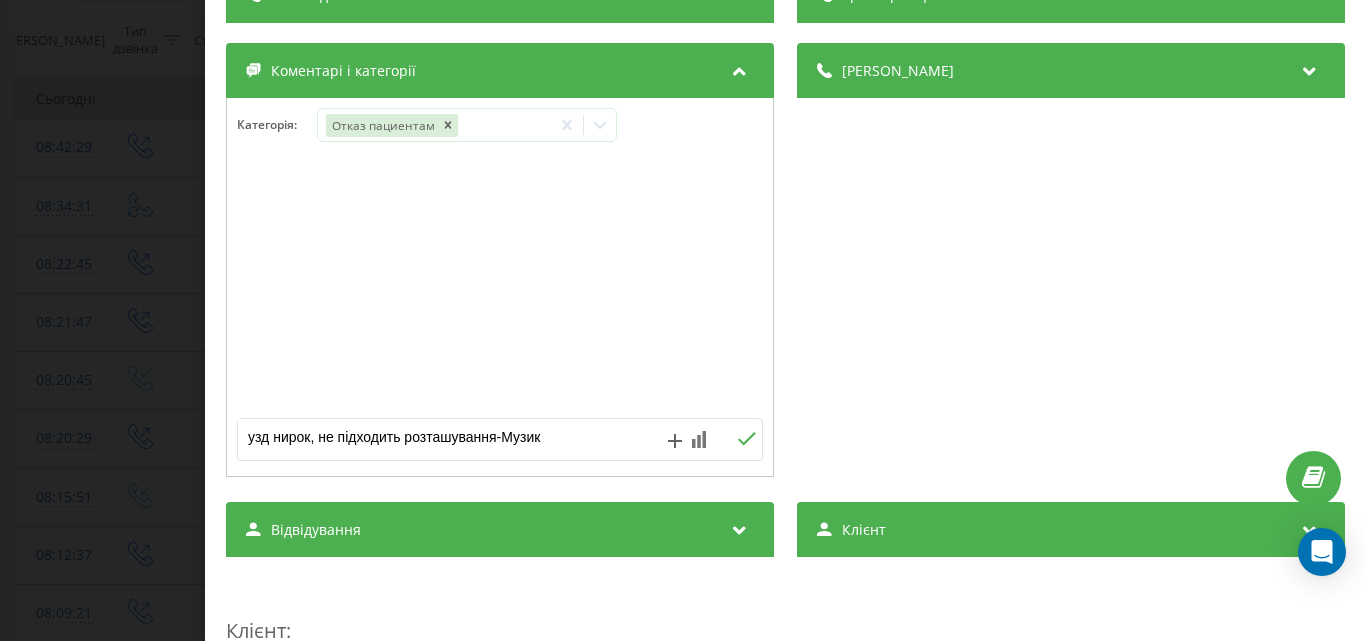 type on "узд нирок, не підходить розташування-Музика" 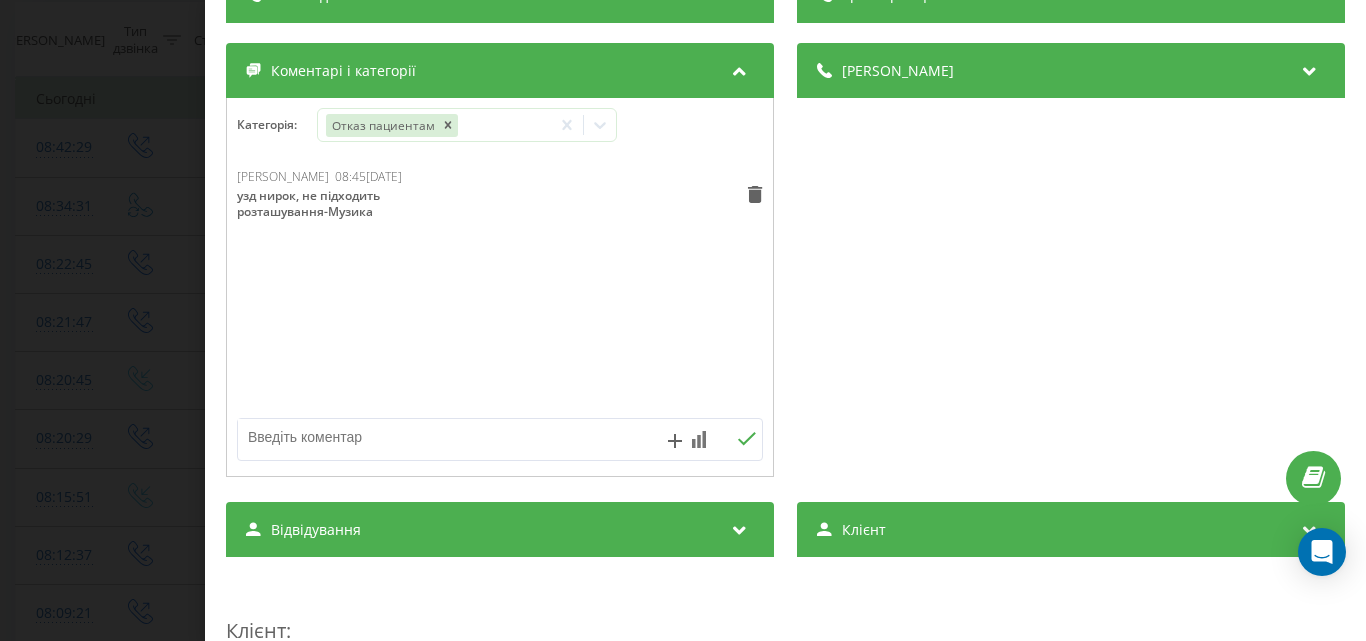 click on "Дзвінок :  ua12_-1752471749.3242257   1 x  - 01:45 00:00   00:00   Транскрипція Для AI-аналізу майбутніх дзвінків  налаштуйте та активуйте профіль на сторінці . Якщо профіль вже є і дзвінок відповідає його умовам, оновіть сторінку через 10 хвилин - AI аналізує поточний дзвінок. Аналіз дзвінка Для AI-аналізу майбутніх дзвінків  налаштуйте та активуйте профіль на сторінці . Якщо профіль вже є і дзвінок відповідає його умовам, оновіть сторінку через 10 хвилин - AI аналізує поточний дзвінок. Деталі дзвінка Загальне Дата дзвінка 2025-07-14 08:42:29 Тип дзвінка Вихідний Статус дзвінка Успішний 380501542603" at bounding box center [683, 320] 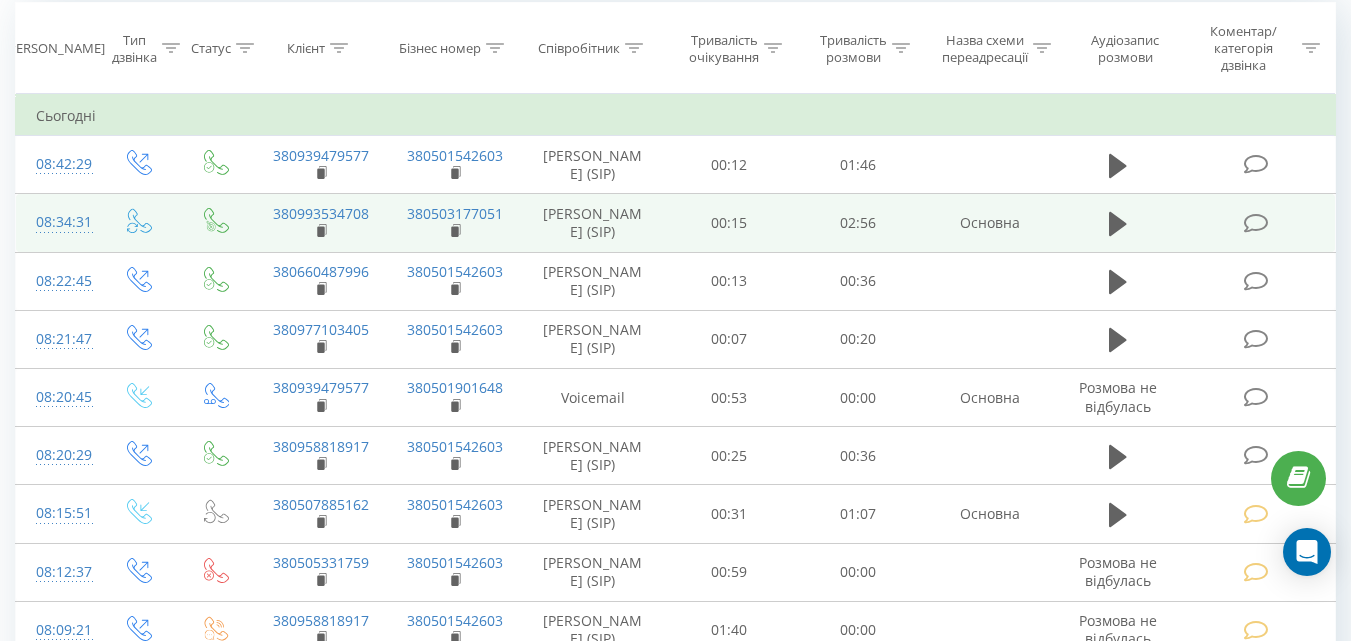 click at bounding box center (1255, 223) 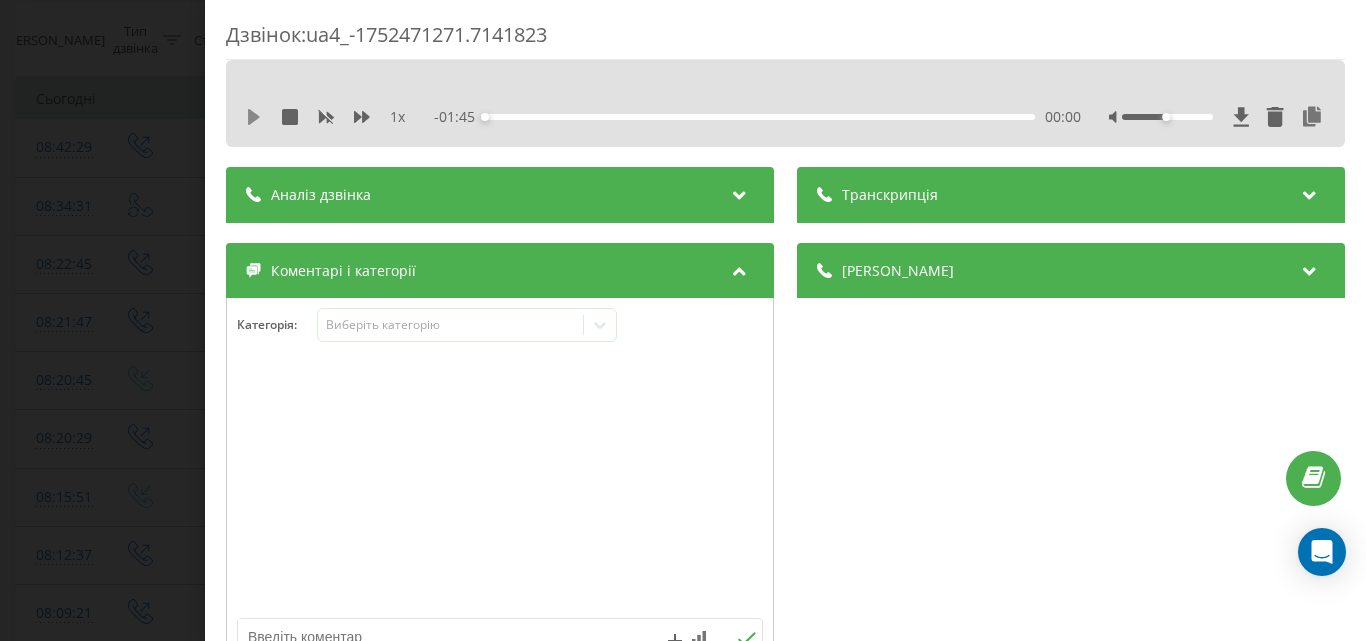 click 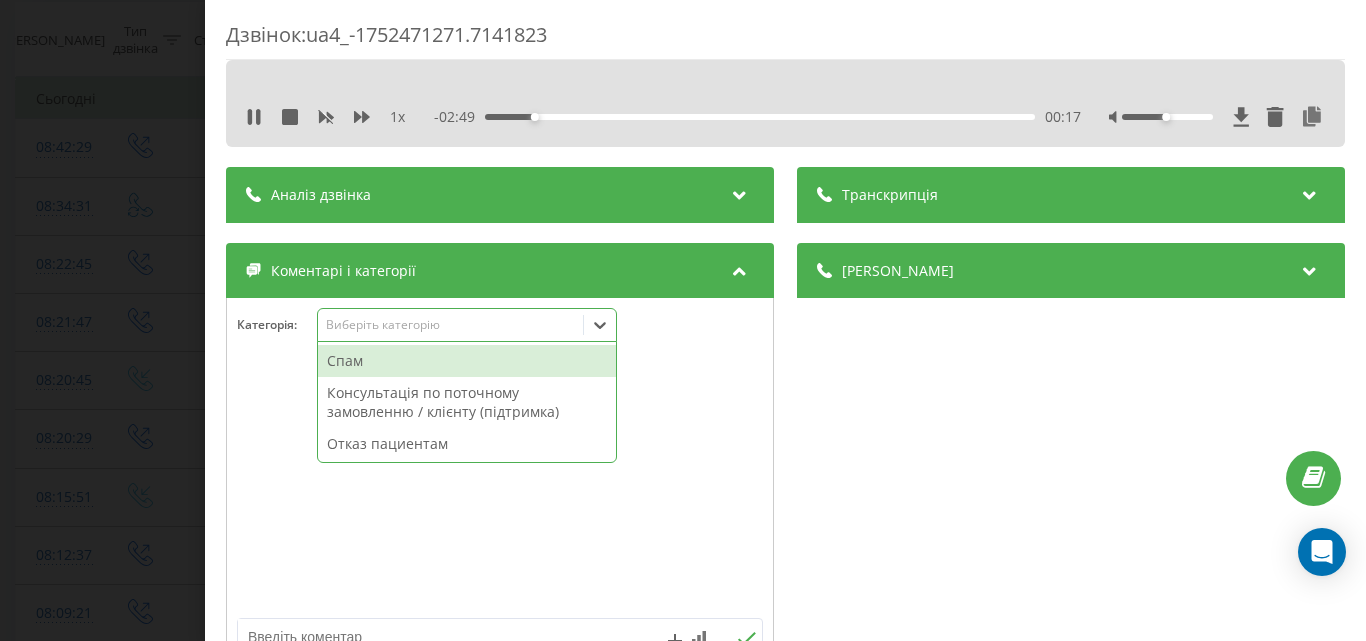 click on "Виберіть категорію" at bounding box center [450, 325] 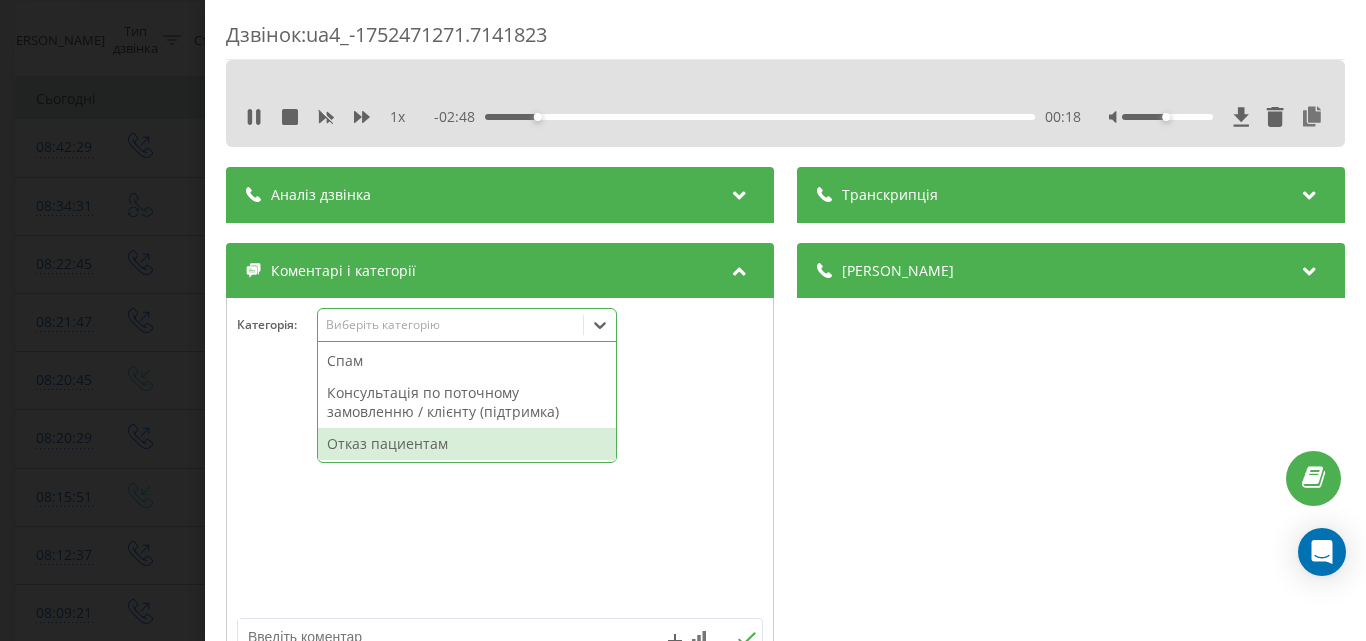 click on "Отказ пациентам" at bounding box center (467, 444) 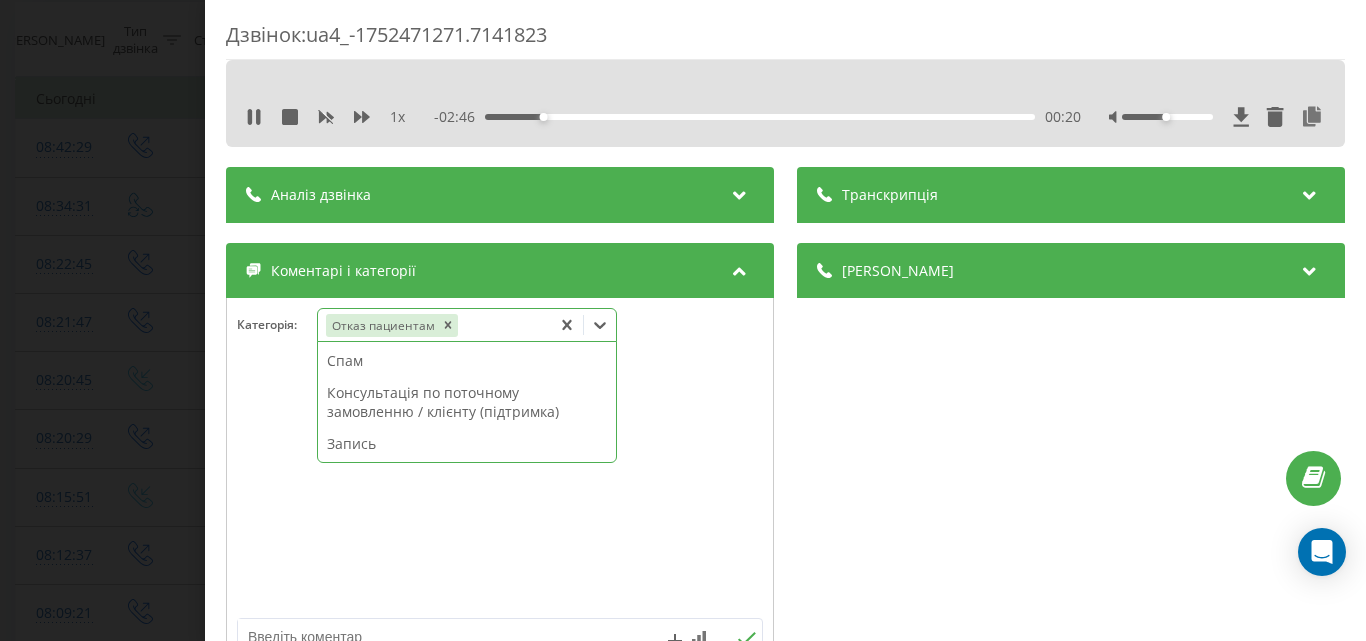 scroll, scrollTop: 64, scrollLeft: 0, axis: vertical 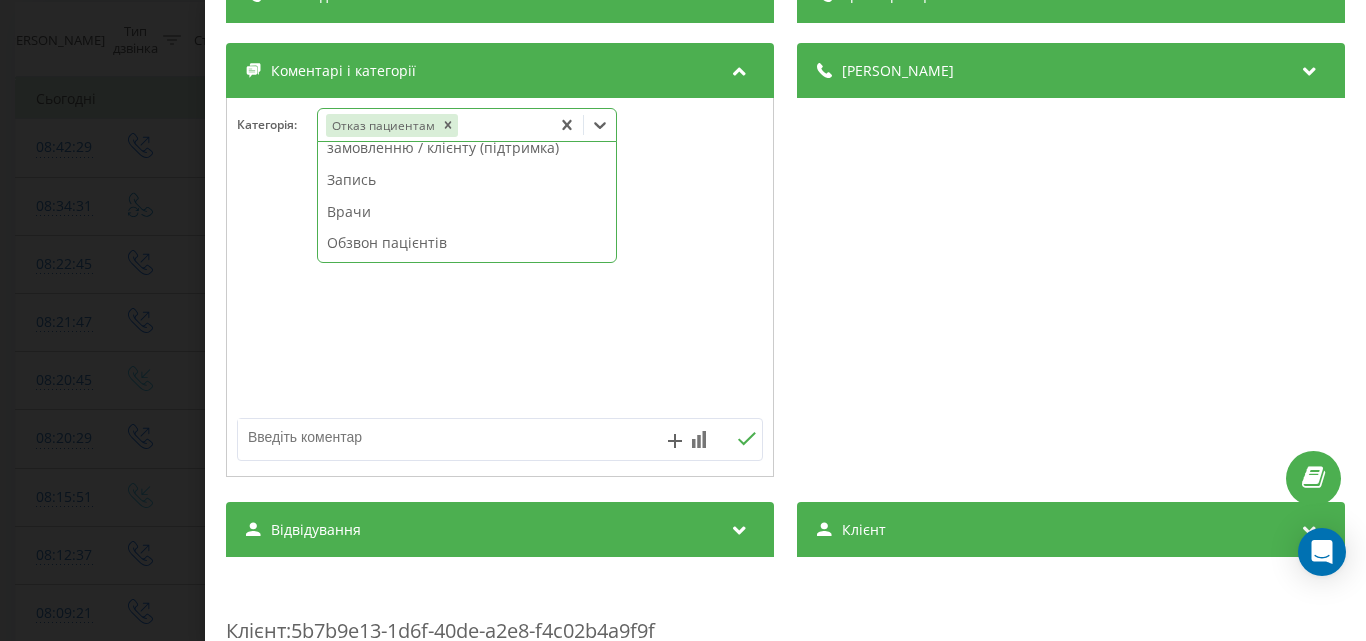 click at bounding box center [447, 437] 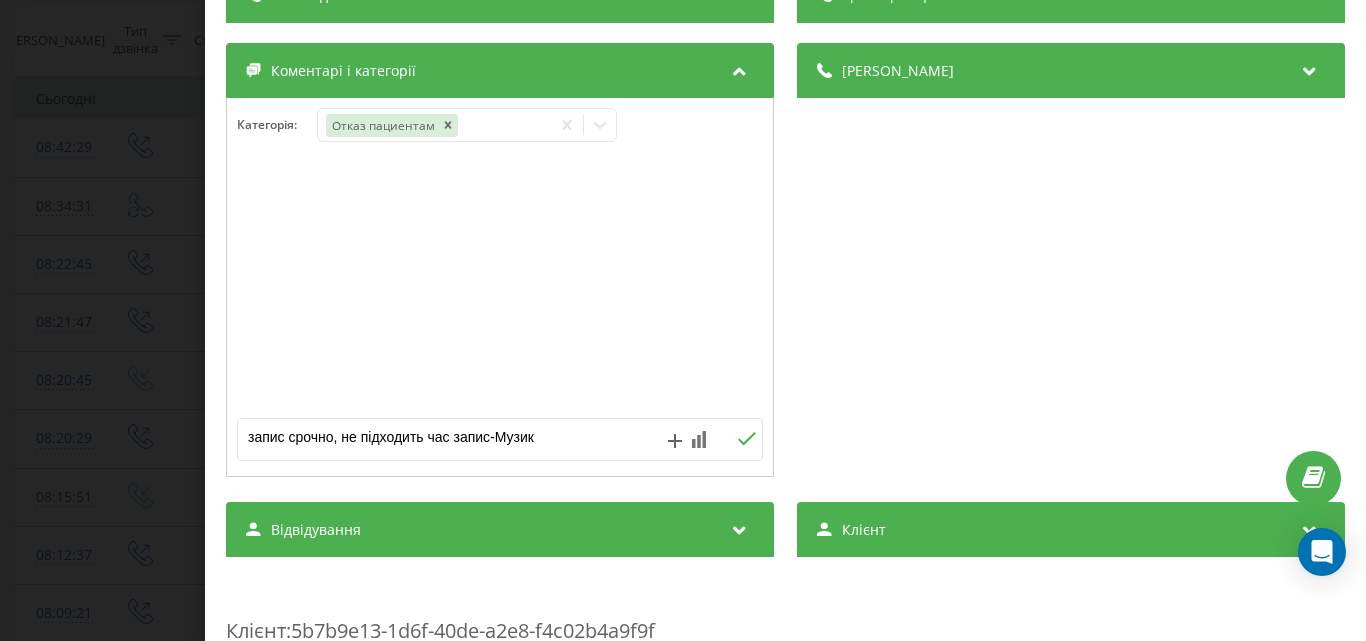 type on "запис срочно, не підходить час запис-Музика" 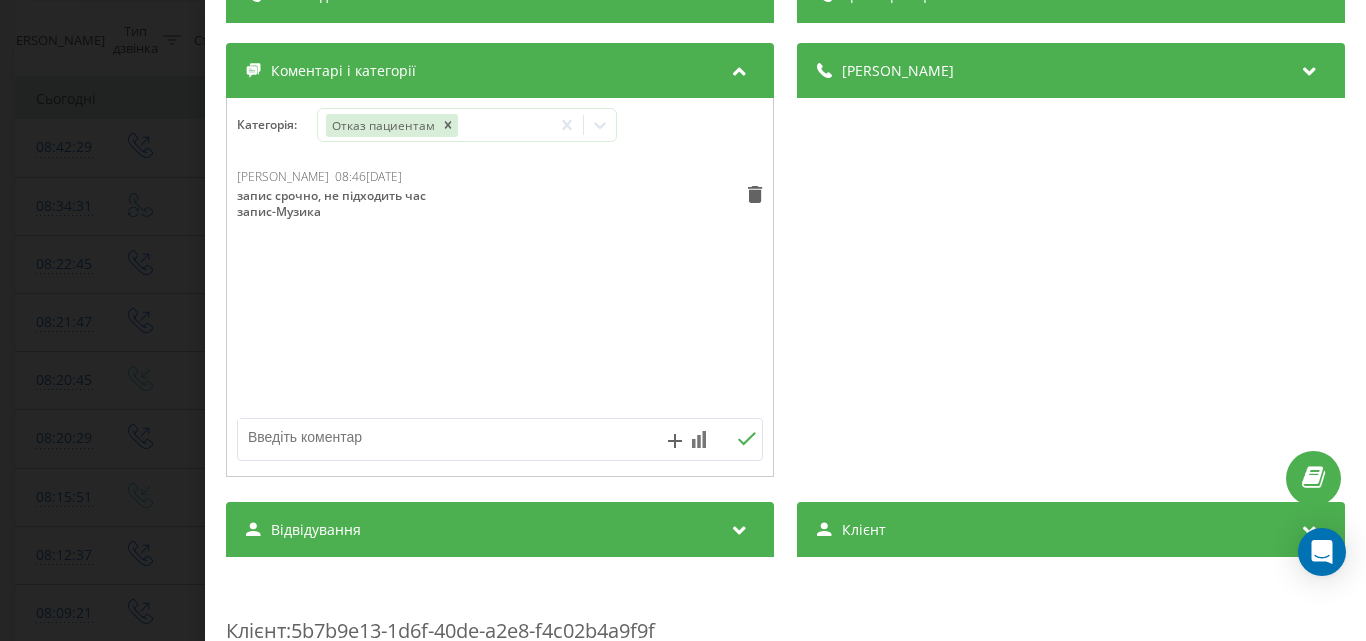 click on "Дзвінок :  ua4_-1752471271.7141823   1 x  - 02:10 00:56   00:56   Транскрипція Для AI-аналізу майбутніх дзвінків  налаштуйте та активуйте профіль на сторінці . Якщо профіль вже є і дзвінок відповідає його умовам, оновіть сторінку через 10 хвилин - AI аналізує поточний дзвінок. Аналіз дзвінка Для AI-аналізу майбутніх дзвінків  налаштуйте та активуйте профіль на сторінці . Якщо профіль вже є і дзвінок відповідає його умовам, оновіть сторінку через 10 хвилин - AI аналізує поточний дзвінок. Деталі дзвінка Загальне Дата дзвінка 2025-07-14 08:34:31 Тип дзвінка Callback Статус дзвінка Цільовий Хто дзвонив" at bounding box center [683, 320] 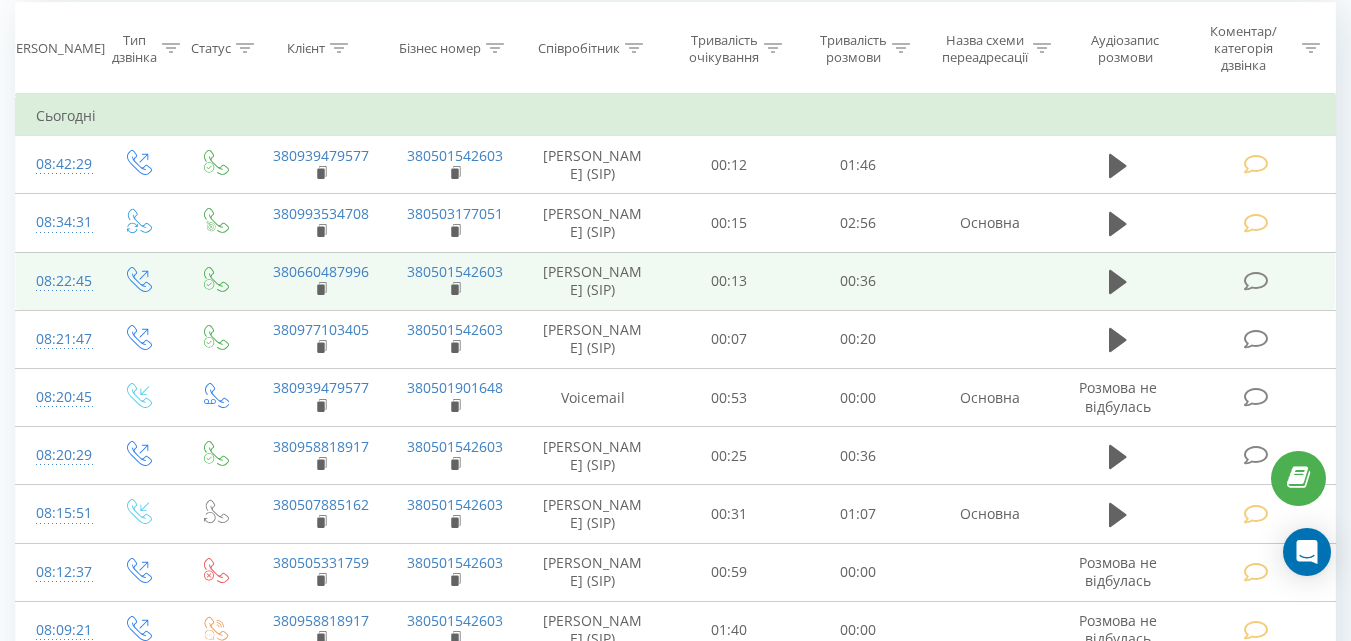 scroll, scrollTop: 180, scrollLeft: 0, axis: vertical 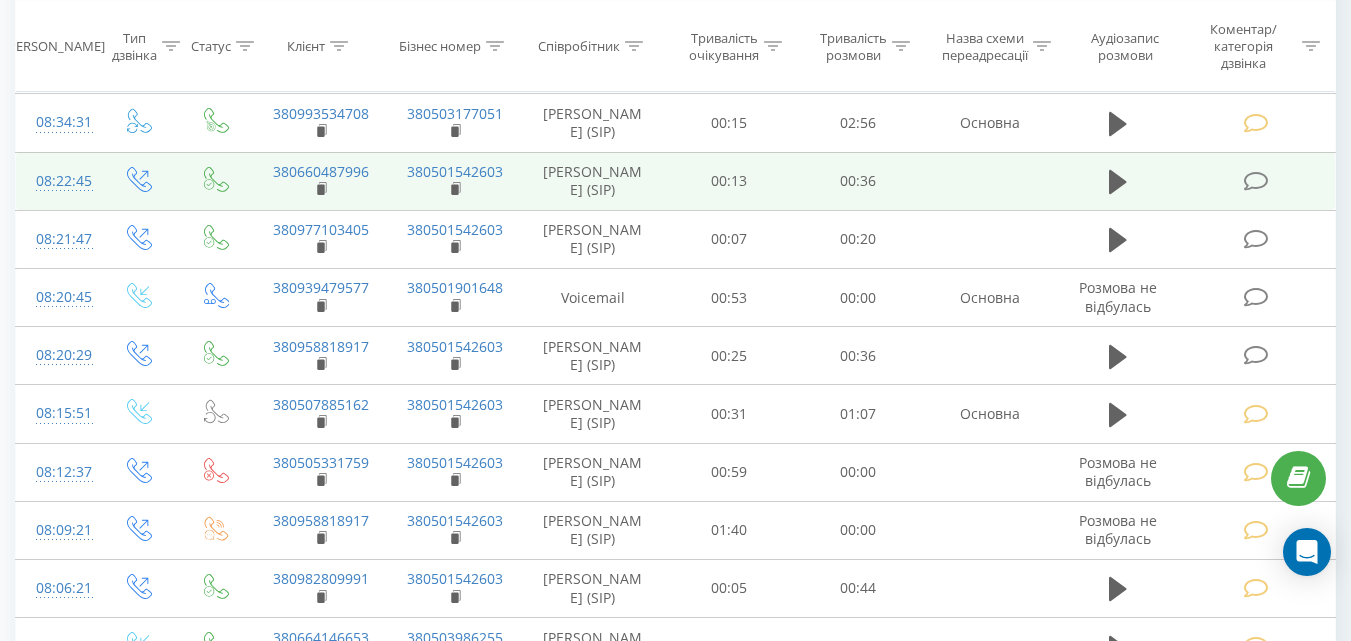 click at bounding box center [1255, 181] 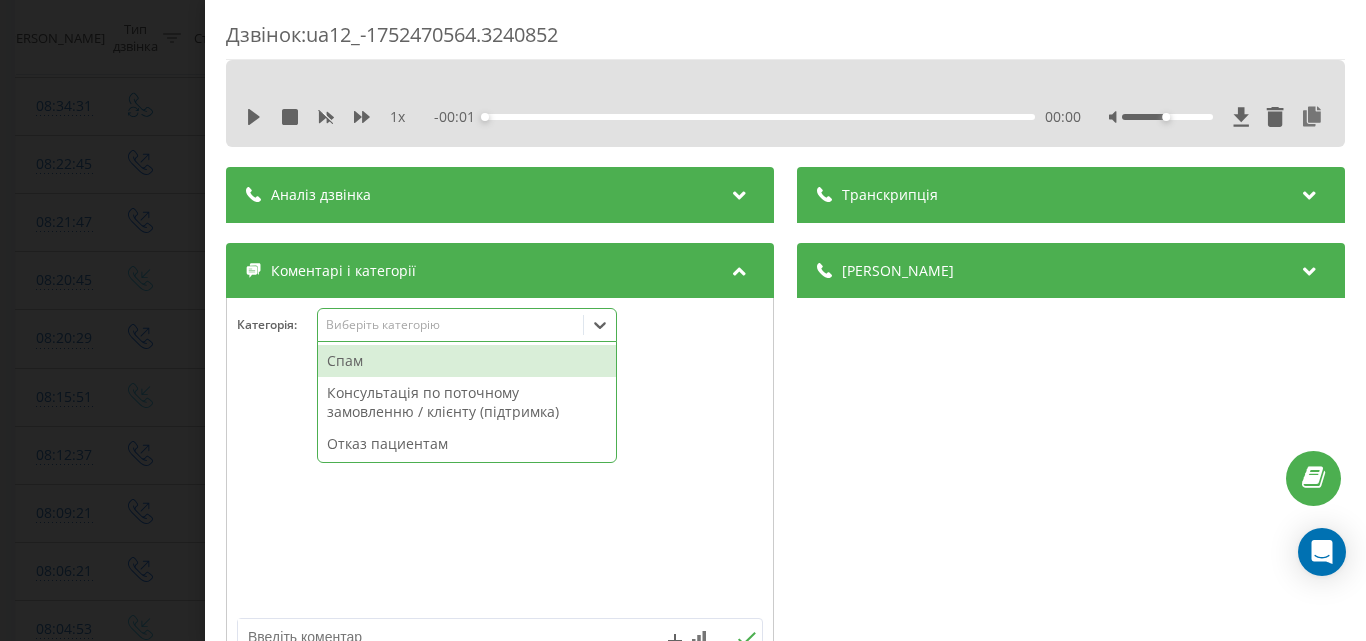 click on "Виберіть категорію" at bounding box center (467, 325) 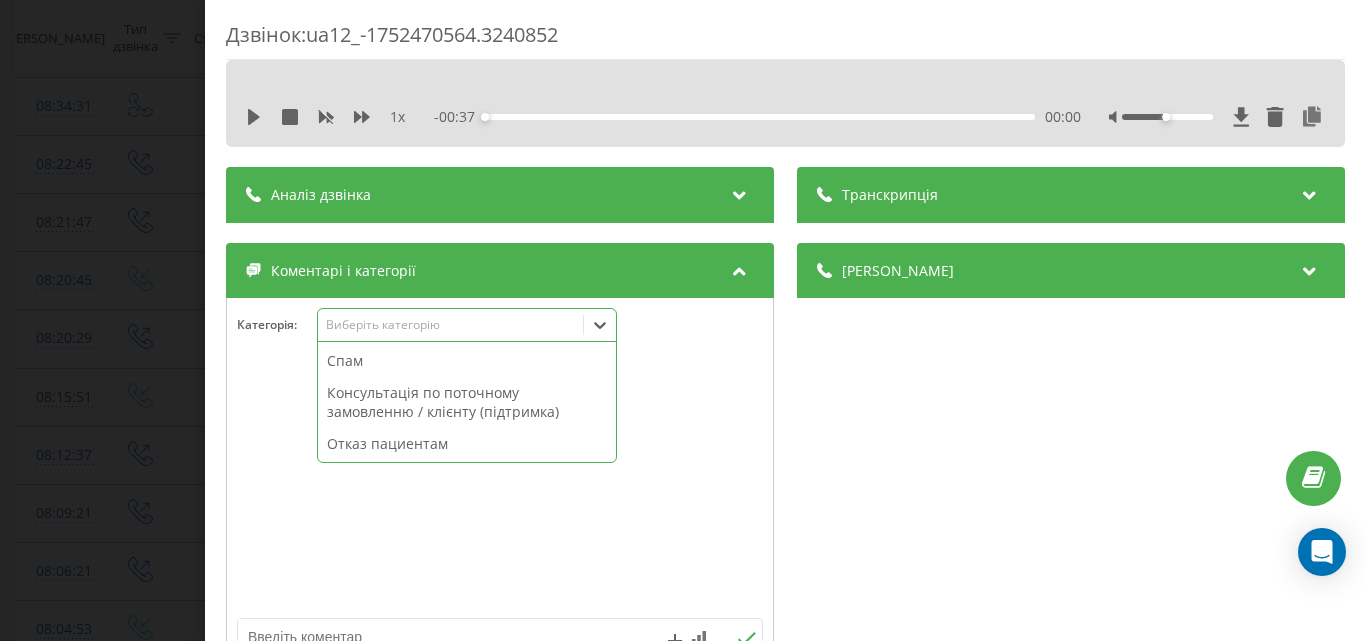 scroll, scrollTop: 95, scrollLeft: 0, axis: vertical 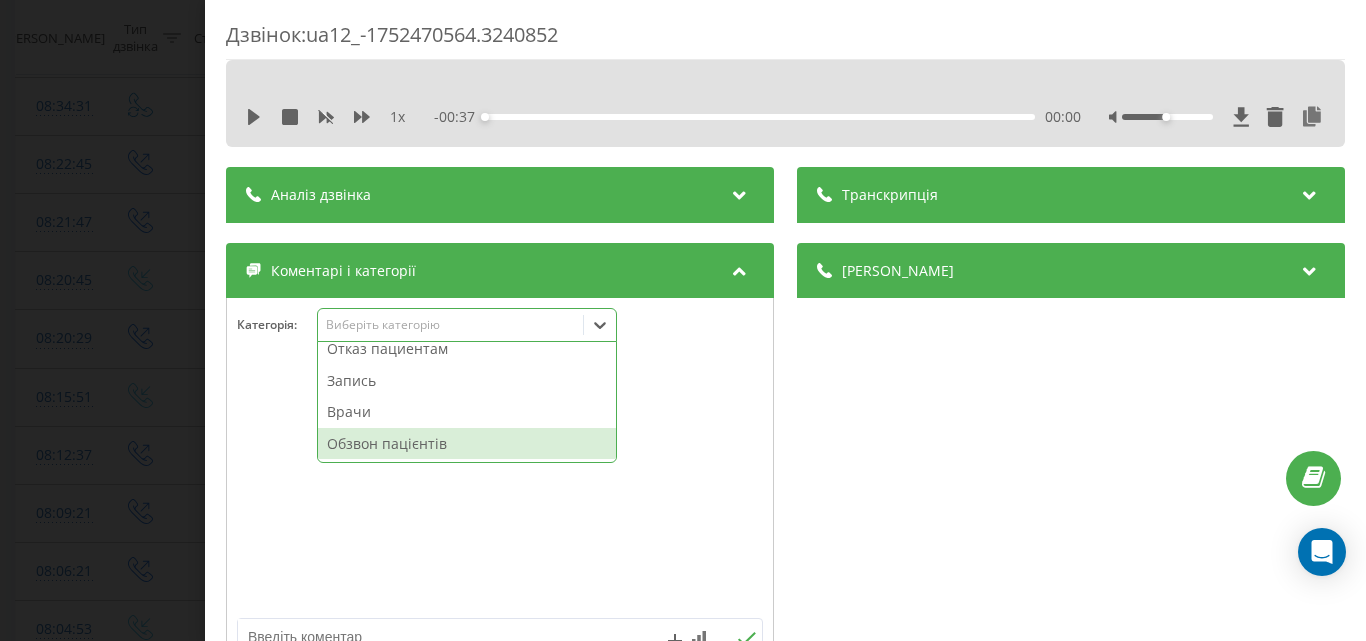 click on "Обзвон пацієнтів" at bounding box center [467, 444] 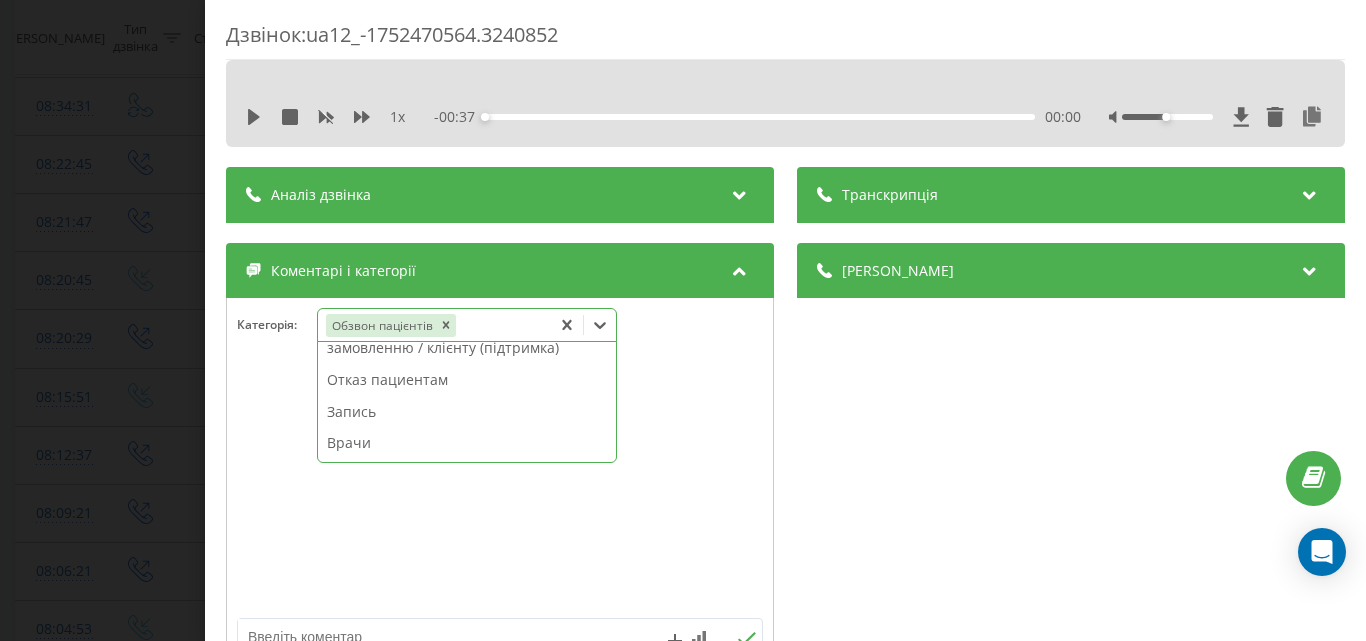 scroll, scrollTop: 64, scrollLeft: 0, axis: vertical 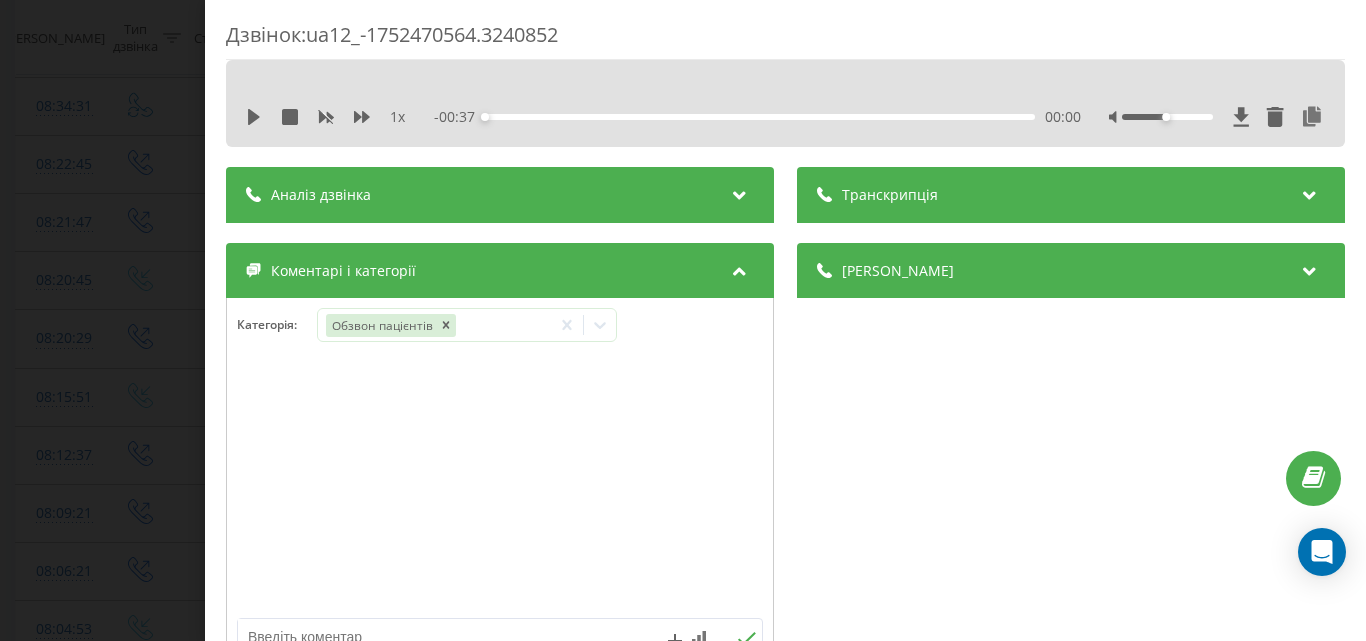 click on "Дзвінок :  ua12_-1752470564.3240852   1 x  - 00:37 00:00   00:00   Транскрипція Для AI-аналізу майбутніх дзвінків  налаштуйте та активуйте профіль на сторінці . Якщо профіль вже є і дзвінок відповідає його умовам, оновіть сторінку через 10 хвилин - AI аналізує поточний дзвінок. Аналіз дзвінка Для AI-аналізу майбутніх дзвінків  налаштуйте та активуйте профіль на сторінці . Якщо профіль вже є і дзвінок відповідає його умовам, оновіть сторінку через 10 хвилин - AI аналізує поточний дзвінок. Деталі дзвінка Загальне Дата дзвінка 2025-07-14 08:22:45 Тип дзвінка Вихідний Статус дзвінка Успішний 380501542603" at bounding box center (683, 320) 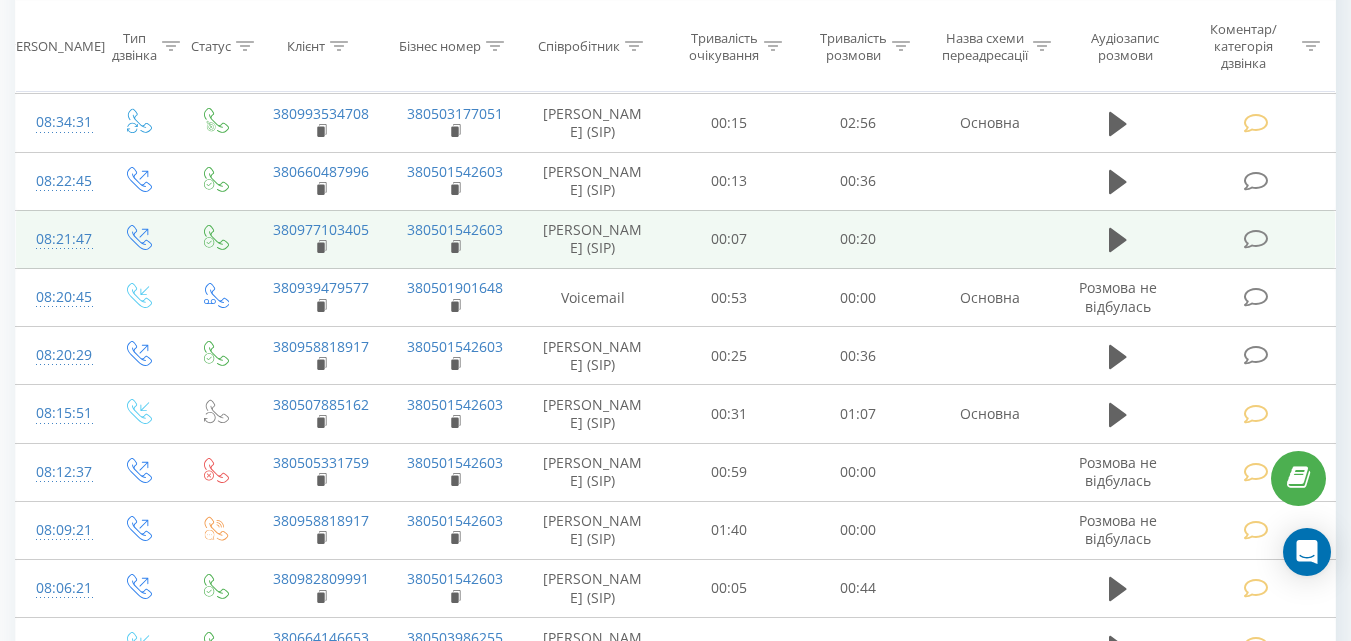 click at bounding box center [1255, 239] 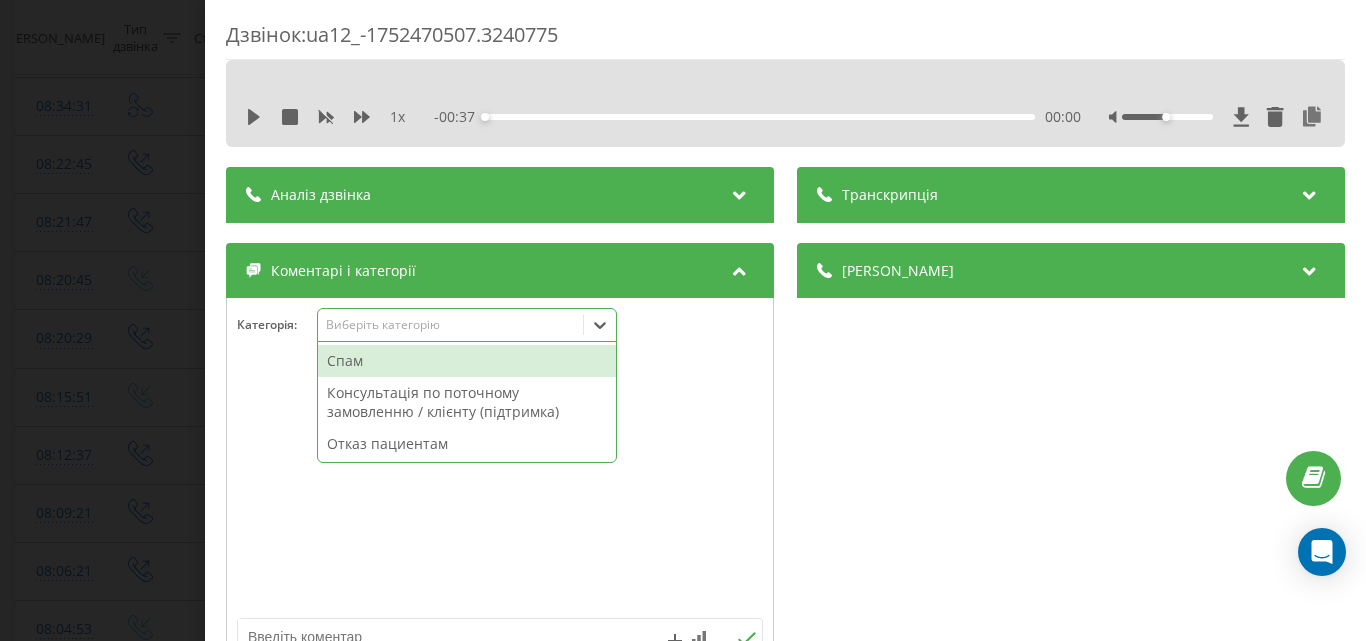 click on "Виберіть категорію" at bounding box center (450, 325) 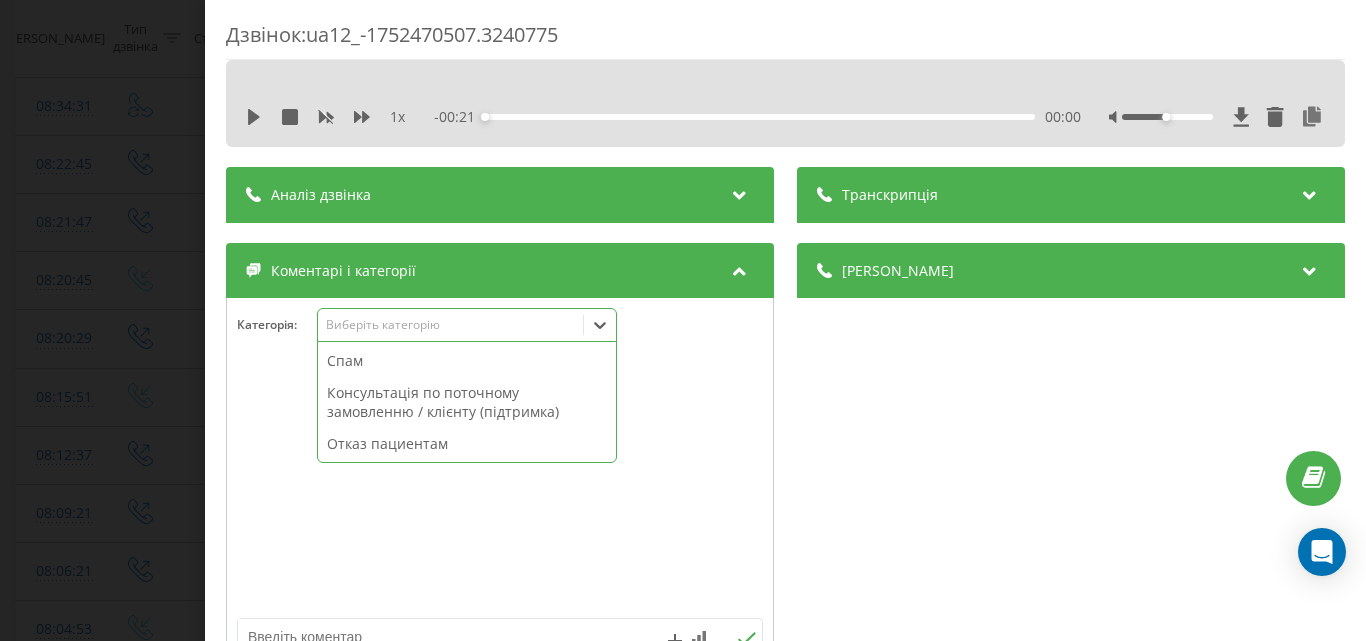 scroll, scrollTop: 95, scrollLeft: 0, axis: vertical 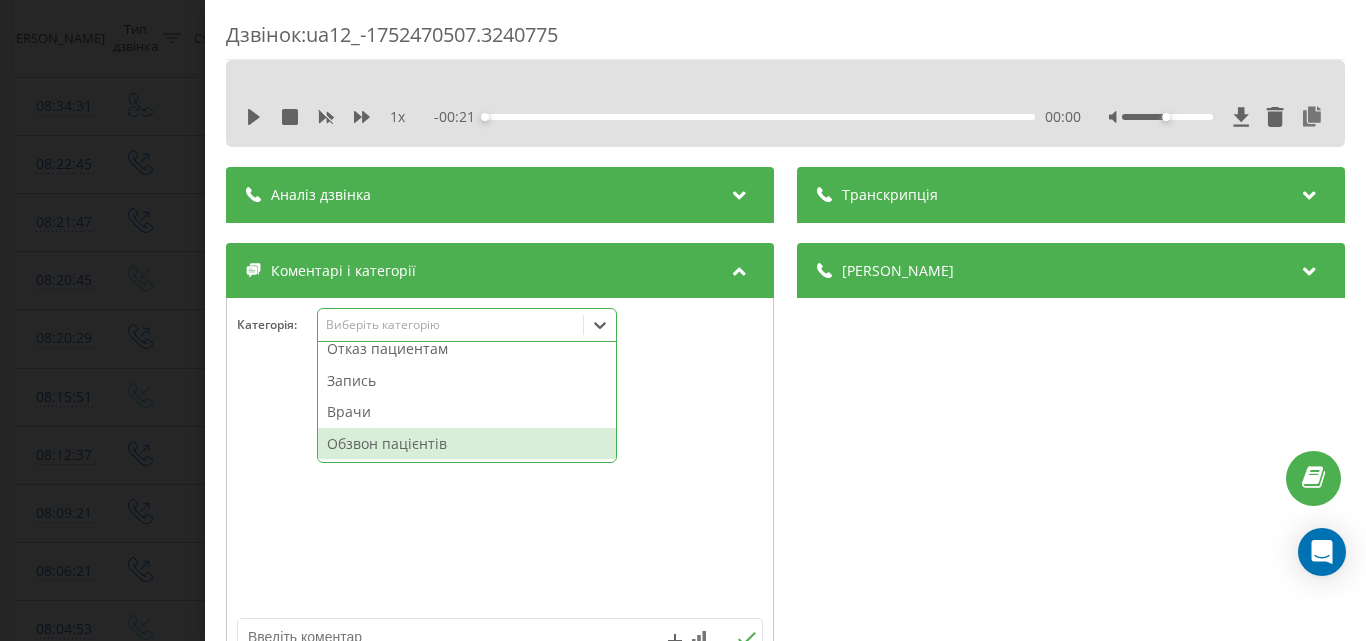 click on "Обзвон пацієнтів" at bounding box center [467, 444] 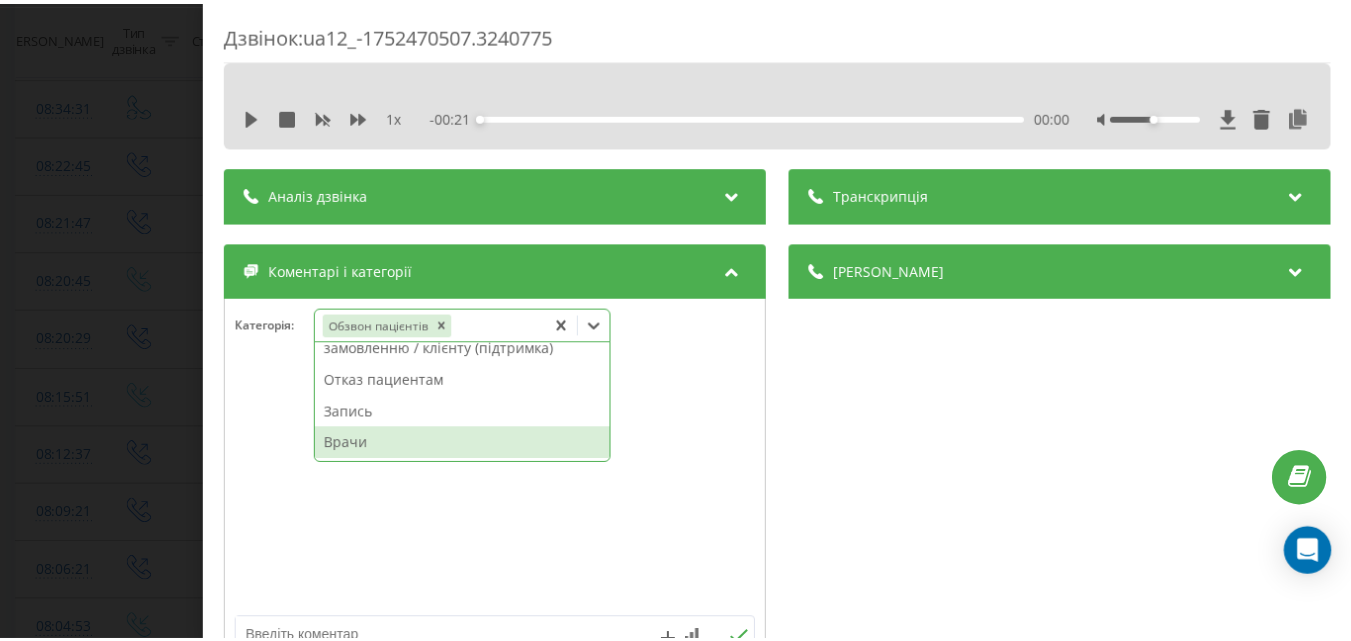 scroll, scrollTop: 64, scrollLeft: 0, axis: vertical 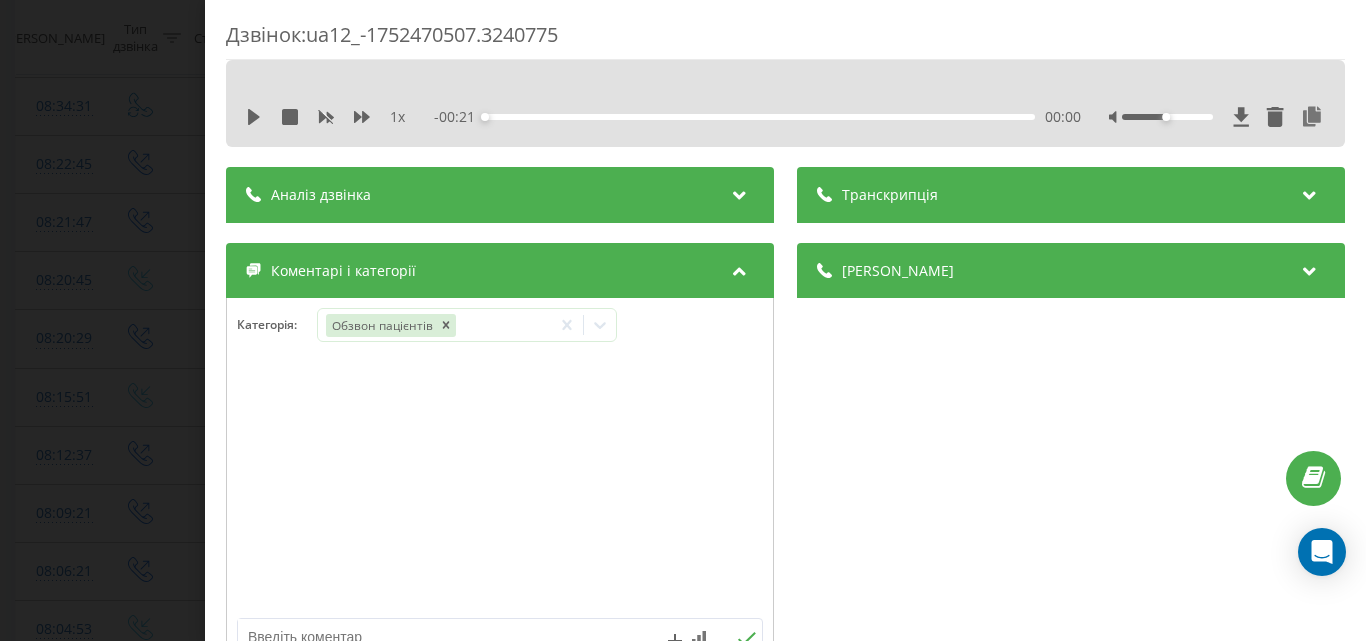 click on "Дзвінок :  ua12_-1752470507.3240775   1 x  - 00:21 00:00   00:00   Транскрипція Для AI-аналізу майбутніх дзвінків  налаштуйте та активуйте профіль на сторінці . Якщо профіль вже є і дзвінок відповідає його умовам, оновіть сторінку через 10 хвилин - AI аналізує поточний дзвінок. Аналіз дзвінка Для AI-аналізу майбутніх дзвінків  налаштуйте та активуйте профіль на сторінці . Якщо профіль вже є і дзвінок відповідає його умовам, оновіть сторінку через 10 хвилин - AI аналізує поточний дзвінок. Деталі дзвінка Загальне Дата дзвінка 2025-07-14 08:21:47 Тип дзвінка Вихідний Статус дзвінка Успішний 380501542603" at bounding box center [683, 320] 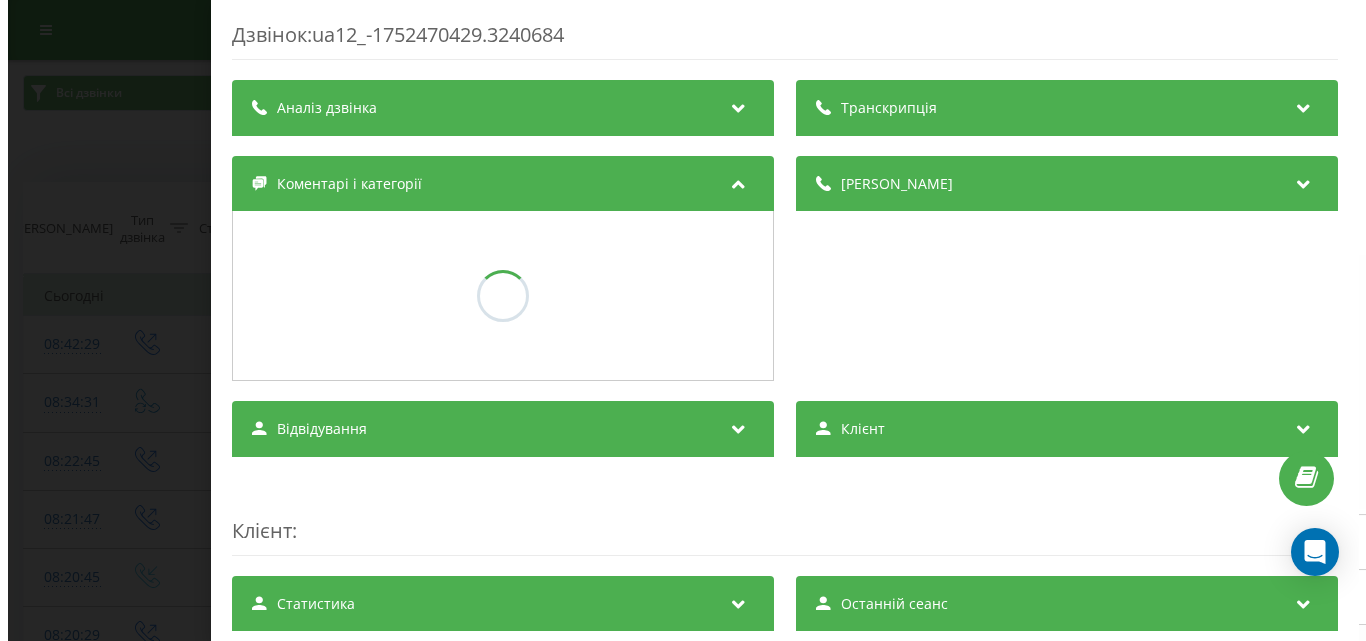 scroll, scrollTop: 380, scrollLeft: 0, axis: vertical 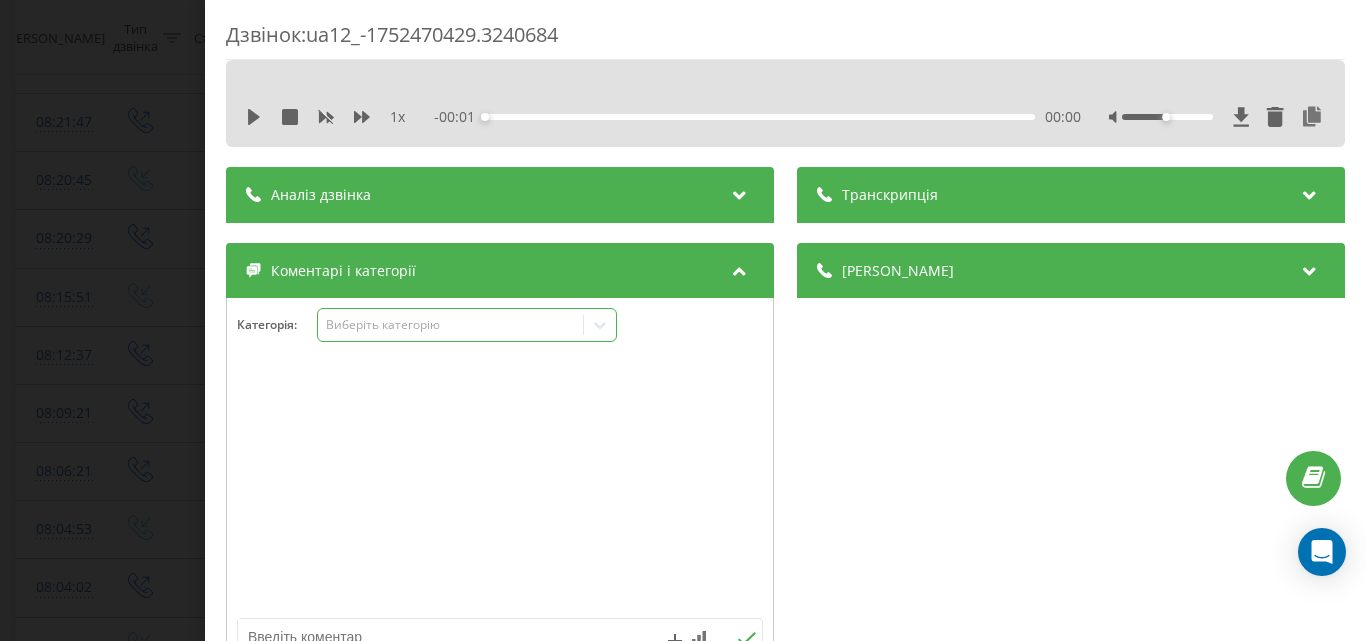 click on "Виберіть категорію" at bounding box center (450, 325) 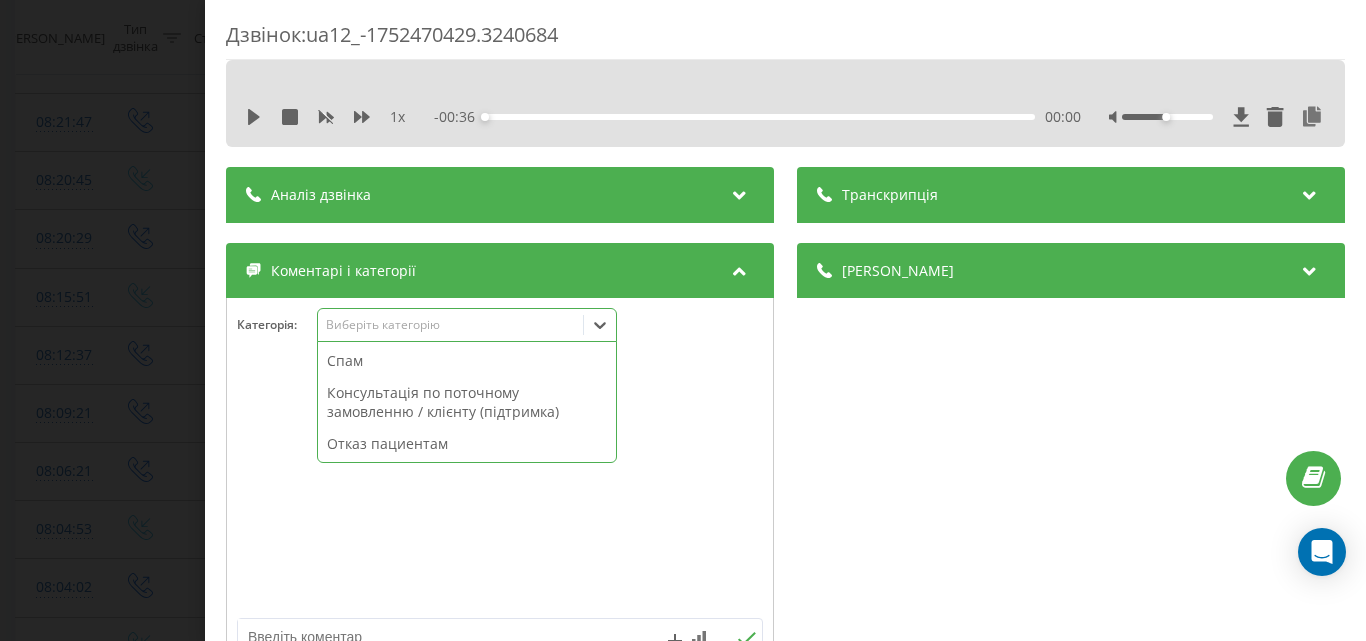 scroll, scrollTop: 95, scrollLeft: 0, axis: vertical 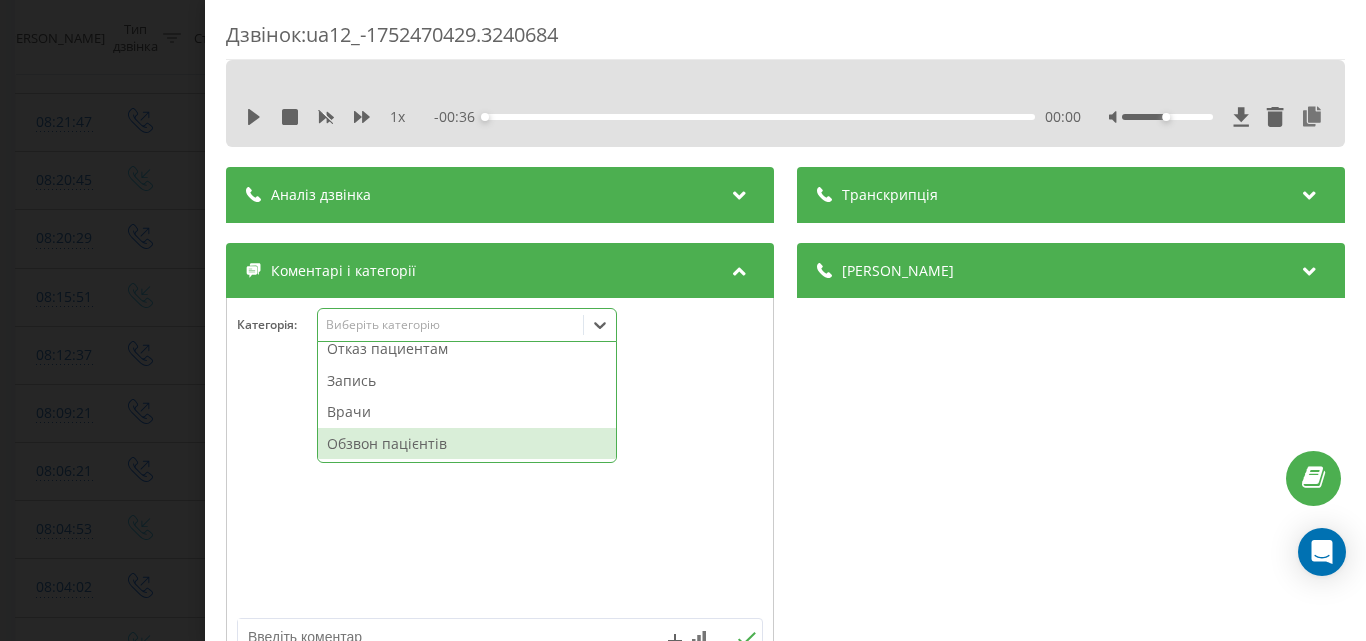 click on "Обзвон пацієнтів" at bounding box center [467, 444] 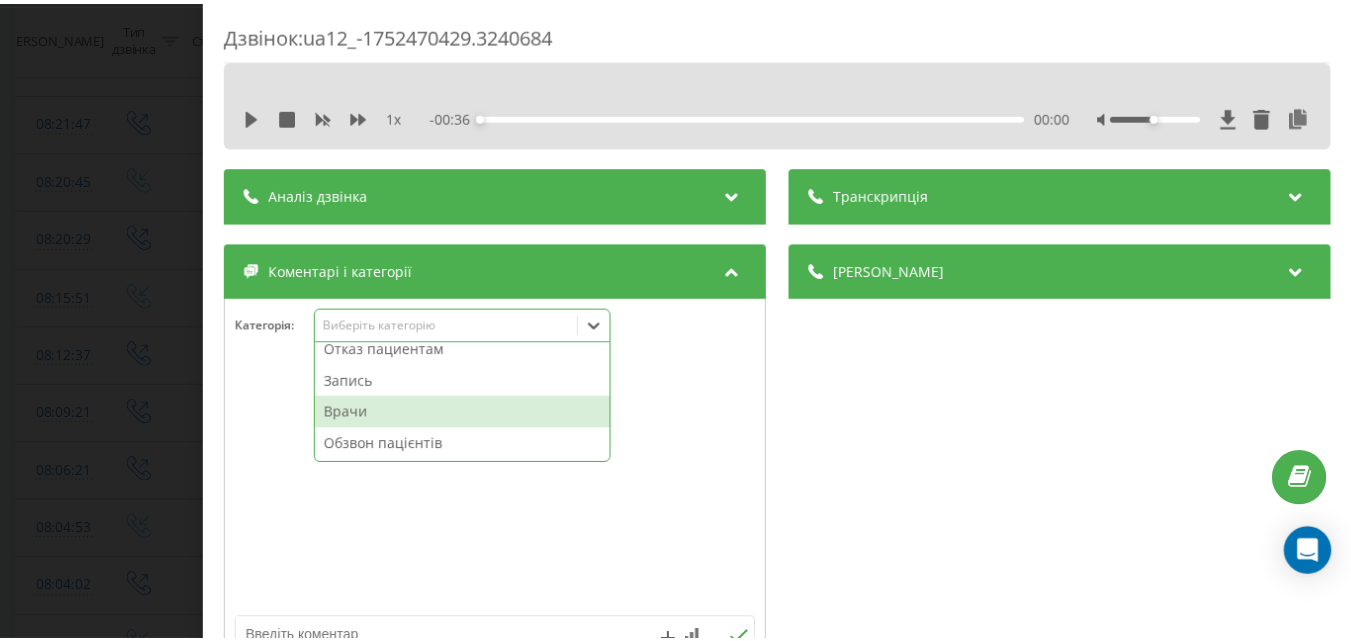 scroll, scrollTop: 64, scrollLeft: 0, axis: vertical 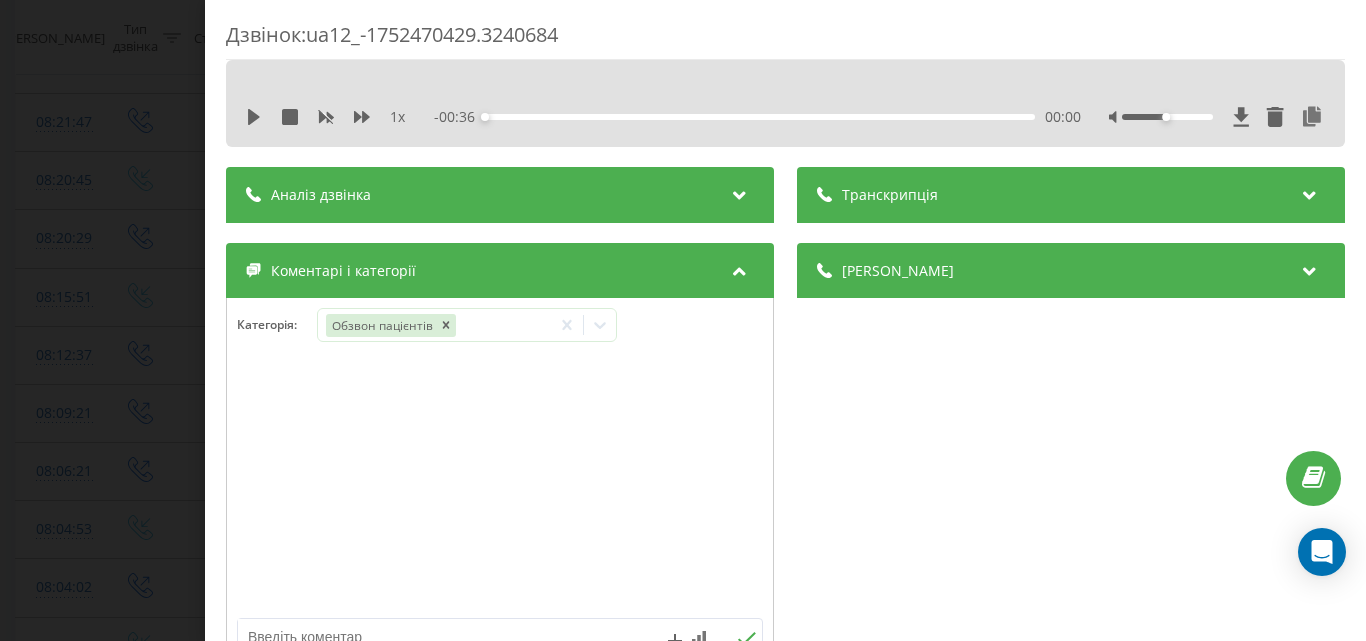 click on "Дзвінок :  ua12_-1752470429.3240684   1 x  - 00:36 00:00   00:00   Транскрипція Для AI-аналізу майбутніх дзвінків  налаштуйте та активуйте профіль на сторінці . Якщо профіль вже є і дзвінок відповідає його умовам, оновіть сторінку через 10 хвилин - AI аналізує поточний дзвінок. Аналіз дзвінка Для AI-аналізу майбутніх дзвінків  налаштуйте та активуйте профіль на сторінці . Якщо профіль вже є і дзвінок відповідає його умовам, оновіть сторінку через 10 хвилин - AI аналізує поточний дзвінок. Деталі дзвінка Загальне Дата дзвінка [DATE] 08:20:29 Тип дзвінка Вихідний Статус дзвінка Успішний 380501542603" at bounding box center (683, 320) 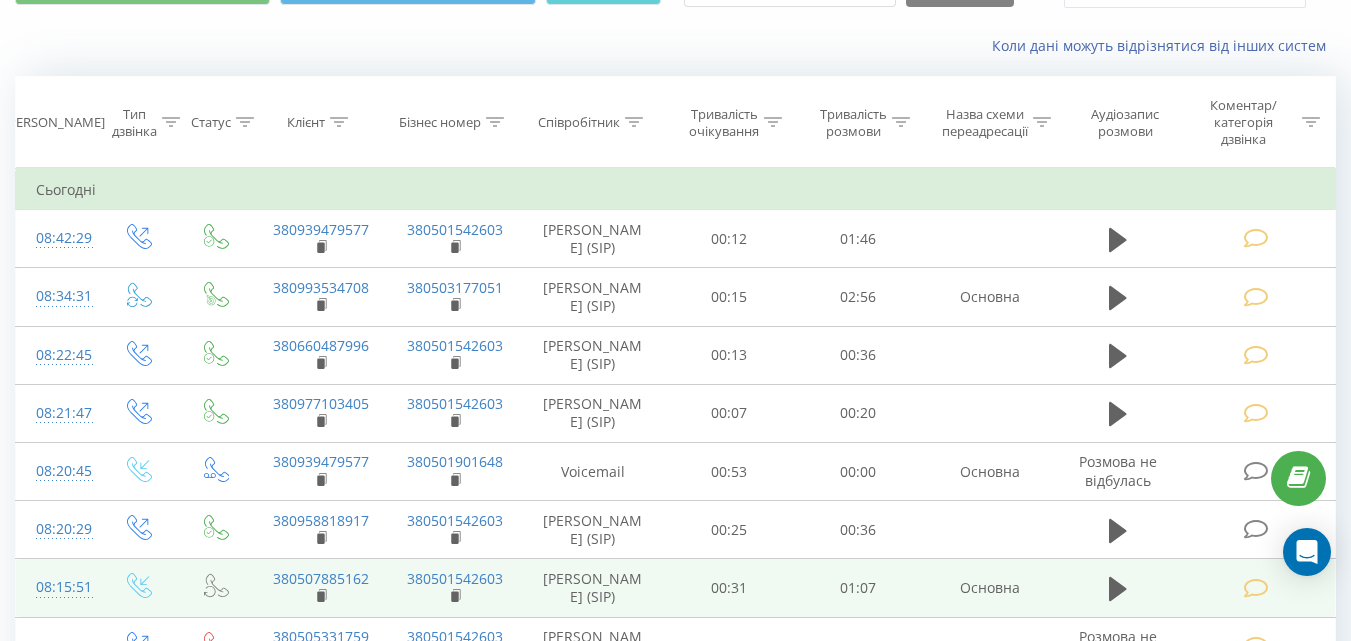 scroll, scrollTop: 0, scrollLeft: 0, axis: both 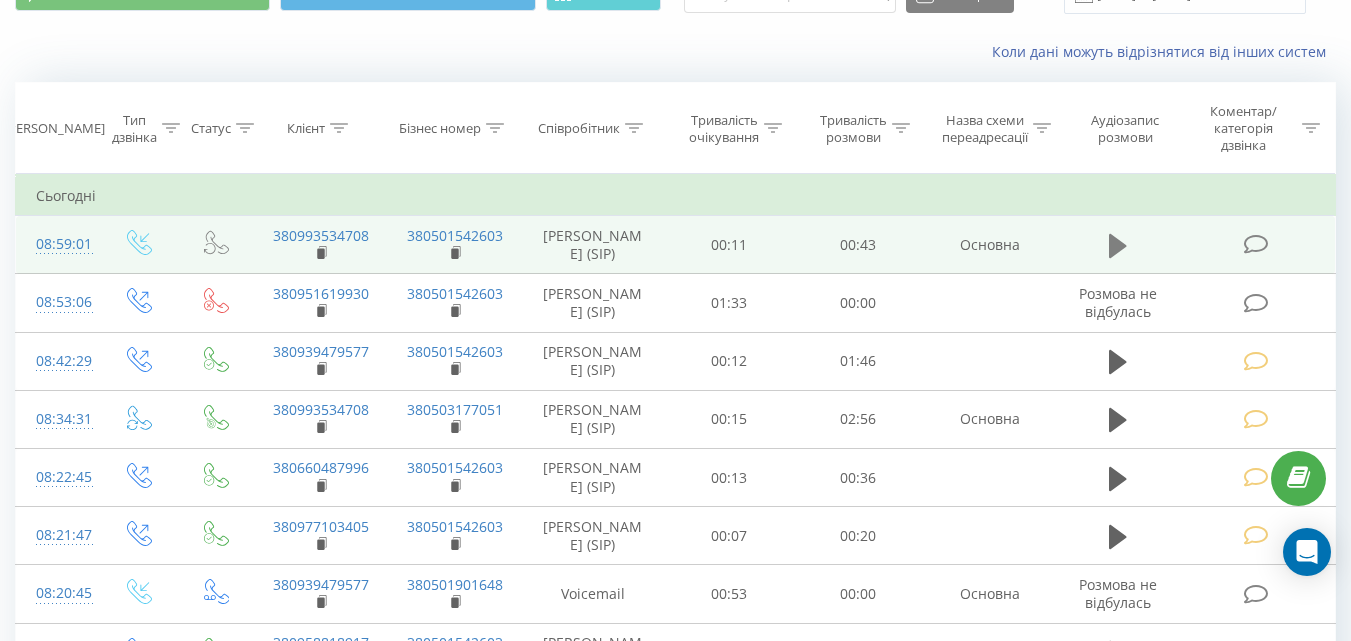 click 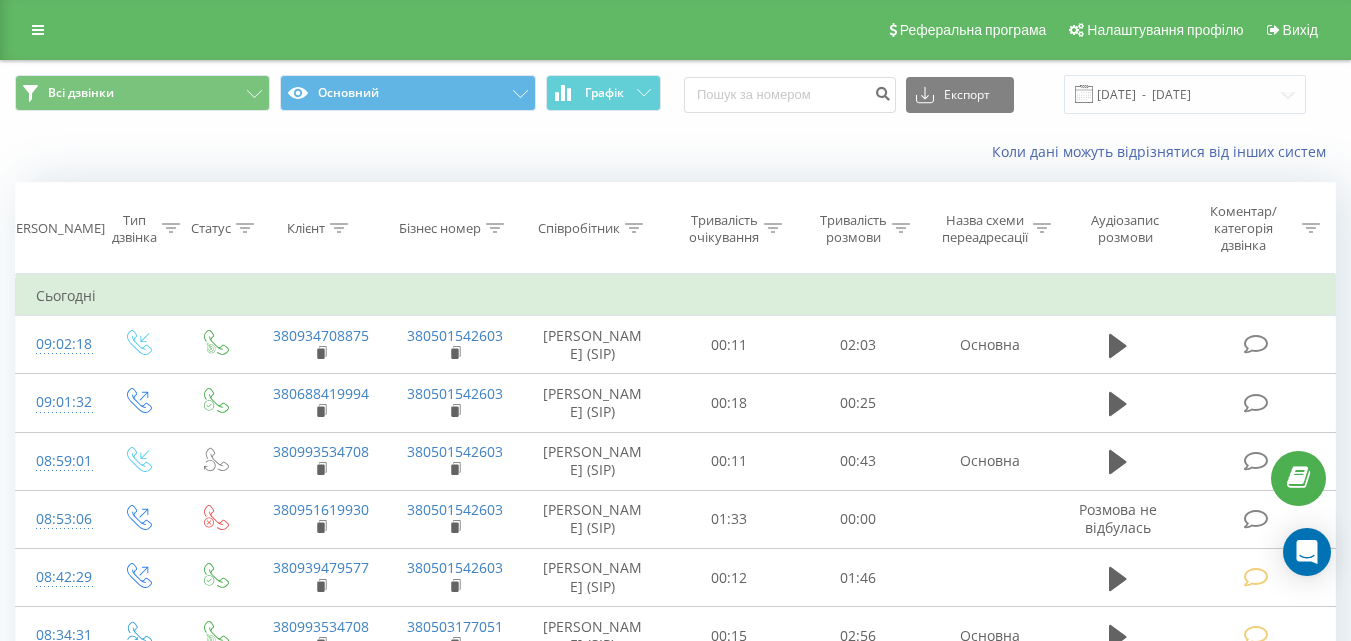scroll, scrollTop: 0, scrollLeft: 0, axis: both 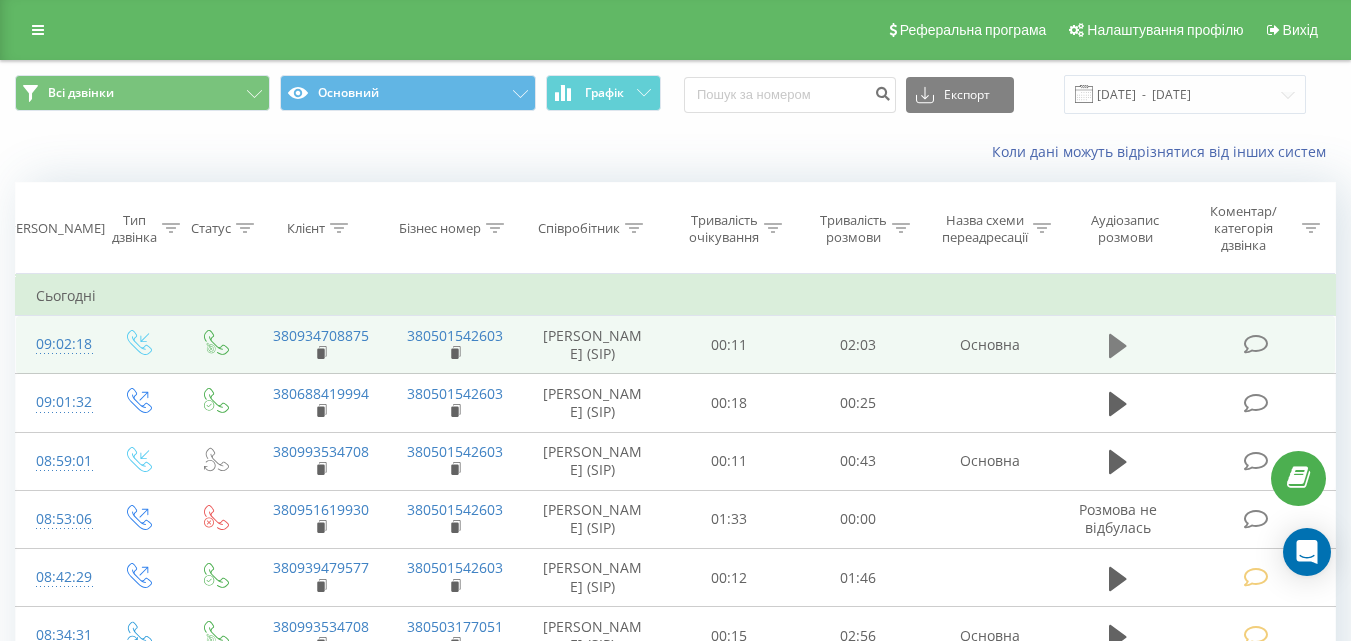 click 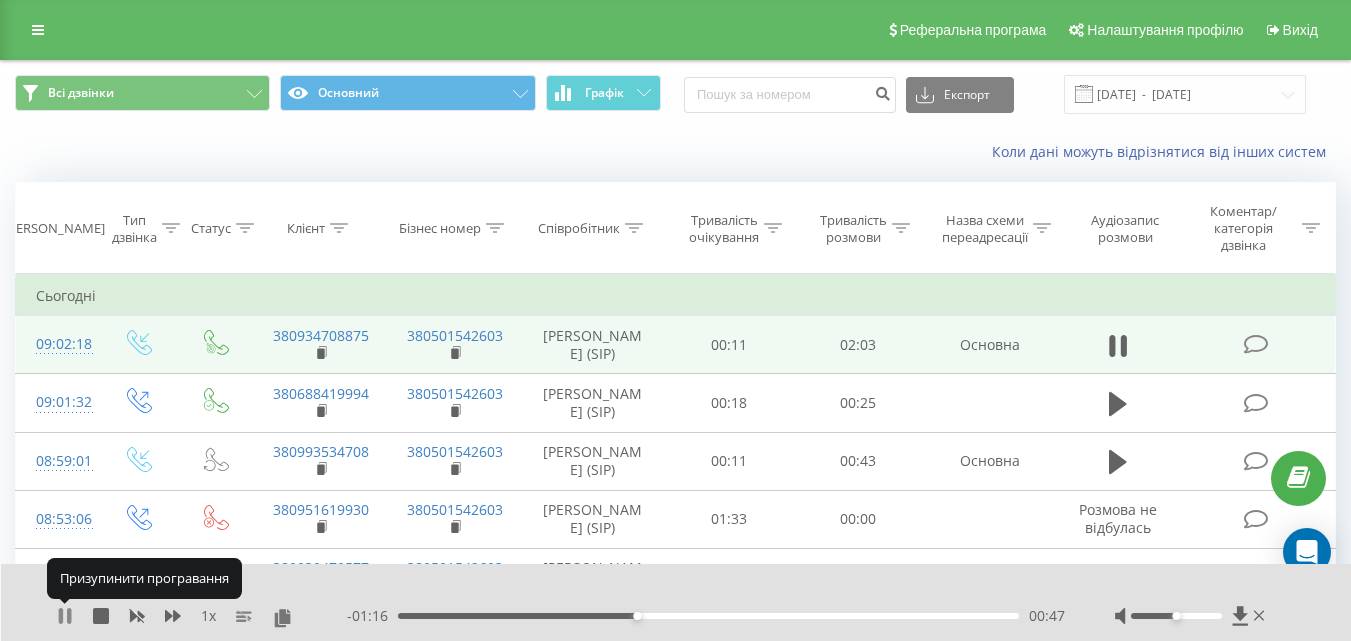 click 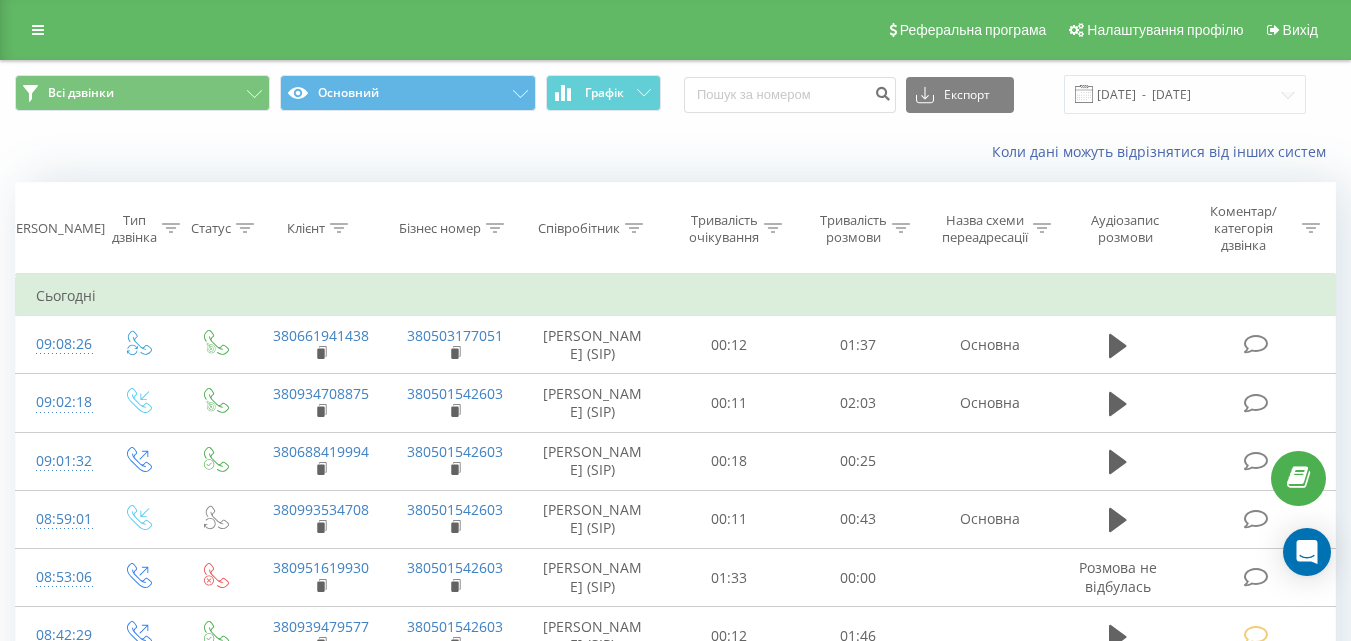 scroll, scrollTop: 0, scrollLeft: 0, axis: both 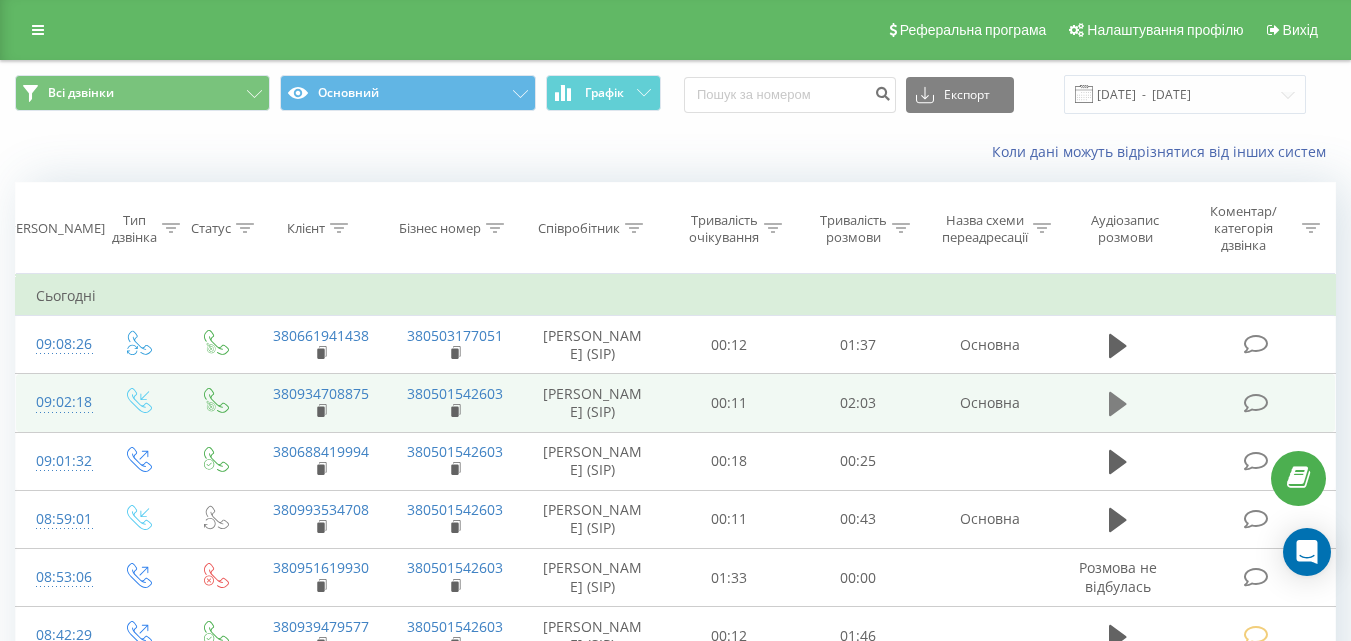 click 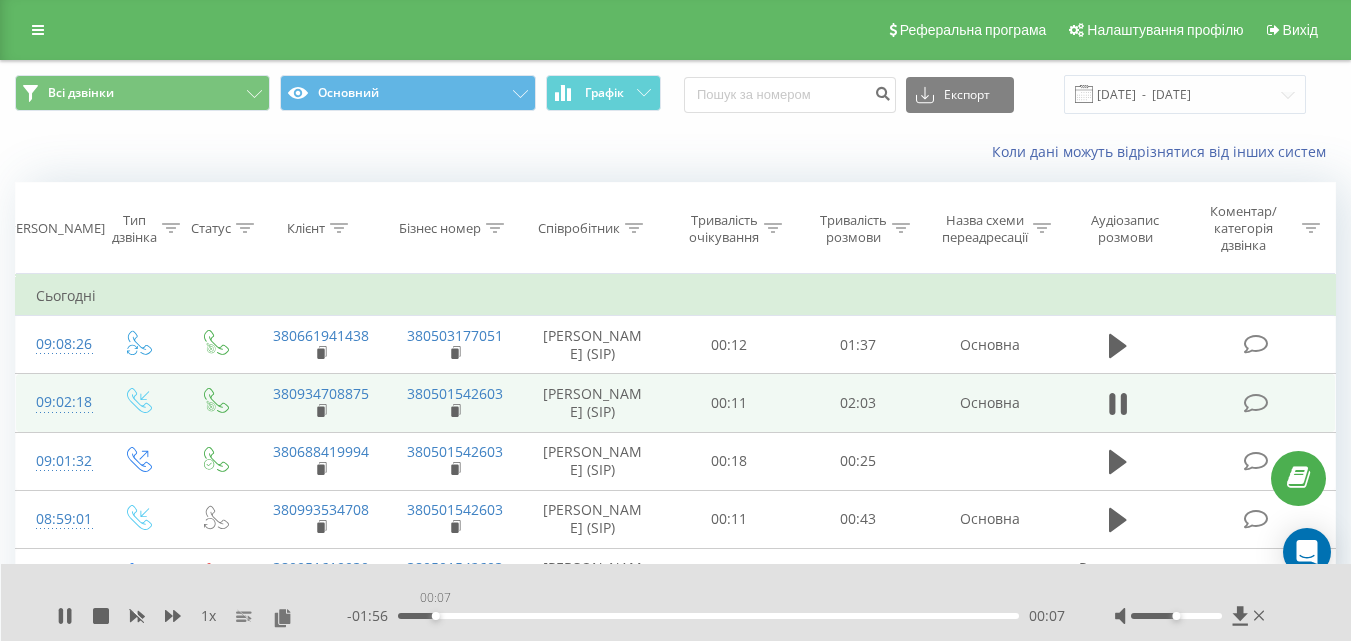 click on "00:07" at bounding box center [708, 616] 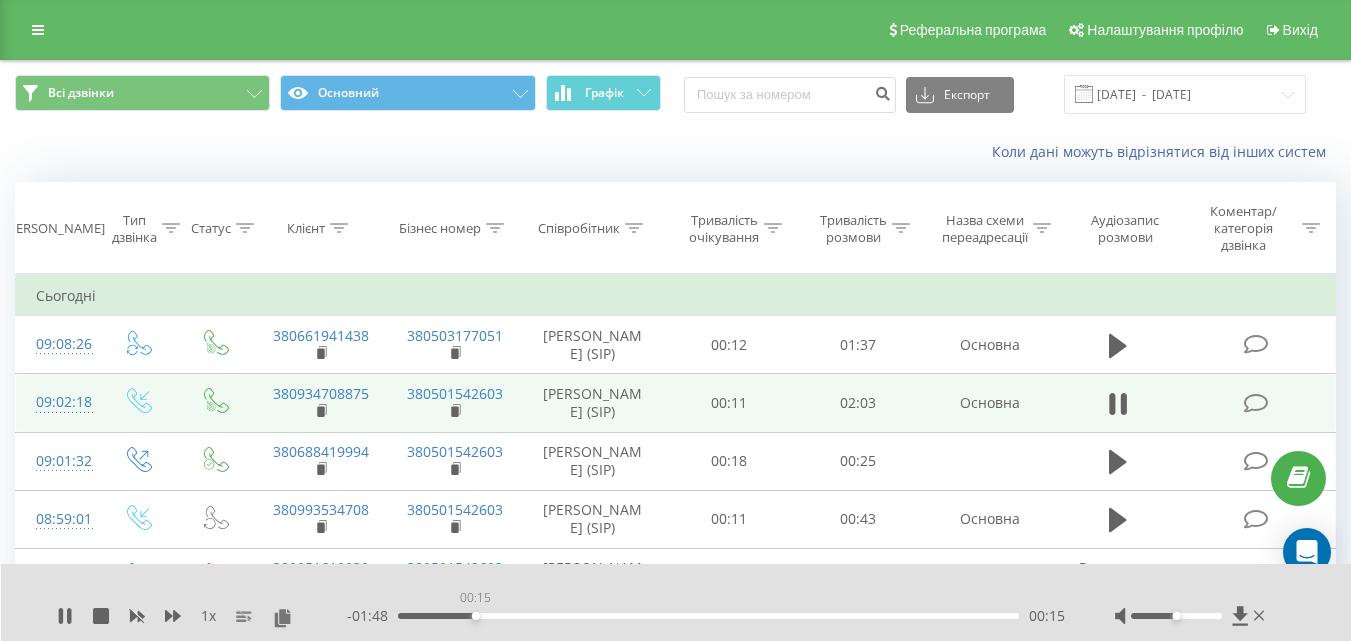click on "00:15" at bounding box center [708, 616] 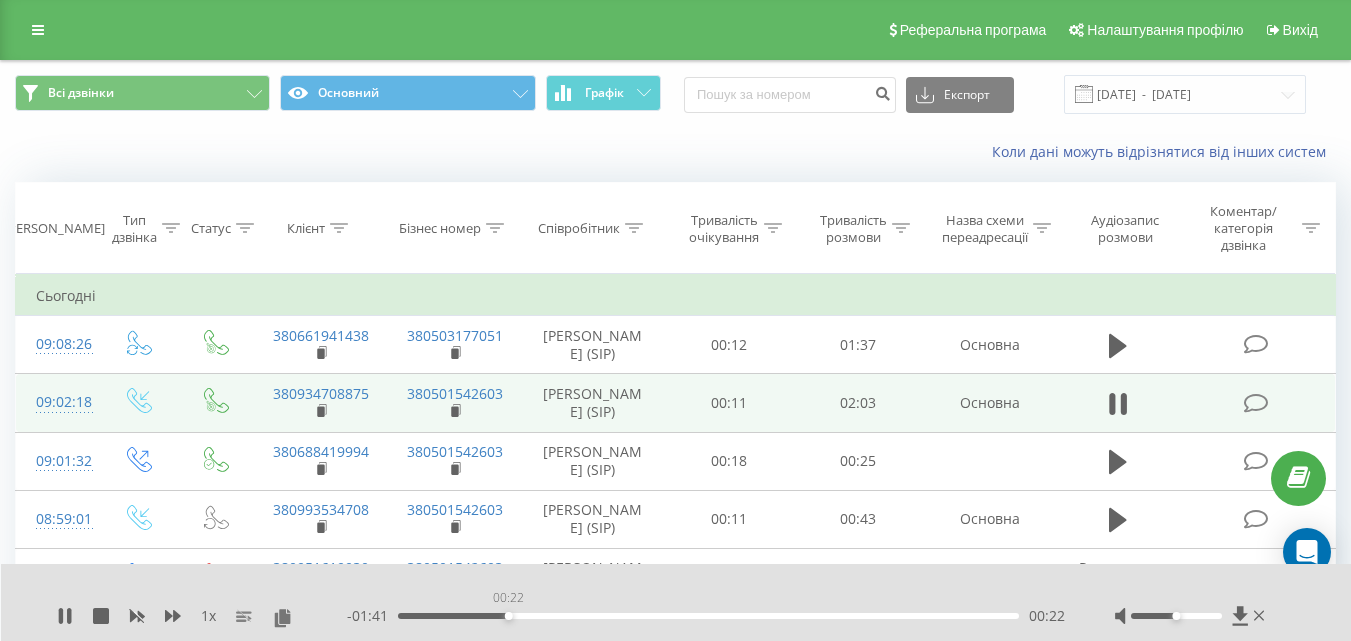 click on "00:22" at bounding box center (708, 616) 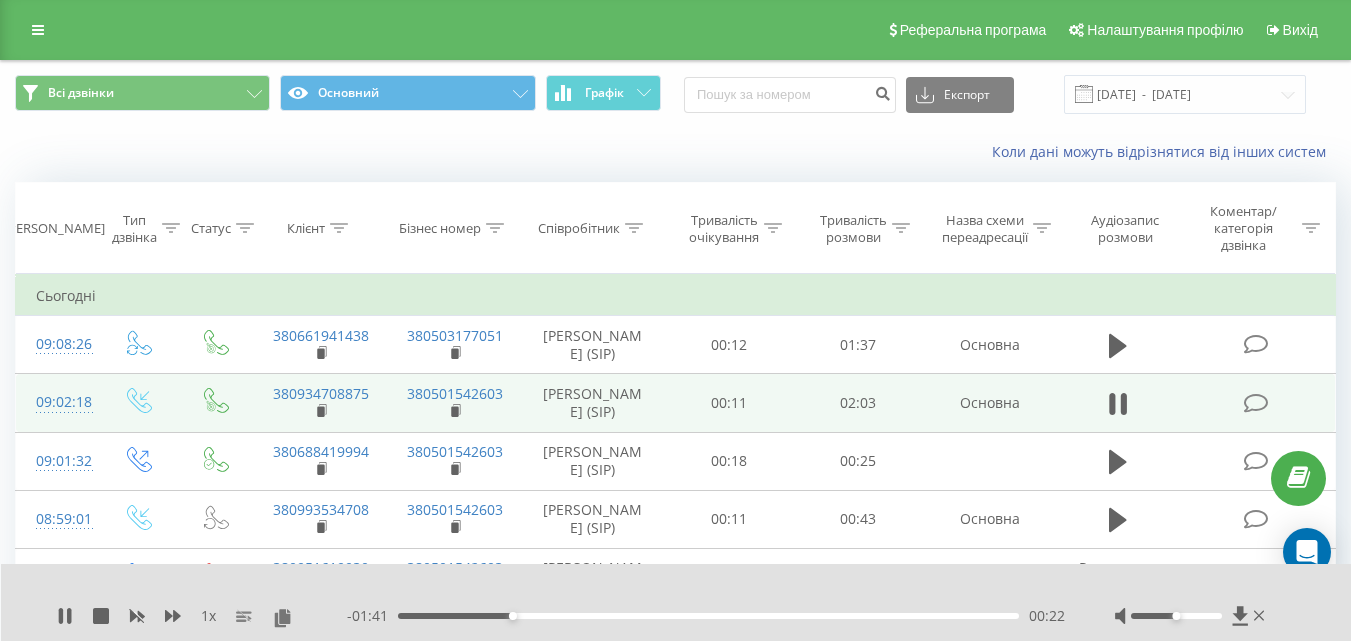 click on "00:22" at bounding box center [708, 616] 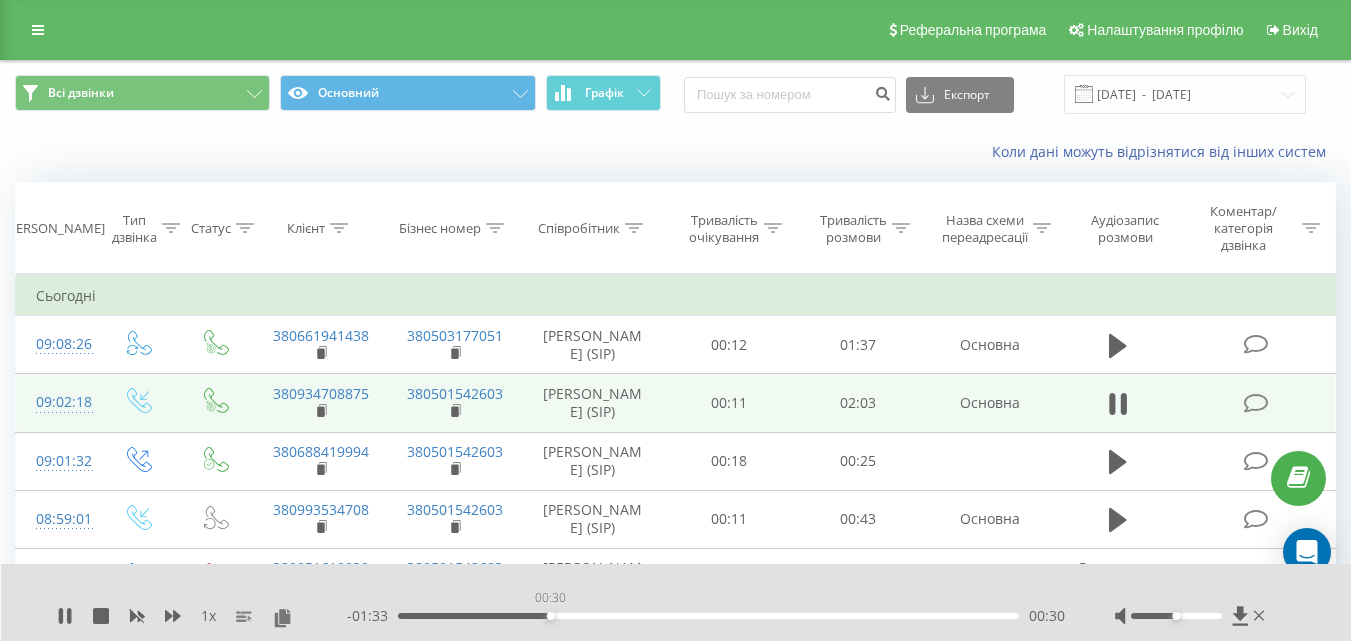 click on "00:30" at bounding box center (708, 616) 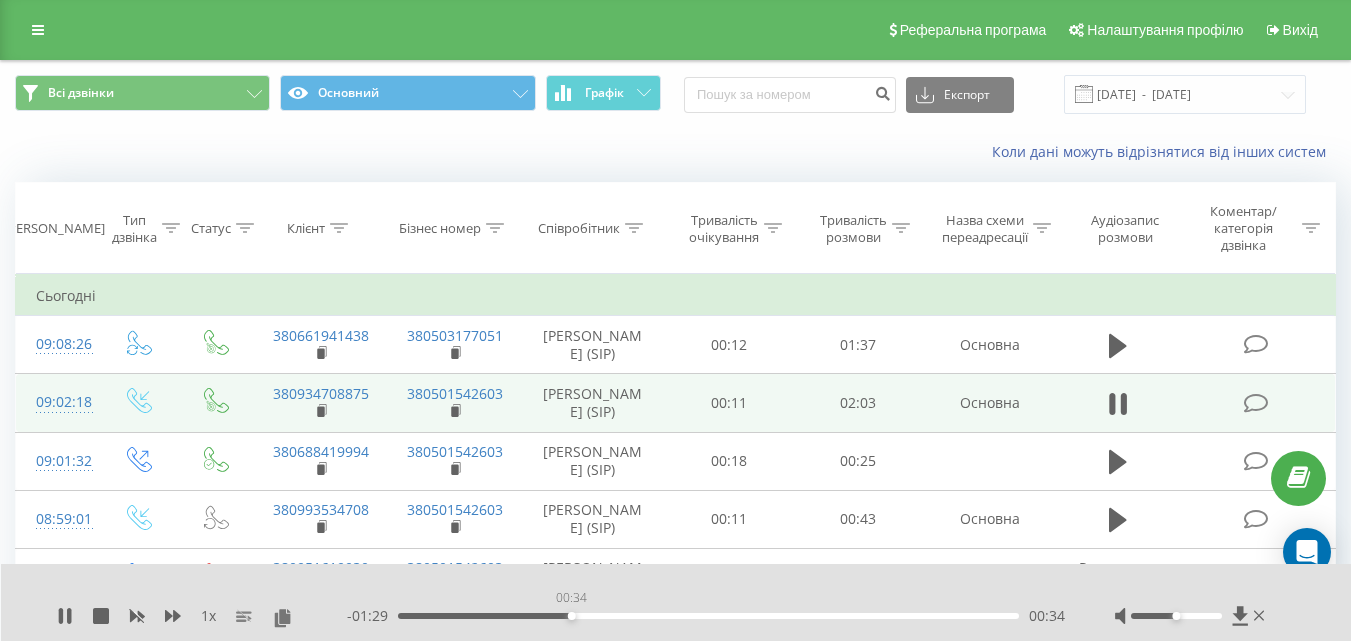 click on "00:34" at bounding box center [708, 616] 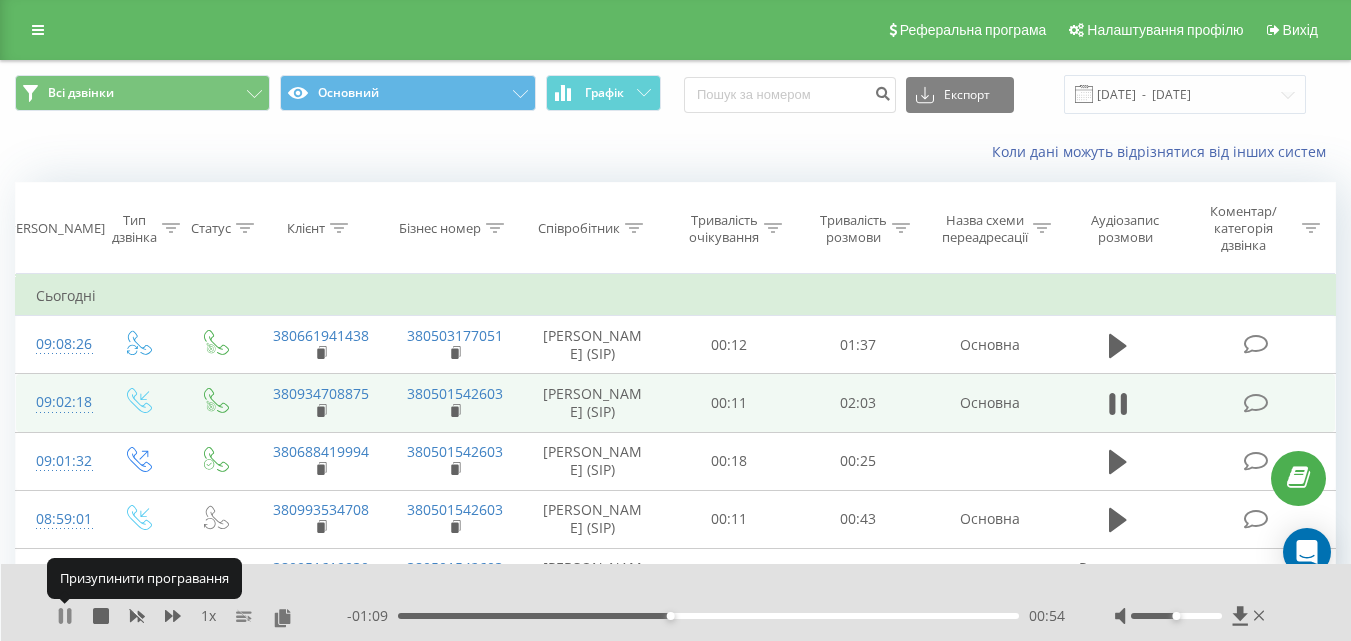 click 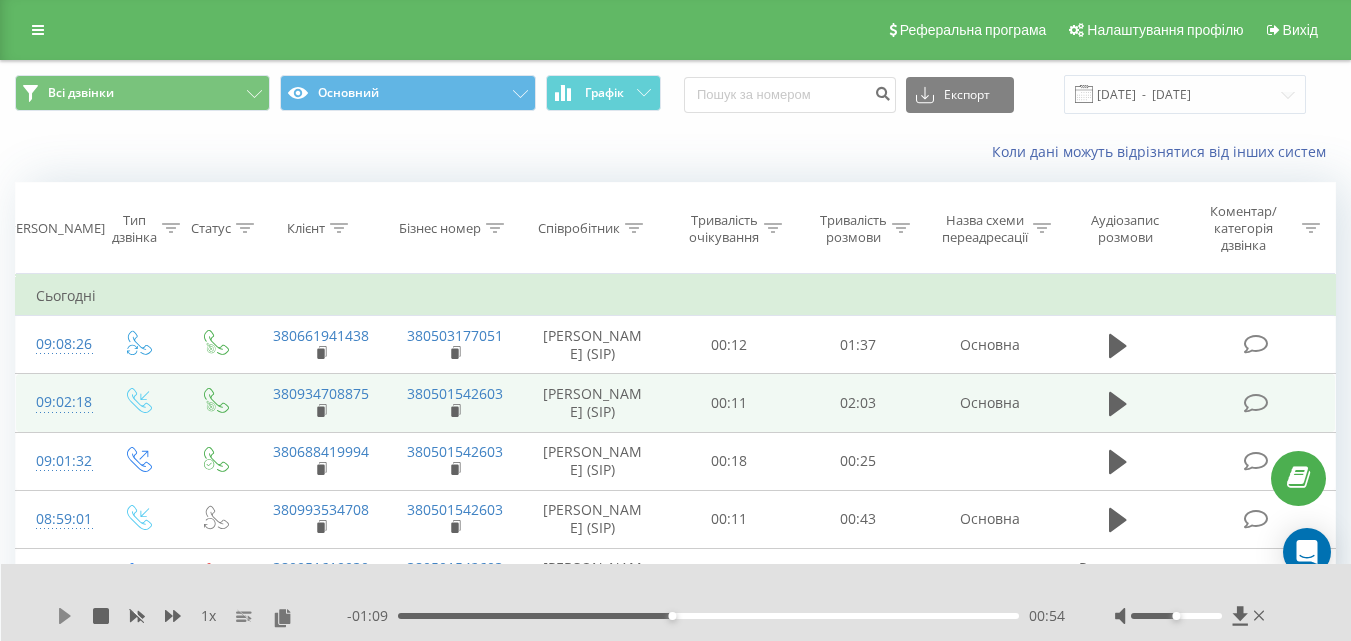 click 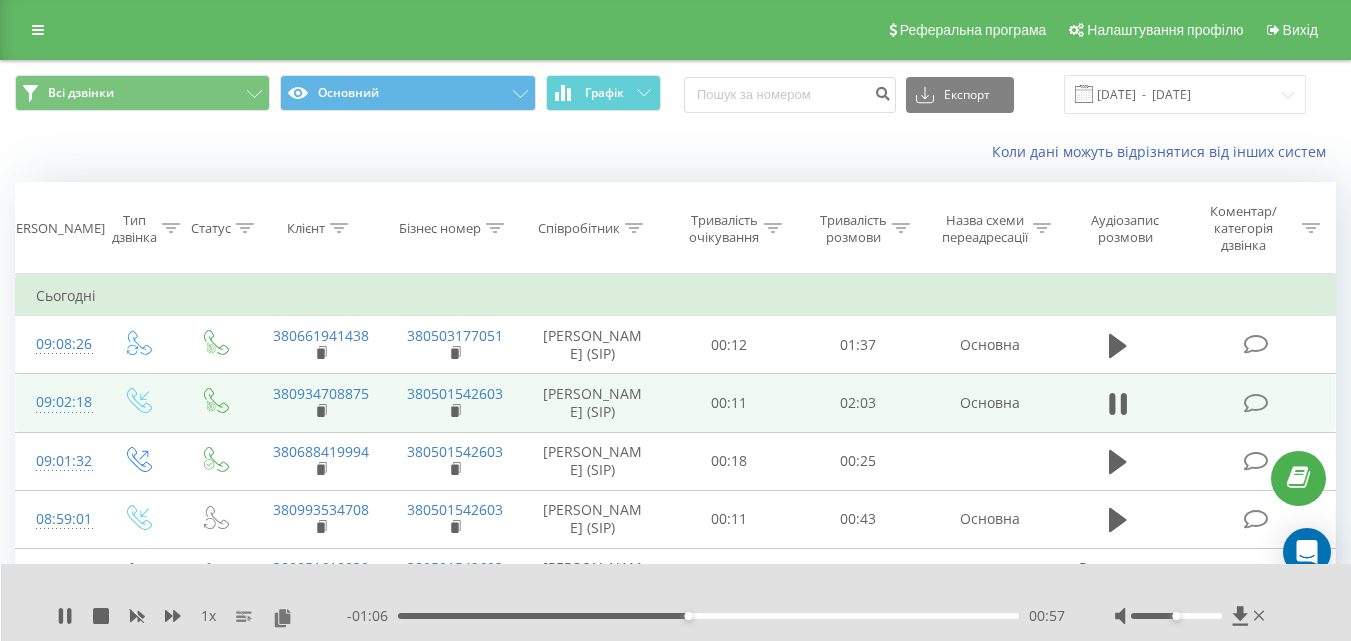 click on "00:57" at bounding box center (708, 616) 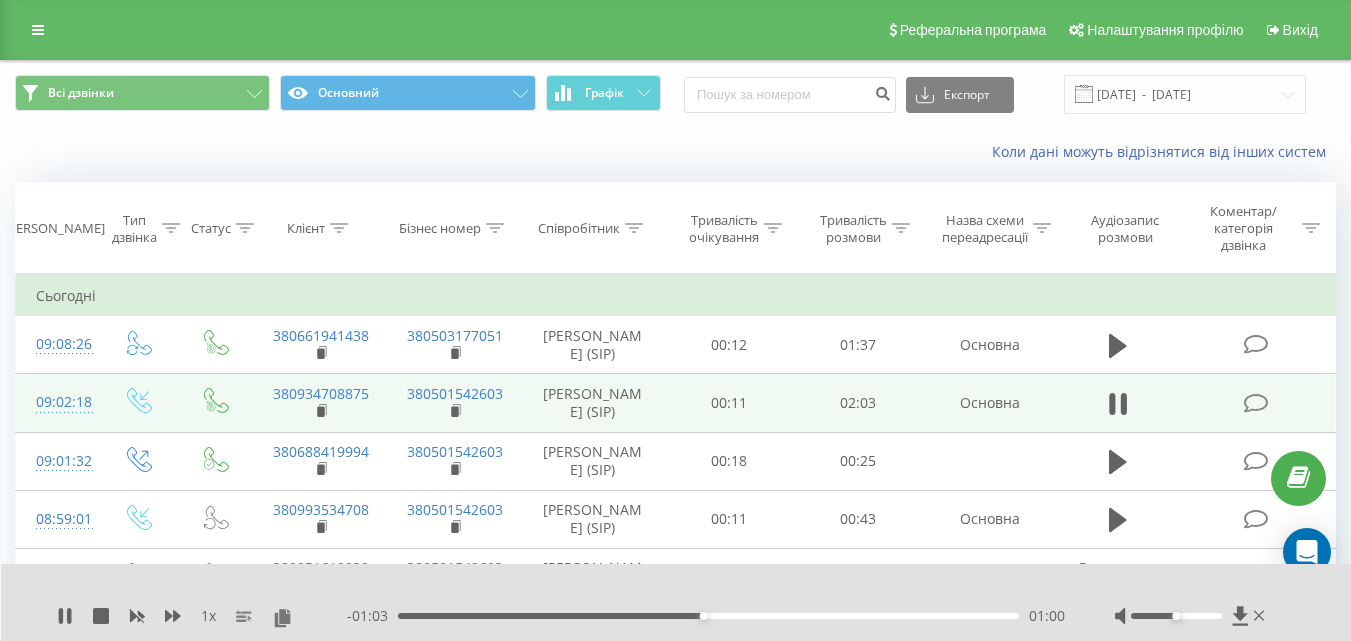 click on "01:00" at bounding box center (708, 616) 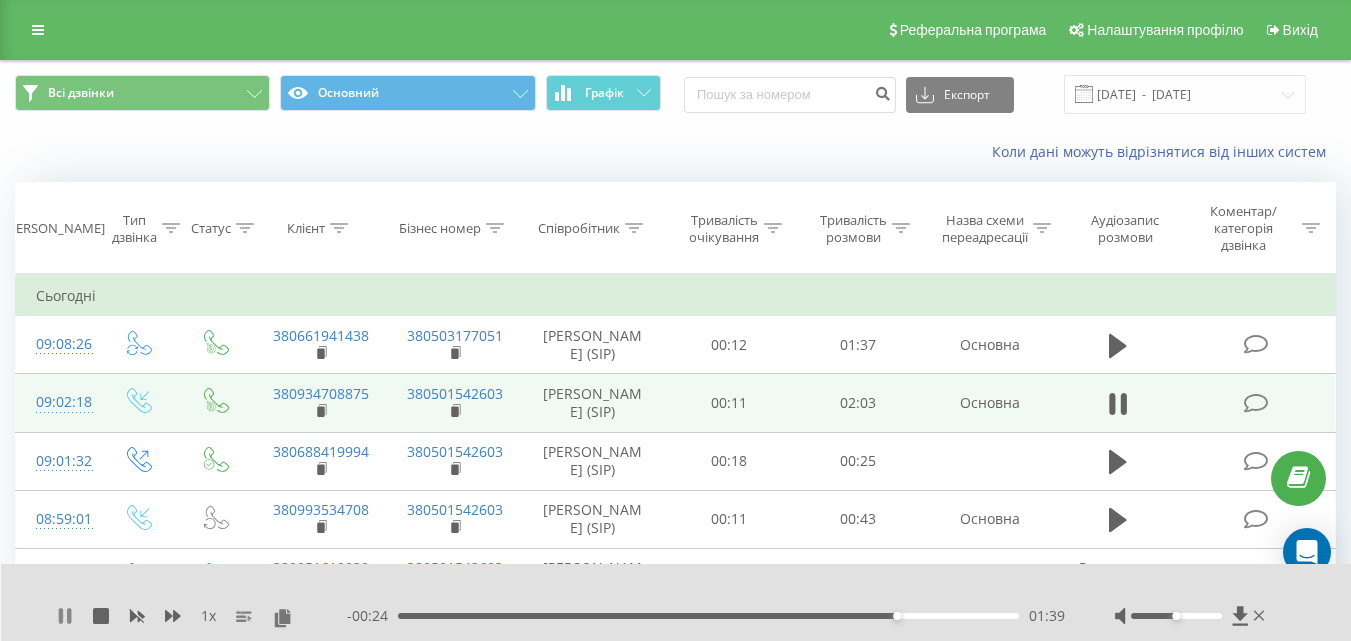 click 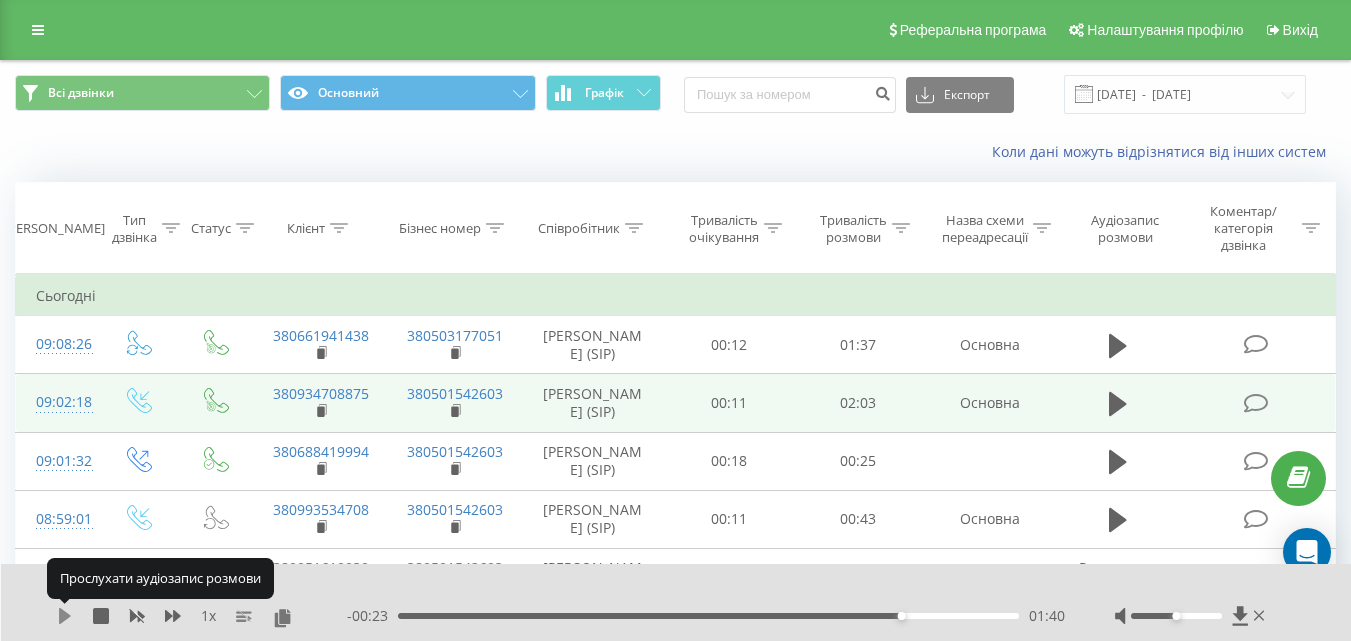 click 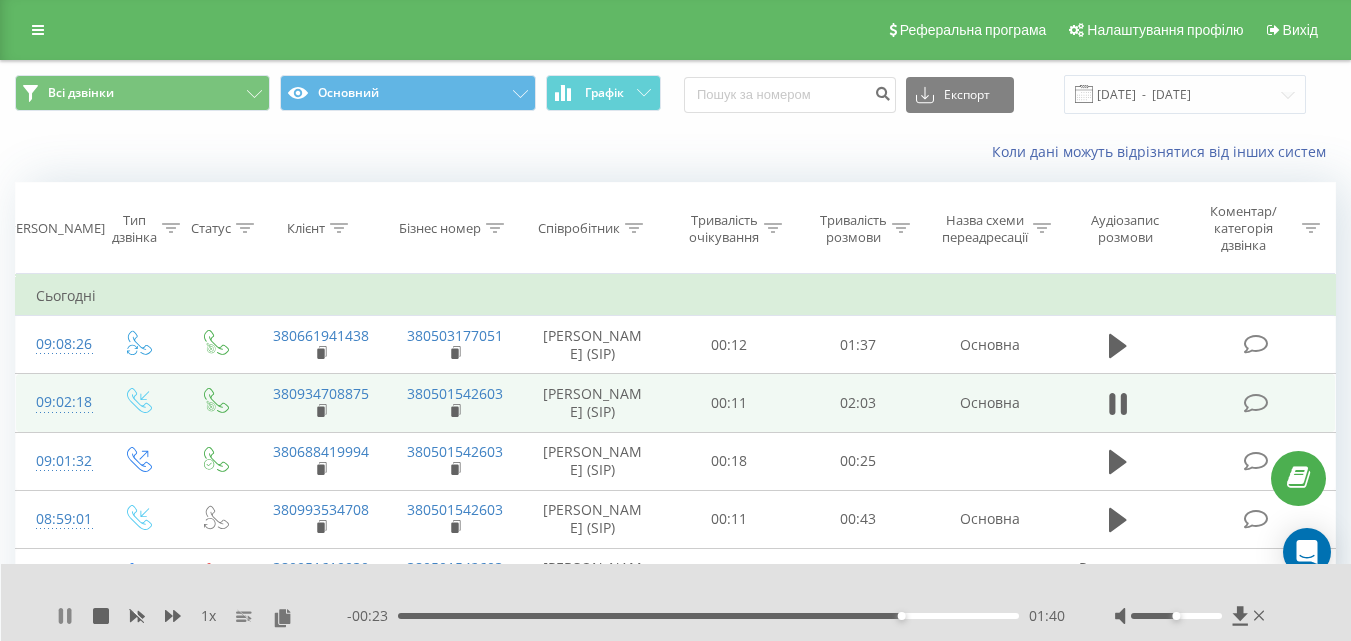 click 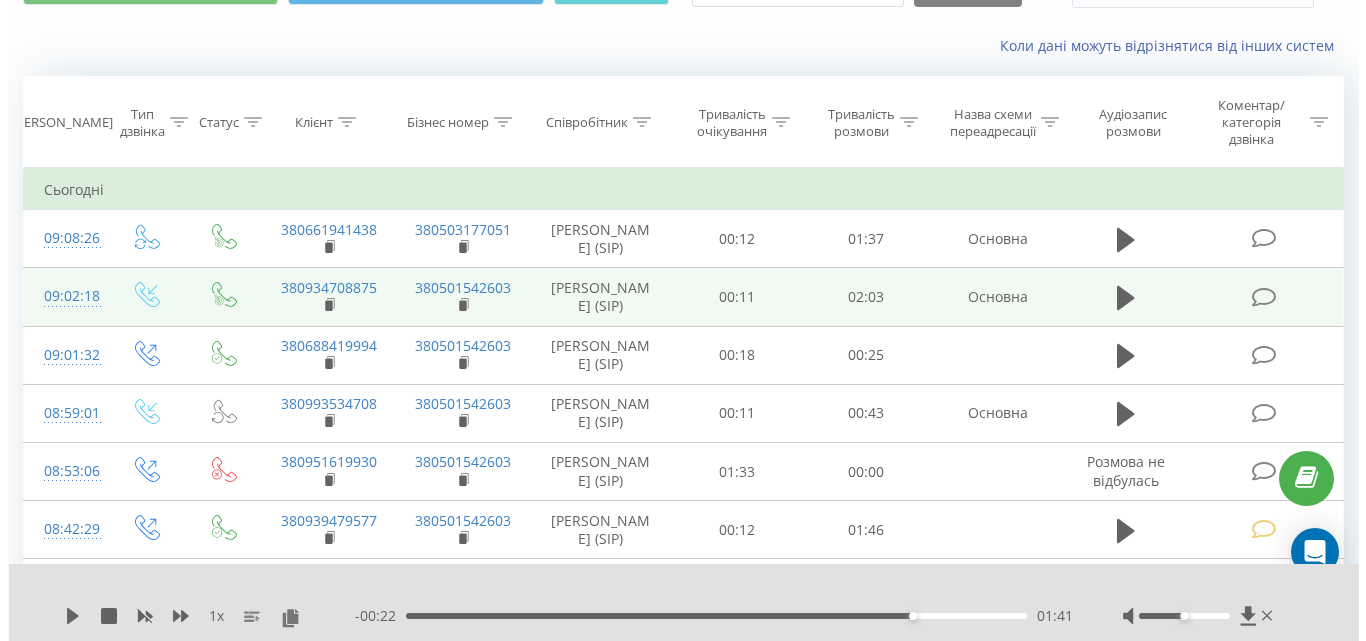scroll, scrollTop: 200, scrollLeft: 0, axis: vertical 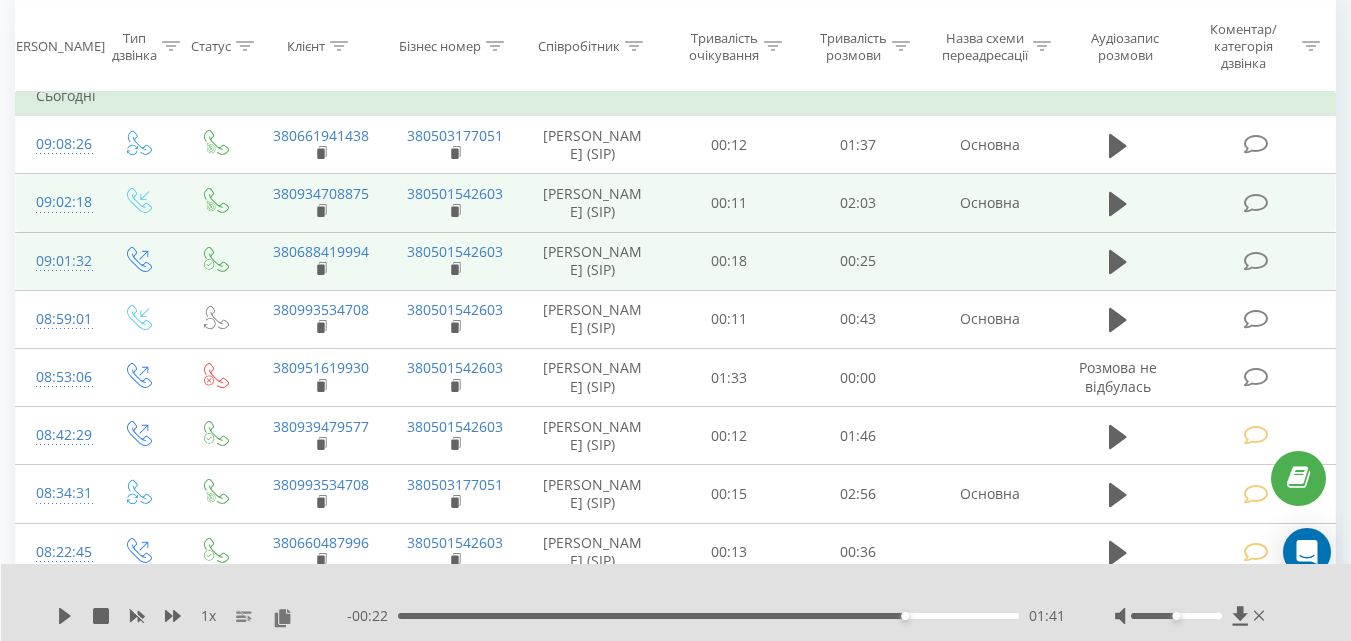 click at bounding box center (1255, 261) 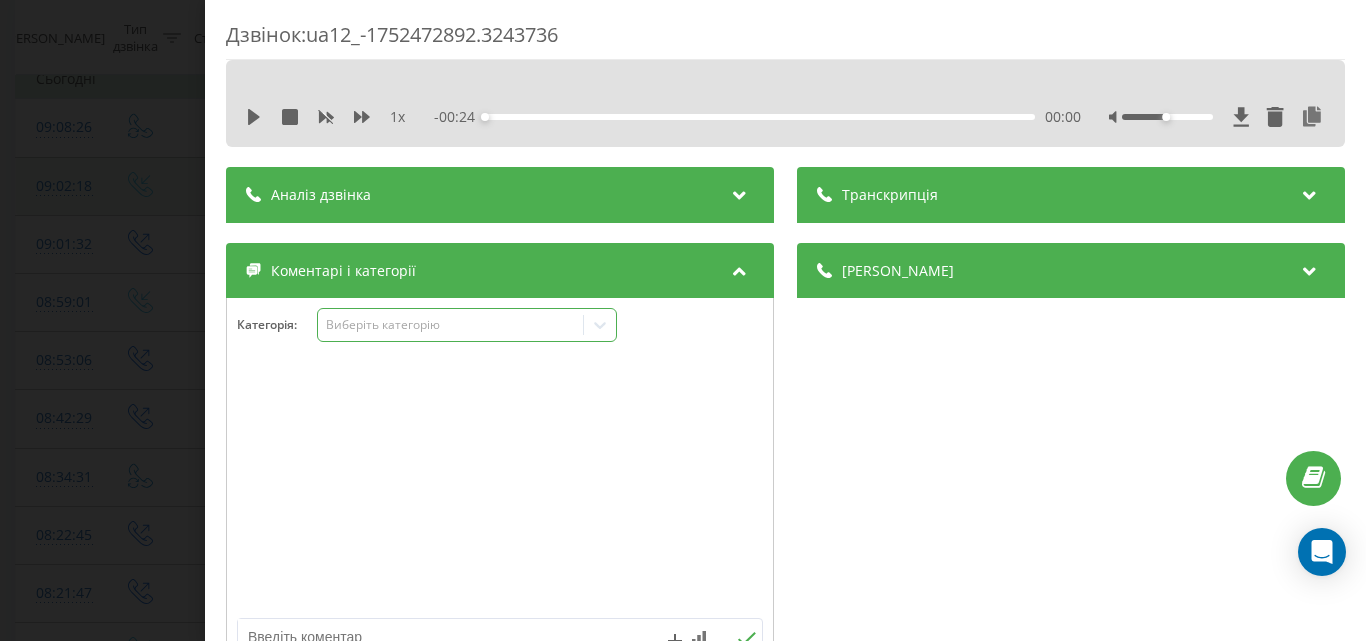 click on "Виберіть категорію" at bounding box center (450, 325) 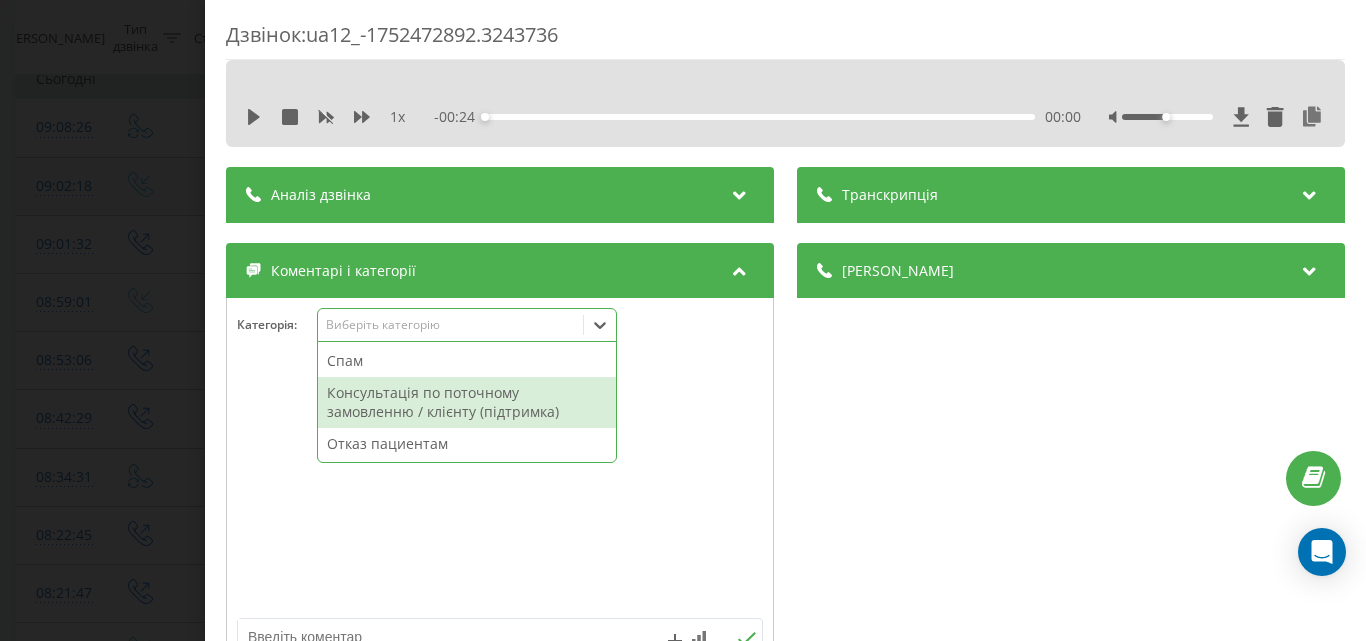 scroll, scrollTop: 95, scrollLeft: 0, axis: vertical 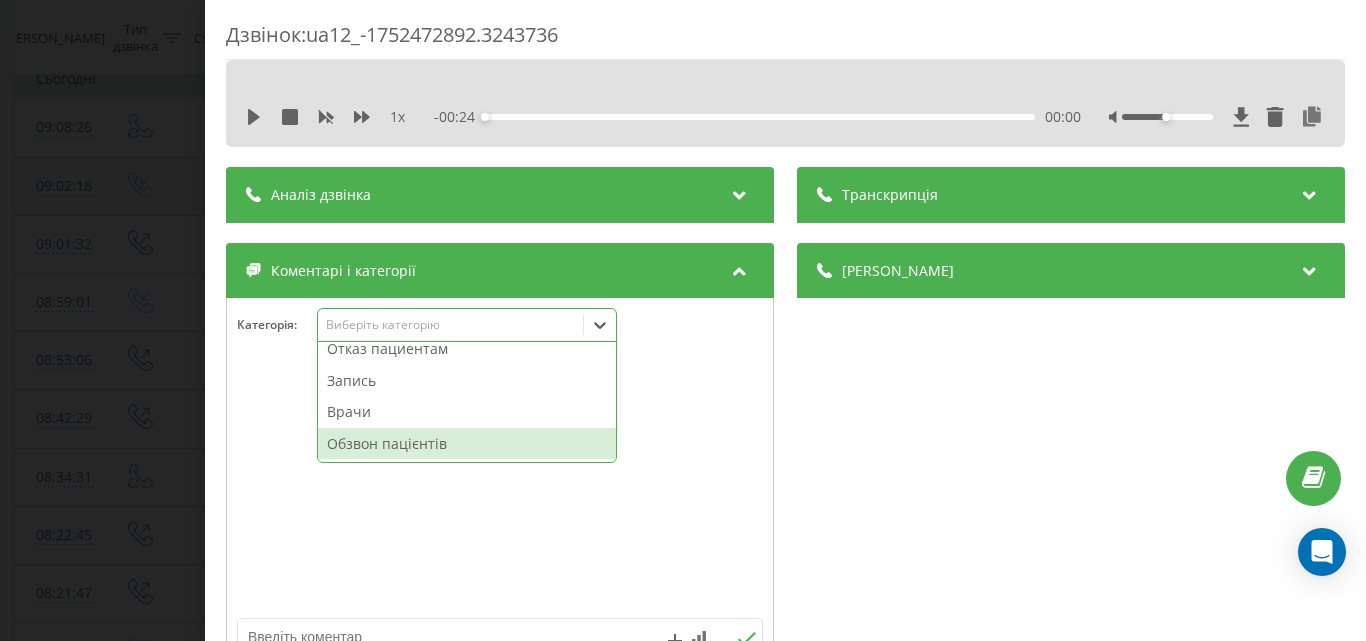 click on "Обзвон пацієнтів" at bounding box center (467, 444) 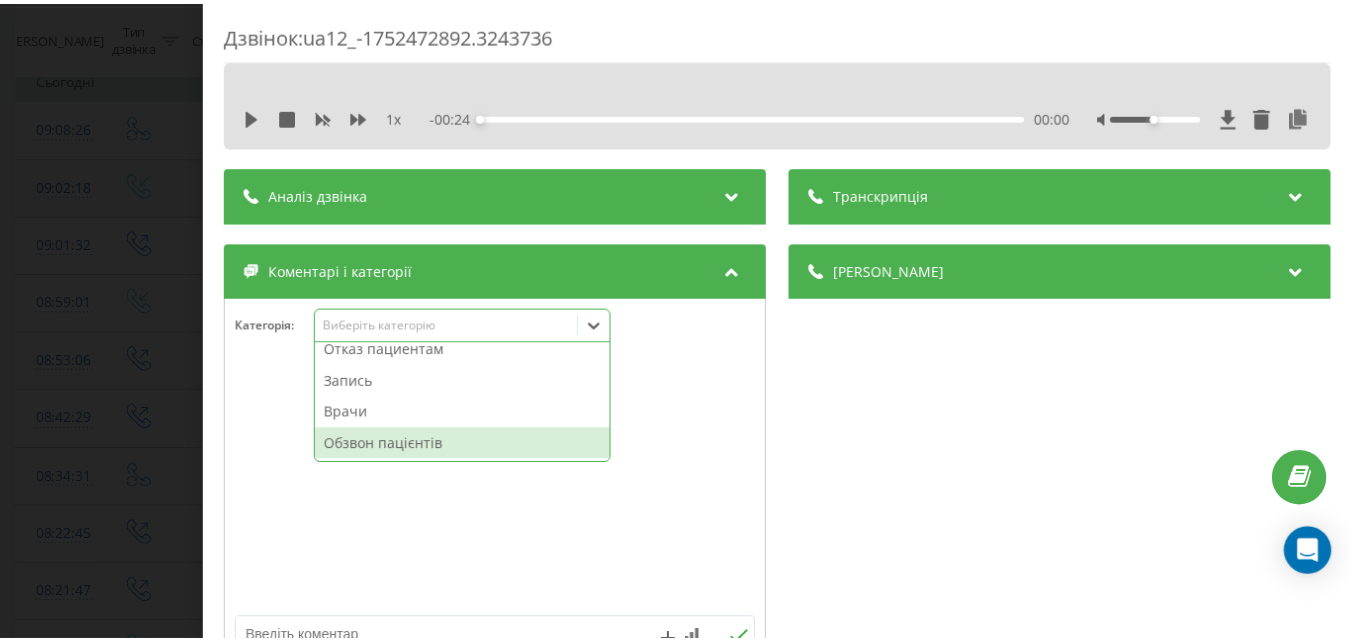 scroll, scrollTop: 64, scrollLeft: 0, axis: vertical 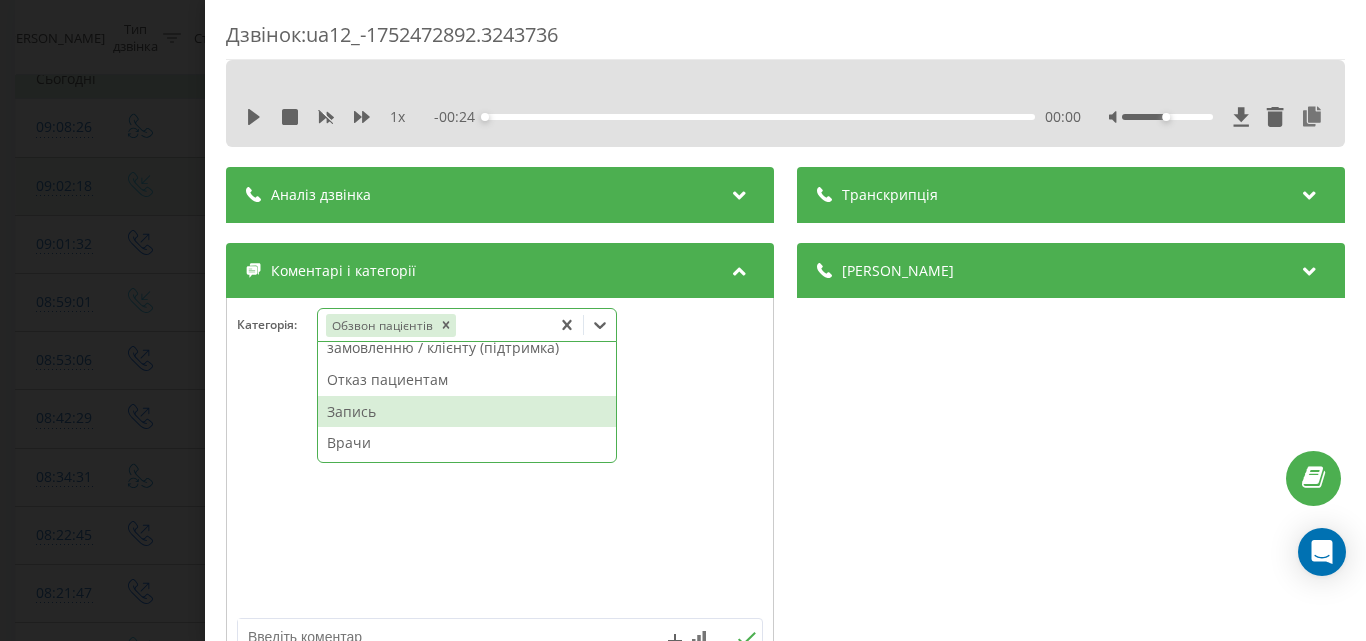 click on "Дзвінок :  ua12_-1752472892.3243736   1 x  - 00:24 00:00   00:00   Транскрипція Для AI-аналізу майбутніх дзвінків  налаштуйте та активуйте профіль на сторінці . Якщо профіль вже є і дзвінок відповідає його умовам, оновіть сторінку через 10 хвилин - AI аналізує поточний дзвінок. Аналіз дзвінка Для AI-аналізу майбутніх дзвінків  налаштуйте та активуйте профіль на сторінці . Якщо профіль вже є і дзвінок відповідає його умовам, оновіть сторінку через 10 хвилин - AI аналізує поточний дзвінок. Деталі дзвінка Загальне Дата дзвінка 2025-07-14 09:01:32 Тип дзвінка Вихідний Статус дзвінка Успішний 380501542603" at bounding box center [683, 320] 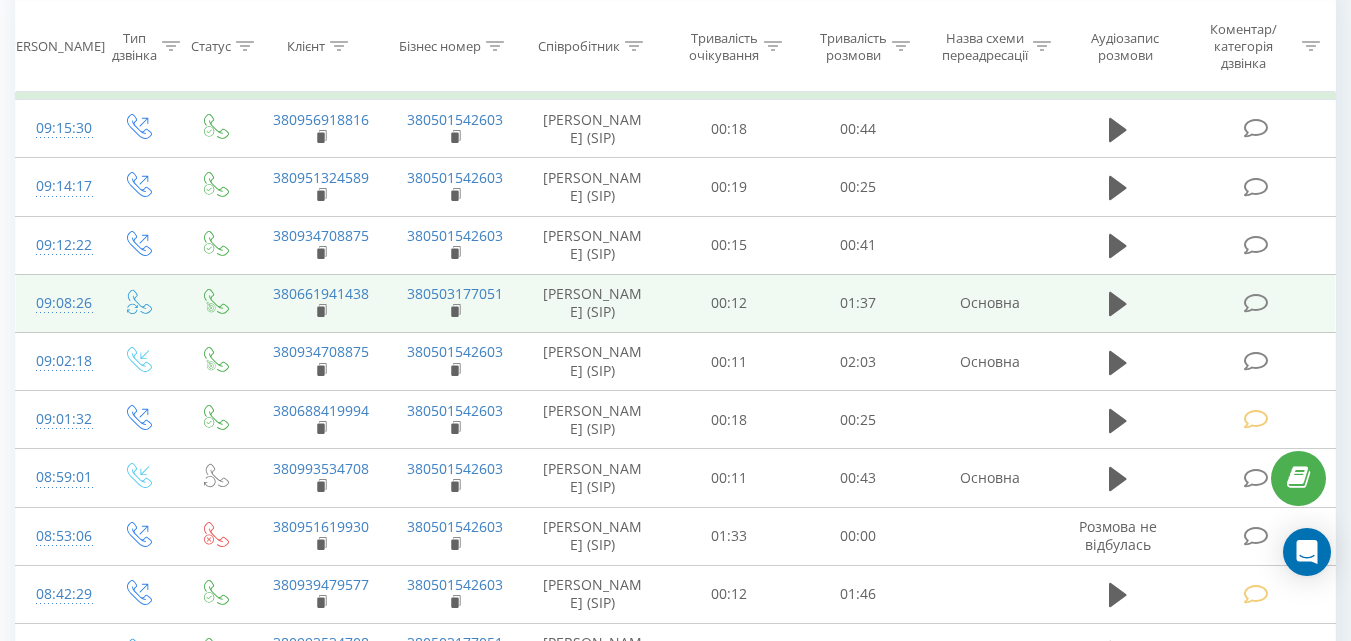 scroll, scrollTop: 300, scrollLeft: 0, axis: vertical 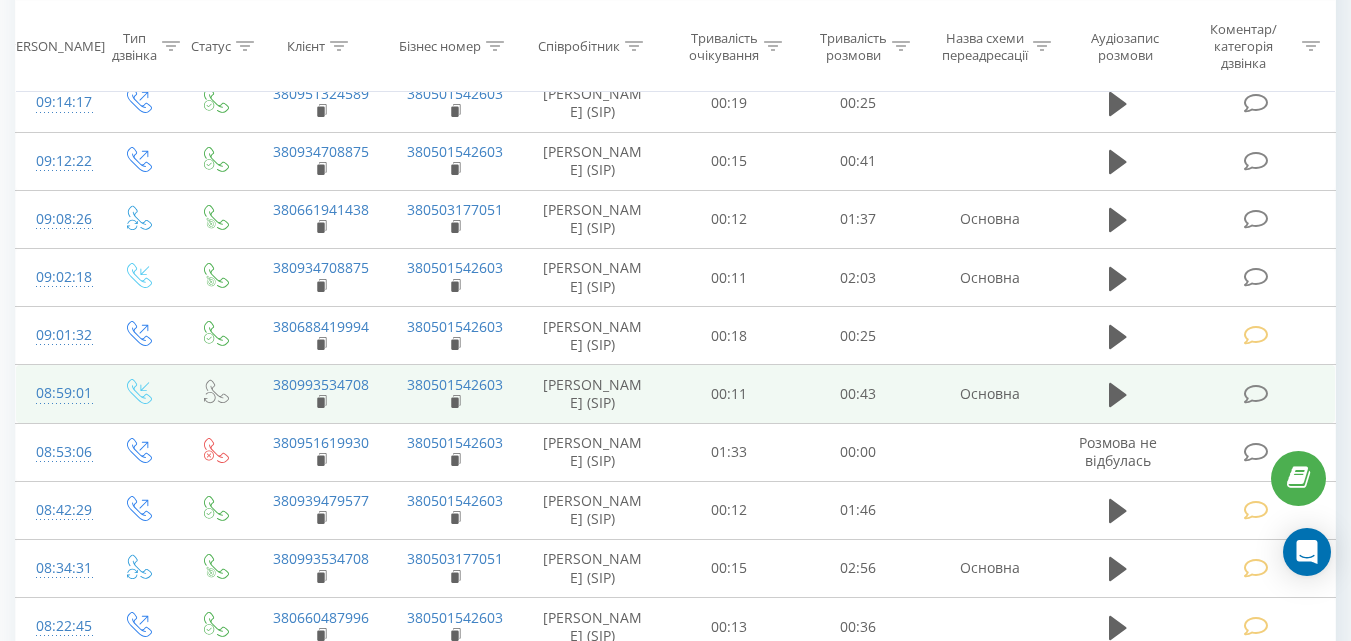 click at bounding box center [1255, 394] 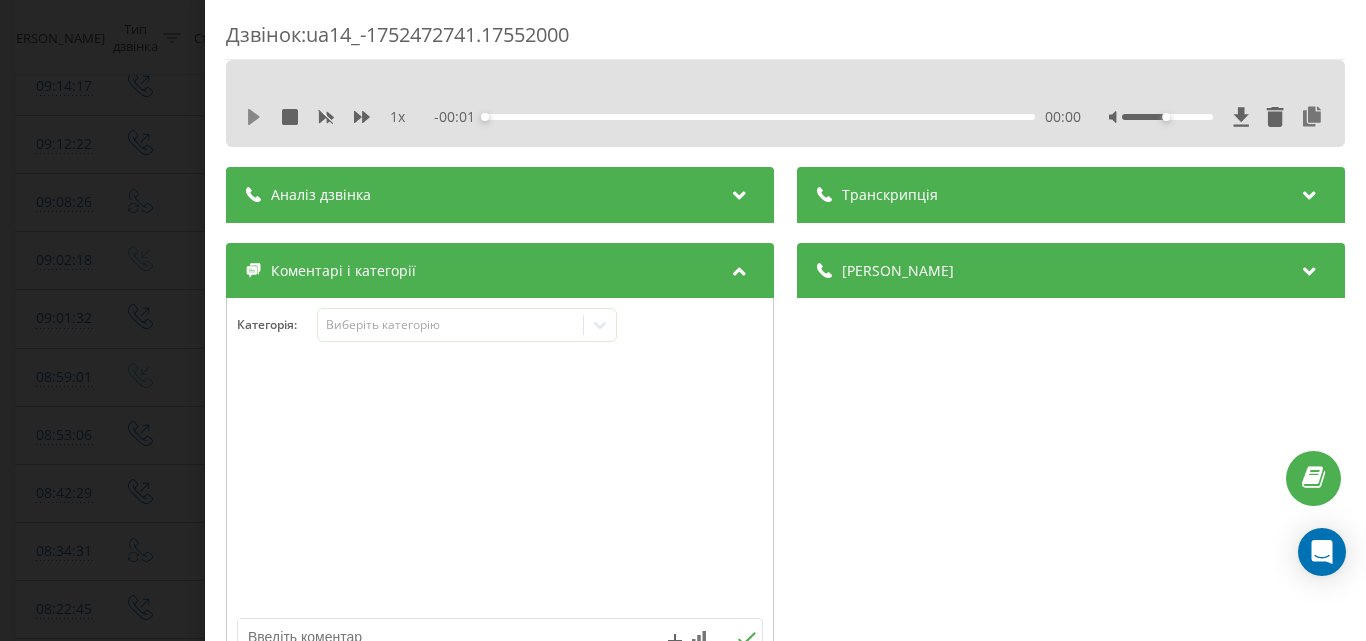 click 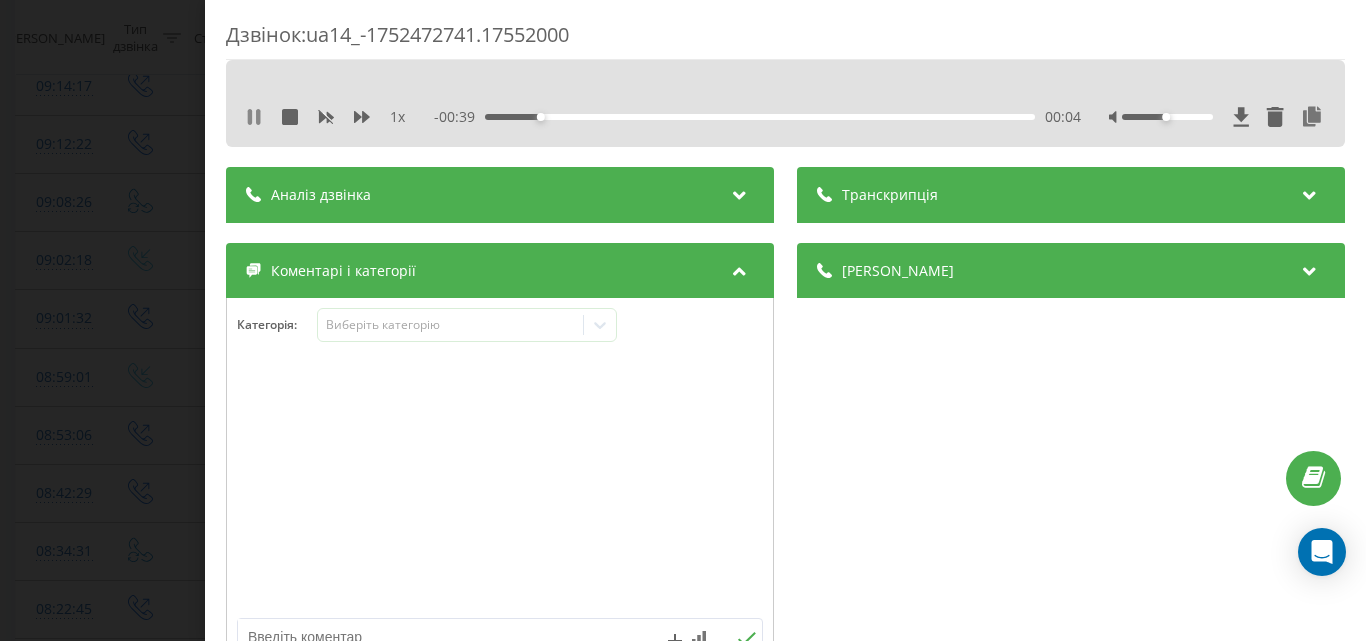 click 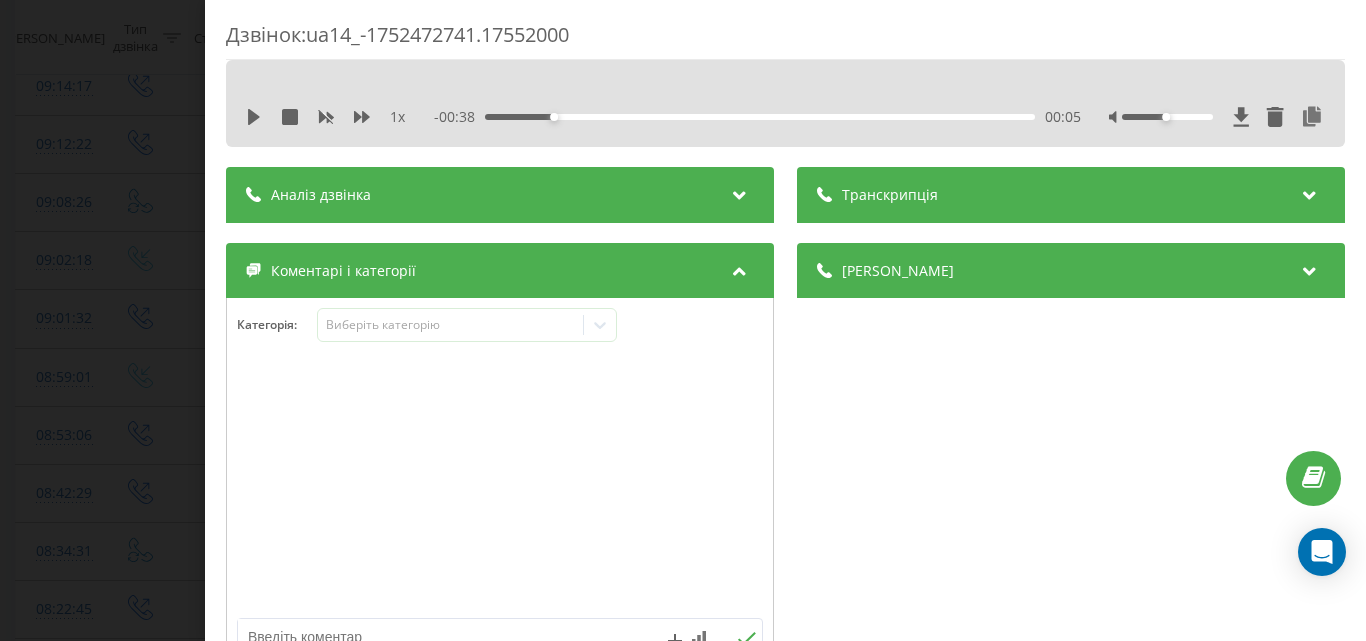 click on "Дзвінок :  ua14_-1752472741.17552000   1 x  - 00:38 00:05   00:05   Транскрипція Для AI-аналізу майбутніх дзвінків  налаштуйте та активуйте профіль на сторінці . Якщо профіль вже є і дзвінок відповідає його умовам, оновіть сторінку через 10 хвилин - AI аналізує поточний дзвінок. Аналіз дзвінка Для AI-аналізу майбутніх дзвінків  налаштуйте та активуйте профіль на сторінці . Якщо профіль вже є і дзвінок відповідає його умовам, оновіть сторінку через 10 хвилин - AI аналізує поточний дзвінок. Деталі дзвінка Загальне Дата дзвінка 2025-07-14 08:59:01 Тип дзвінка Вхідний Статус дзвінка Повторний n/a : n/a 0" at bounding box center (683, 320) 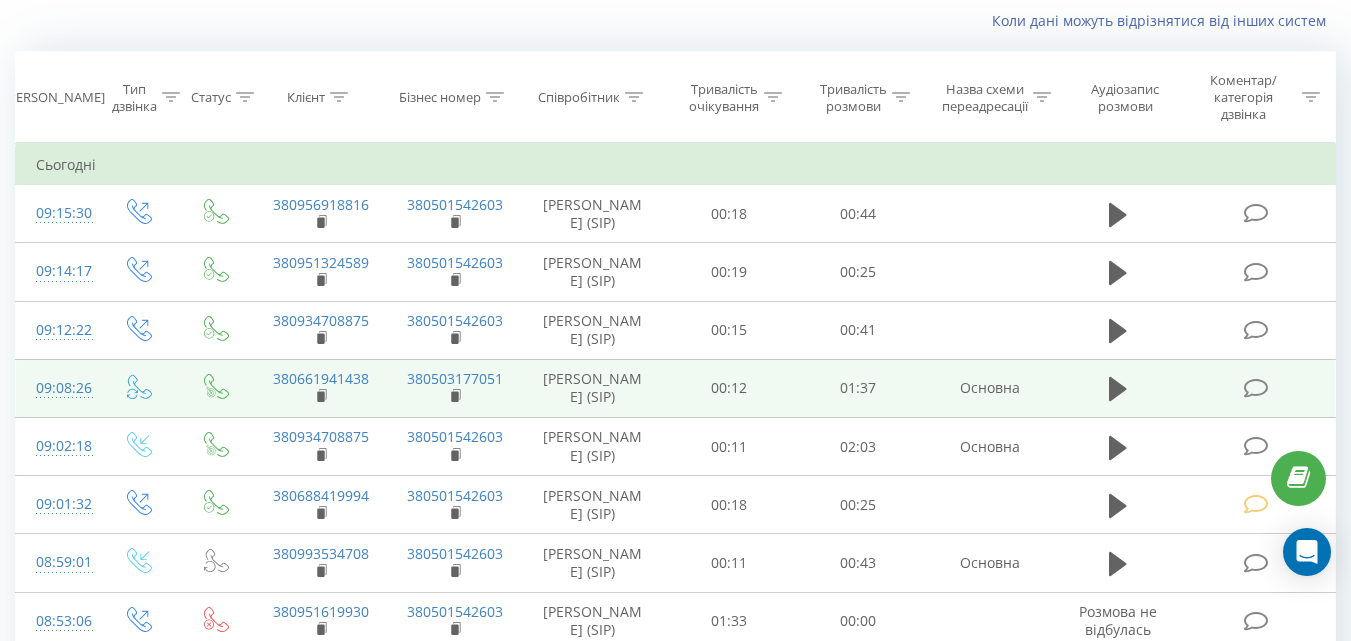 scroll, scrollTop: 100, scrollLeft: 0, axis: vertical 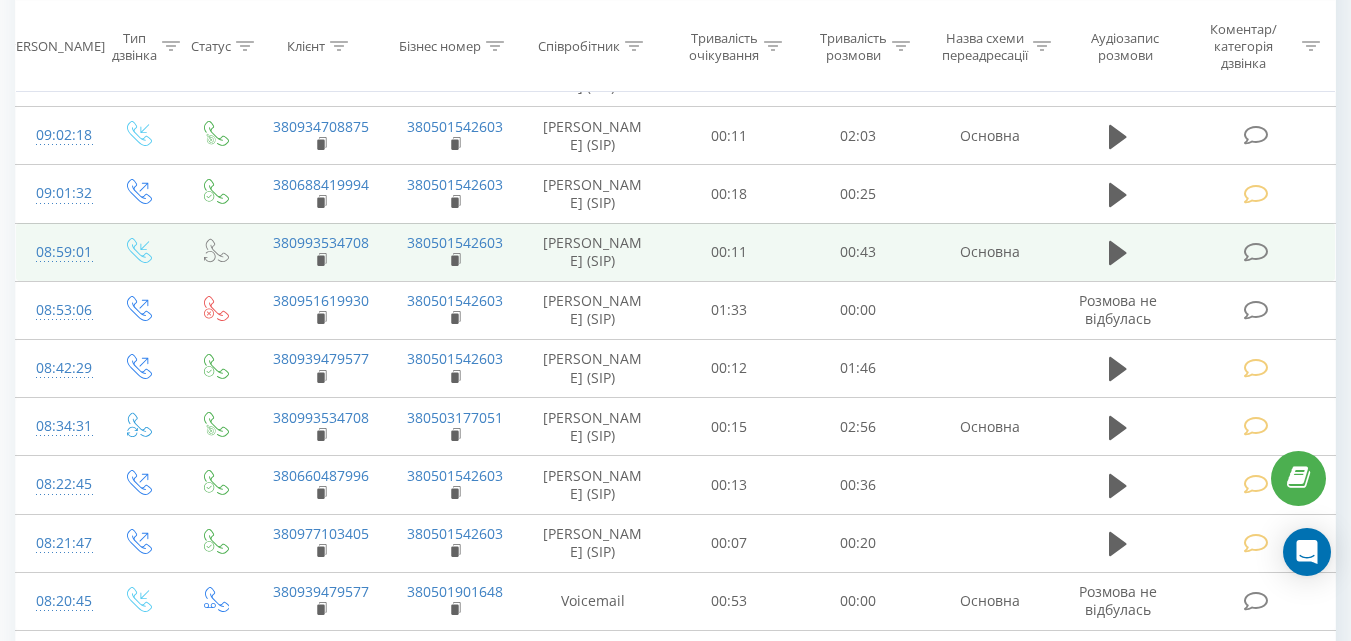 click at bounding box center [1255, 252] 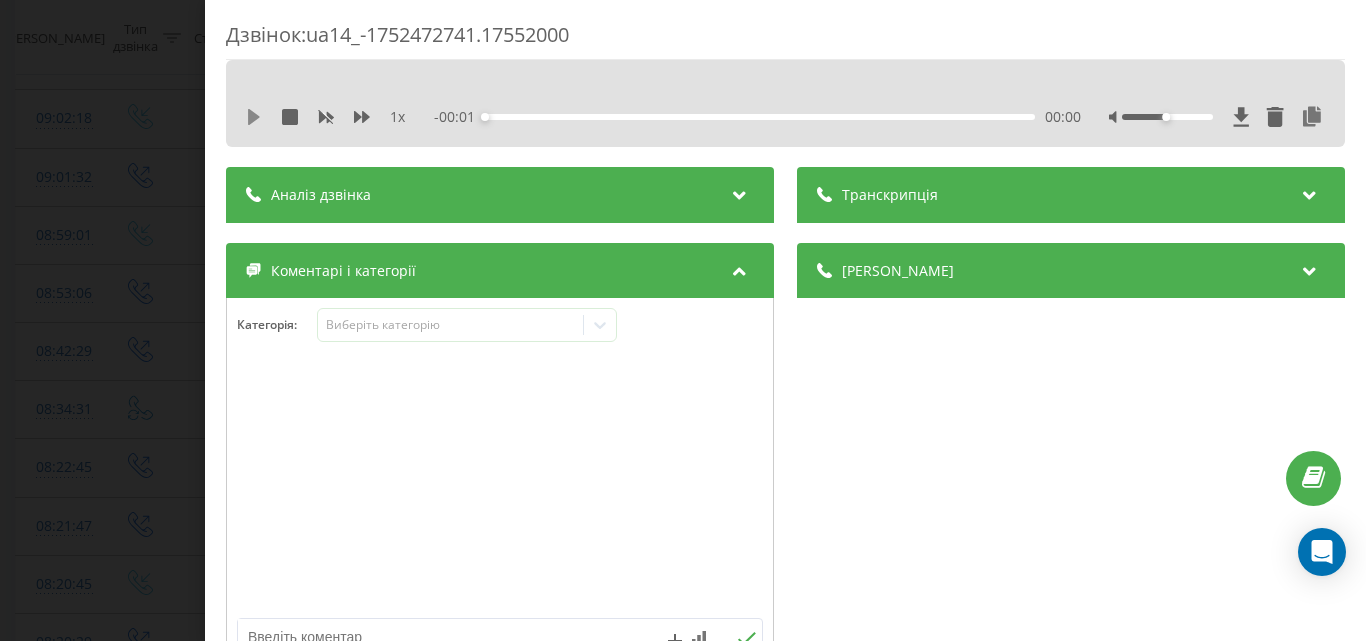click 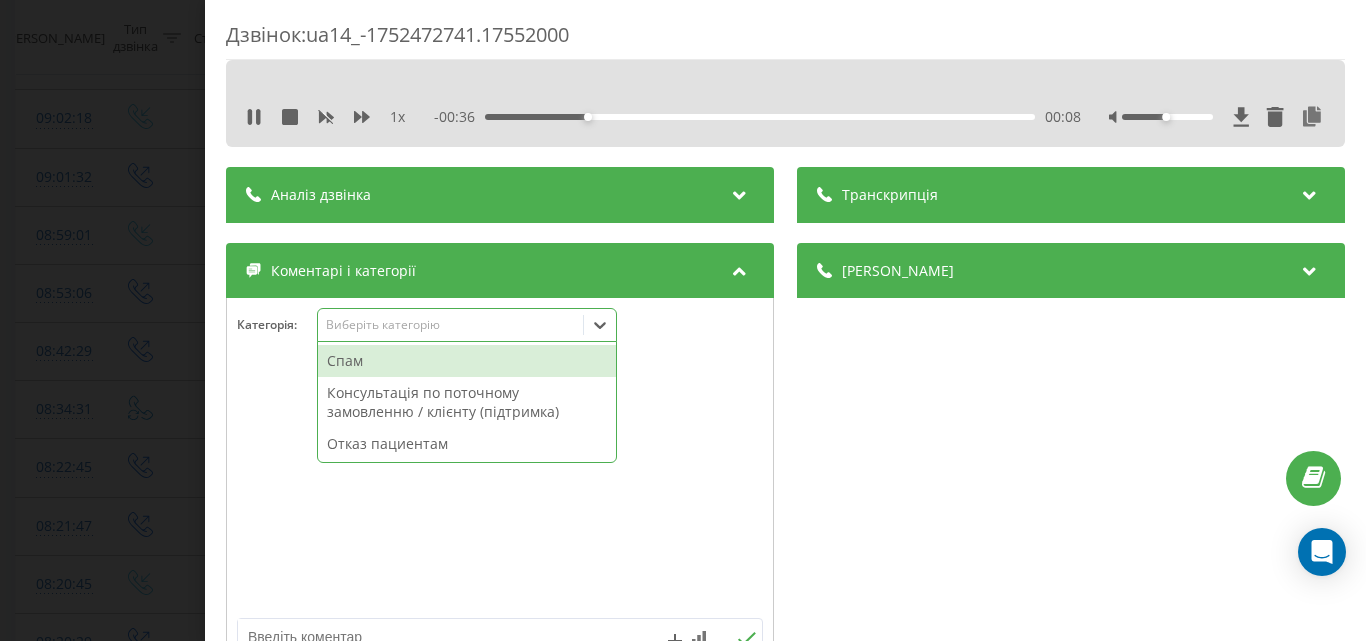 click on "Виберіть категорію" at bounding box center [450, 325] 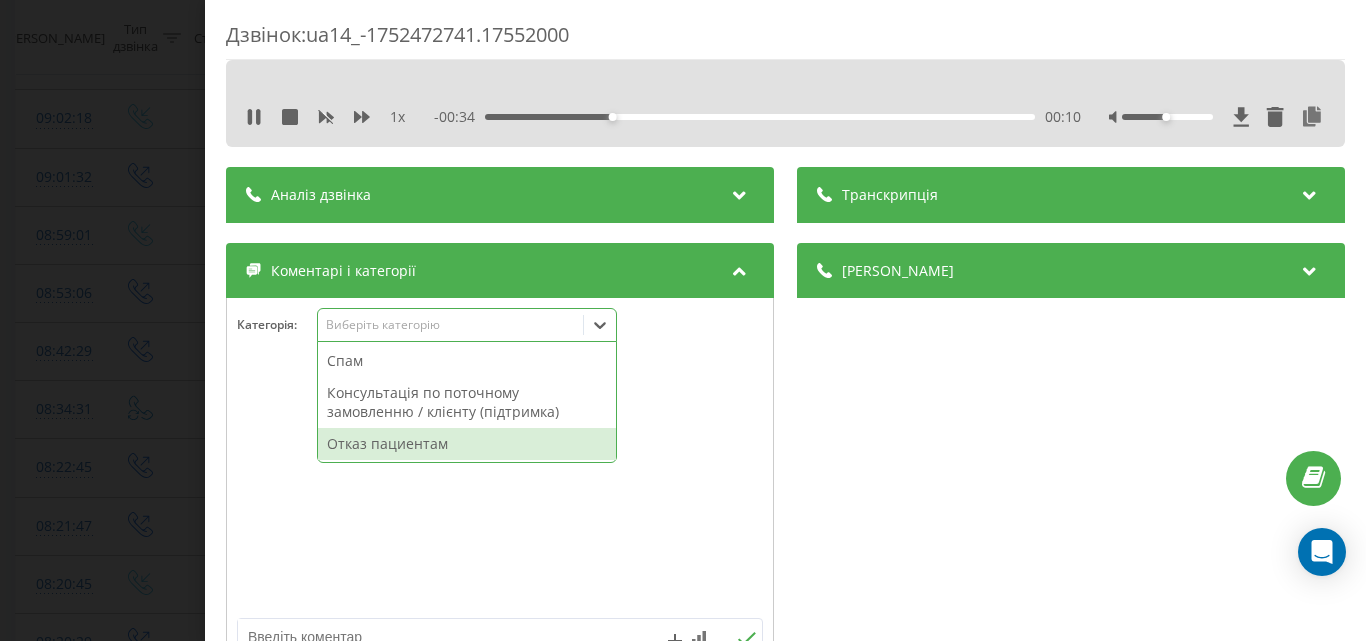 click on "Отказ пациентам" at bounding box center [467, 444] 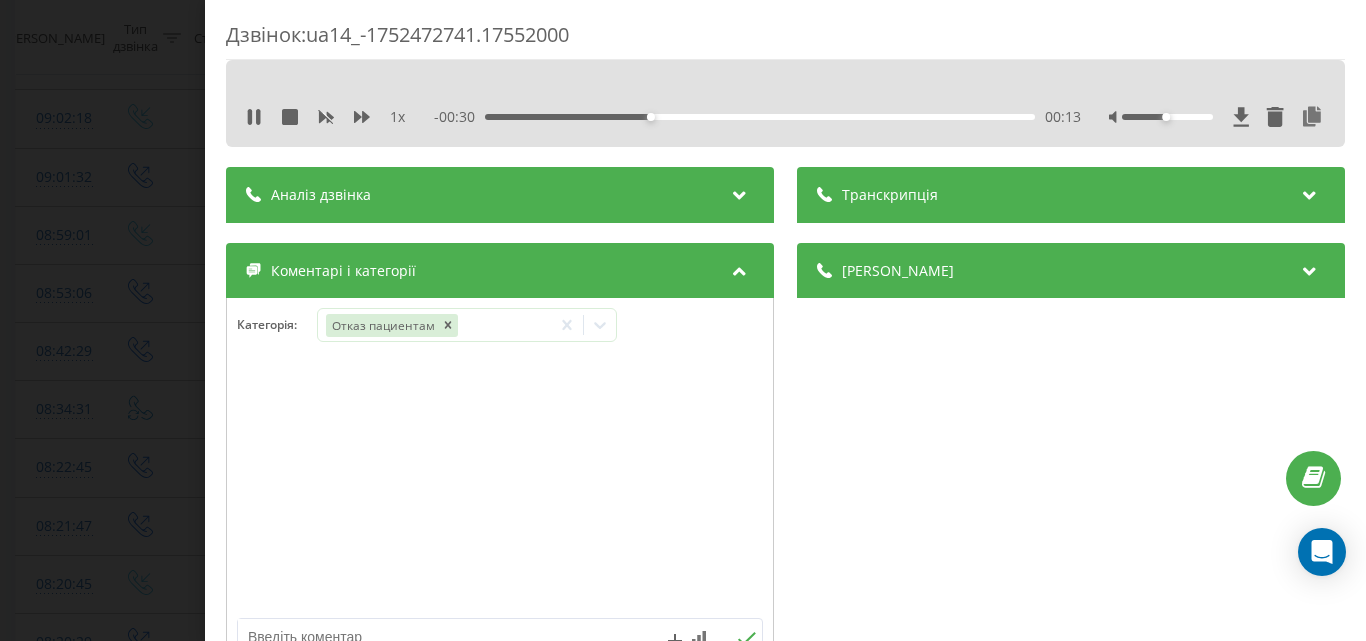 click on "1 x  - 00:30 00:13   00:13" at bounding box center [785, 117] 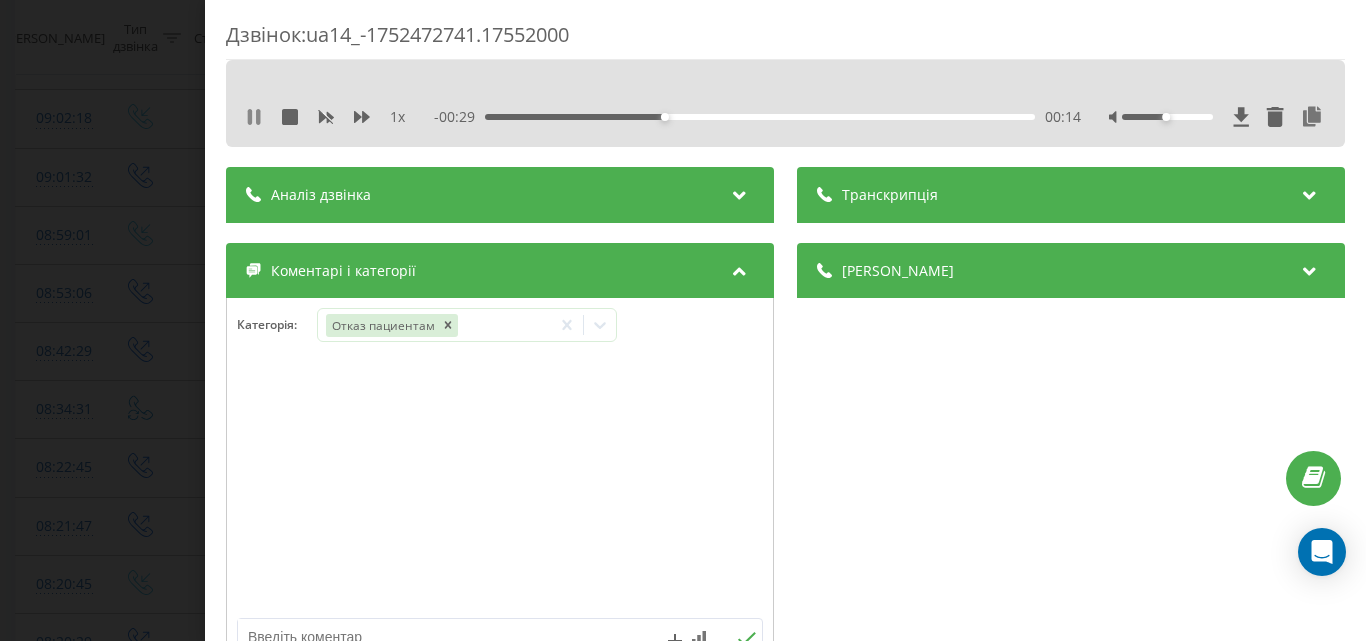 click 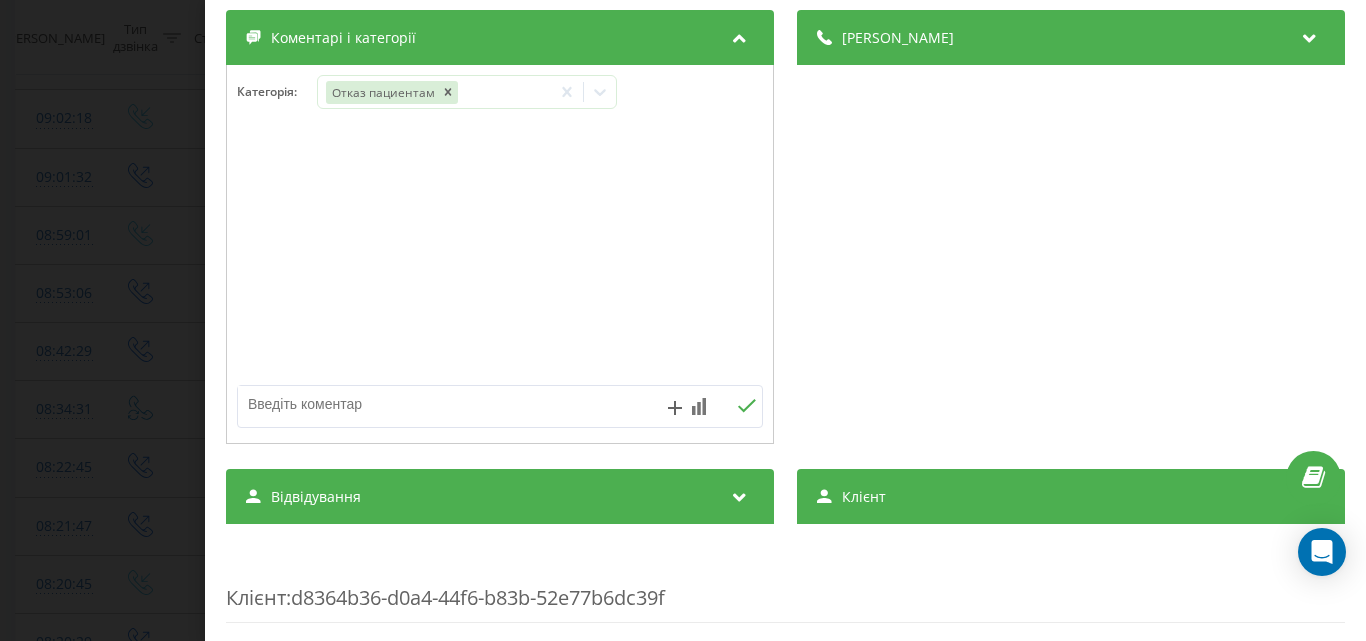 scroll, scrollTop: 400, scrollLeft: 0, axis: vertical 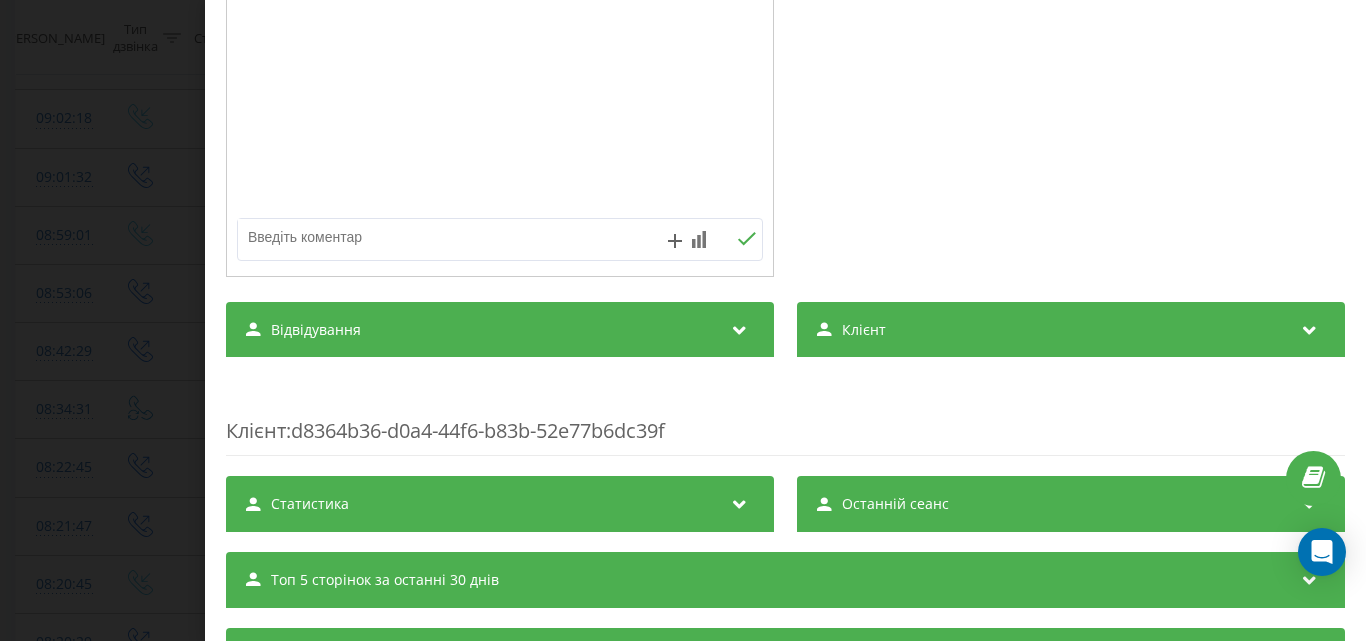 click at bounding box center [447, 237] 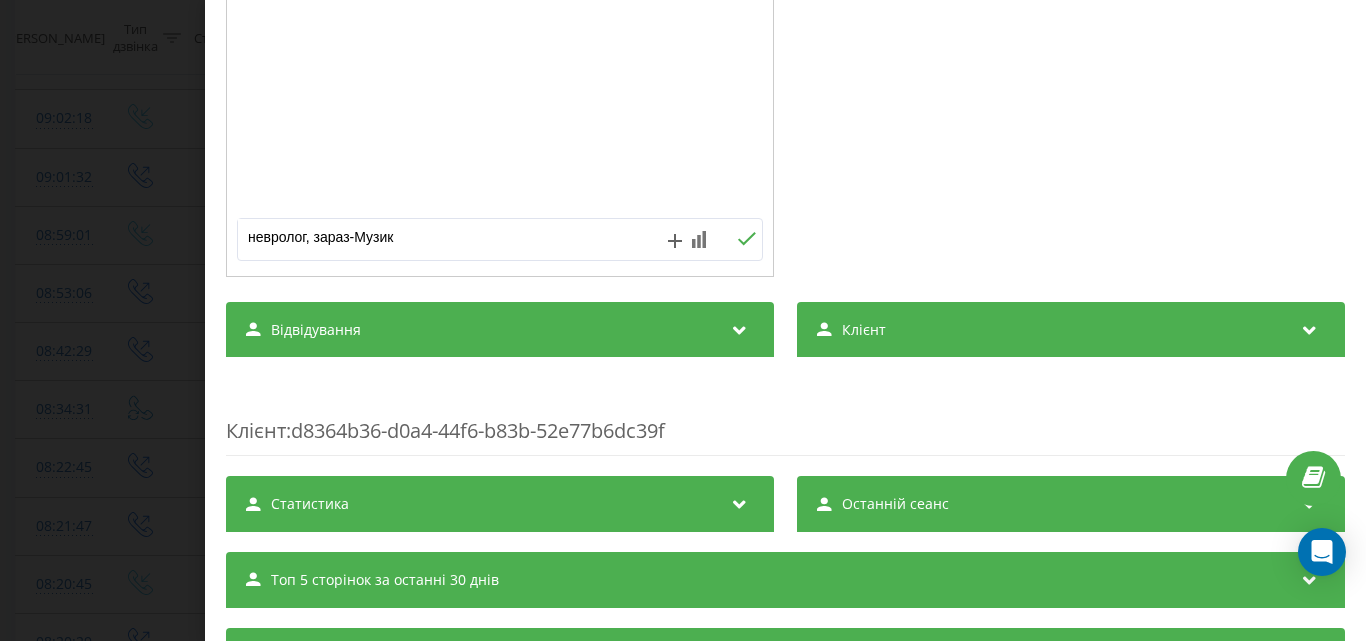 type on "невролог, зараз-Музика" 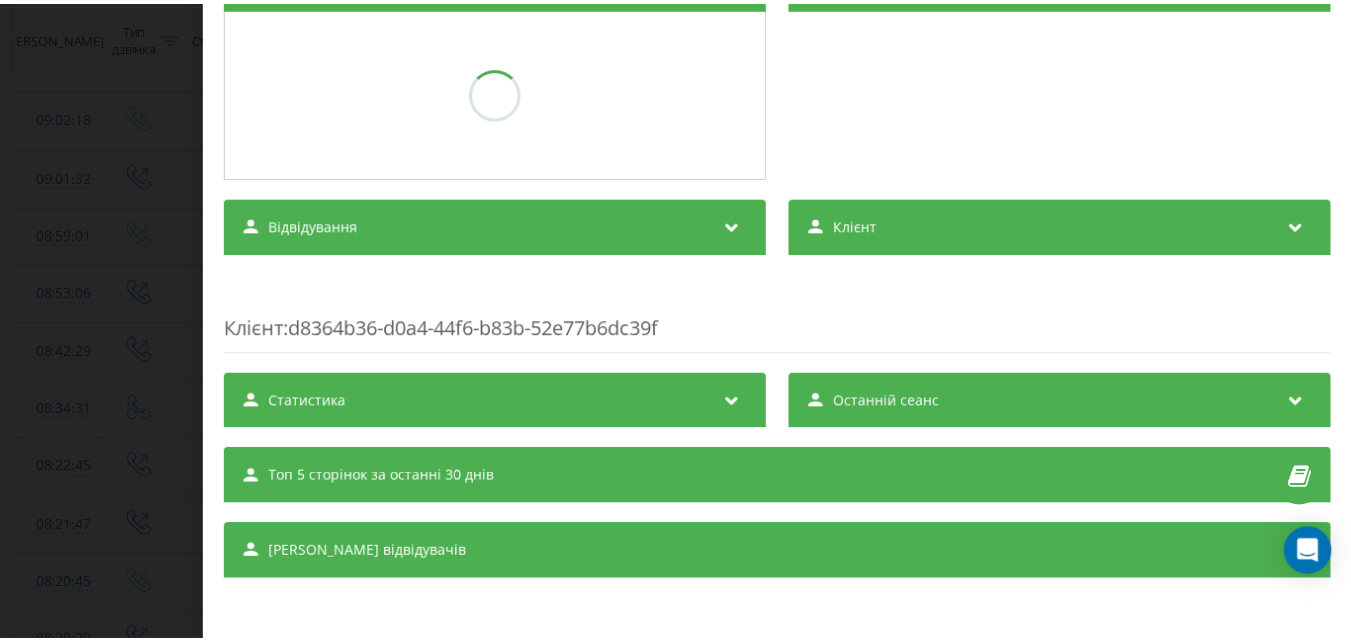 scroll, scrollTop: 400, scrollLeft: 0, axis: vertical 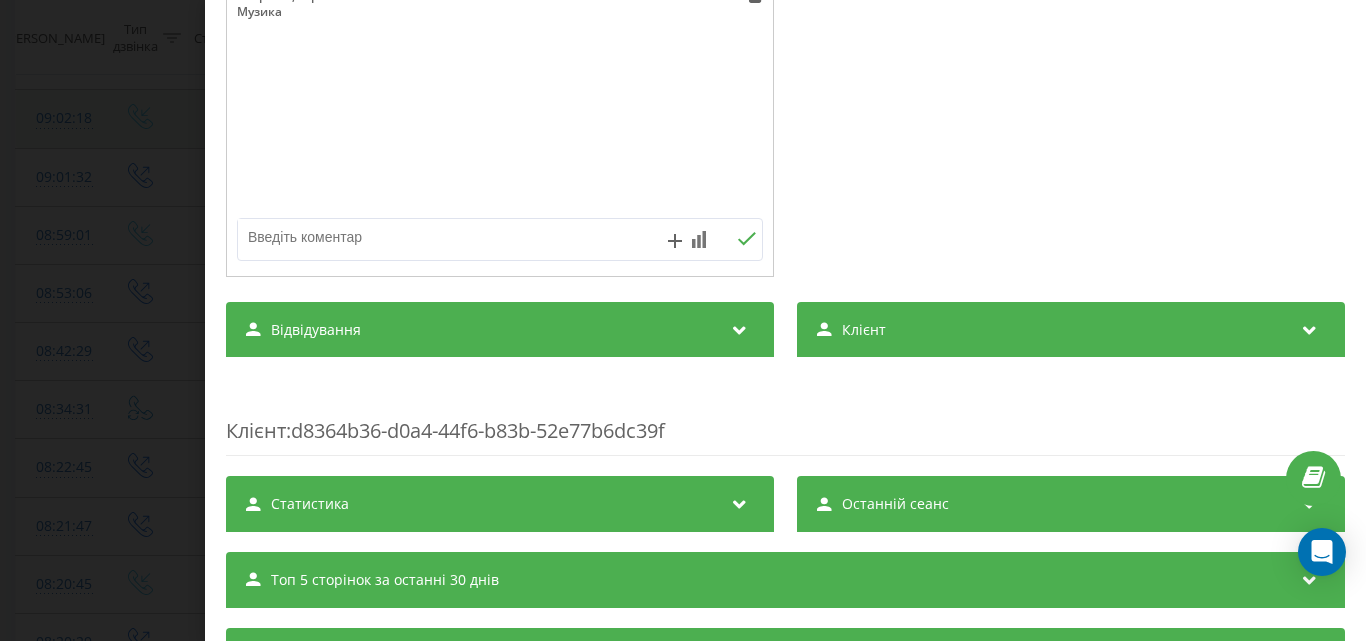 click on "Дзвінок :  ua14_-1752472741.17552000   1 x  - 00:29 00:15   00:15   Транскрипція Для AI-аналізу майбутніх дзвінків  налаштуйте та активуйте профіль на сторінці . Якщо профіль вже є і дзвінок відповідає його умовам, оновіть сторінку через 10 хвилин - AI аналізує поточний дзвінок. Аналіз дзвінка Для AI-аналізу майбутніх дзвінків  налаштуйте та активуйте профіль на сторінці . Якщо профіль вже є і дзвінок відповідає його умовам, оновіть сторінку через 10 хвилин - AI аналізує поточний дзвінок. Деталі дзвінка Загальне Дата дзвінка 2025-07-14 08:59:01 Тип дзвінка Вхідний Статус дзвінка Повторний n/a :     0" at bounding box center [683, 320] 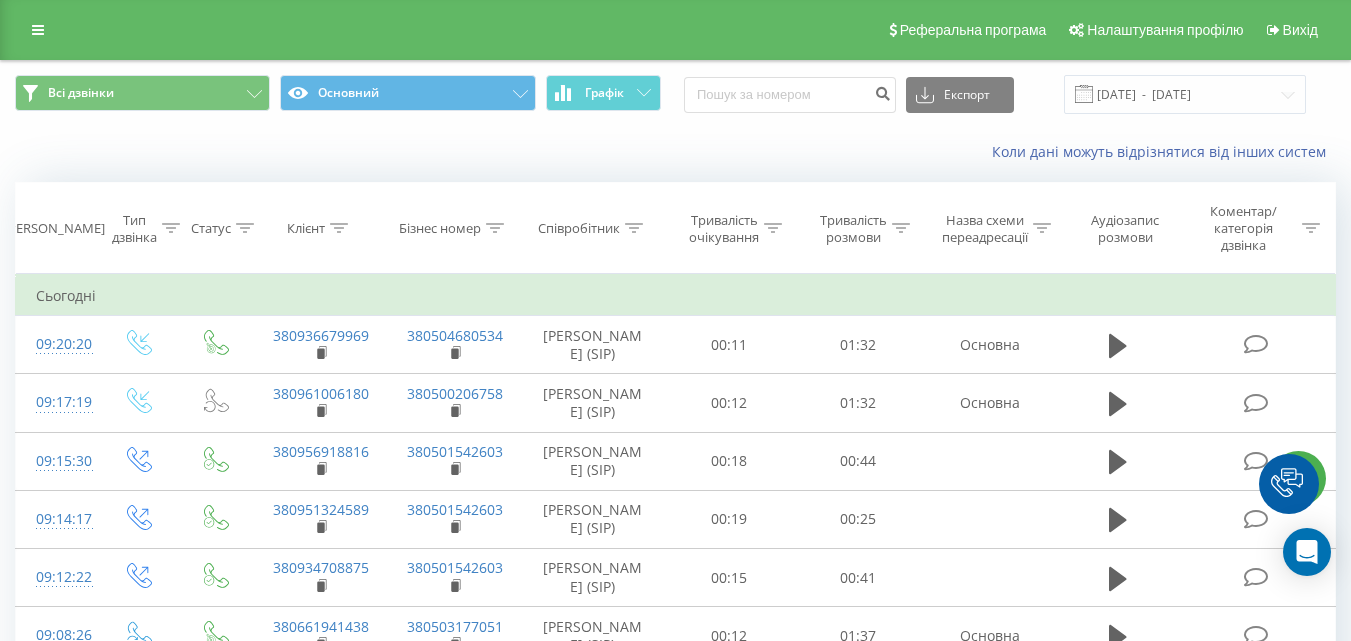 scroll, scrollTop: 300, scrollLeft: 0, axis: vertical 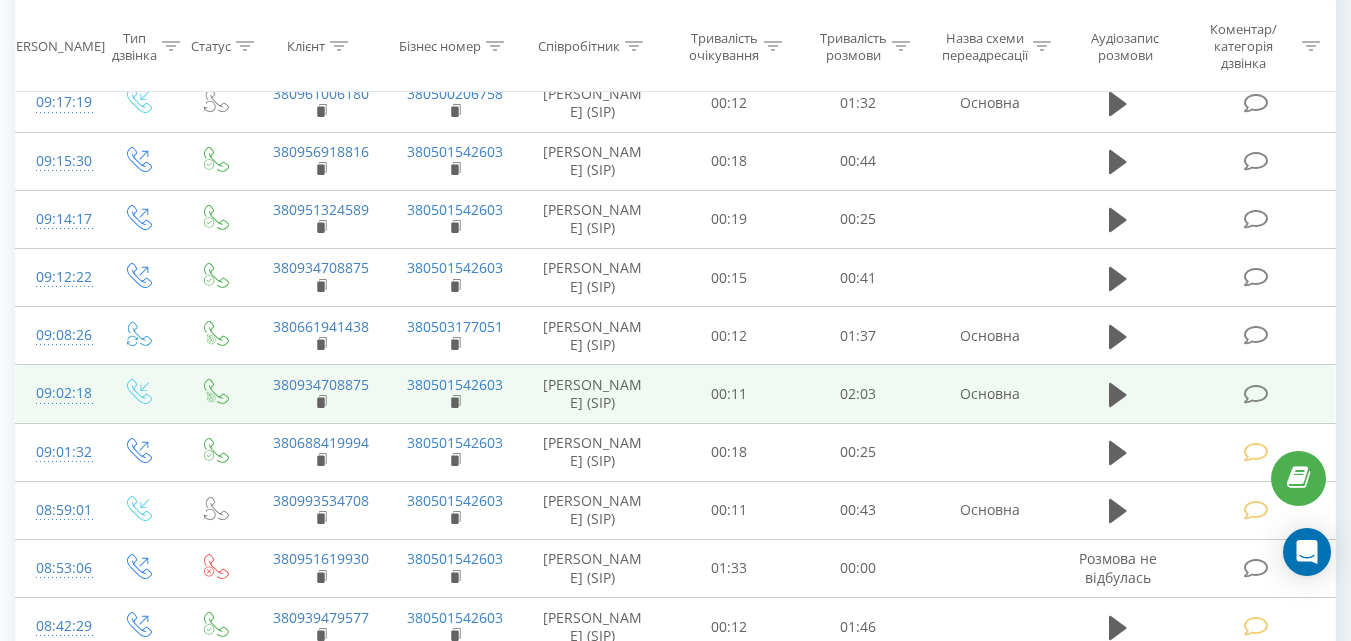 click at bounding box center (1255, 394) 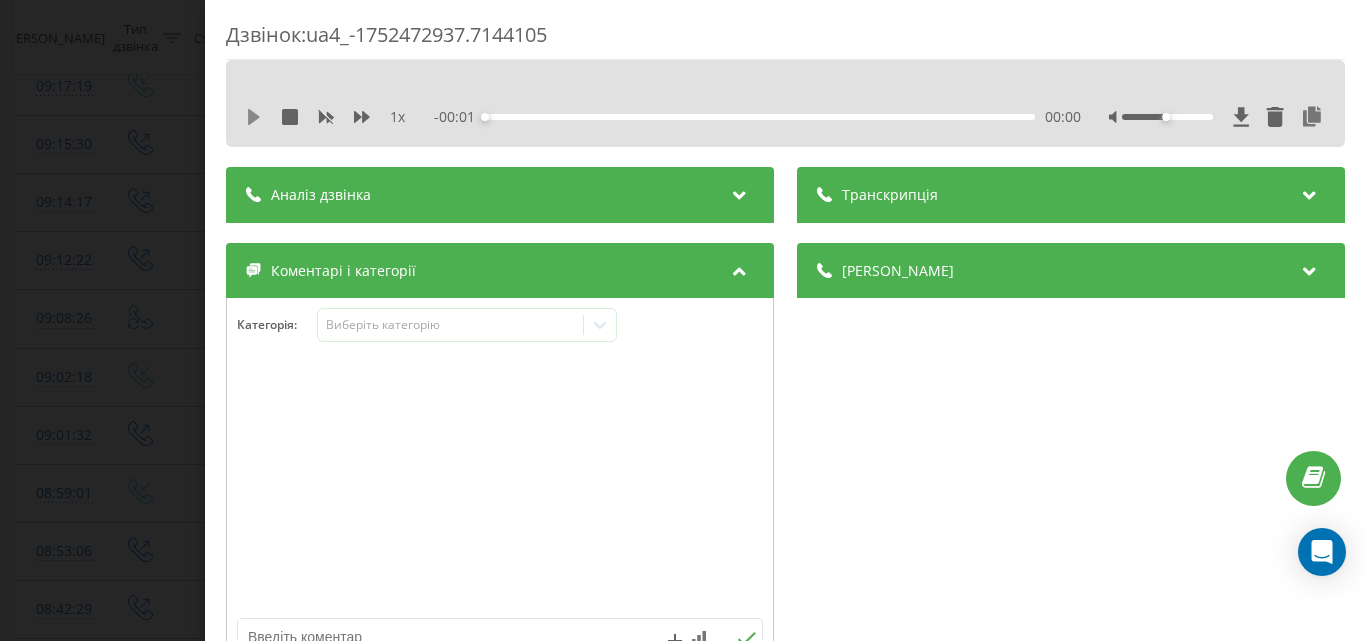 click 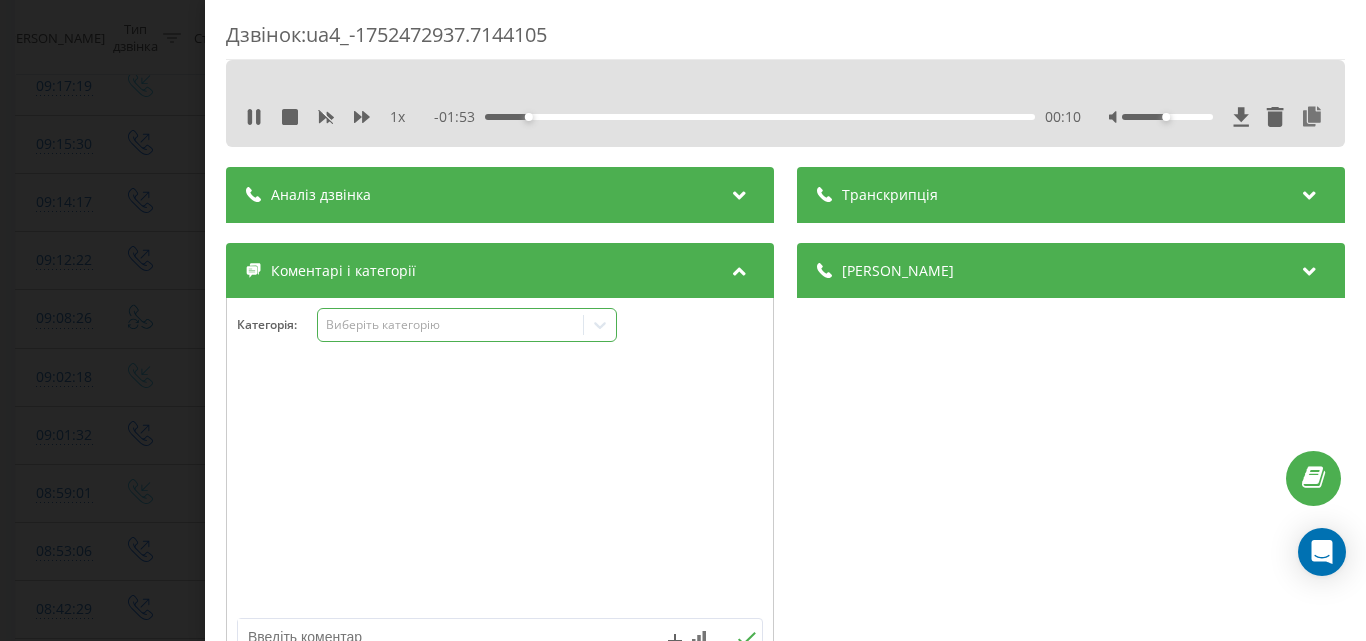 click on "Виберіть категорію" at bounding box center [450, 325] 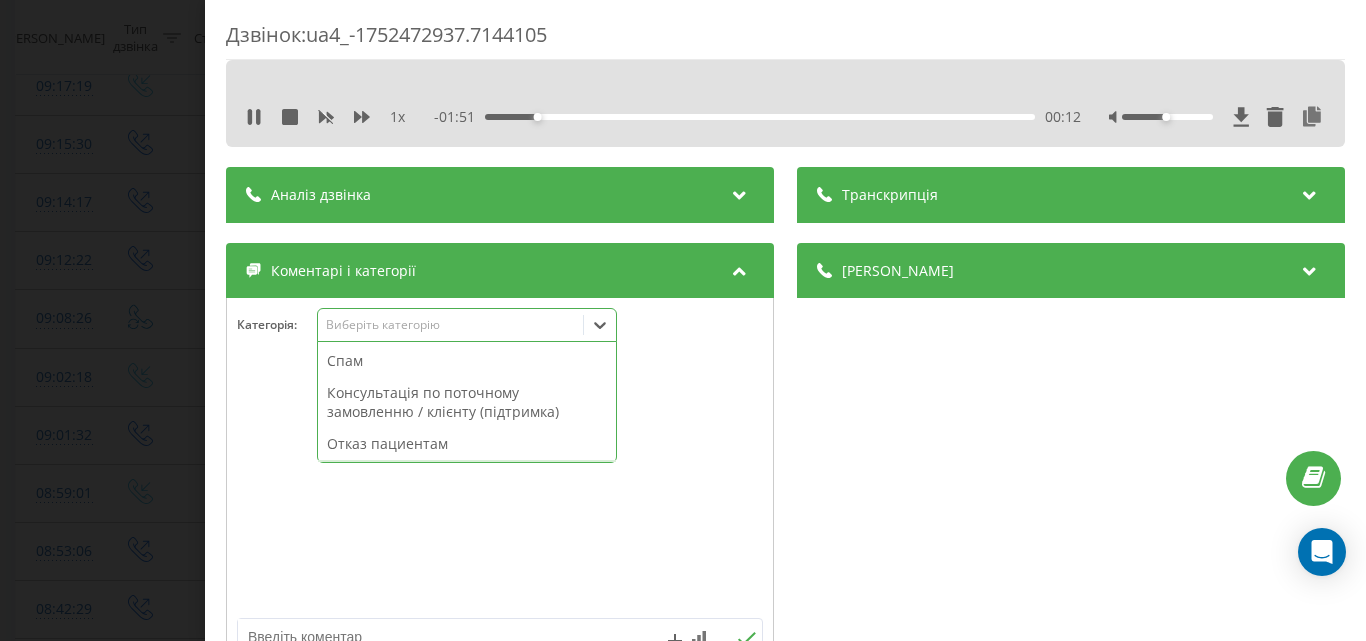 scroll, scrollTop: 95, scrollLeft: 0, axis: vertical 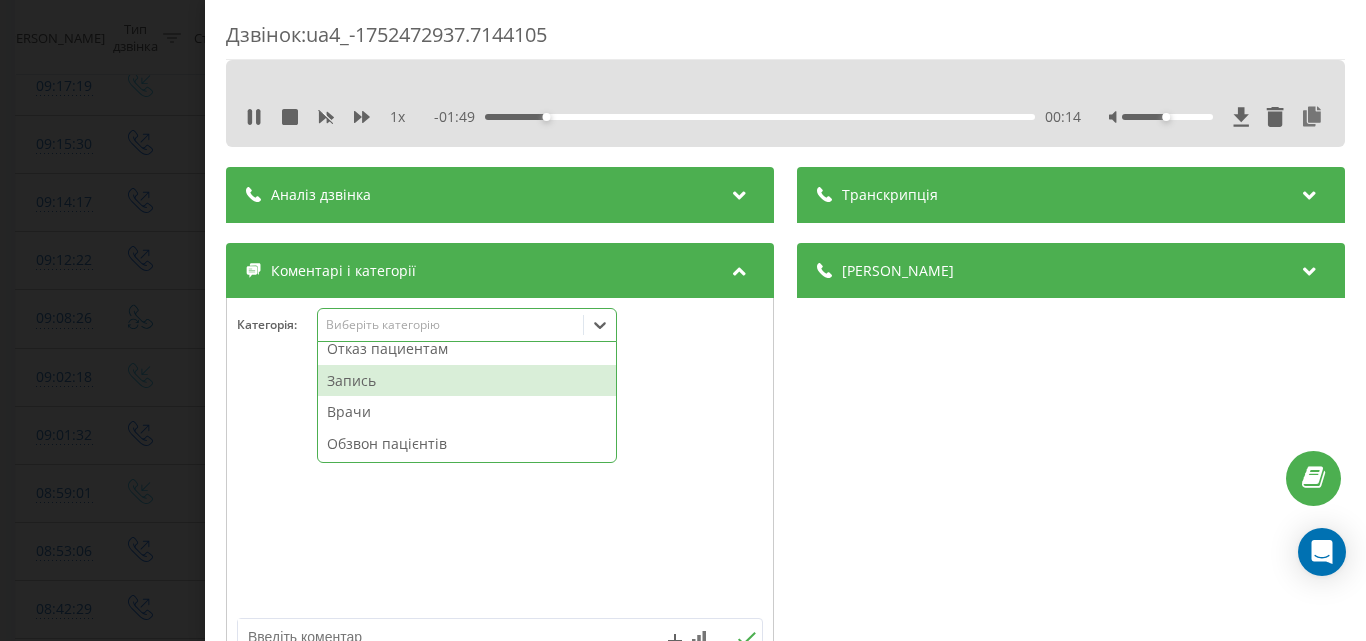 click on "Запись" at bounding box center [467, 381] 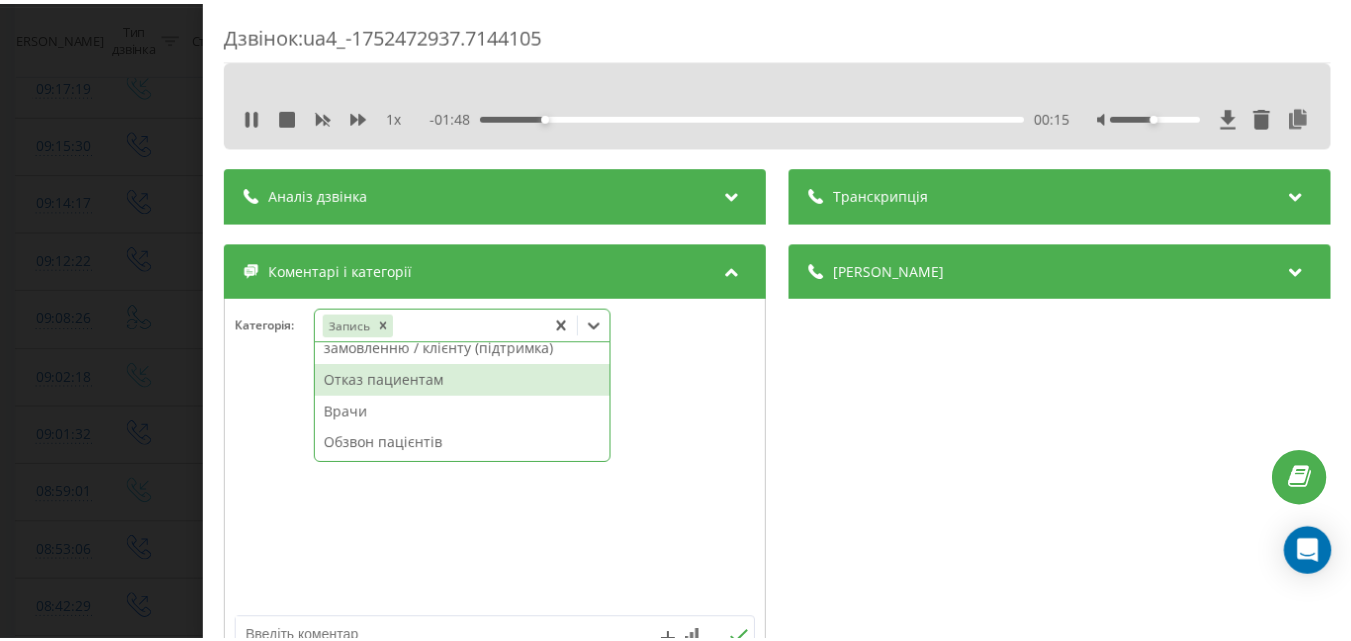 scroll, scrollTop: 64, scrollLeft: 0, axis: vertical 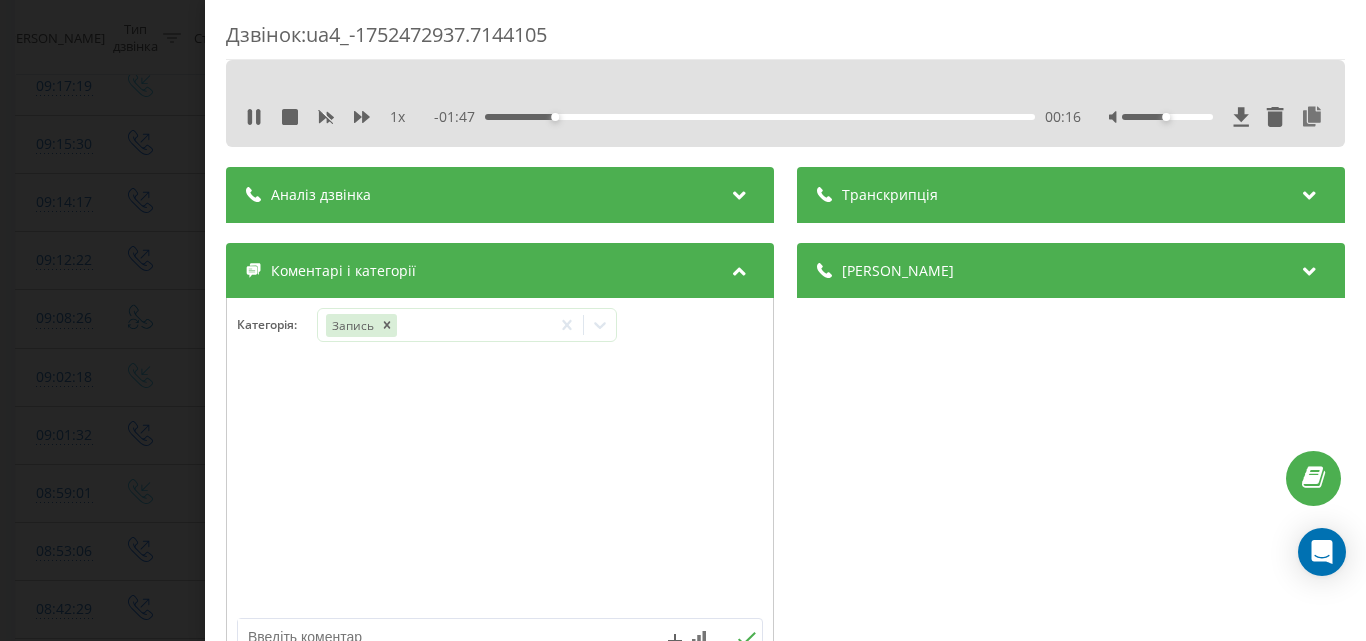 click on "Дзвінок :  ua4_-1752472937.7144105   1 x  - 01:47 00:16   00:16   Транскрипція Для AI-аналізу майбутніх дзвінків  налаштуйте та активуйте профіль на сторінці . Якщо профіль вже є і дзвінок відповідає його умовам, оновіть сторінку через 10 хвилин - AI аналізує поточний дзвінок. Аналіз дзвінка Для AI-аналізу майбутніх дзвінків  налаштуйте та активуйте профіль на сторінці . Якщо профіль вже є і дзвінок відповідає його умовам, оновіть сторінку через 10 хвилин - AI аналізує поточний дзвінок. Деталі дзвінка Загальне Дата дзвінка 2025-07-14 09:02:18 Тип дзвінка Вхідний Статус дзвінка Цільовий 380934708875 :" at bounding box center (683, 320) 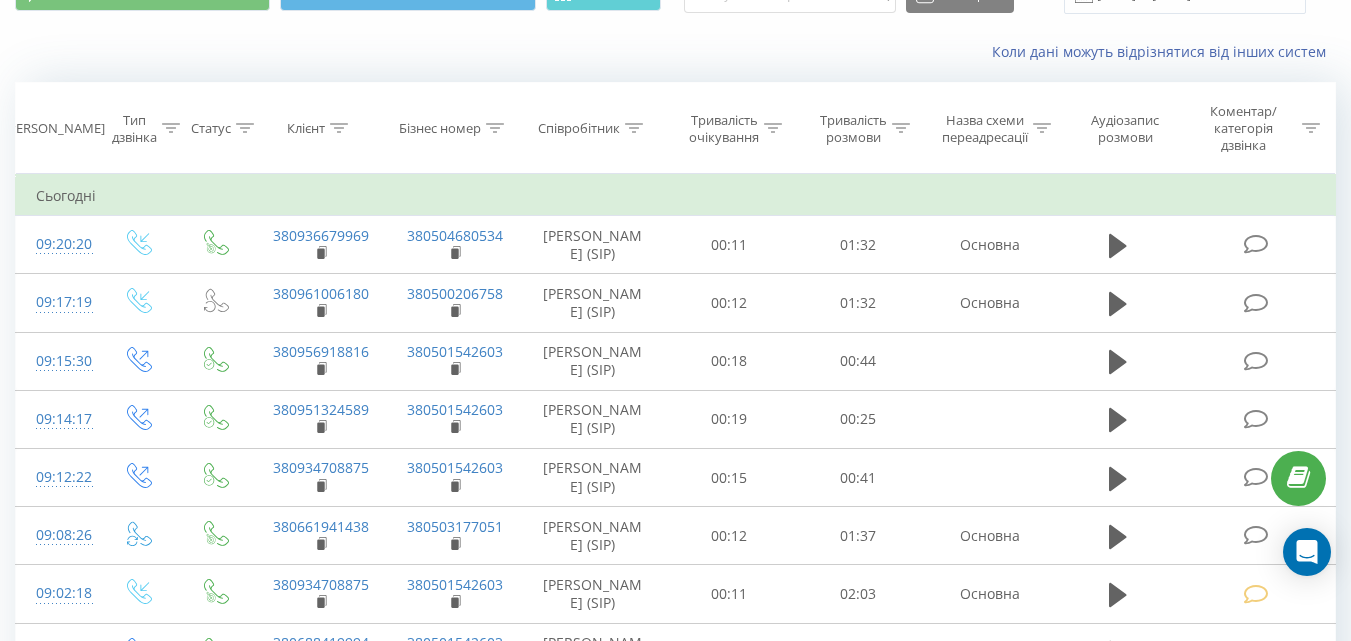 scroll, scrollTop: 200, scrollLeft: 0, axis: vertical 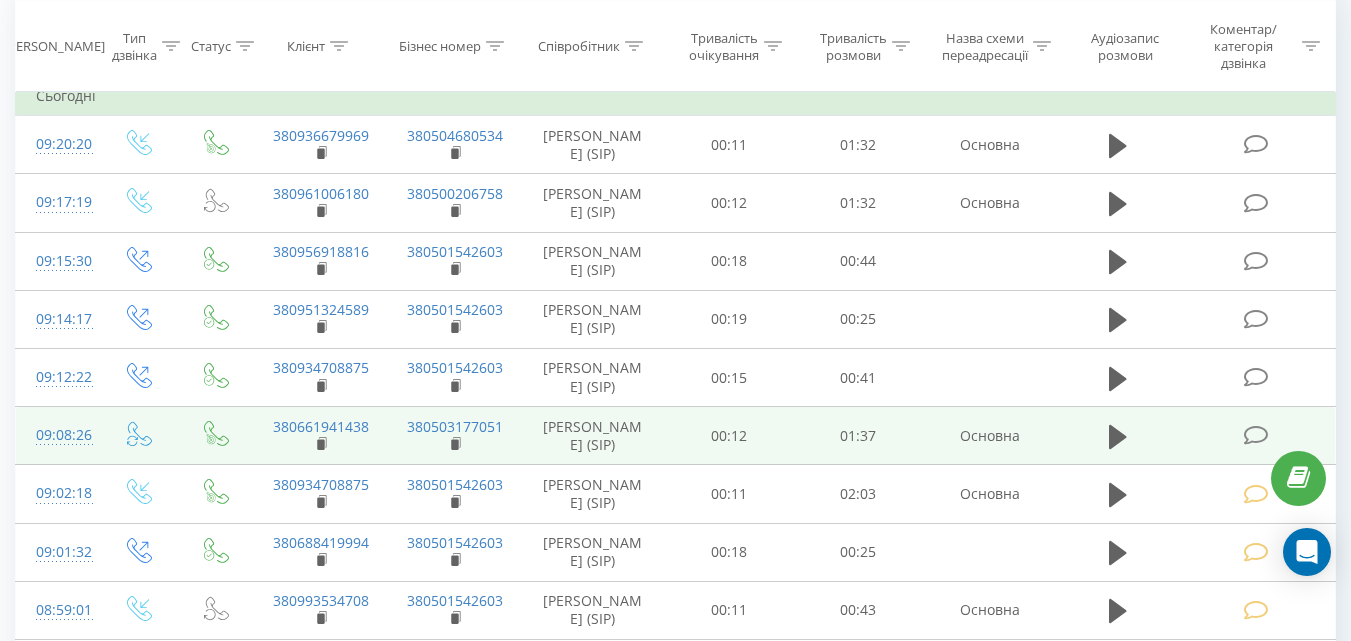 click at bounding box center [1255, 435] 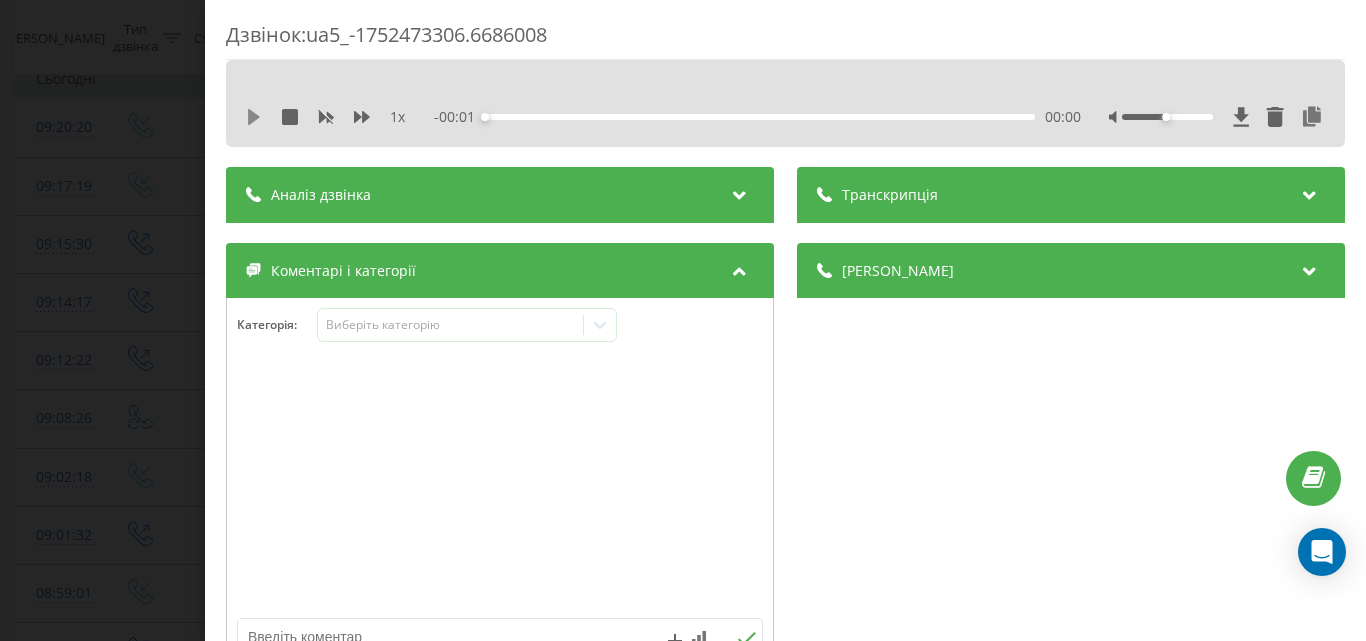 click 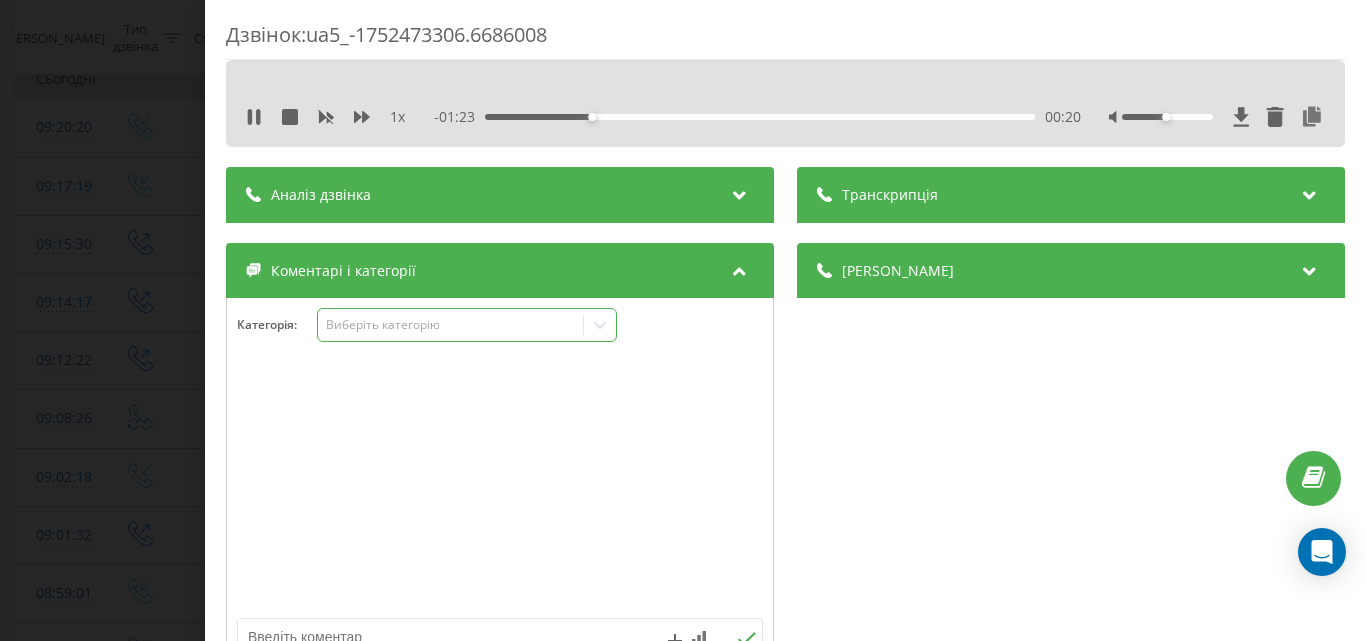 click on "Виберіть категорію" at bounding box center [450, 325] 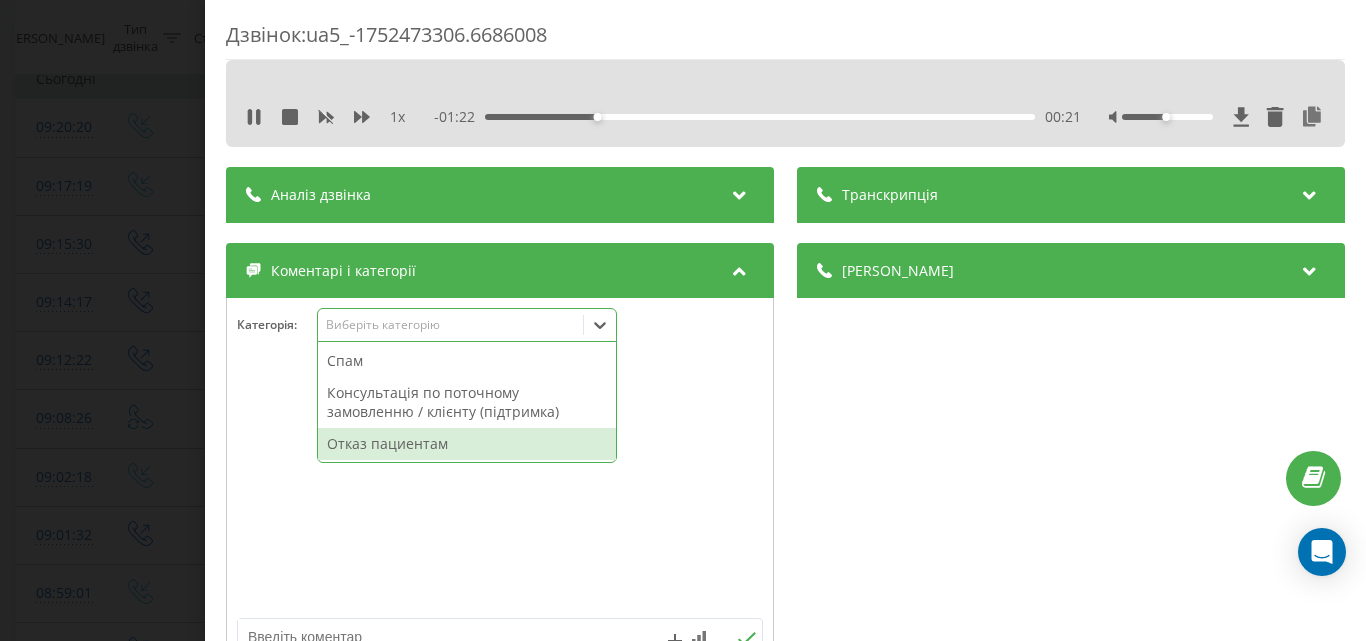 click on "Отказ пациентам" at bounding box center [467, 444] 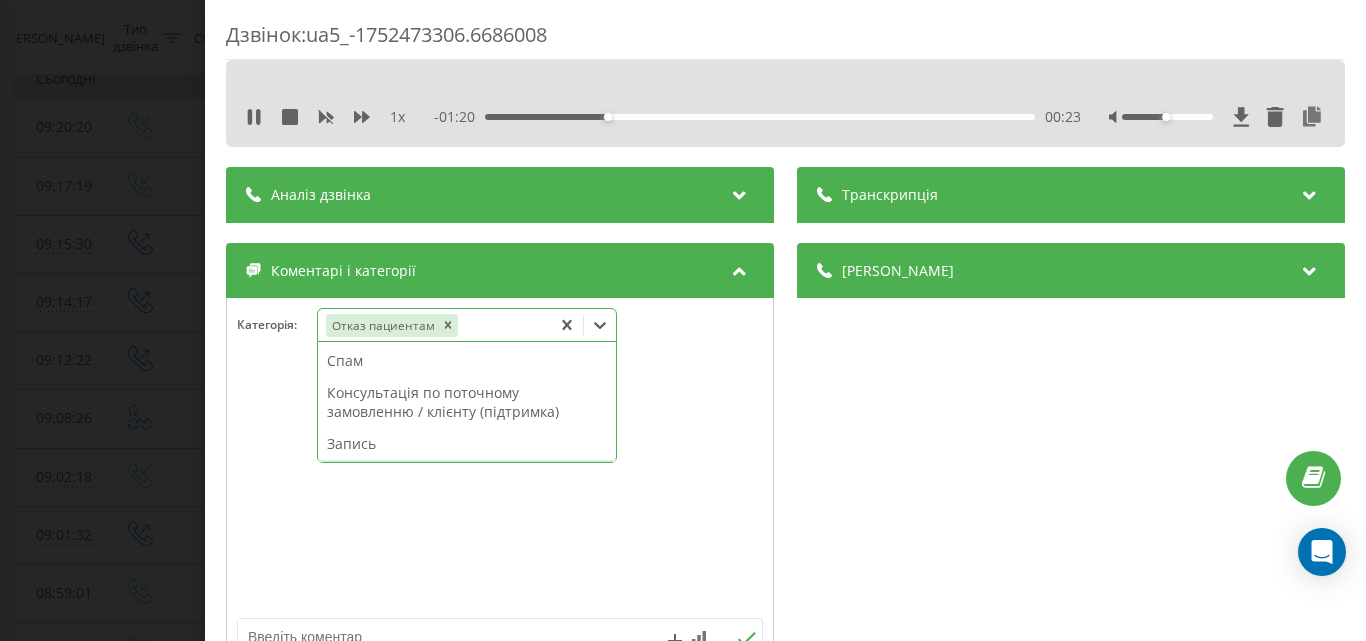 scroll, scrollTop: 300, scrollLeft: 0, axis: vertical 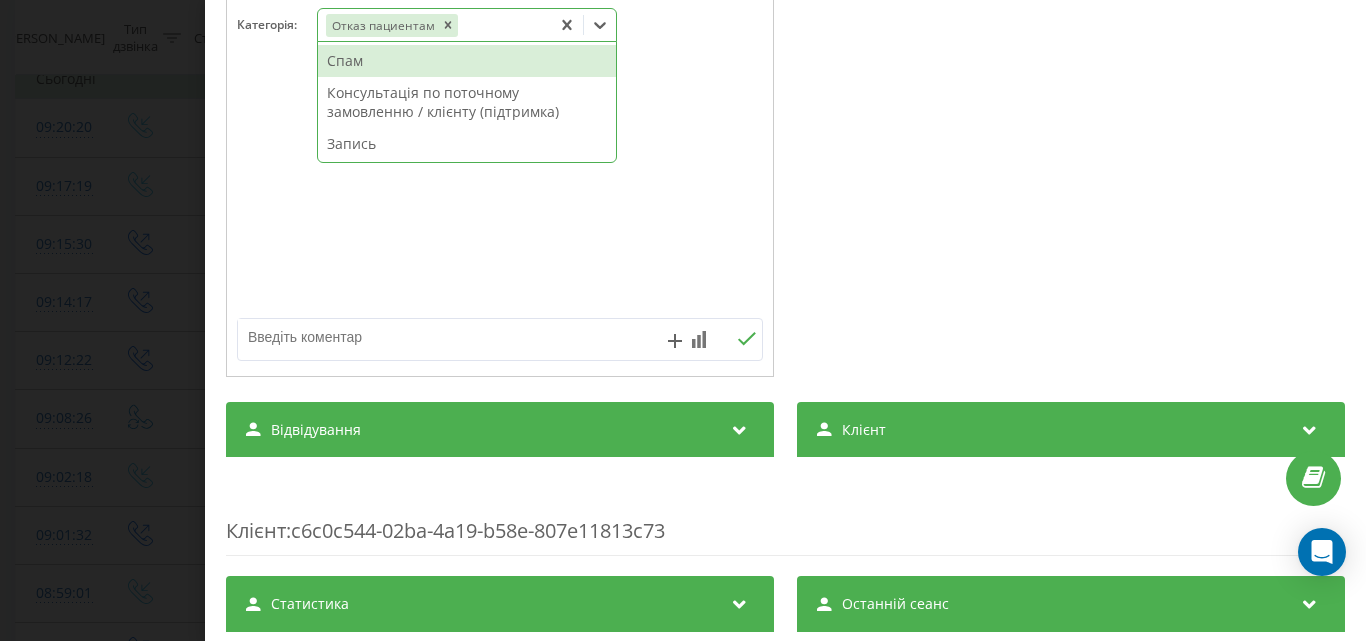 click at bounding box center (447, 337) 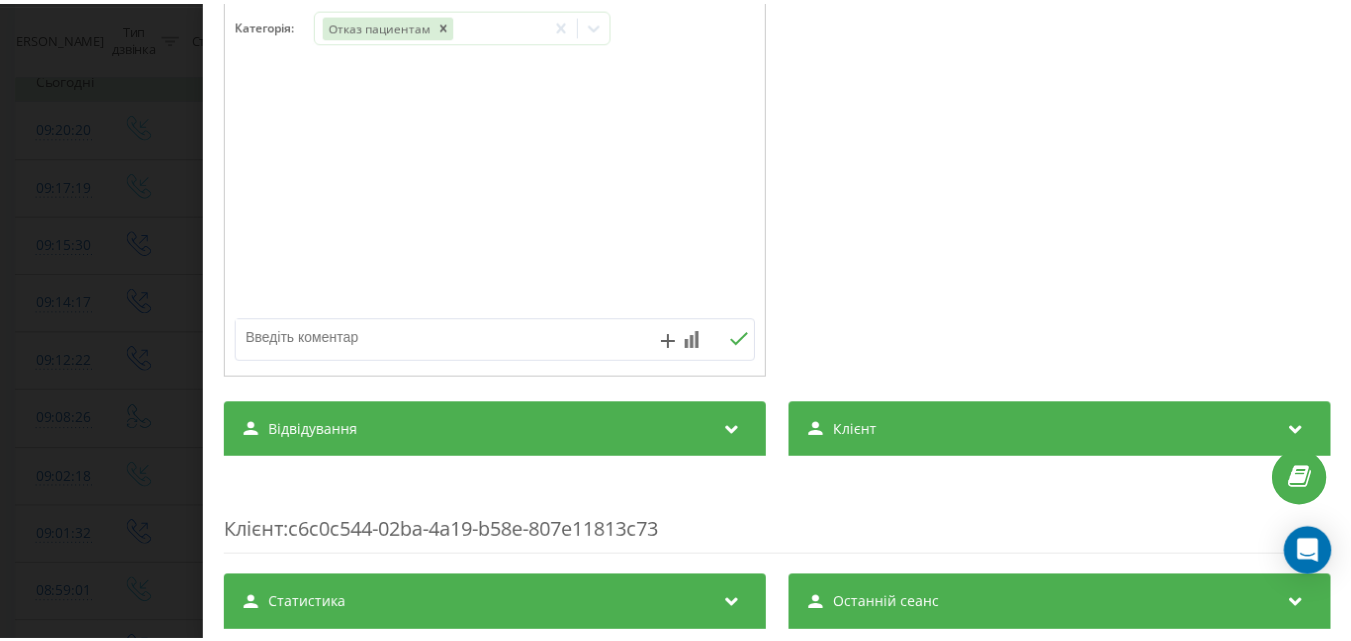 scroll, scrollTop: 100, scrollLeft: 0, axis: vertical 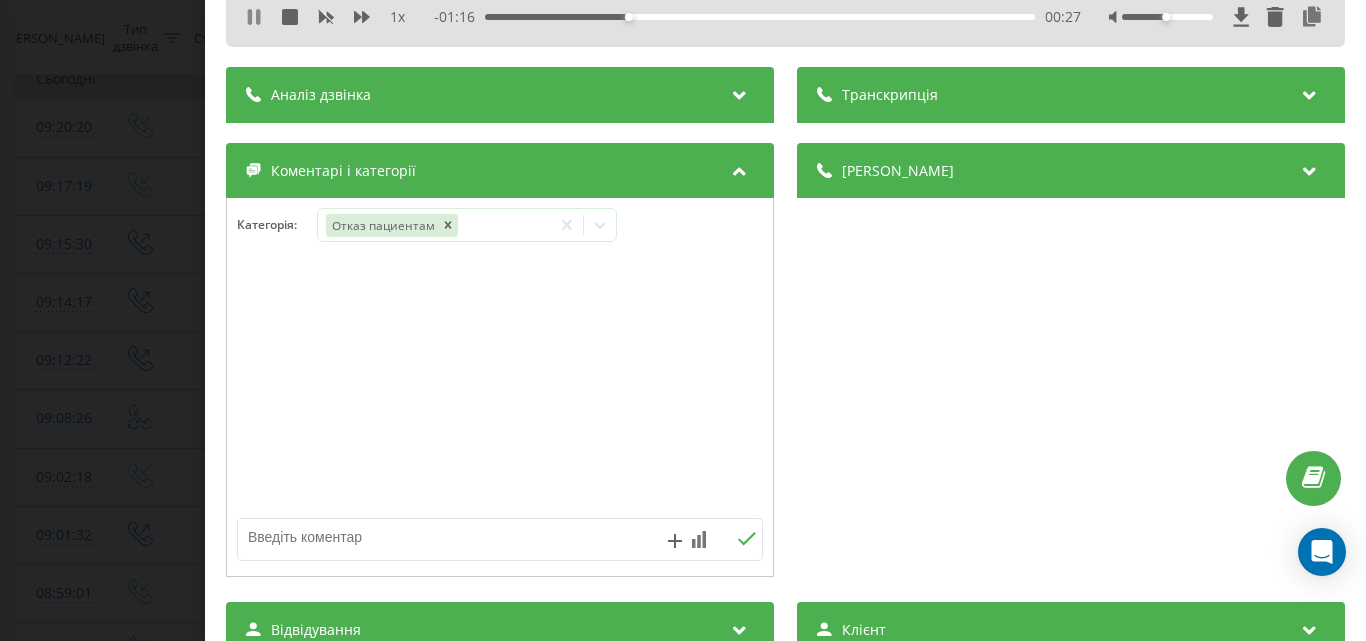 click 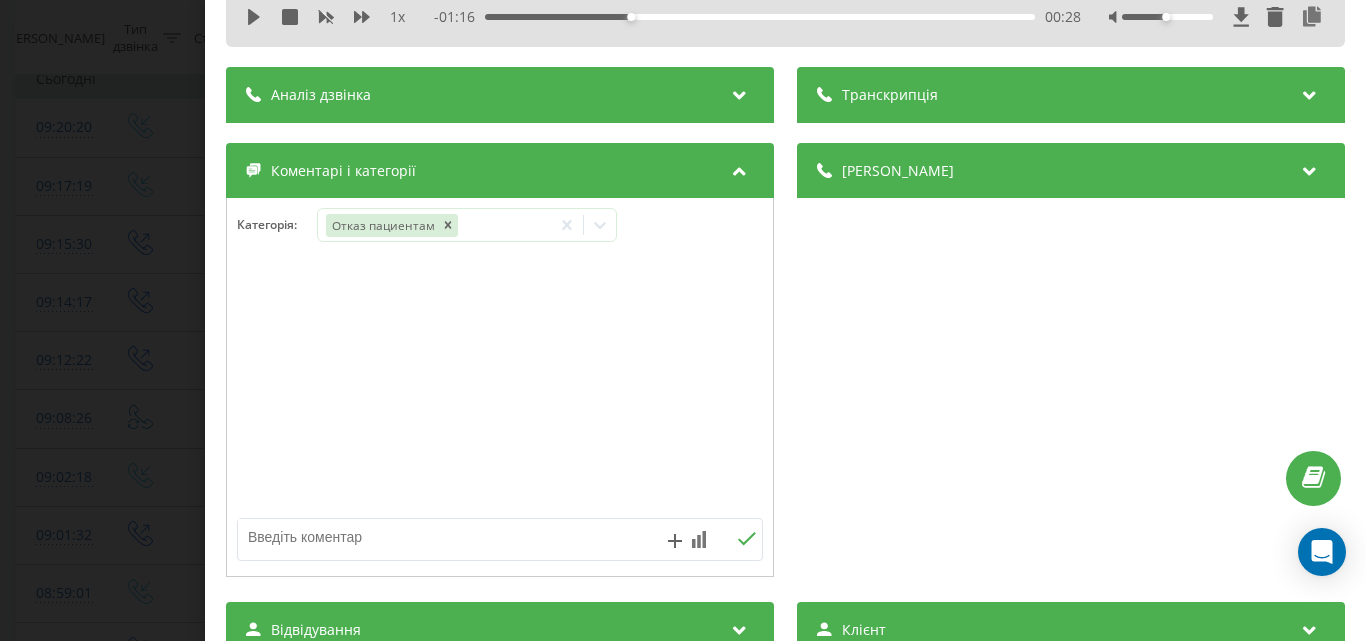 click at bounding box center [447, 537] 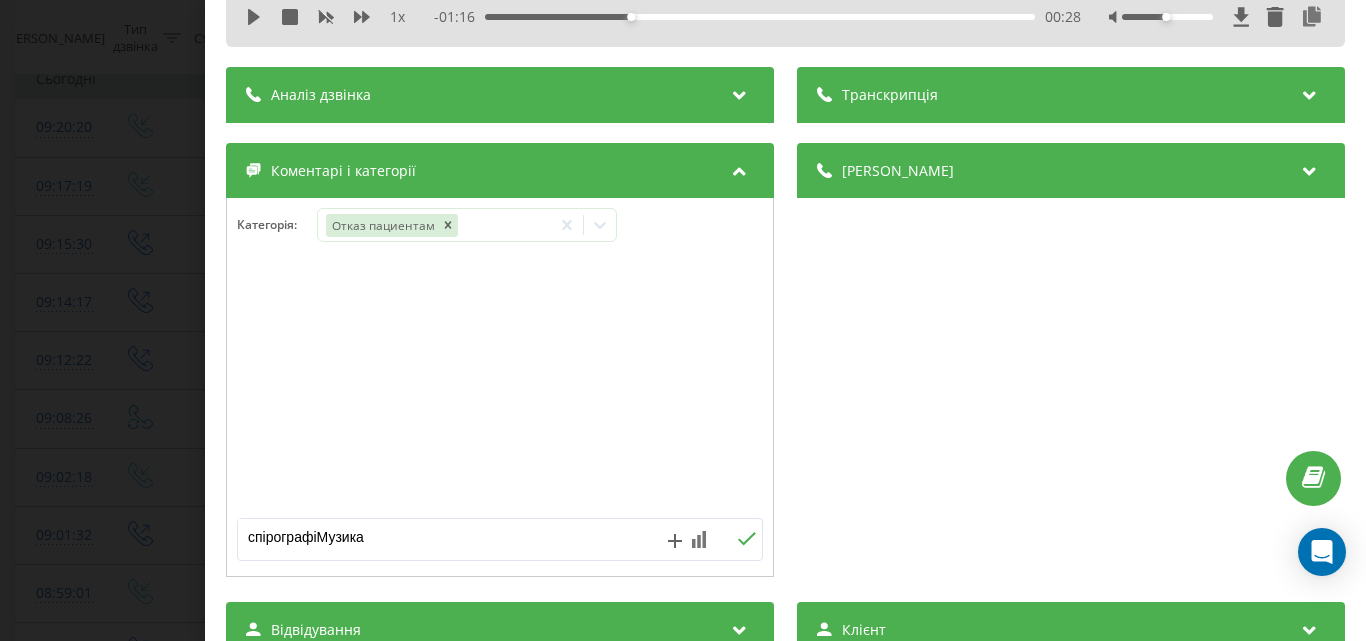 click on "спірографіМузика" at bounding box center (447, 537) 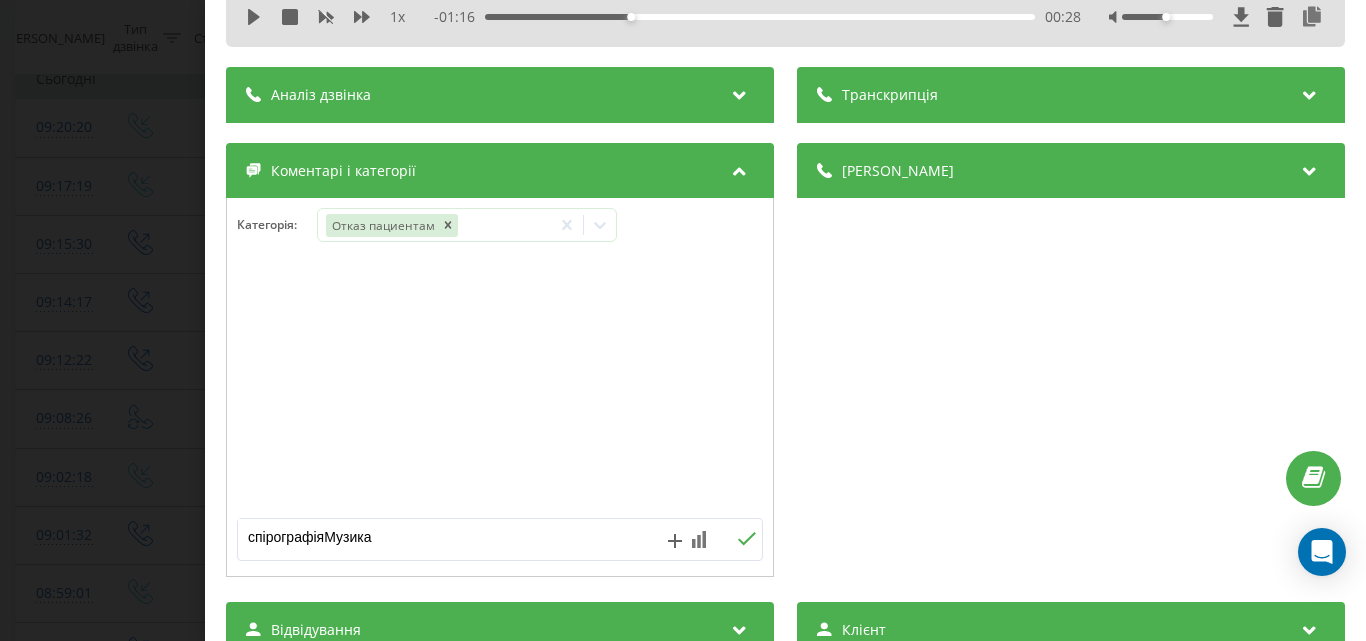 type on "спірографія-Музика" 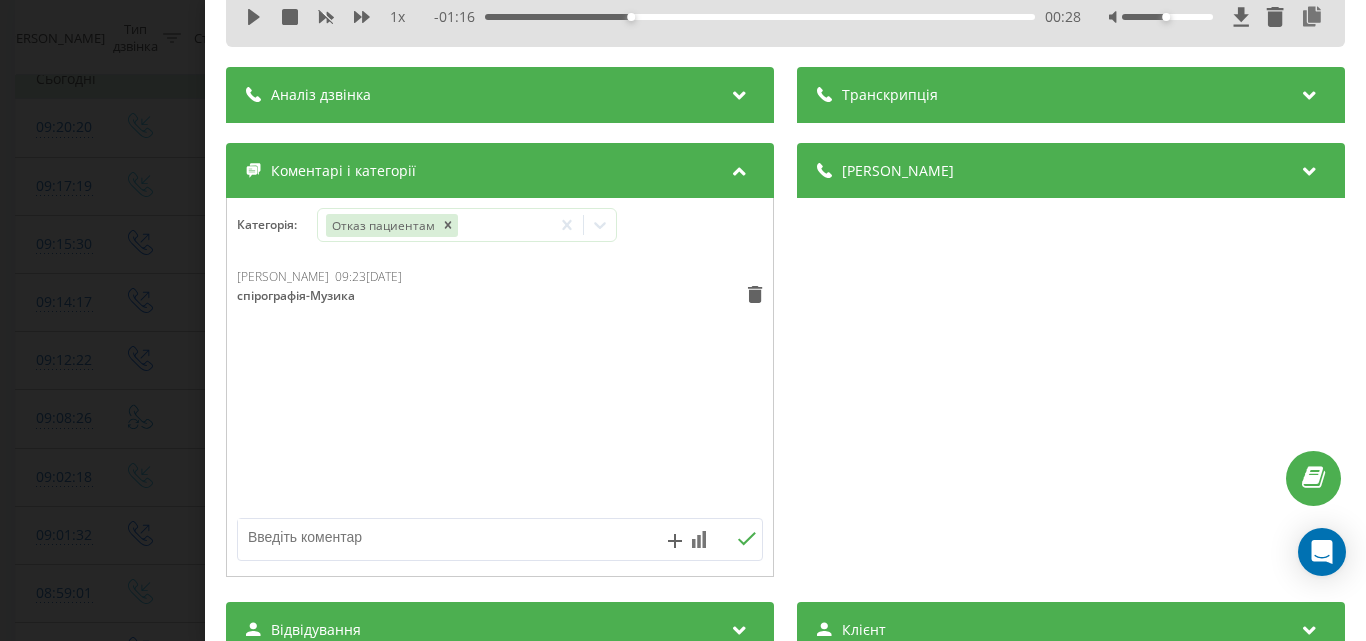 click on "Дзвінок :  ua5_-1752473306.6686008   1 x  - 01:16 00:28   00:28   Транскрипція Для AI-аналізу майбутніх дзвінків  налаштуйте та активуйте профіль на сторінці . Якщо профіль вже є і дзвінок відповідає його умовам, оновіть сторінку через 10 хвилин - AI аналізує поточний дзвінок. Аналіз дзвінка Для AI-аналізу майбутніх дзвінків  налаштуйте та активуйте профіль на сторінці . Якщо профіль вже є і дзвінок відповідає його умовам, оновіть сторінку через 10 хвилин - AI аналізує поточний дзвінок. Деталі дзвінка Загальне Дата дзвінка 2025-07-14 09:08:26 Тип дзвінка Callback Статус дзвінка Цільовий Хто дзвонив" at bounding box center (683, 320) 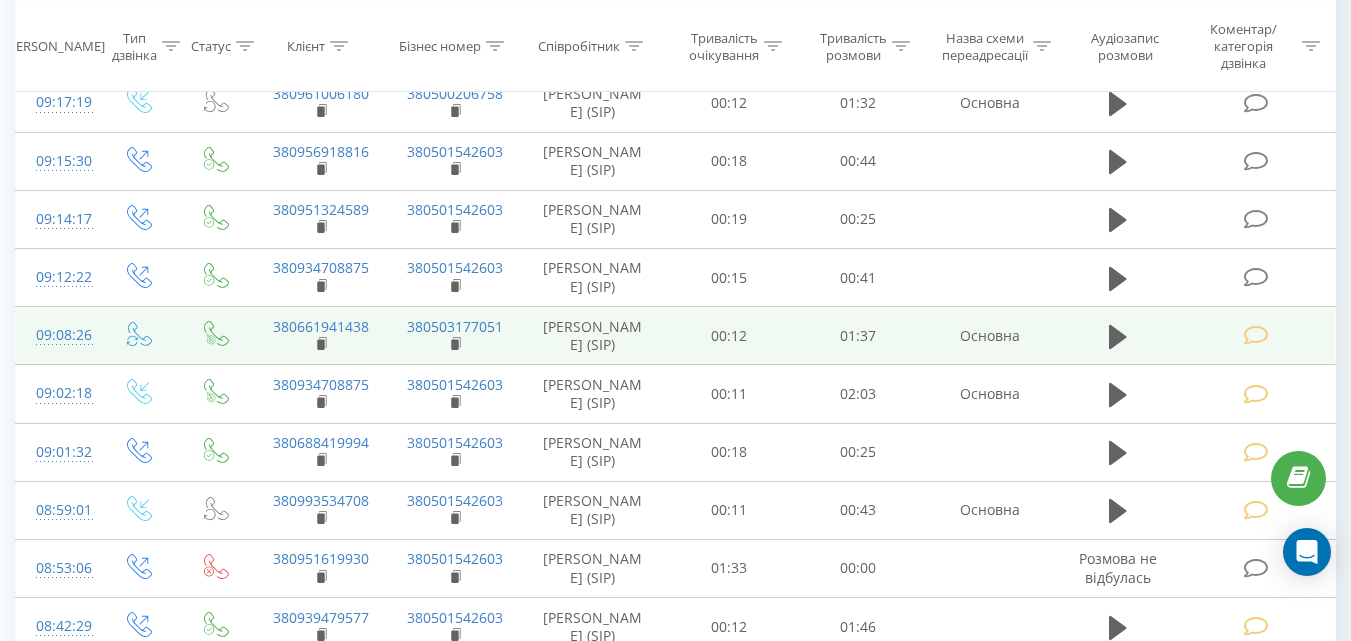scroll, scrollTop: 300, scrollLeft: 0, axis: vertical 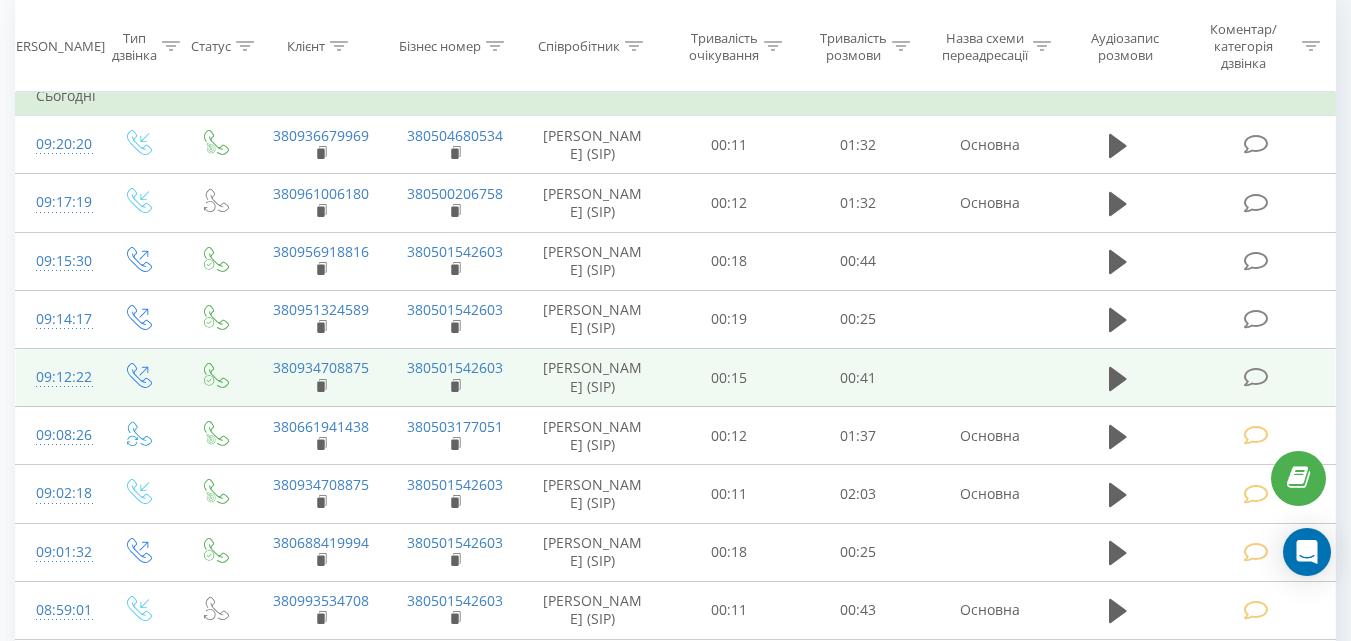 click at bounding box center (1255, 377) 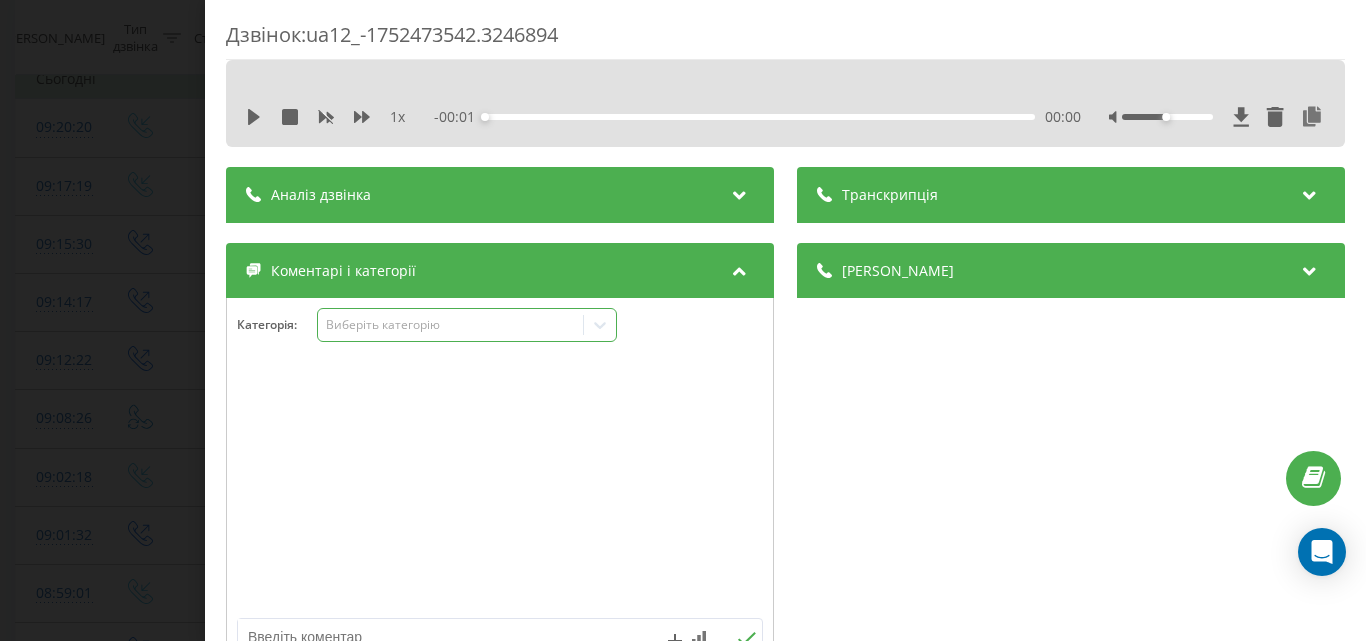 click on "Виберіть категорію" at bounding box center [450, 325] 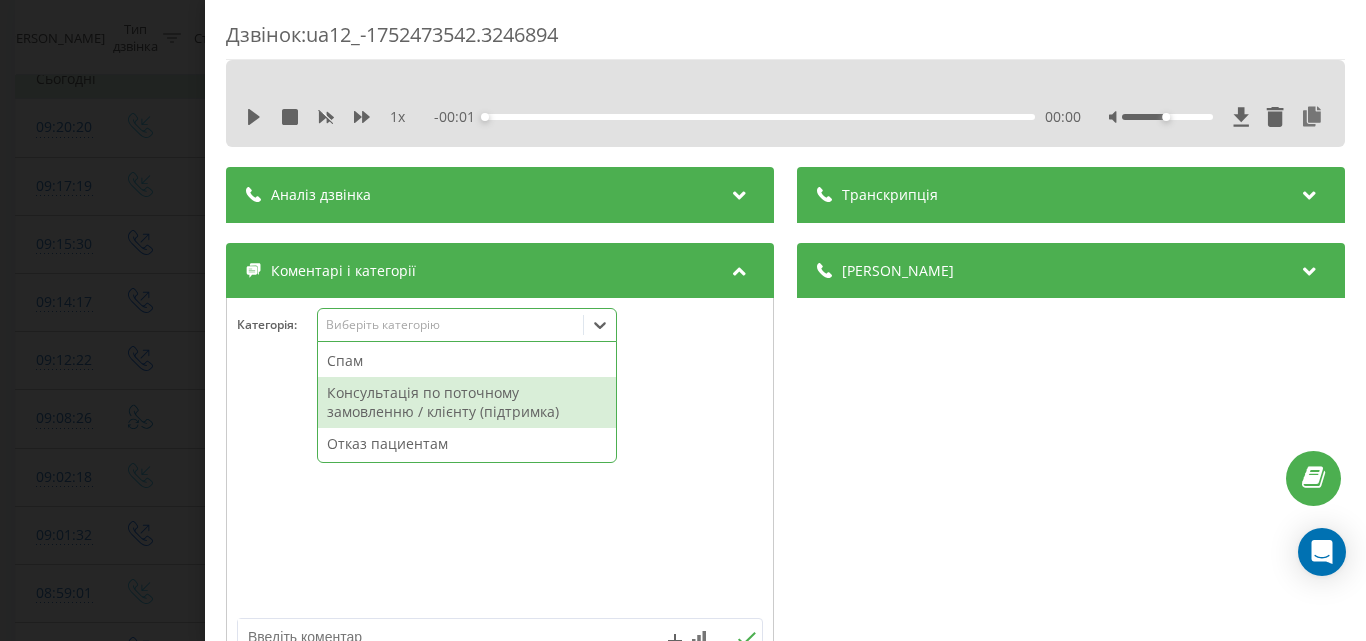 scroll, scrollTop: 95, scrollLeft: 0, axis: vertical 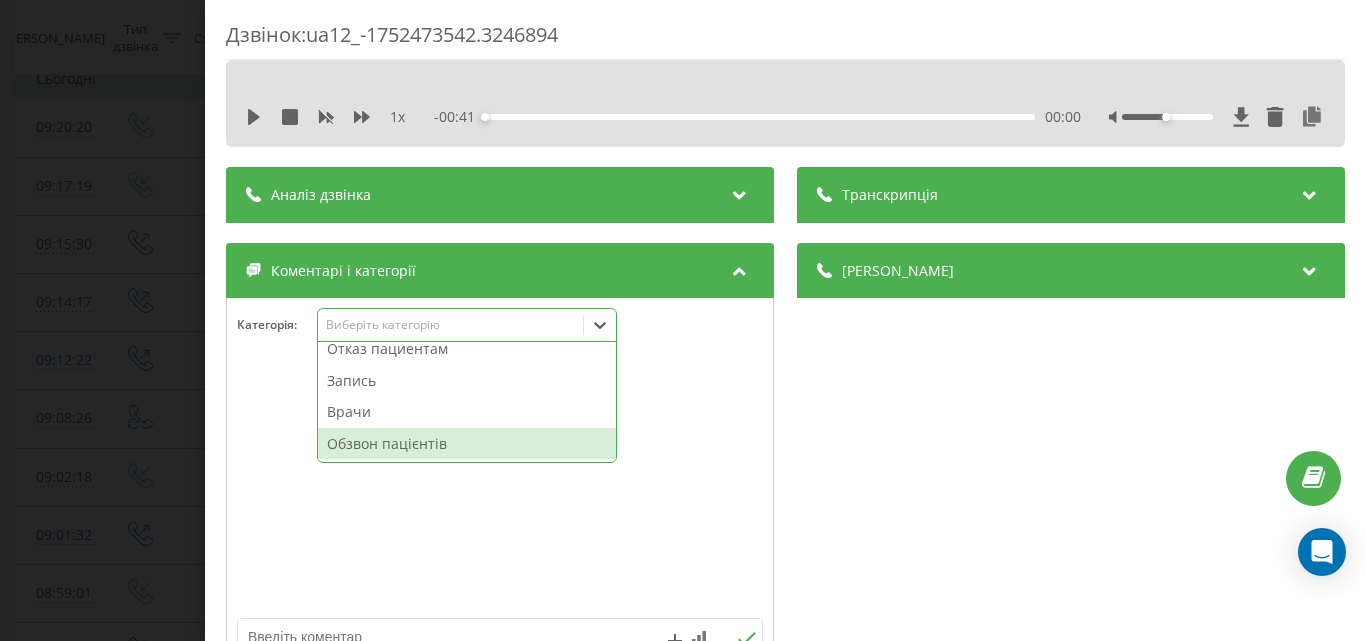 click on "Обзвон пацієнтів" at bounding box center (467, 444) 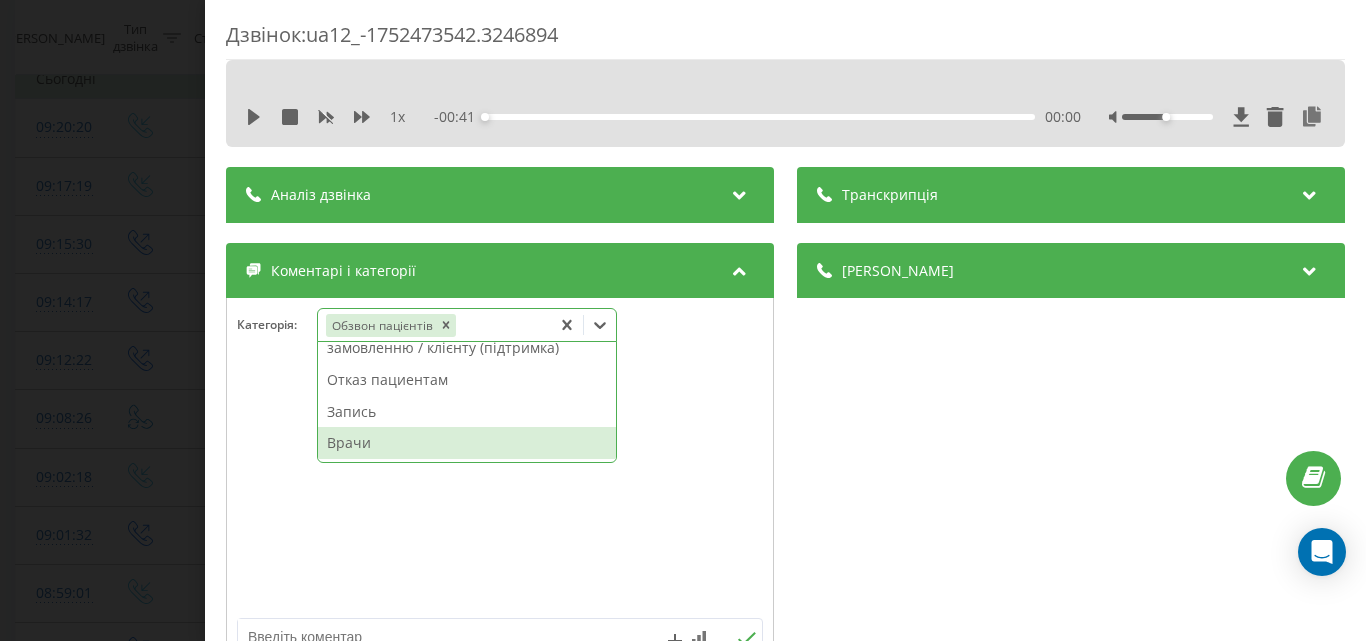 scroll, scrollTop: 64, scrollLeft: 0, axis: vertical 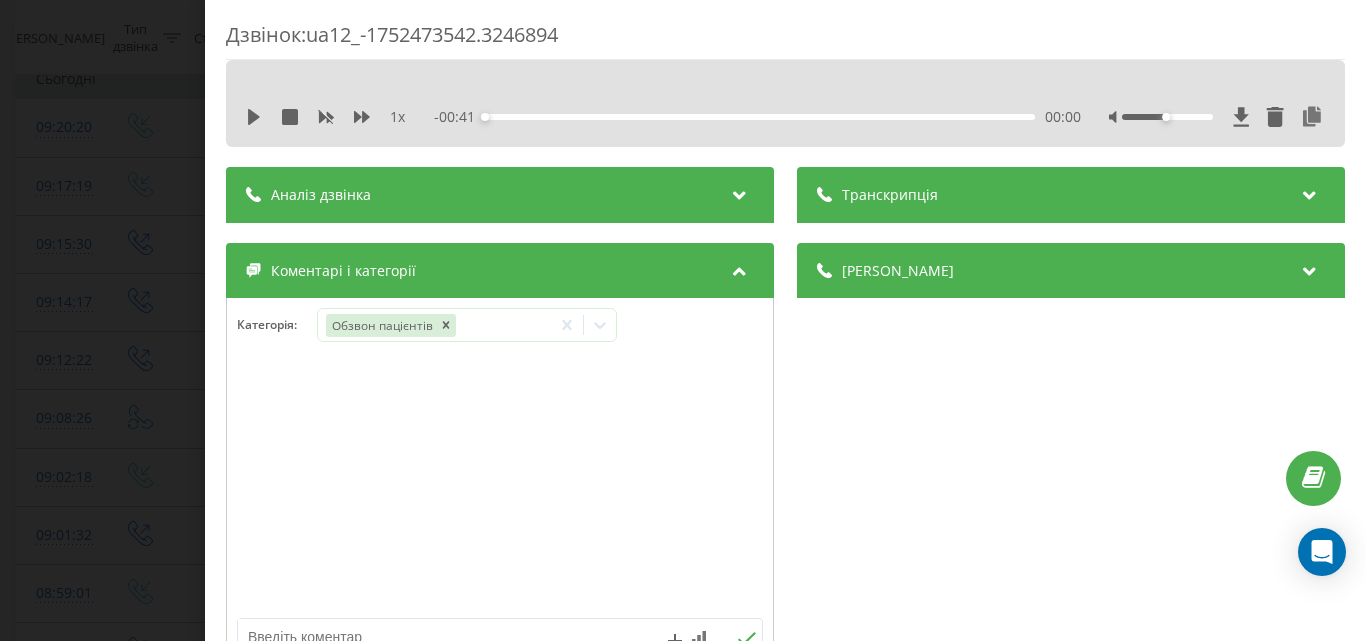 click on "Дзвінок :  ua12_-1752473542.3246894   1 x  - 00:41 00:00   00:00   Транскрипція Для AI-аналізу майбутніх дзвінків  налаштуйте та активуйте профіль на сторінці . Якщо профіль вже є і дзвінок відповідає його умовам, оновіть сторінку через 10 хвилин - AI аналізує поточний дзвінок. Аналіз дзвінка Для AI-аналізу майбутніх дзвінків  налаштуйте та активуйте профіль на сторінці . Якщо профіль вже є і дзвінок відповідає його умовам, оновіть сторінку через 10 хвилин - AI аналізує поточний дзвінок. Деталі дзвінка Загальне Дата дзвінка 2025-07-14 09:12:22 Тип дзвінка Вихідний Статус дзвінка Успішний 380501542603" at bounding box center (683, 320) 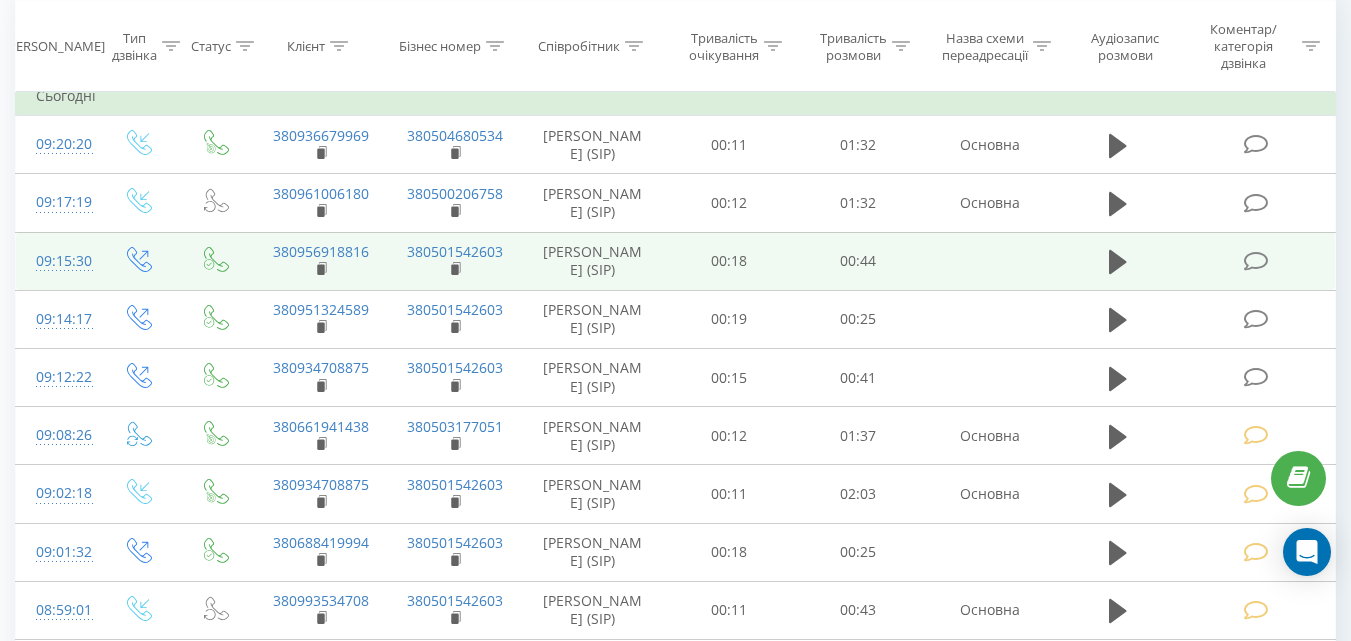 click at bounding box center [1257, 261] 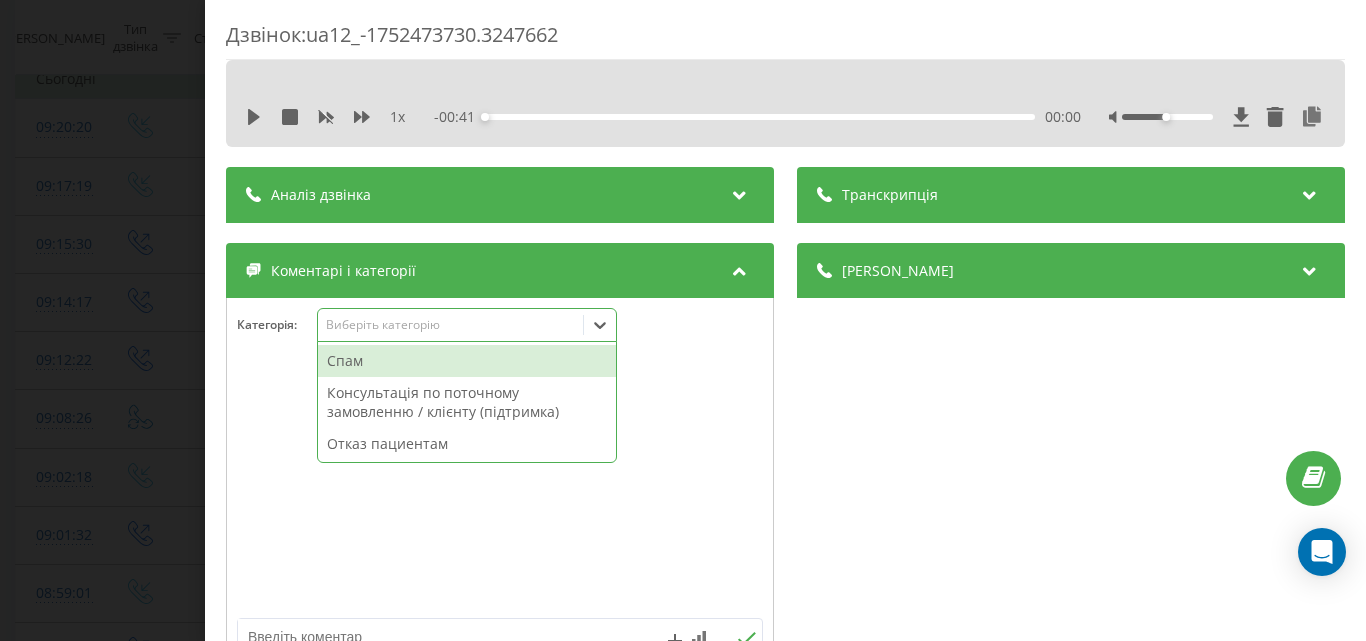 click on "Виберіть категорію" at bounding box center [450, 325] 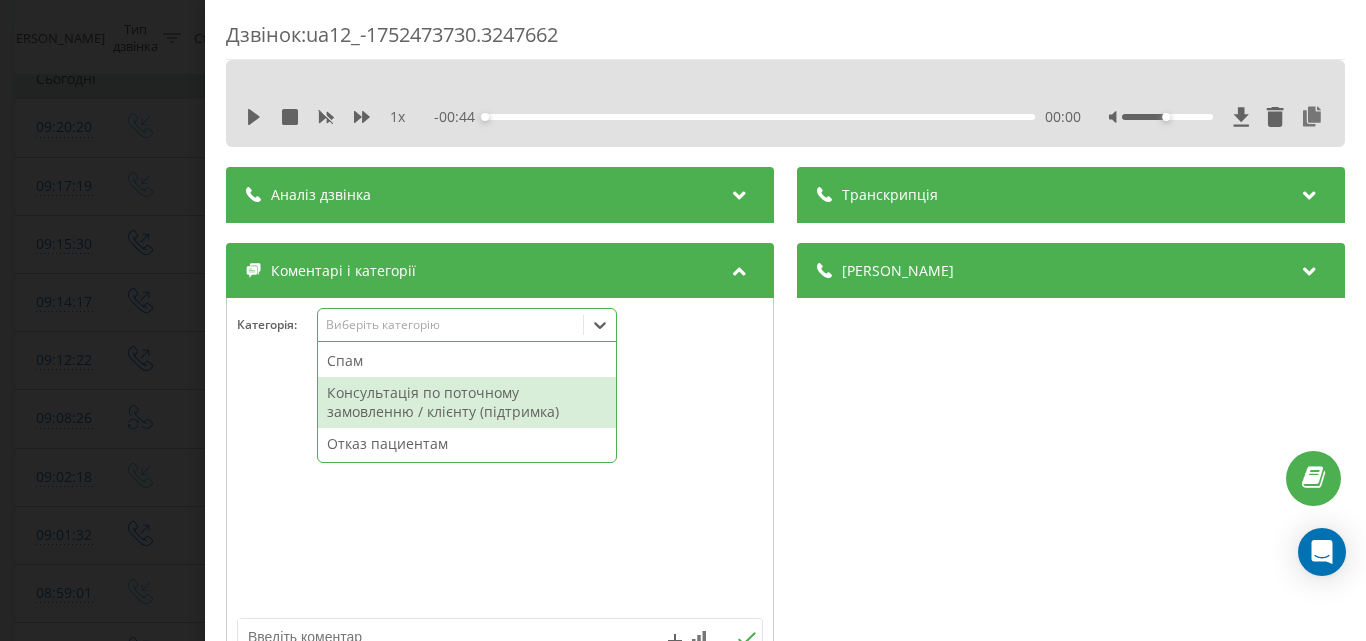 scroll, scrollTop: 95, scrollLeft: 0, axis: vertical 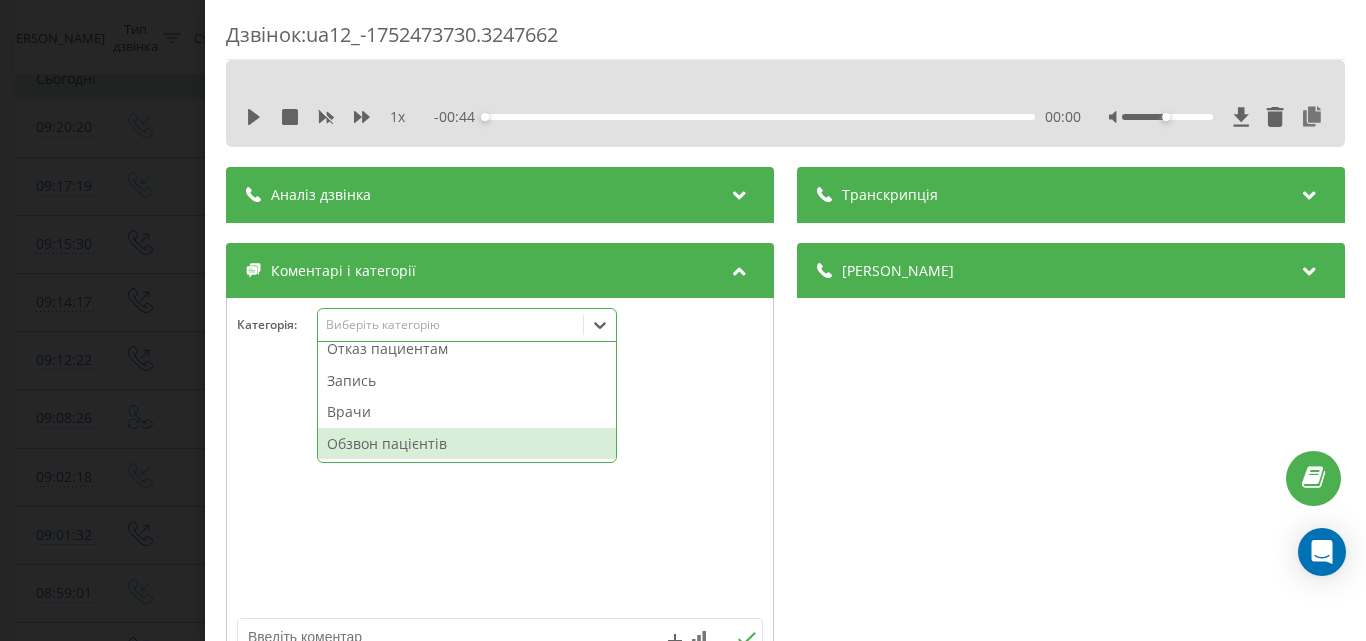 click on "Обзвон пацієнтів" at bounding box center (467, 444) 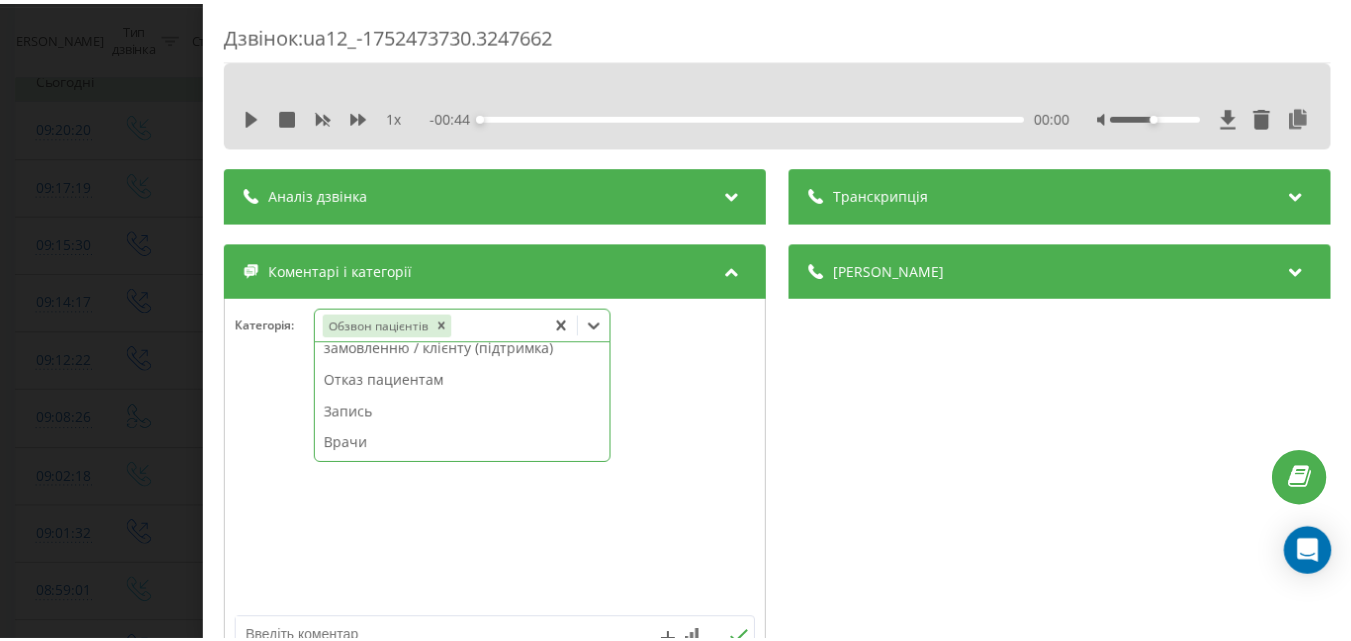scroll, scrollTop: 64, scrollLeft: 0, axis: vertical 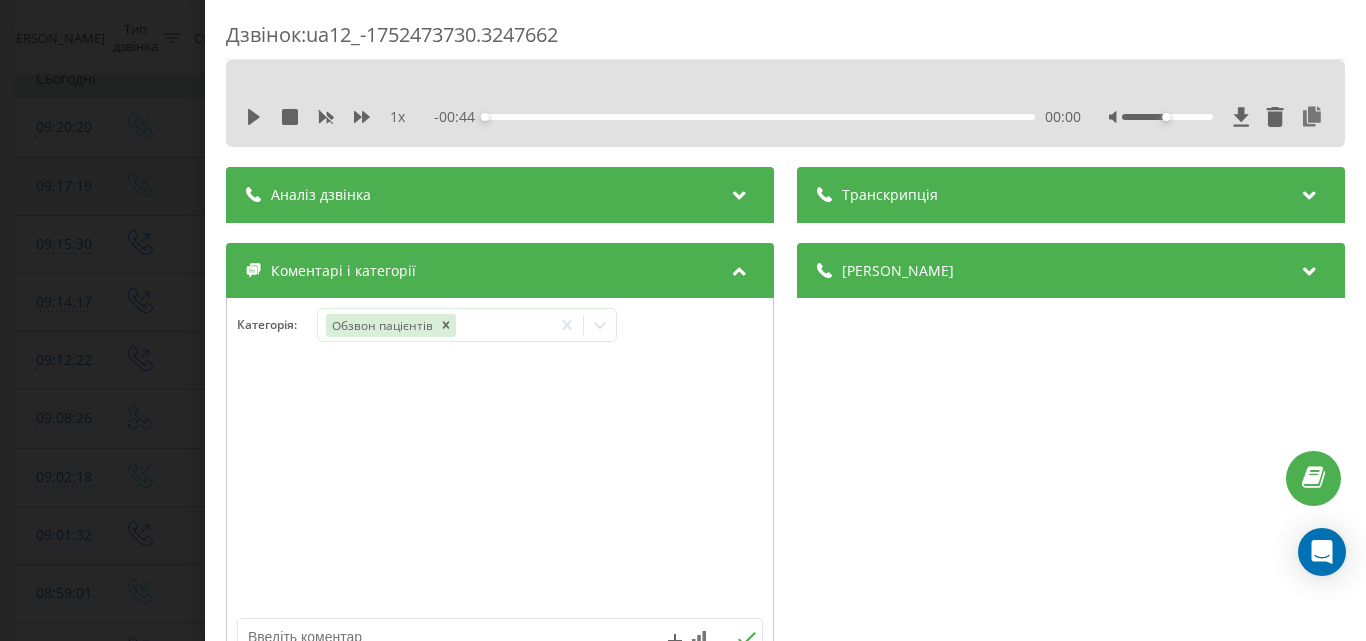 drag, startPoint x: 165, startPoint y: 206, endPoint x: 152, endPoint y: 183, distance: 26.41969 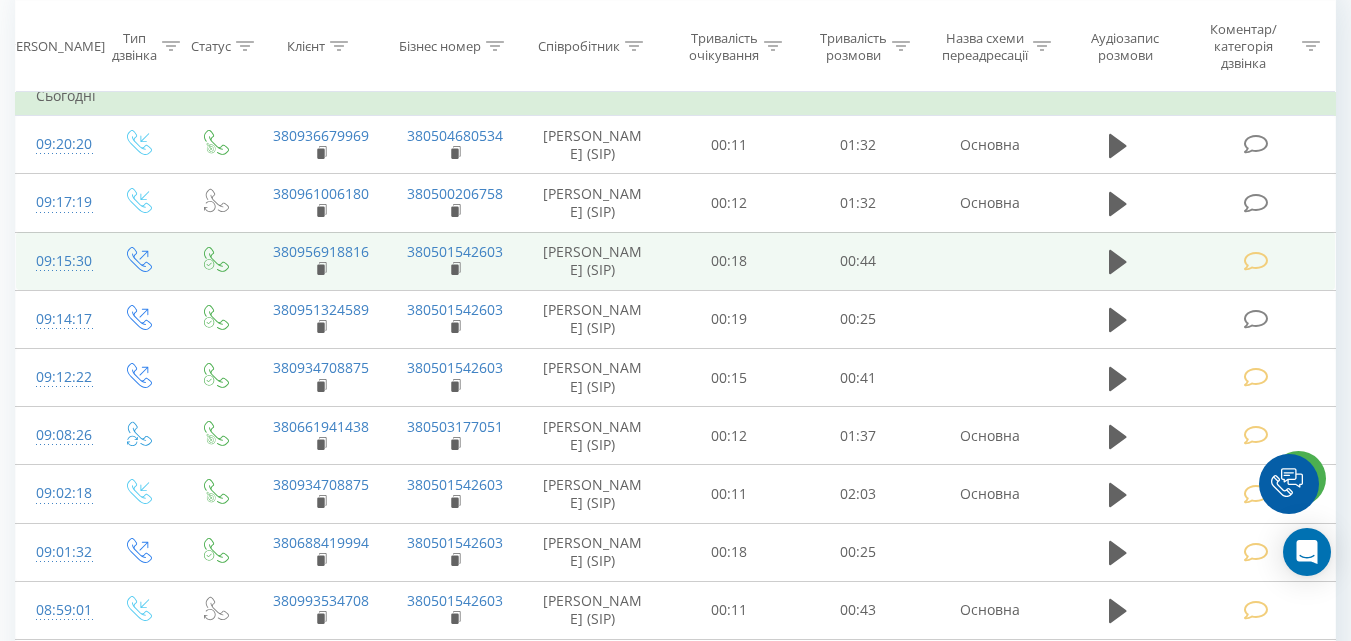 scroll, scrollTop: 200, scrollLeft: 0, axis: vertical 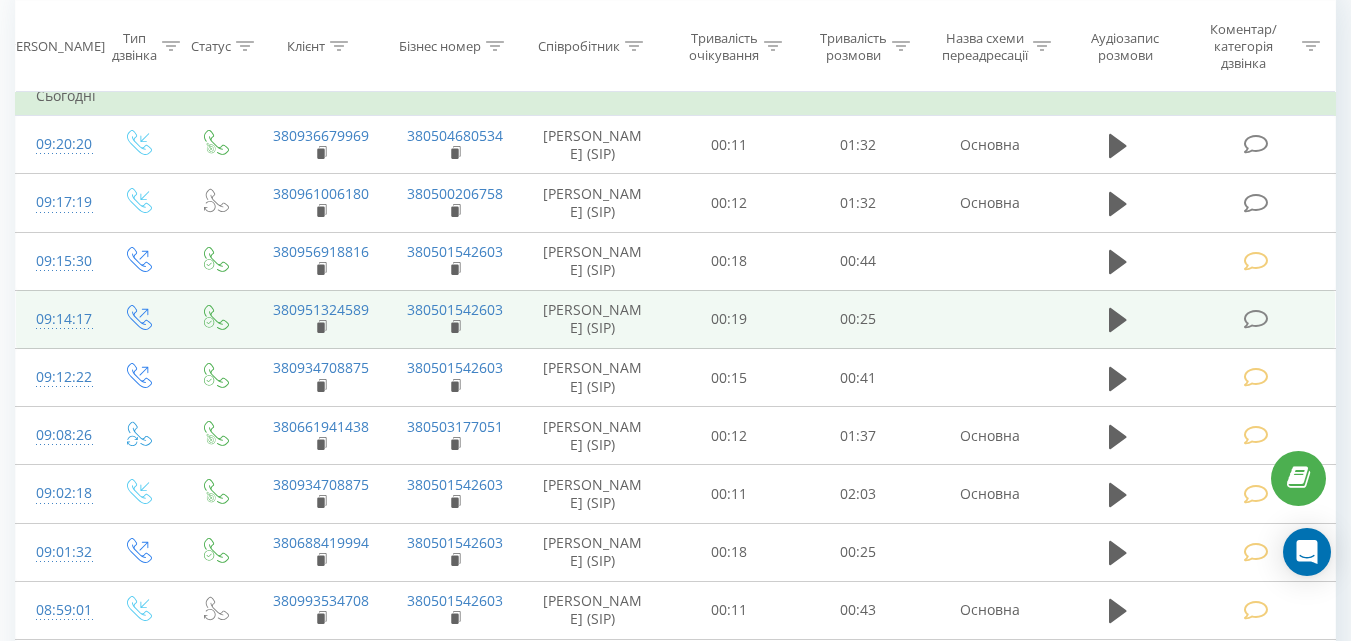 click at bounding box center [1255, 319] 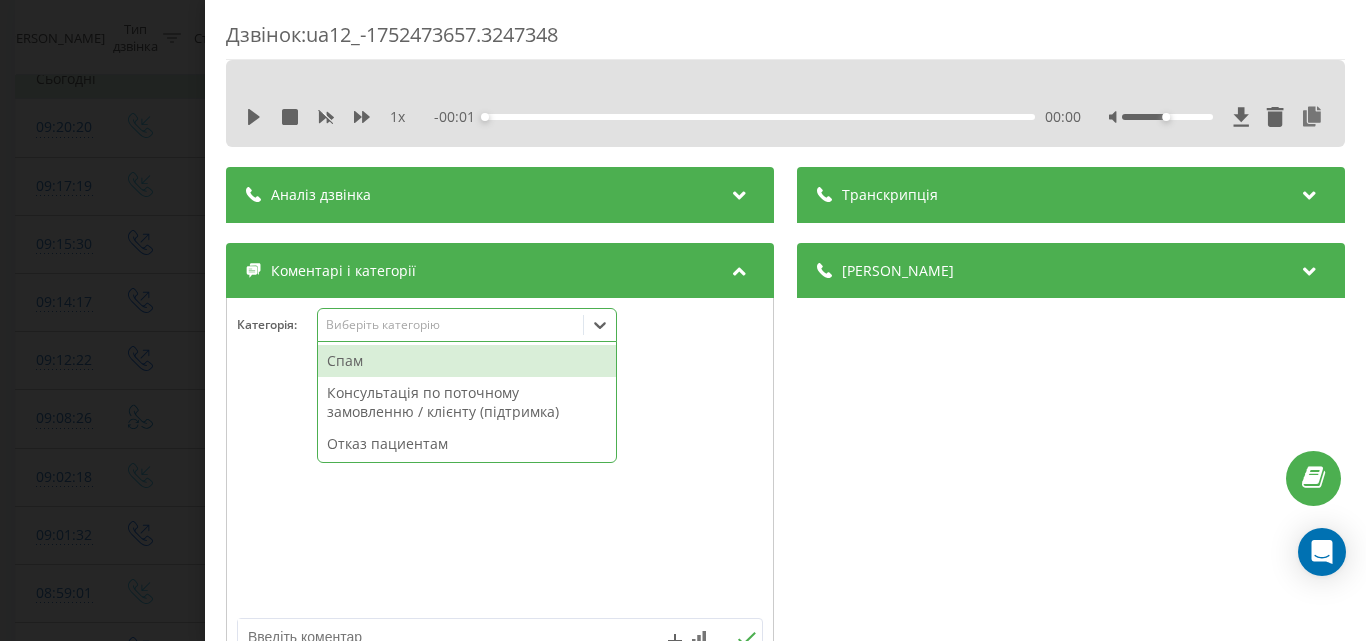 click on "Виберіть категорію" at bounding box center [450, 325] 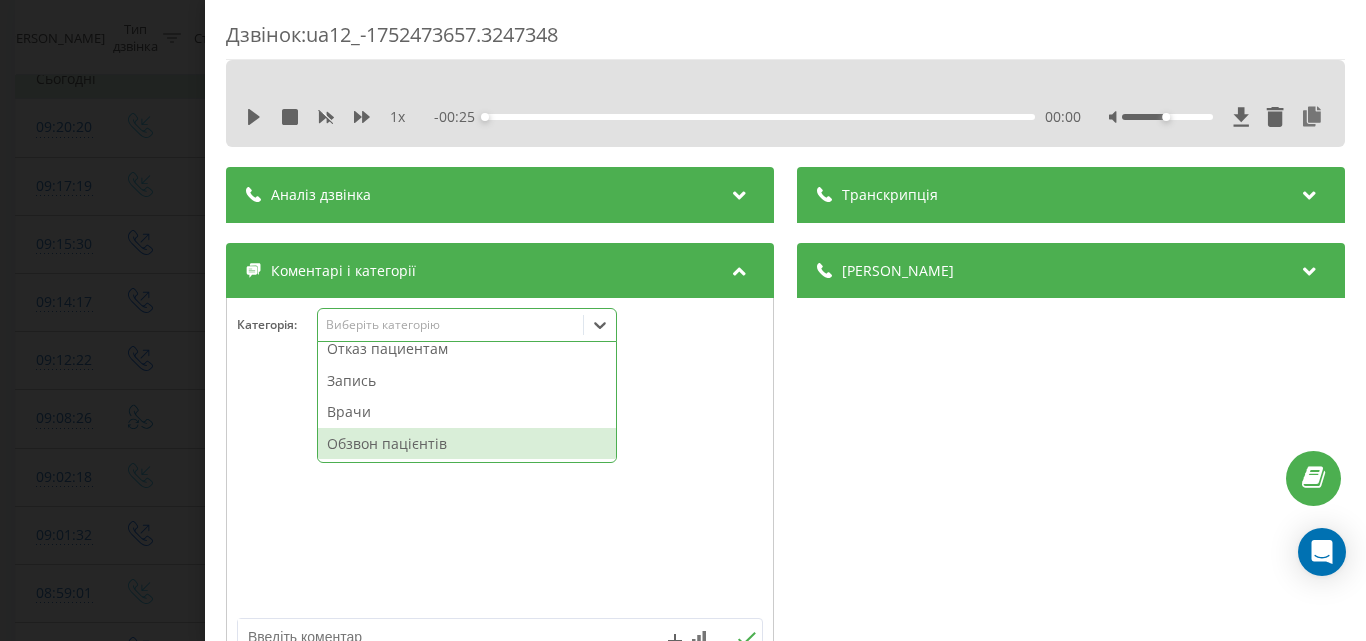 click on "Обзвон пацієнтів" at bounding box center (467, 444) 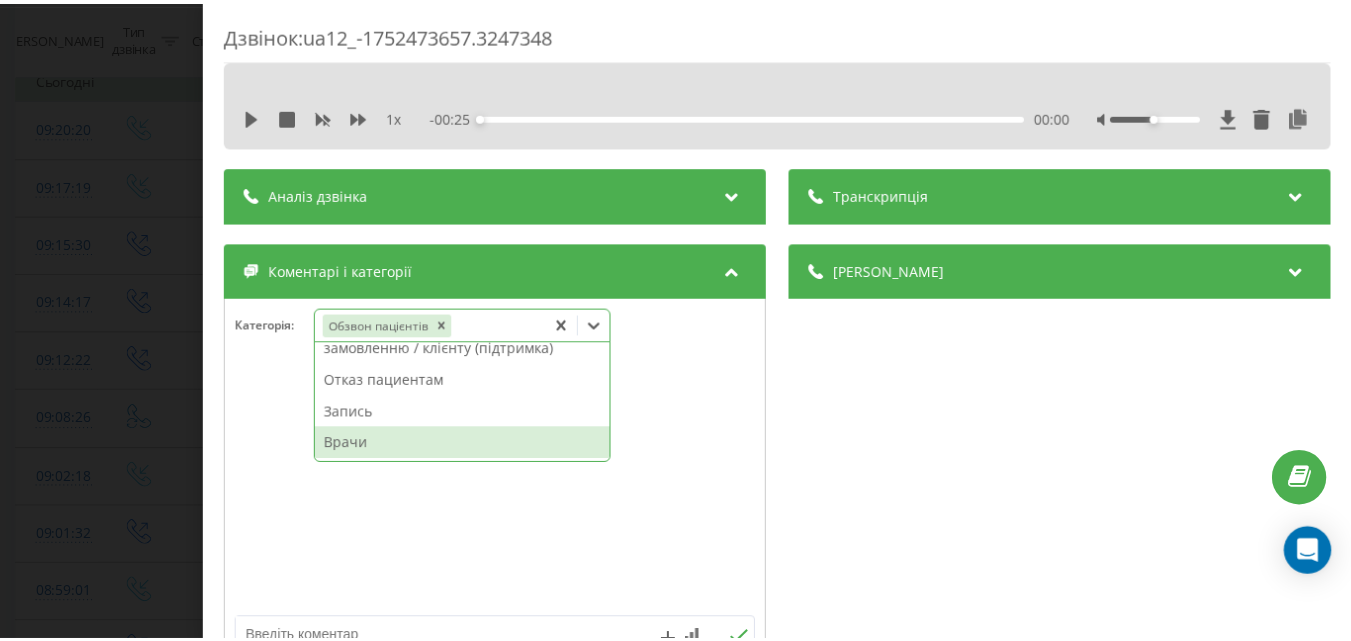scroll, scrollTop: 64, scrollLeft: 0, axis: vertical 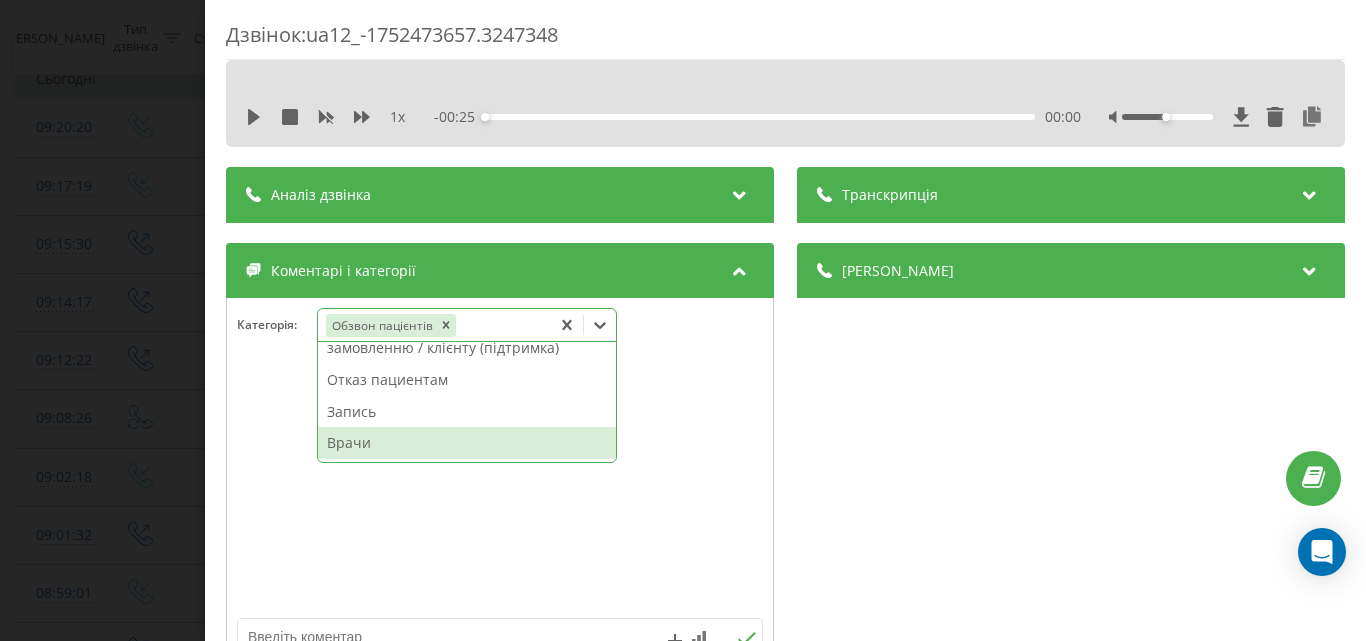click on "Дзвінок :  ua12_-1752473657.3247348   1 x  - 00:25 00:00   00:00   Транскрипція Для AI-аналізу майбутніх дзвінків  налаштуйте та активуйте профіль на сторінці . Якщо профіль вже є і дзвінок відповідає його умовам, оновіть сторінку через 10 хвилин - AI аналізує поточний дзвінок. Аналіз дзвінка Для AI-аналізу майбутніх дзвінків  налаштуйте та активуйте профіль на сторінці . Якщо профіль вже є і дзвінок відповідає його умовам, оновіть сторінку через 10 хвилин - AI аналізує поточний дзвінок. Деталі дзвінка Загальне Дата дзвінка [DATE] 09:14:17 Тип дзвінка Вихідний Статус дзвінка Успішний 380501542603" at bounding box center (683, 320) 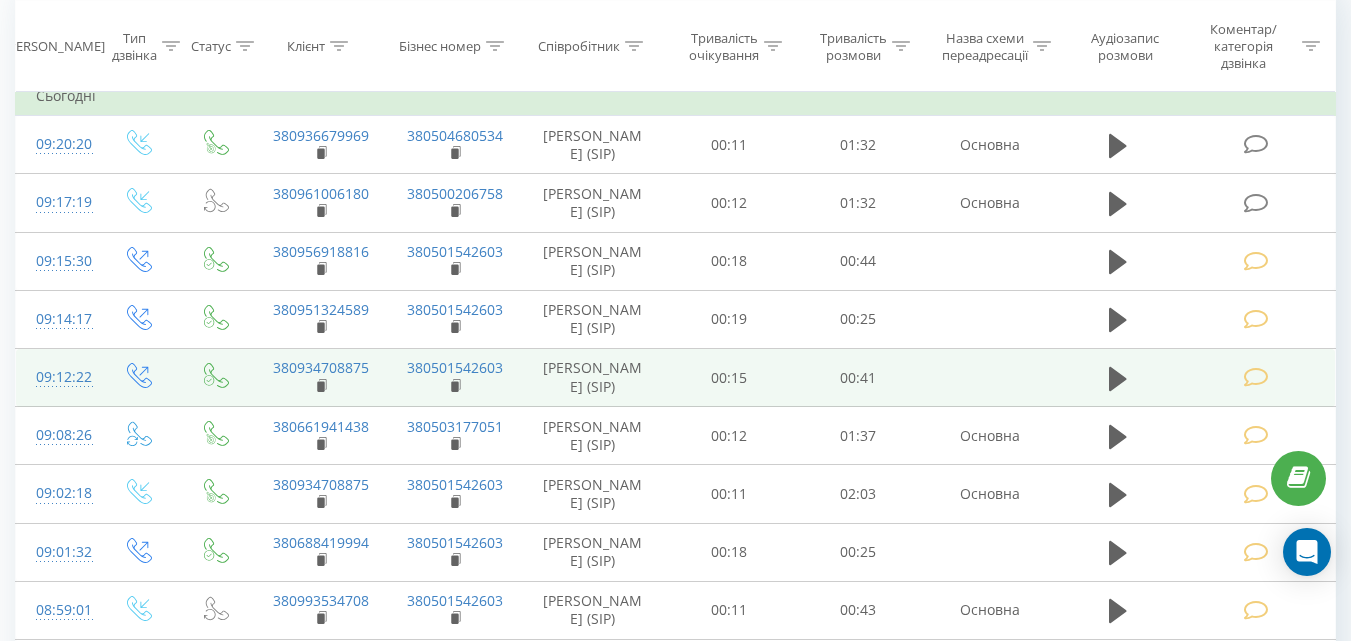 scroll, scrollTop: 200, scrollLeft: 0, axis: vertical 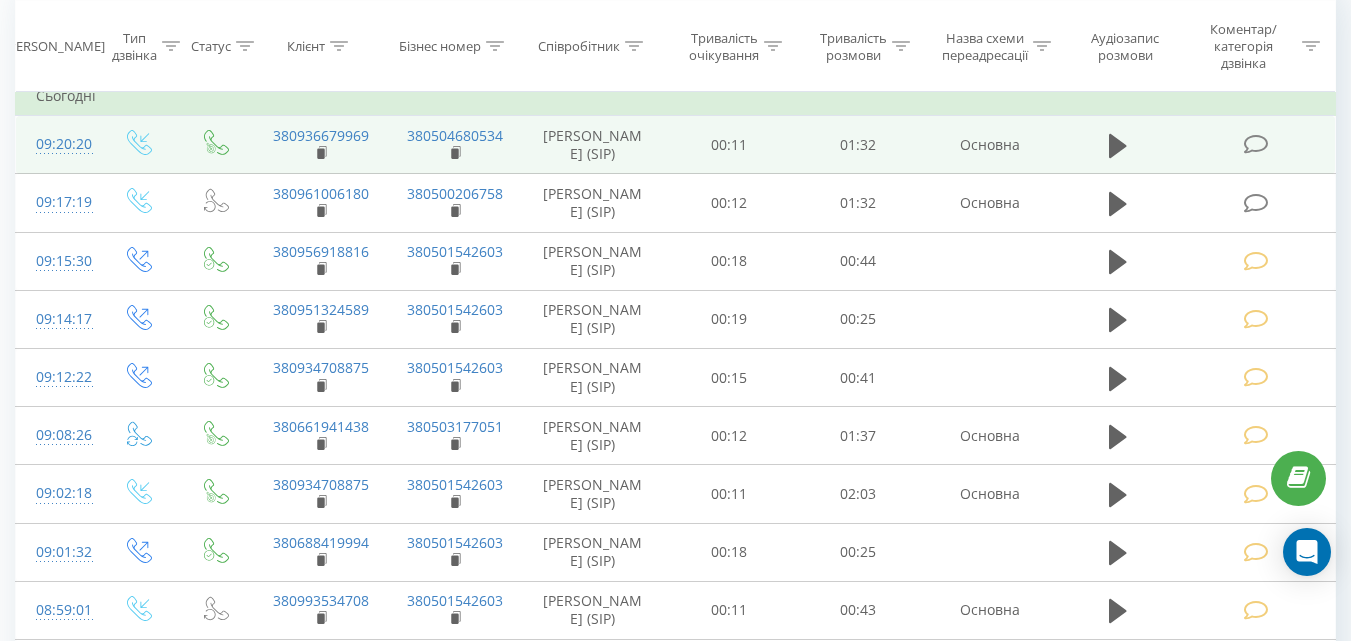 click at bounding box center [1255, 144] 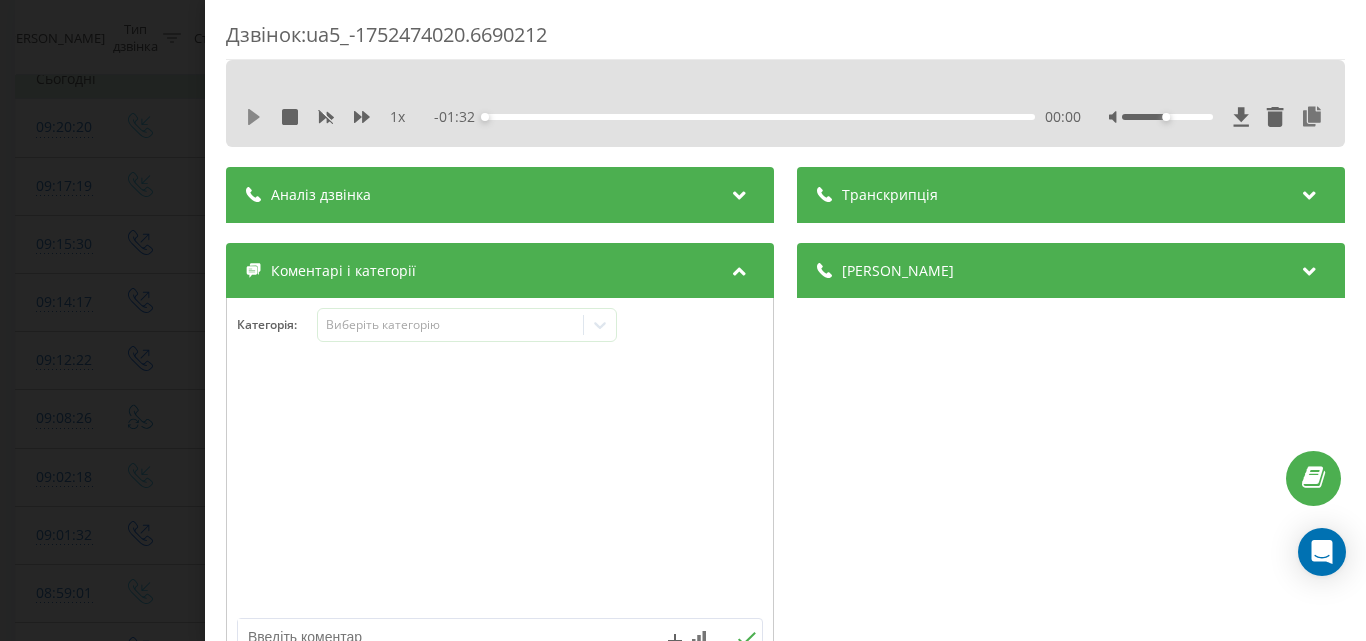 click 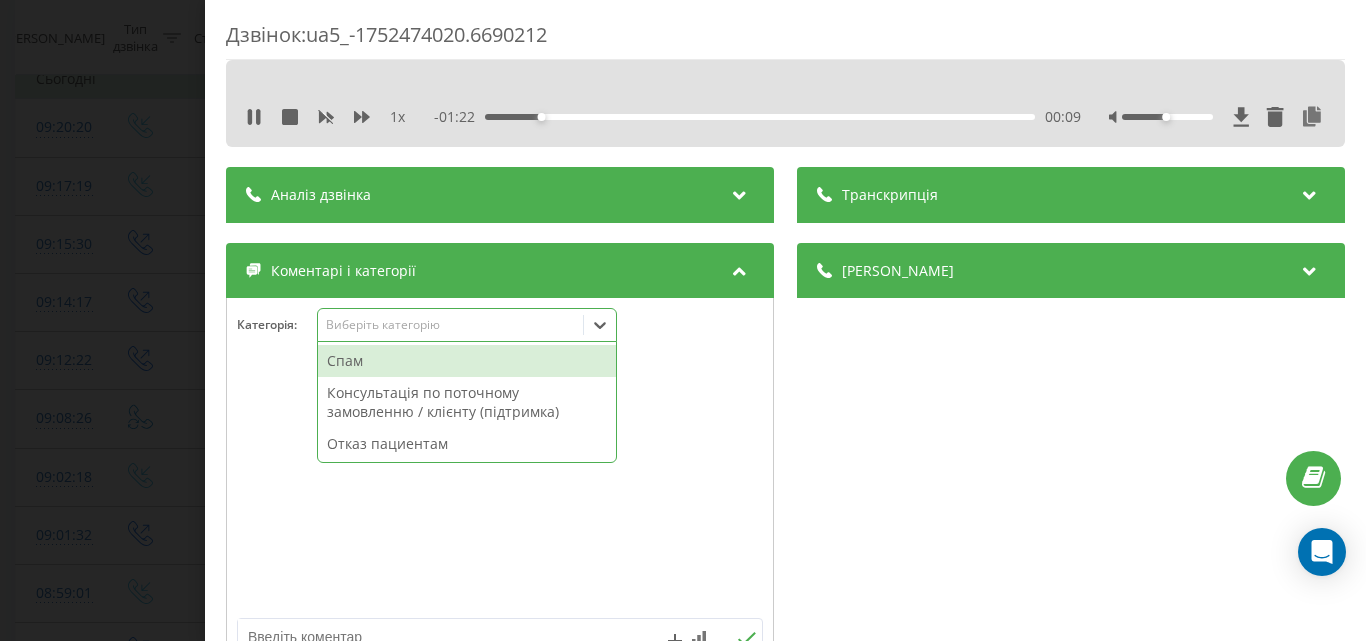 click on "Виберіть категорію" at bounding box center [450, 325] 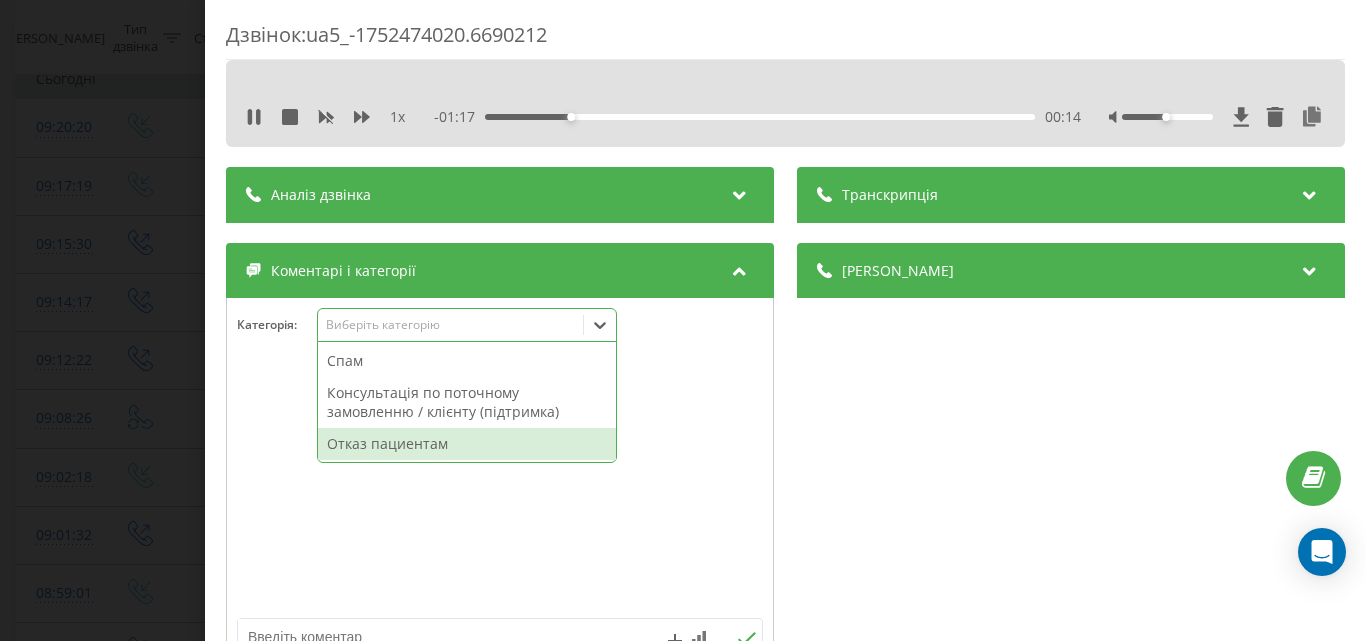 click on "Отказ пациентам" at bounding box center [467, 444] 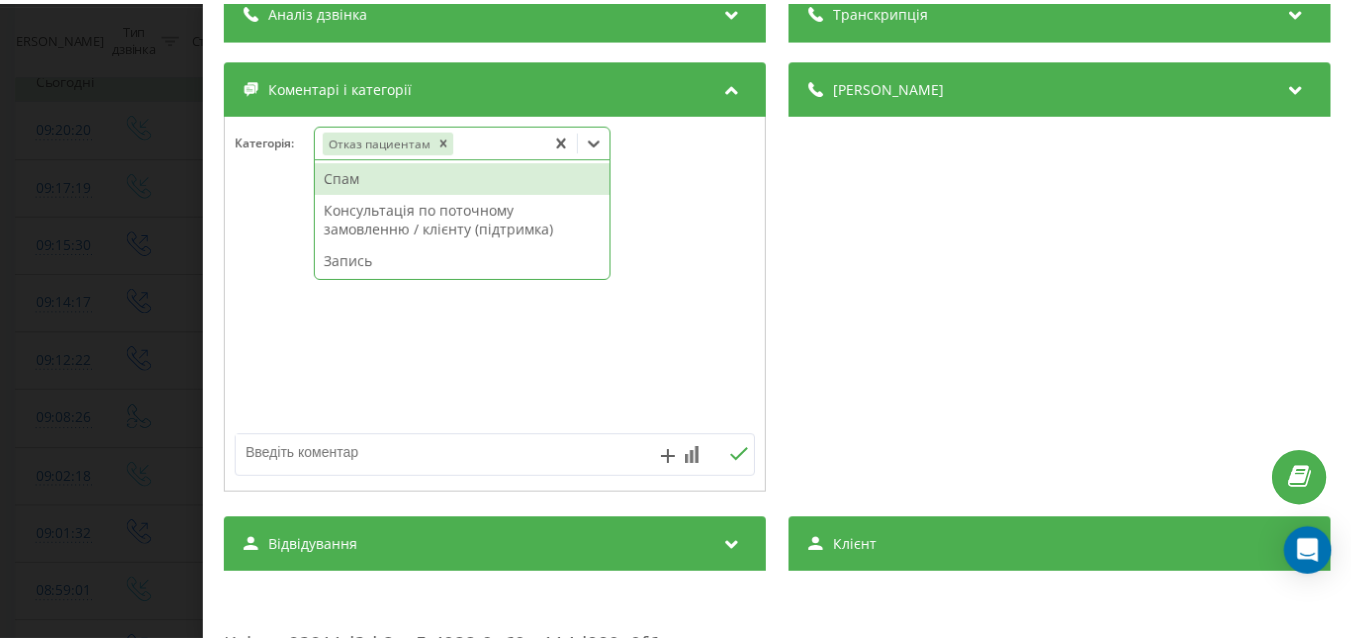scroll, scrollTop: 200, scrollLeft: 0, axis: vertical 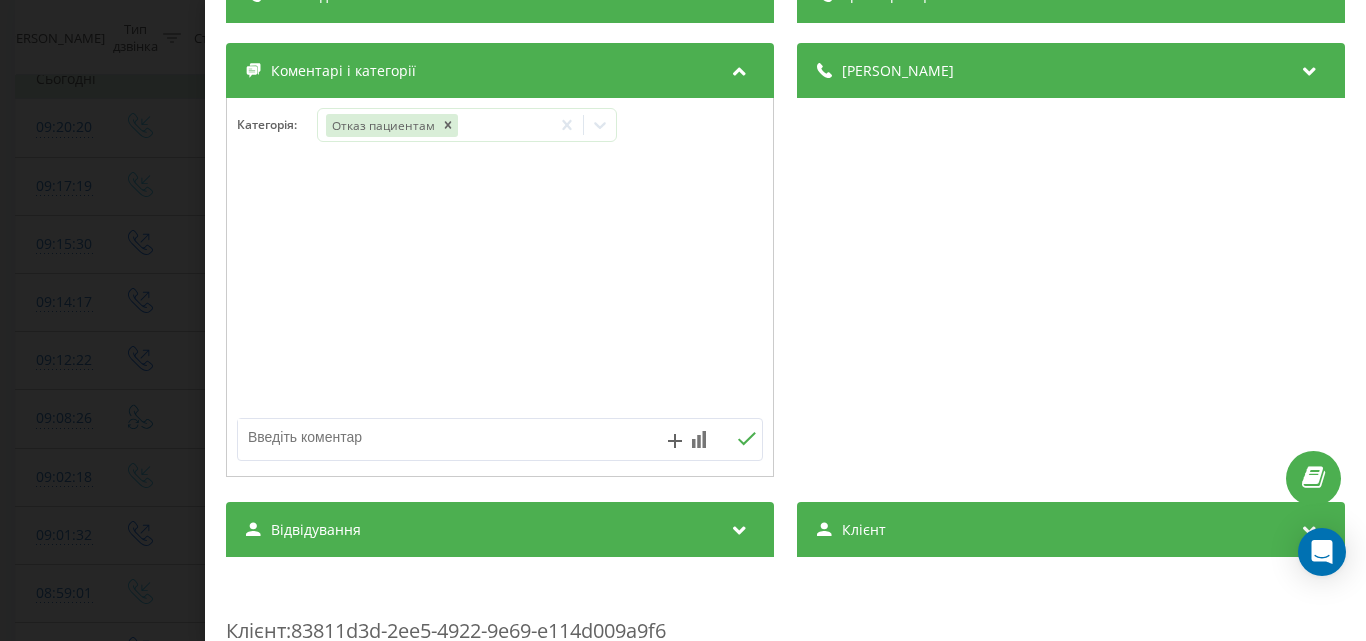click at bounding box center [447, 437] 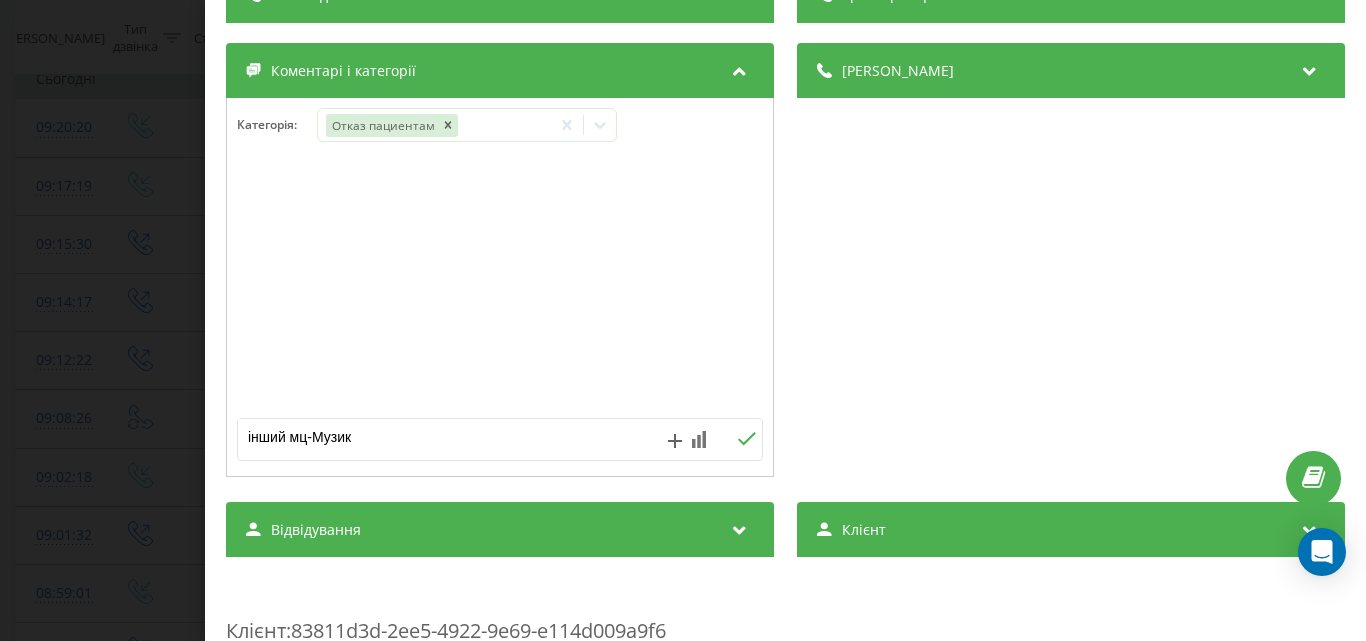 type on "інший мц-Музика" 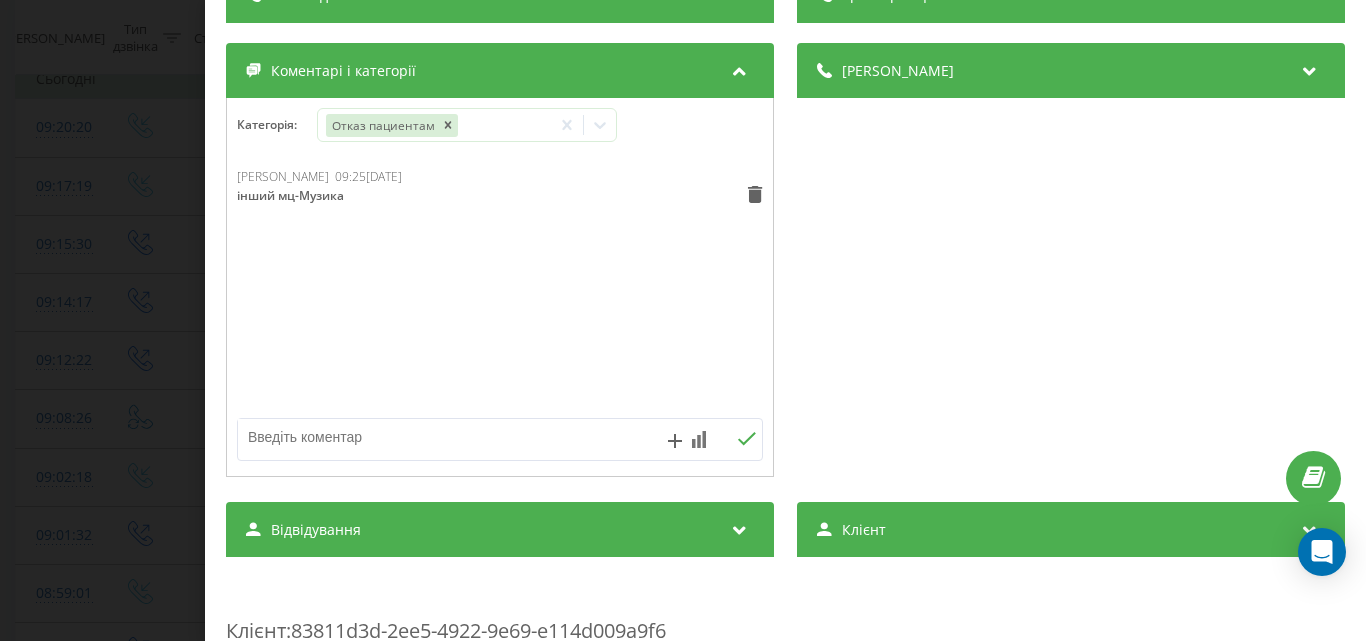 click on "Дзвінок :  ua5_-1752474020.6690212   1 x  - 01:00 00:31   00:31   Транскрипція Для AI-аналізу майбутніх дзвінків  налаштуйте та активуйте профіль на сторінці . Якщо профіль вже є і дзвінок відповідає його умовам, оновіть сторінку через 10 хвилин - AI аналізує поточний дзвінок. Аналіз дзвінка Для AI-аналізу майбутніх дзвінків  налаштуйте та активуйте профіль на сторінці . Якщо профіль вже є і дзвінок відповідає його умовам, оновіть сторінку через 10 хвилин - AI аналізує поточний дзвінок. Деталі дзвінка Загальне Дата дзвінка 2025-07-14 09:20:20 Тип дзвінка Вхідний Статус дзвінка Цільовий 380936679969 :" at bounding box center [683, 320] 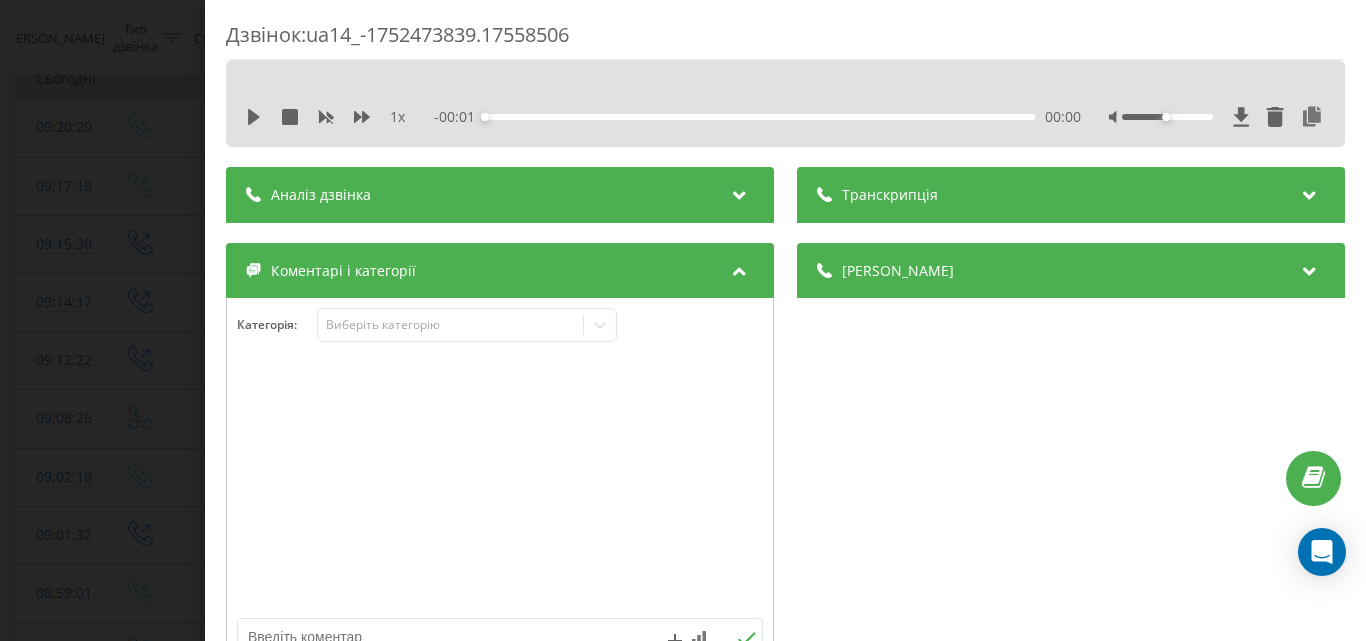 scroll, scrollTop: 200, scrollLeft: 0, axis: vertical 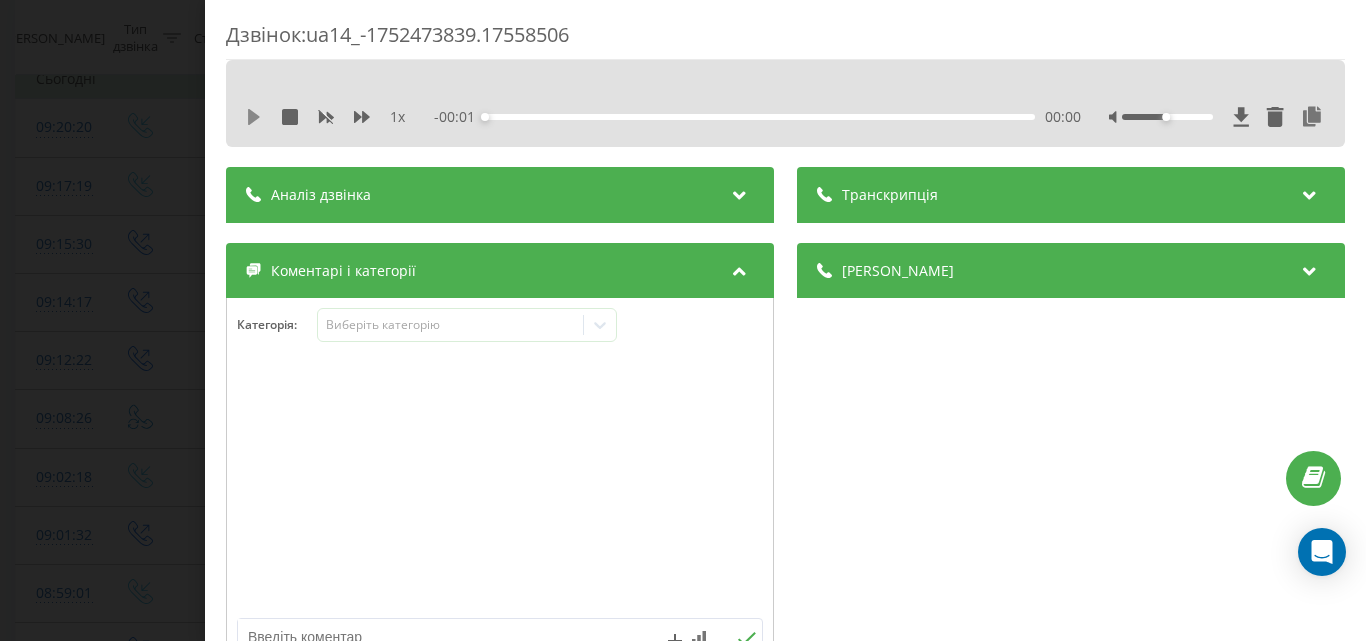 click 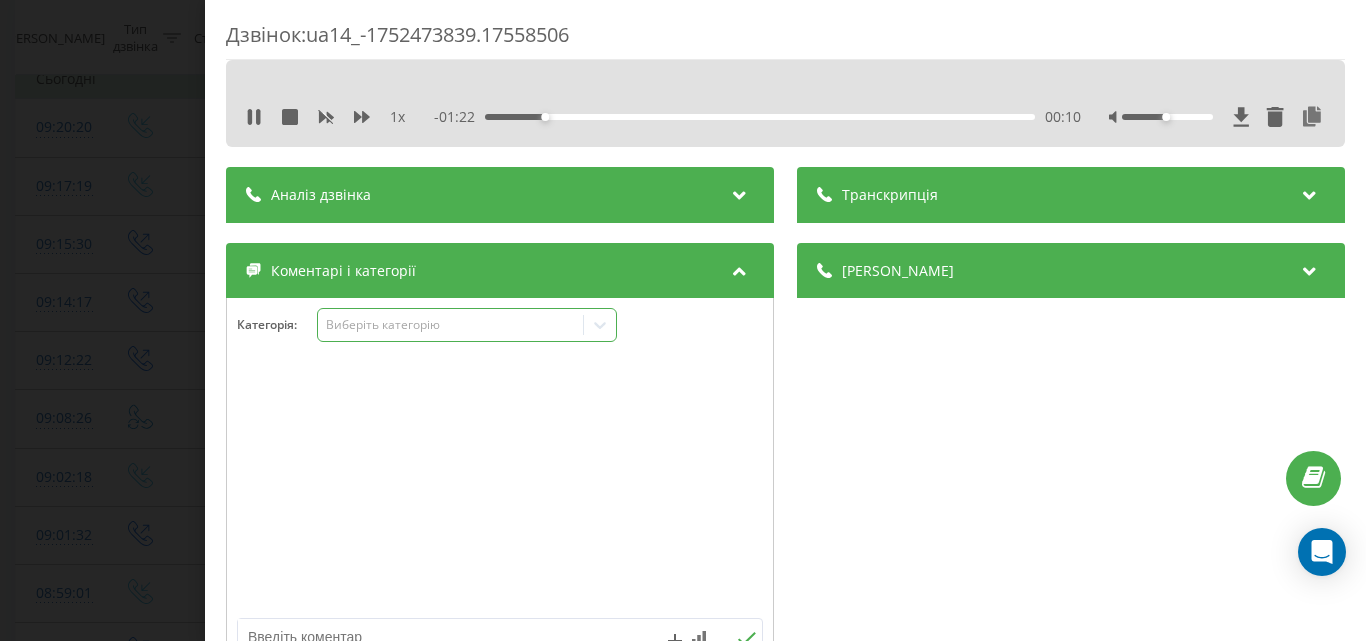 click on "Виберіть категорію" at bounding box center (450, 325) 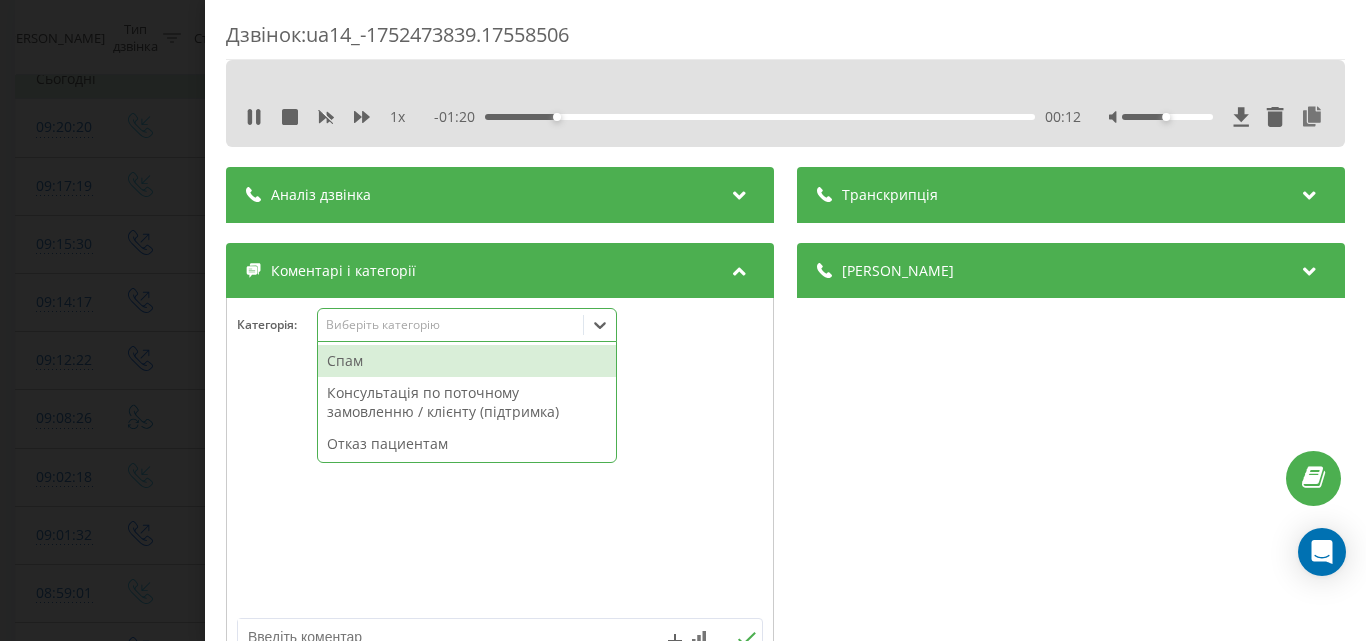 click on "Консультація по поточному замовленню / клієнту (підтримка)" at bounding box center [467, 402] 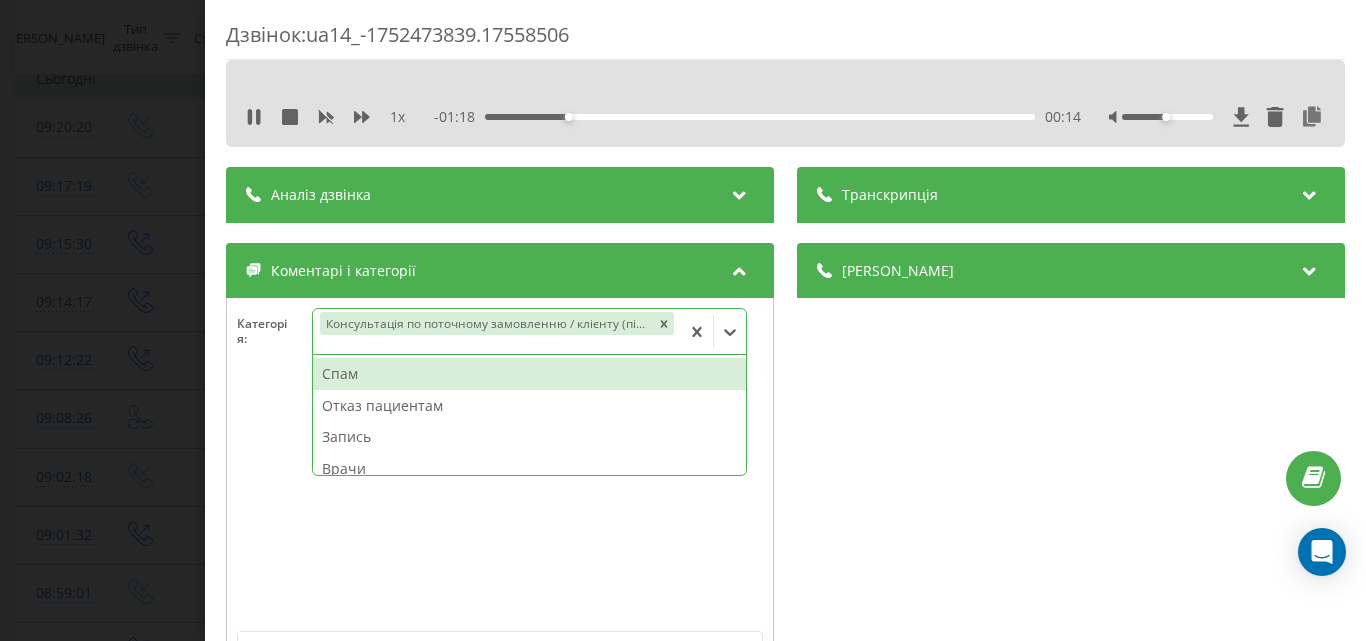 scroll, scrollTop: 44, scrollLeft: 0, axis: vertical 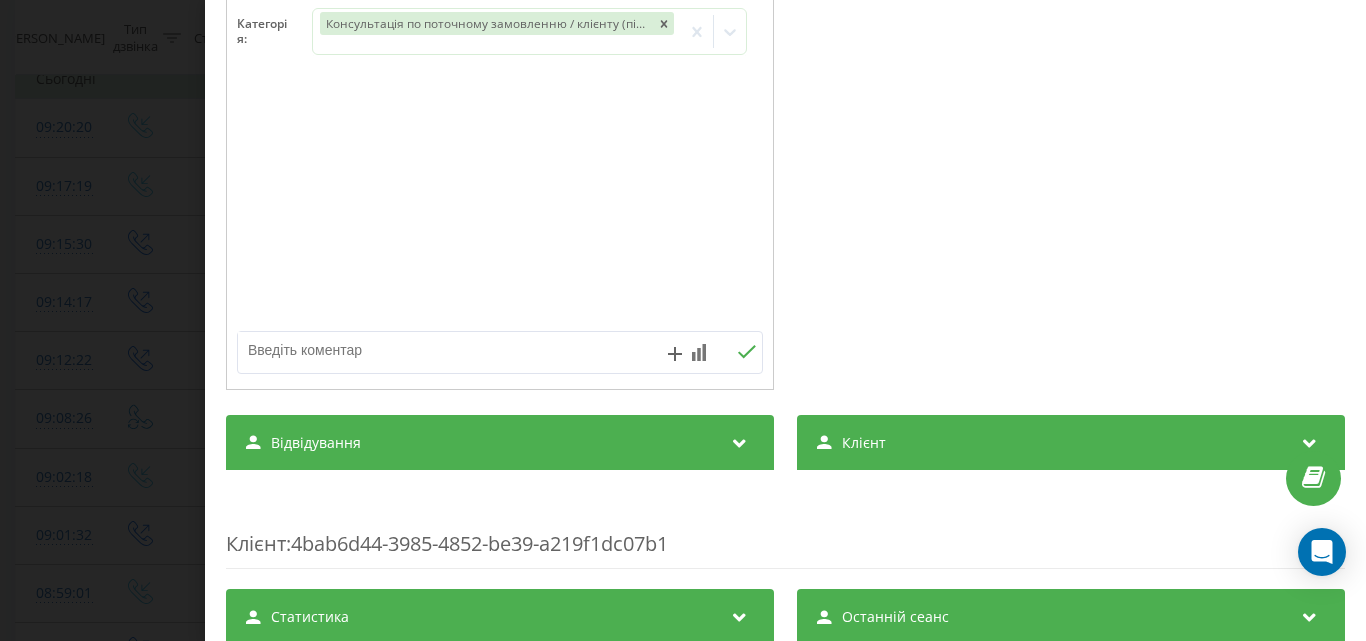 click on "Дзвінок :  ua14_-1752473839.17558506   1 x  - 01:15 00:17   00:17   Транскрипція Для AI-аналізу майбутніх дзвінків  налаштуйте та активуйте профіль на сторінці . Якщо профіль вже є і дзвінок відповідає його умовам, оновіть сторінку через 10 хвилин - AI аналізує поточний дзвінок. Аналіз дзвінка Для AI-аналізу майбутніх дзвінків  налаштуйте та активуйте профіль на сторінці . Якщо профіль вже є і дзвінок відповідає його умовам, оновіть сторінку через 10 хвилин - AI аналізує поточний дзвінок. Деталі дзвінка Загальне Дата дзвінка 2025-07-14 09:17:19 Тип дзвінка Вхідний Статус дзвінка Повторний 00:01:44 :" at bounding box center [683, 320] 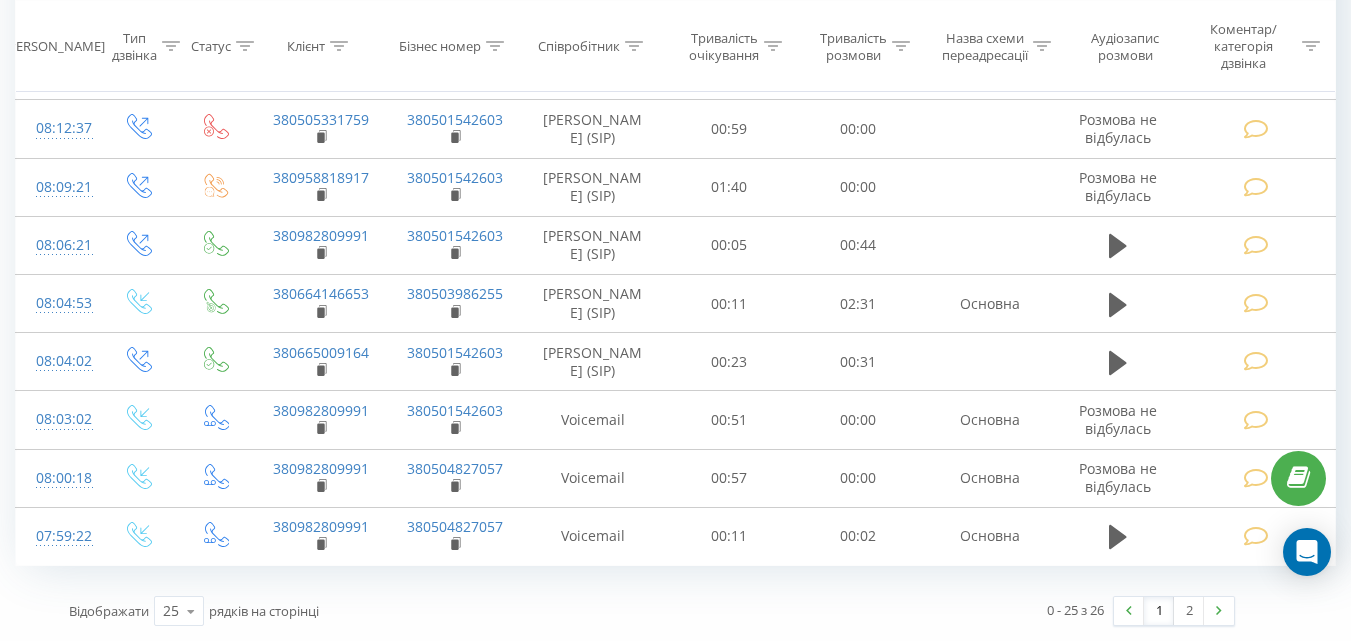 scroll, scrollTop: 1236, scrollLeft: 0, axis: vertical 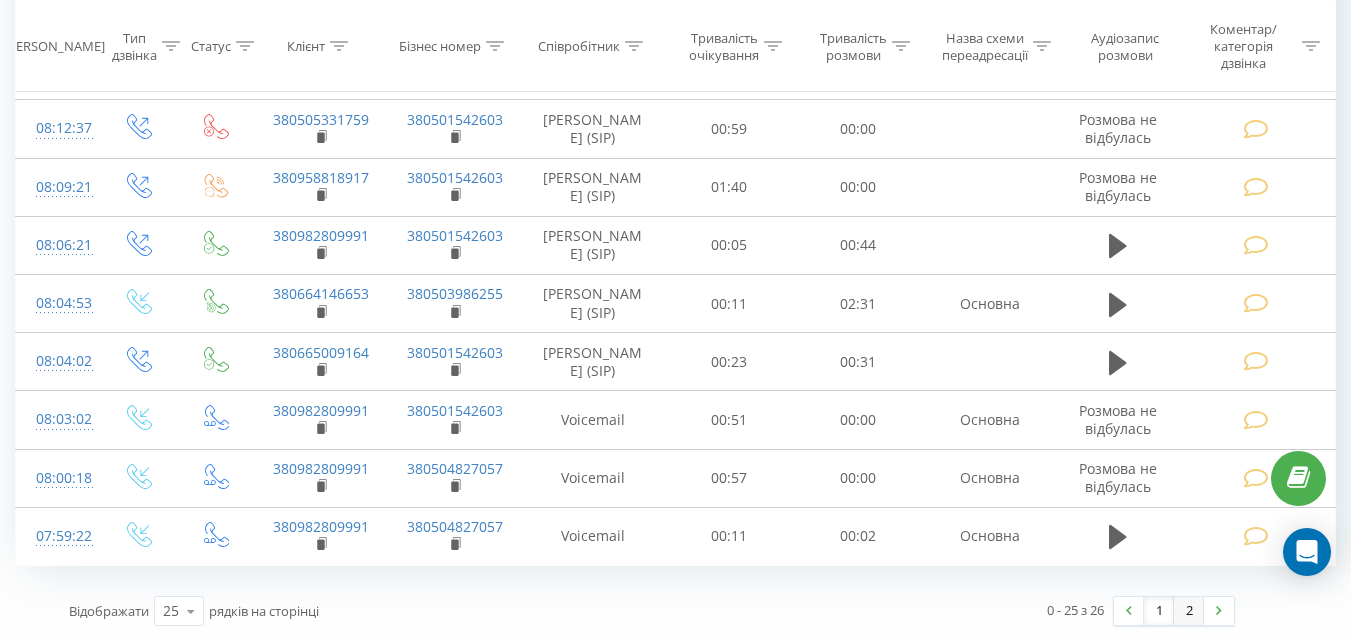 click on "2" at bounding box center [1189, 611] 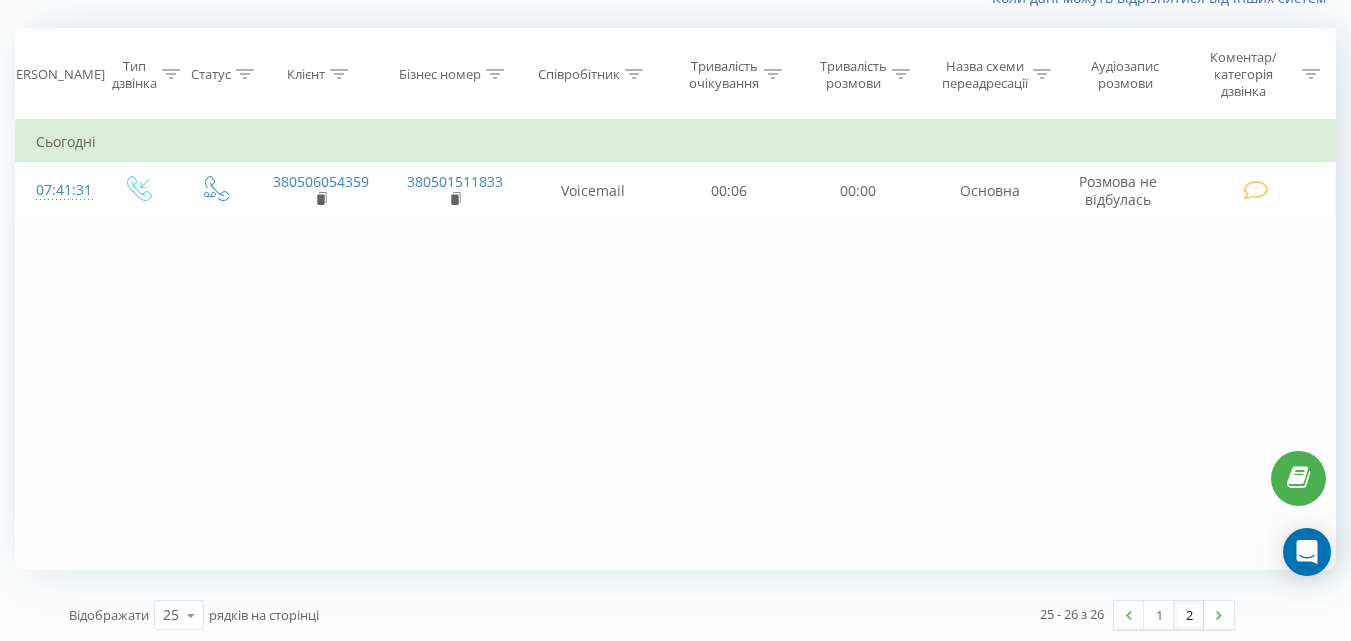scroll, scrollTop: 158, scrollLeft: 0, axis: vertical 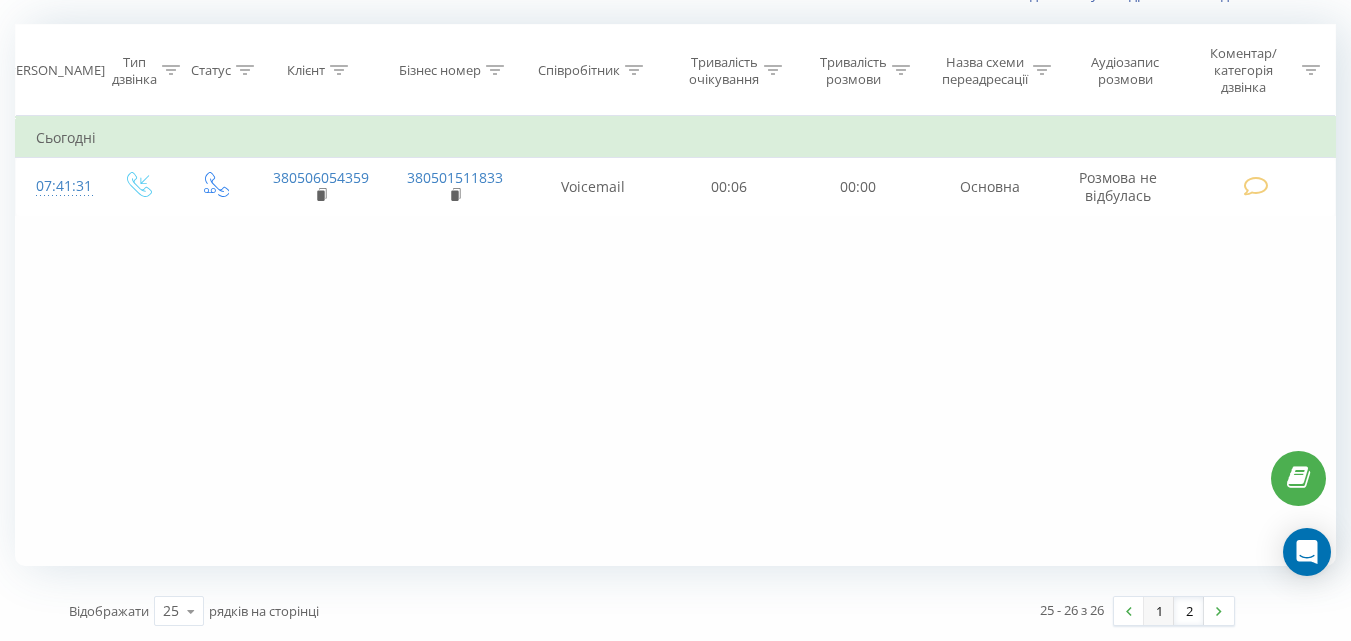 click on "1" at bounding box center [1159, 611] 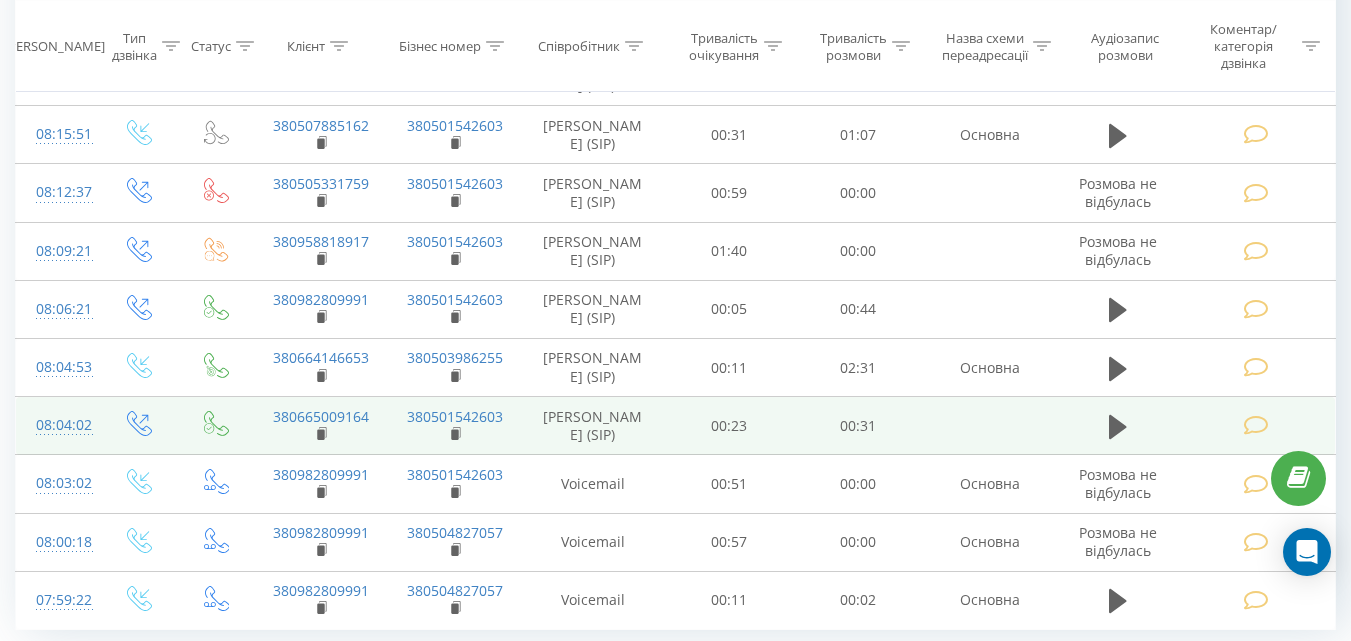 scroll, scrollTop: 936, scrollLeft: 0, axis: vertical 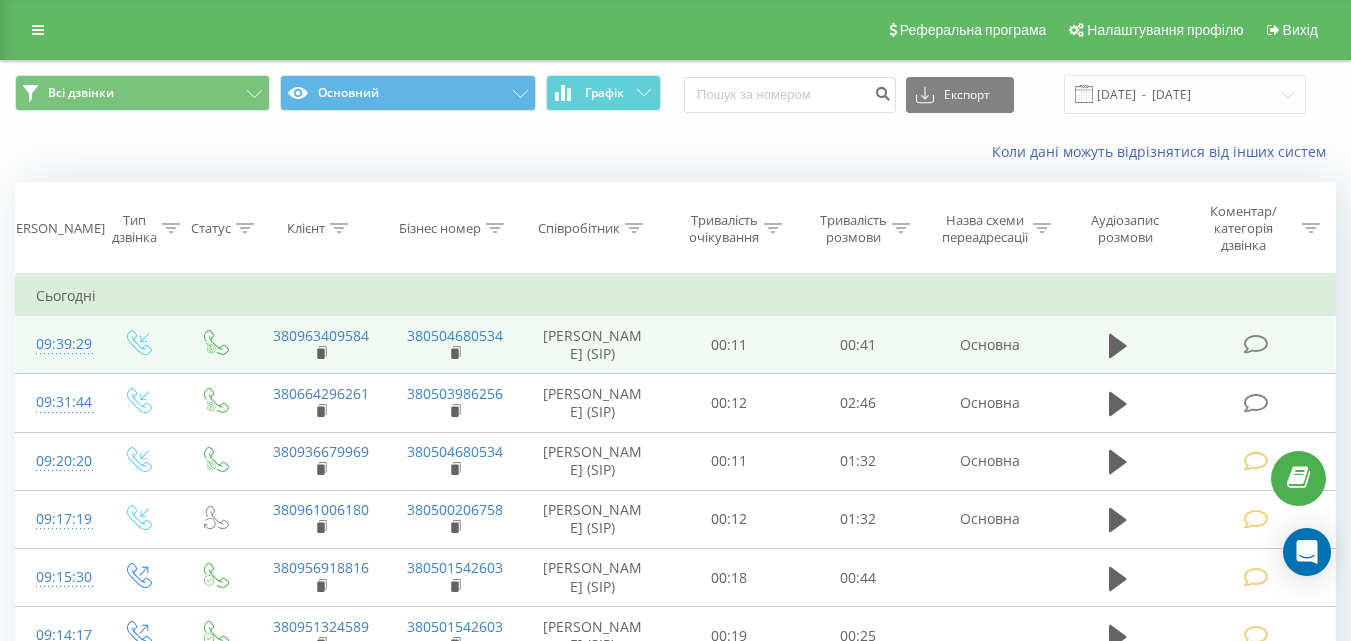 click at bounding box center (1255, 344) 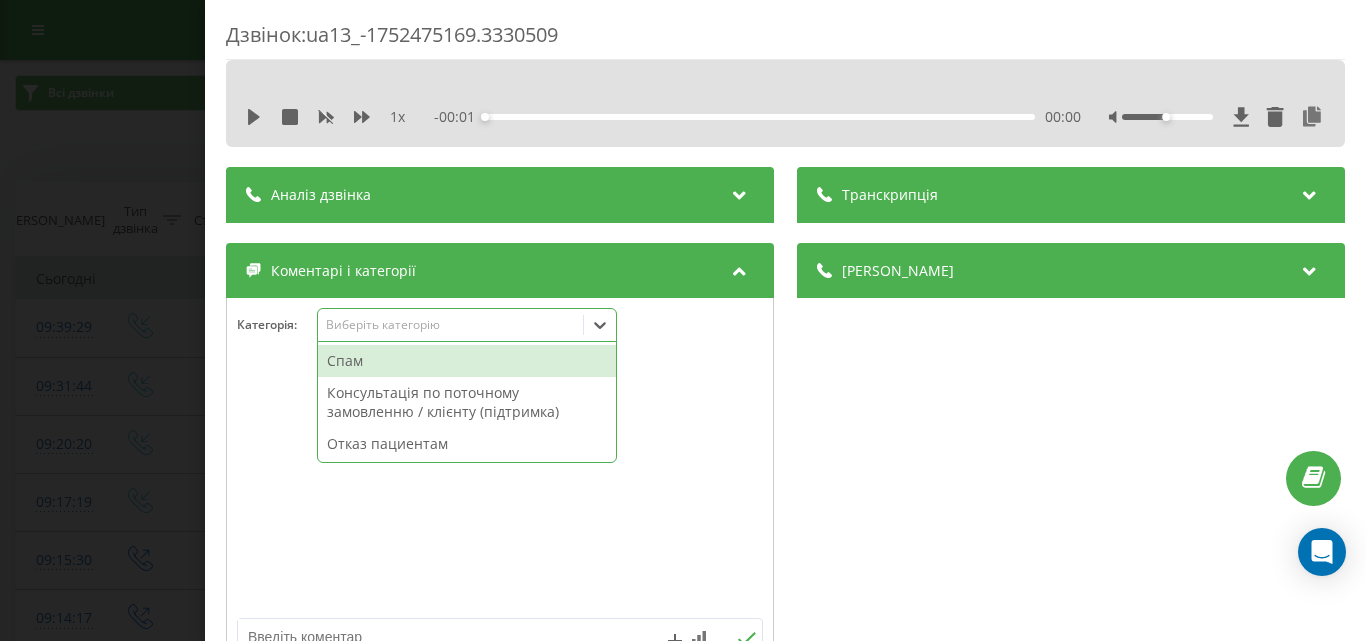 click on "Виберіть категорію" at bounding box center (450, 325) 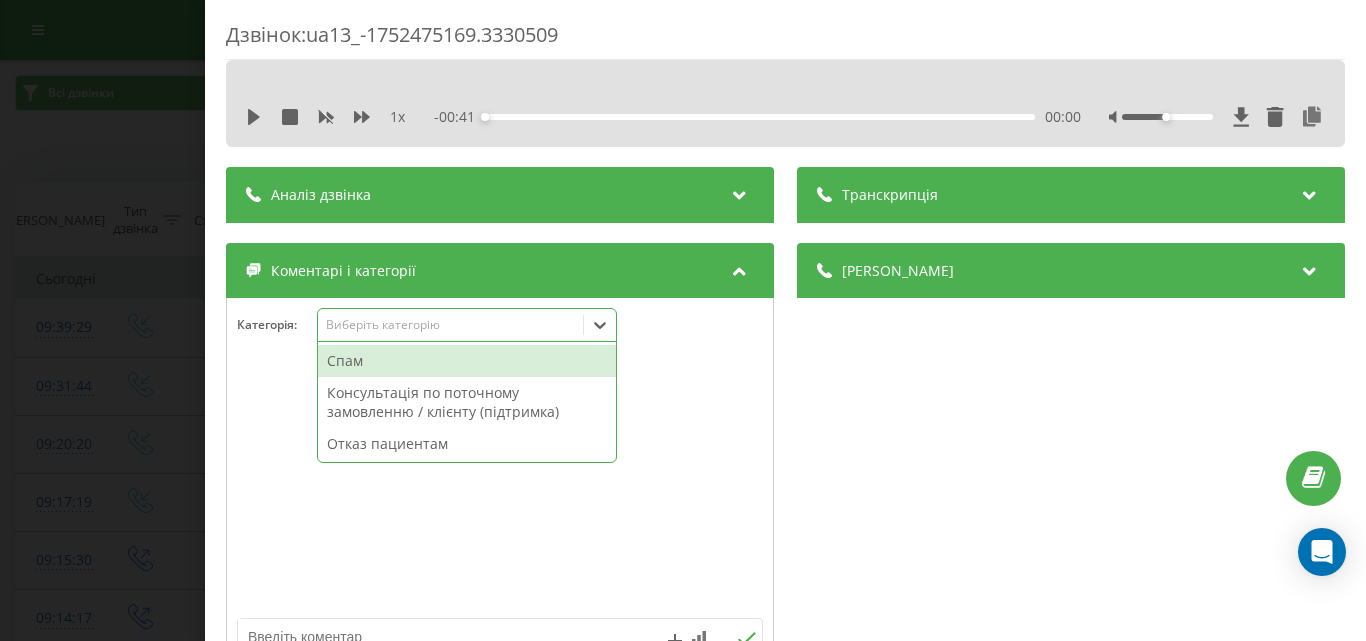 click on "Отказ пациентам" at bounding box center (467, 444) 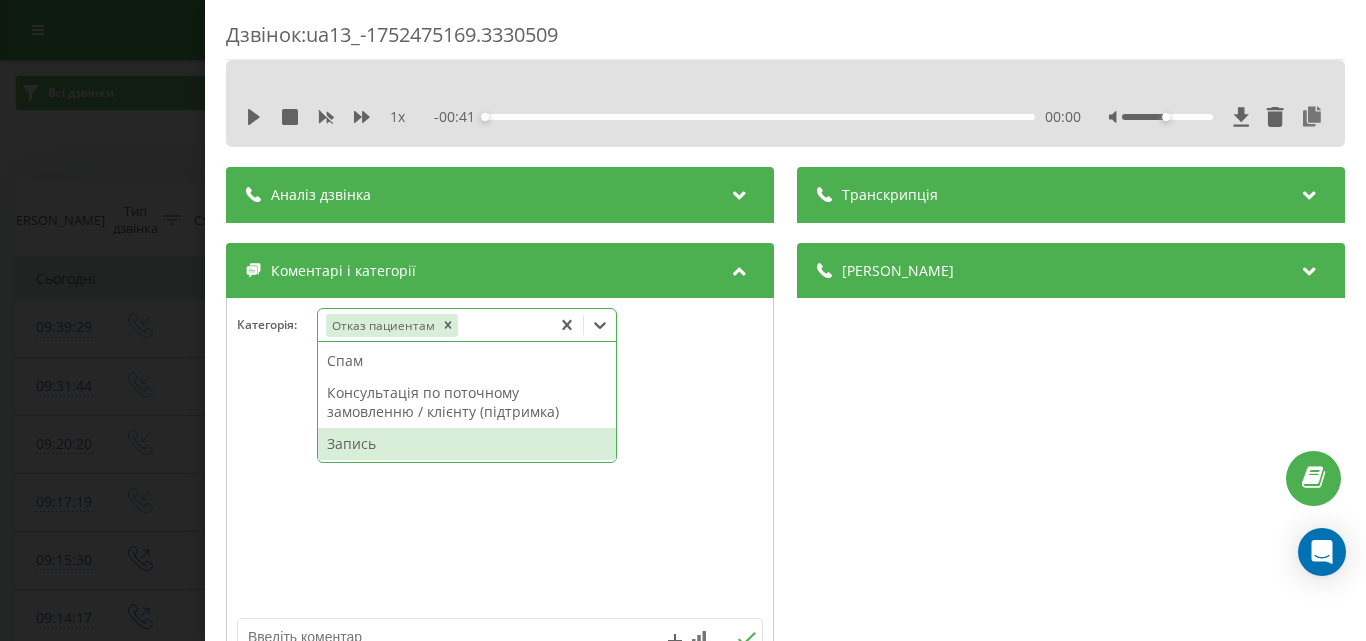 scroll, scrollTop: 64, scrollLeft: 0, axis: vertical 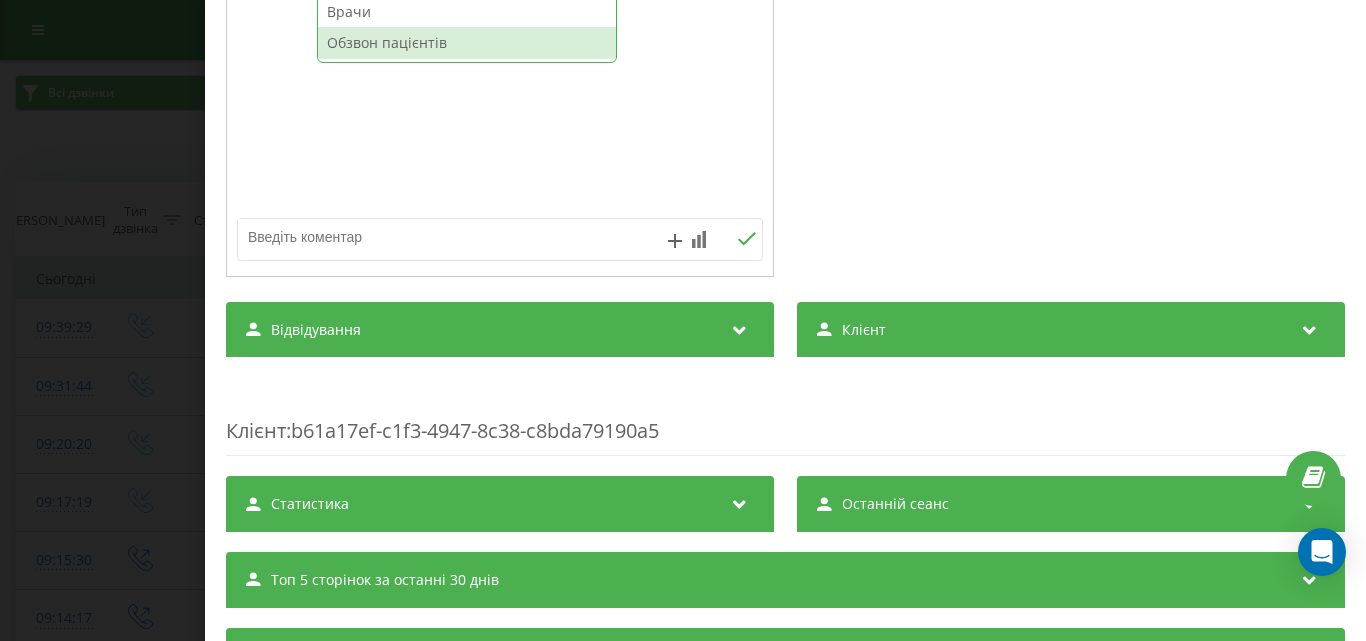click at bounding box center [447, 237] 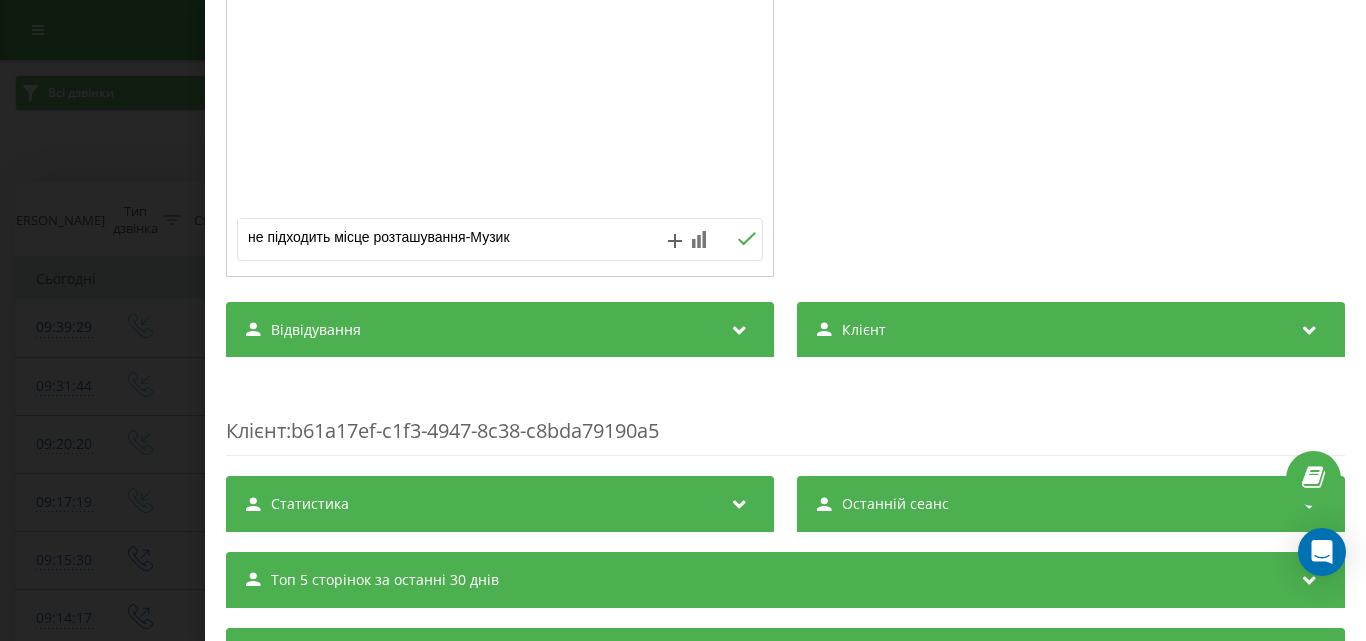 type on "не підходить місце розташування-Музика" 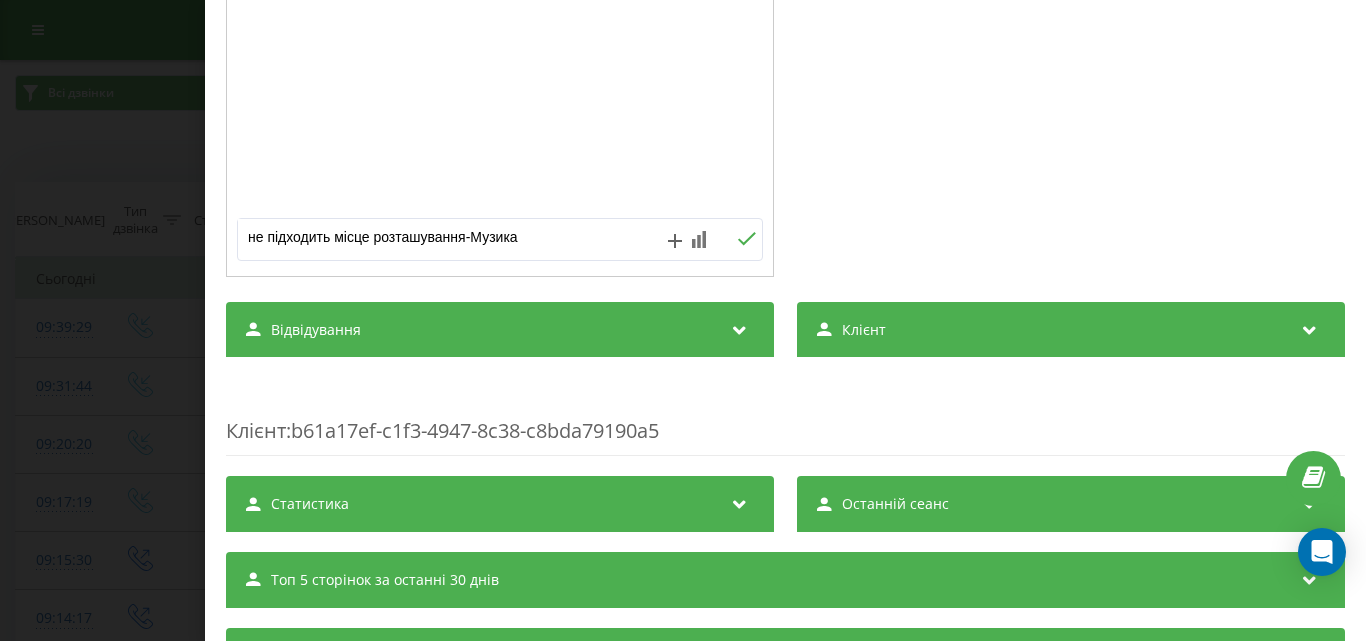 click on "Дзвінок :  ua13_-1752475169.3330509   1 x  - 00:41 00:00   00:00   Транскрипція Для AI-аналізу майбутніх дзвінків  налаштуйте та активуйте профіль на сторінці . Якщо профіль вже є і дзвінок відповідає його умовам, оновіть сторінку через 10 хвилин - AI аналізує поточний дзвінок. Аналіз дзвінка Для AI-аналізу майбутніх дзвінків  налаштуйте та активуйте профіль на сторінці . Якщо профіль вже є і дзвінок відповідає його умовам, оновіть сторінку через 10 хвилин - AI аналізує поточний дзвінок. Деталі дзвінка Загальне Дата дзвінка 2025-07-14 09:39:29 Тип дзвінка Вхідний Статус дзвінка Цільовий 380963409584 :" at bounding box center [683, 320] 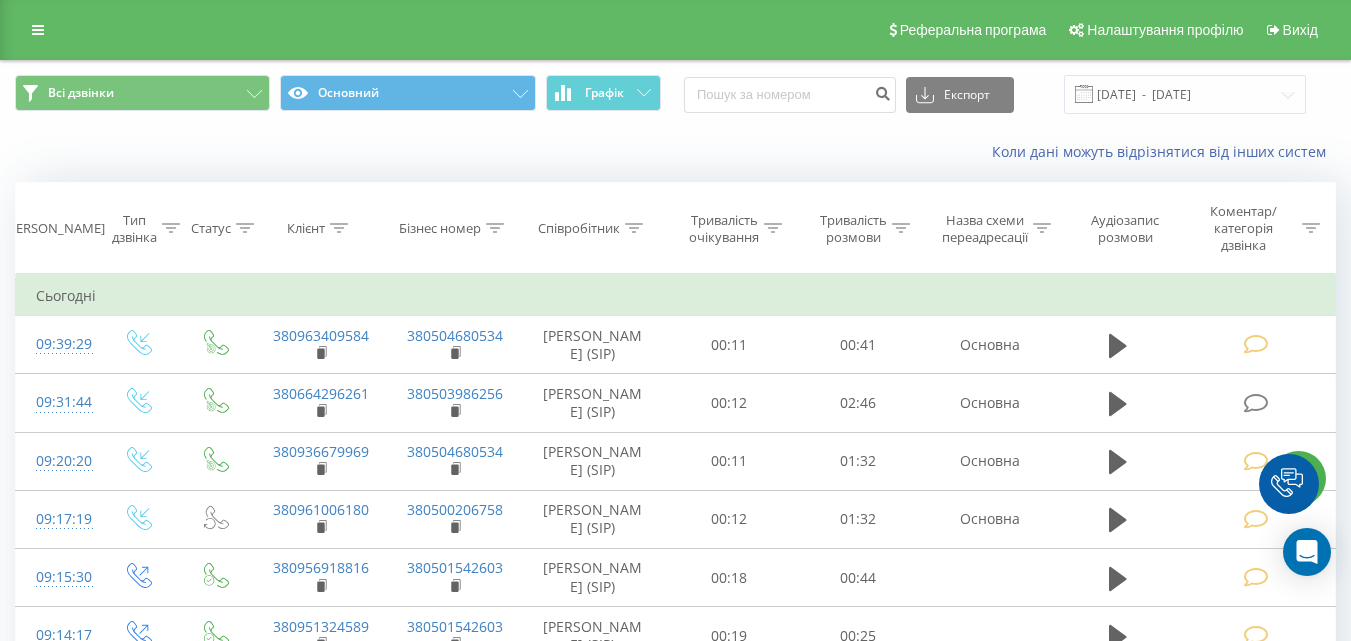 scroll, scrollTop: 0, scrollLeft: 0, axis: both 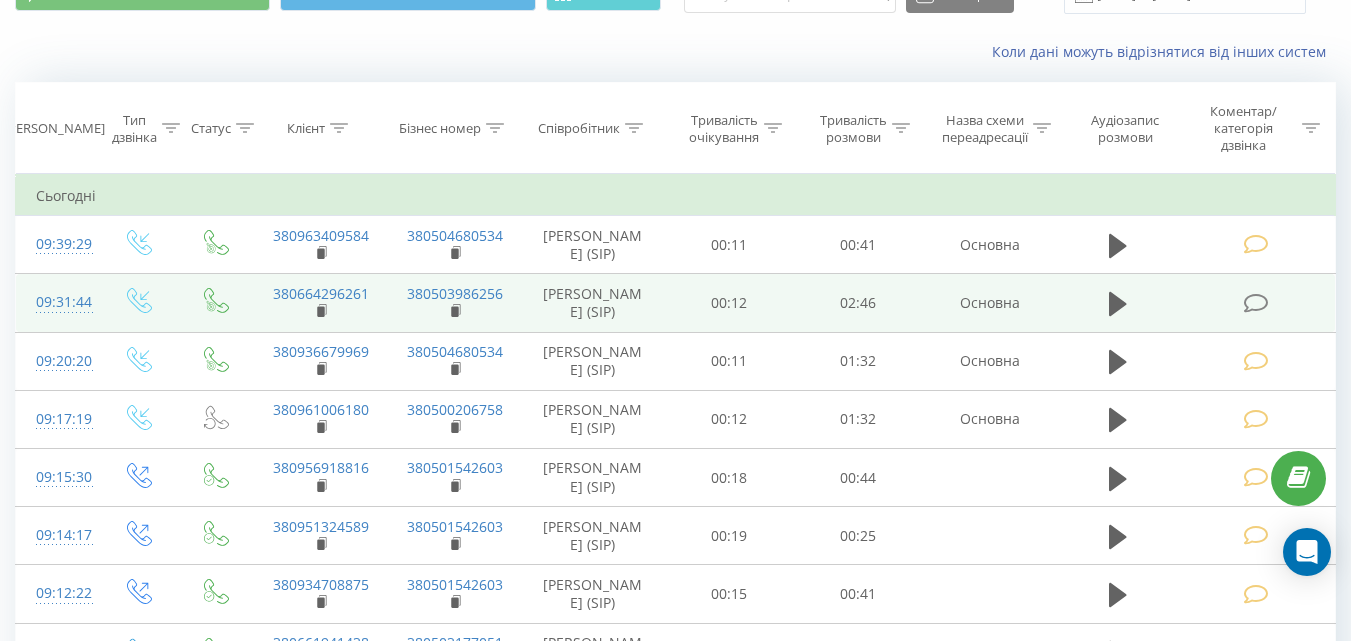 click at bounding box center (1255, 303) 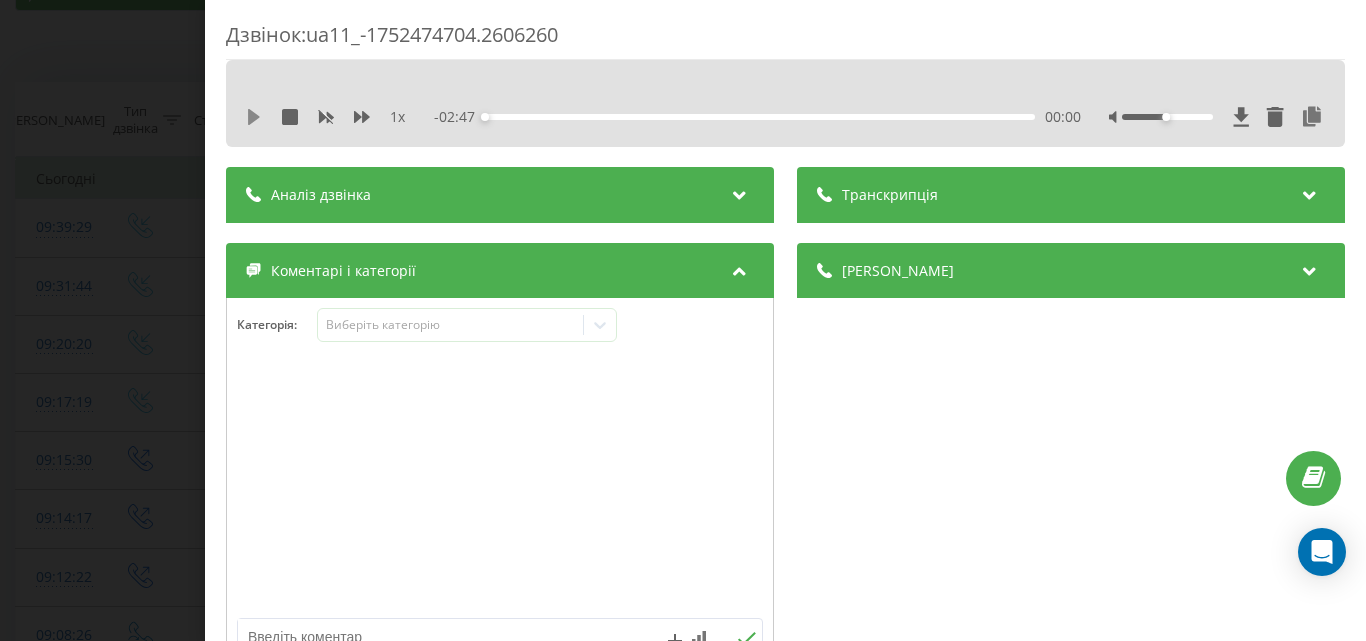 click 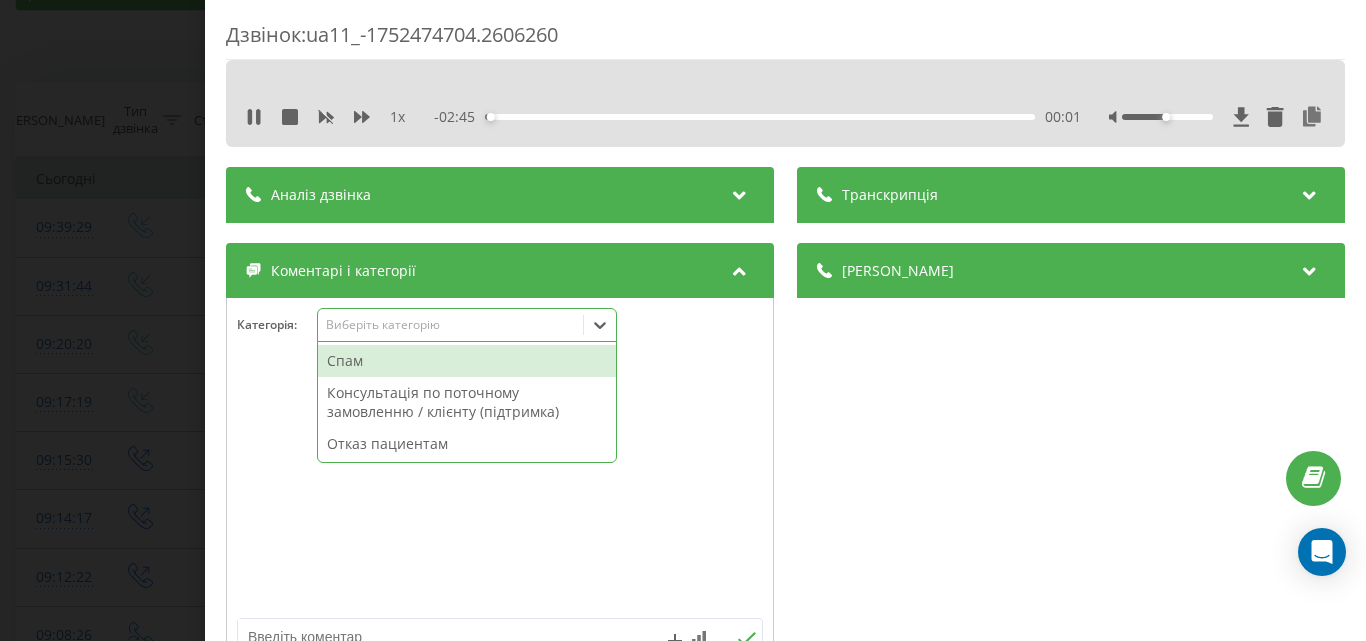 click on "Виберіть категорію" at bounding box center (450, 325) 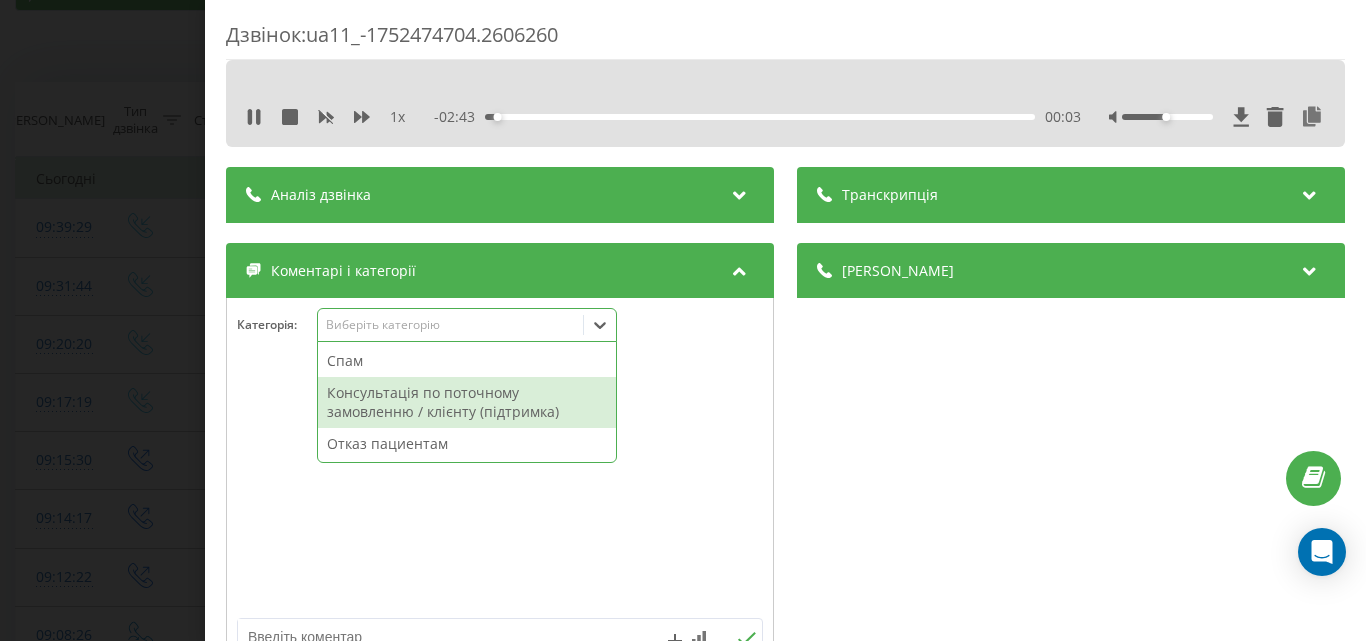 scroll, scrollTop: 95, scrollLeft: 0, axis: vertical 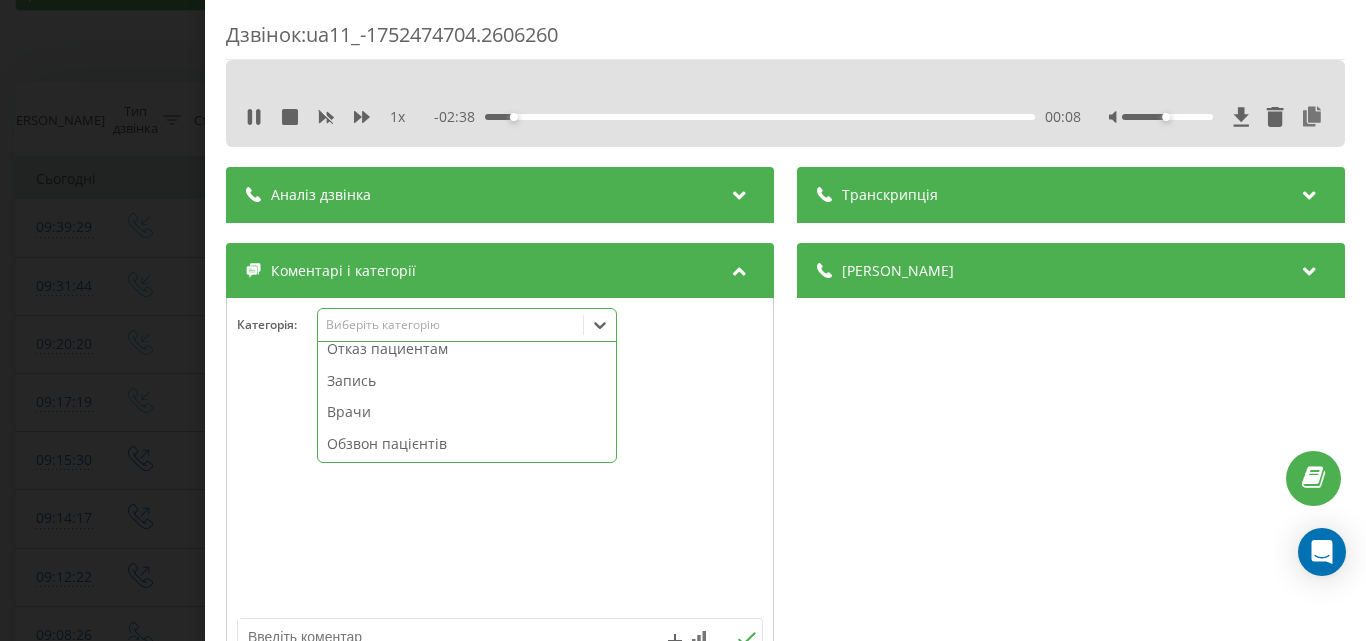 click on "Запись" at bounding box center (467, 381) 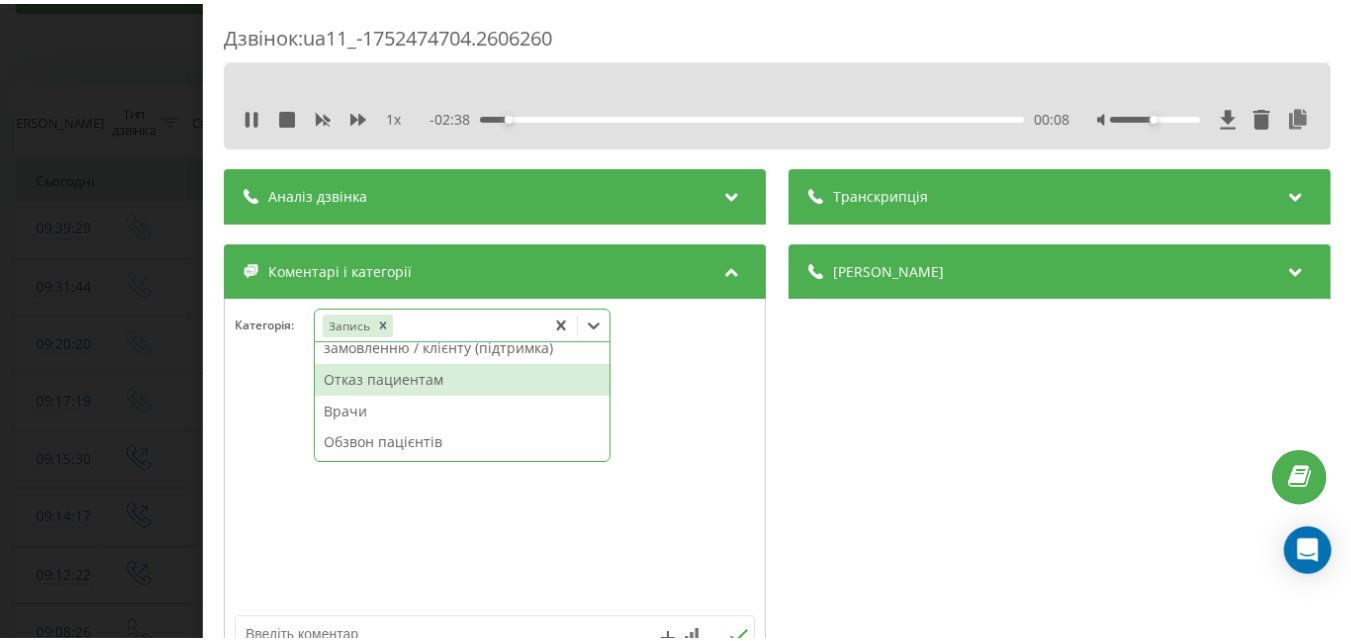 scroll, scrollTop: 64, scrollLeft: 0, axis: vertical 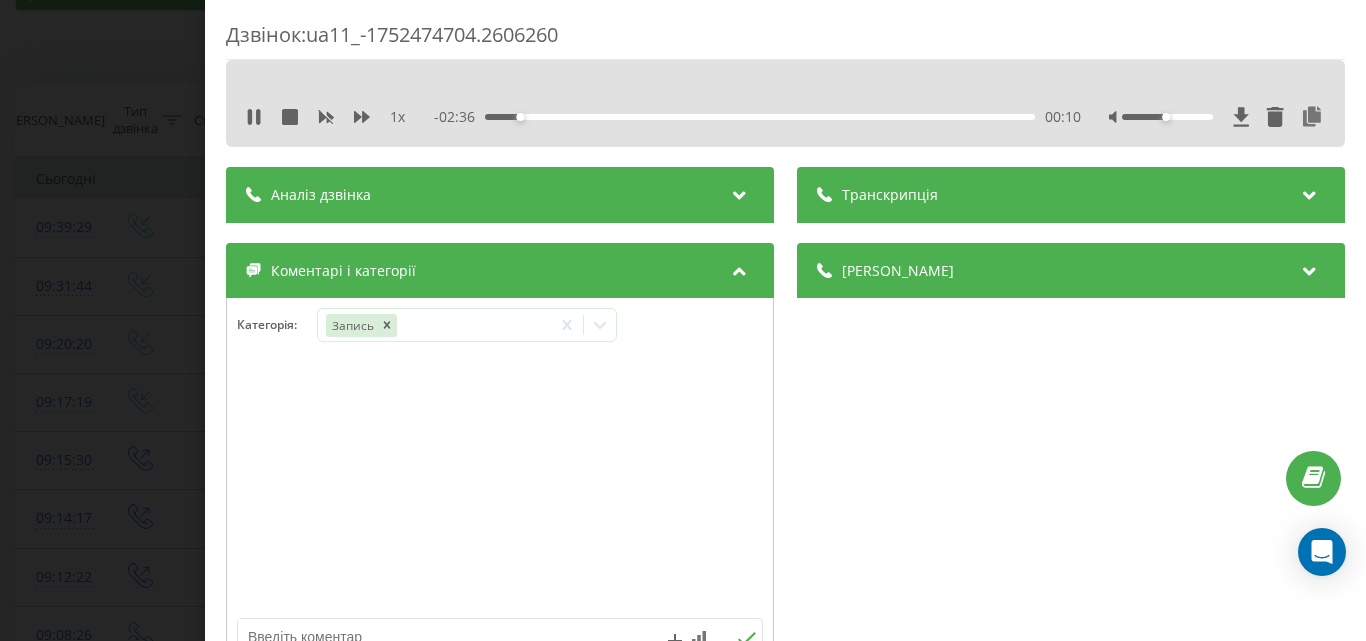 click on "Дзвінок :  ua11_-1752474704.2606260   1 x  - 02:36 00:10   00:10   Транскрипція Для AI-аналізу майбутніх дзвінків  налаштуйте та активуйте профіль на сторінці . Якщо профіль вже є і дзвінок відповідає його умовам, оновіть сторінку через 10 хвилин - AI аналізує поточний дзвінок. Аналіз дзвінка Для AI-аналізу майбутніх дзвінків  налаштуйте та активуйте профіль на сторінці . Якщо профіль вже є і дзвінок відповідає його умовам, оновіть сторінку через 10 хвилин - AI аналізує поточний дзвінок. Деталі дзвінка Загальне Дата дзвінка 2025-07-14 09:31:44 Тип дзвінка Вхідний Статус дзвінка Цільовий 380664296261 :" at bounding box center [683, 320] 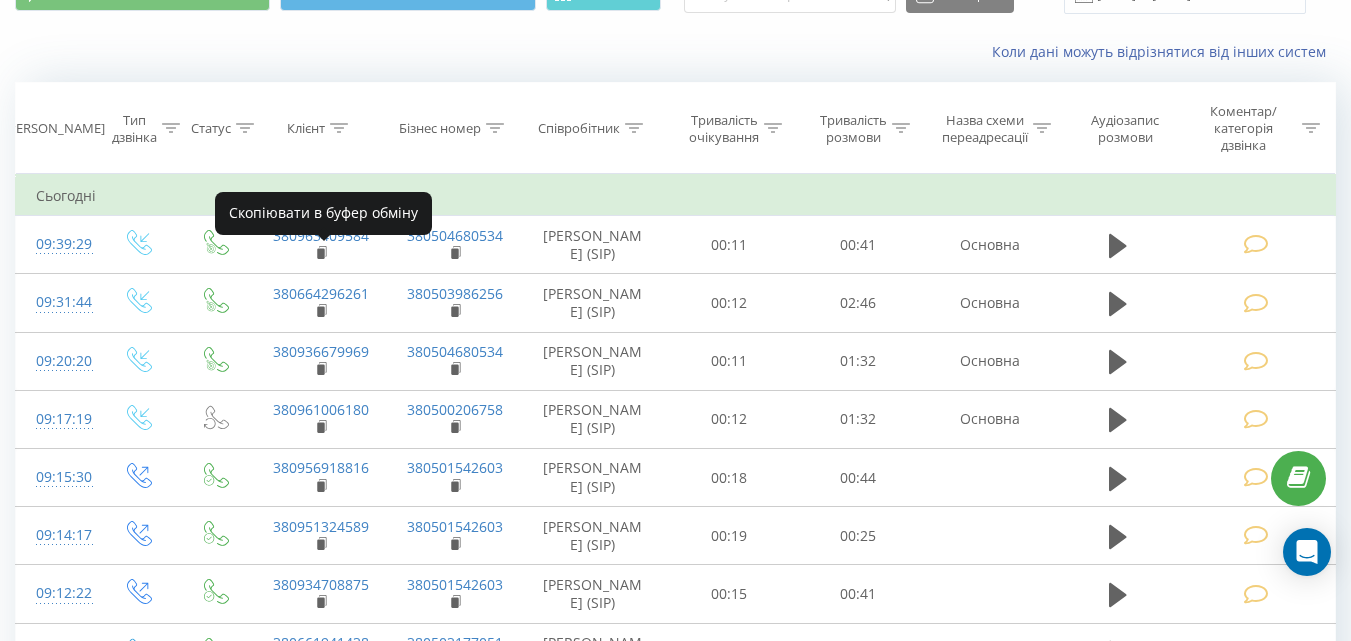 scroll, scrollTop: 100, scrollLeft: 0, axis: vertical 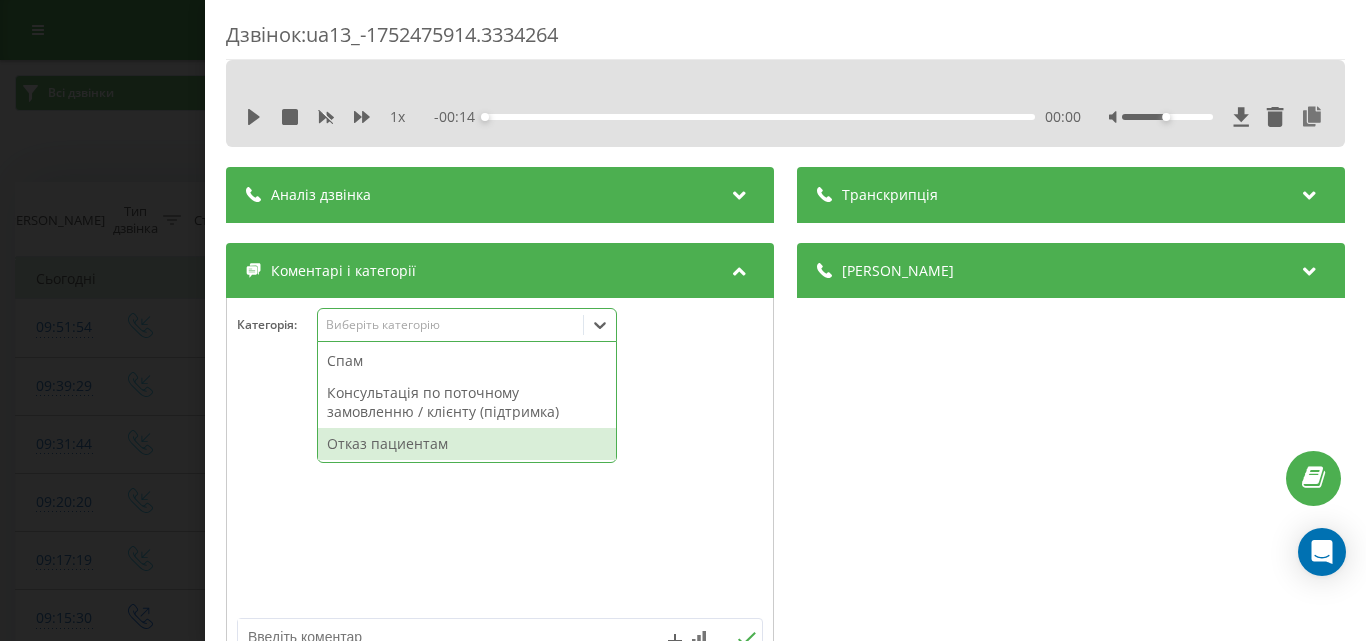 click on "Отказ пациентам" at bounding box center (467, 444) 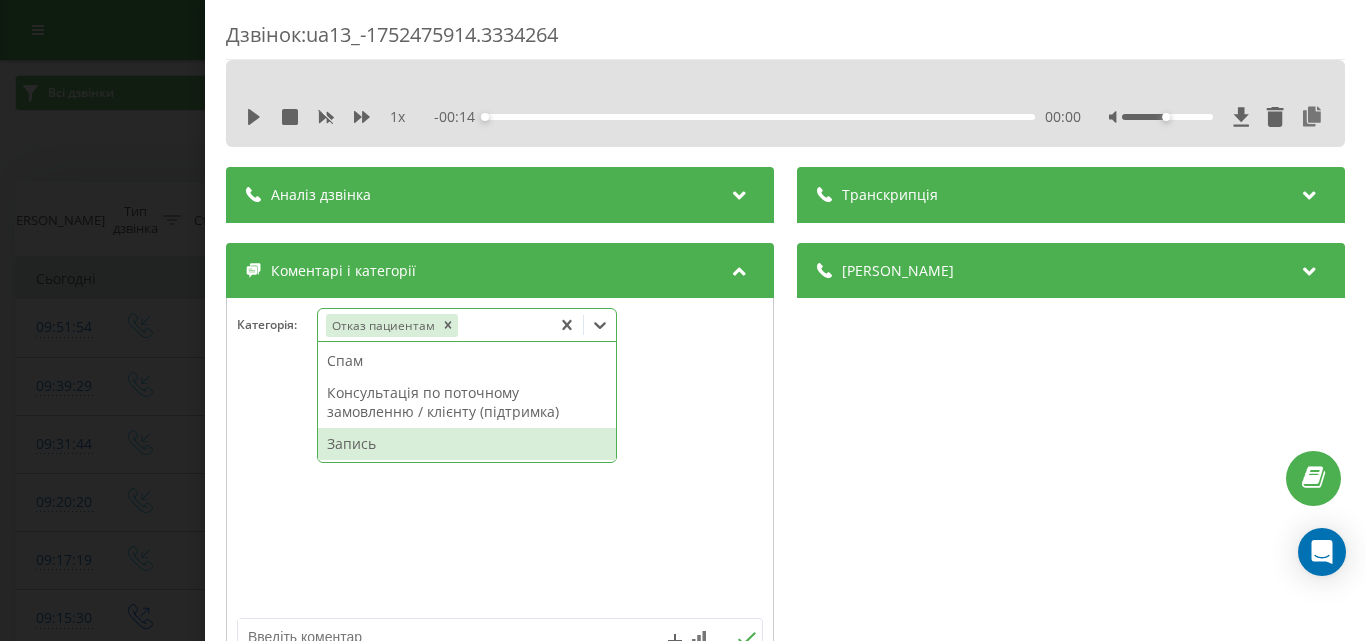 scroll, scrollTop: 0, scrollLeft: 0, axis: both 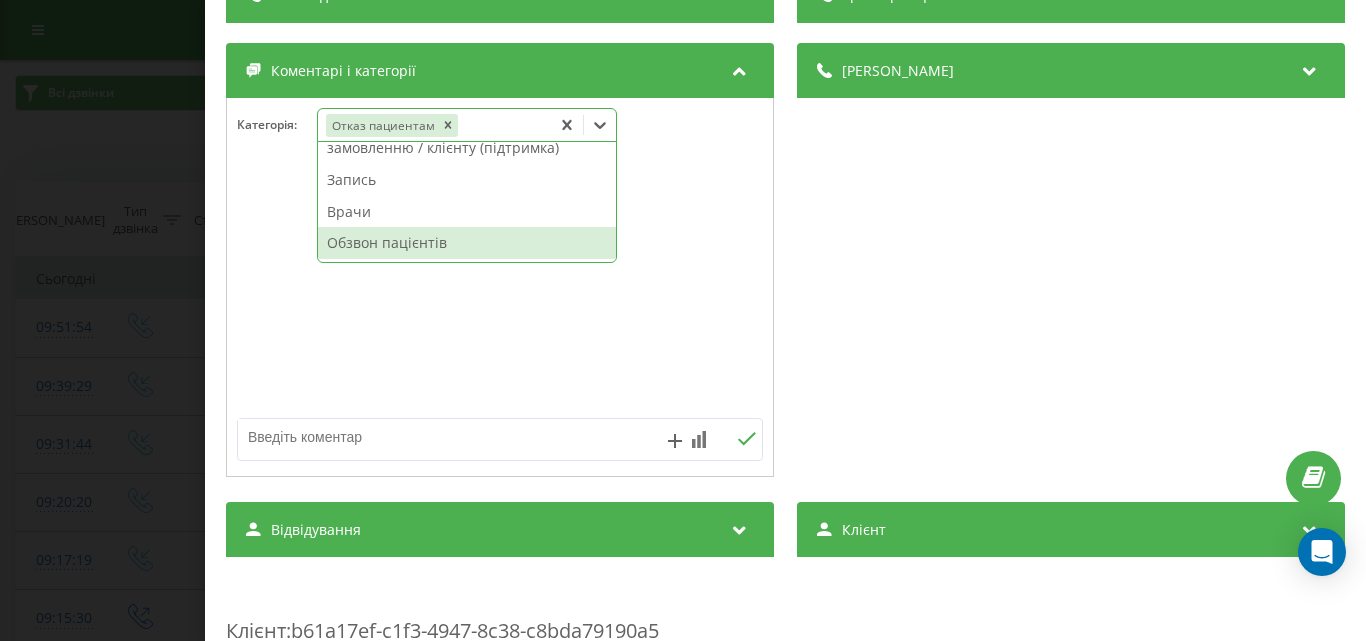 click at bounding box center [447, 437] 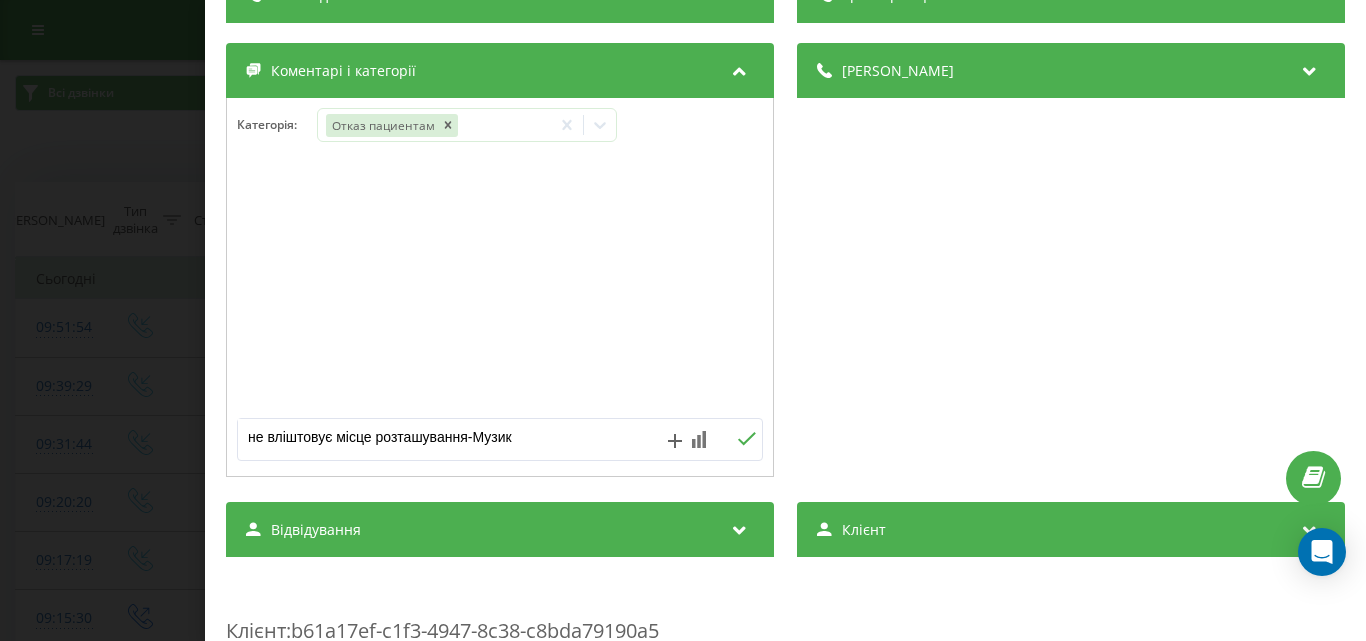 type on "не вліштовує місце розташування-Музика" 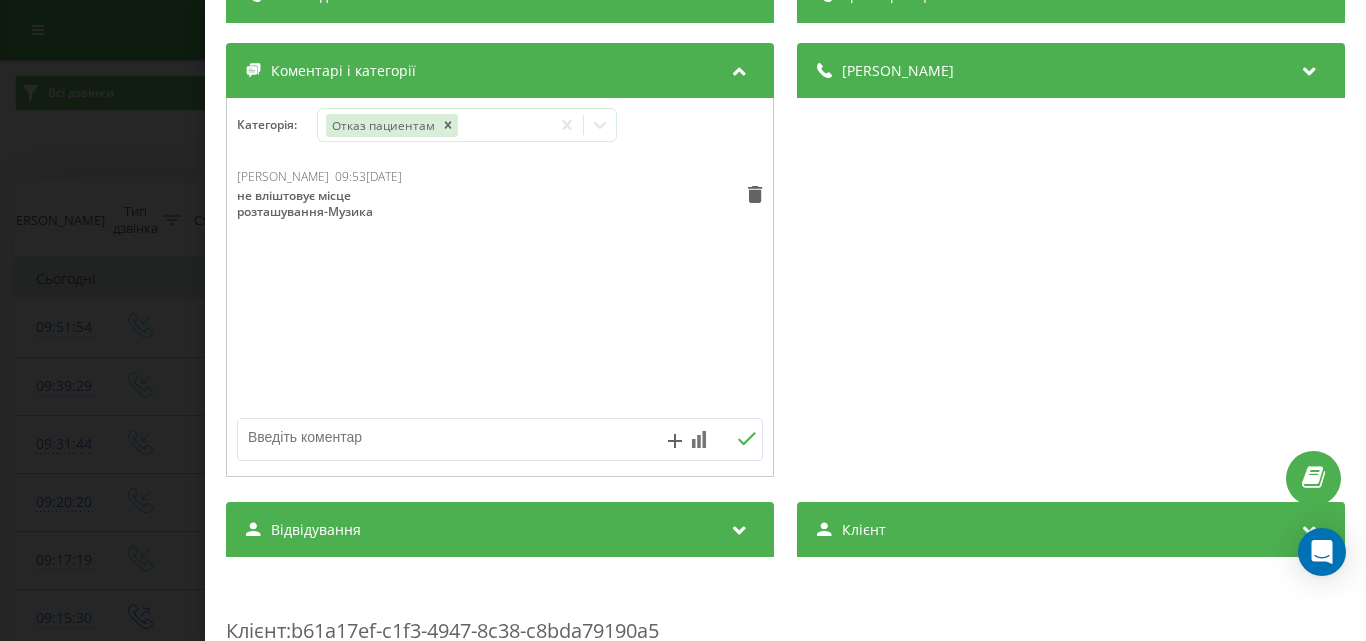 click on "Дзвінок :  ua13_-1752475914.3334264   1 x  - 00:14 00:00   00:00   Транскрипція Для AI-аналізу майбутніх дзвінків  налаштуйте та активуйте профіль на сторінці . Якщо профіль вже є і дзвінок відповідає його умовам, оновіть сторінку через 10 хвилин - AI аналізує поточний дзвінок. Аналіз дзвінка Для AI-аналізу майбутніх дзвінків  налаштуйте та активуйте профіль на сторінці . Якщо профіль вже є і дзвінок відповідає його умовам, оновіть сторінку через 10 хвилин - AI аналізує поточний дзвінок. Деталі дзвінка Загальне Дата дзвінка 2025-07-14 09:51:54 Тип дзвінка Вхідний Статус дзвінка Повторний 380963409584" at bounding box center (683, 320) 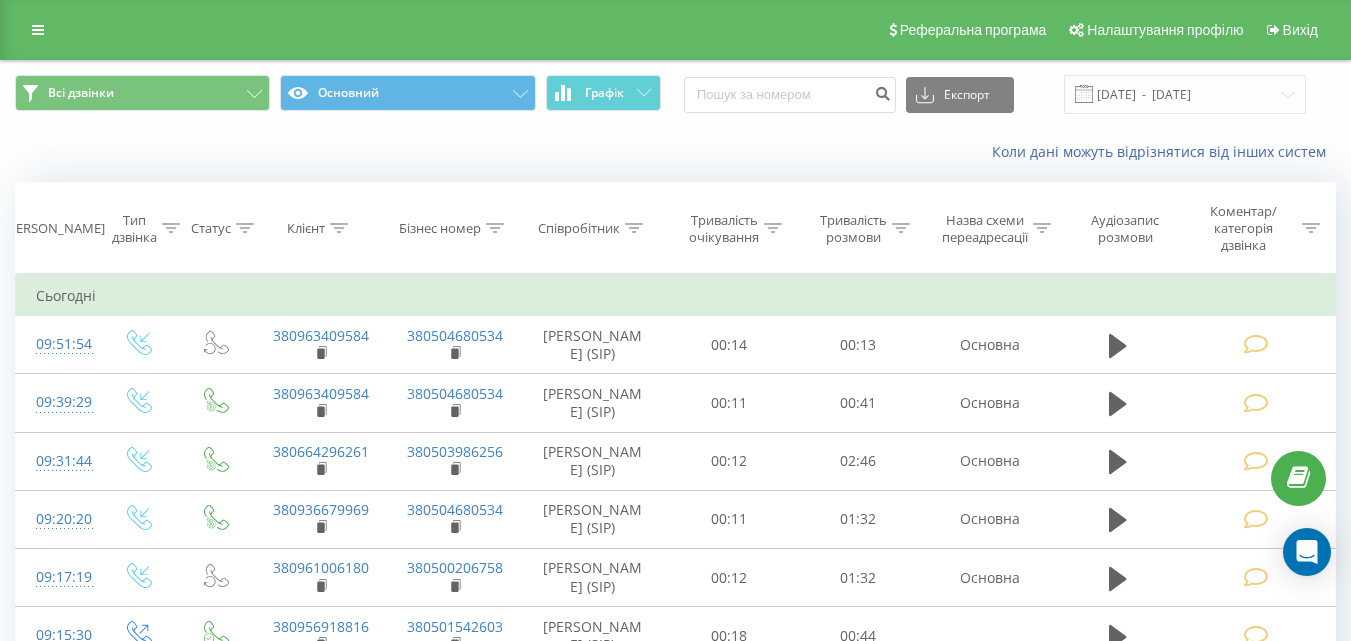 scroll, scrollTop: 0, scrollLeft: 0, axis: both 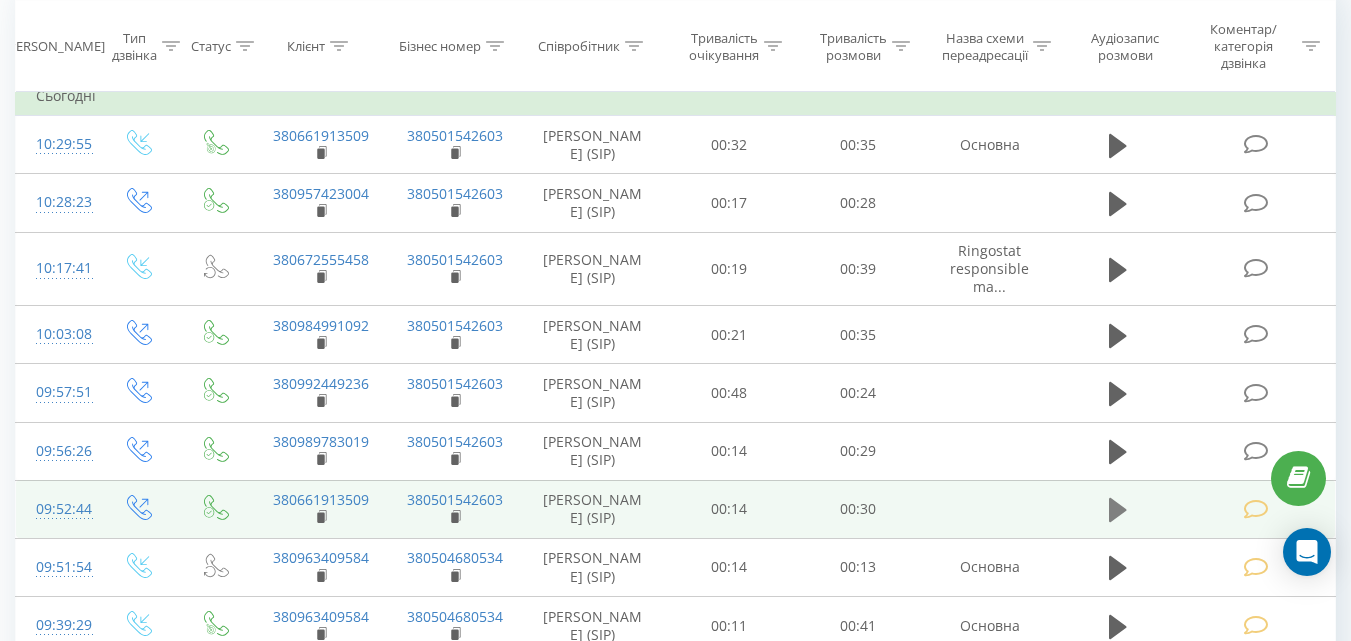 click 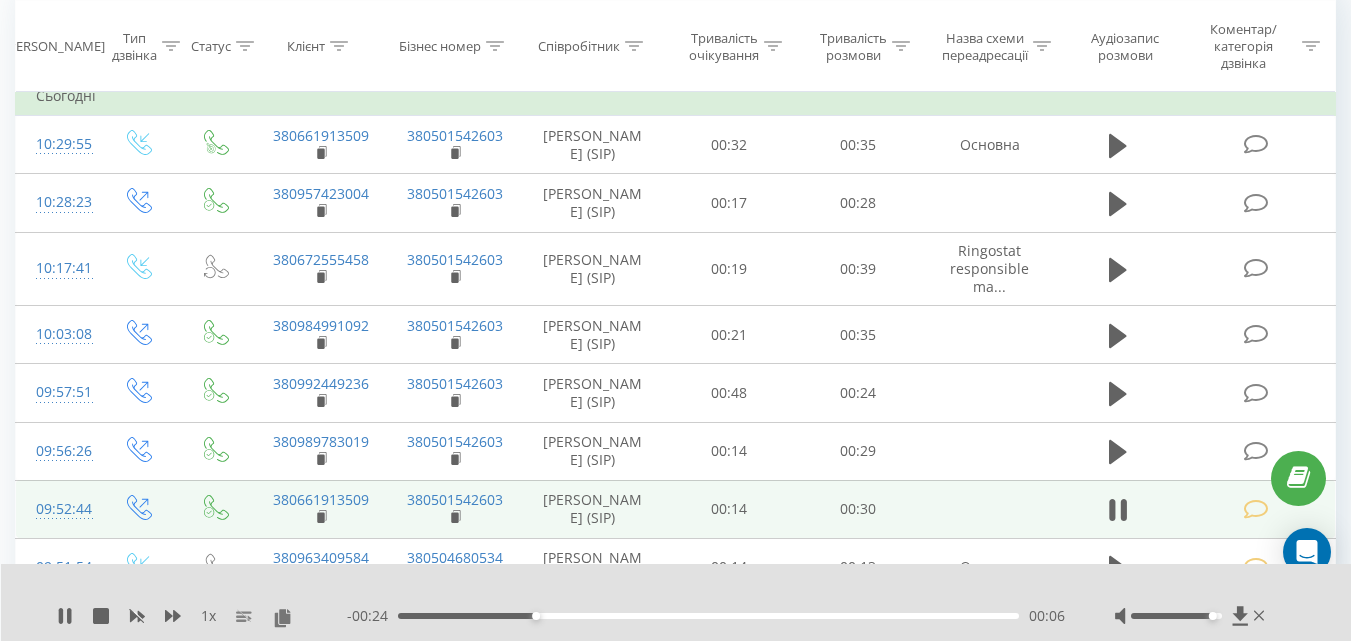 click at bounding box center [1176, 616] 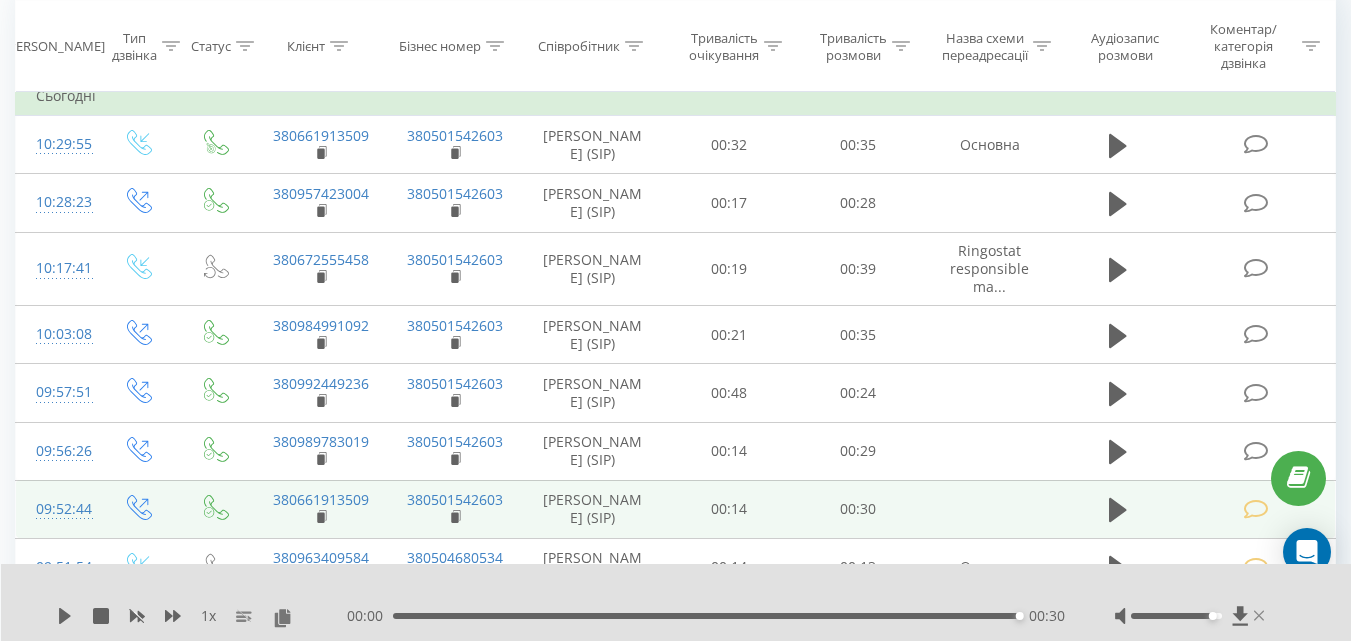 click 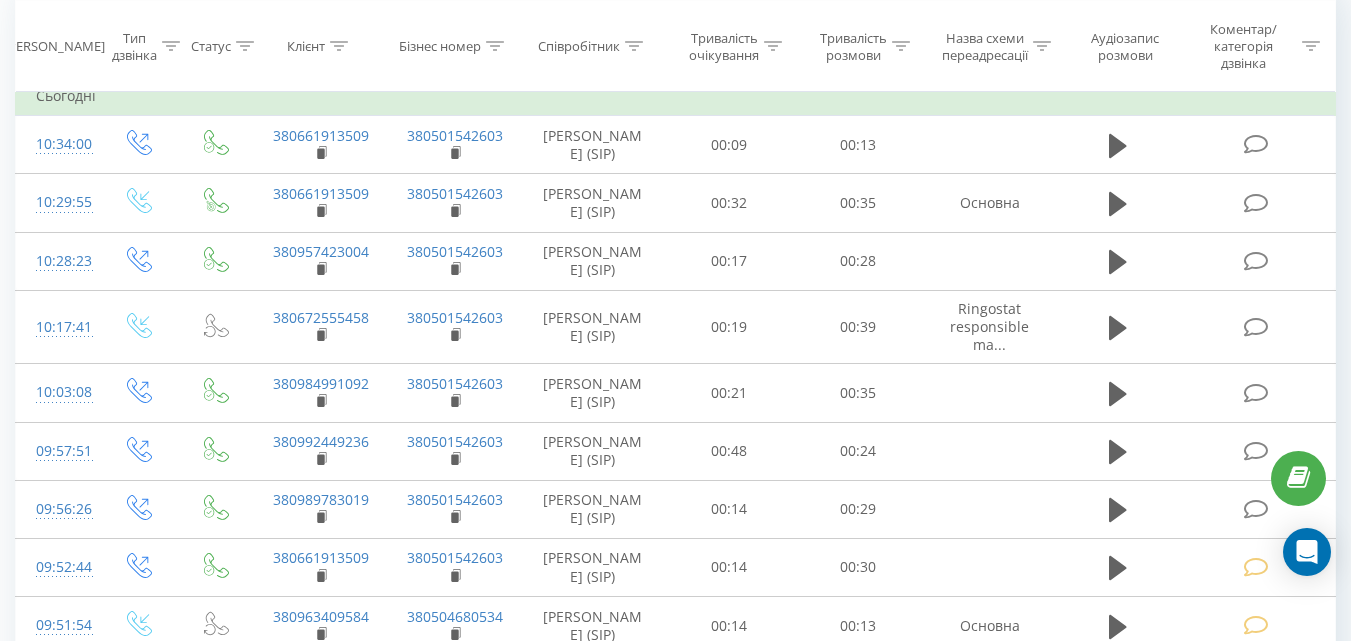 scroll, scrollTop: 200, scrollLeft: 0, axis: vertical 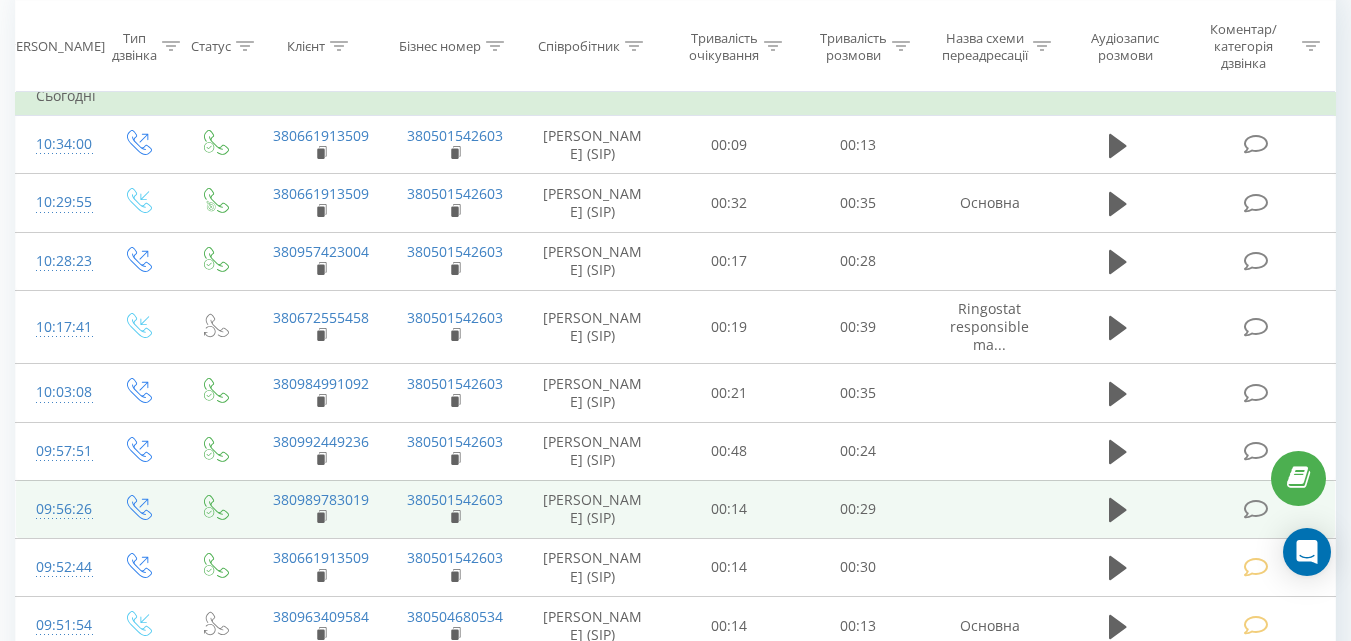 click at bounding box center [1255, 509] 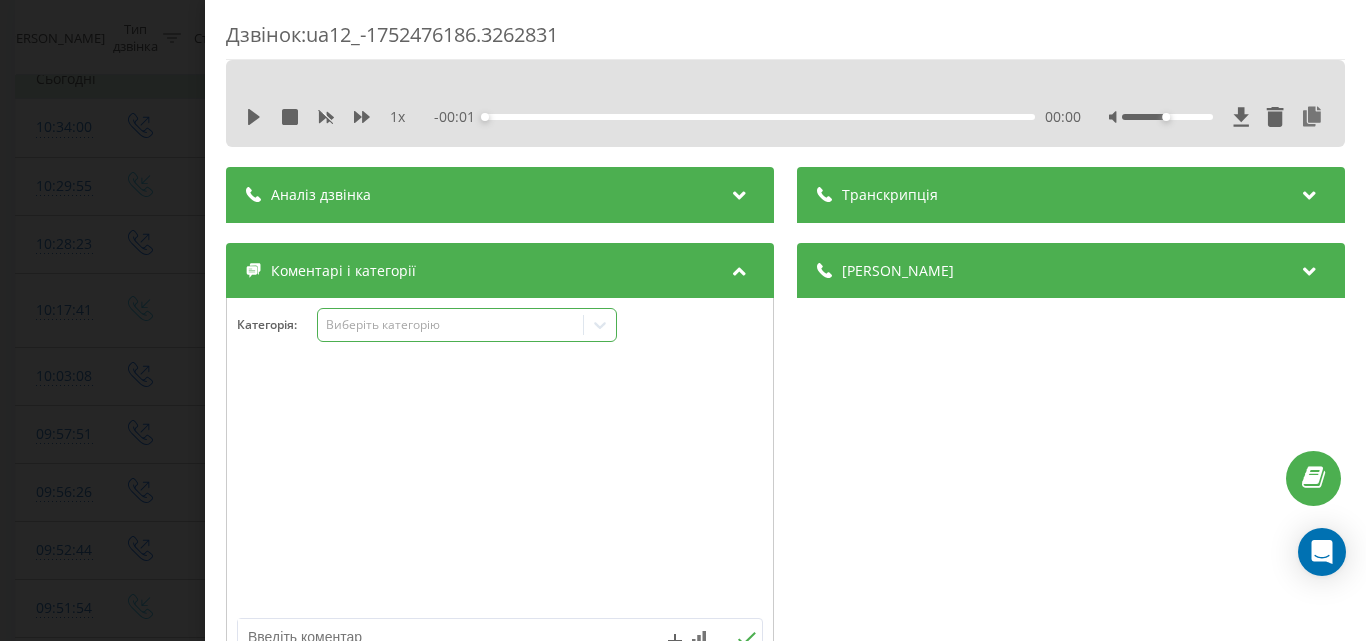 click on "Виберіть категорію" at bounding box center [450, 325] 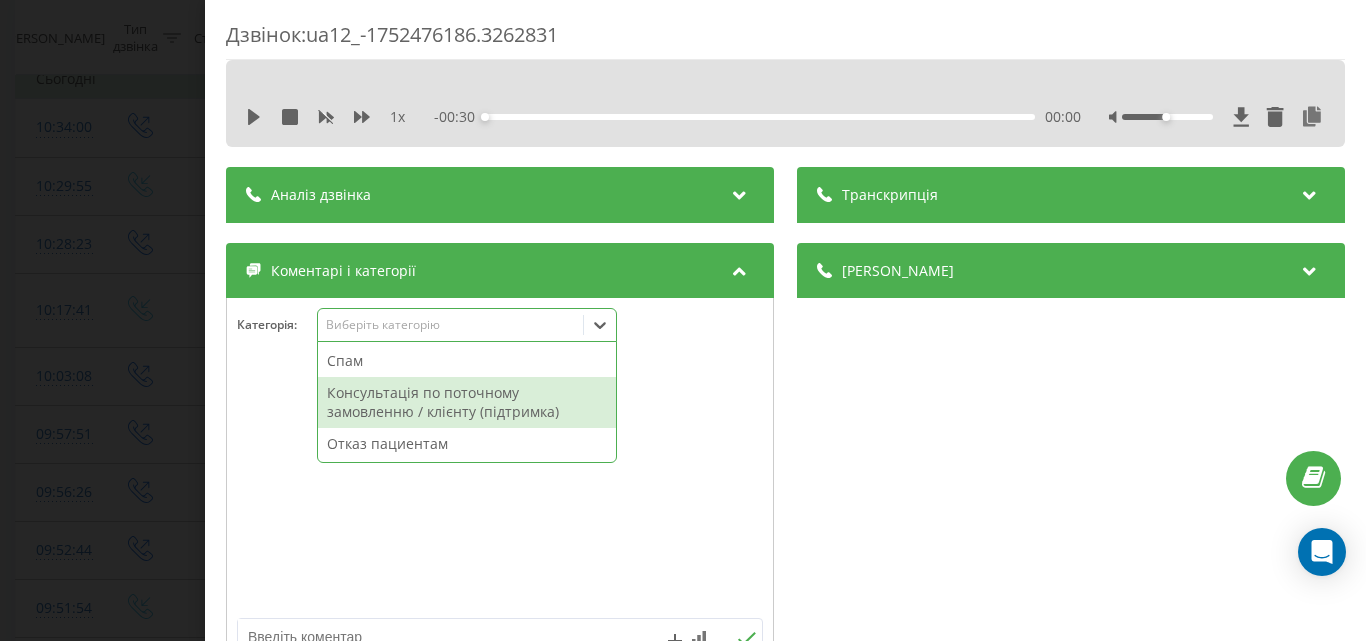 scroll, scrollTop: 95, scrollLeft: 0, axis: vertical 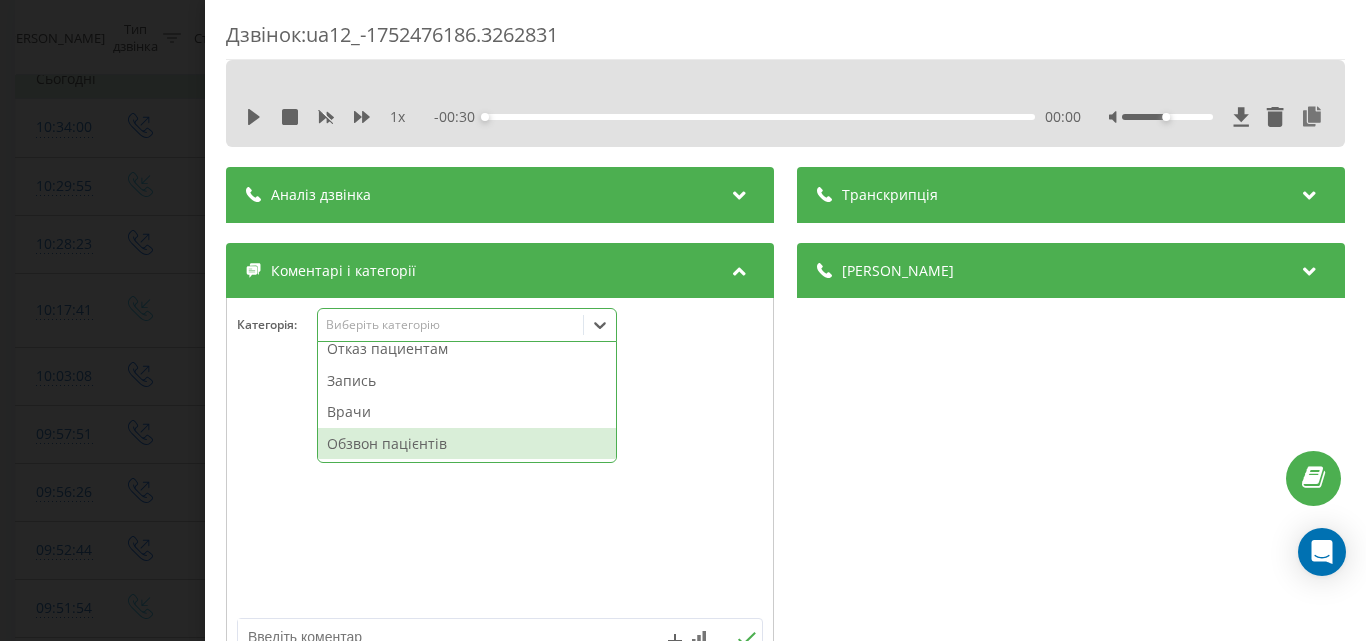click on "Обзвон пацієнтів" at bounding box center [467, 444] 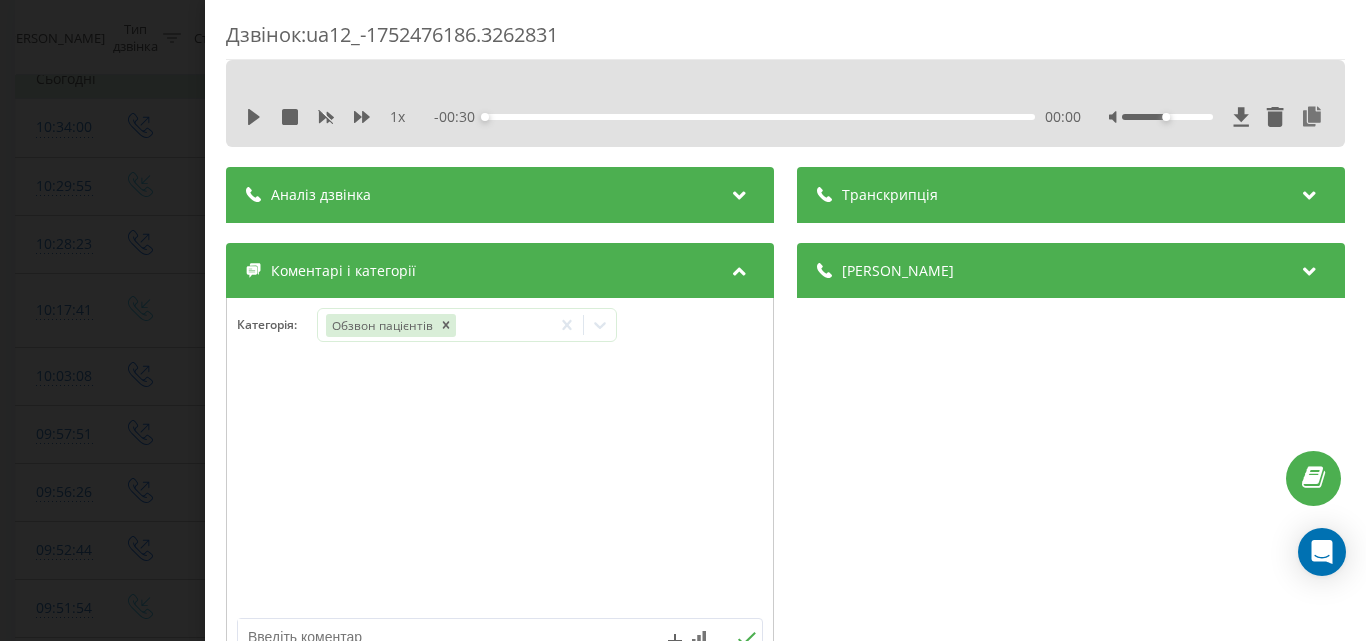 click on "Дзвінок :  ua12_-1752476186.3262831   1 x  - 00:30 00:00   00:00   Транскрипція Для AI-аналізу майбутніх дзвінків  налаштуйте та активуйте профіль на сторінці . Якщо профіль вже є і дзвінок відповідає його умовам, оновіть сторінку через 10 хвилин - AI аналізує поточний дзвінок. Аналіз дзвінка Для AI-аналізу майбутніх дзвінків  налаштуйте та активуйте профіль на сторінці . Якщо профіль вже є і дзвінок відповідає його умовам, оновіть сторінку через 10 хвилин - AI аналізує поточний дзвінок. Деталі дзвінка Загальне Дата дзвінка 2025-07-14 09:56:26 Тип дзвінка Вихідний Статус дзвінка Успішний 380501542603" at bounding box center [683, 320] 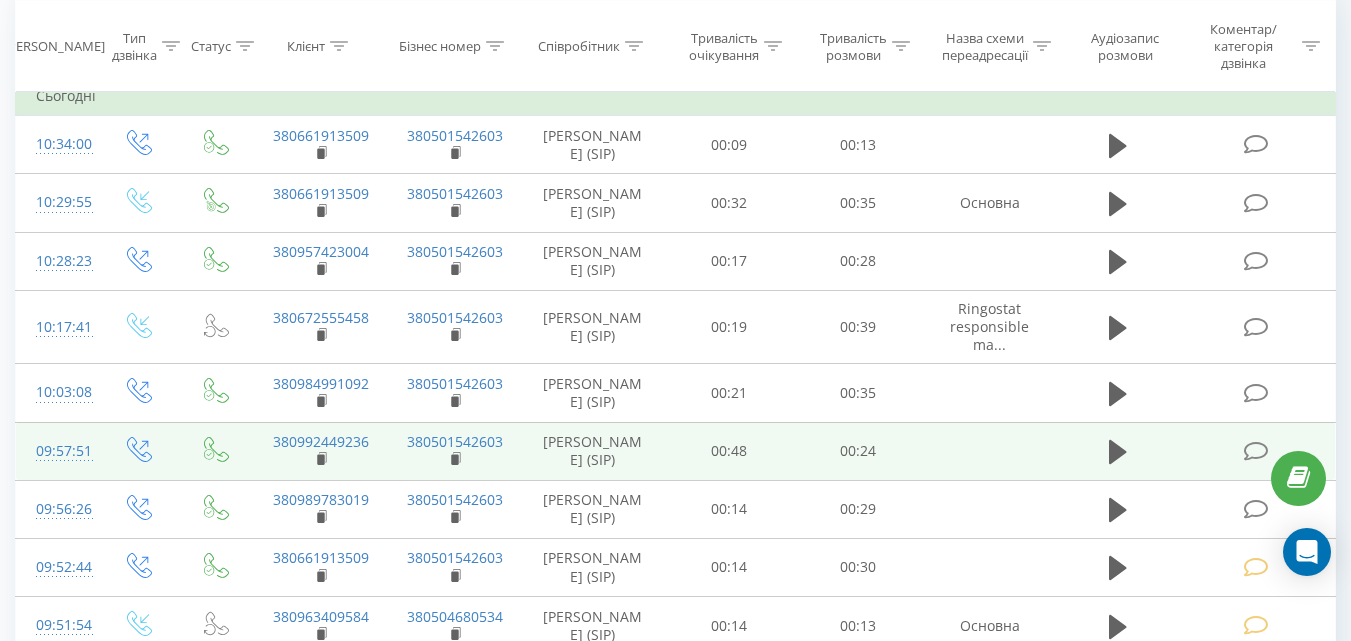 click at bounding box center [1255, 451] 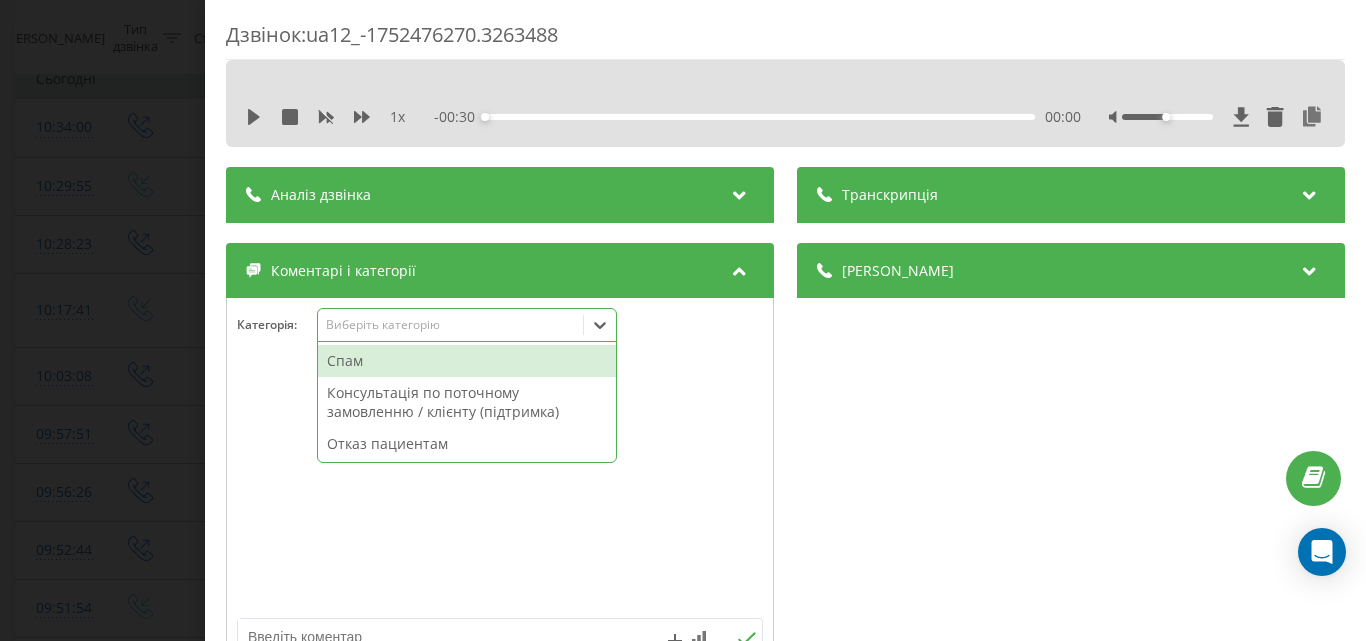 click on "Виберіть категорію" at bounding box center [450, 325] 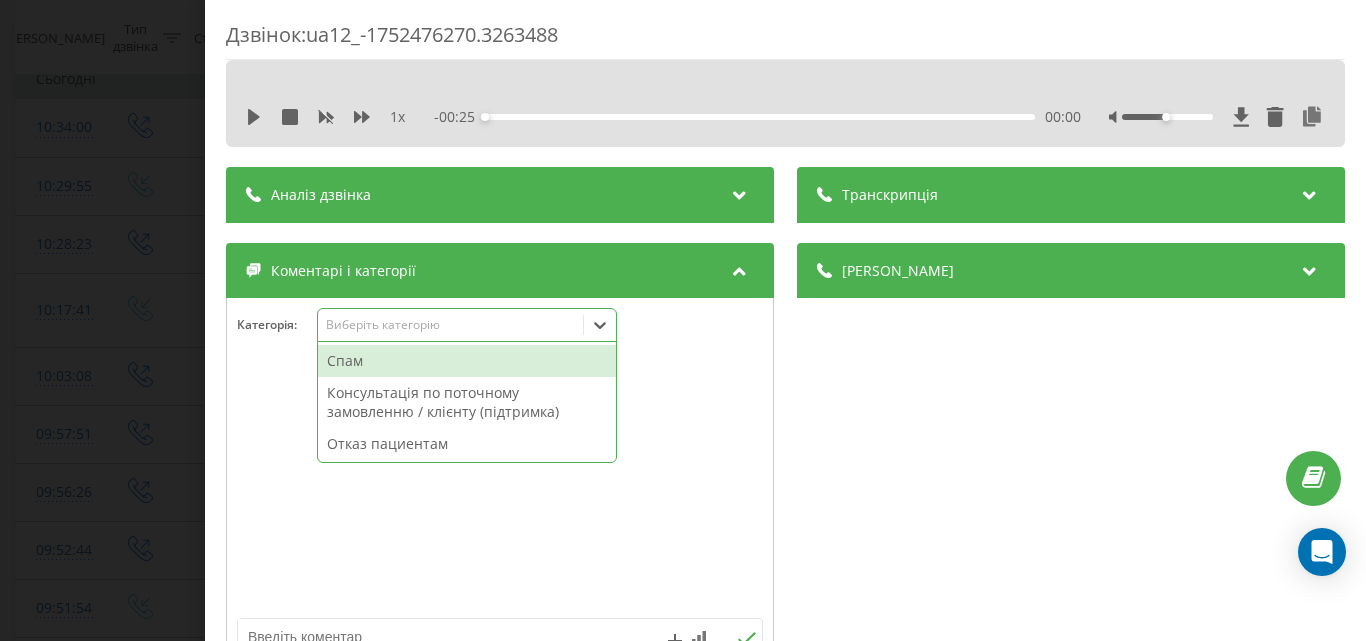 scroll, scrollTop: 95, scrollLeft: 0, axis: vertical 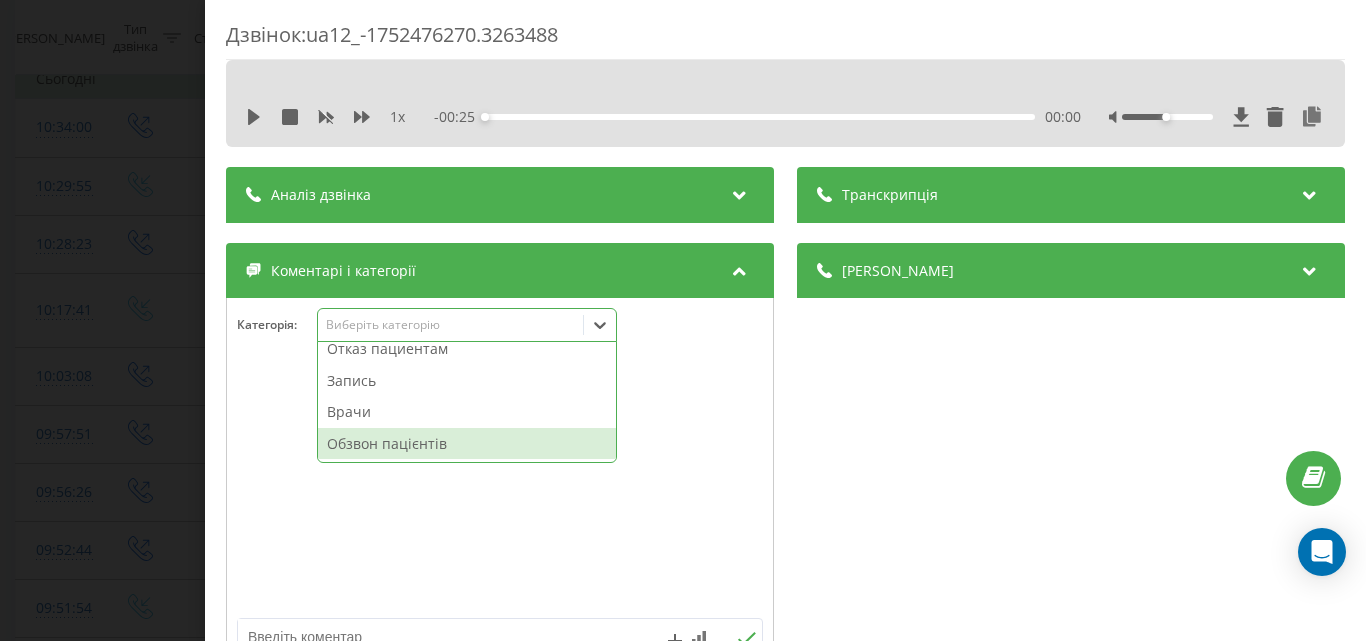 click on "Обзвон пацієнтів" at bounding box center (467, 444) 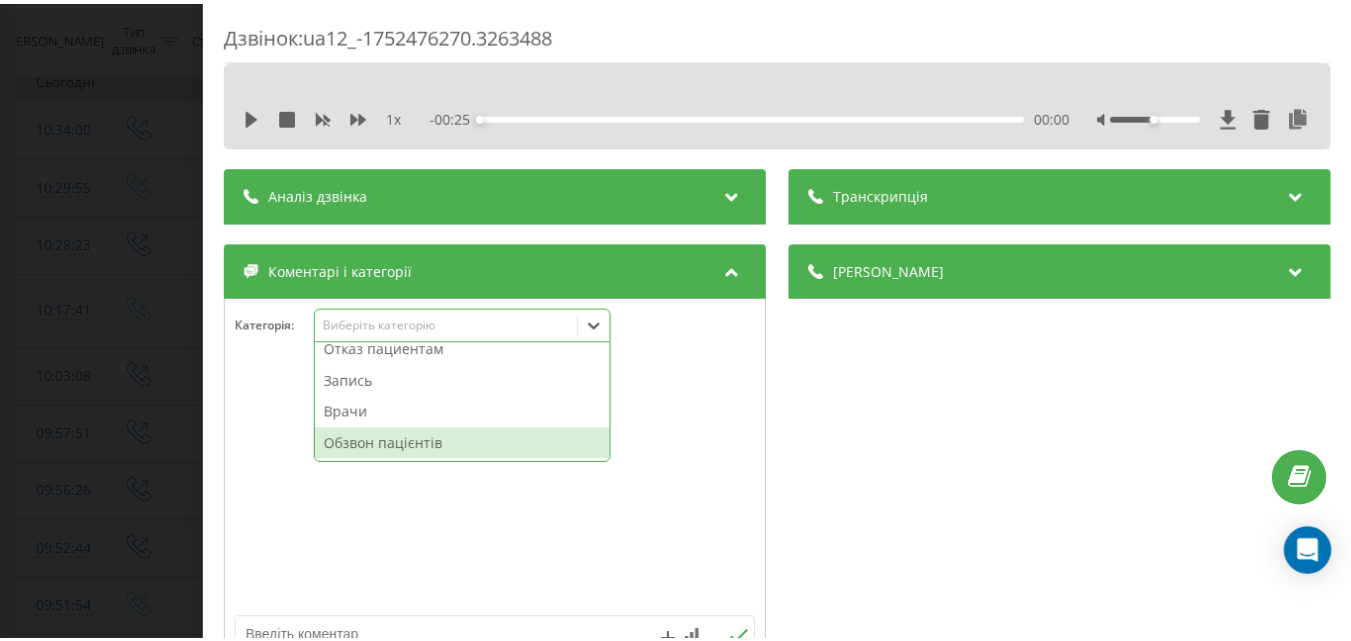 scroll, scrollTop: 64, scrollLeft: 0, axis: vertical 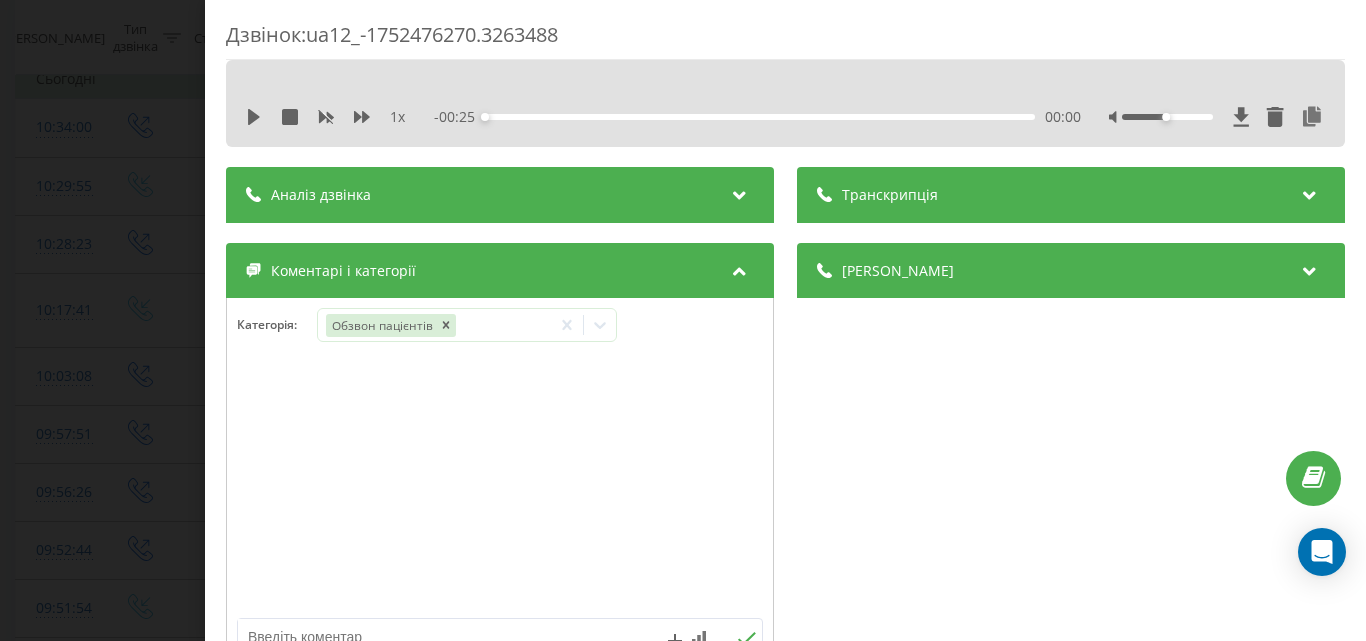 click on "Дзвінок :  ua12_-1752476270.3263488   1 x  - 00:25 00:00   00:00   Транскрипція Для AI-аналізу майбутніх дзвінків  налаштуйте та активуйте профіль на сторінці . Якщо профіль вже є і дзвінок відповідає його умовам, оновіть сторінку через 10 хвилин - AI аналізує поточний дзвінок. Аналіз дзвінка Для AI-аналізу майбутніх дзвінків  налаштуйте та активуйте профіль на сторінці . Якщо профіль вже є і дзвінок відповідає його умовам, оновіть сторінку через 10 хвилин - AI аналізує поточний дзвінок. Деталі дзвінка Загальне Дата дзвінка 2025-07-14 09:57:51 Тип дзвінка Вихідний Статус дзвінка Успішний 380501542603" at bounding box center [683, 320] 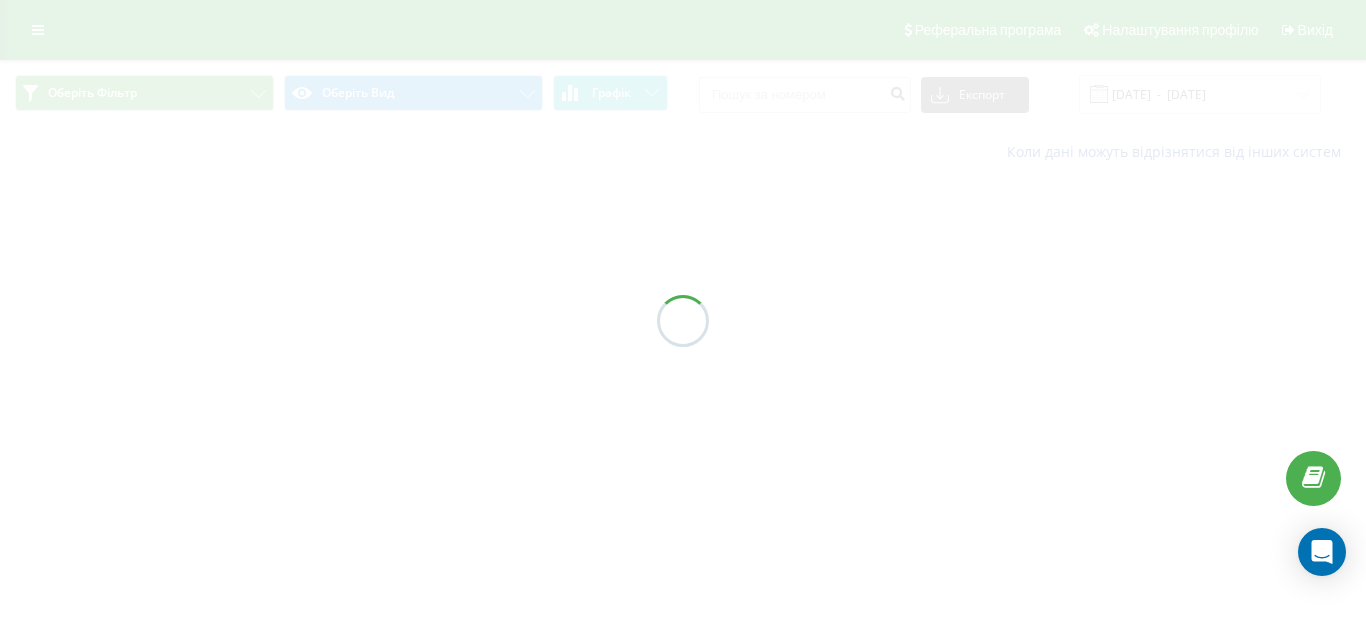 scroll, scrollTop: 0, scrollLeft: 0, axis: both 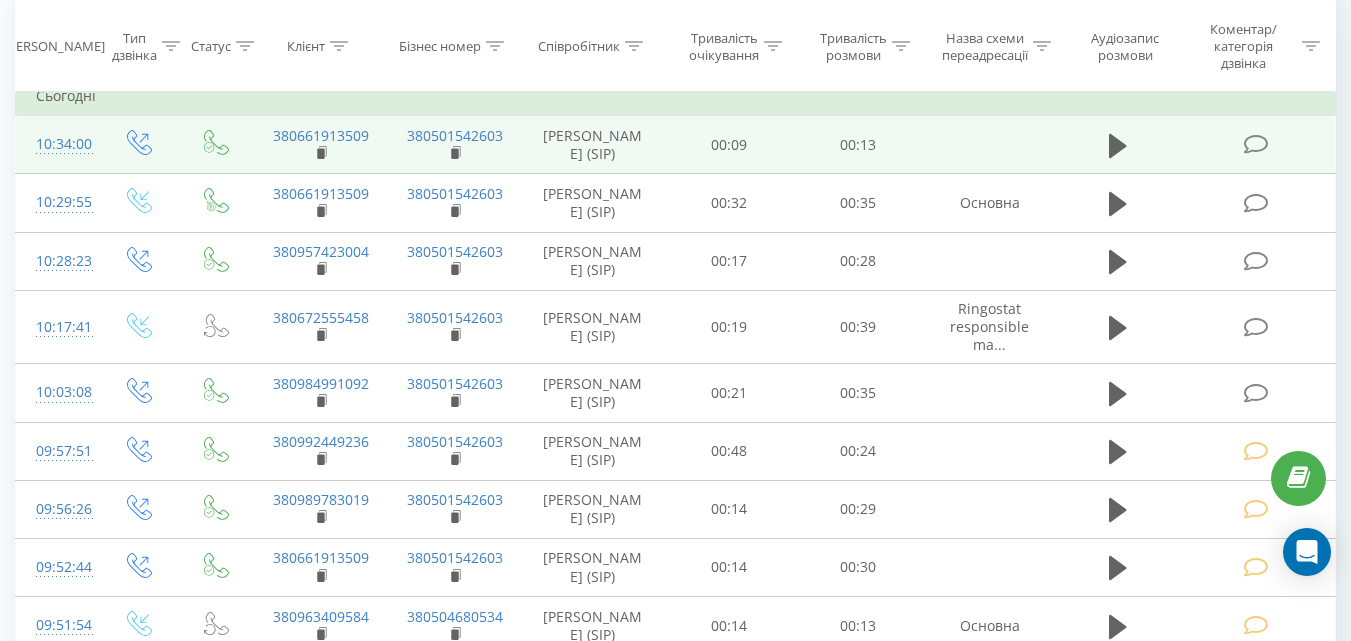 click at bounding box center (1255, 144) 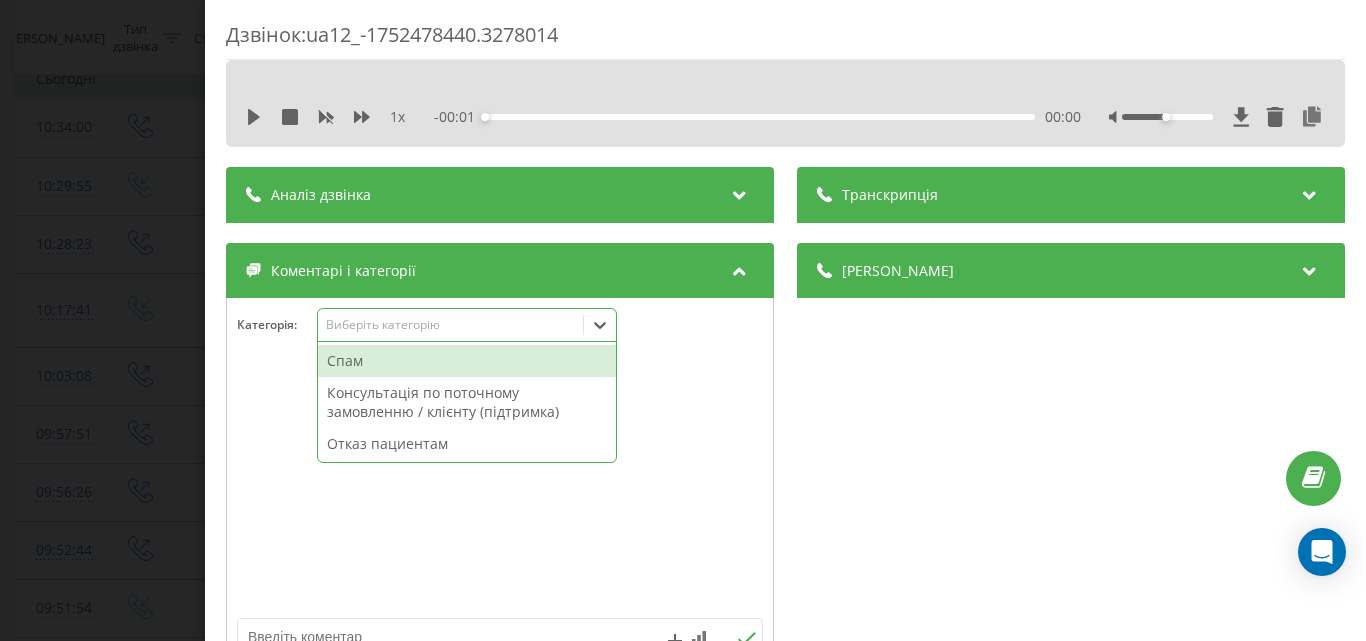click on "Виберіть категорію" at bounding box center (450, 325) 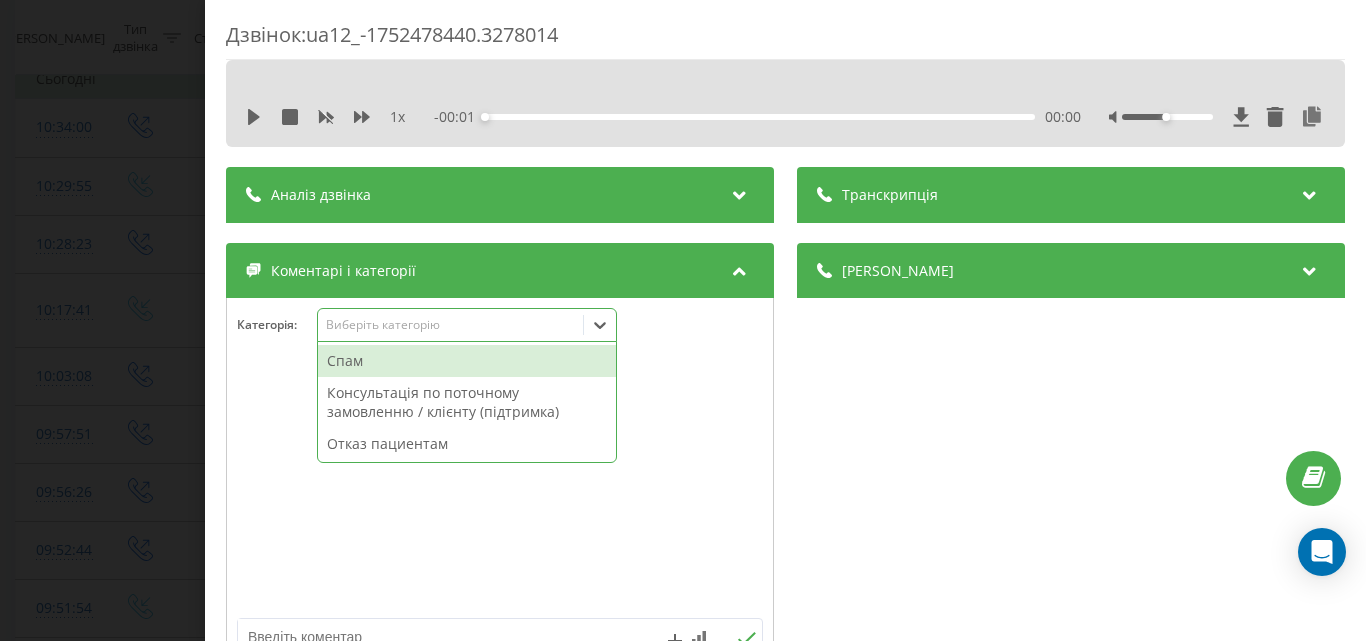 click on "Консультація по поточному замовленню / клієнту (підтримка)" at bounding box center [467, 402] 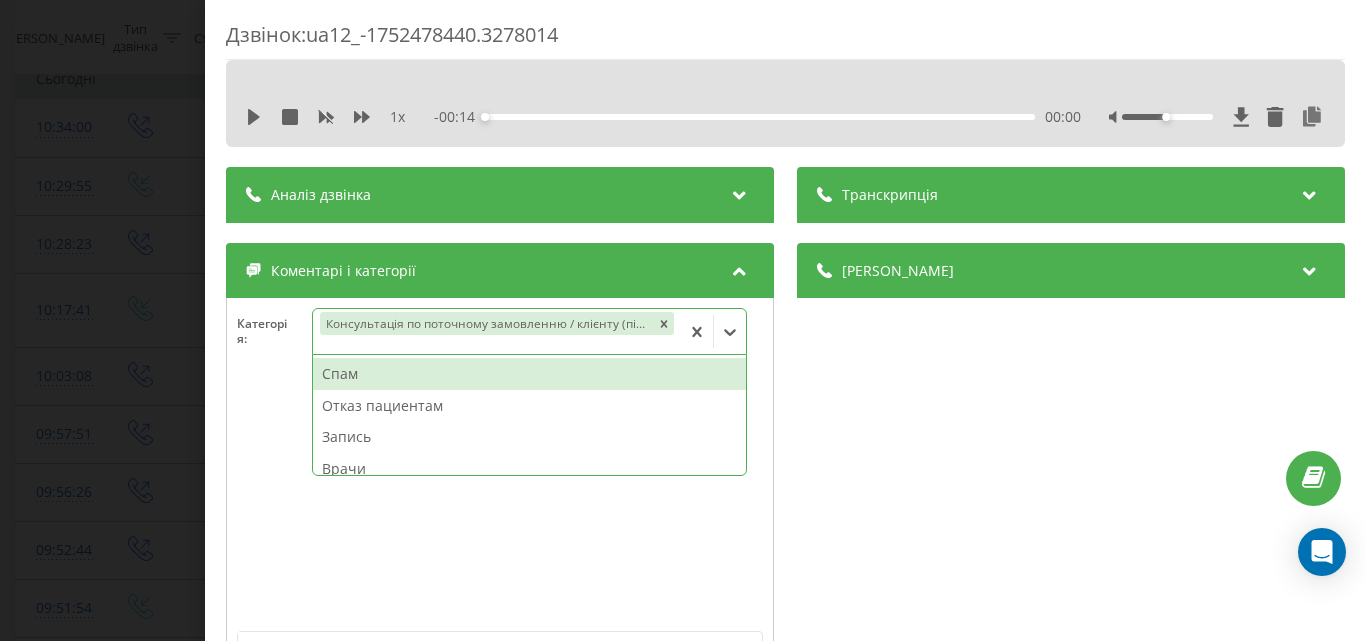 click on "Дзвінок :  ua12_-1752478440.3278014   1 x  - 00:14 00:00   00:00   Транскрипція Для AI-аналізу майбутніх дзвінків  налаштуйте та активуйте профіль на сторінці . Якщо профіль вже є і дзвінок відповідає його умовам, оновіть сторінку через 10 хвилин - AI аналізує поточний дзвінок. Аналіз дзвінка Для AI-аналізу майбутніх дзвінків  налаштуйте та активуйте профіль на сторінці . Якщо профіль вже є і дзвінок відповідає його умовам, оновіть сторінку через 10 хвилин - AI аналізує поточний дзвінок. Деталі дзвінка Загальне Дата дзвінка 2025-07-14 10:34:00 Тип дзвінка Вихідний Статус дзвінка Успішний 380501542603" at bounding box center (683, 320) 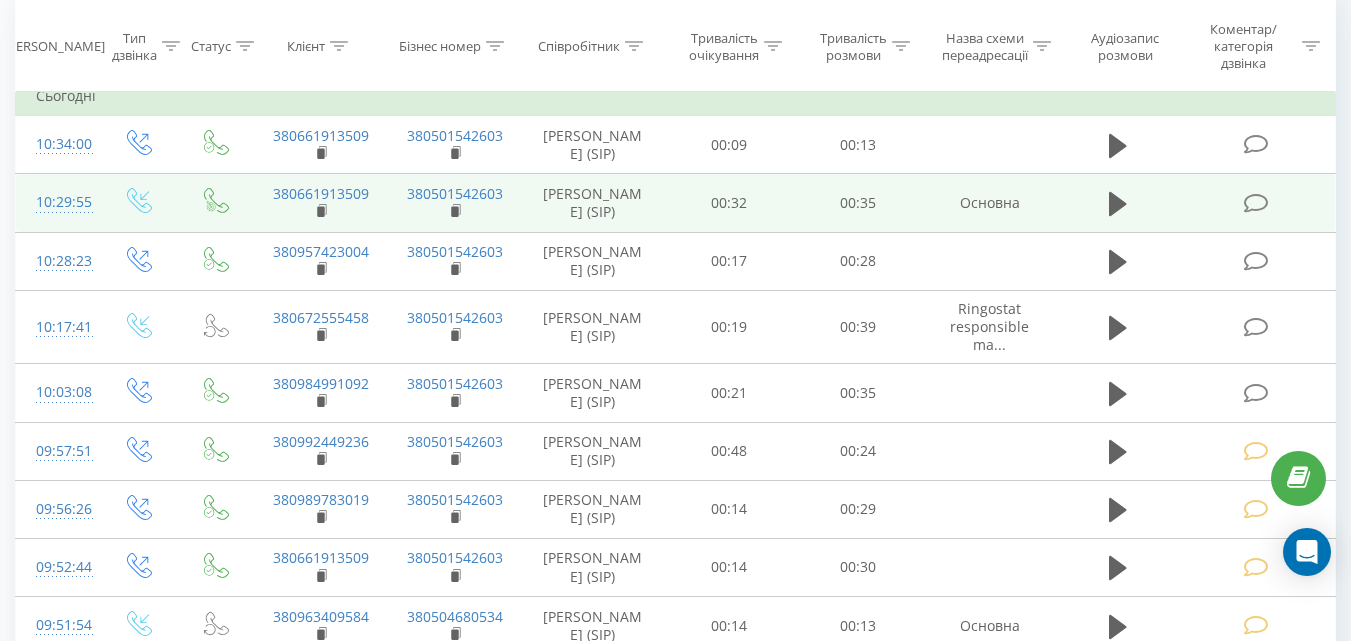 click at bounding box center [1255, 203] 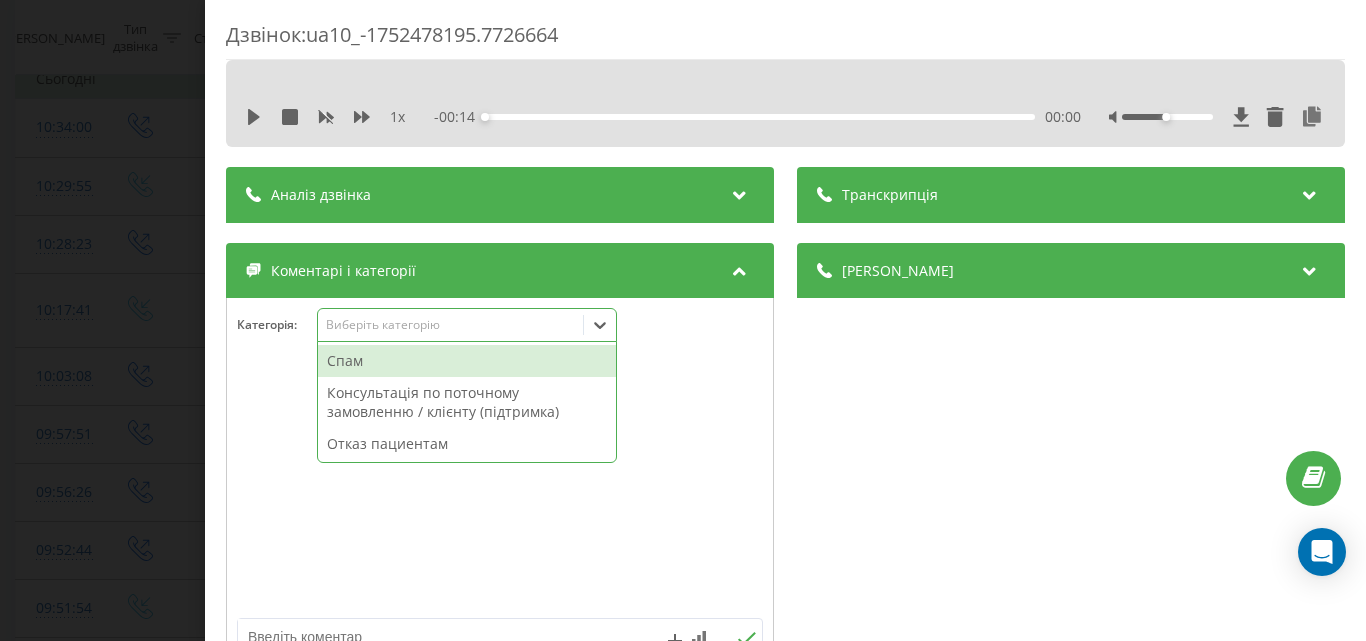 click on "Виберіть категорію" at bounding box center [467, 325] 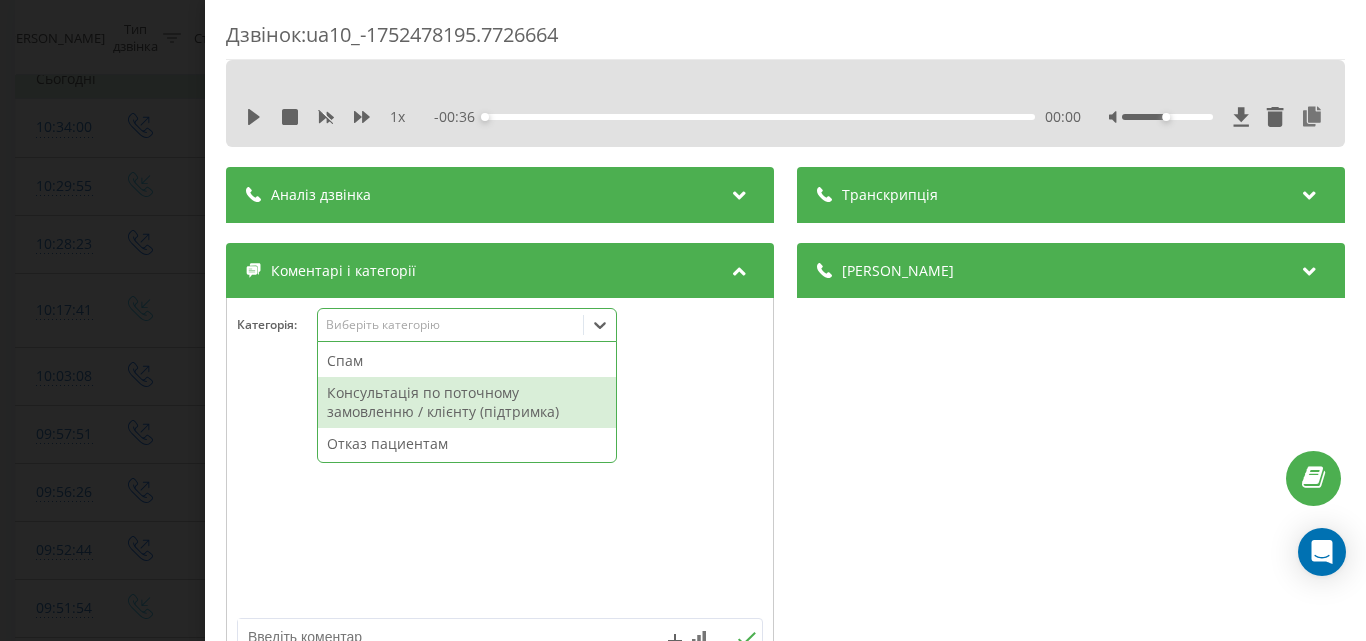 click on "Консультація по поточному замовленню / клієнту (підтримка)" at bounding box center [467, 402] 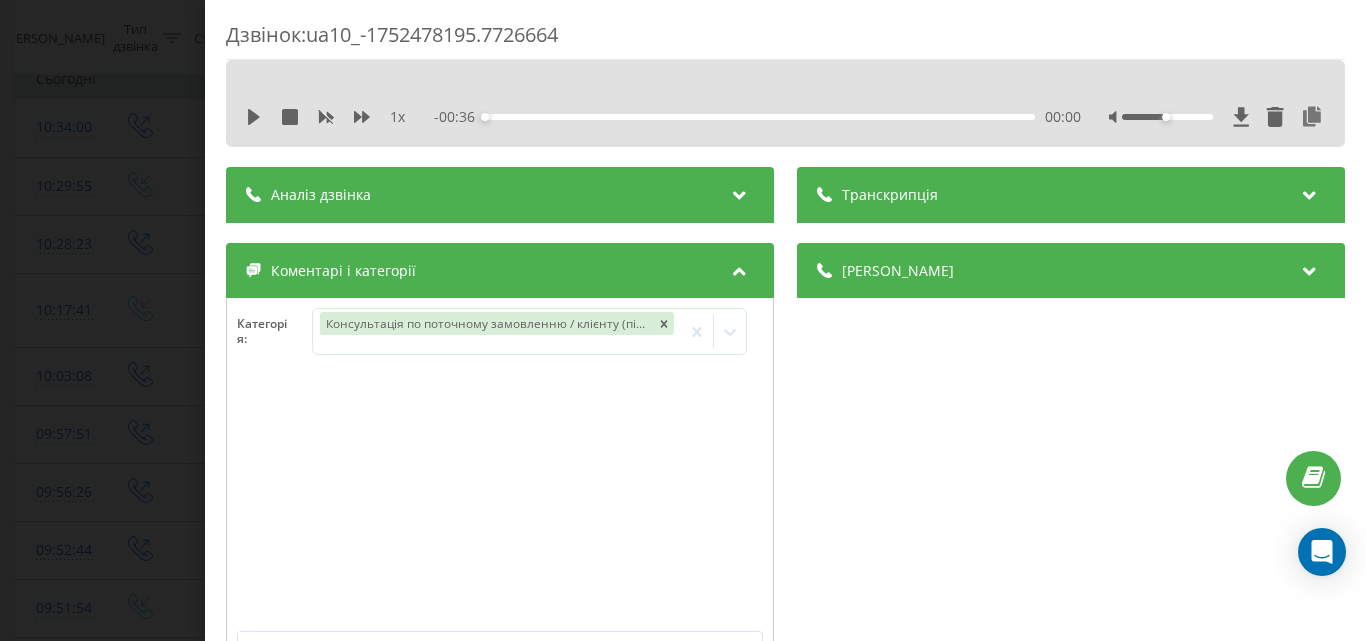 click on "Дзвінок :  ua10_-1752478195.7726664   1 x  - 00:36 00:00   00:00   Транскрипція Для AI-аналізу майбутніх дзвінків  налаштуйте та активуйте профіль на сторінці . Якщо профіль вже є і дзвінок відповідає його умовам, оновіть сторінку через 10 хвилин - AI аналізує поточний дзвінок. Аналіз дзвінка Для AI-аналізу майбутніх дзвінків  налаштуйте та активуйте профіль на сторінці . Якщо профіль вже є і дзвінок відповідає його умовам, оновіть сторінку через 10 хвилин - AI аналізує поточний дзвінок. Деталі дзвінка Загальне Дата дзвінка 2025-07-14 10:29:55 Тип дзвінка Вхідний Статус дзвінка Цільовий 380661913509 /" at bounding box center [683, 320] 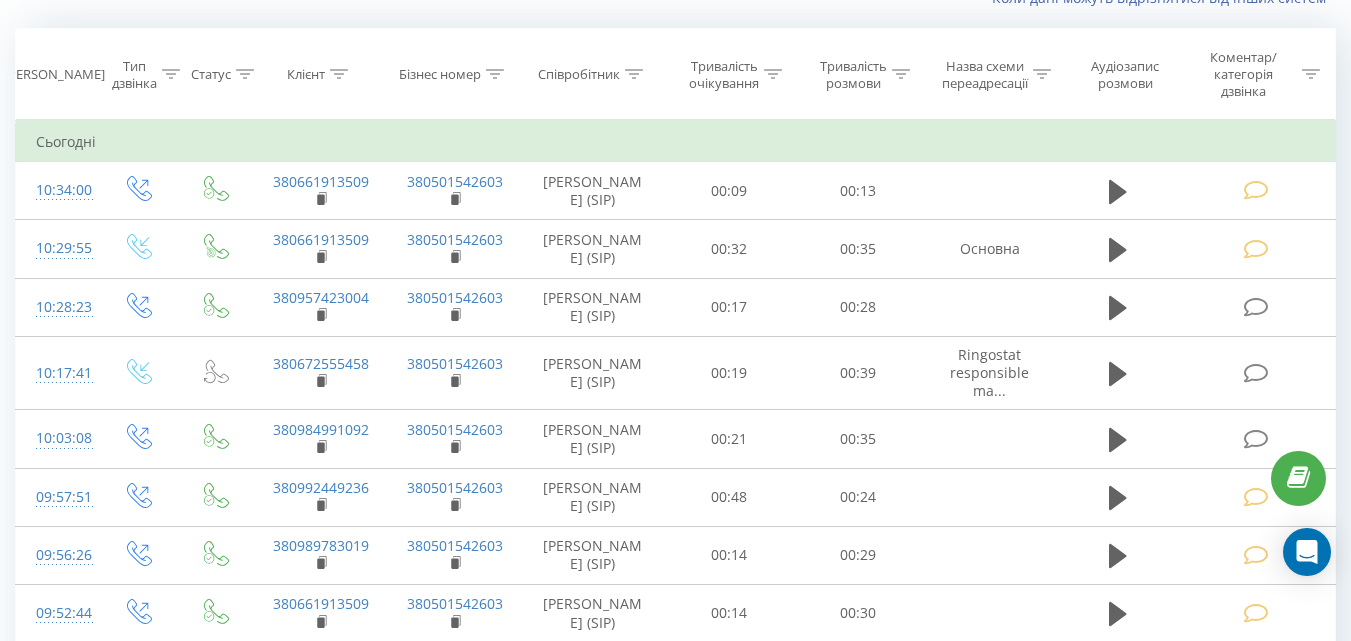 scroll, scrollTop: 200, scrollLeft: 0, axis: vertical 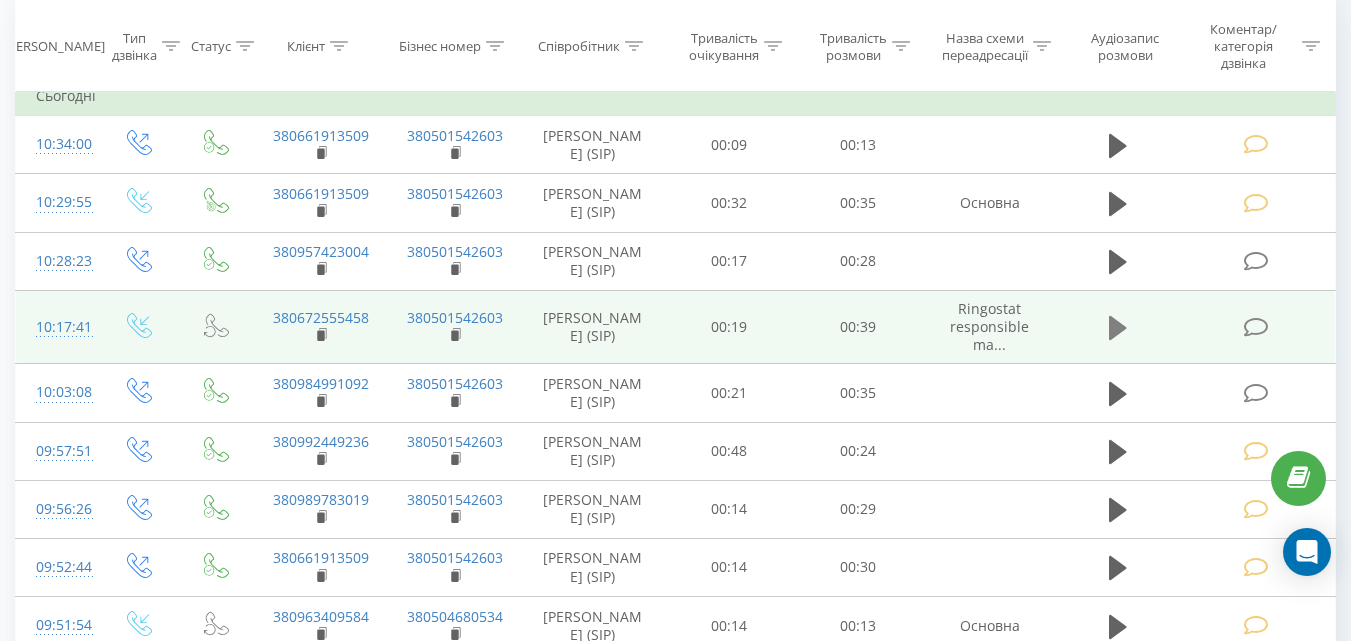 click 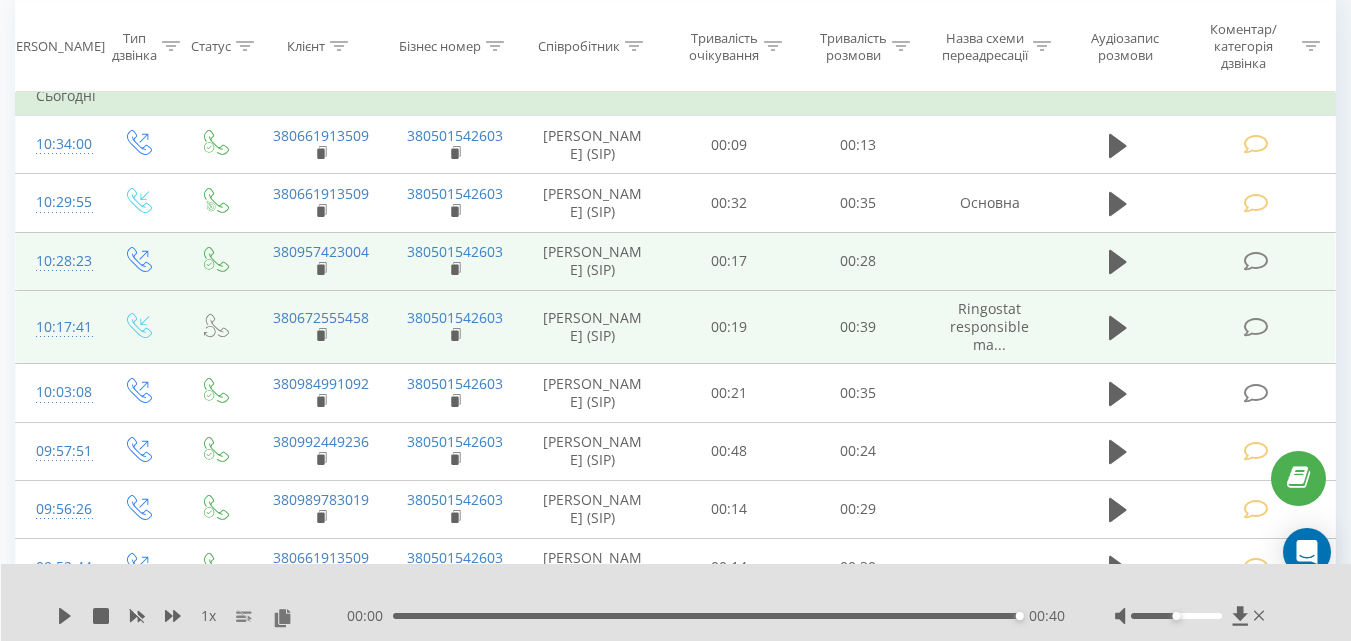 click at bounding box center (1255, 261) 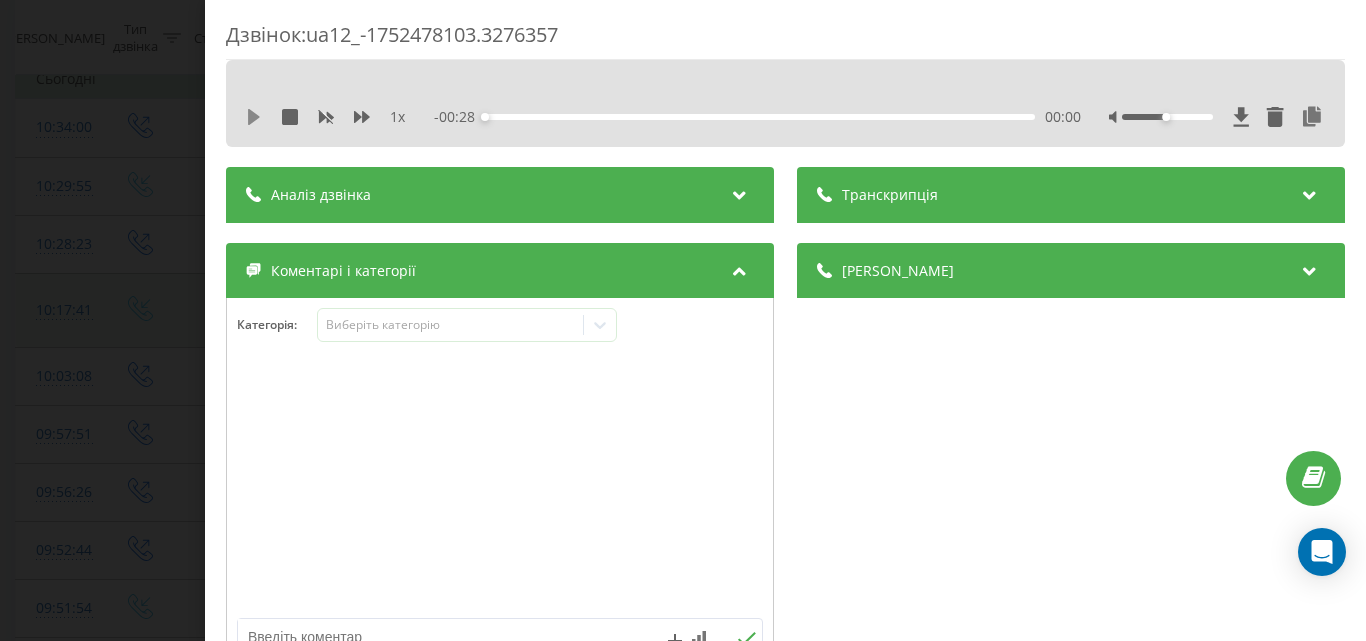 click 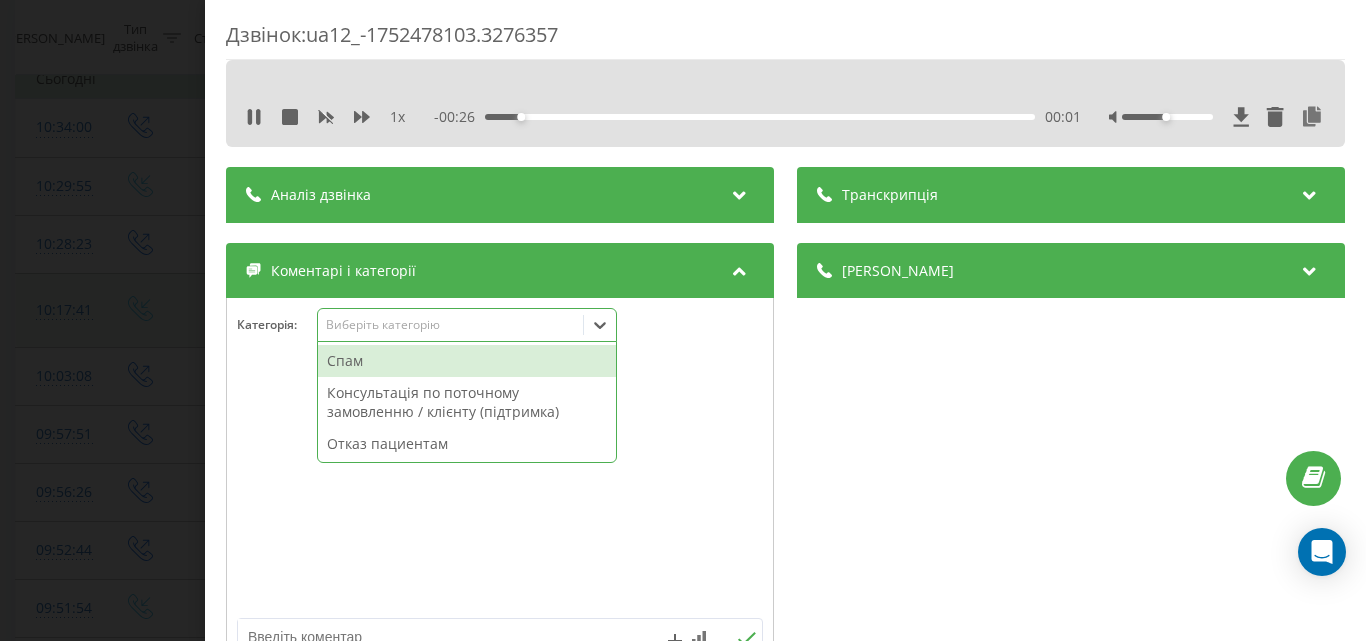 click on "Виберіть категорію" at bounding box center (450, 325) 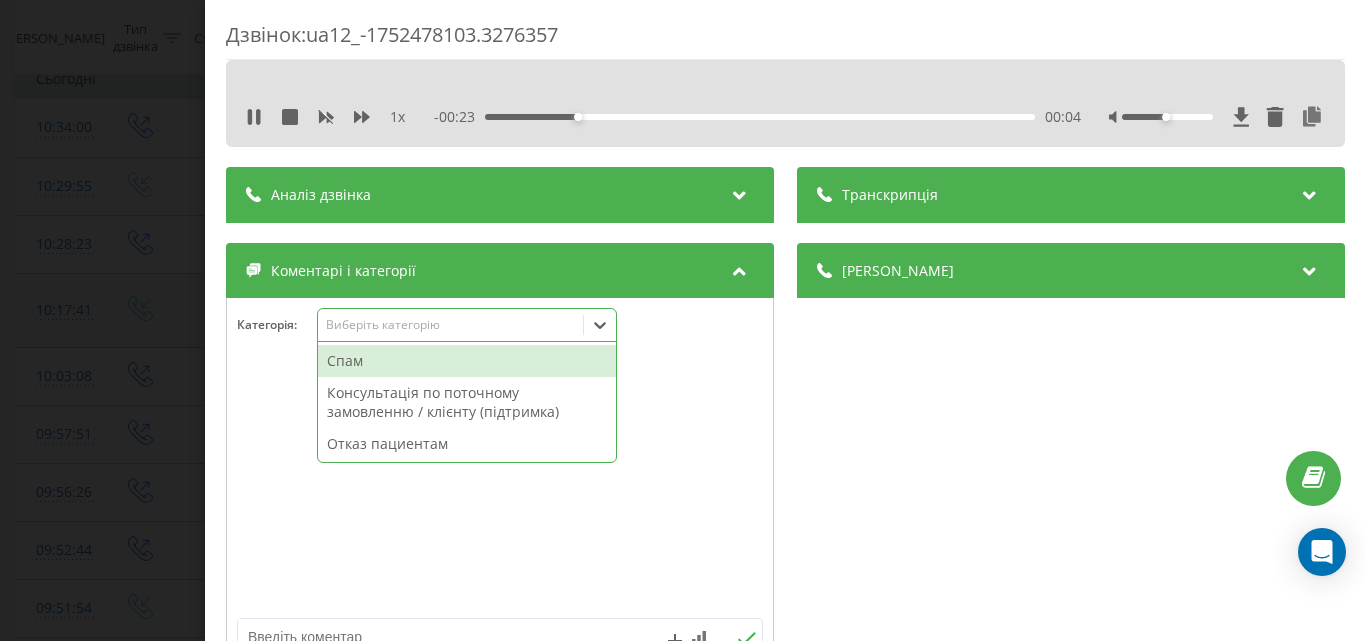 scroll, scrollTop: 95, scrollLeft: 0, axis: vertical 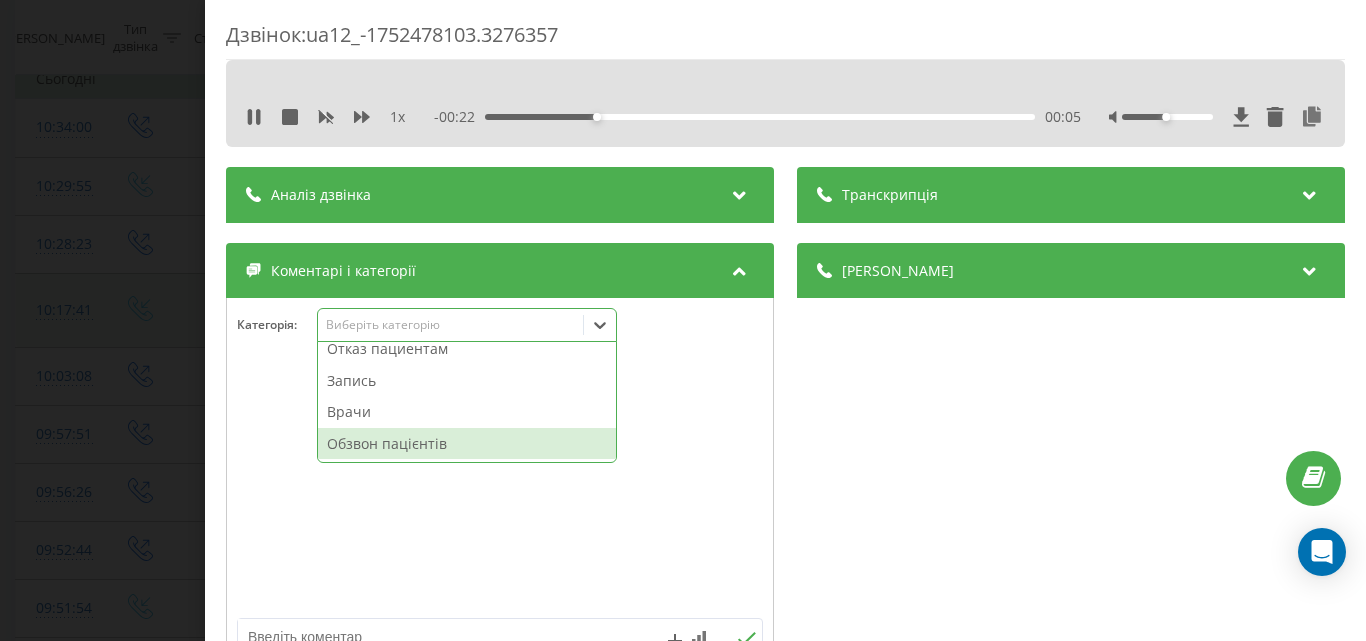 click on "Обзвон пацієнтів" at bounding box center [467, 444] 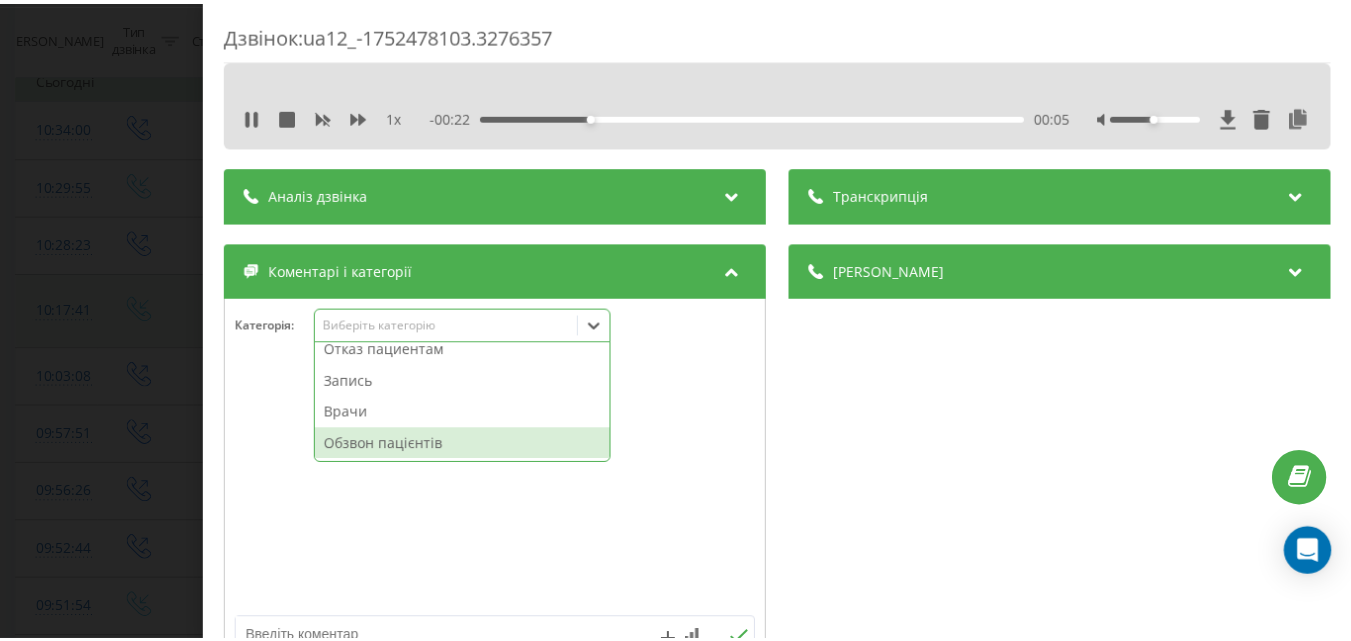 scroll, scrollTop: 64, scrollLeft: 0, axis: vertical 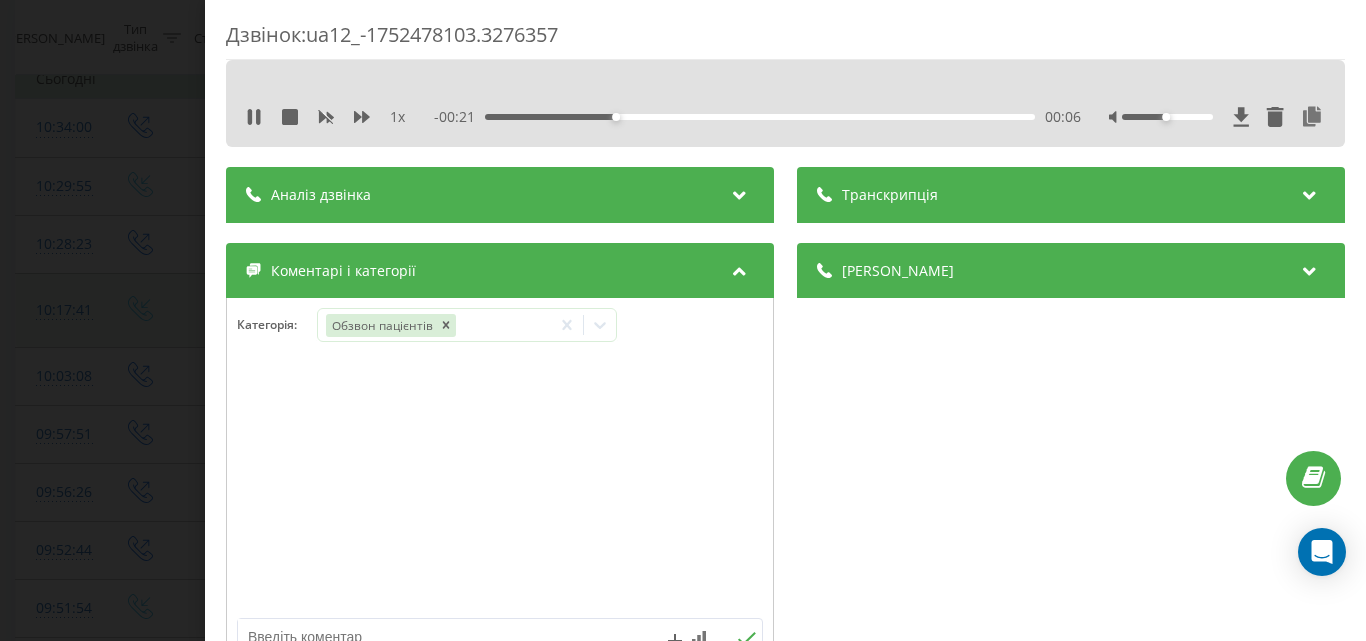 click on "Дзвінок :  ua12_-1752478103.3276357   1 x  - 00:21 00:06   00:06   Транскрипція Для AI-аналізу майбутніх дзвінків  налаштуйте та активуйте профіль на сторінці . Якщо профіль вже є і дзвінок відповідає його умовам, оновіть сторінку через 10 хвилин - AI аналізує поточний дзвінок. Аналіз дзвінка Для AI-аналізу майбутніх дзвінків  налаштуйте та активуйте профіль на сторінці . Якщо профіль вже є і дзвінок відповідає його умовам, оновіть сторінку через 10 хвилин - AI аналізує поточний дзвінок. Деталі дзвінка Загальне Дата дзвінка 2025-07-14 10:28:23 Тип дзвінка Вихідний Статус дзвінка Успішний 380501542603" at bounding box center [683, 320] 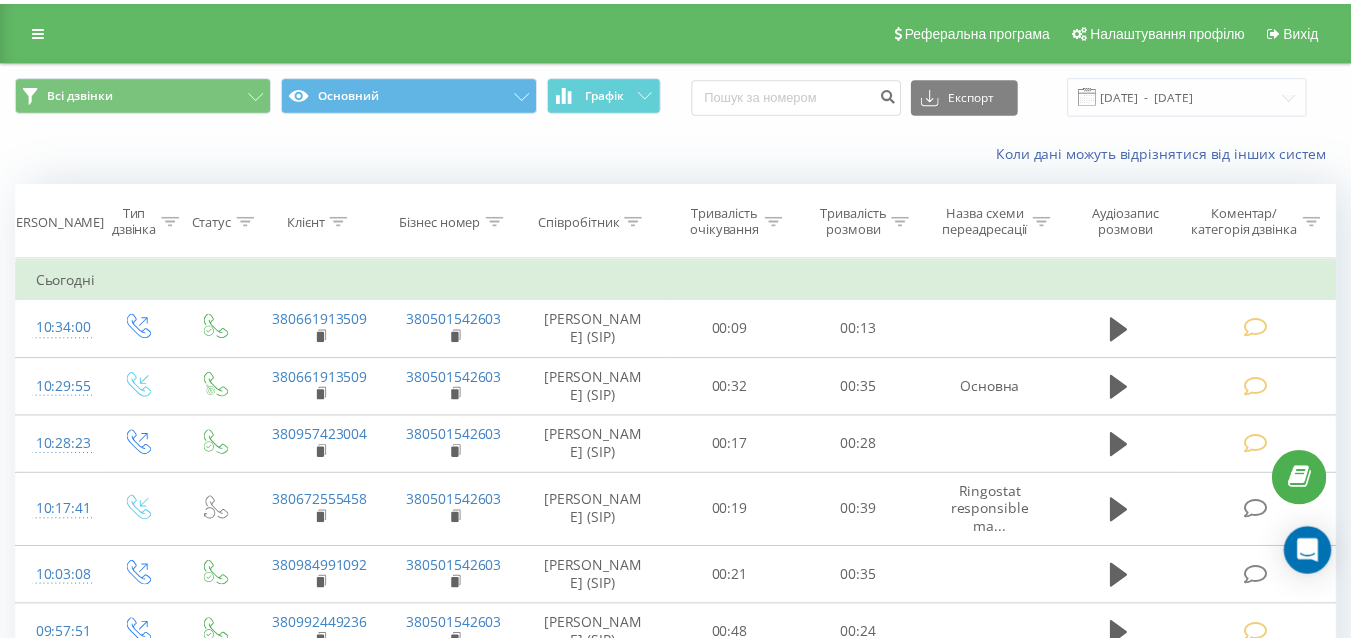 scroll, scrollTop: 0, scrollLeft: 0, axis: both 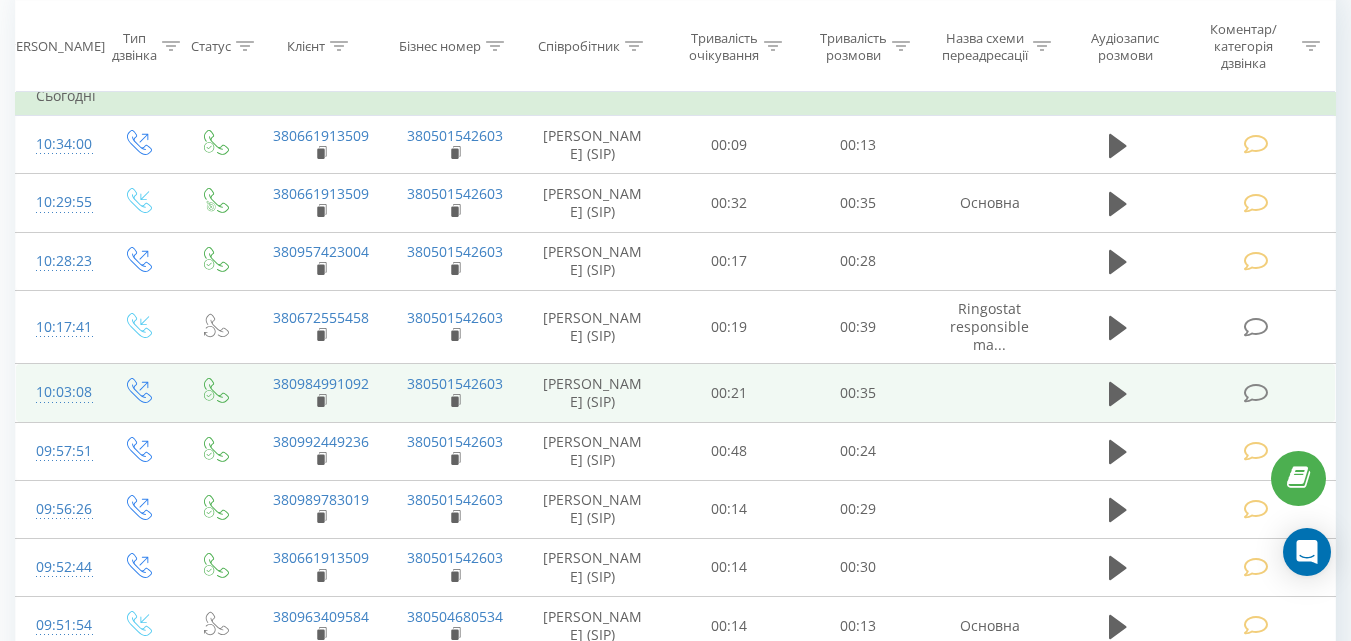 click at bounding box center [1255, 393] 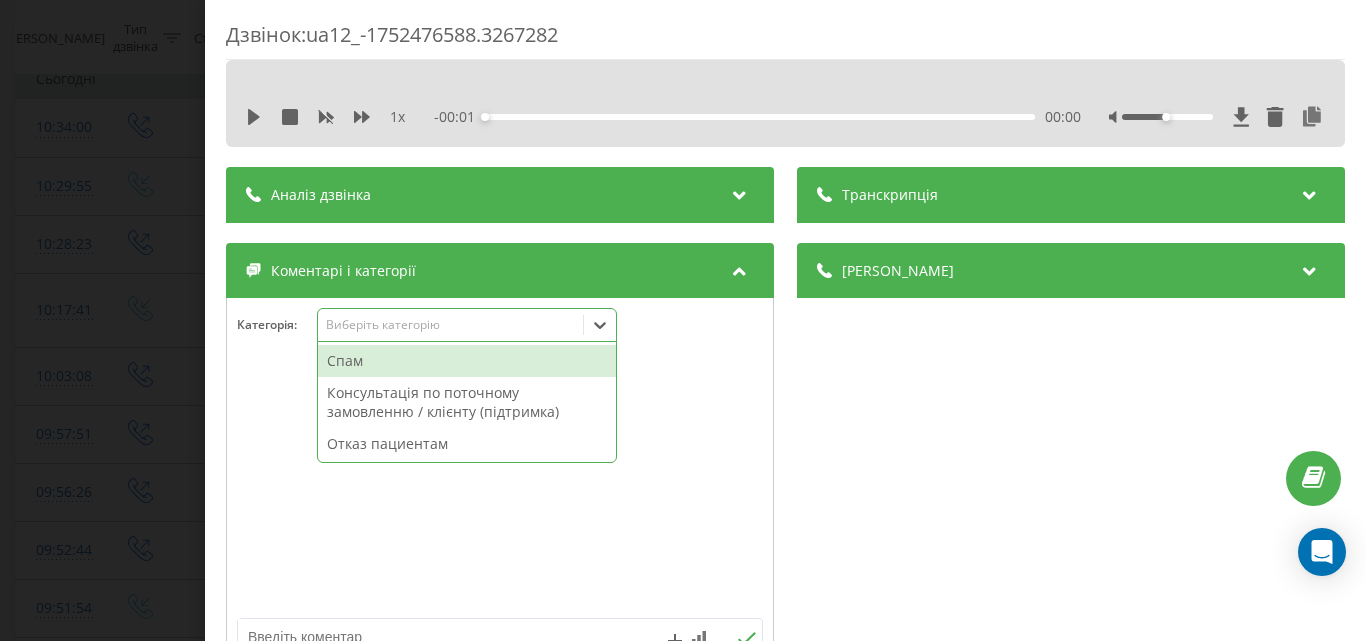 click on "Виберіть категорію" at bounding box center [467, 325] 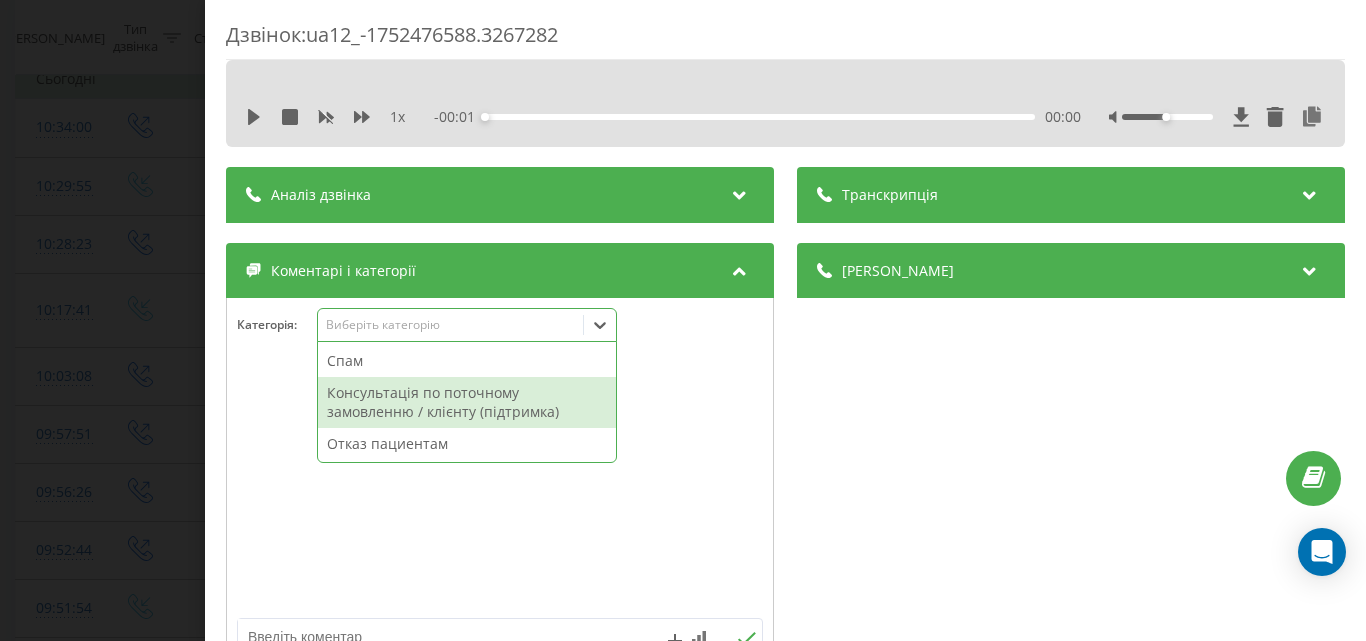 scroll, scrollTop: 95, scrollLeft: 0, axis: vertical 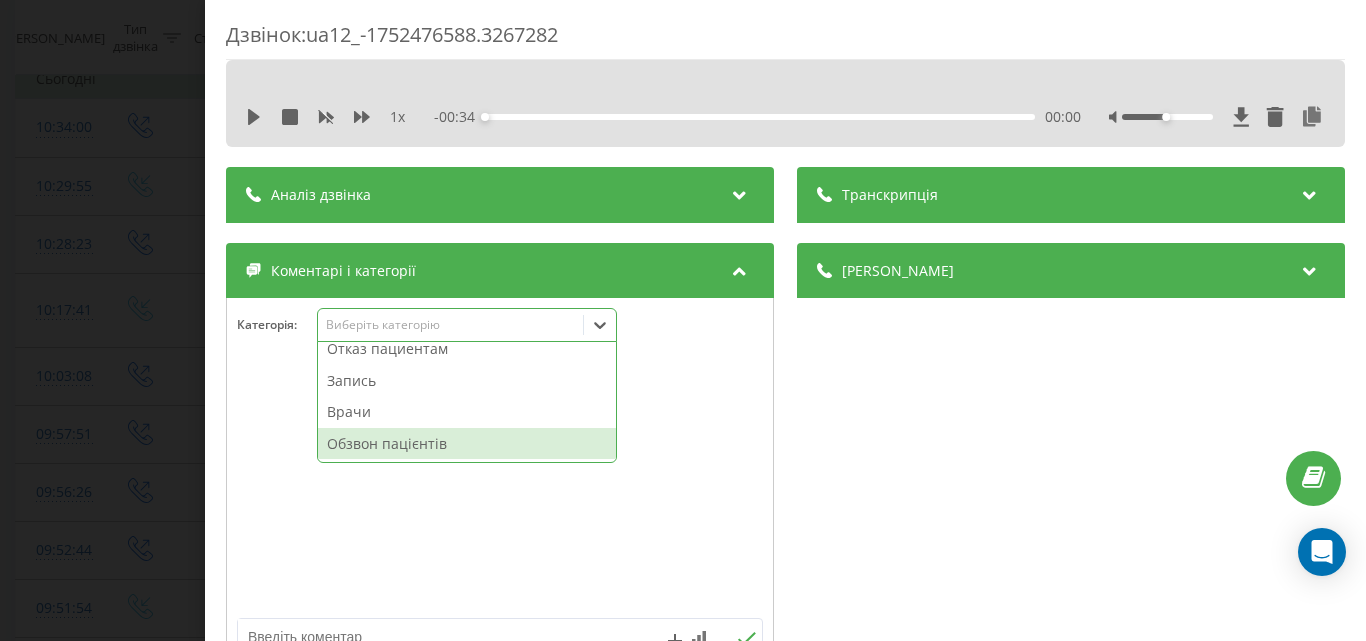 click on "Обзвон пацієнтів" at bounding box center (467, 444) 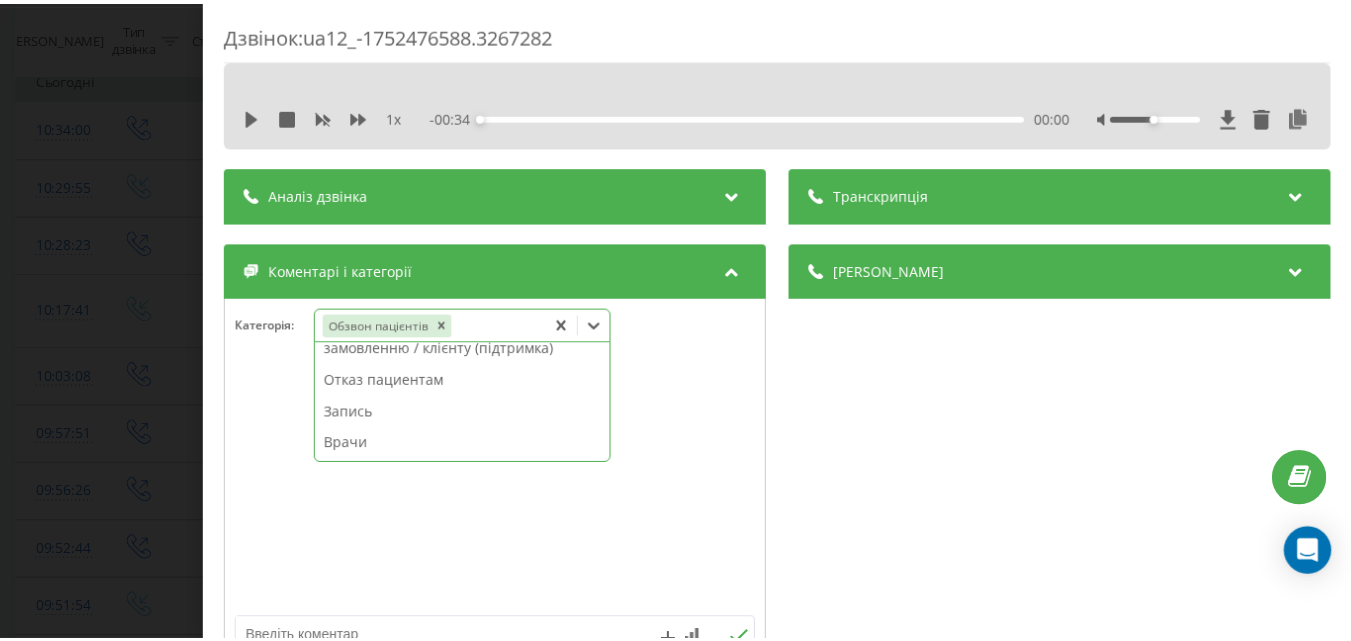 scroll, scrollTop: 64, scrollLeft: 0, axis: vertical 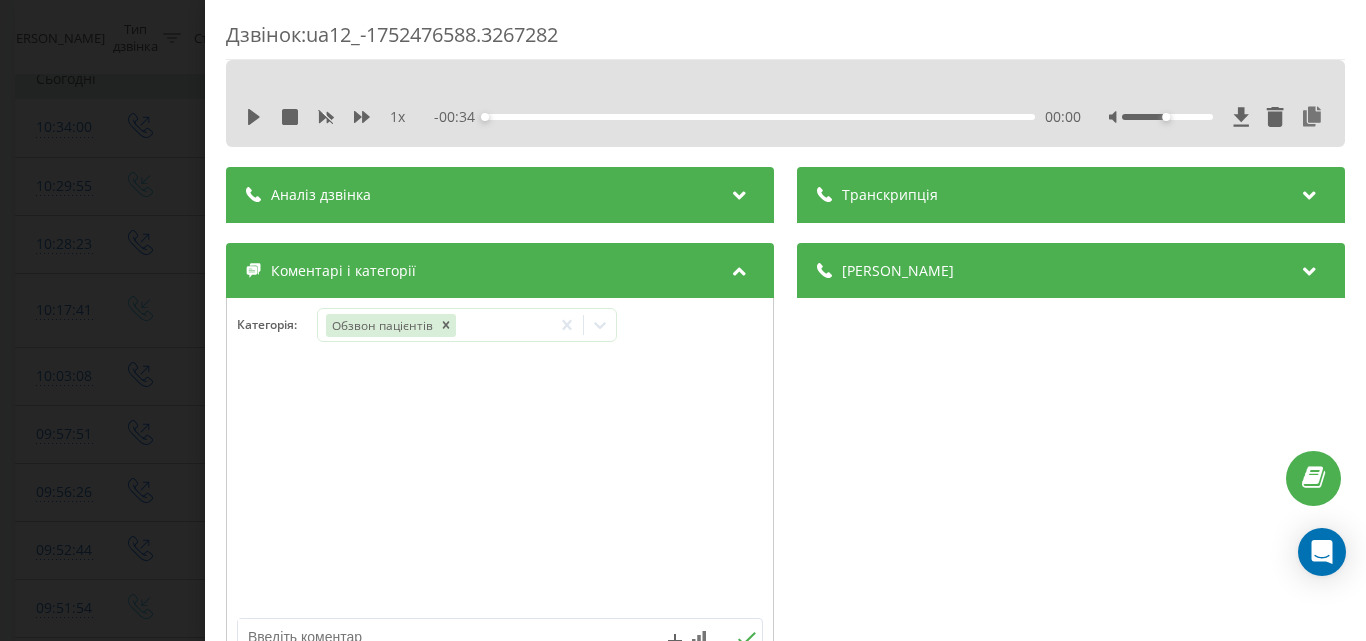 click on "Дзвінок :  ua12_-1752476588.3267282   1 x  - 00:34 00:00   00:00   Транскрипція Для AI-аналізу майбутніх дзвінків  налаштуйте та активуйте профіль на сторінці . Якщо профіль вже є і дзвінок відповідає його умовам, оновіть сторінку через 10 хвилин - AI аналізує поточний дзвінок. Аналіз дзвінка Для AI-аналізу майбутніх дзвінків  налаштуйте та активуйте профіль на сторінці . Якщо профіль вже є і дзвінок відповідає його умовам, оновіть сторінку через 10 хвилин - AI аналізує поточний дзвінок. Деталі дзвінка Загальне Дата дзвінка [DATE] 10:03:08 Тип дзвінка Вихідний Статус дзвінка Успішний 380501542603" at bounding box center (683, 320) 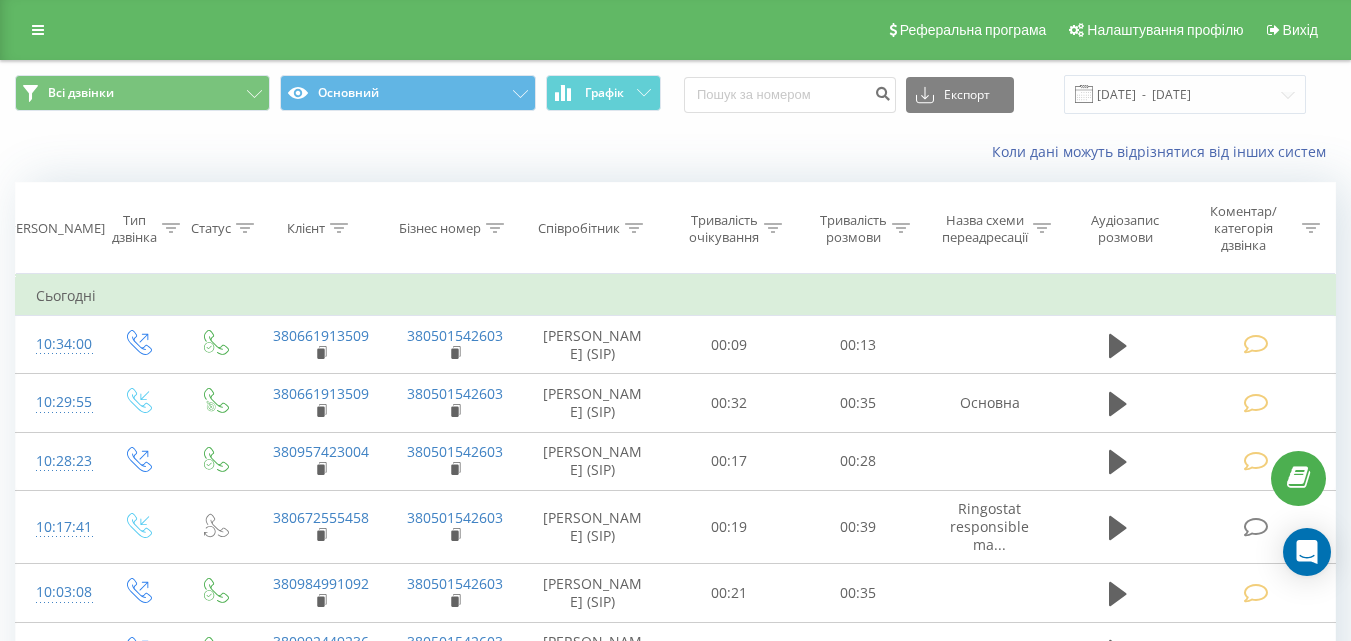 scroll, scrollTop: 0, scrollLeft: 0, axis: both 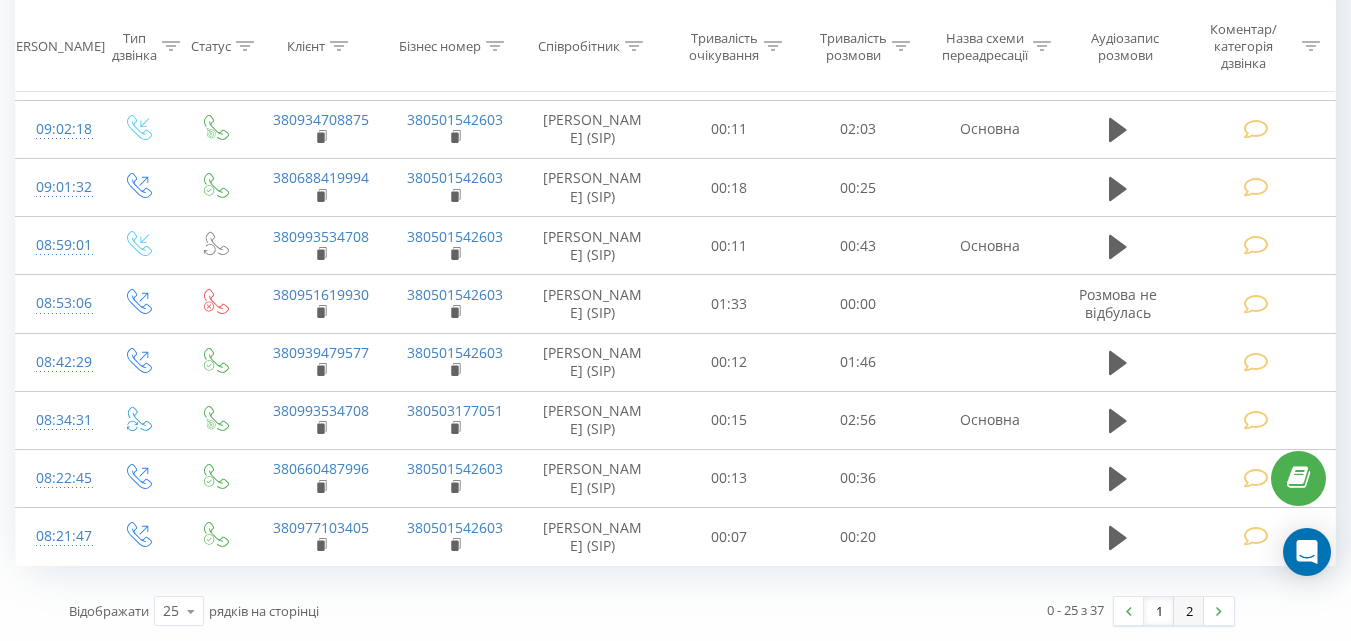 click on "2" at bounding box center [1189, 611] 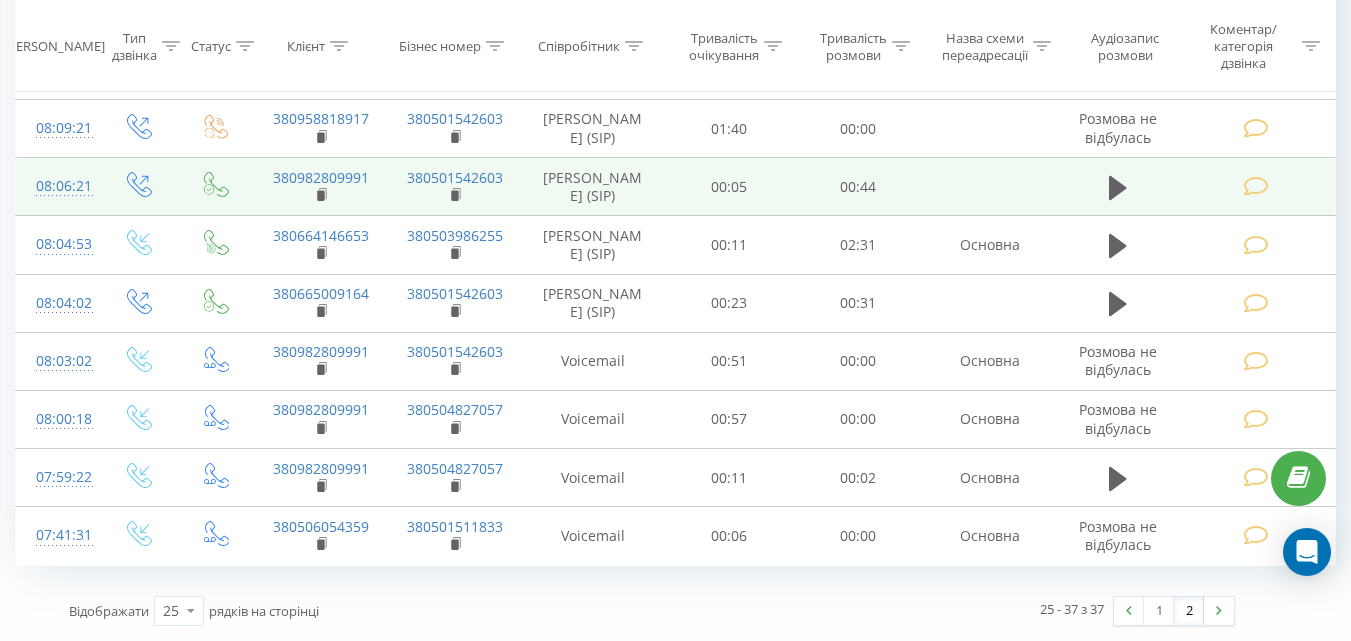 scroll, scrollTop: 464, scrollLeft: 0, axis: vertical 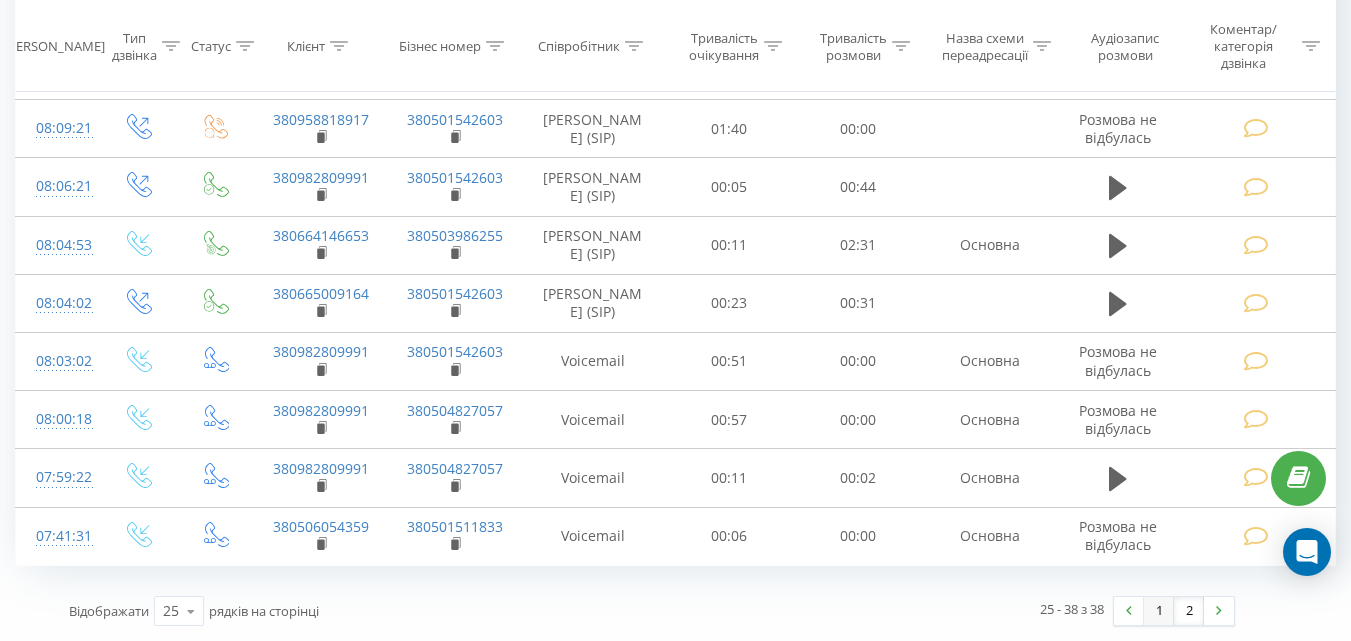 click on "1" at bounding box center [1159, 611] 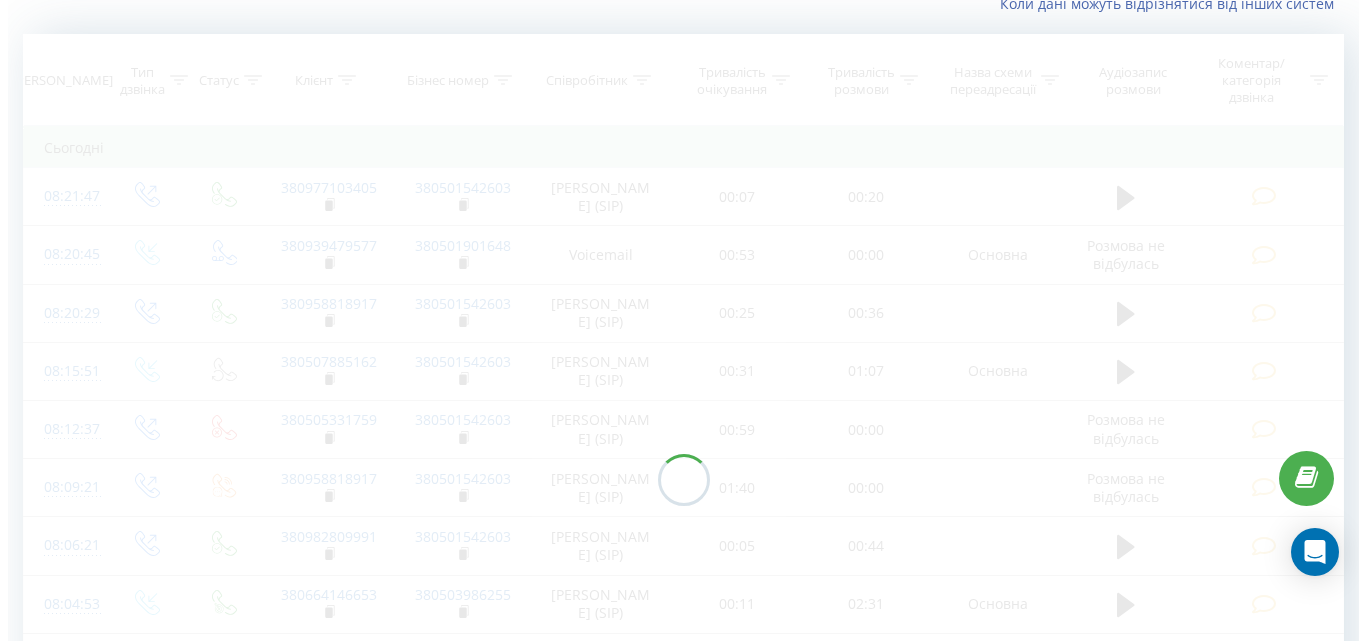 scroll, scrollTop: 132, scrollLeft: 0, axis: vertical 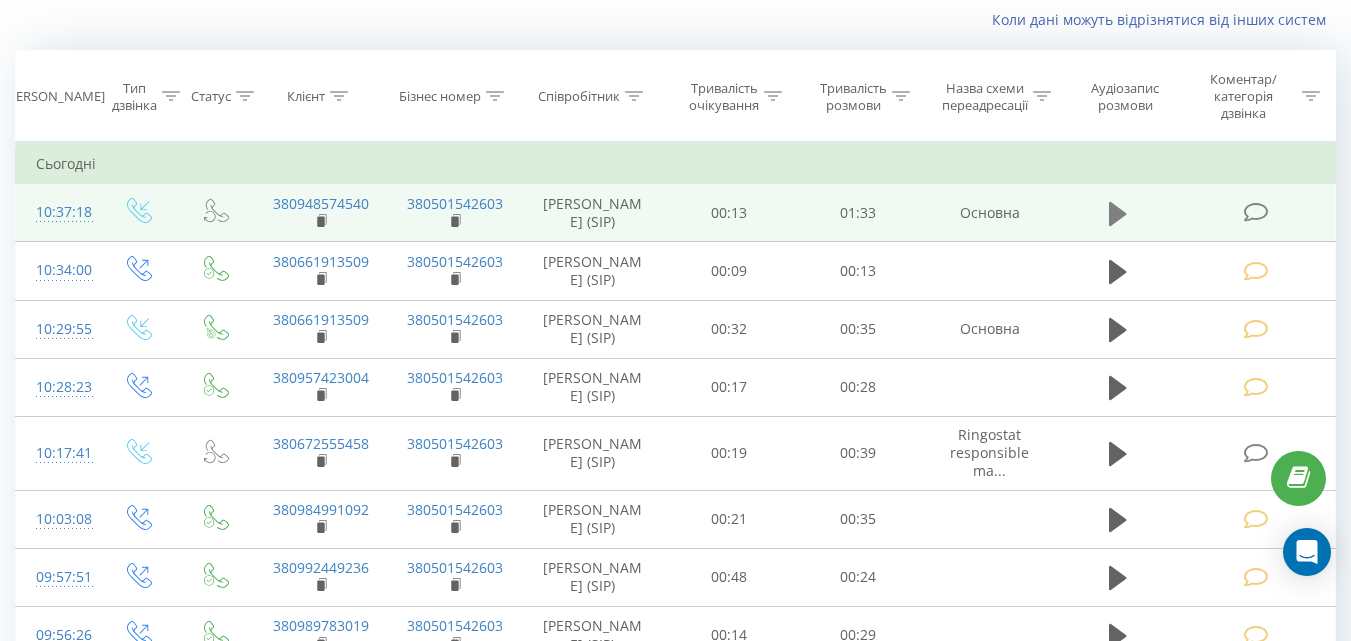 click 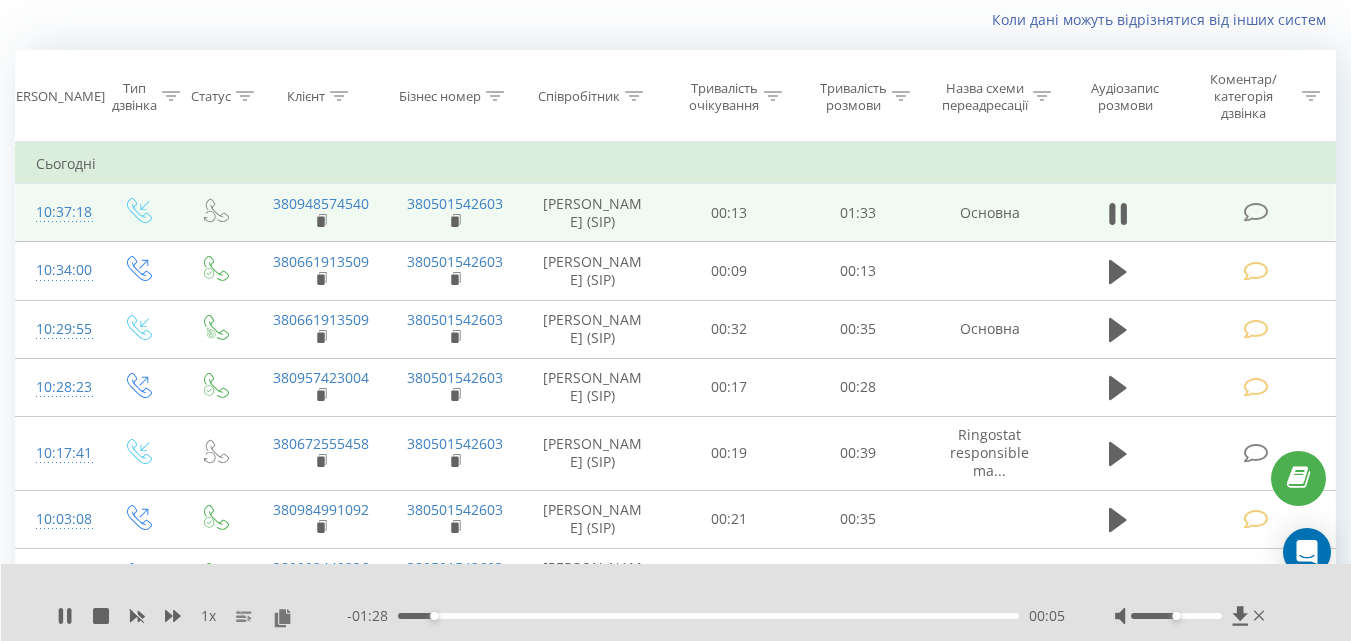 click at bounding box center [1255, 212] 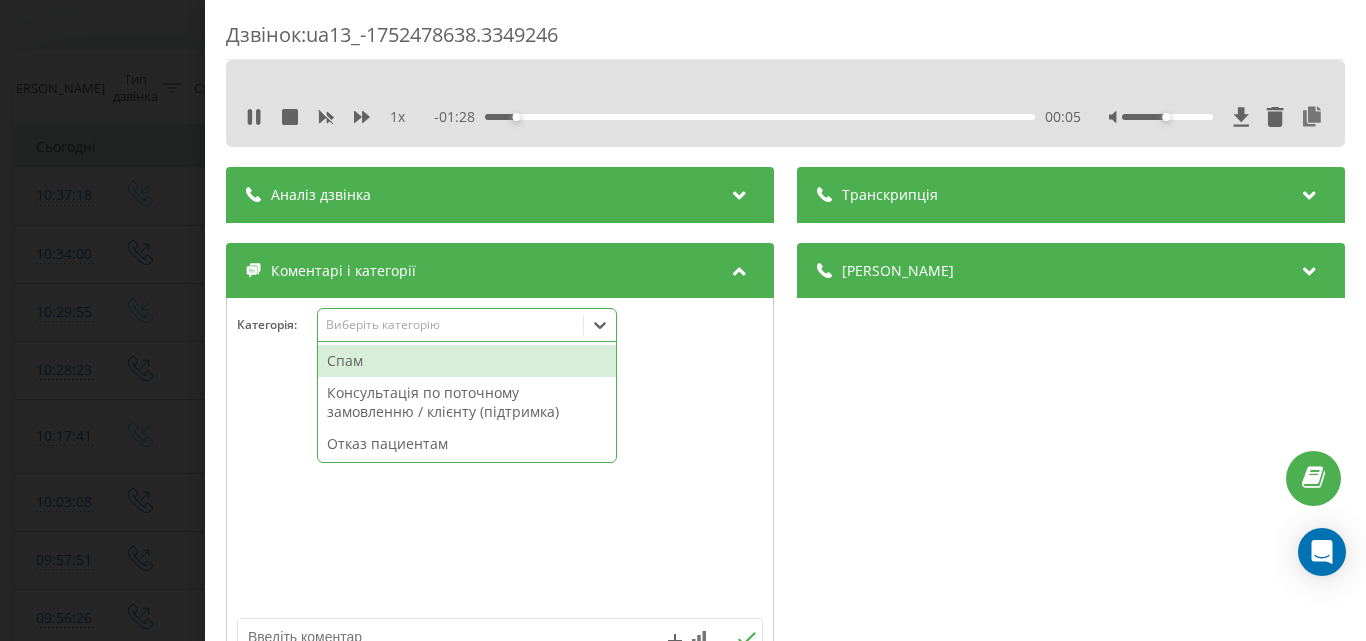 click on "Виберіть категорію" at bounding box center (450, 325) 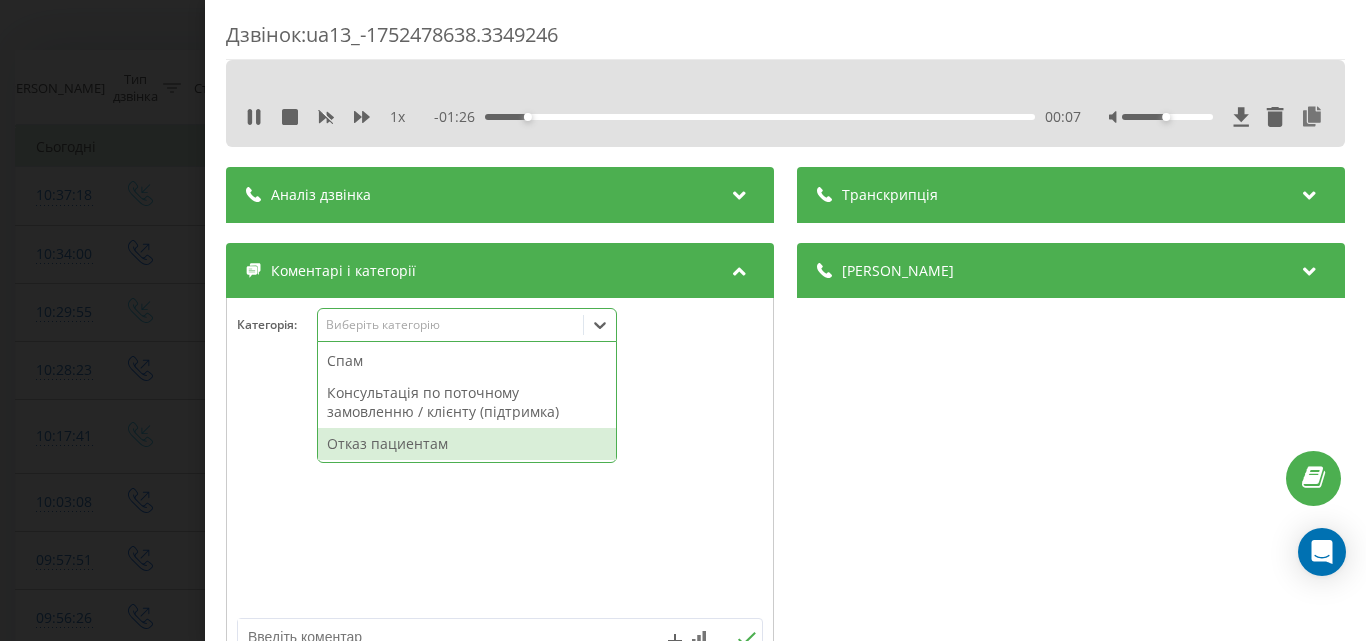 drag, startPoint x: 414, startPoint y: 447, endPoint x: 384, endPoint y: 446, distance: 30.016663 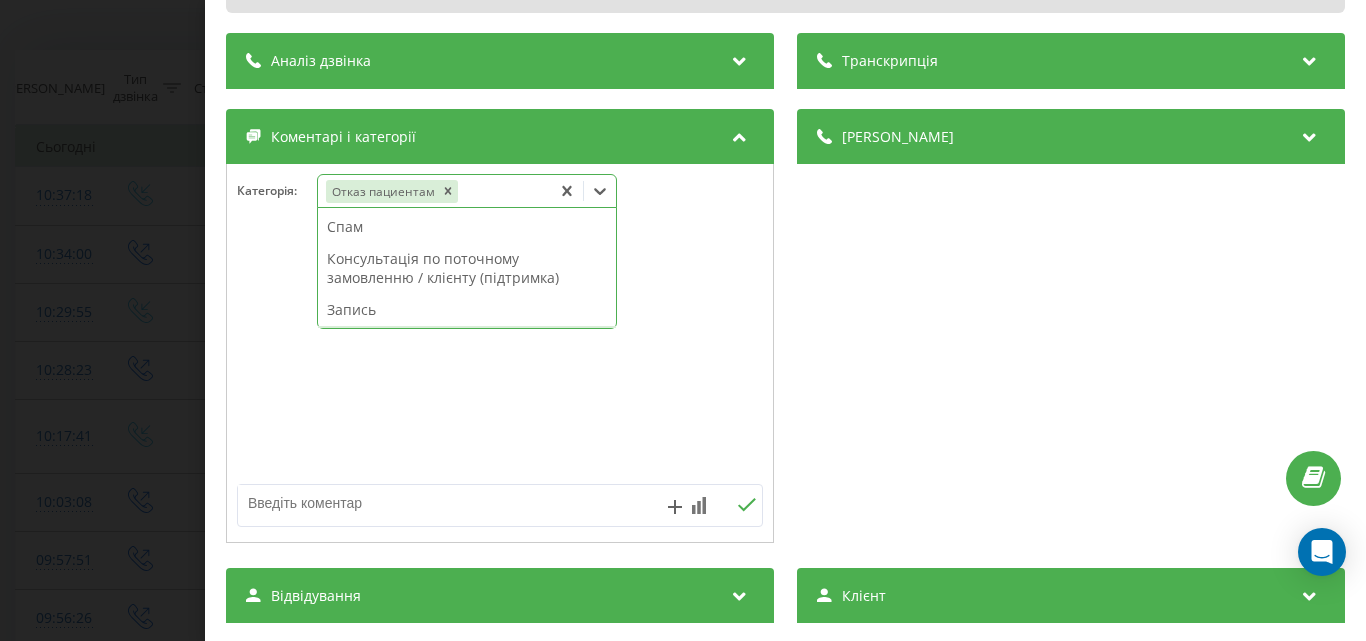 scroll, scrollTop: 200, scrollLeft: 0, axis: vertical 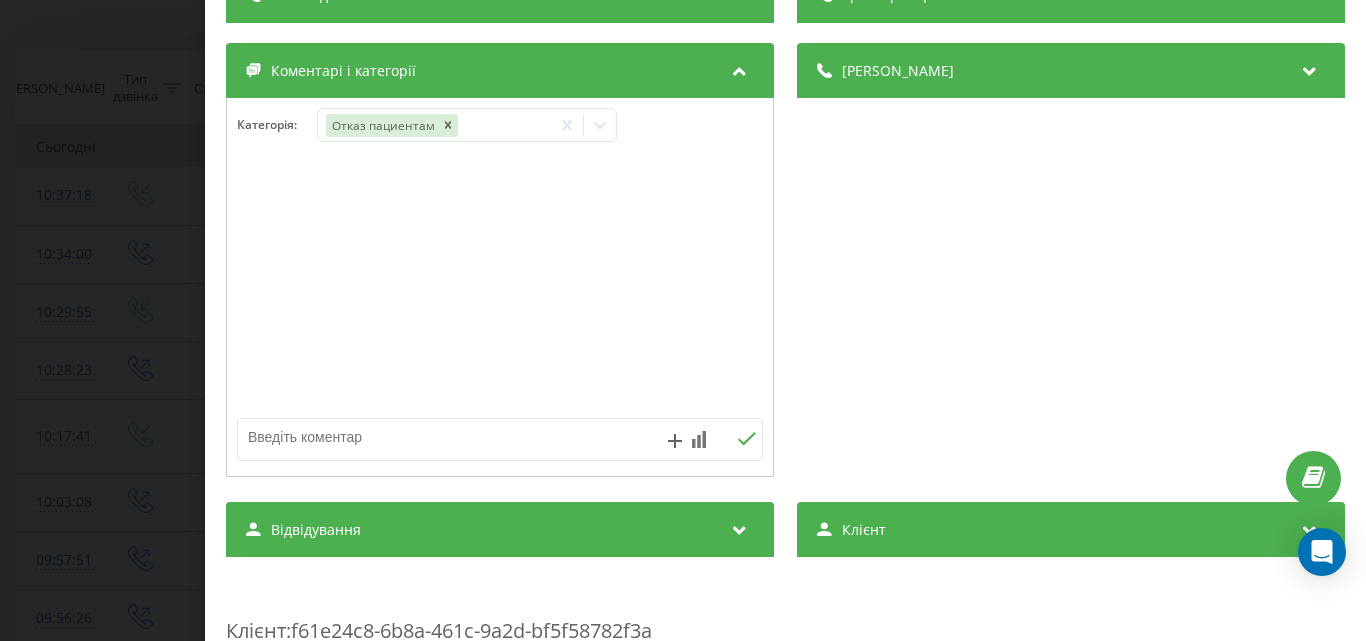 click at bounding box center (447, 437) 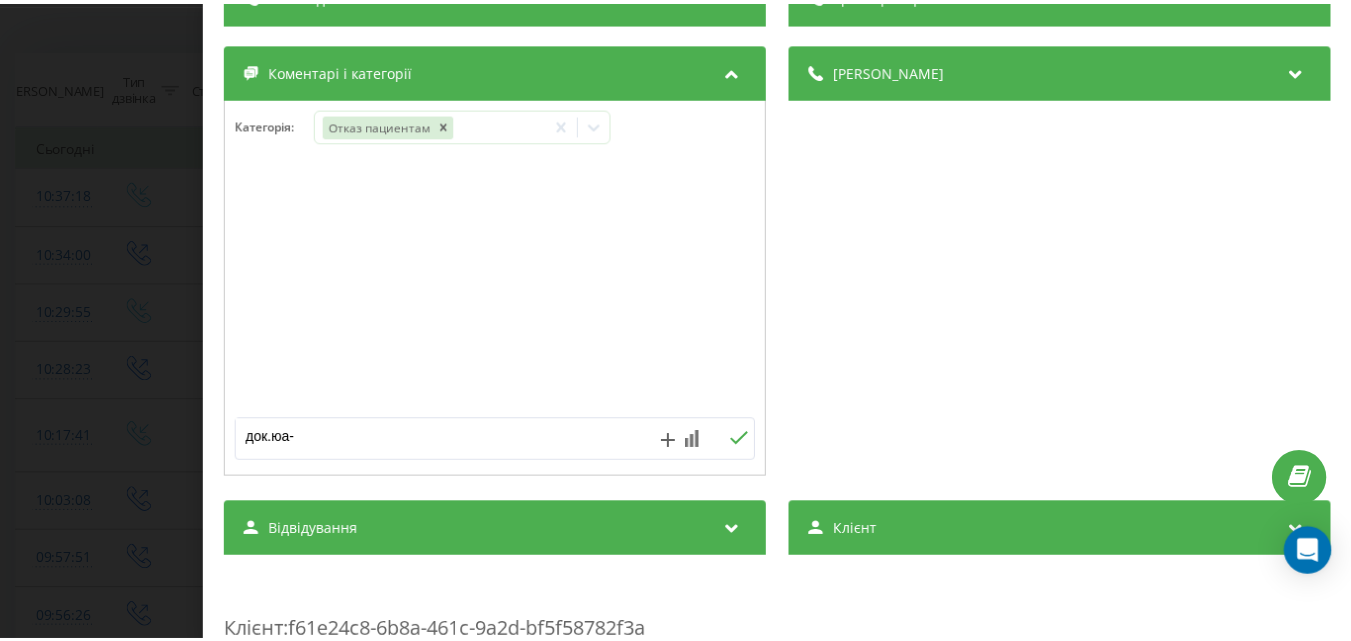 scroll, scrollTop: 100, scrollLeft: 0, axis: vertical 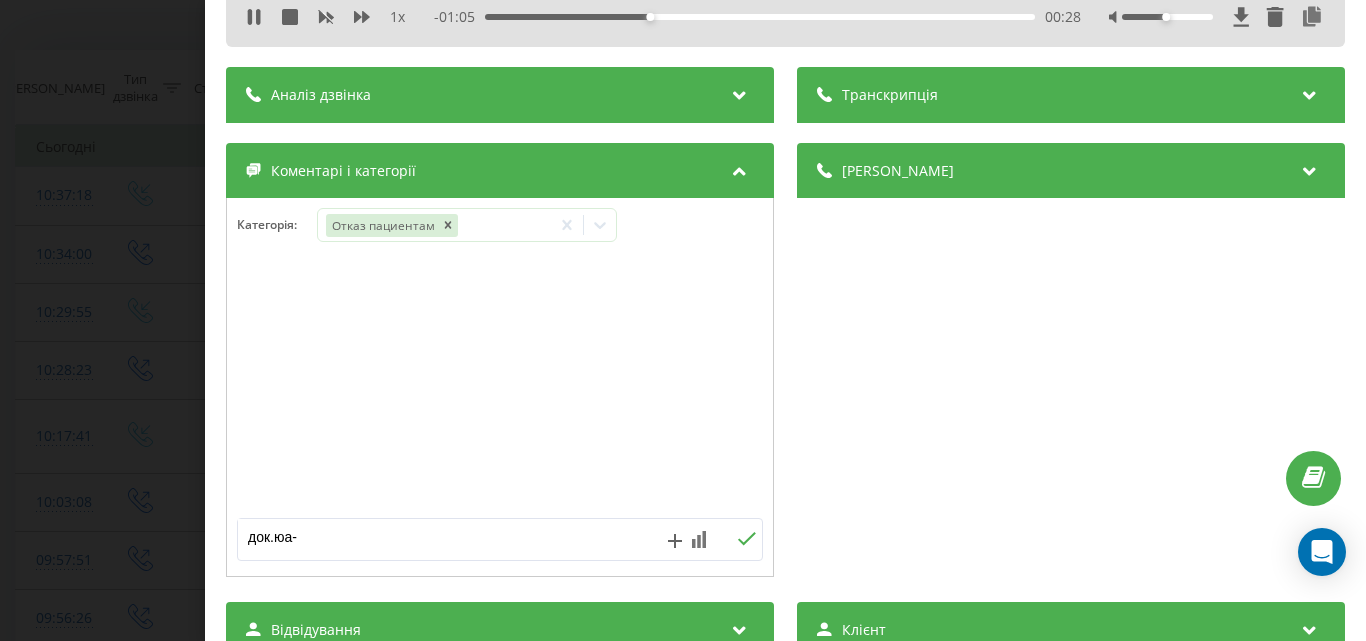 click on "00:28" at bounding box center (760, 17) 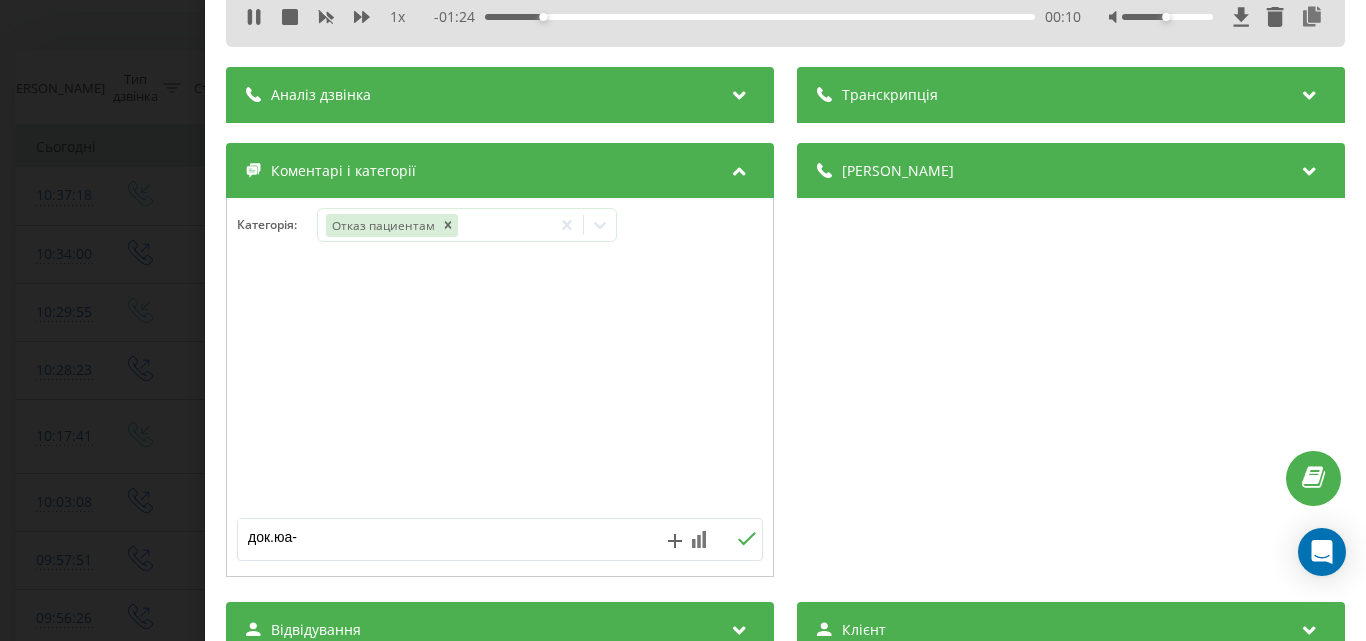 click on "док.юа-" at bounding box center [447, 537] 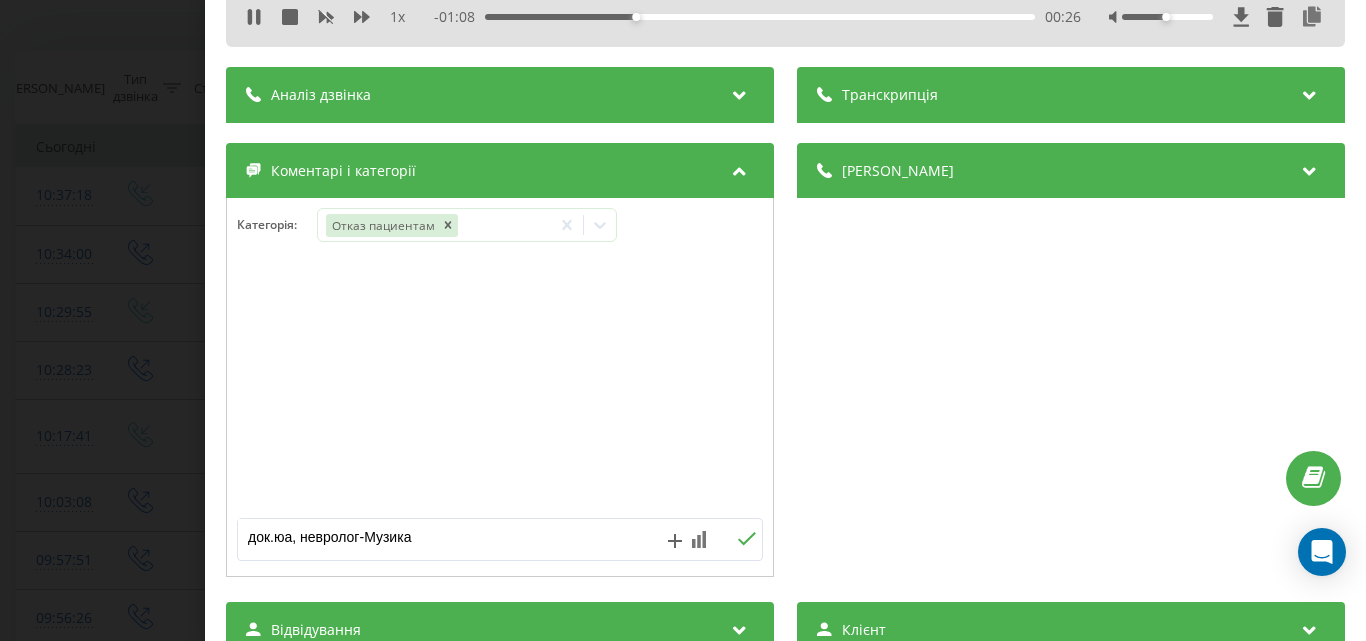 click on "док.юа, невролог-Музика" at bounding box center [447, 537] 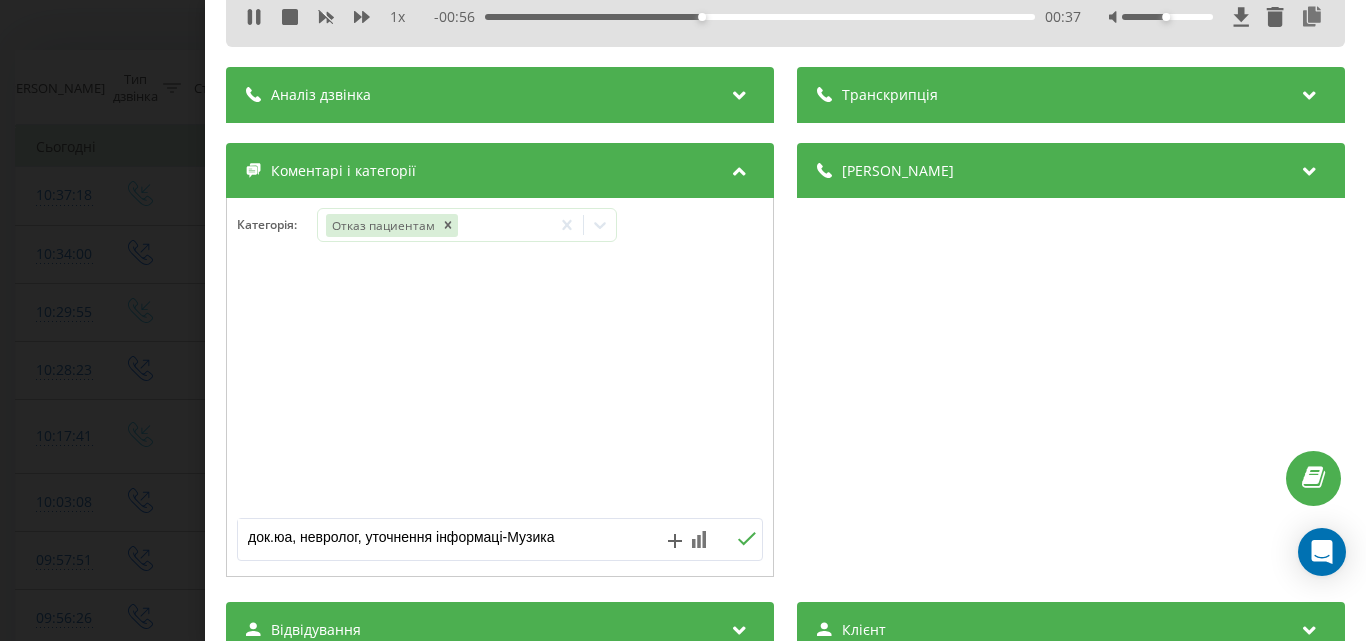 type on "док.юа, невролог, уточнення інформації-Музика" 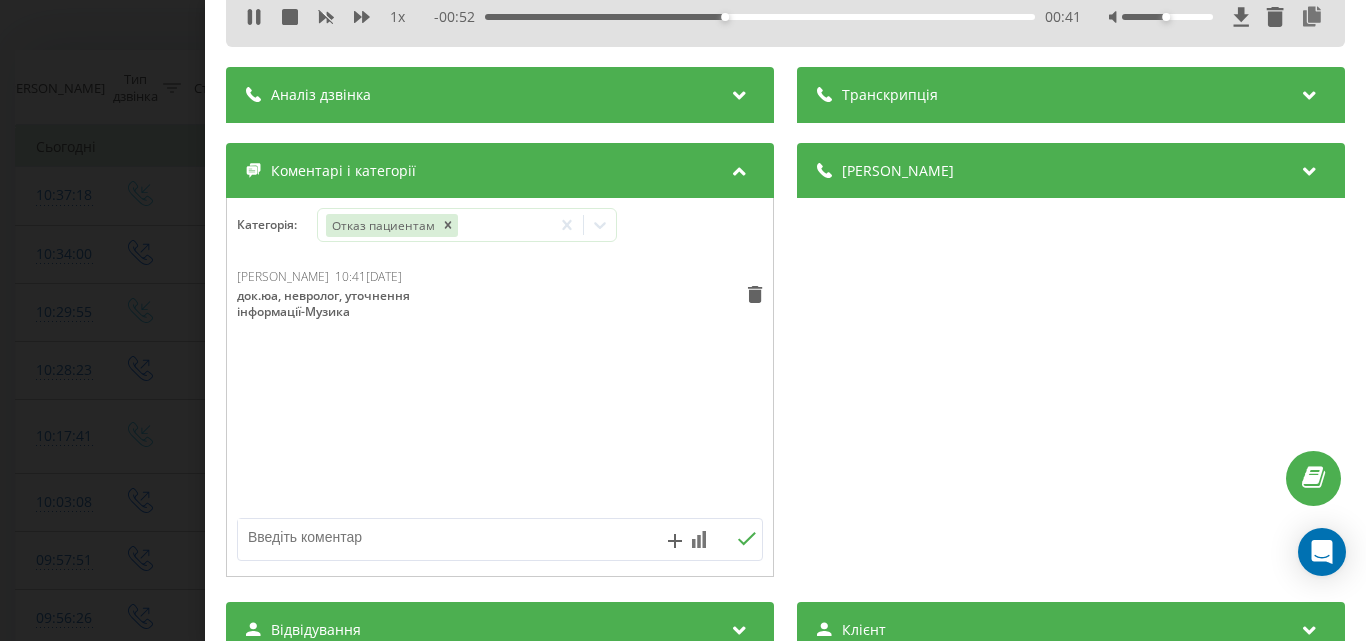 click on "Дзвінок :  ua13_-1752478638.3349246   1 x  - 00:52 00:41   00:41   Транскрипція Для AI-аналізу майбутніх дзвінків  налаштуйте та активуйте профіль на сторінці . Якщо профіль вже є і дзвінок відповідає його умовам, оновіть сторінку через 10 хвилин - AI аналізує поточний дзвінок. Аналіз дзвінка Для AI-аналізу майбутніх дзвінків  налаштуйте та активуйте профіль на сторінці . Якщо профіль вже є і дзвінок відповідає його умовам, оновіть сторінку через 10 хвилин - AI аналізує поточний дзвінок. Деталі дзвінка Загальне Дата дзвінка 2025-07-14 10:37:18 Тип дзвінка Вхідний Статус дзвінка Повторний 380948574540" at bounding box center (683, 320) 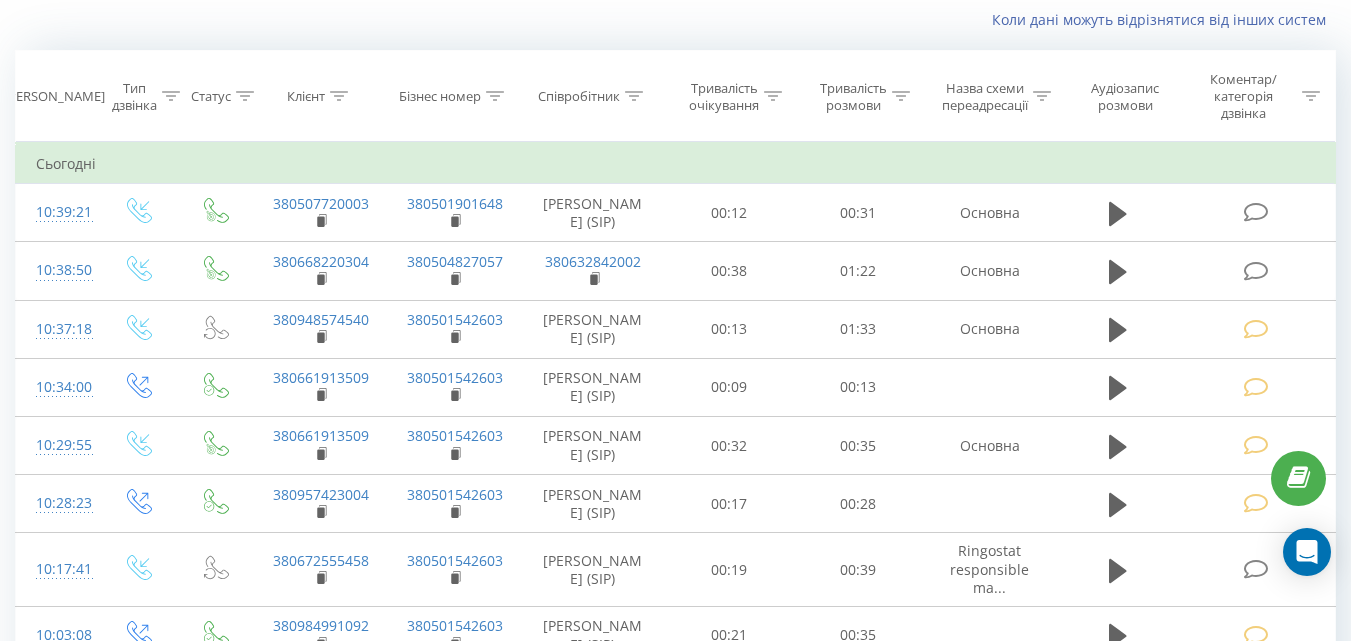 scroll, scrollTop: 132, scrollLeft: 0, axis: vertical 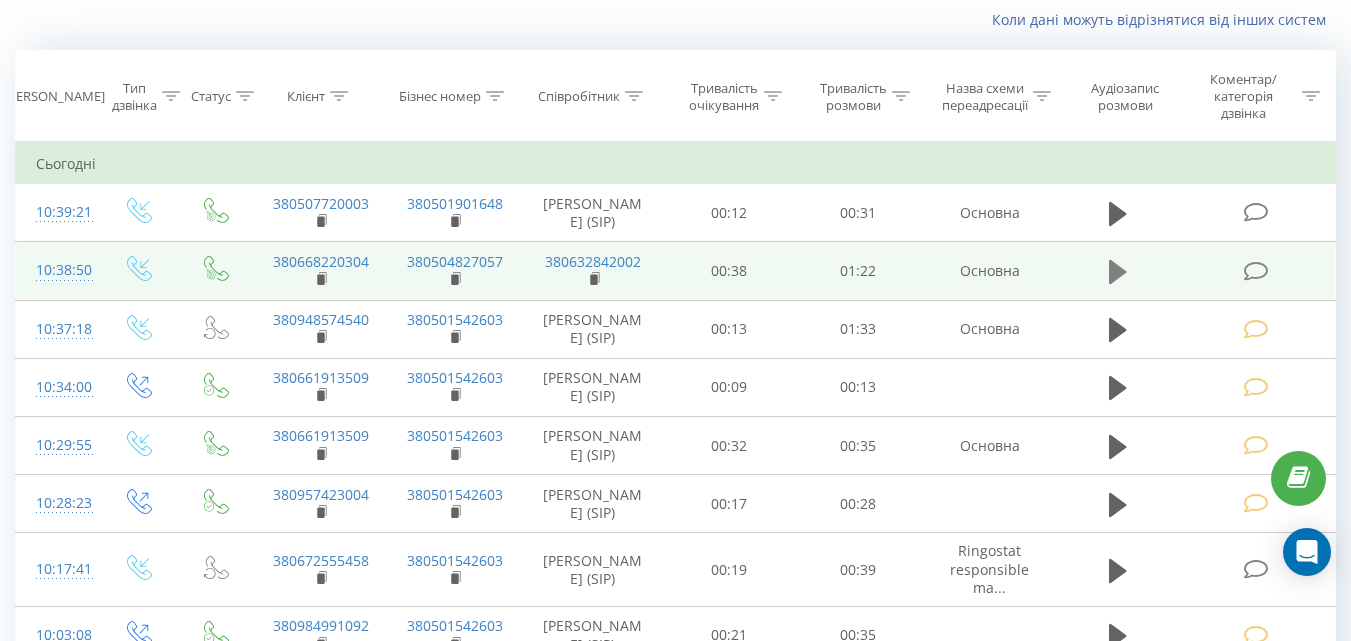 click 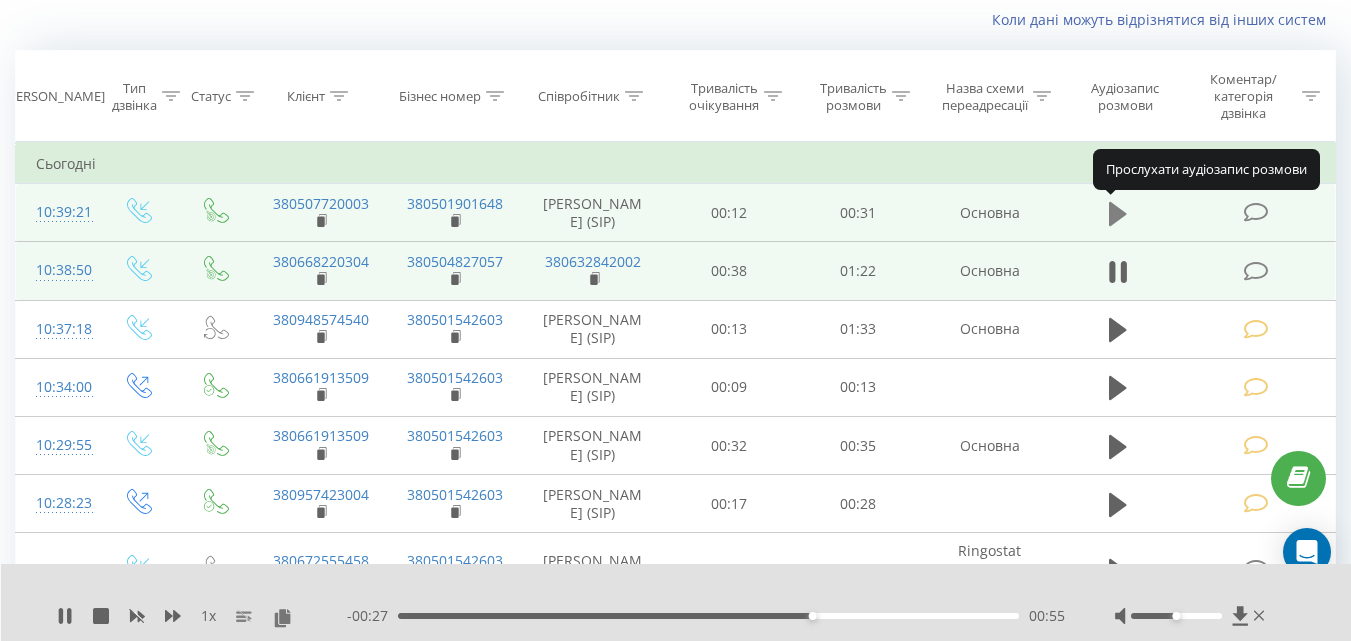 click 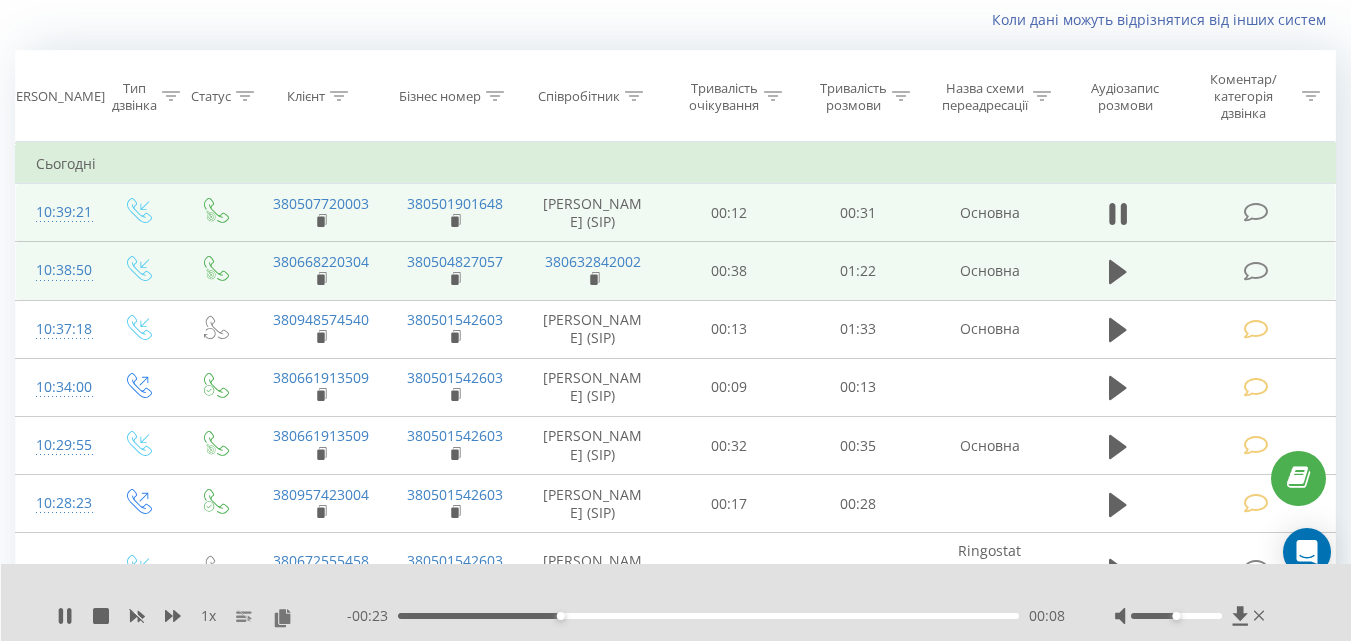 click at bounding box center (1255, 212) 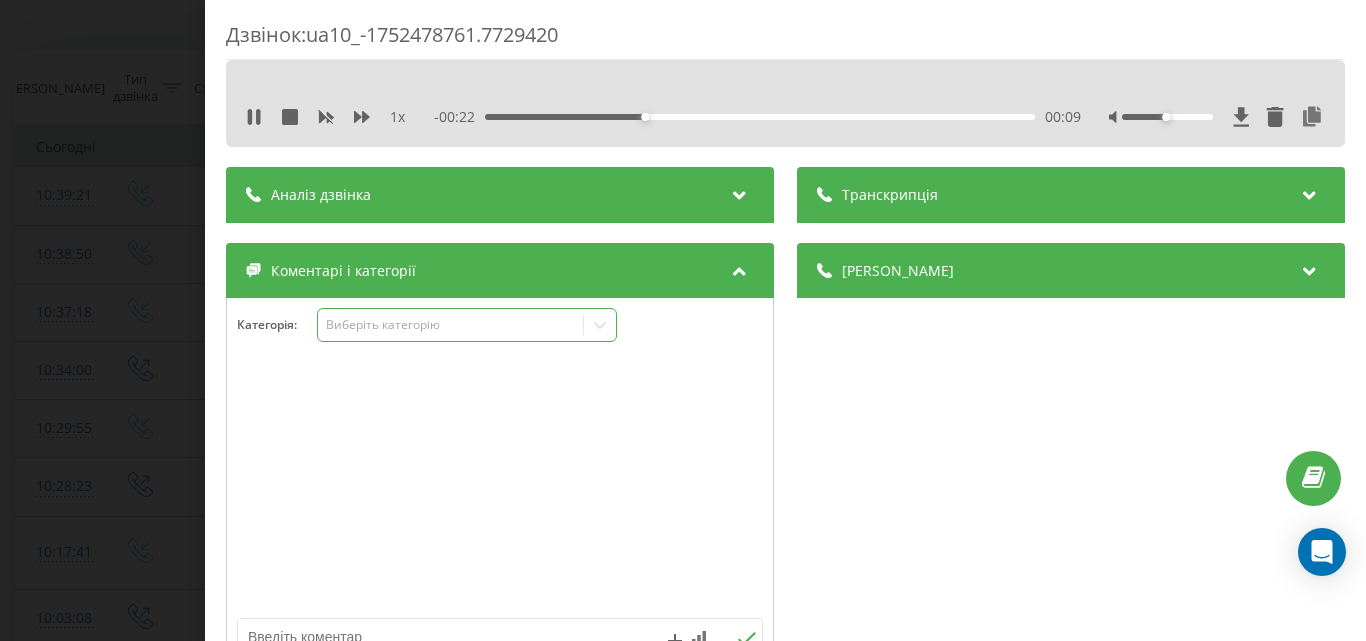 click on "Виберіть категорію" at bounding box center [467, 325] 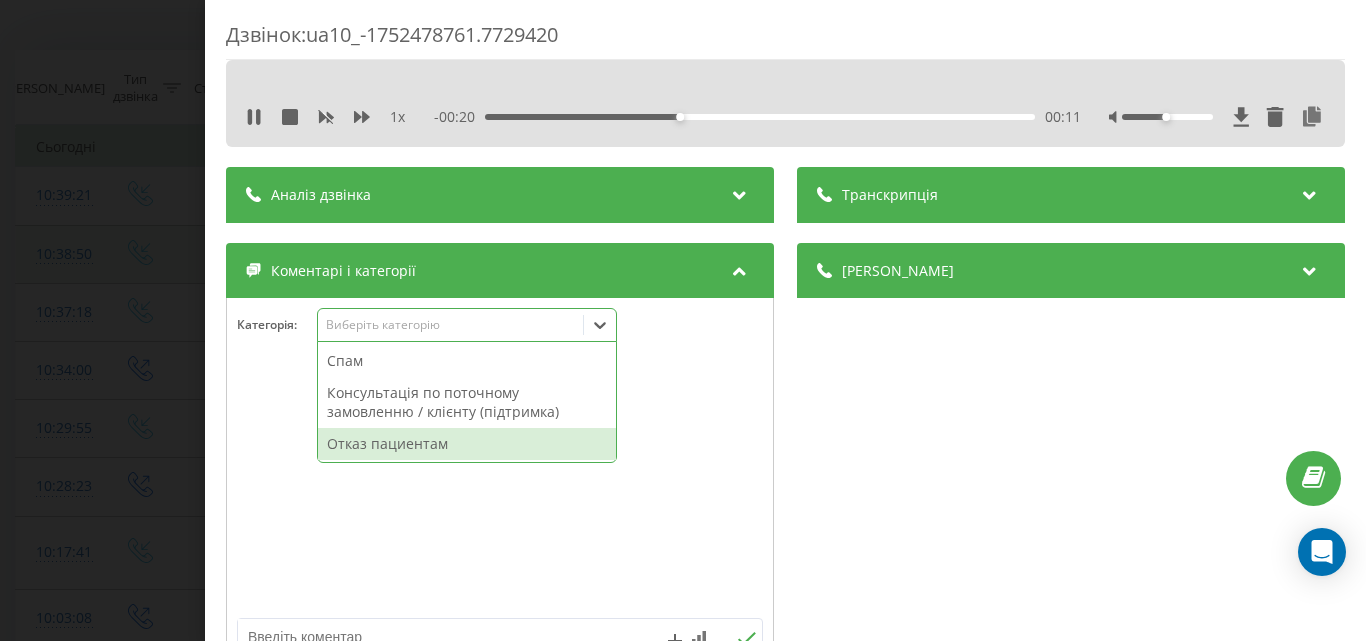 click on "Отказ пациентам" at bounding box center [467, 444] 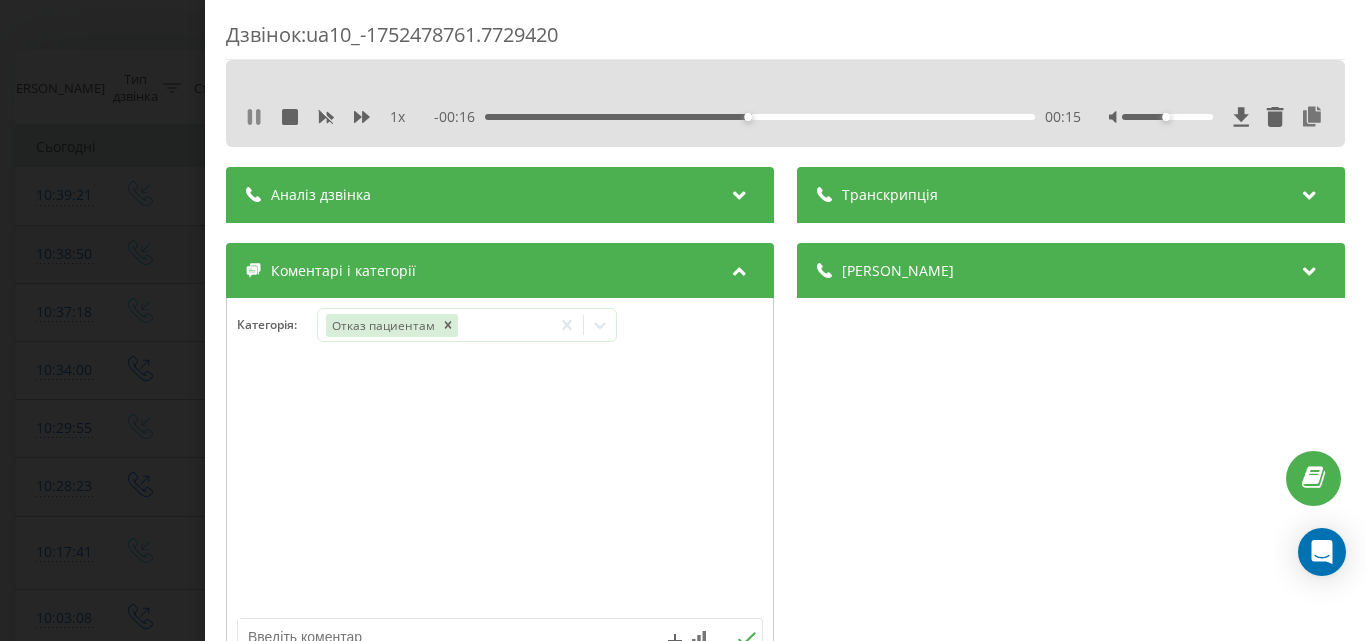 click 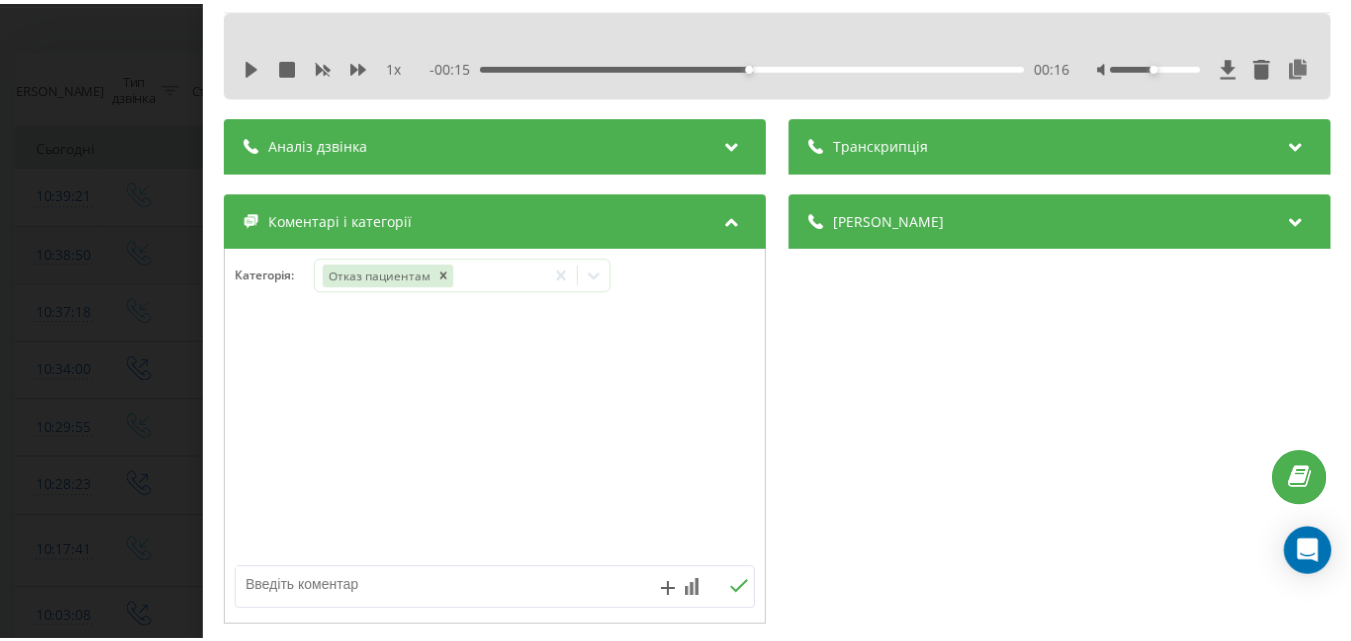 scroll, scrollTop: 200, scrollLeft: 0, axis: vertical 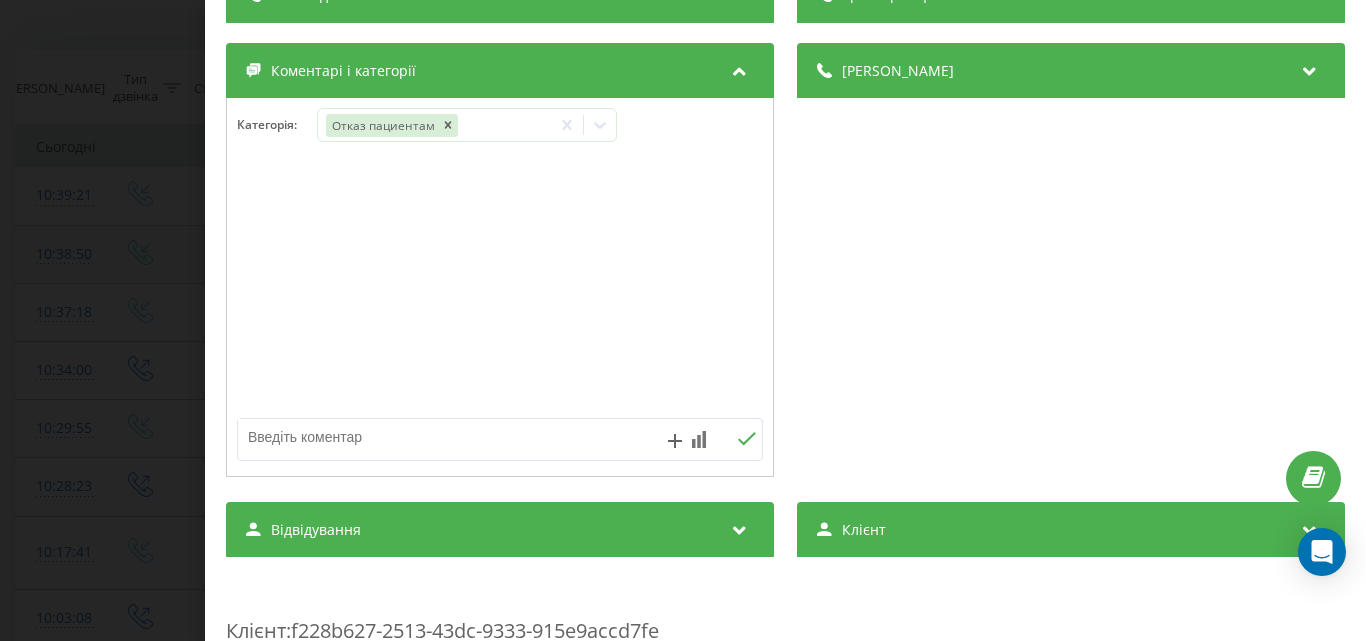 click at bounding box center (447, 437) 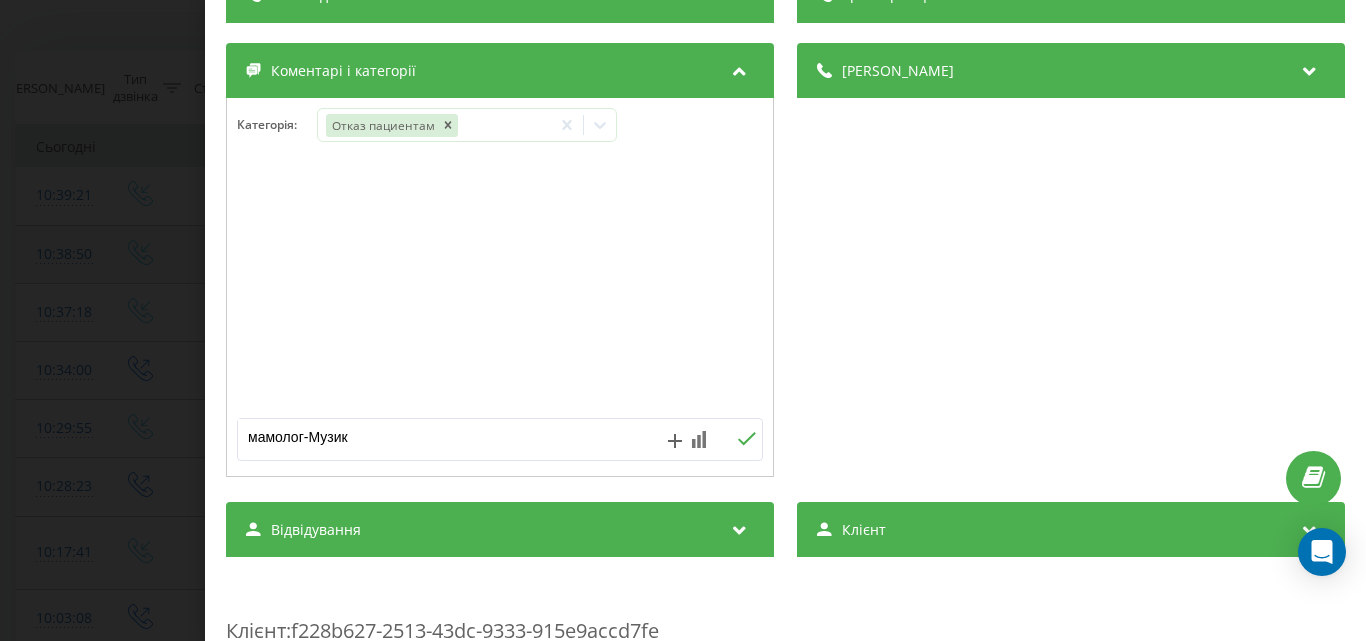 type on "мамолог-Музика" 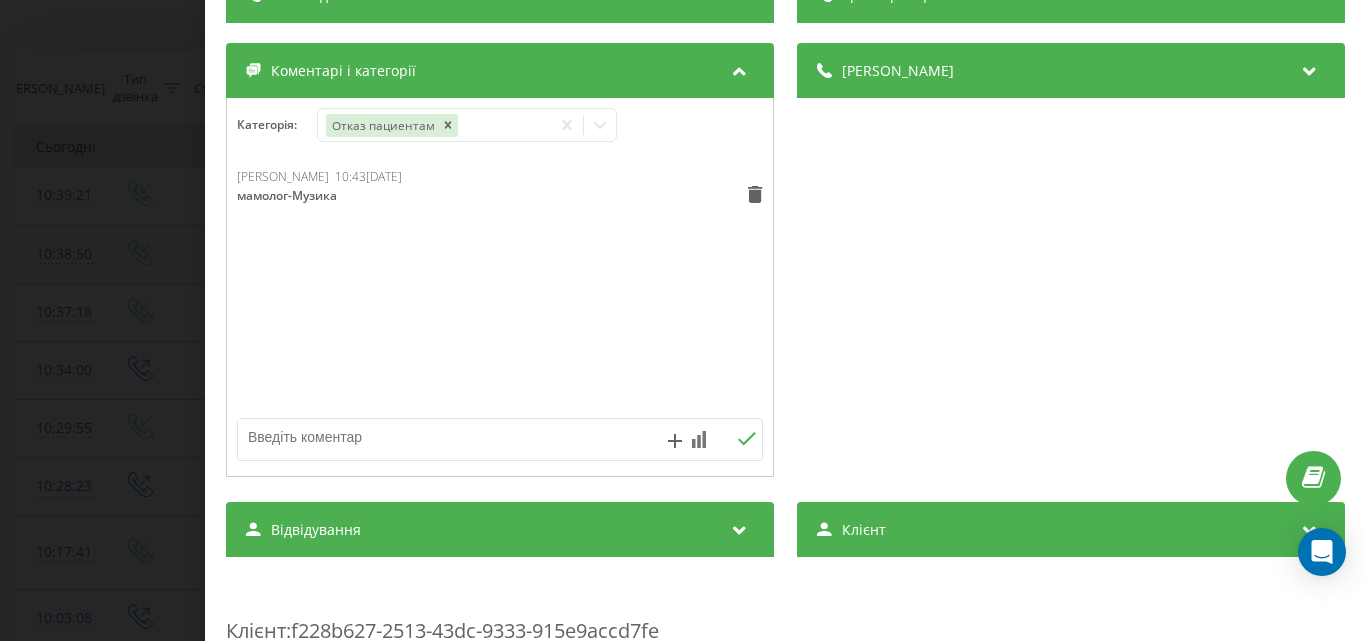 click on "Дзвінок :  ua10_-1752478761.7729420   1 x  - 00:15 00:16   00:16   Транскрипція Для AI-аналізу майбутніх дзвінків  налаштуйте та активуйте профіль на сторінці . Якщо профіль вже є і дзвінок відповідає його умовам, оновіть сторінку через 10 хвилин - AI аналізує поточний дзвінок. Аналіз дзвінка Для AI-аналізу майбутніх дзвінків  налаштуйте та активуйте профіль на сторінці . Якщо профіль вже є і дзвінок відповідає його умовам, оновіть сторінку через 10 хвилин - AI аналізує поточний дзвінок. Деталі дзвінка Загальне Дата дзвінка 2025-07-14 10:39:21 Тип дзвінка Вхідний Статус дзвінка Цільовий 380507720003 :" at bounding box center (683, 320) 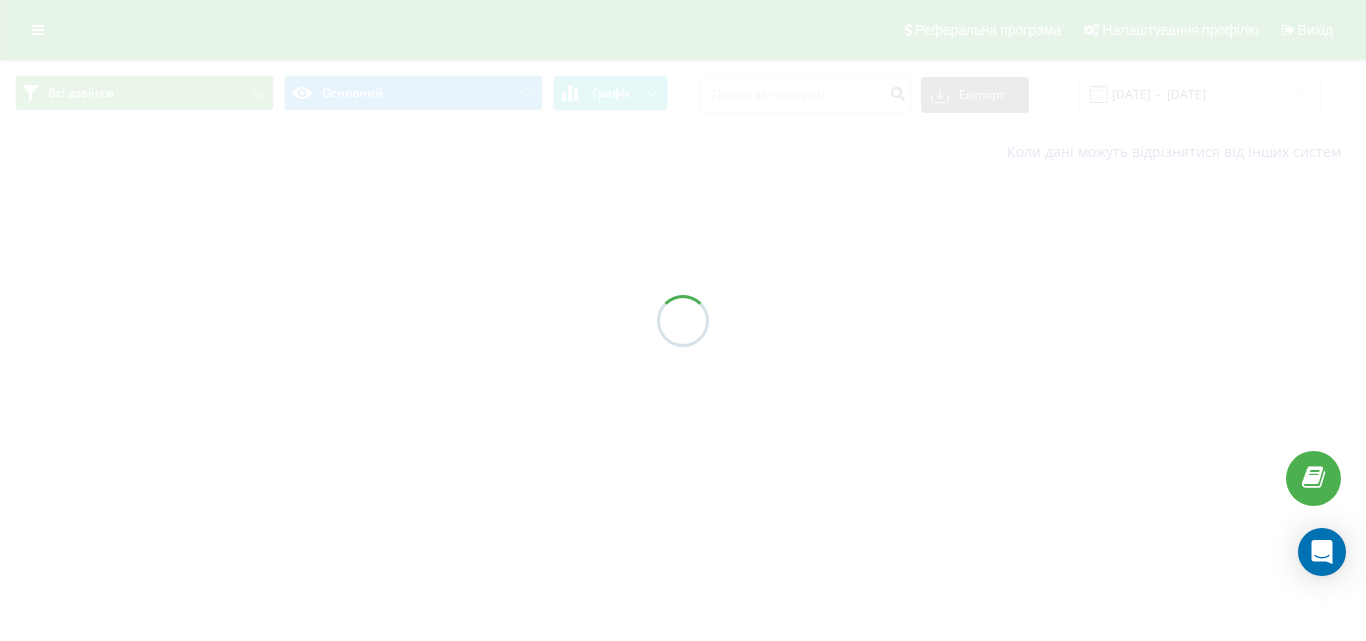 scroll, scrollTop: 0, scrollLeft: 0, axis: both 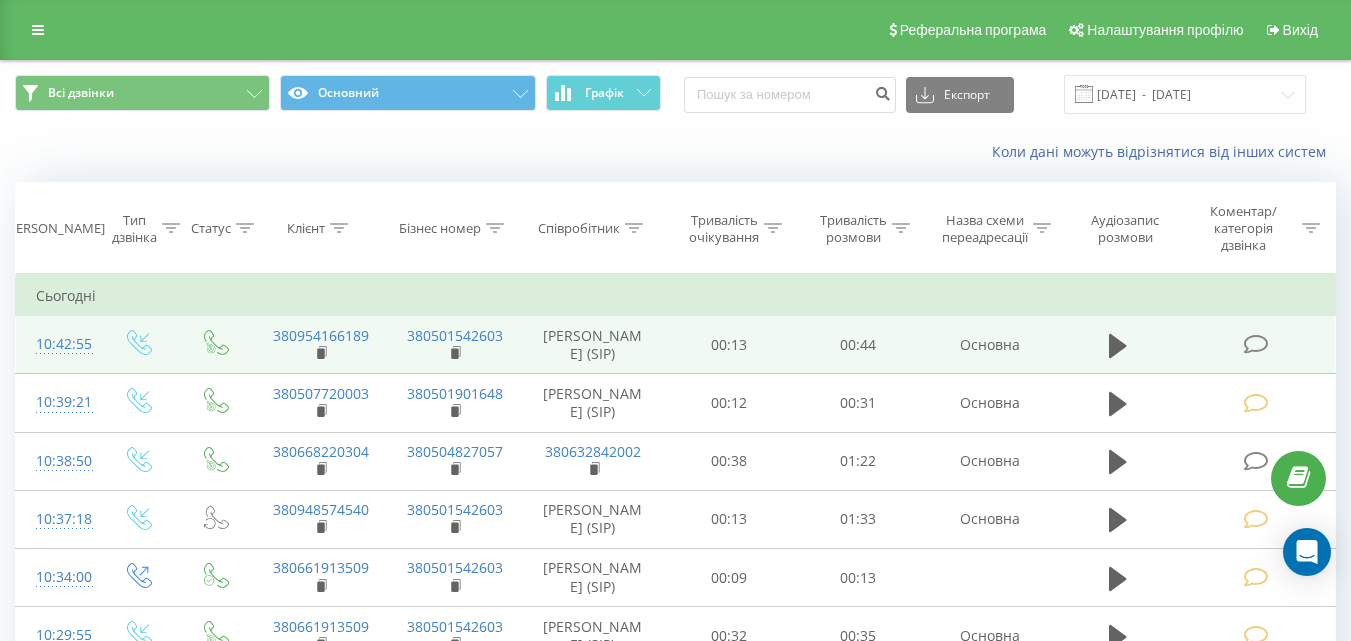 click at bounding box center (1255, 344) 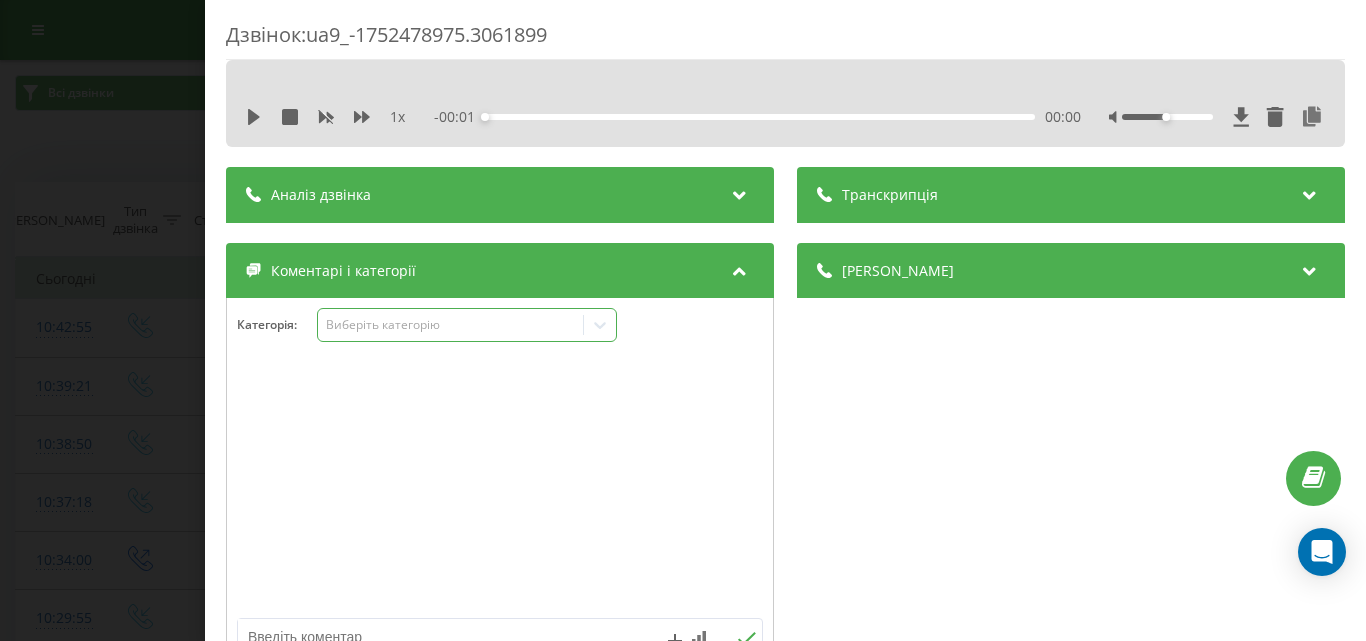 click on "Виберіть категорію" at bounding box center (450, 325) 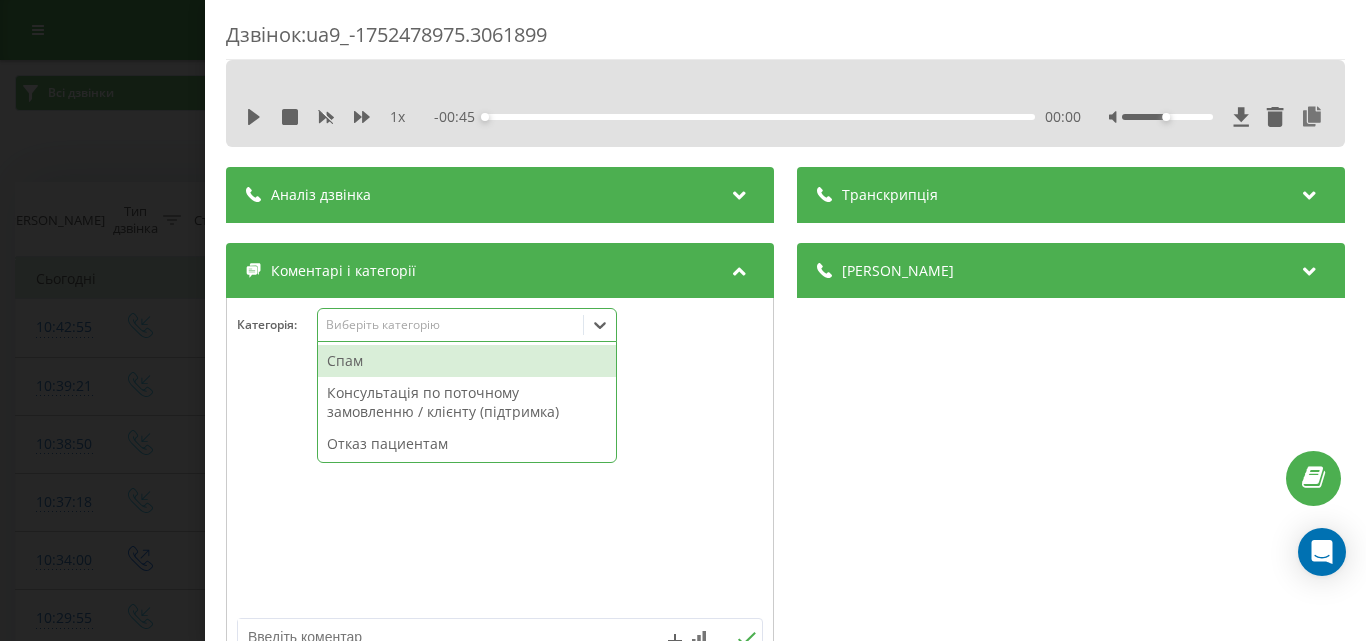 click on "Отказ пациентам" at bounding box center (467, 444) 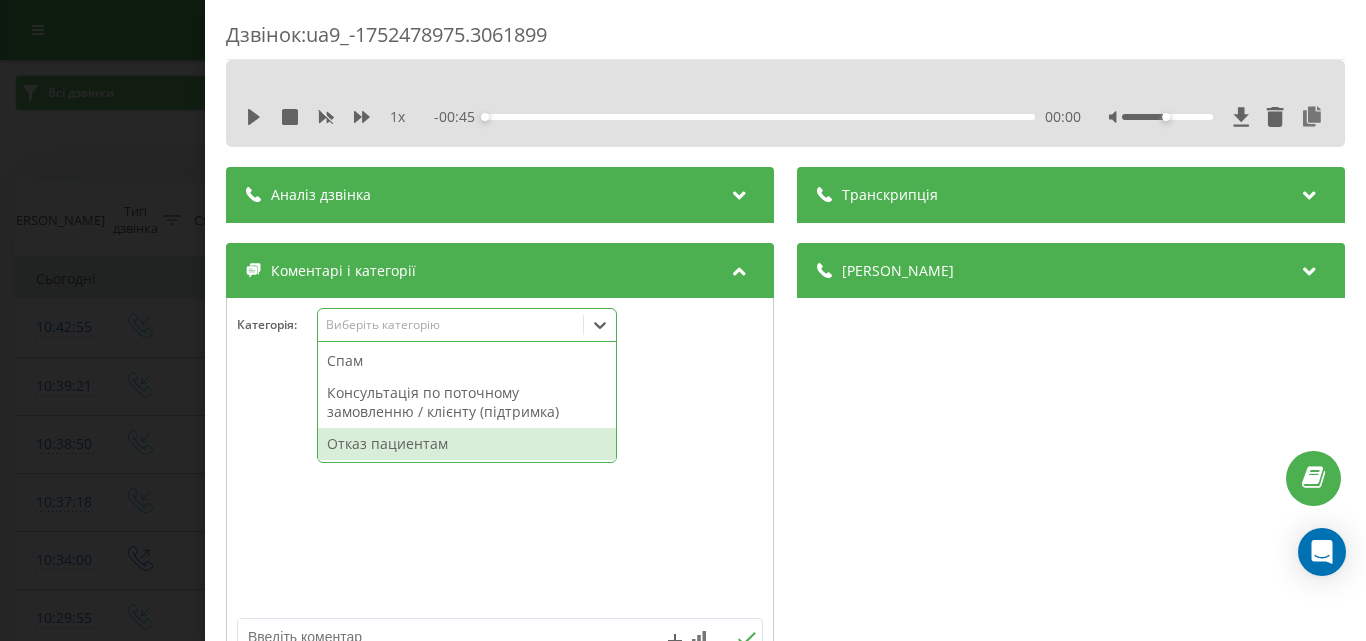 click on "Отказ пациентам" at bounding box center (467, 444) 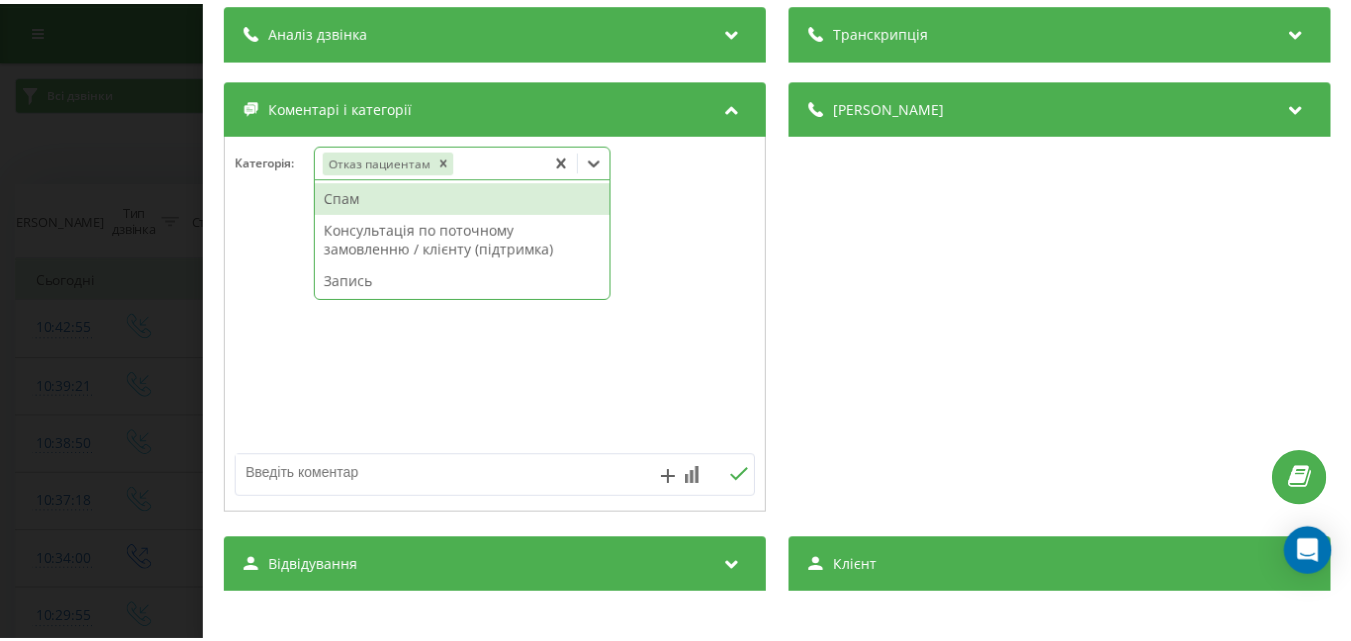 scroll, scrollTop: 200, scrollLeft: 0, axis: vertical 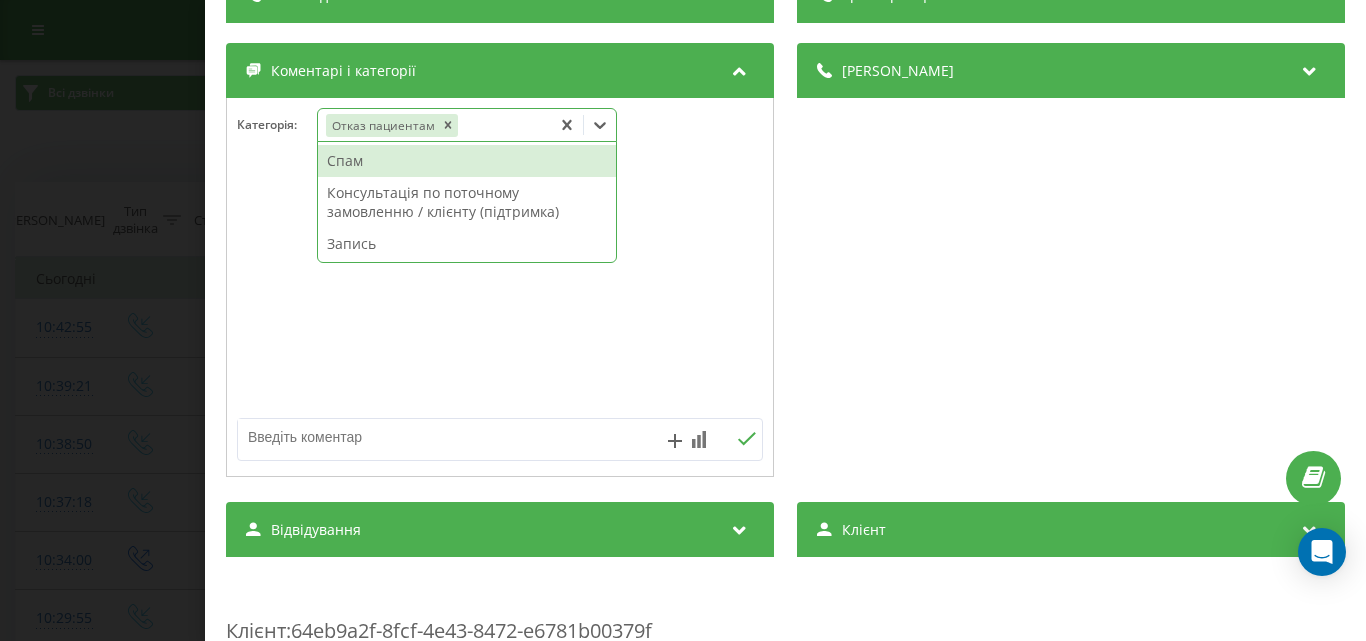 click at bounding box center (447, 437) 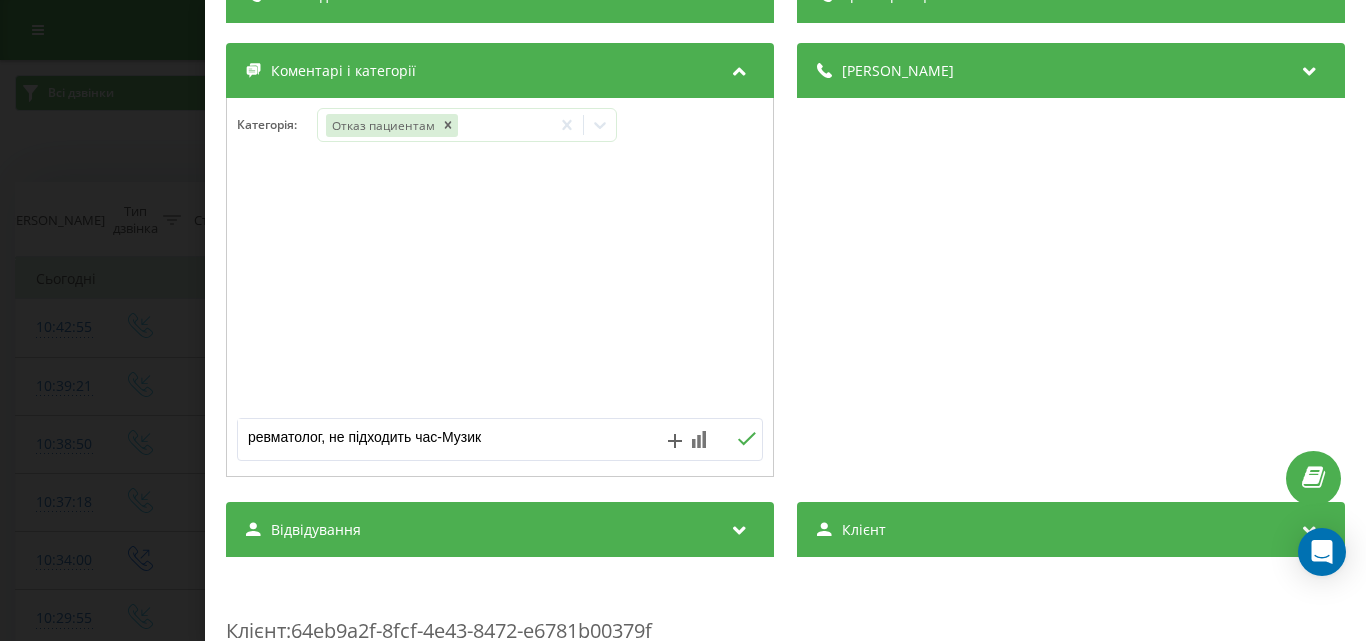 type on "ревматолог, не підходить час-Музика" 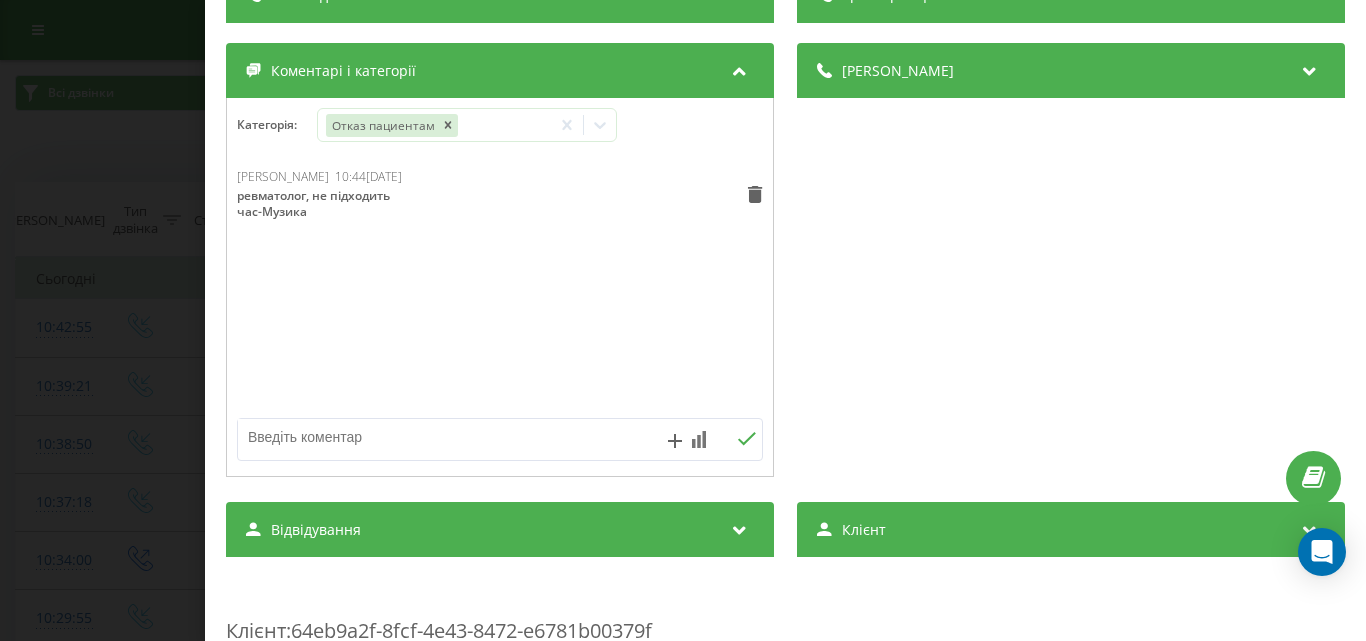 click on "Дзвінок :  ua9_-1752478975.3061899   1 x  - 00:45 00:00   00:00   Транскрипція Для AI-аналізу майбутніх дзвінків  налаштуйте та активуйте профіль на сторінці . Якщо профіль вже є і дзвінок відповідає його умовам, оновіть сторінку через 10 хвилин - AI аналізує поточний дзвінок. Аналіз дзвінка Для AI-аналізу майбутніх дзвінків  налаштуйте та активуйте профіль на сторінці . Якщо профіль вже є і дзвінок відповідає його умовам, оновіть сторінку через 10 хвилин - AI аналізує поточний дзвінок. Деталі дзвінка Загальне Дата дзвінка 2025-07-14 10:42:55 Тип дзвінка Вхідний Статус дзвінка Цільовий 380954166189 :" at bounding box center [683, 320] 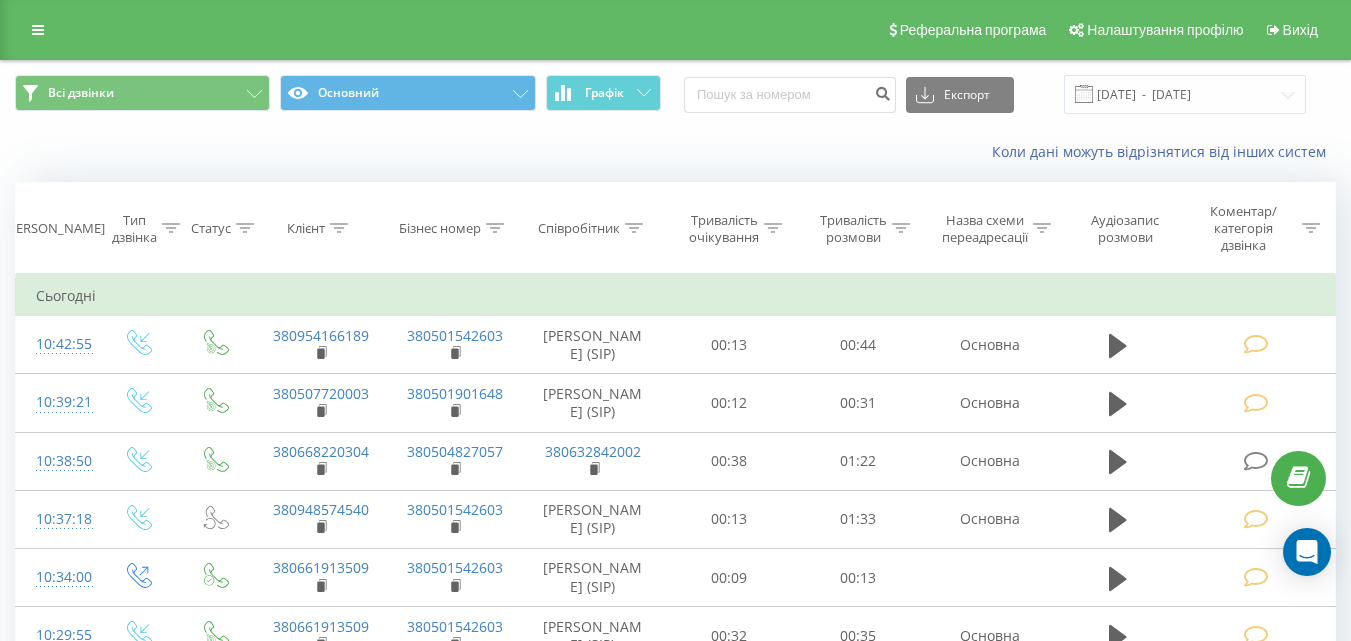 scroll, scrollTop: 0, scrollLeft: 0, axis: both 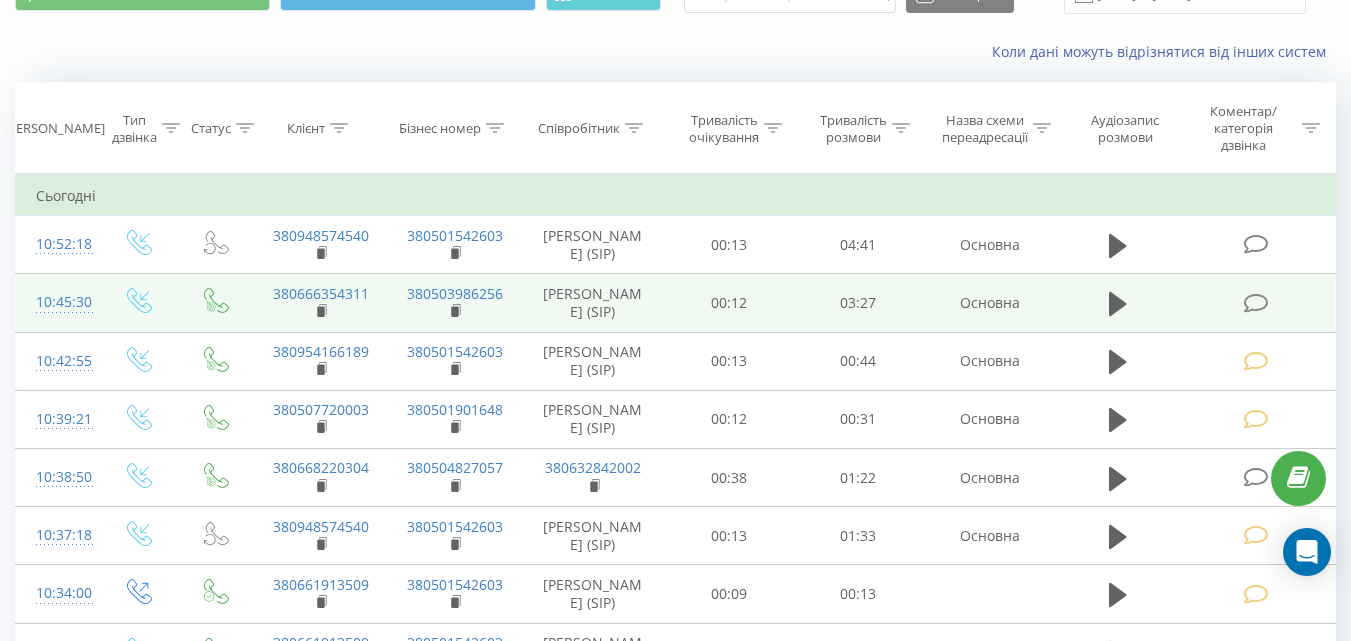 click at bounding box center (1255, 303) 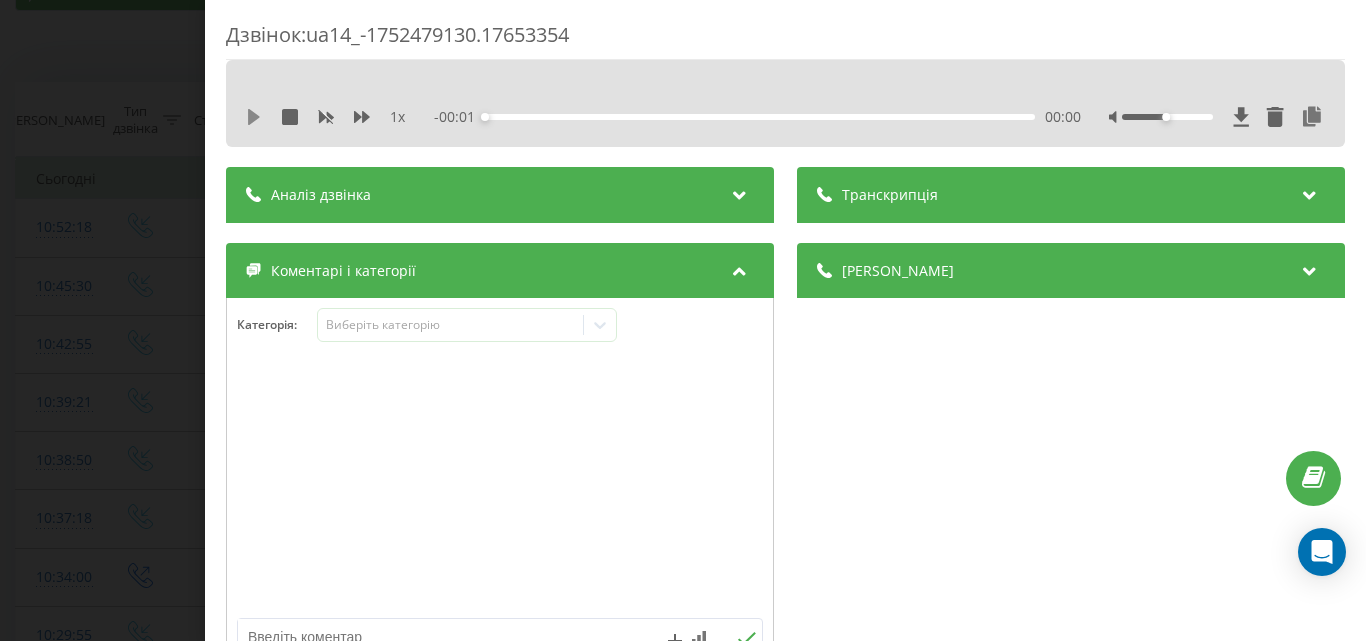 click 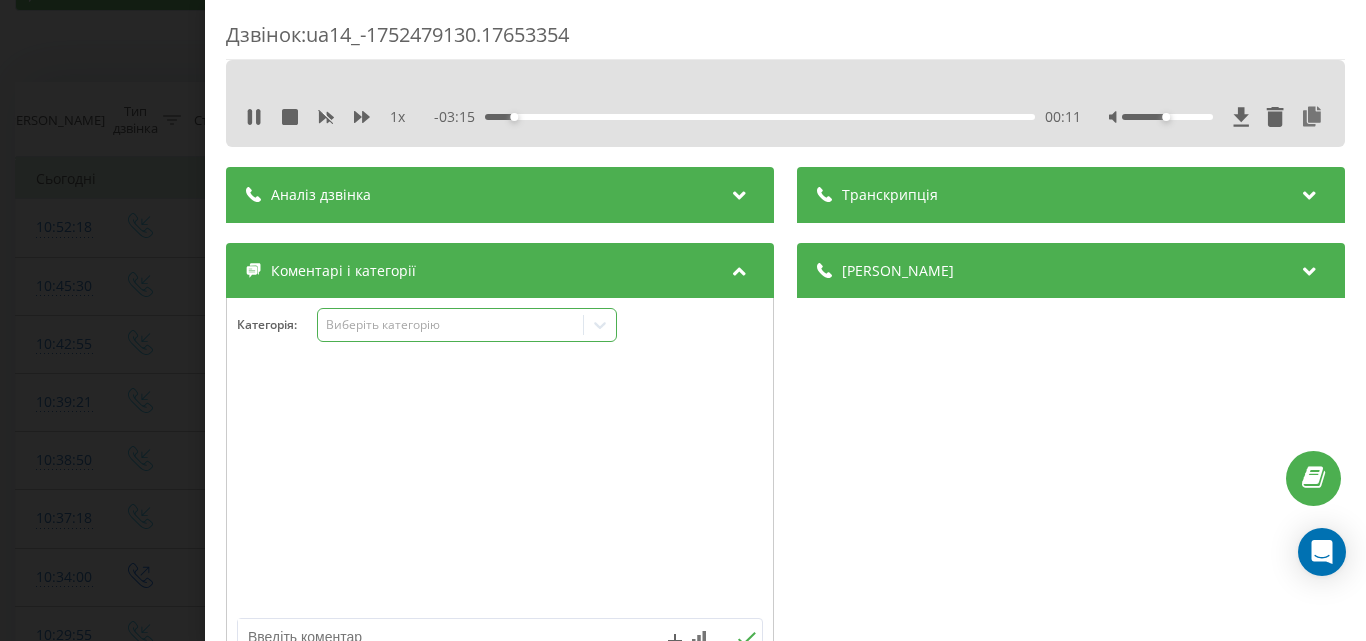 click on "Виберіть категорію" at bounding box center (450, 325) 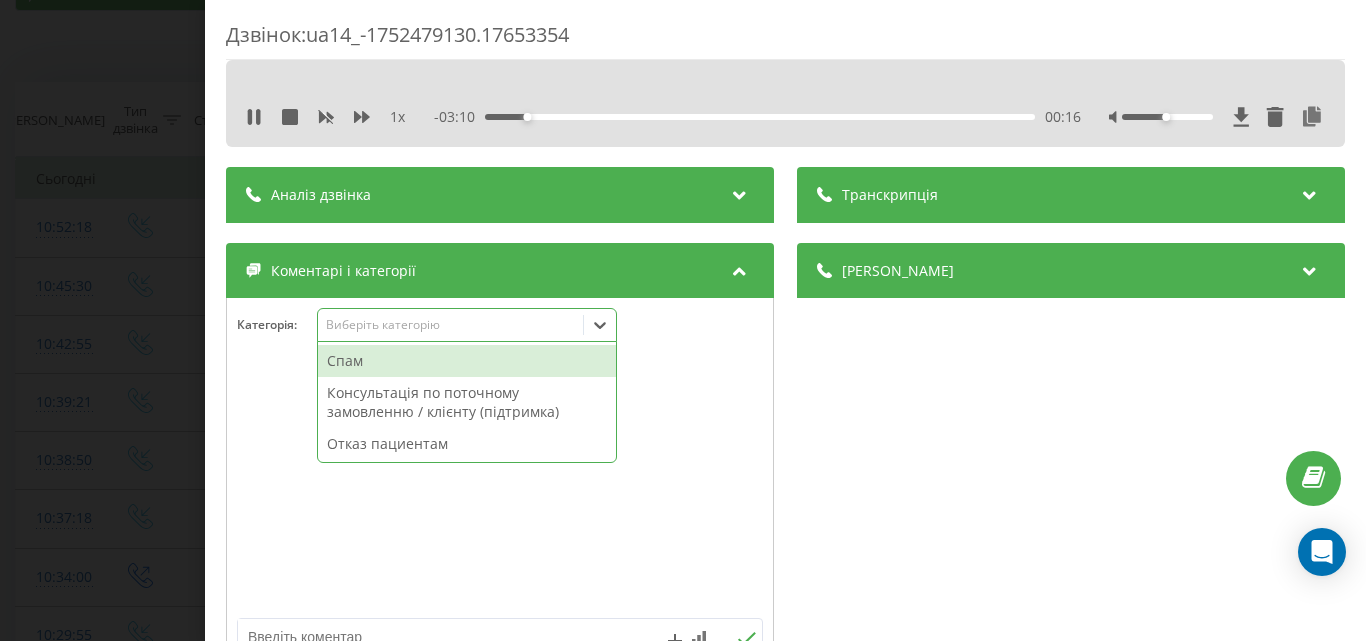 scroll, scrollTop: 95, scrollLeft: 0, axis: vertical 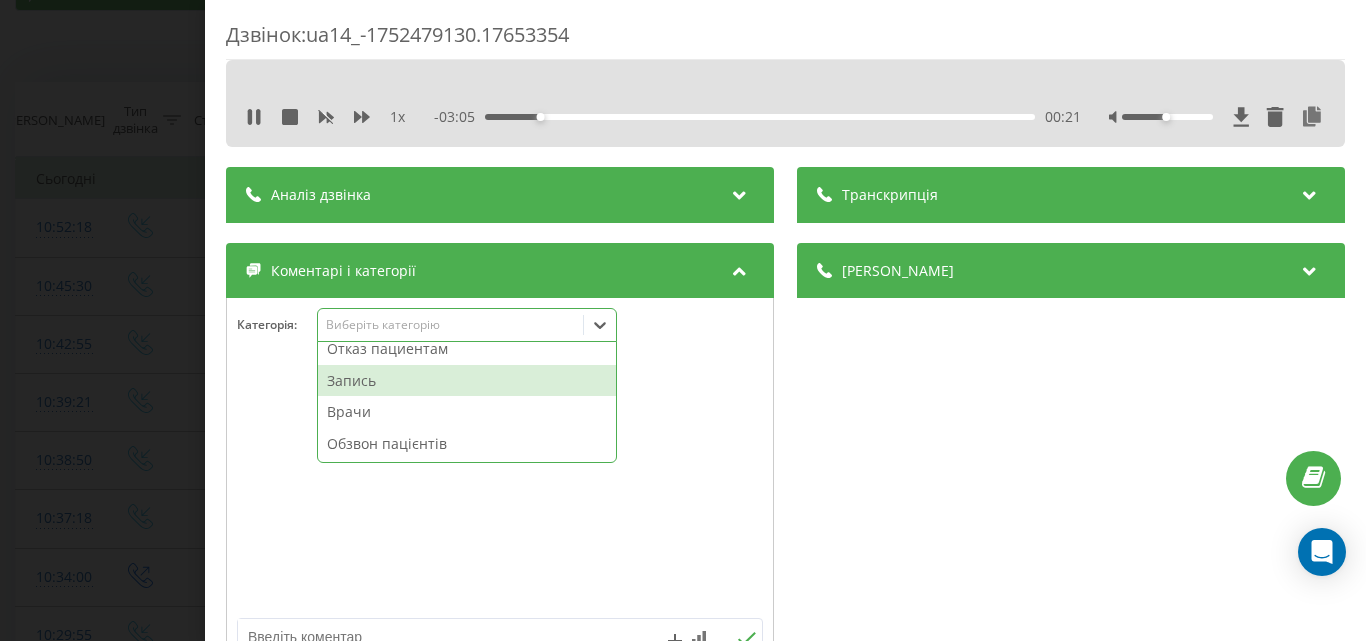 click on "Запись" at bounding box center [467, 381] 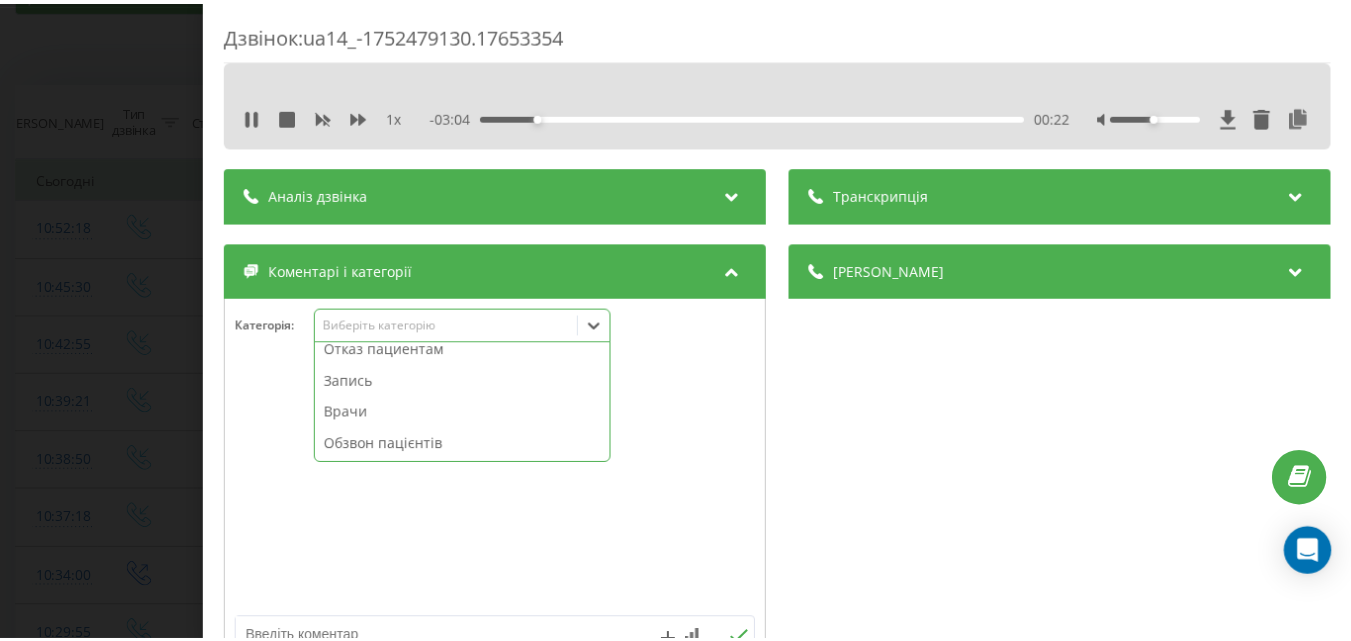 scroll, scrollTop: 64, scrollLeft: 0, axis: vertical 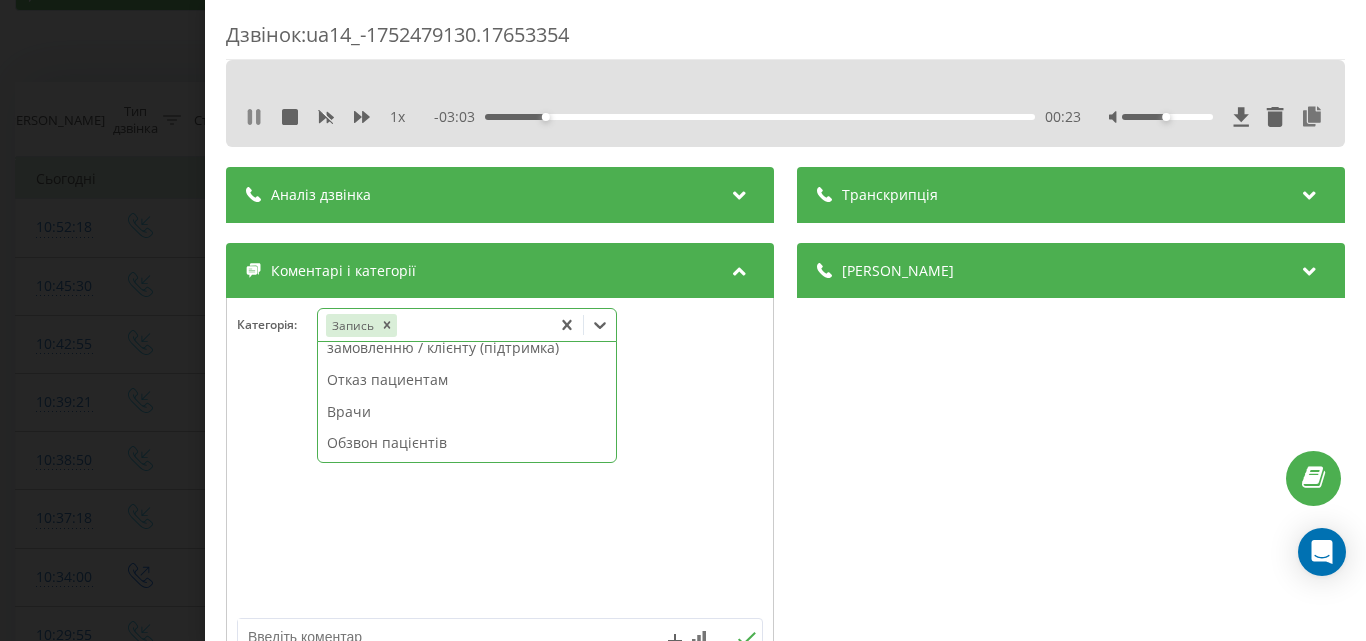 click 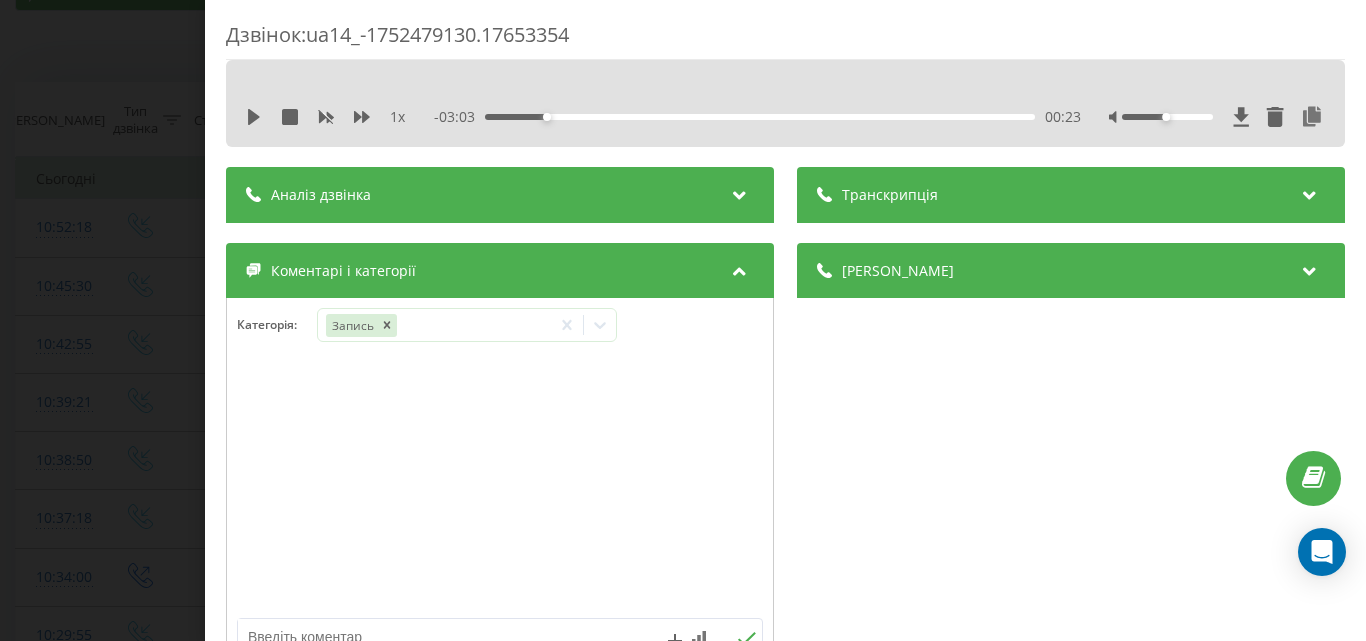 click on "Дзвінок :  ua14_-1752479130.17653354   1 x  - 03:03 00:23   00:23   Транскрипція Для AI-аналізу майбутніх дзвінків  налаштуйте та активуйте профіль на сторінці . Якщо профіль вже є і дзвінок відповідає його умовам, оновіть сторінку через 10 хвилин - AI аналізує поточний дзвінок. Аналіз дзвінка Для AI-аналізу майбутніх дзвінків  налаштуйте та активуйте профіль на сторінці . Якщо профіль вже є і дзвінок відповідає його умовам, оновіть сторінку через 10 хвилин - AI аналізує поточний дзвінок. Деталі дзвінка Загальне Дата дзвінка 2025-07-14 10:45:30 Тип дзвінка Вхідний Статус дзвінка Цільовий 380666354311" at bounding box center [683, 320] 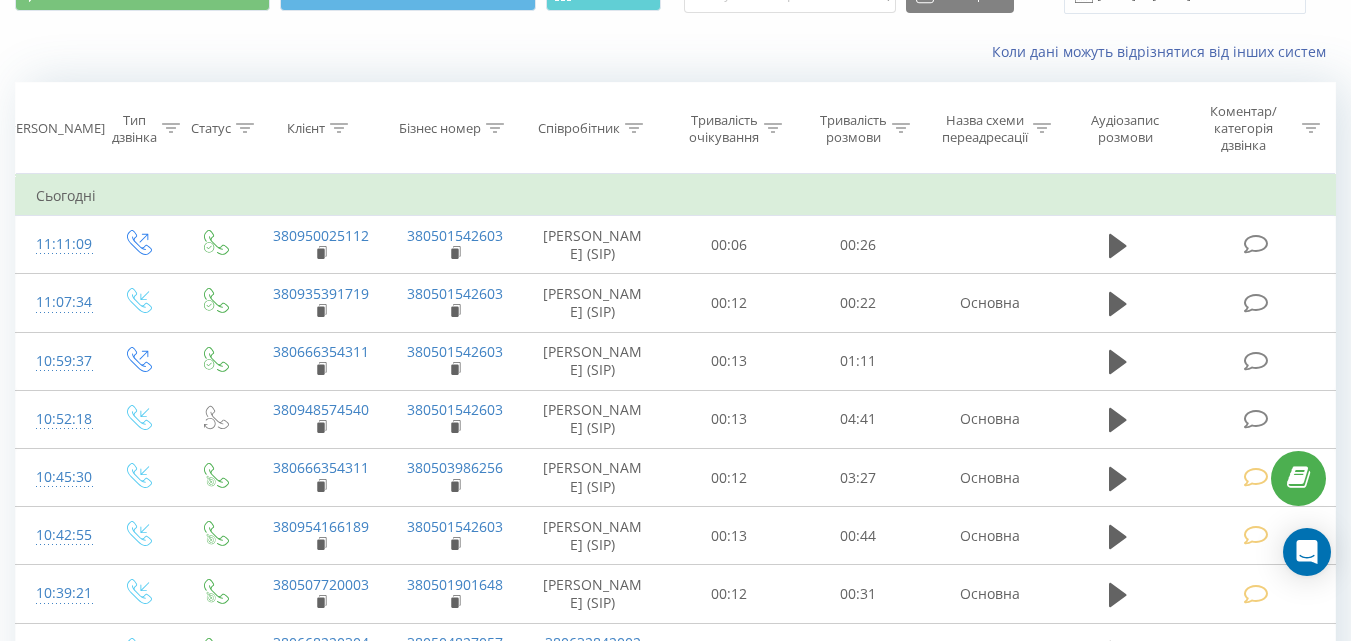 scroll, scrollTop: 100, scrollLeft: 0, axis: vertical 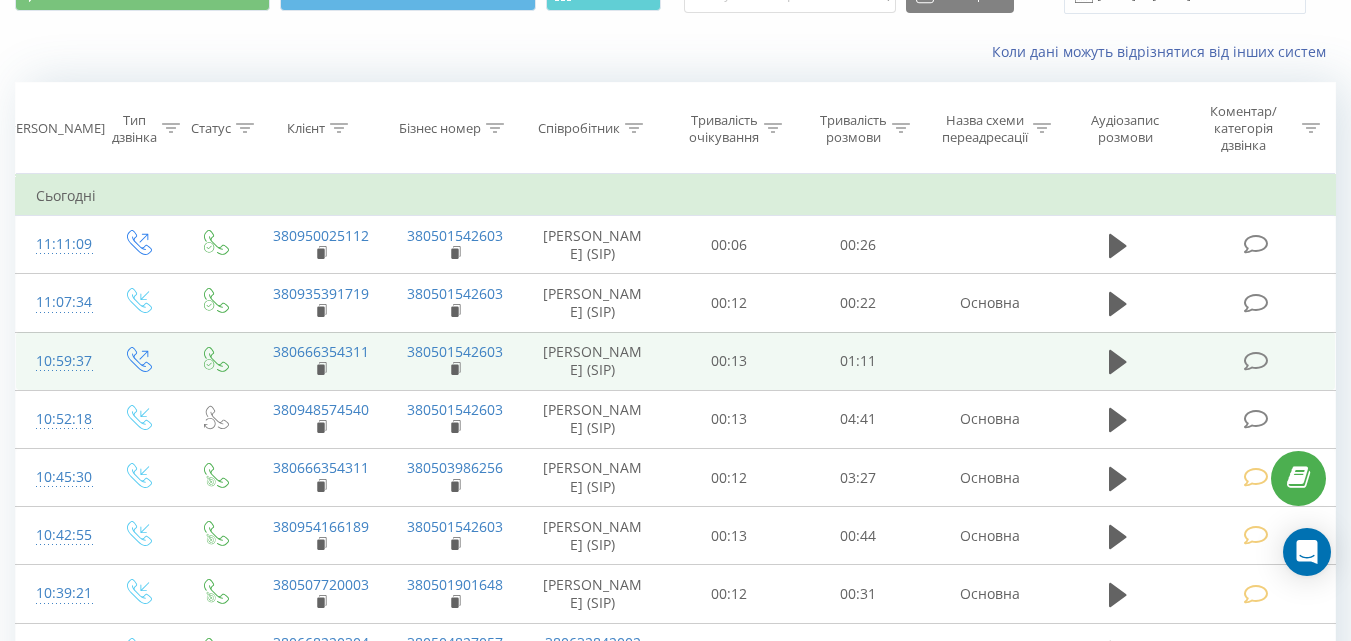 click at bounding box center (1255, 361) 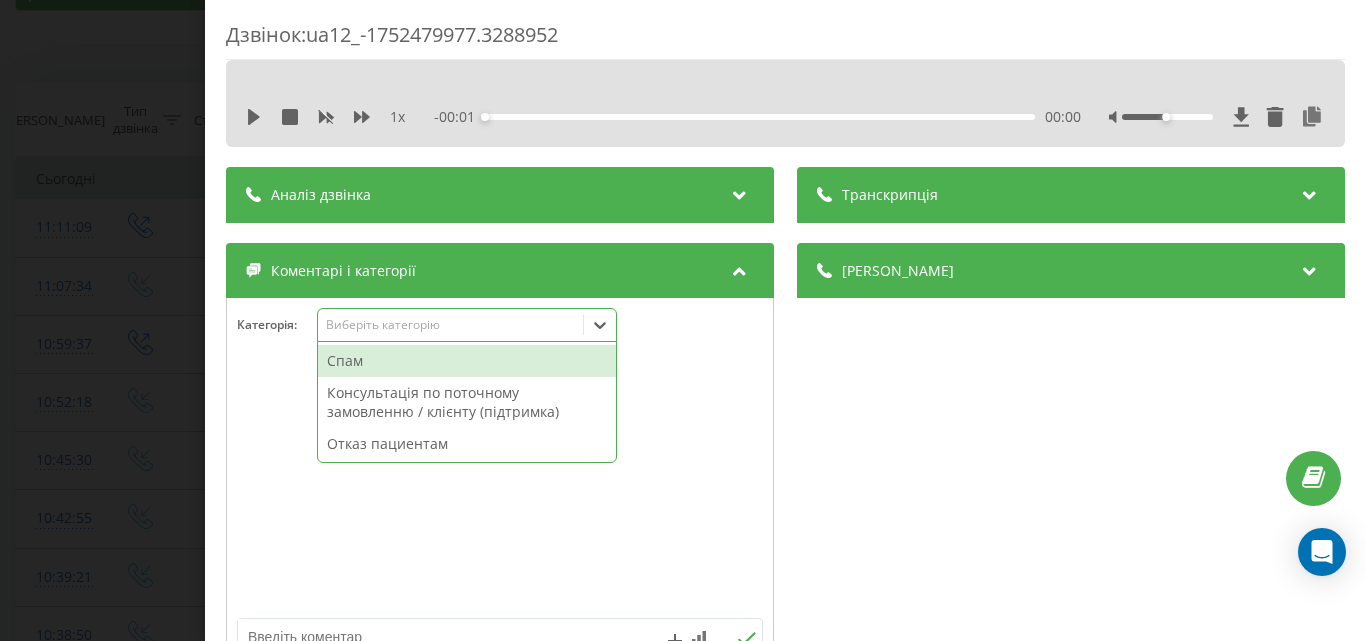 click on "Виберіть категорію" at bounding box center (450, 325) 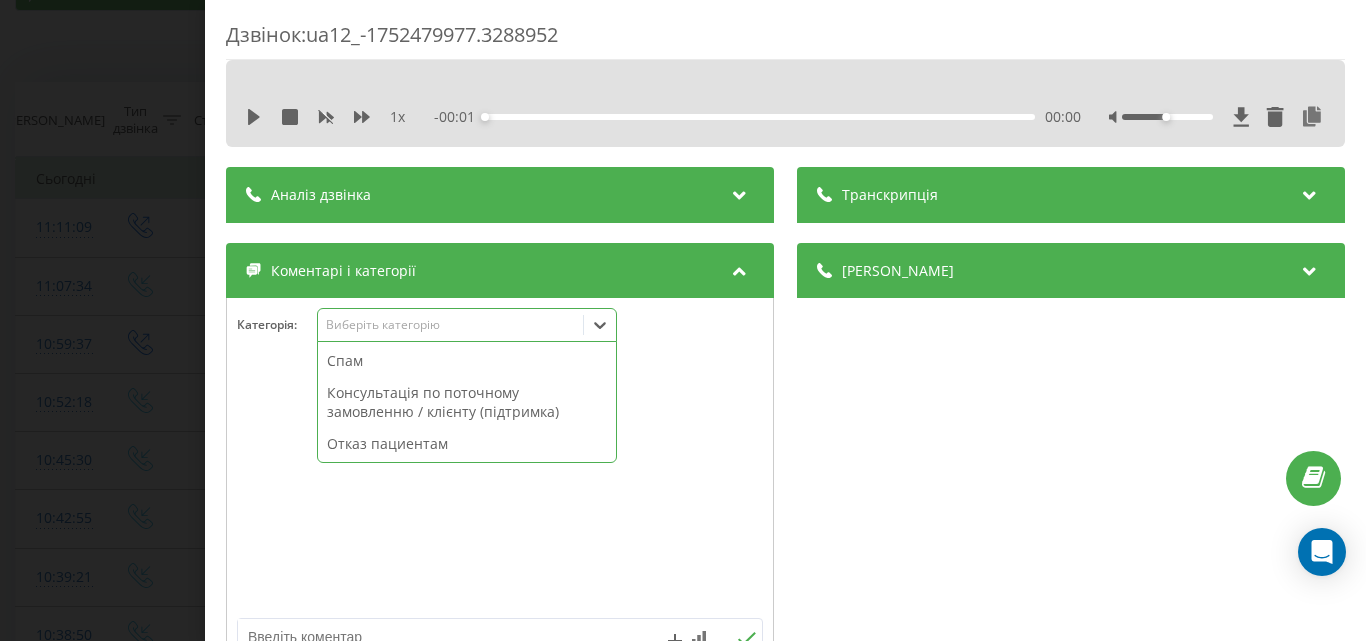 scroll, scrollTop: 95, scrollLeft: 0, axis: vertical 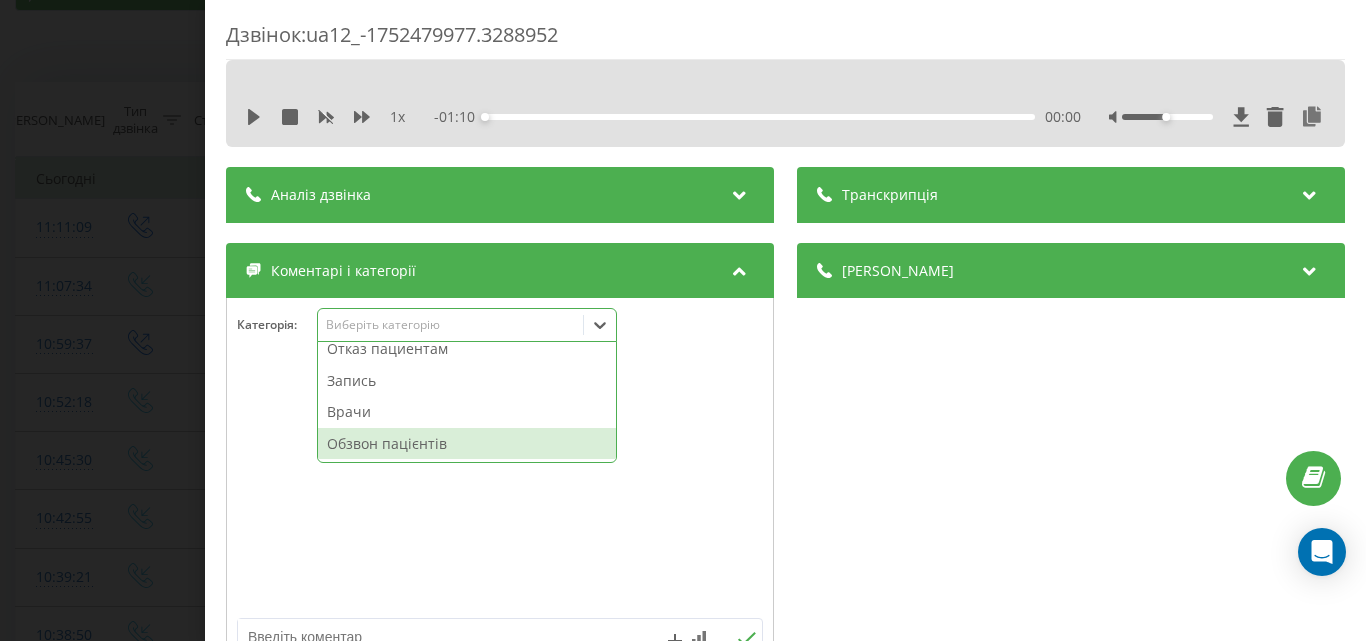 click on "Обзвон пацієнтів" at bounding box center [467, 444] 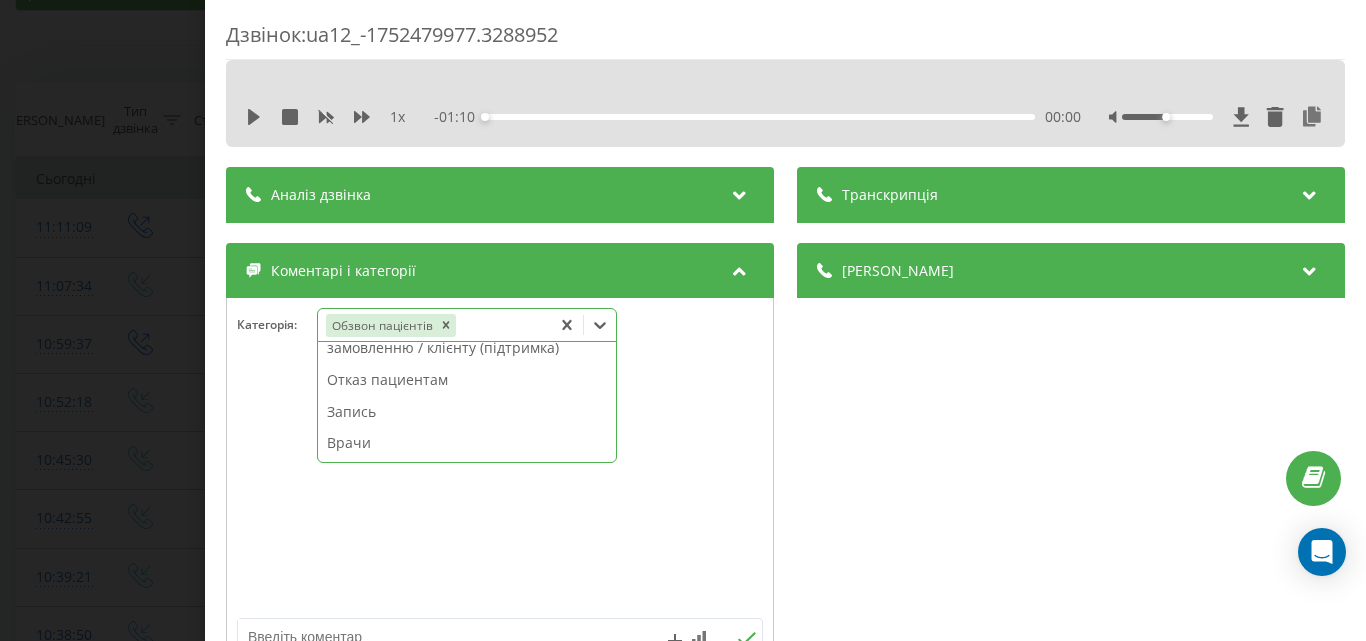scroll, scrollTop: 64, scrollLeft: 0, axis: vertical 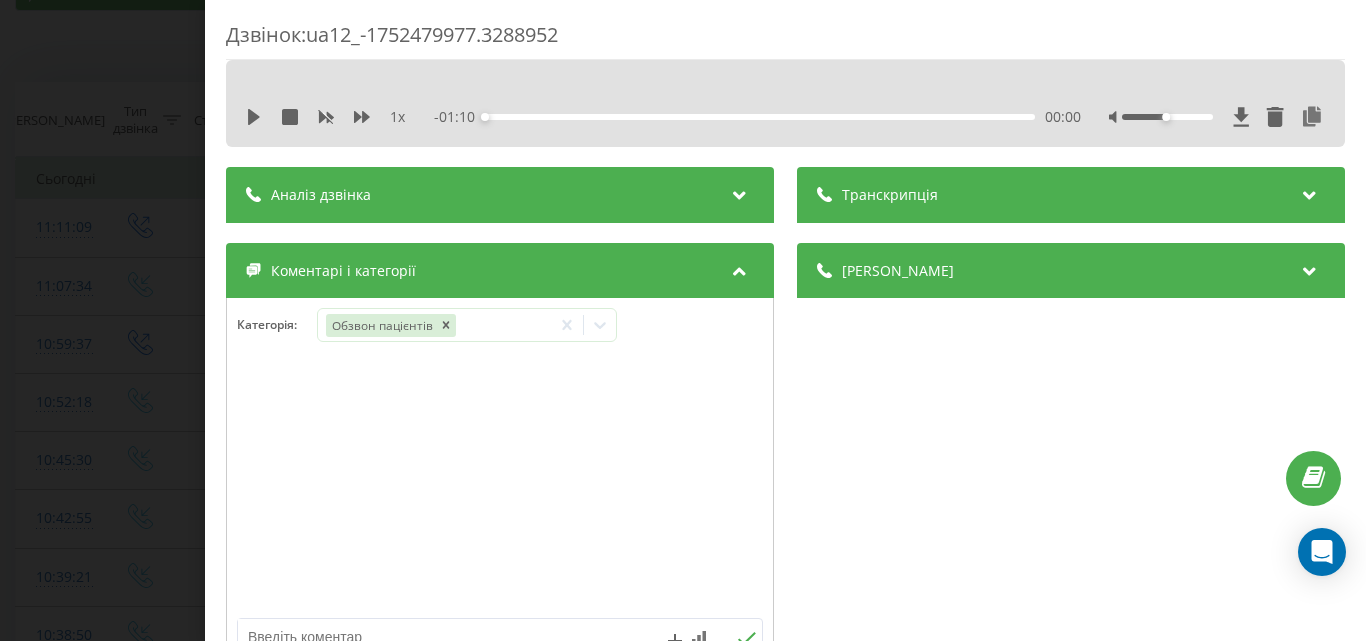 click on "Дзвінок :  ua12_-1752479977.3288952   1 x  - 01:10 00:00   00:00   Транскрипція Для AI-аналізу майбутніх дзвінків  налаштуйте та активуйте профіль на сторінці . Якщо профіль вже є і дзвінок відповідає його умовам, оновіть сторінку через 10 хвилин - AI аналізує поточний дзвінок. Аналіз дзвінка Для AI-аналізу майбутніх дзвінків  налаштуйте та активуйте профіль на сторінці . Якщо профіль вже є і дзвінок відповідає його умовам, оновіть сторінку через 10 хвилин - AI аналізує поточний дзвінок. Деталі дзвінка Загальне Дата дзвінка [DATE] 10:59:37 Тип дзвінка Вихідний Статус дзвінка Успішний 380501542603" at bounding box center (683, 320) 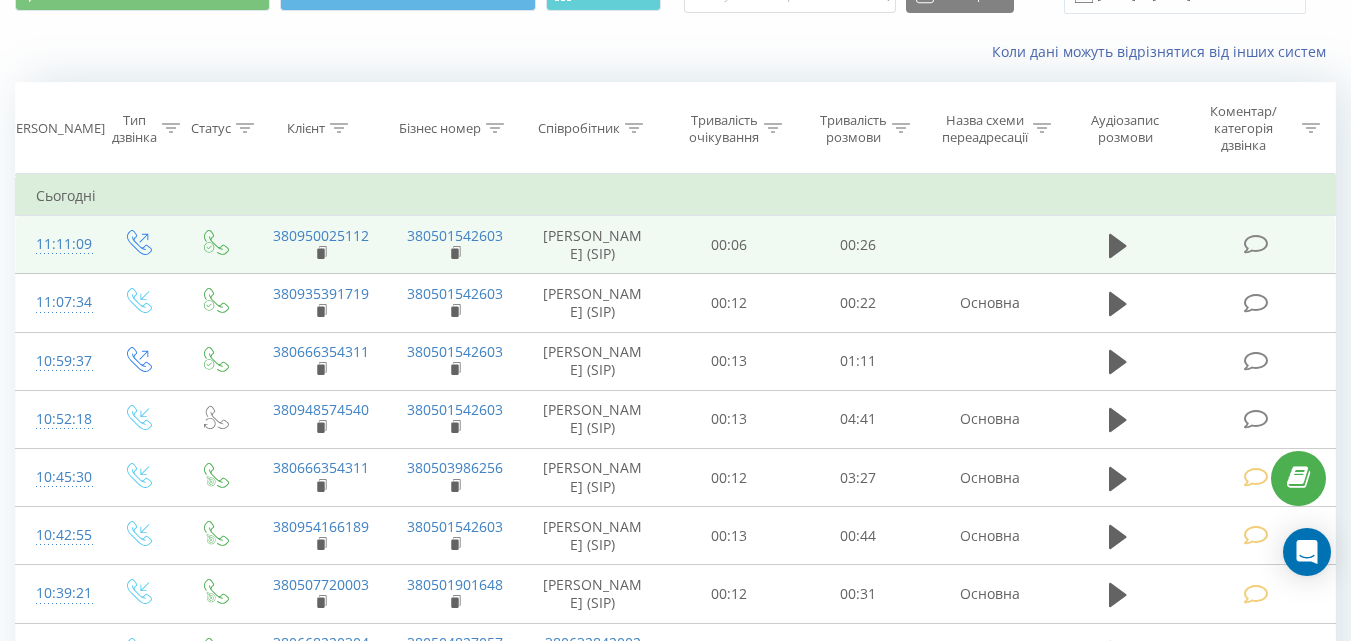 click at bounding box center (1255, 244) 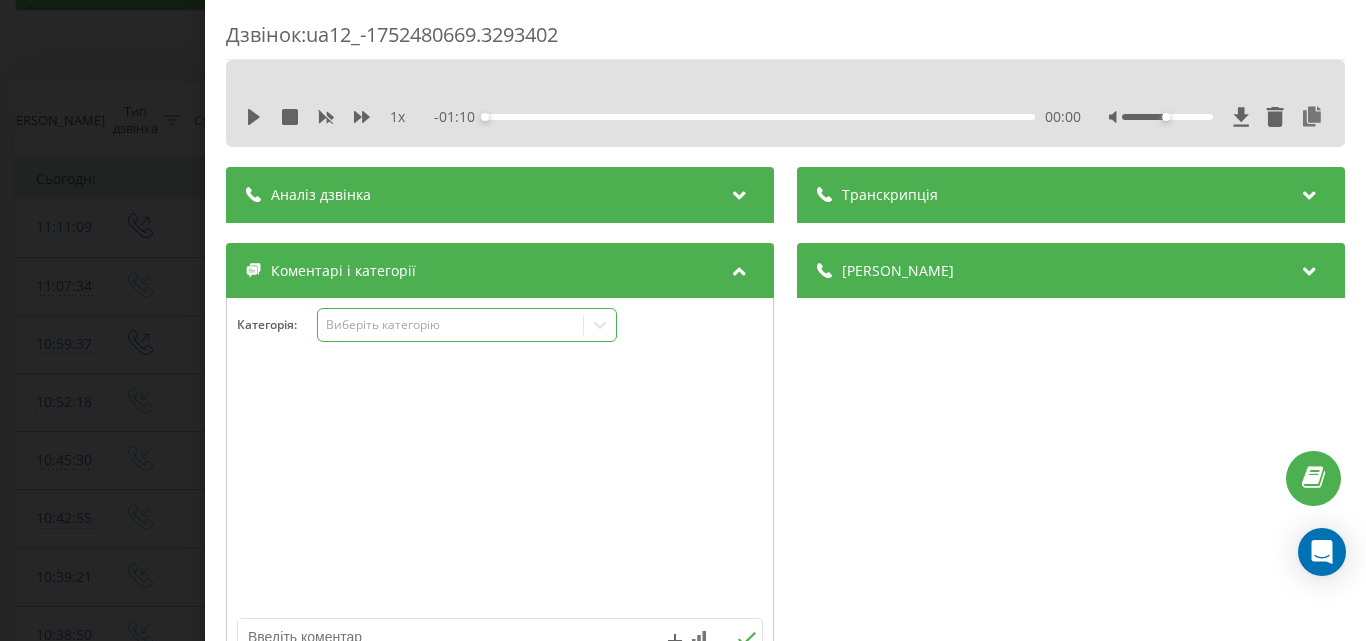 click on "Виберіть категорію" at bounding box center [450, 325] 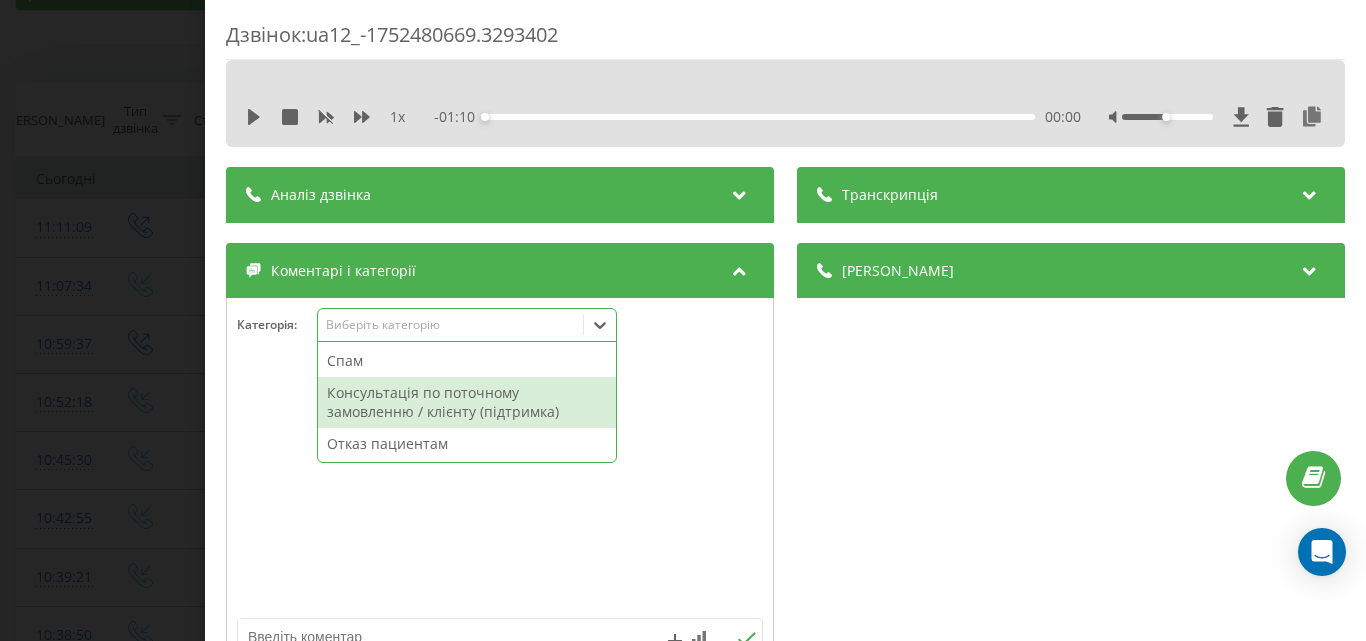 scroll, scrollTop: 95, scrollLeft: 0, axis: vertical 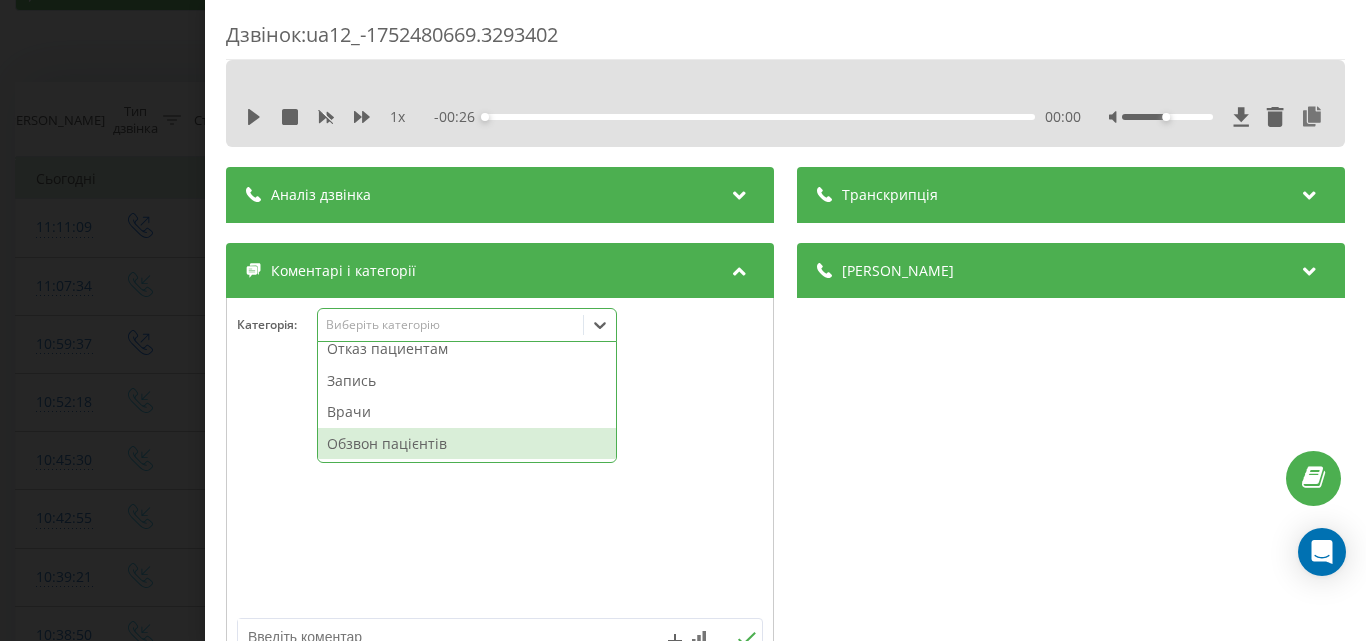 click on "Обзвон пацієнтів" at bounding box center [467, 444] 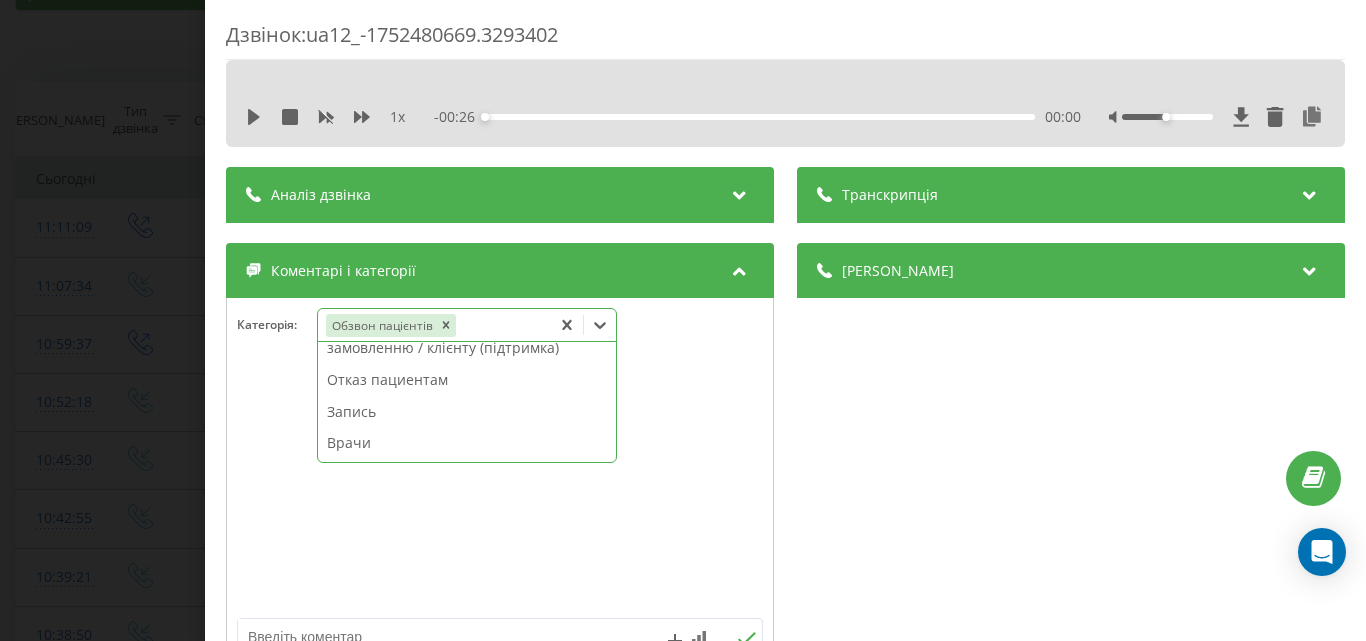 scroll, scrollTop: 64, scrollLeft: 0, axis: vertical 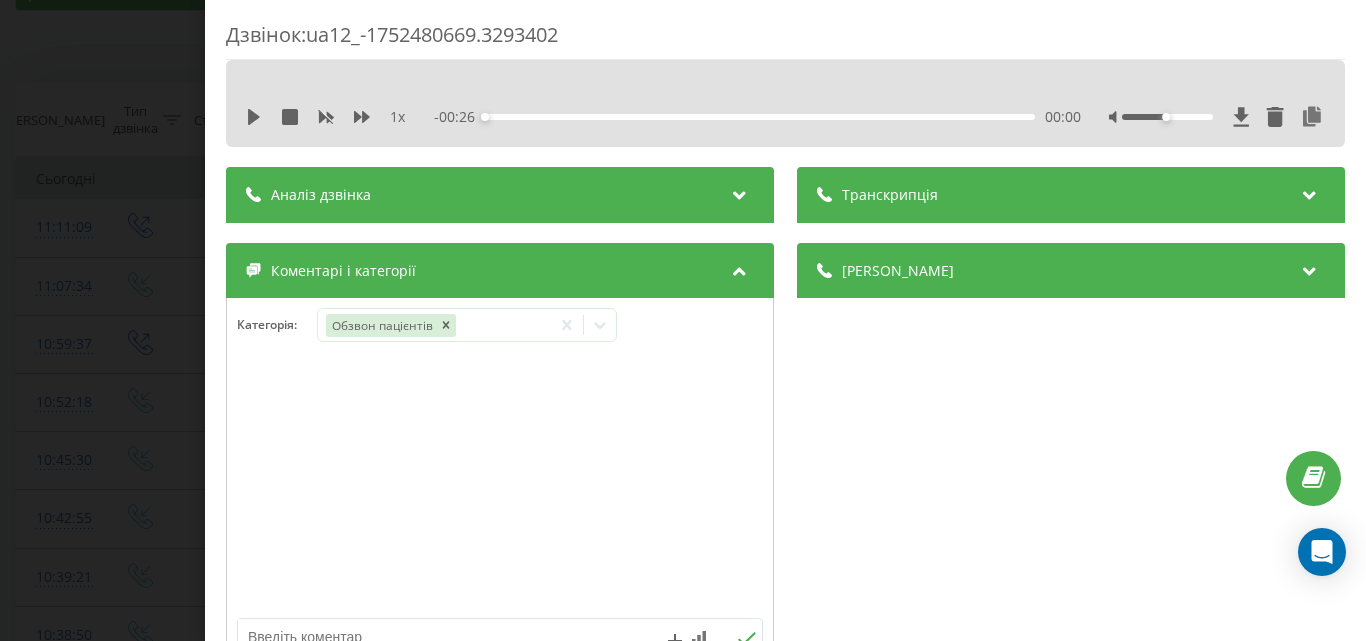 click on "Дзвінок :  ua12_-1752480669.3293402   1 x  - 00:26 00:00   00:00   Транскрипція Для AI-аналізу майбутніх дзвінків  налаштуйте та активуйте профіль на сторінці . Якщо профіль вже є і дзвінок відповідає його умовам, оновіть сторінку через 10 хвилин - AI аналізує поточний дзвінок. Аналіз дзвінка Для AI-аналізу майбутніх дзвінків  налаштуйте та активуйте профіль на сторінці . Якщо профіль вже є і дзвінок відповідає його умовам, оновіть сторінку через 10 хвилин - AI аналізує поточний дзвінок. Деталі дзвінка Загальне Дата дзвінка 2025-07-14 11:11:09 Тип дзвінка Вихідний Статус дзвінка Успішний 380501542603" at bounding box center [683, 320] 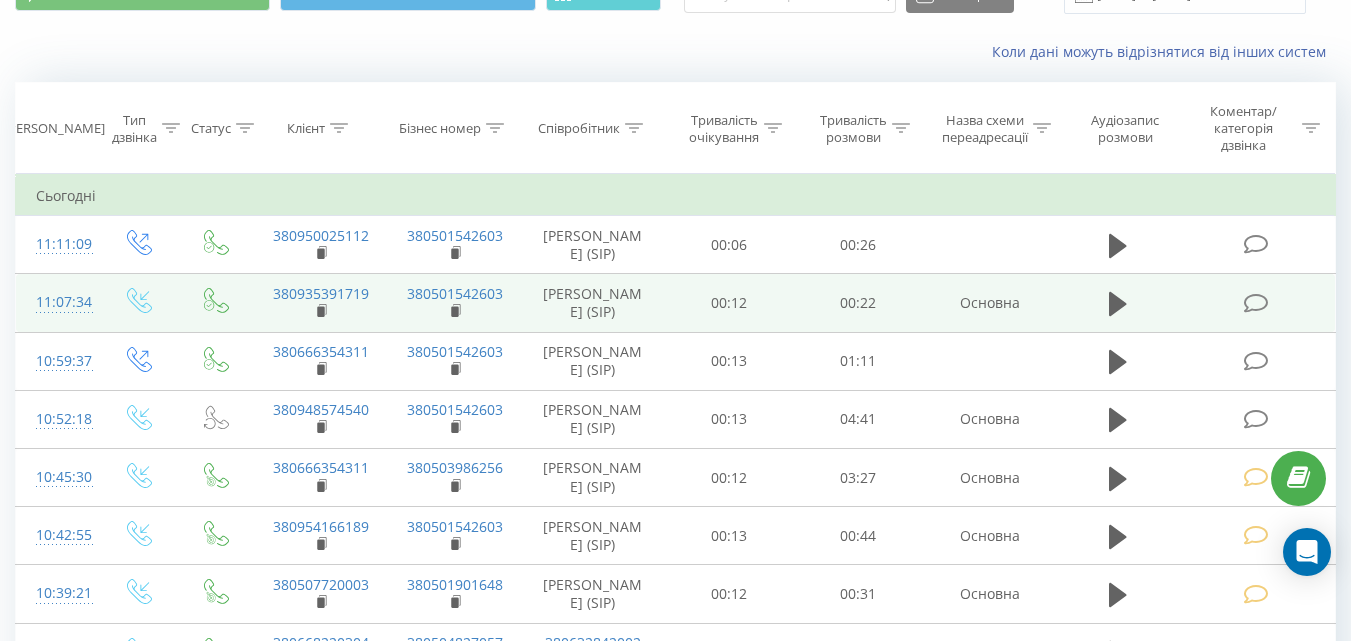 click at bounding box center [1255, 303] 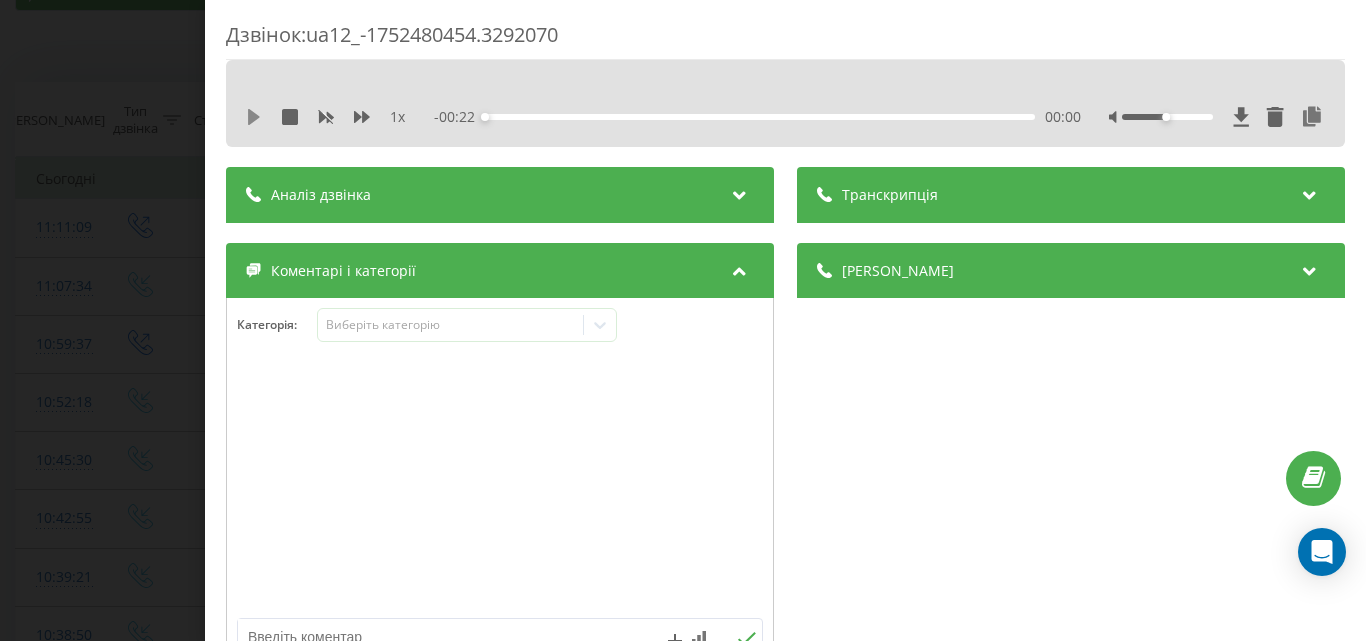 click 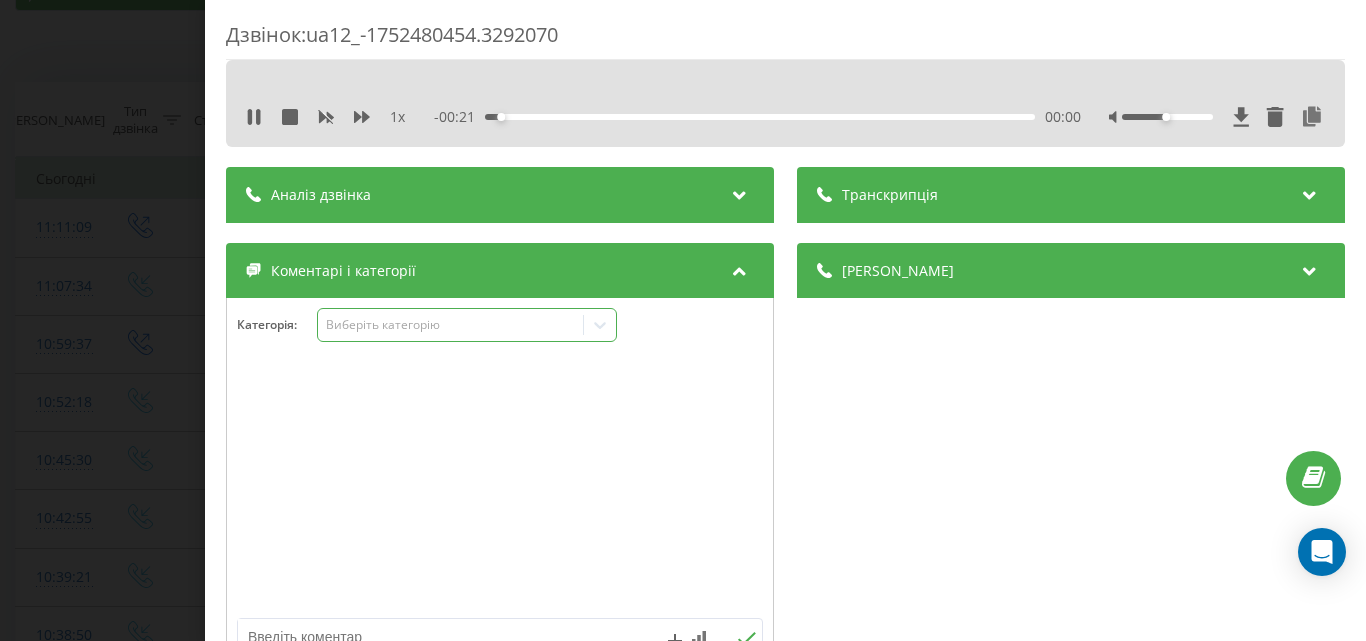 click on "Виберіть категорію" at bounding box center [450, 325] 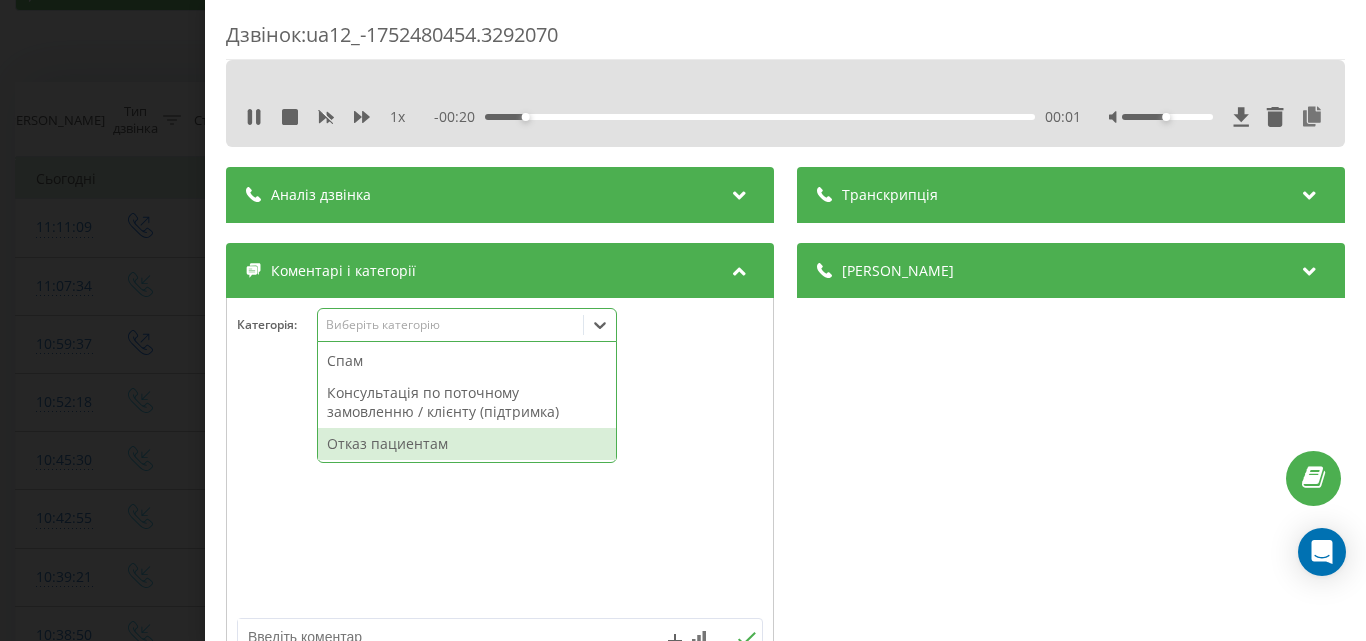click on "Отказ пациентам" at bounding box center [467, 444] 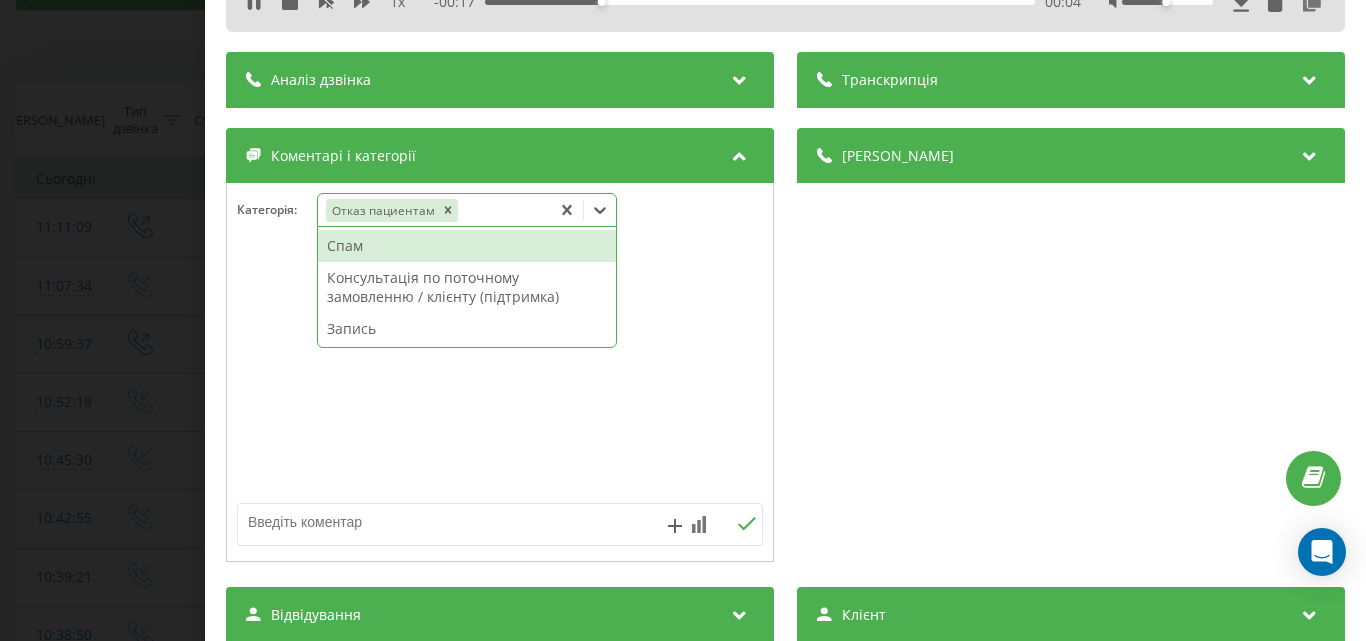 scroll, scrollTop: 200, scrollLeft: 0, axis: vertical 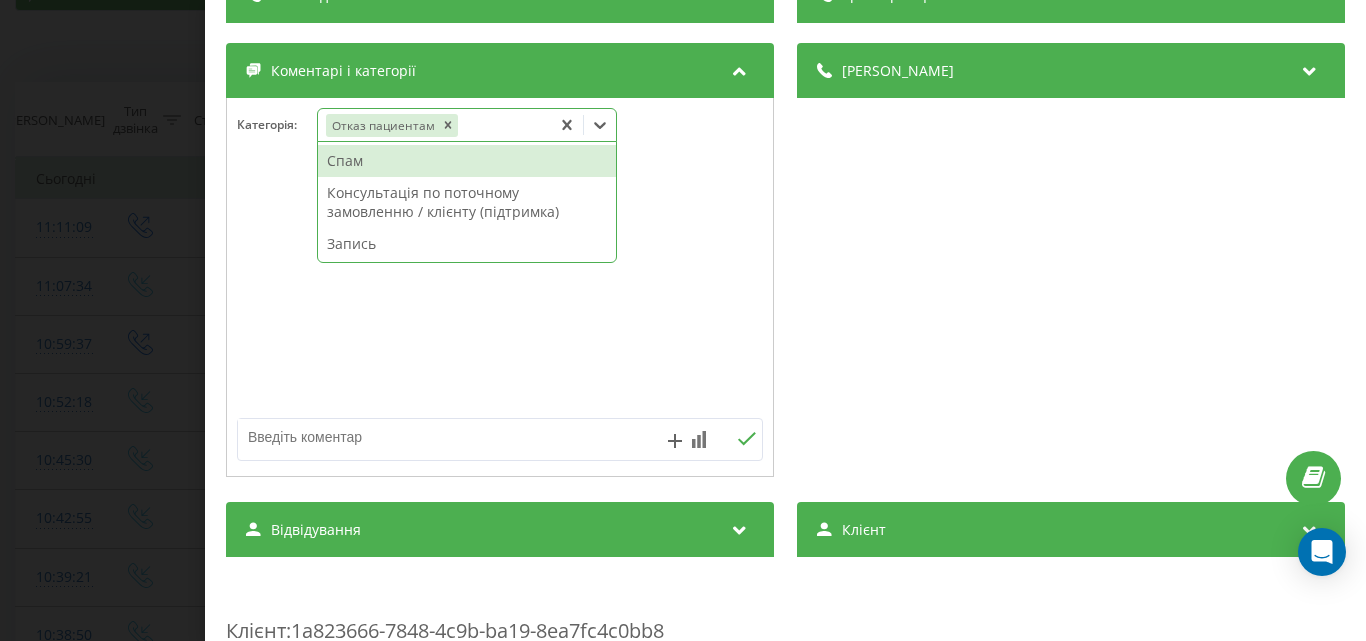 click at bounding box center (447, 437) 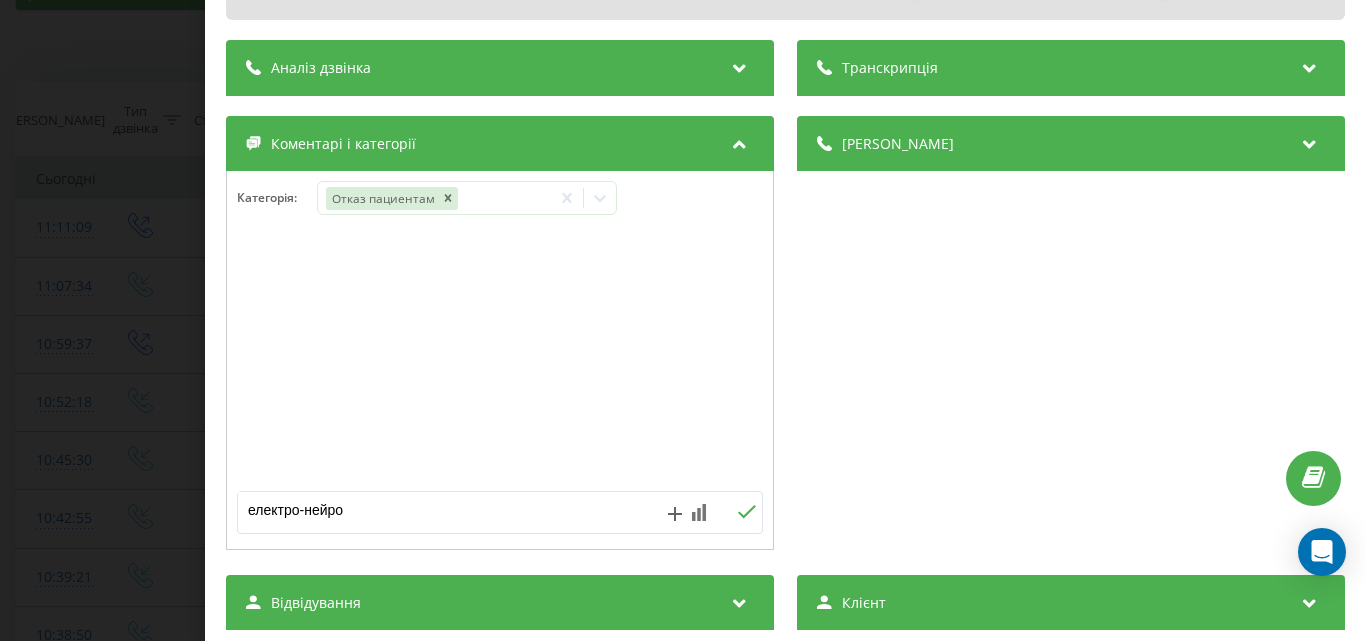 scroll, scrollTop: 0, scrollLeft: 0, axis: both 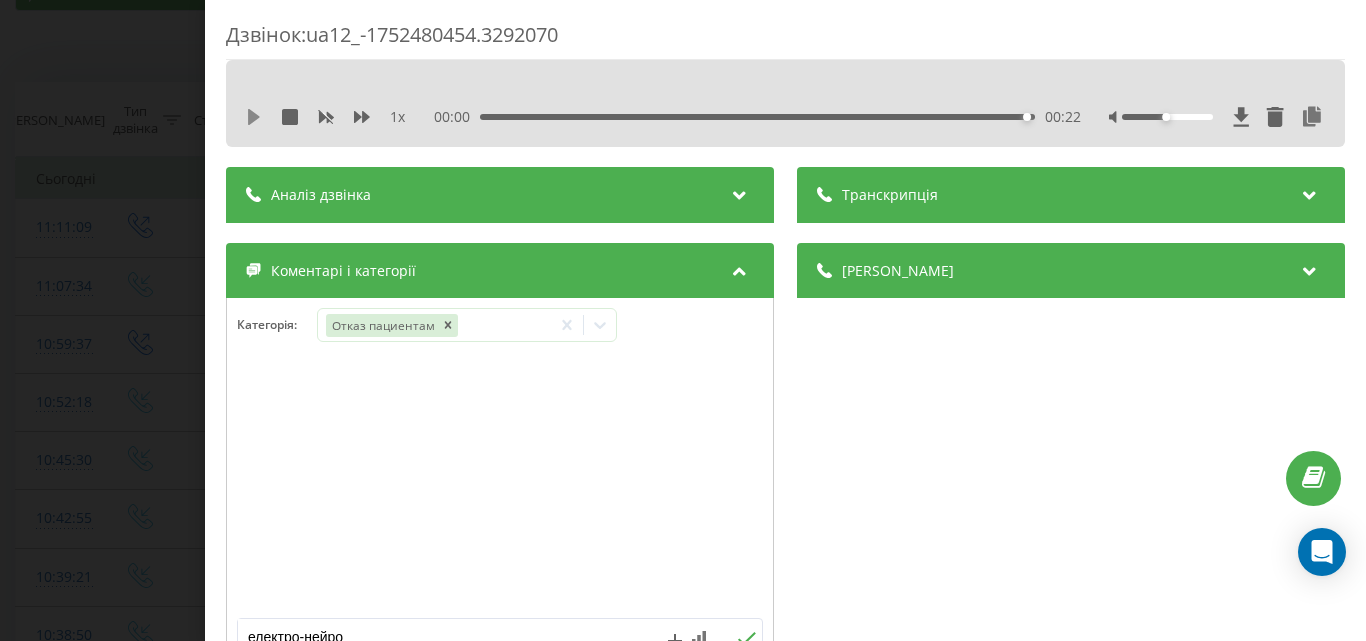 click 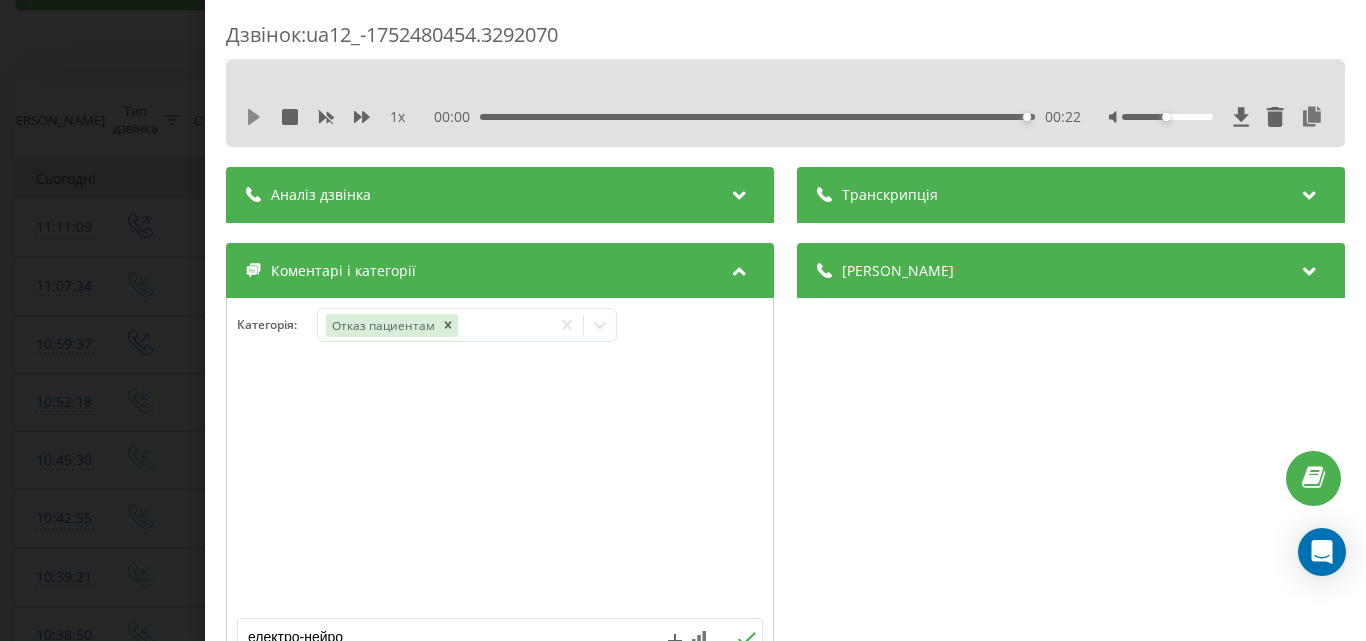 click 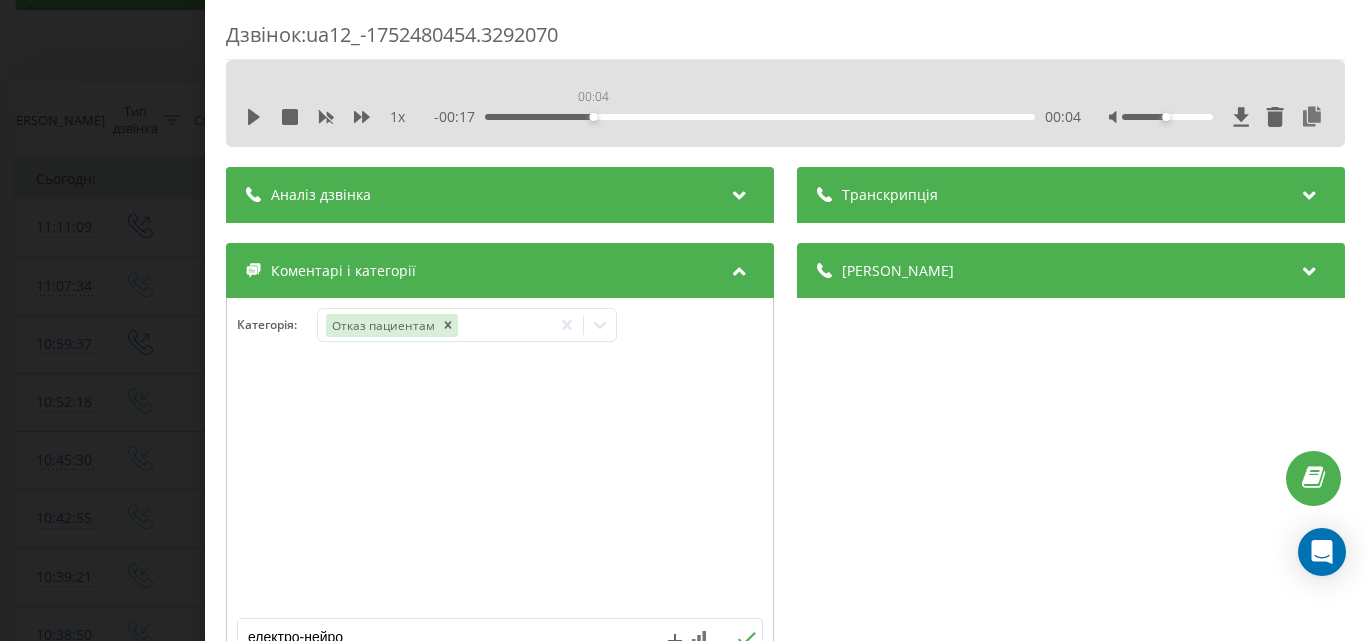 click on "00:04" at bounding box center (760, 117) 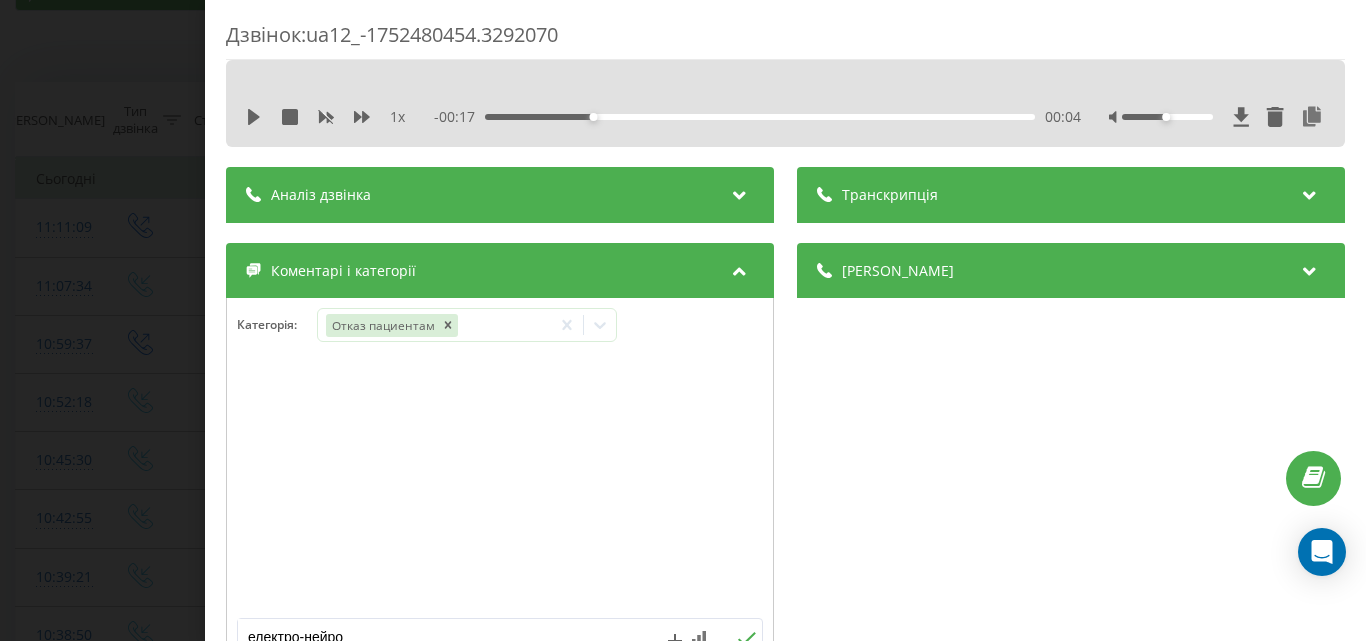 click on "- 00:17 00:04   00:04" at bounding box center [757, 117] 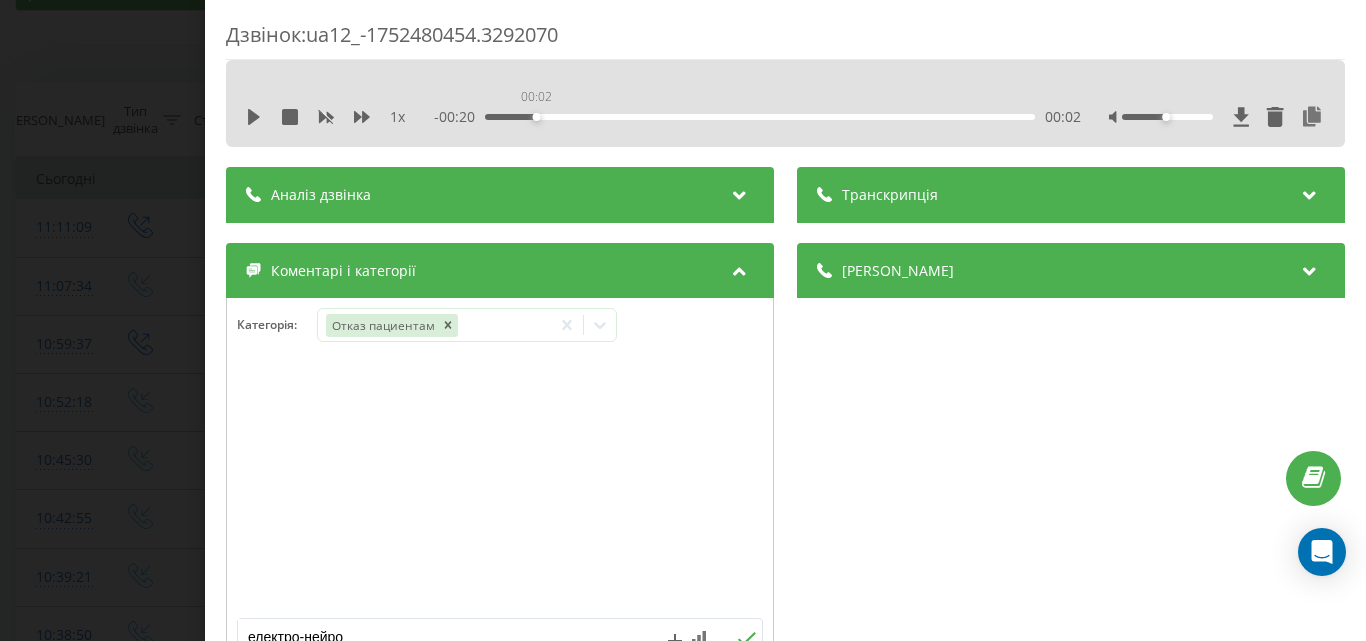 click on "00:02" at bounding box center (760, 117) 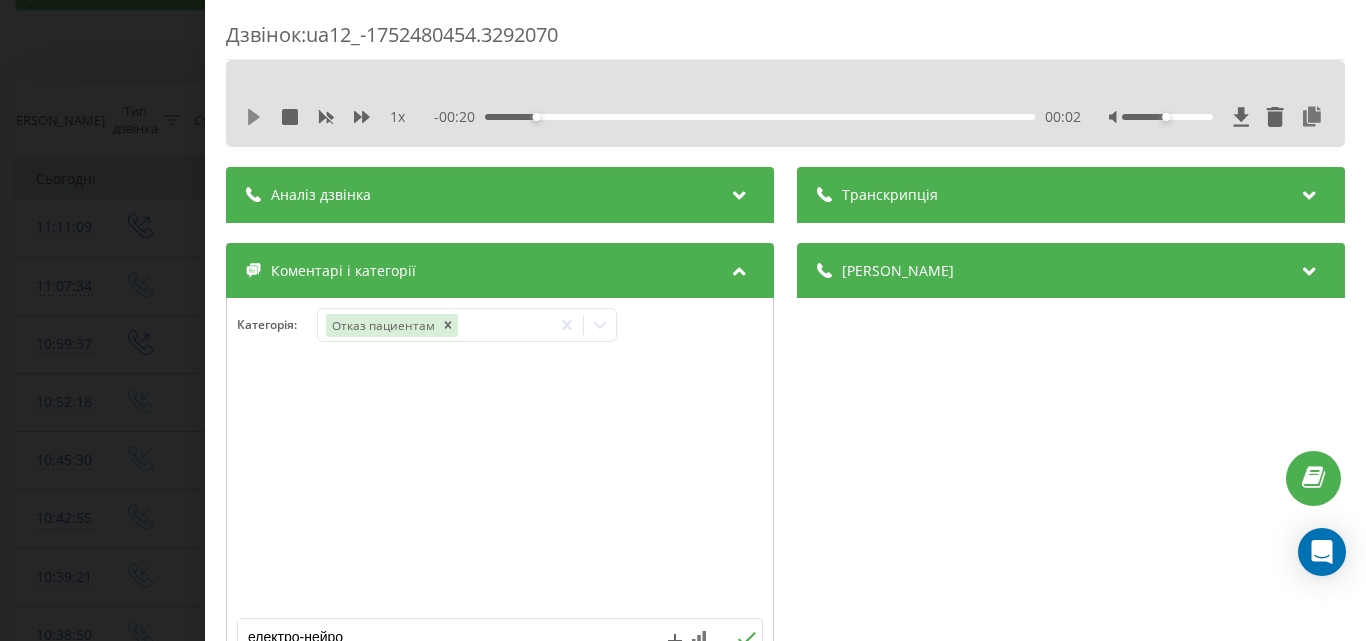 click 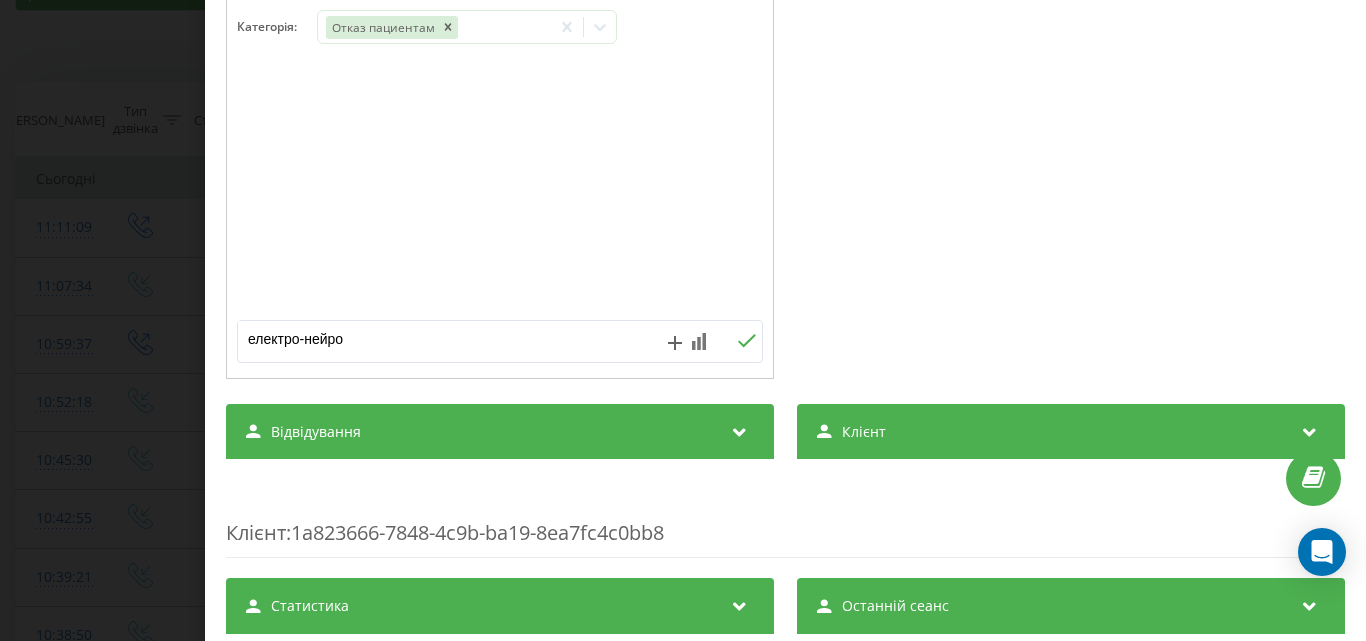 scroll, scrollTop: 300, scrollLeft: 0, axis: vertical 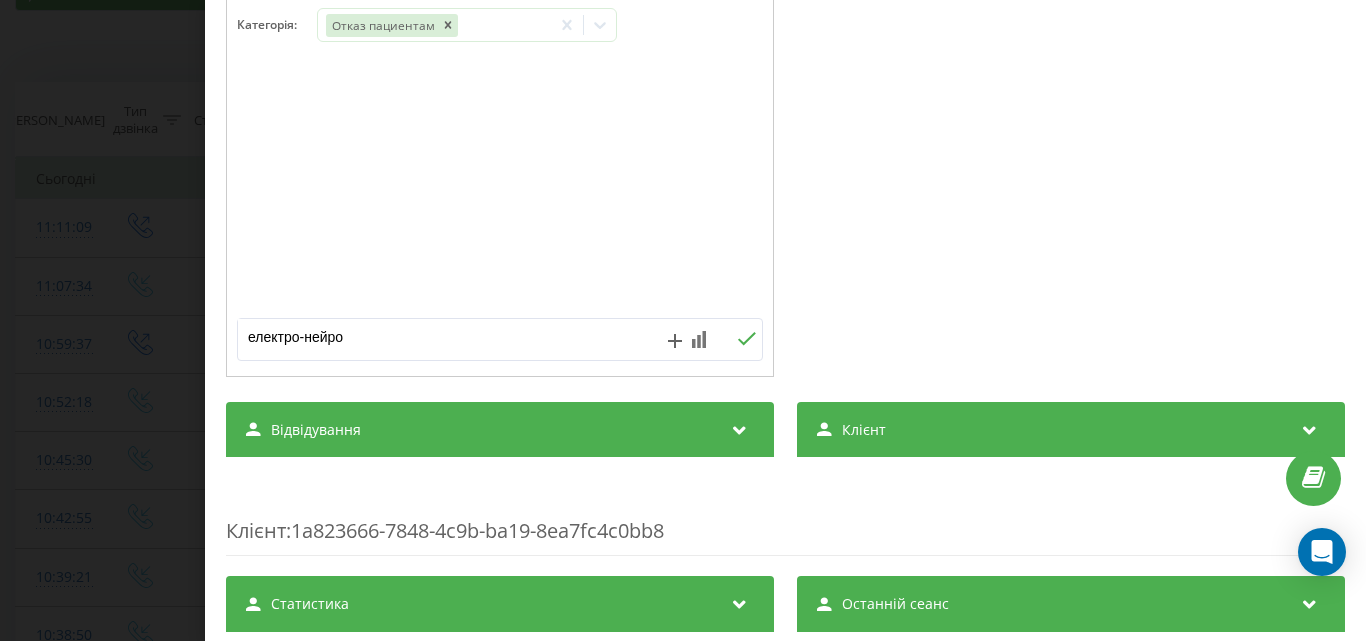 click on "електро-нейро" at bounding box center [447, 337] 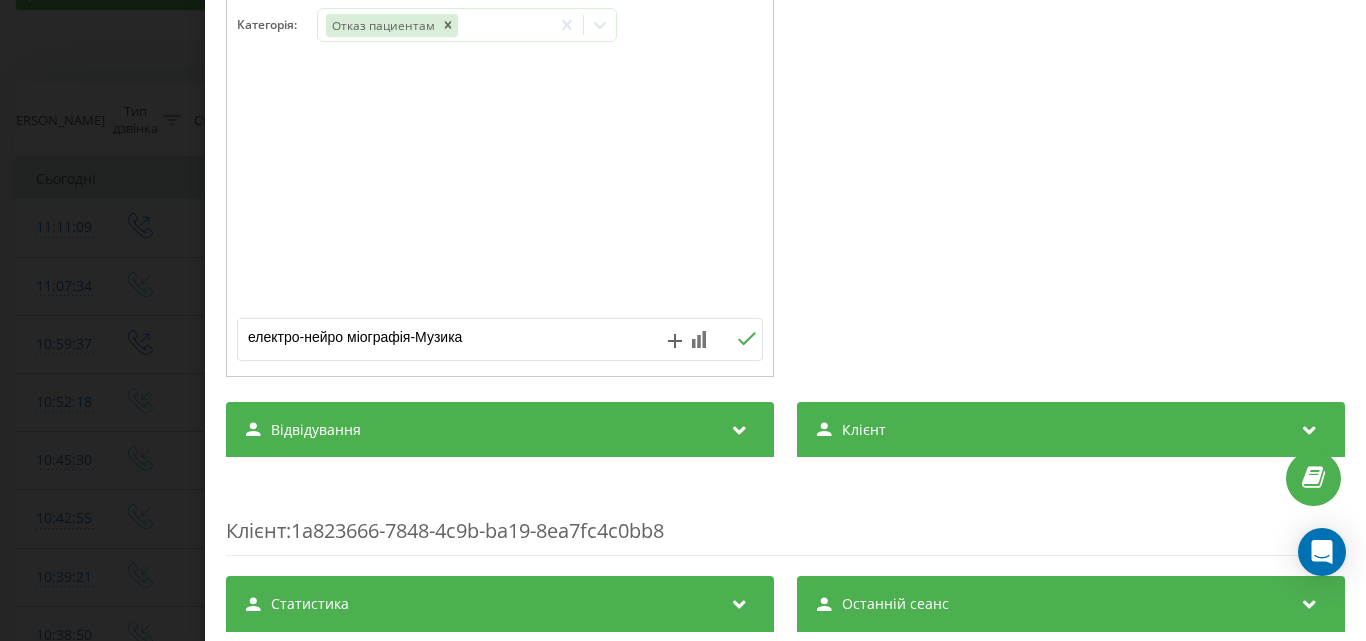 drag, startPoint x: 408, startPoint y: 336, endPoint x: 246, endPoint y: 340, distance: 162.04938 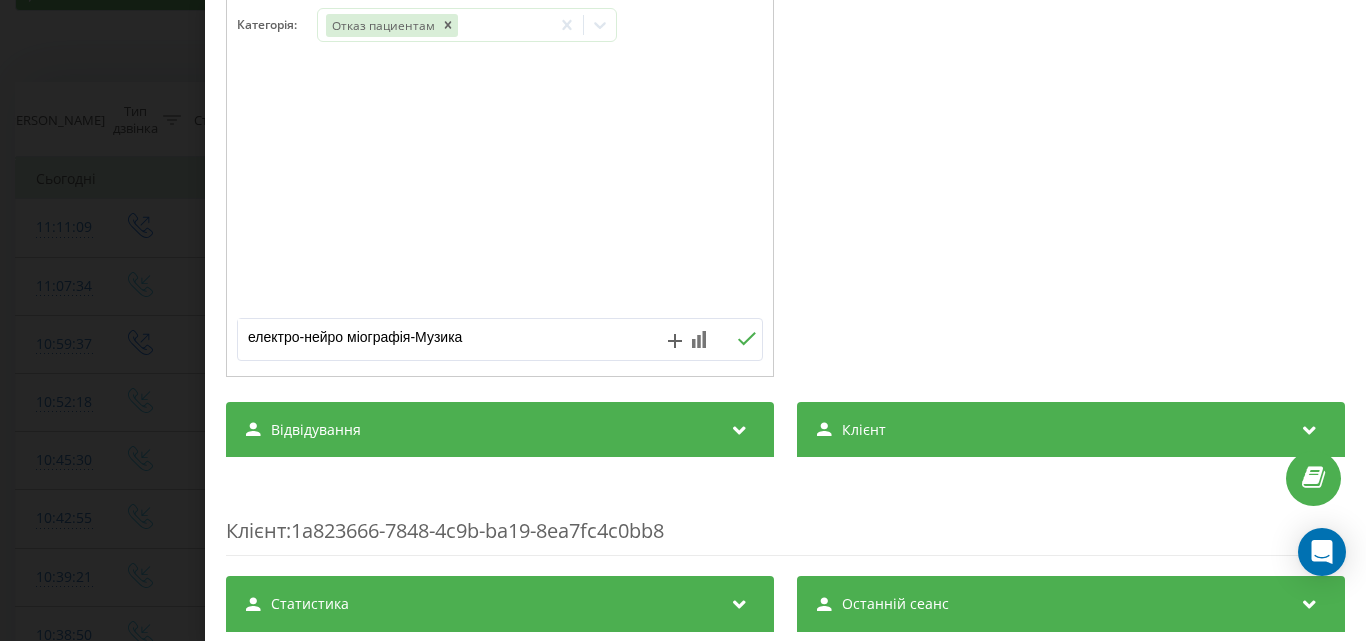 type on "електро-нейро міографія-Музика" 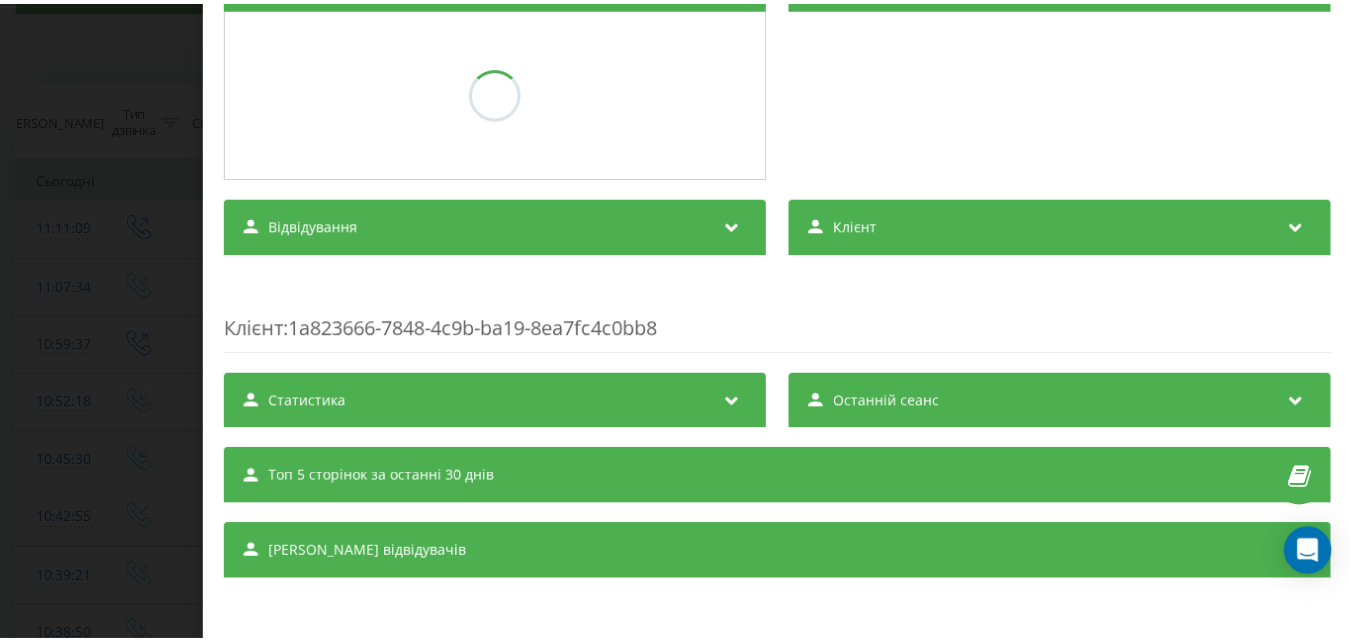 scroll, scrollTop: 300, scrollLeft: 0, axis: vertical 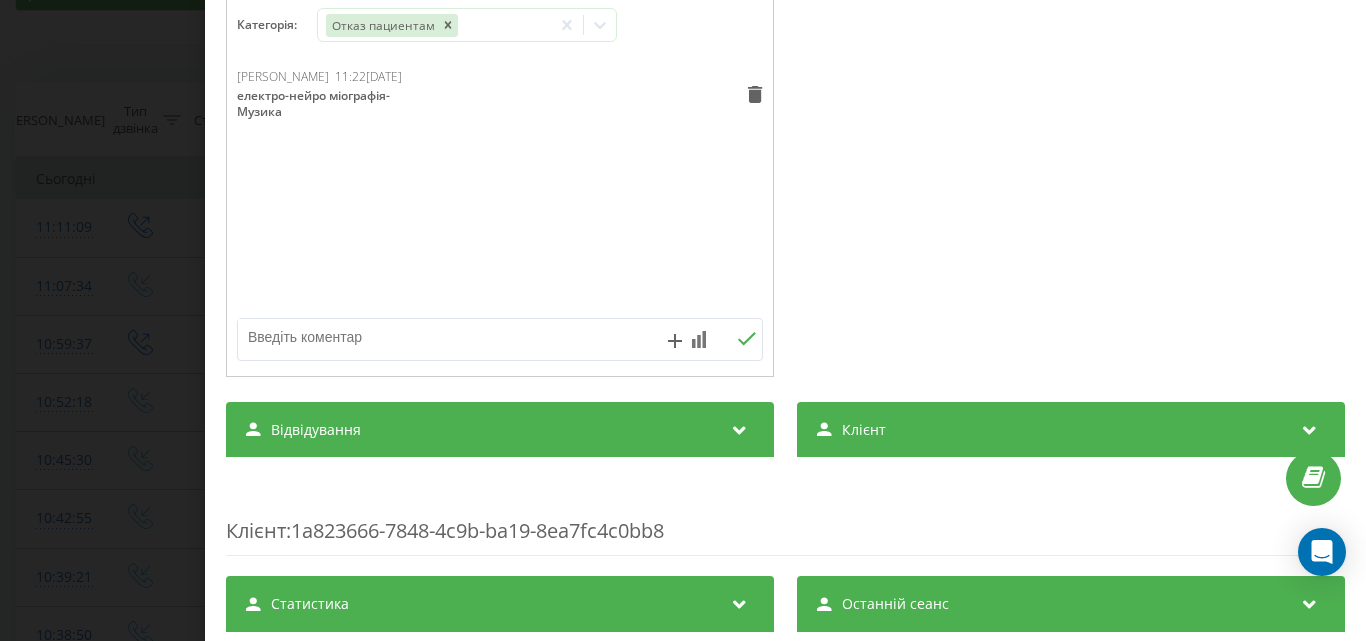 click on "Дзвінок :  ua12_-1752480454.3292070   1 x  00:00 00:22   00:22   Транскрипція Для AI-аналізу майбутніх дзвінків  налаштуйте та активуйте профіль на сторінці . Якщо профіль вже є і дзвінок відповідає його умовам, оновіть сторінку через 10 хвилин - AI аналізує поточний дзвінок. Аналіз дзвінка Для AI-аналізу майбутніх дзвінків  налаштуйте та активуйте профіль на сторінці . Якщо профіль вже є і дзвінок відповідає його умовам, оновіть сторінку через 10 хвилин - AI аналізує поточний дзвінок. Деталі дзвінка Загальне Дата дзвінка 2025-07-14 11:07:34 Тип дзвінка Вхідний Статус дзвінка Успішний 380935391719 n/a" at bounding box center [683, 320] 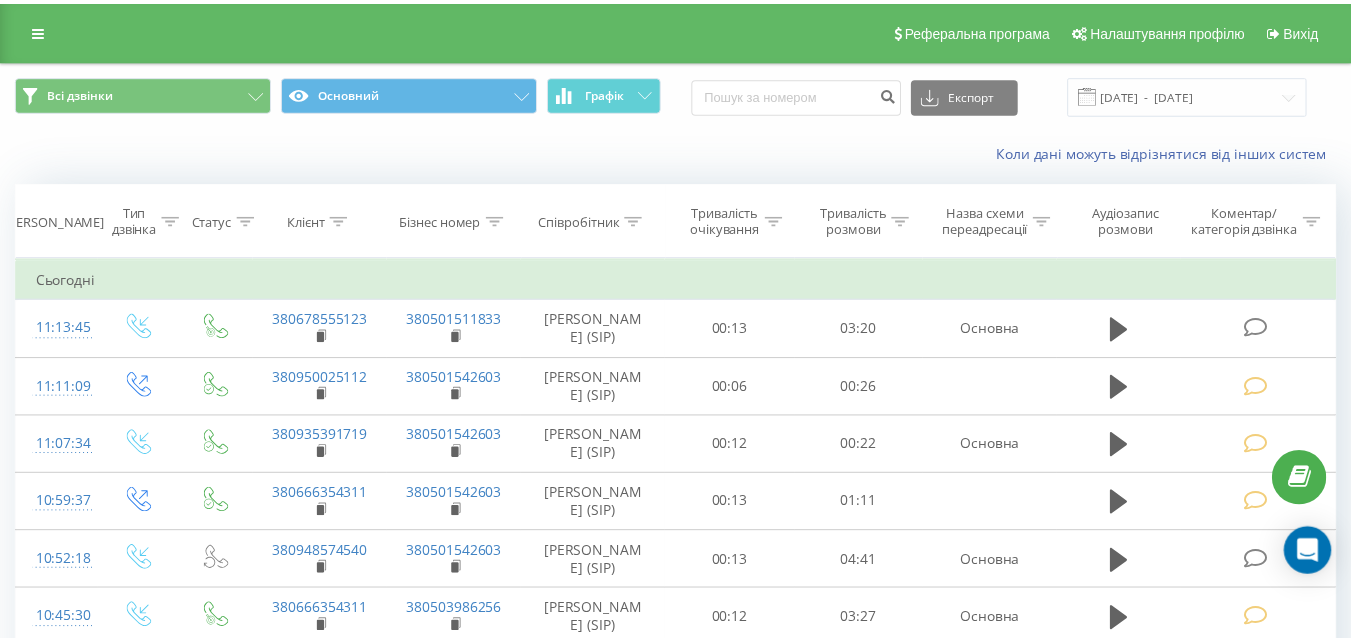 scroll, scrollTop: 0, scrollLeft: 0, axis: both 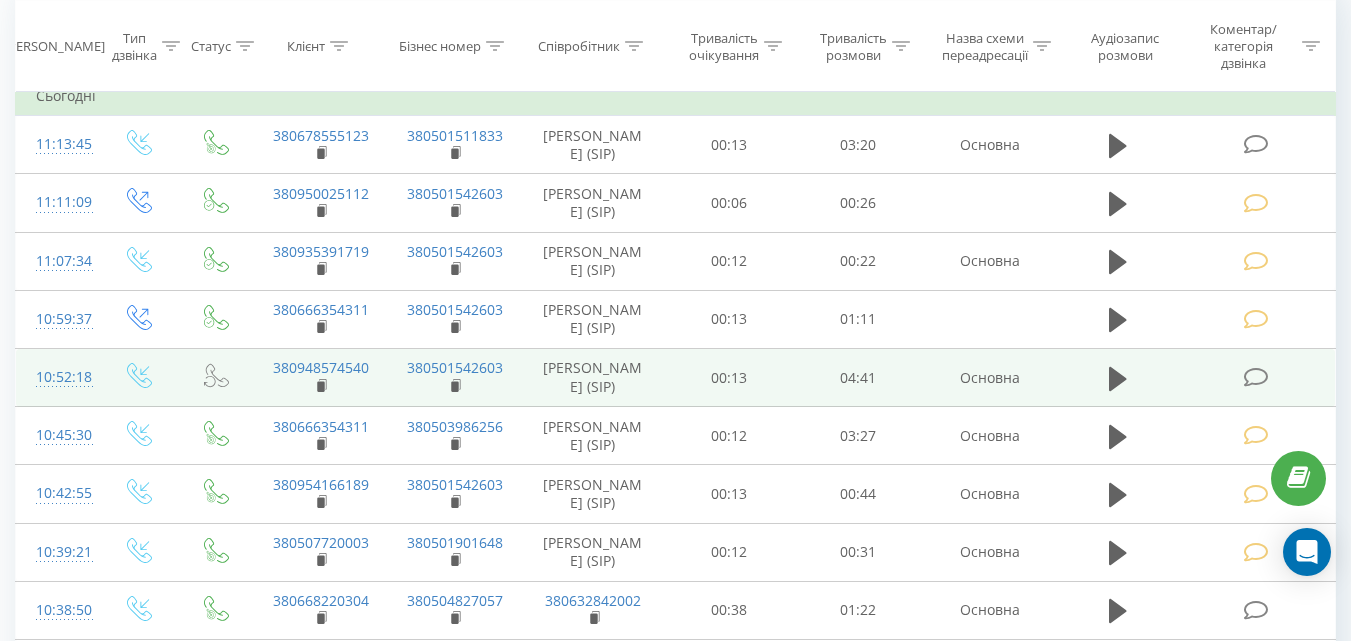 click at bounding box center [1255, 377] 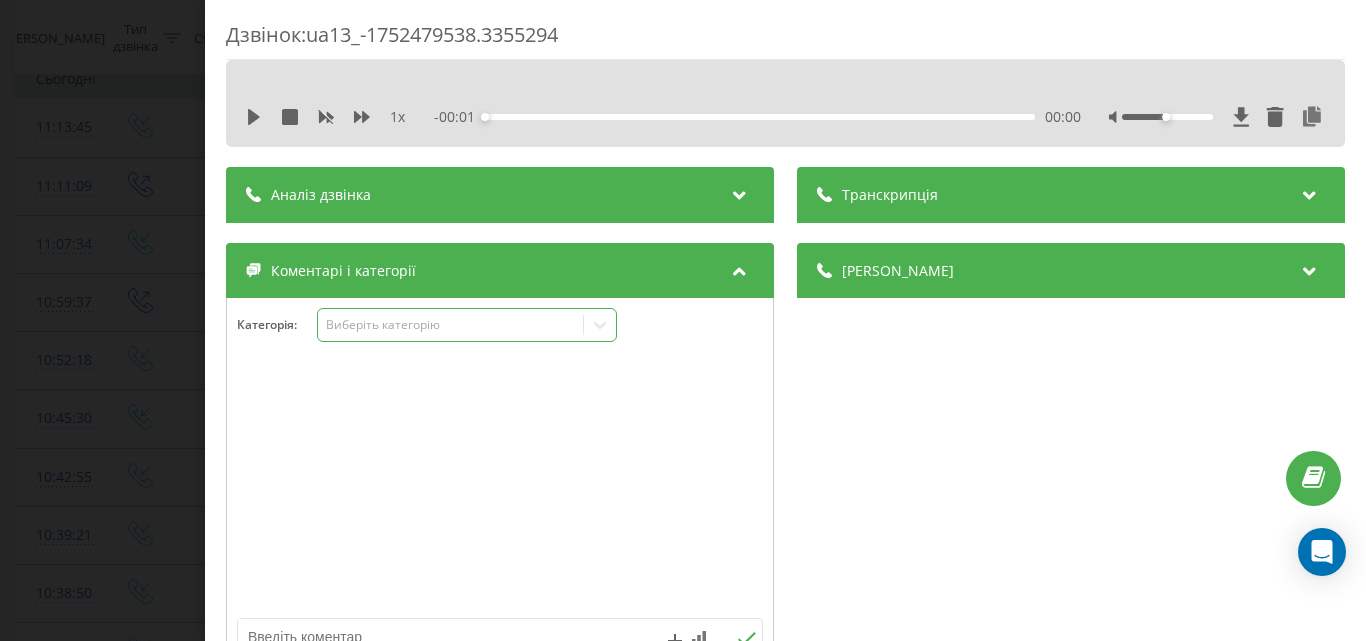 click on "Виберіть категорію" at bounding box center (450, 325) 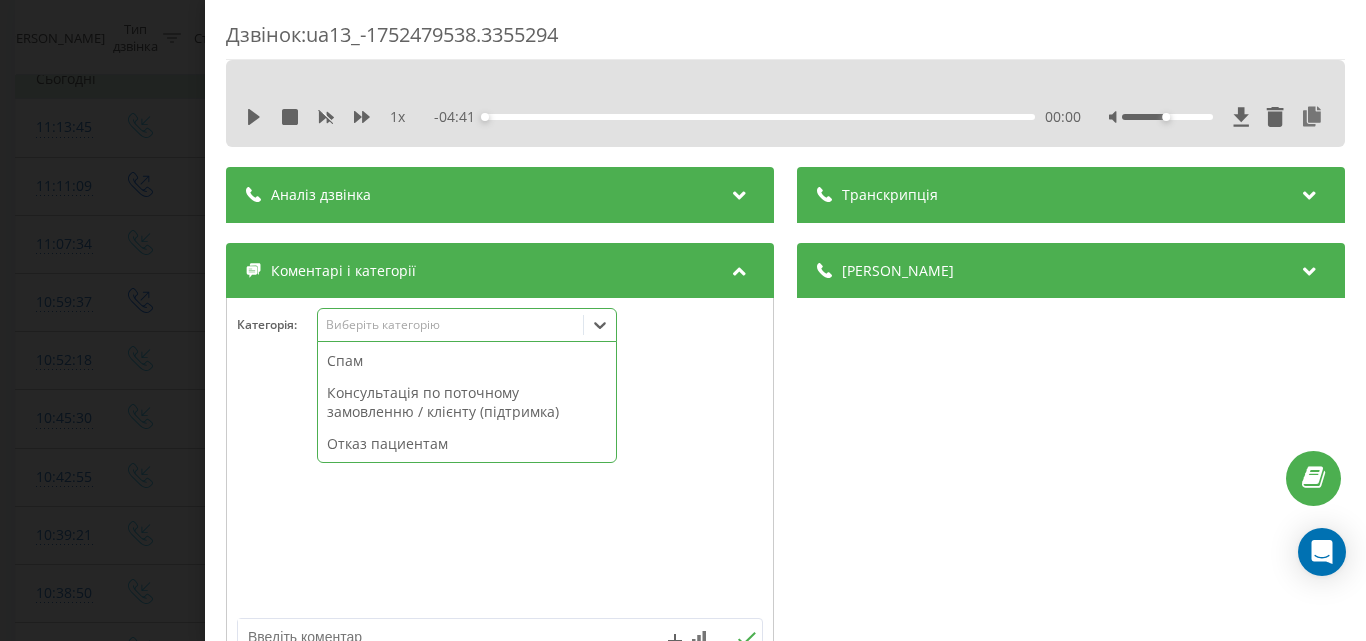 scroll, scrollTop: 95, scrollLeft: 0, axis: vertical 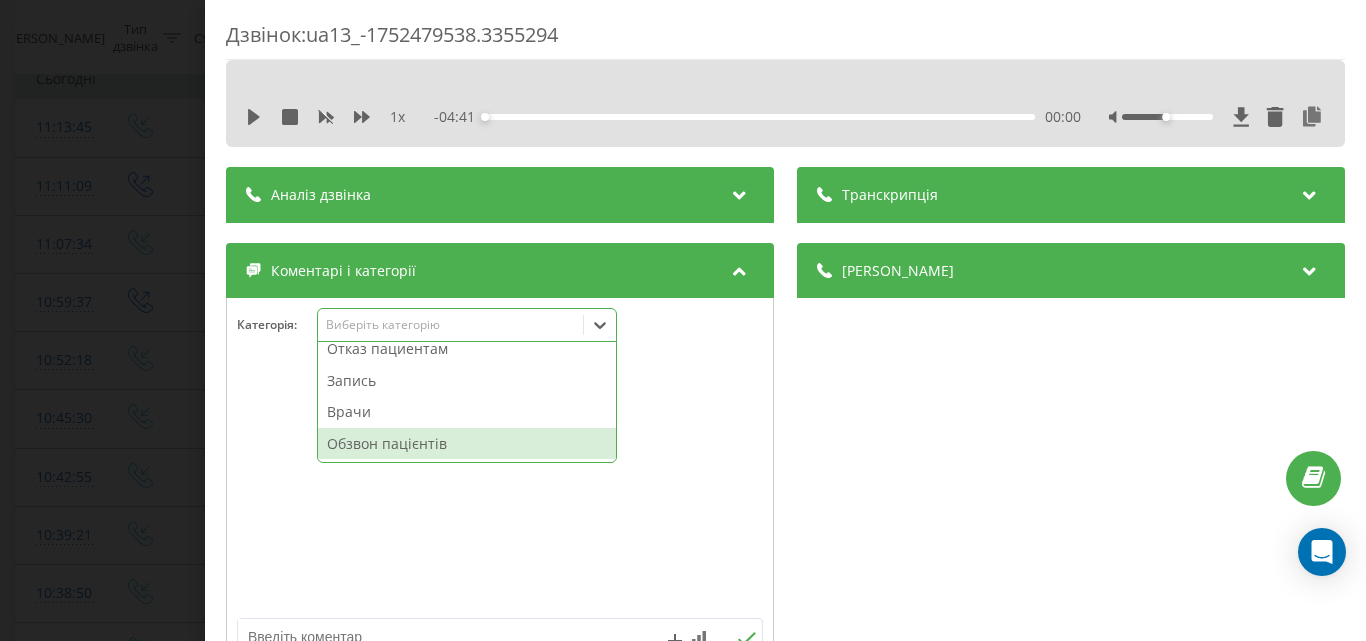 click on "Обзвон пацієнтів" at bounding box center (467, 444) 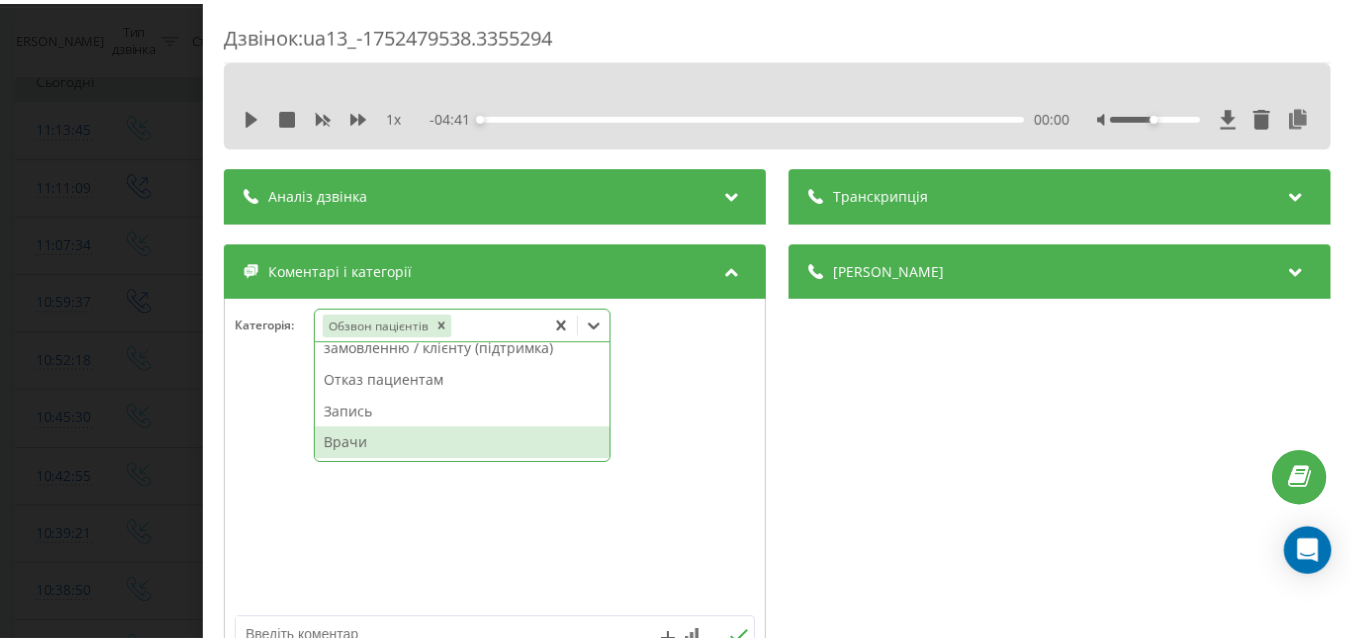 scroll, scrollTop: 64, scrollLeft: 0, axis: vertical 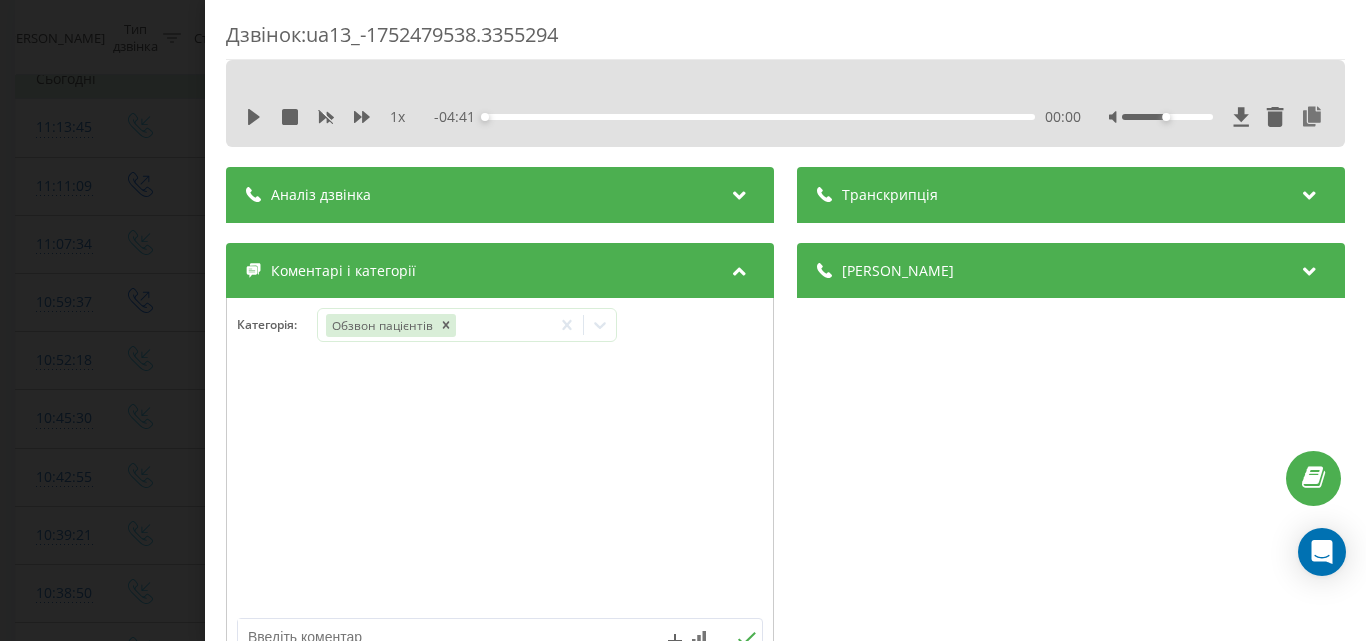 click on "Дзвінок :  ua13_-1752479538.3355294   1 x  - 04:41 00:00   00:00   Транскрипція Для AI-аналізу майбутніх дзвінків  налаштуйте та активуйте профіль на сторінці . Якщо профіль вже є і дзвінок відповідає його умовам, оновіть сторінку через 10 хвилин - AI аналізує поточний дзвінок. Аналіз дзвінка Для AI-аналізу майбутніх дзвінків  налаштуйте та активуйте профіль на сторінці . Якщо профіль вже є і дзвінок відповідає його умовам, оновіть сторінку через 10 хвилин - AI аналізує поточний дзвінок. Деталі дзвінка Загальне Дата дзвінка 2025-07-14 10:52:18 Тип дзвінка Вхідний Статус дзвінка Повторний 380948574540" at bounding box center [683, 320] 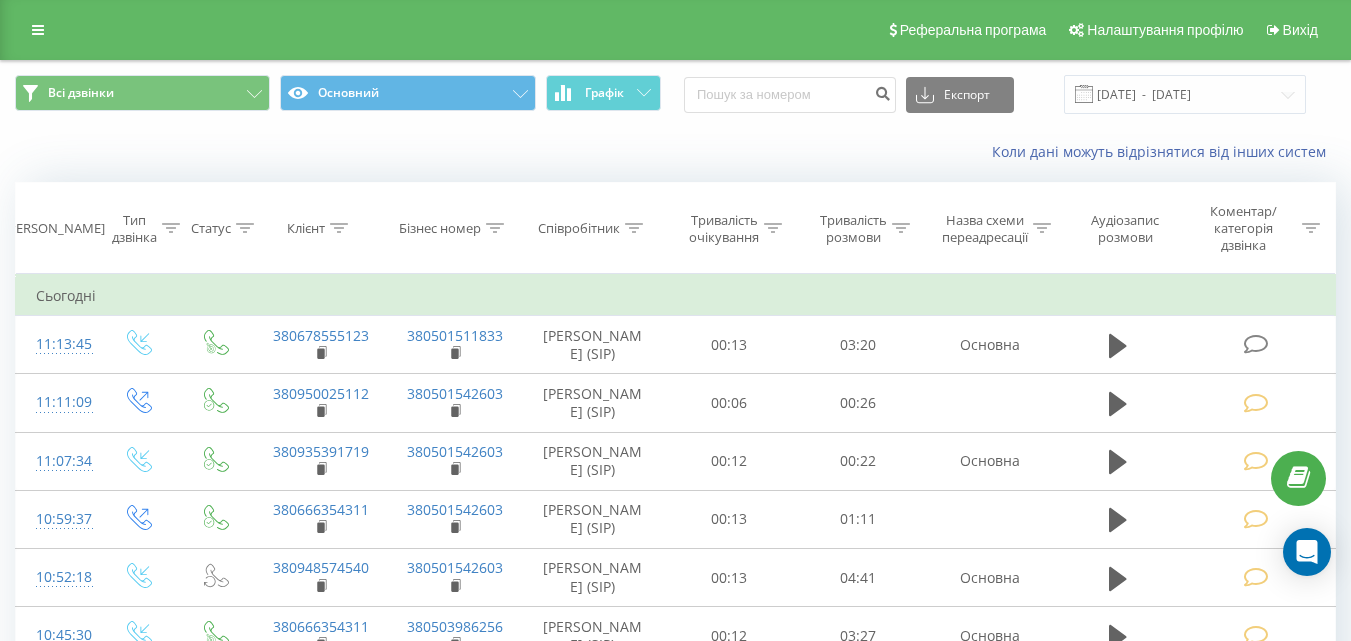 scroll, scrollTop: 200, scrollLeft: 0, axis: vertical 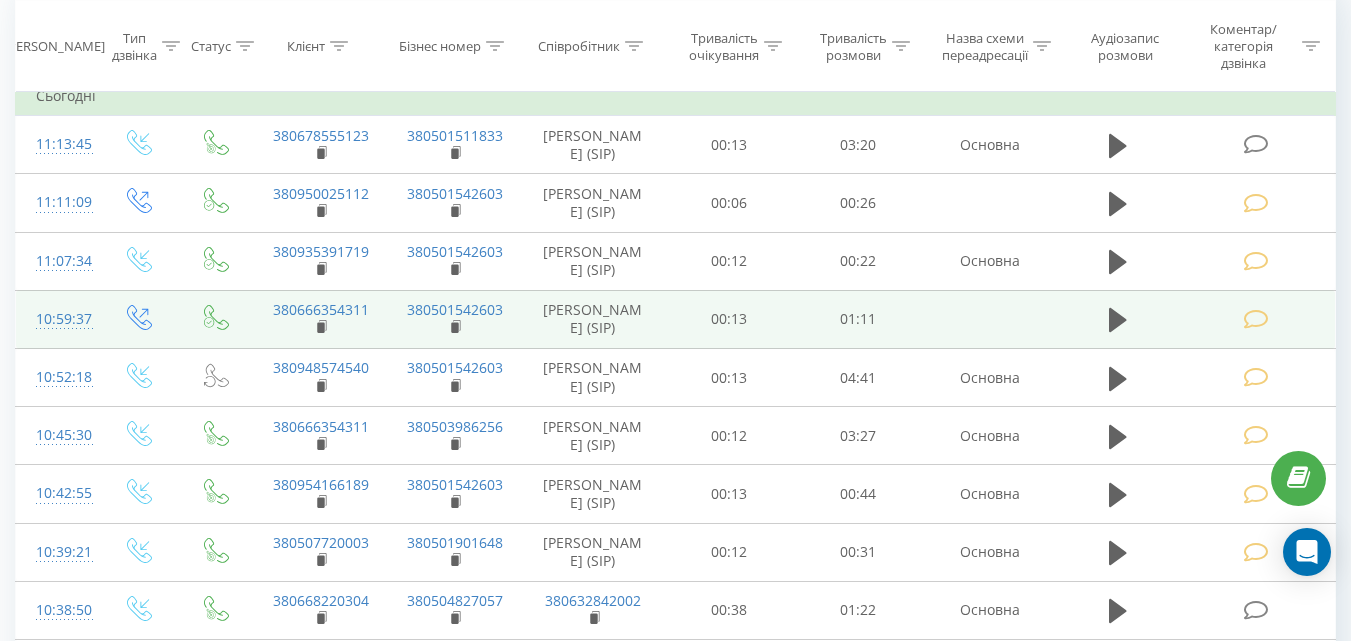 click at bounding box center (1255, 319) 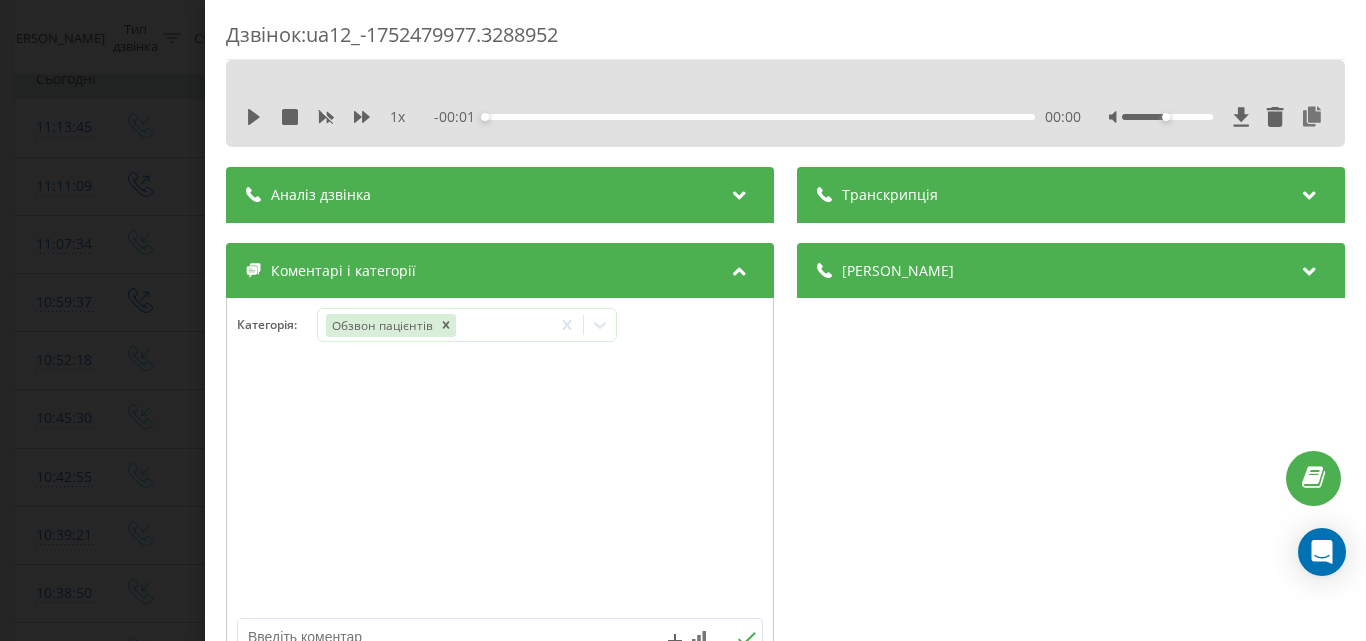 click on "Дзвінок :  ua12_-1752479977.3288952   1 x  - 00:01 00:00   00:00   Транскрипція Для AI-аналізу майбутніх дзвінків  налаштуйте та активуйте профіль на сторінці . Якщо профіль вже є і дзвінок відповідає його умовам, оновіть сторінку через 10 хвилин - AI аналізує поточний дзвінок. Аналіз дзвінка Для AI-аналізу майбутніх дзвінків  налаштуйте та активуйте профіль на сторінці . Якщо профіль вже є і дзвінок відповідає його умовам, оновіть сторінку через 10 хвилин - AI аналізує поточний дзвінок. Деталі дзвінка Загальне Дата дзвінка 2025-07-14 10:59:37 Тип дзвінка Вихідний Статус дзвінка Успішний 380501542603" at bounding box center (683, 320) 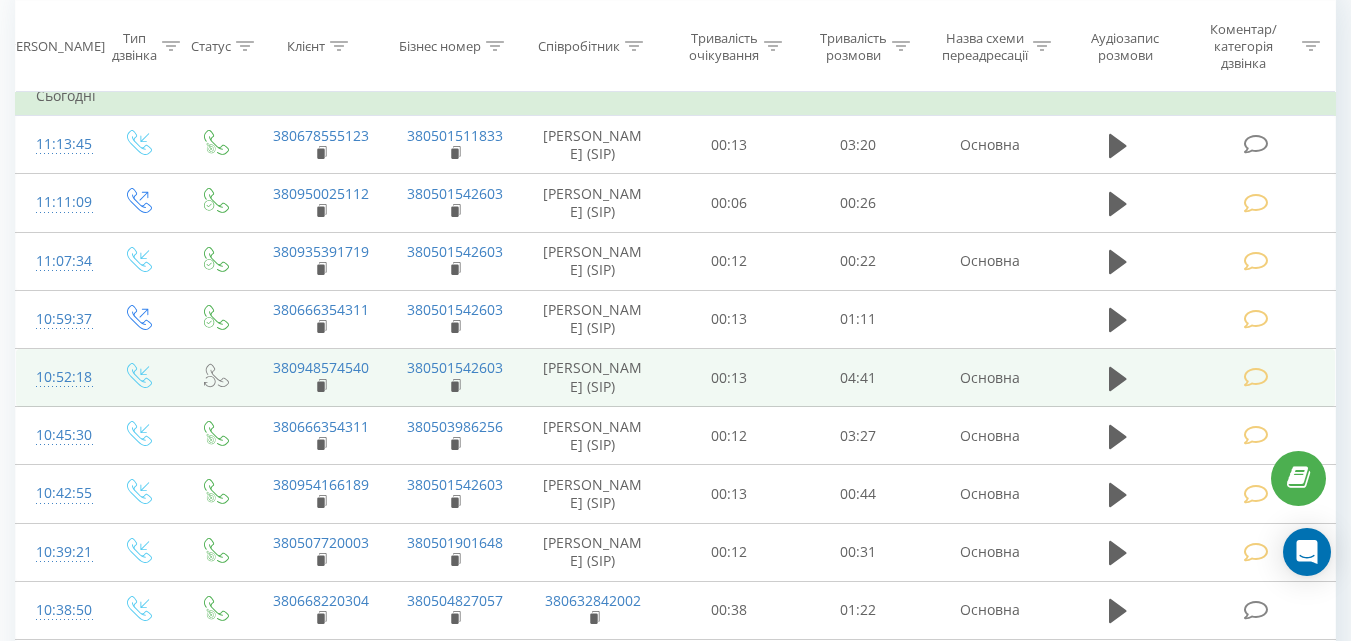 click at bounding box center [1255, 377] 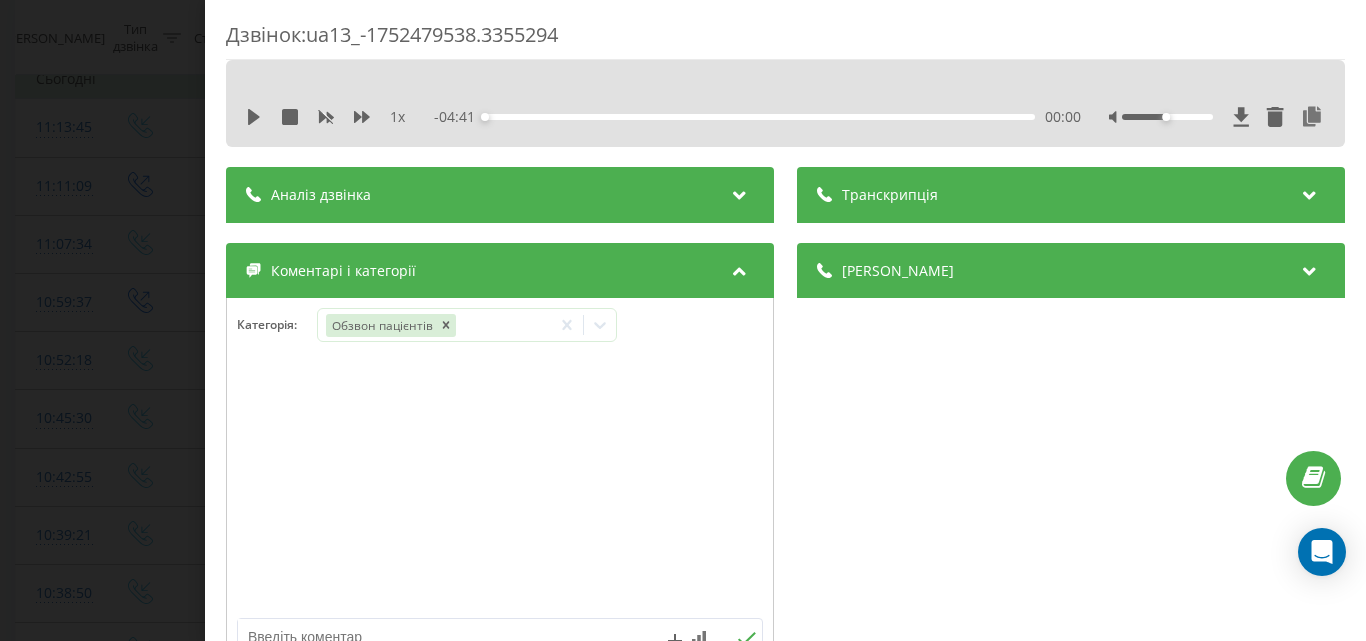 click on "1 x  - 04:41 00:00   00:00" at bounding box center (785, 117) 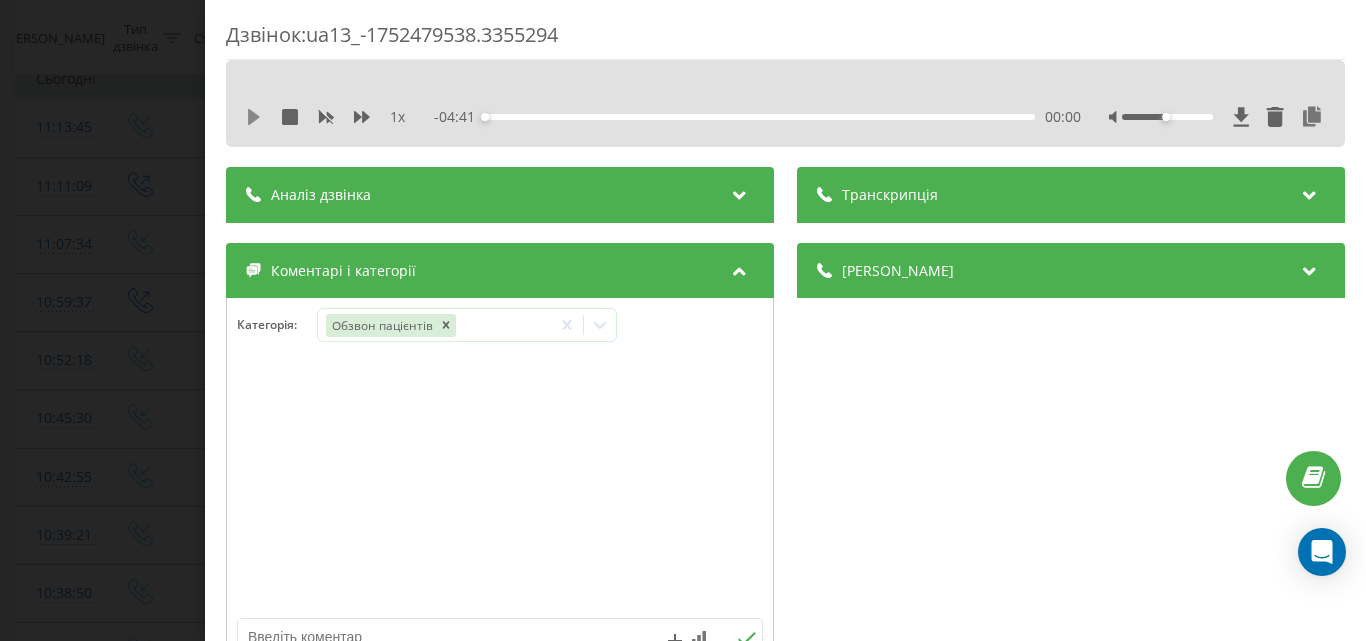 click 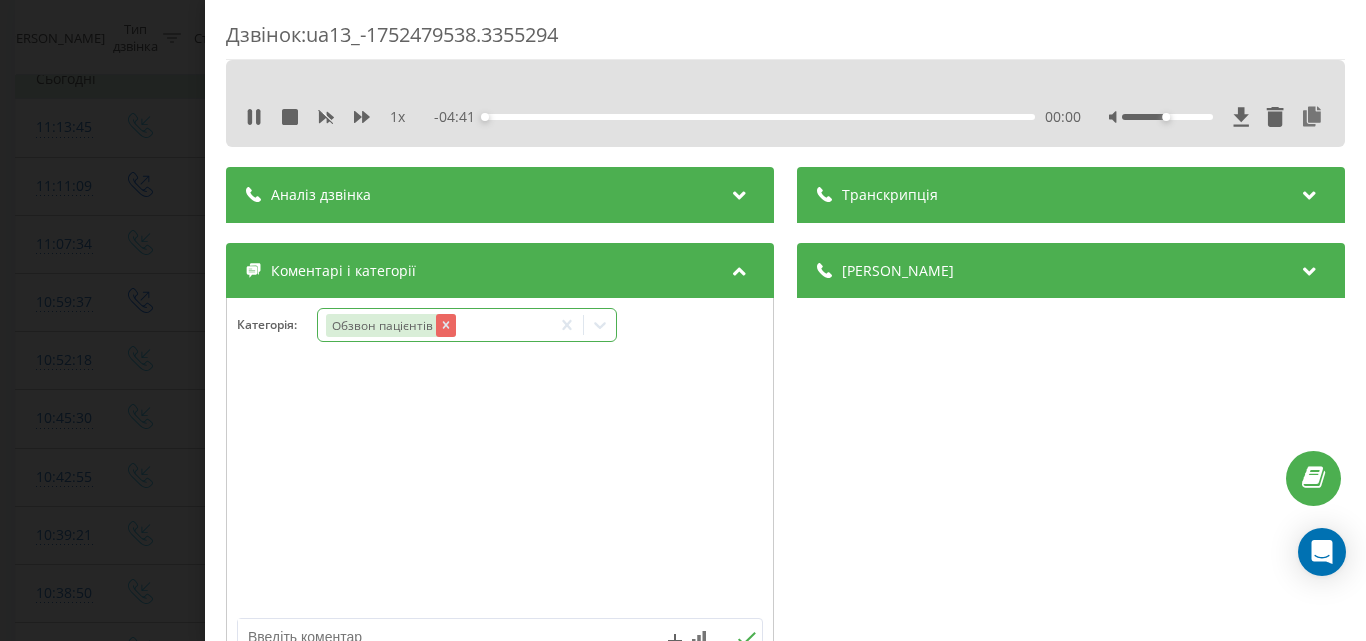 click 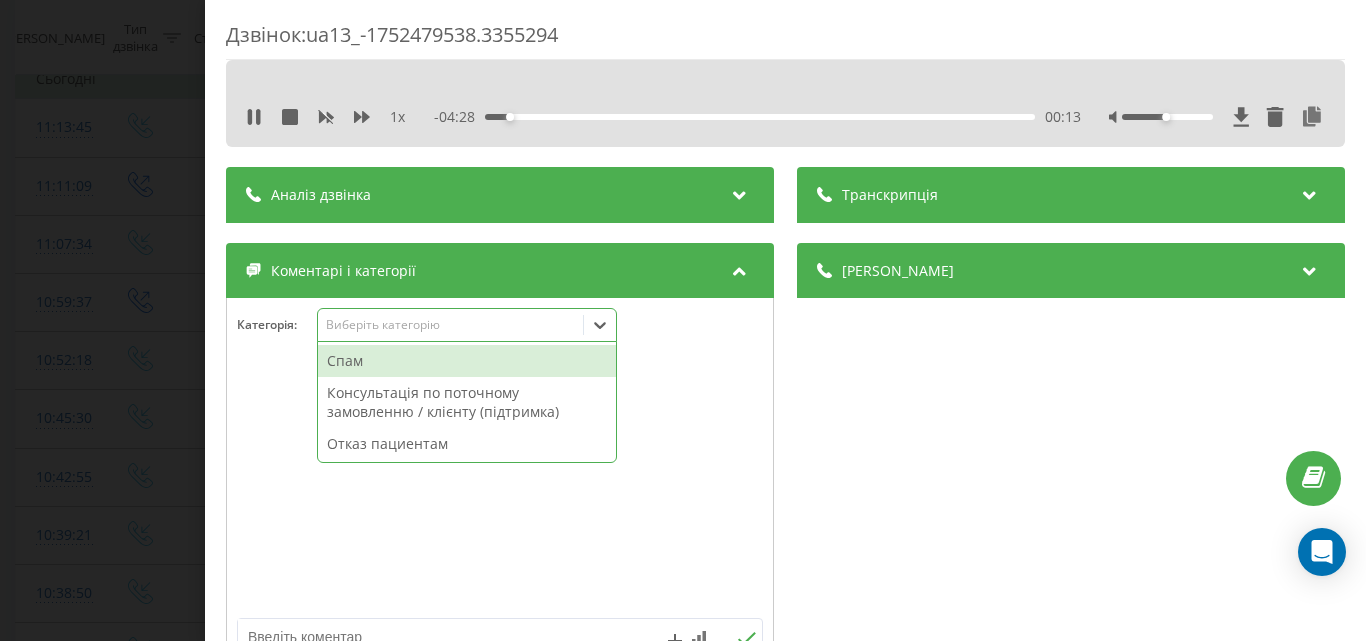 click on "Виберіть категорію" at bounding box center (450, 325) 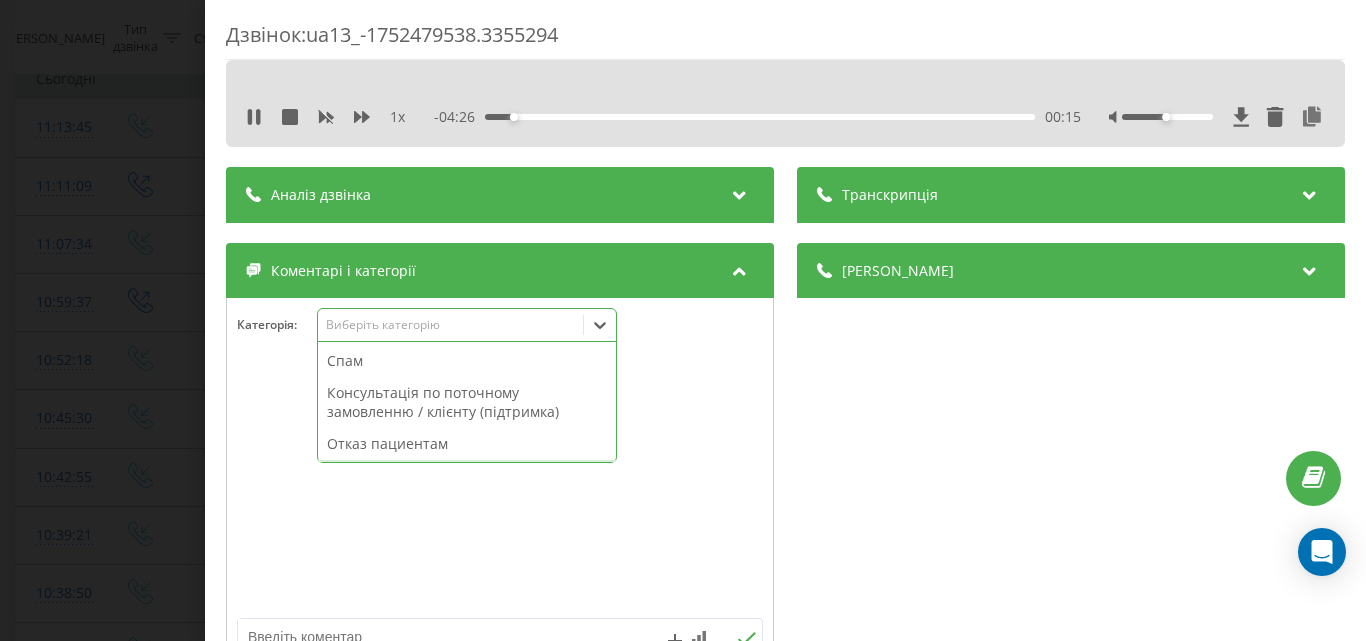 scroll, scrollTop: 95, scrollLeft: 0, axis: vertical 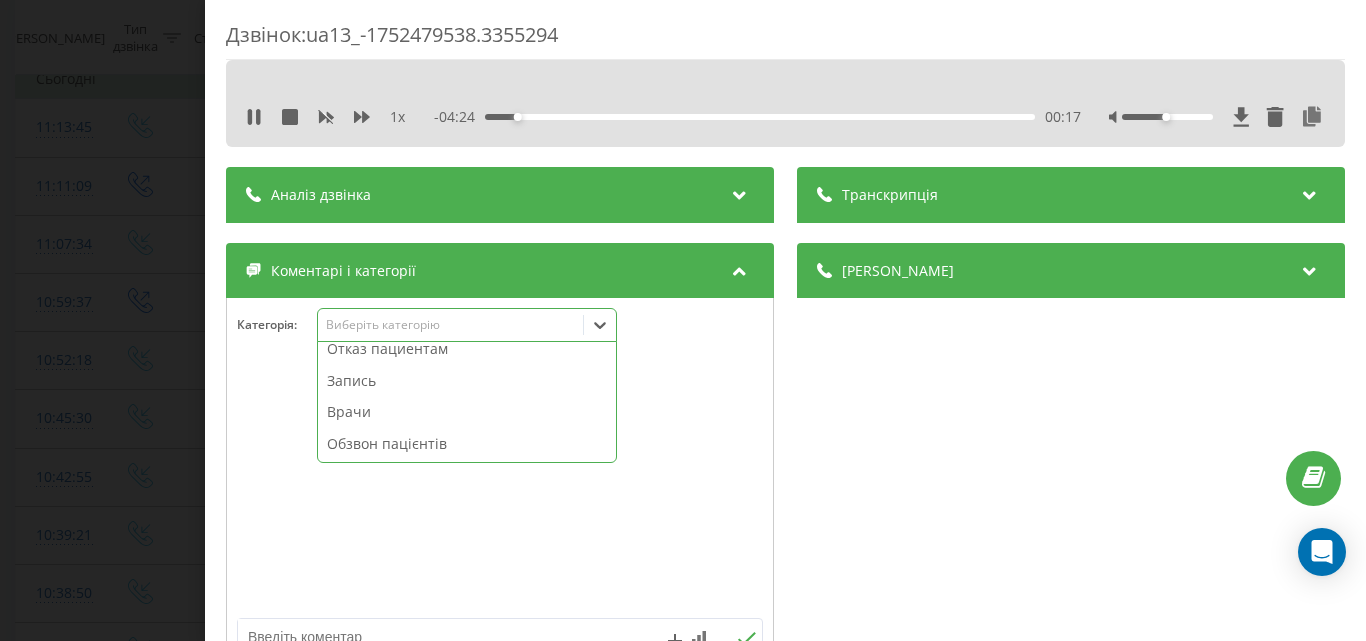 click on "Запись" at bounding box center [467, 381] 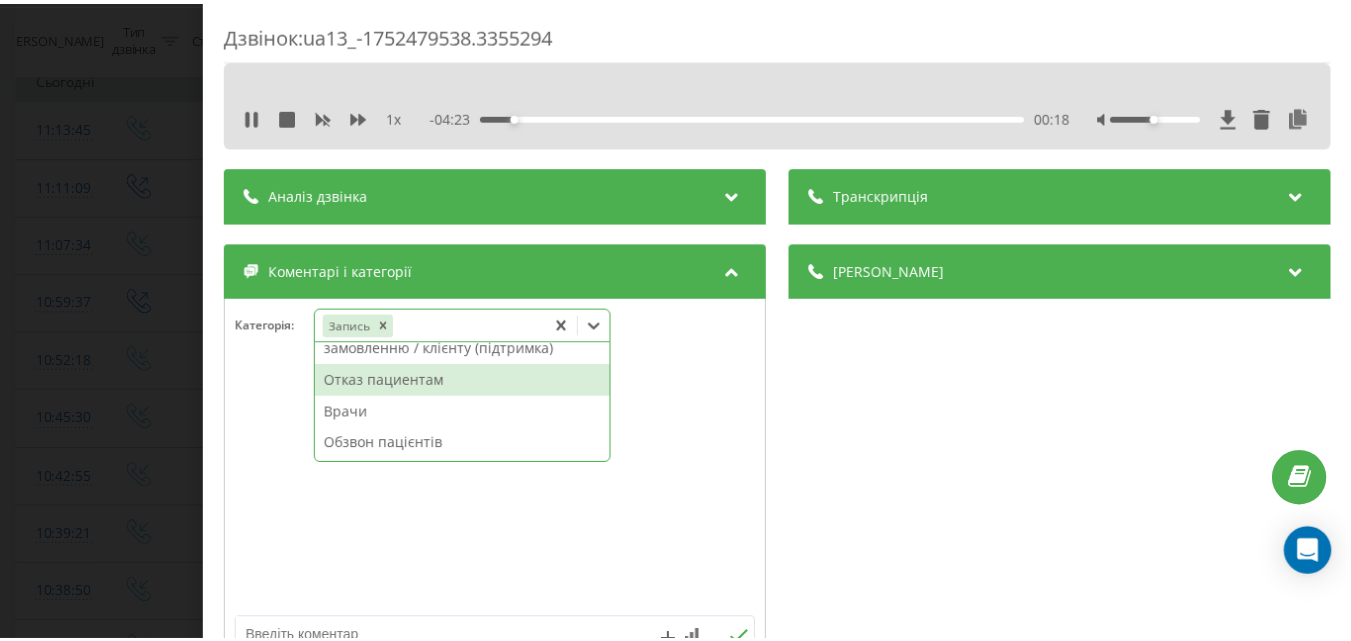 scroll, scrollTop: 64, scrollLeft: 0, axis: vertical 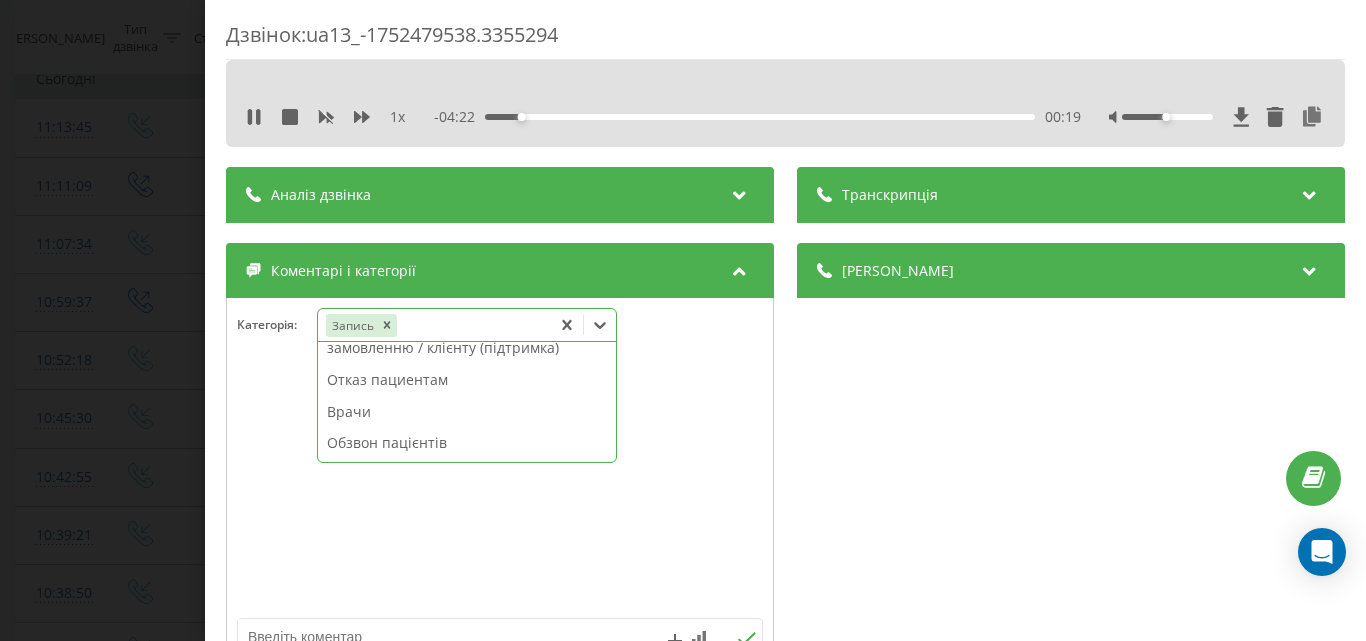 click on "Дзвінок :  ua13_-1752479538.3355294   1 x  - 04:22 00:19   00:19   Транскрипція Для AI-аналізу майбутніх дзвінків  налаштуйте та активуйте профіль на сторінці . Якщо профіль вже є і дзвінок відповідає його умовам, оновіть сторінку через 10 хвилин - AI аналізує поточний дзвінок. Аналіз дзвінка Для AI-аналізу майбутніх дзвінків  налаштуйте та активуйте профіль на сторінці . Якщо профіль вже є і дзвінок відповідає його умовам, оновіть сторінку через 10 хвилин - AI аналізує поточний дзвінок. Деталі дзвінка Загальне Дата дзвінка 2025-07-14 10:52:18 Тип дзвінка Вхідний Статус дзвінка Повторний 380948574540" at bounding box center [683, 320] 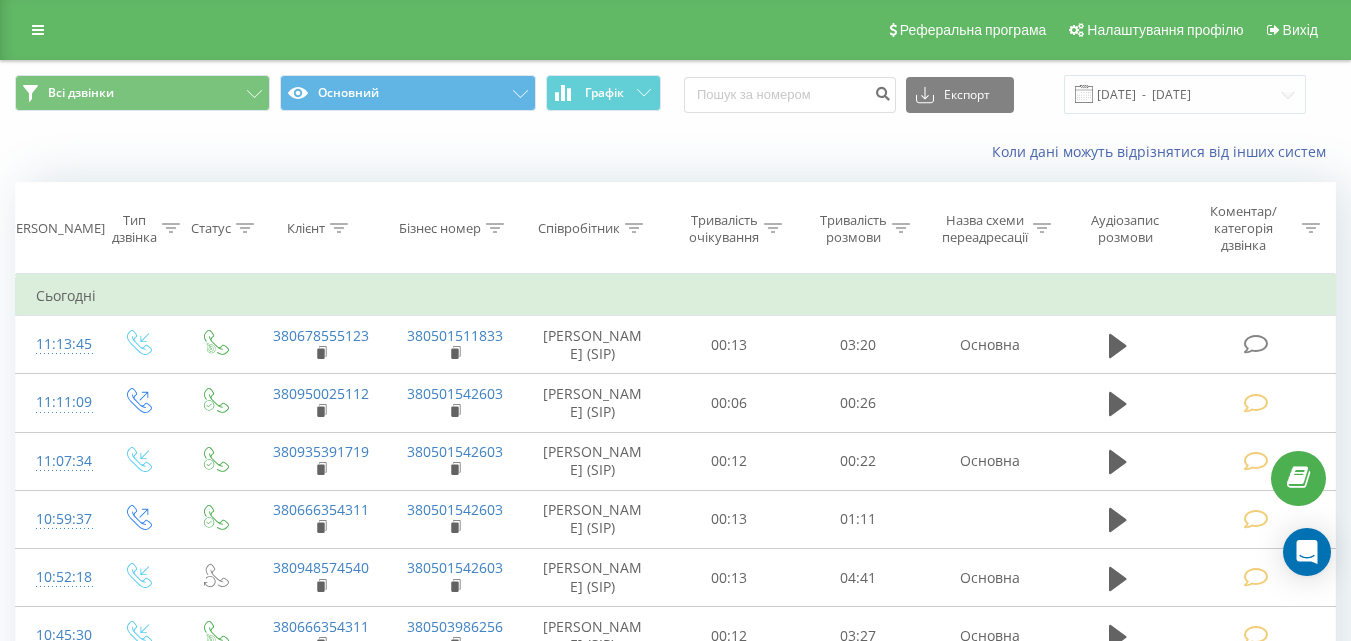 scroll, scrollTop: 0, scrollLeft: 0, axis: both 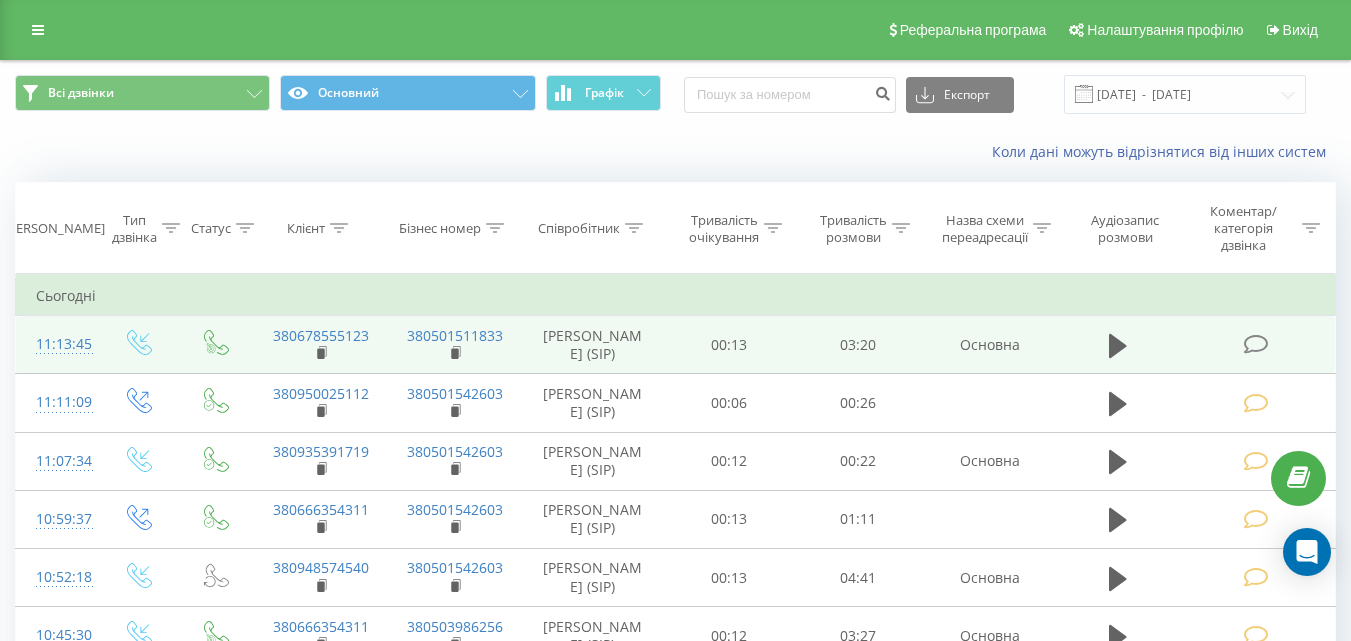click at bounding box center [1255, 344] 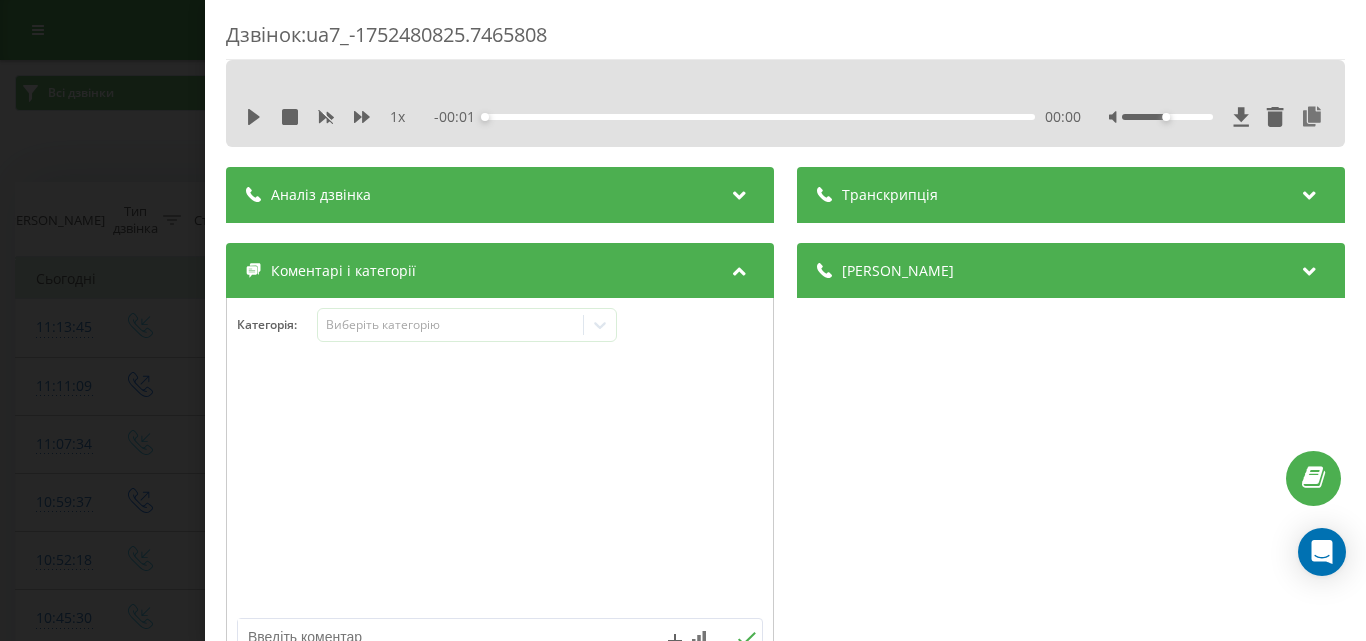 click 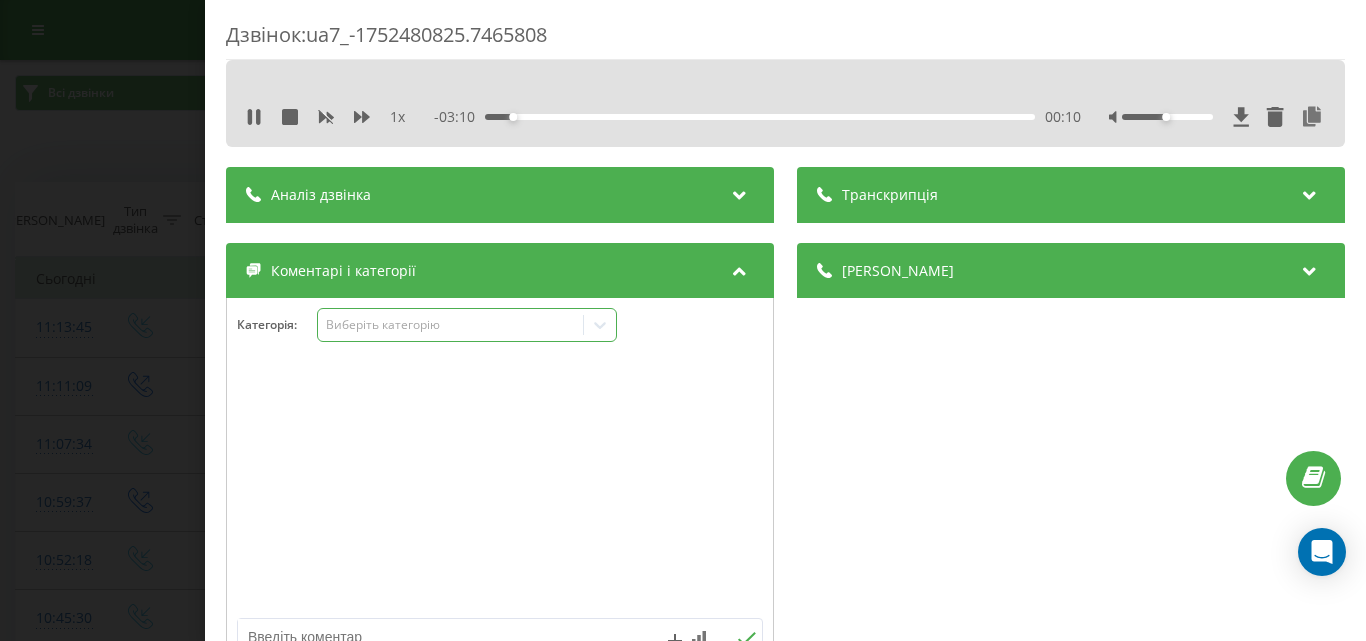 click on "Виберіть категорію" at bounding box center [450, 325] 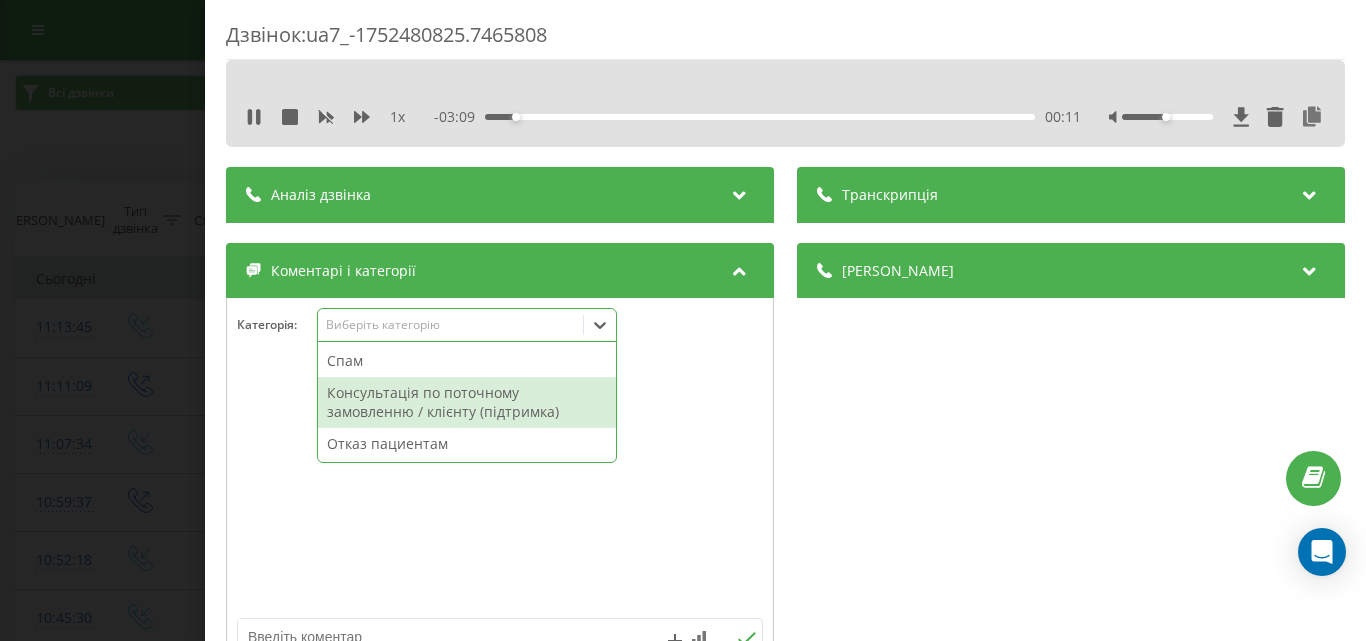 scroll, scrollTop: 95, scrollLeft: 0, axis: vertical 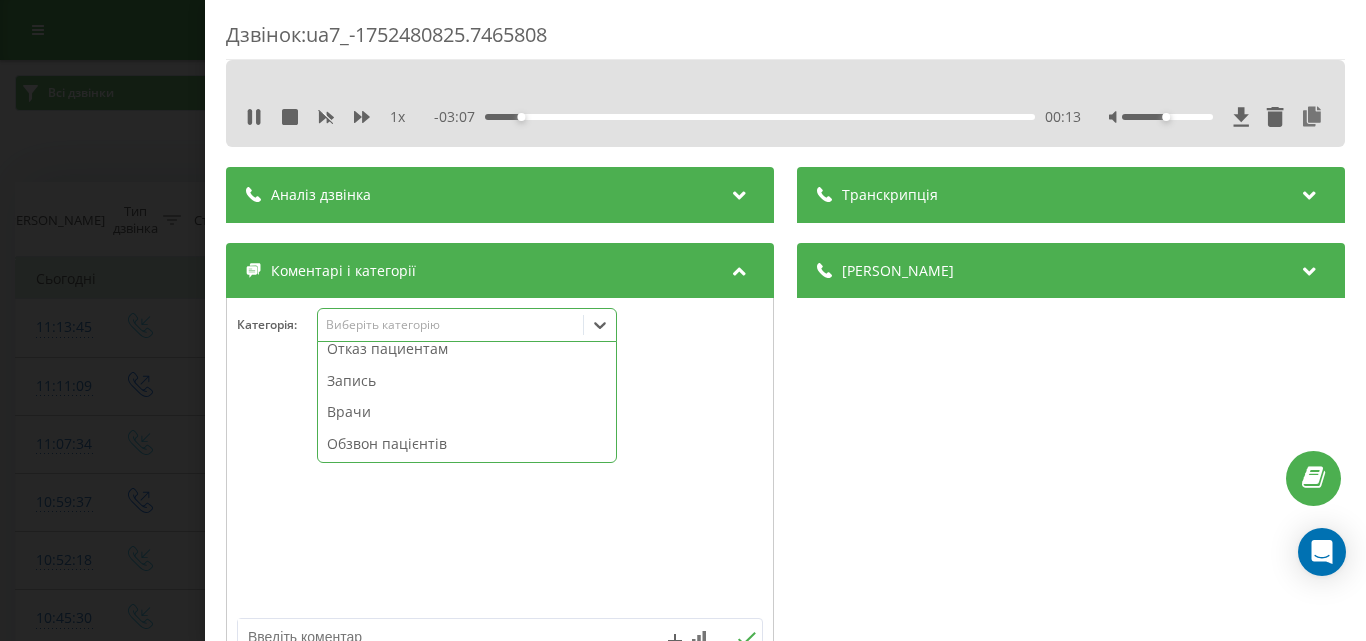 click on "Запись" at bounding box center [467, 381] 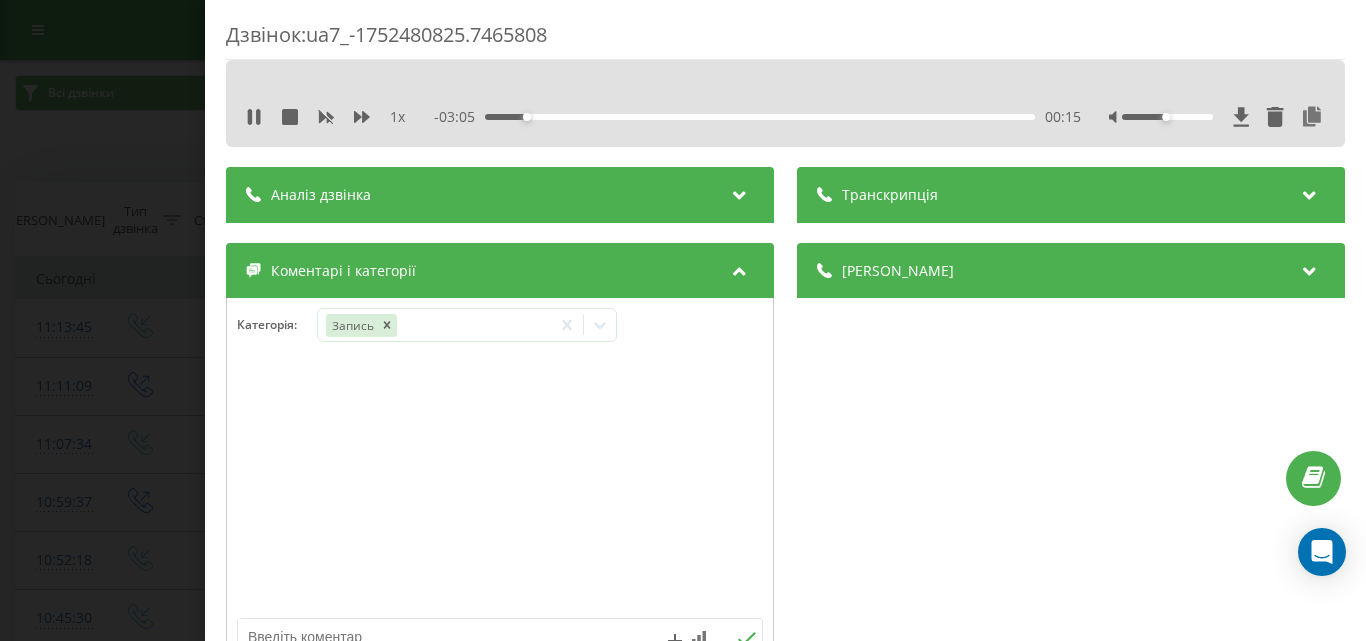 click on "Дзвінок :  ua7_-1752480825.7465808   1 x  - 03:05 00:15   00:15   Транскрипція Для AI-аналізу майбутніх дзвінків  налаштуйте та активуйте профіль на сторінці . Якщо профіль вже є і дзвінок відповідає його умовам, оновіть сторінку через 10 хвилин - AI аналізує поточний дзвінок. Аналіз дзвінка Для AI-аналізу майбутніх дзвінків  налаштуйте та активуйте профіль на сторінці . Якщо профіль вже є і дзвінок відповідає його умовам, оновіть сторінку через 10 хвилин - AI аналізує поточний дзвінок. Деталі дзвінка Загальне Дата дзвінка 2025-07-14 11:13:45 Тип дзвінка Вхідний Статус дзвінка Цільовий 380678555123 :" 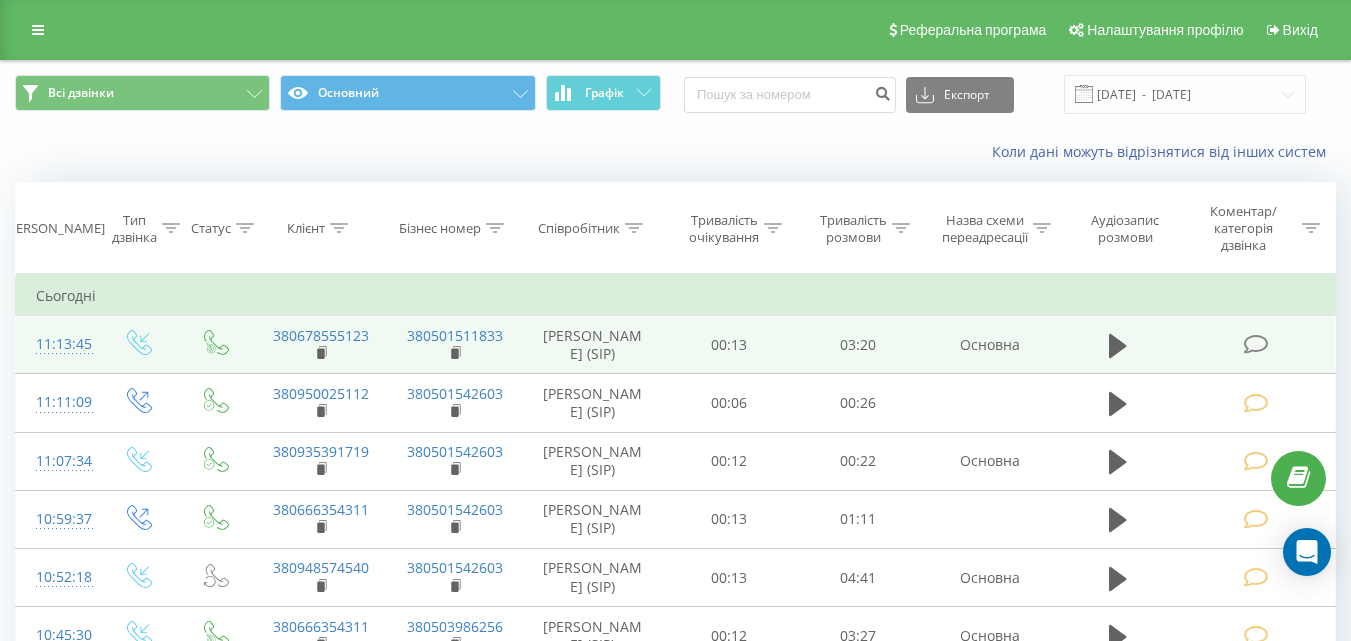 click 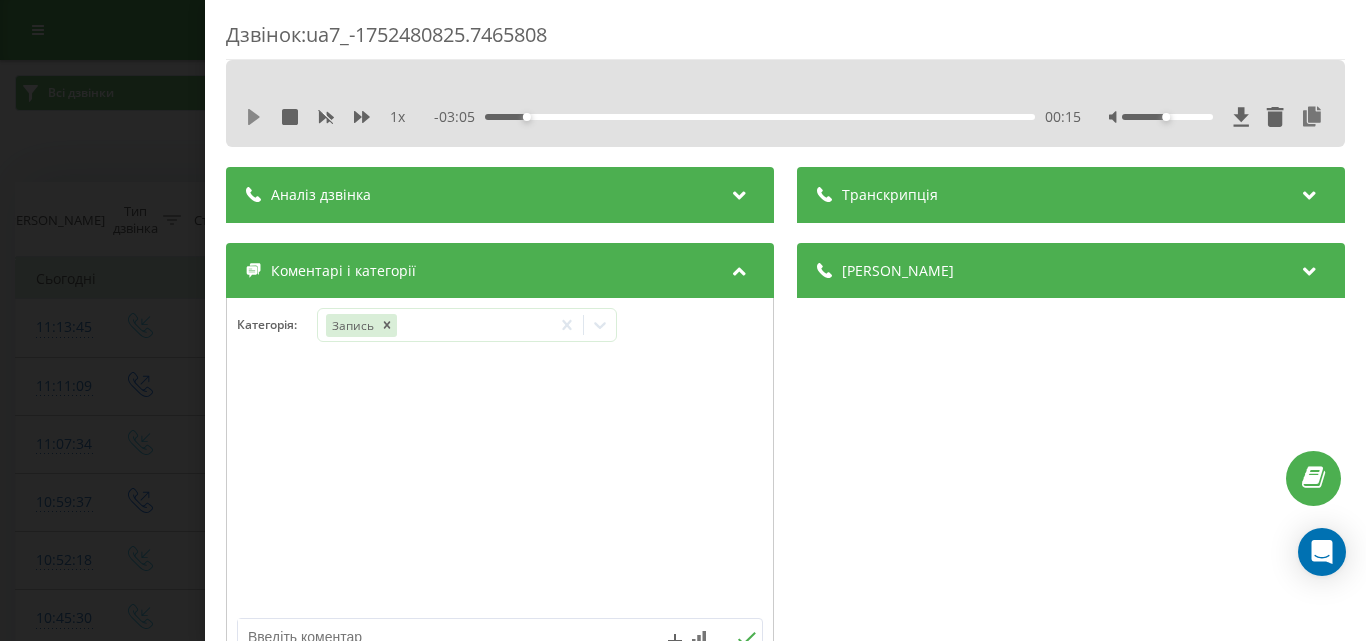 click 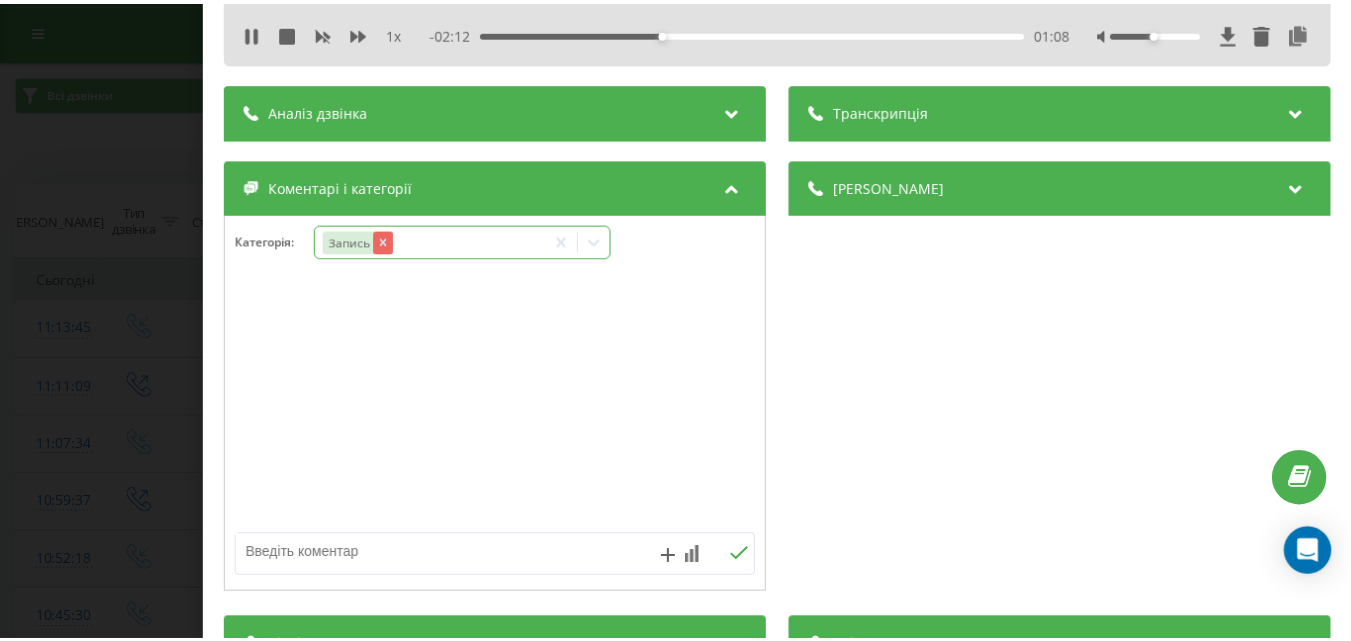 scroll, scrollTop: 0, scrollLeft: 0, axis: both 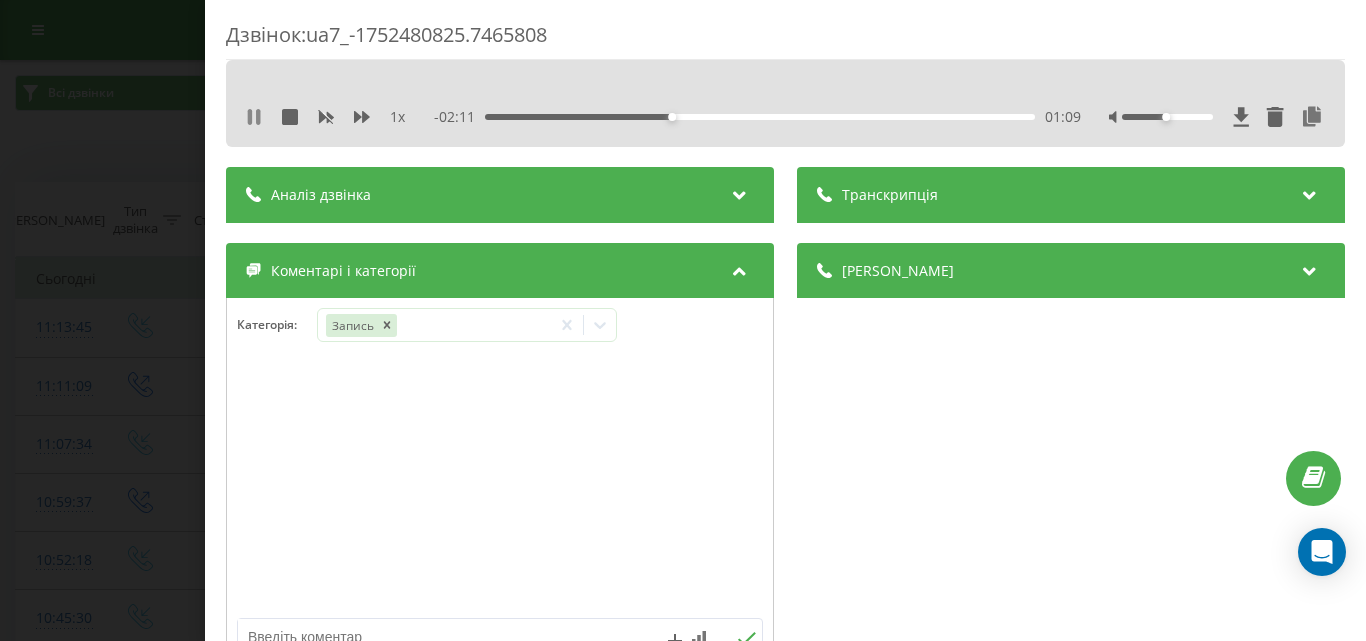 click 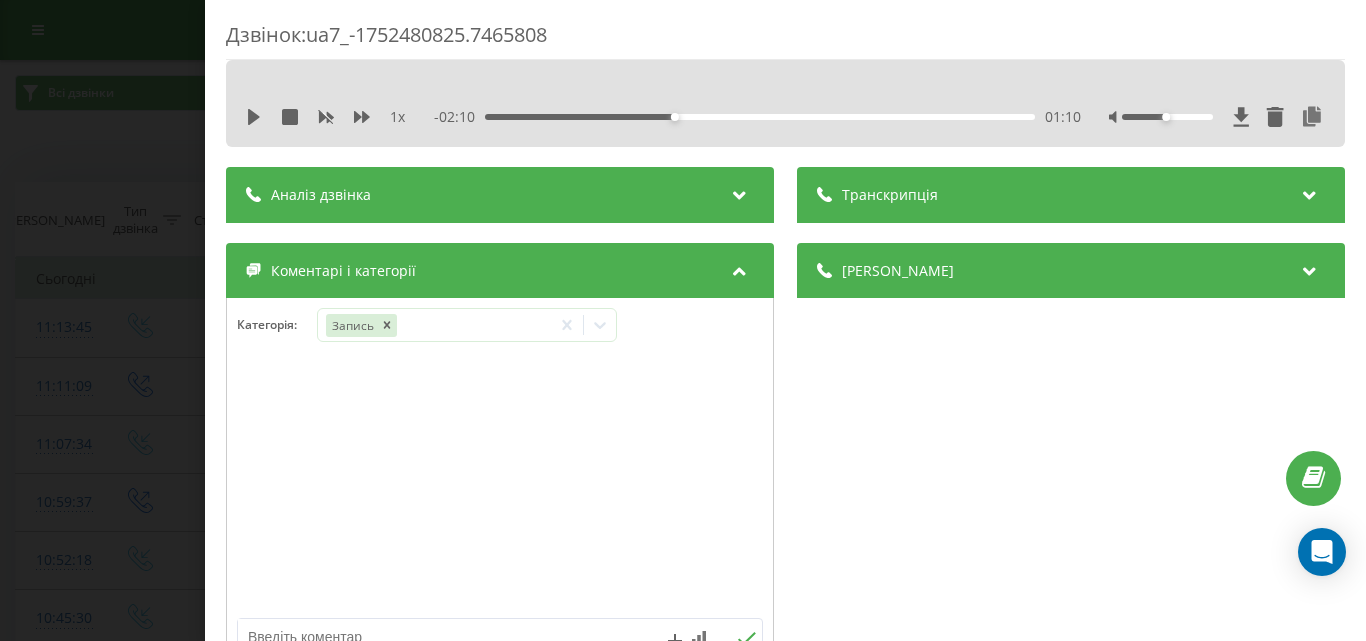 click on "Дзвінок :  ua7_-1752480825.7465808   1 x  - 02:10 01:10   01:10   Транскрипція Для AI-аналізу майбутніх дзвінків  налаштуйте та активуйте профіль на сторінці . Якщо профіль вже є і дзвінок відповідає його умовам, оновіть сторінку через 10 хвилин - AI аналізує поточний дзвінок. Аналіз дзвінка Для AI-аналізу майбутніх дзвінків  налаштуйте та активуйте профіль на сторінці . Якщо профіль вже є і дзвінок відповідає його умовам, оновіть сторінку через 10 хвилин - AI аналізує поточний дзвінок. Деталі дзвінка Загальне Дата дзвінка 2025-07-14 11:13:45 Тип дзвінка Вхідний Статус дзвінка Цільовий 380678555123 :" 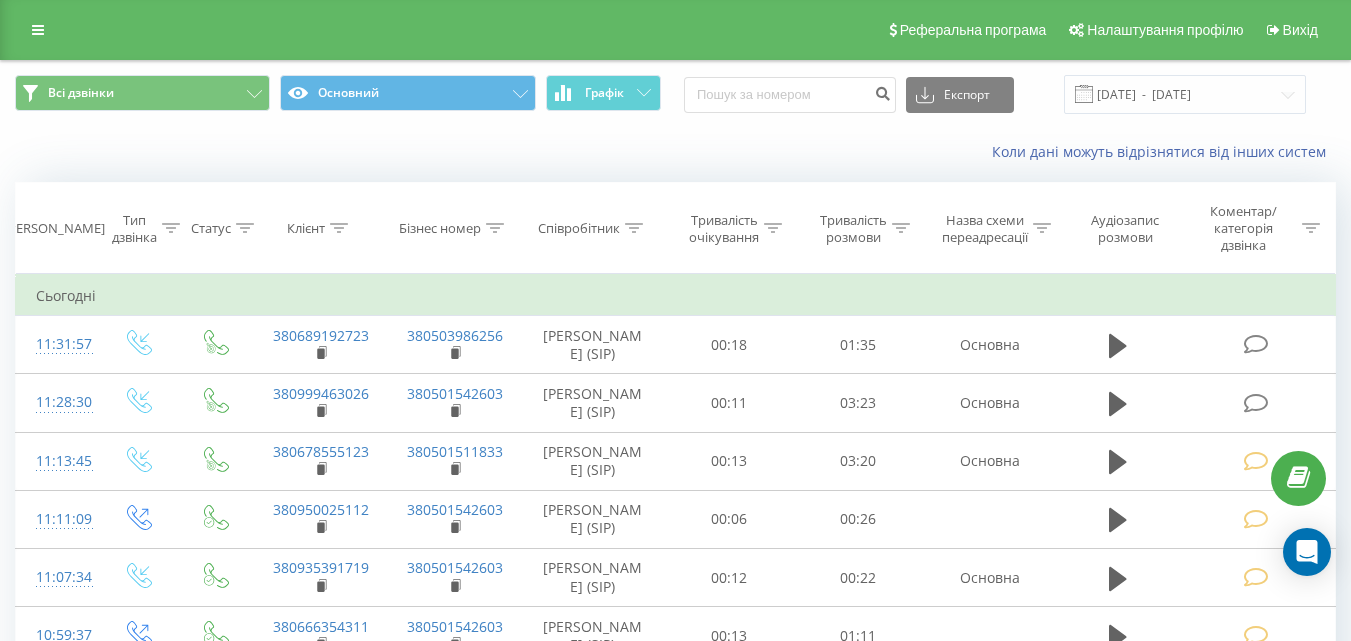 scroll, scrollTop: 0, scrollLeft: 0, axis: both 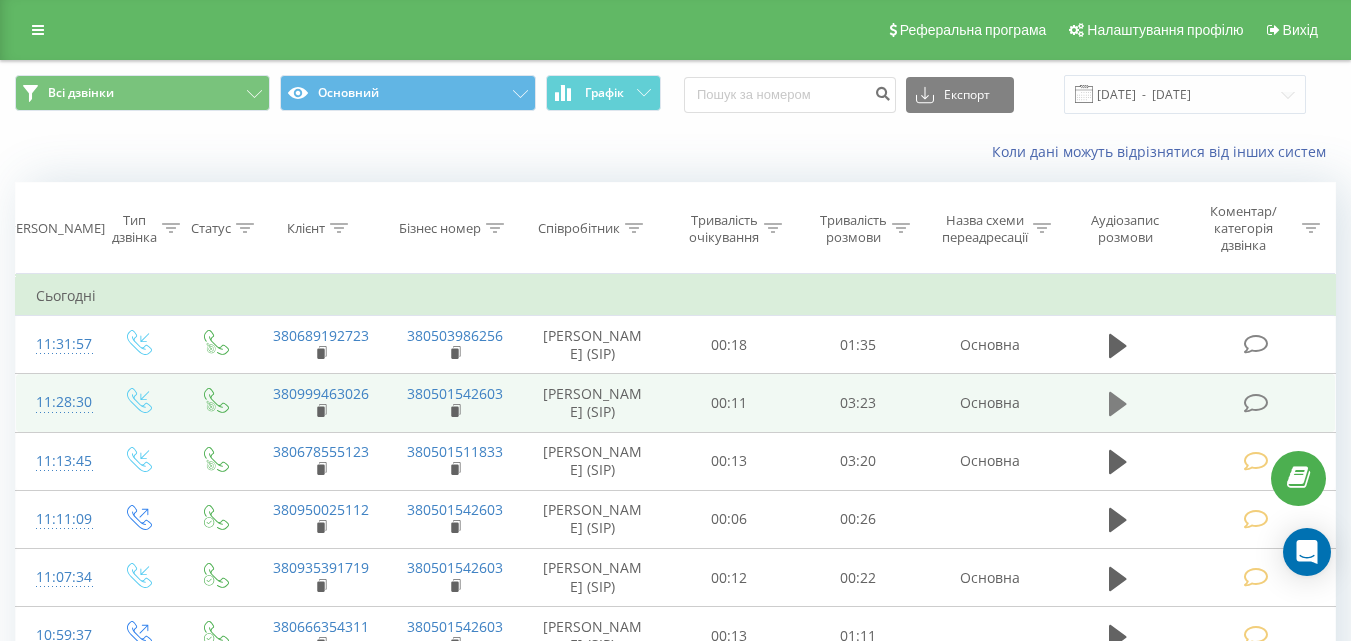 click 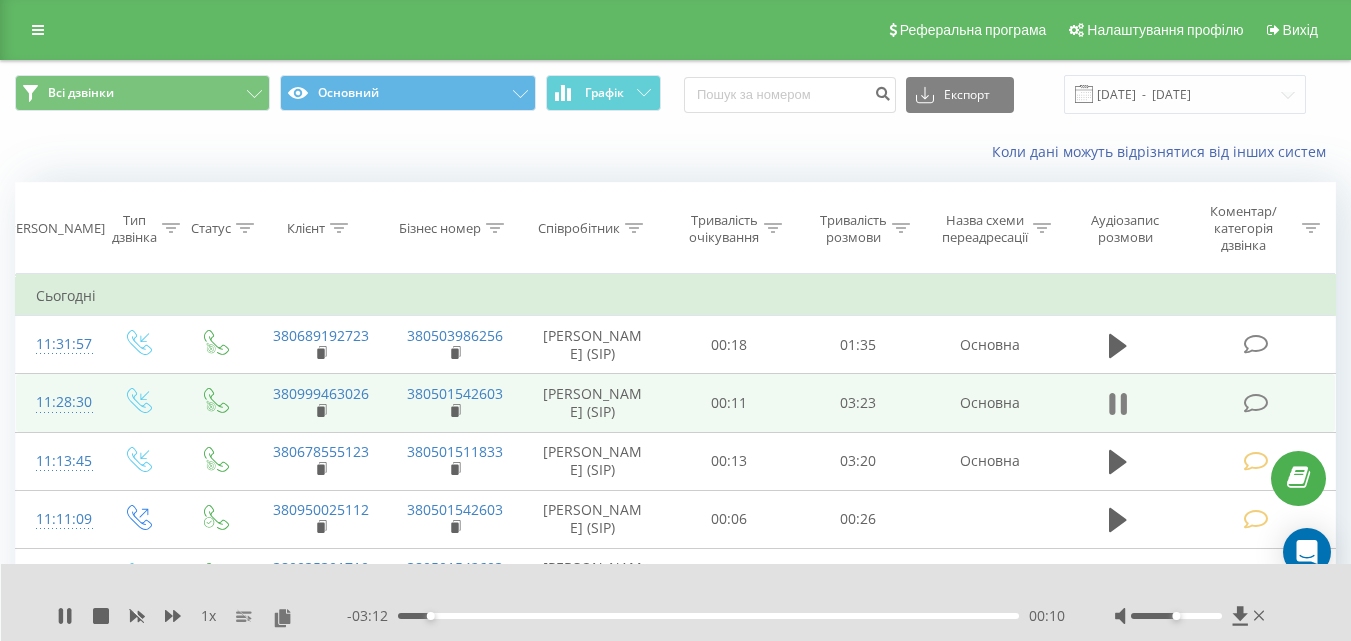 click 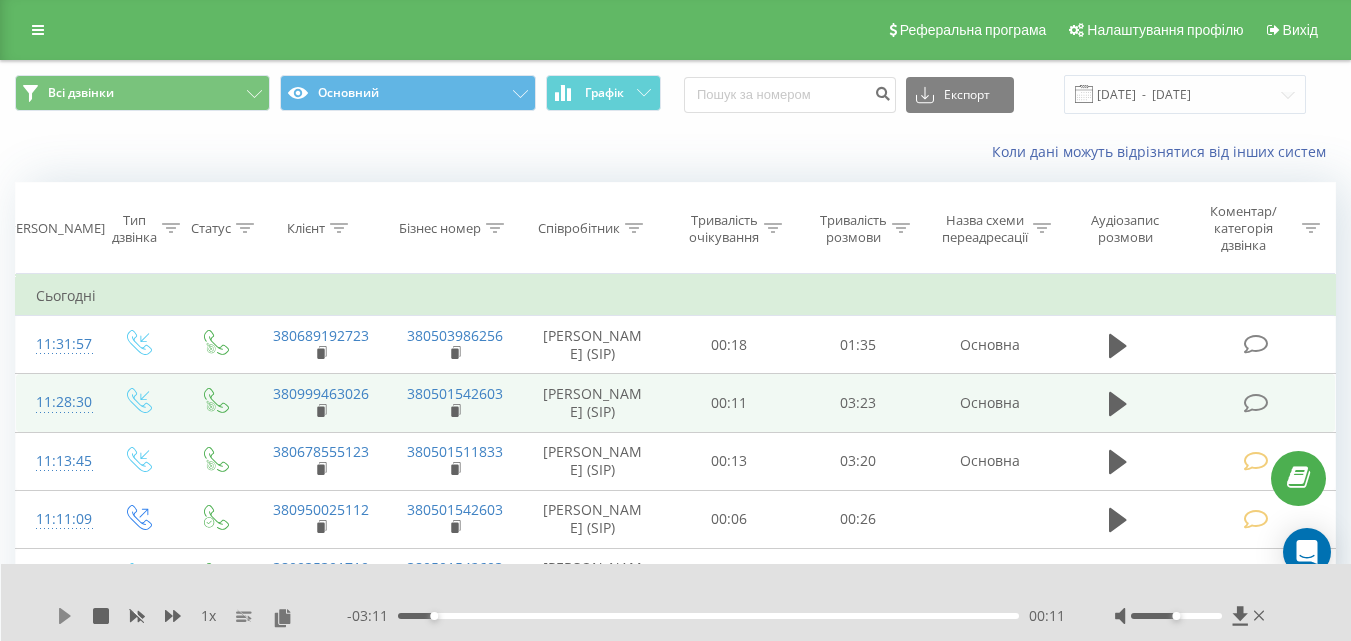 click 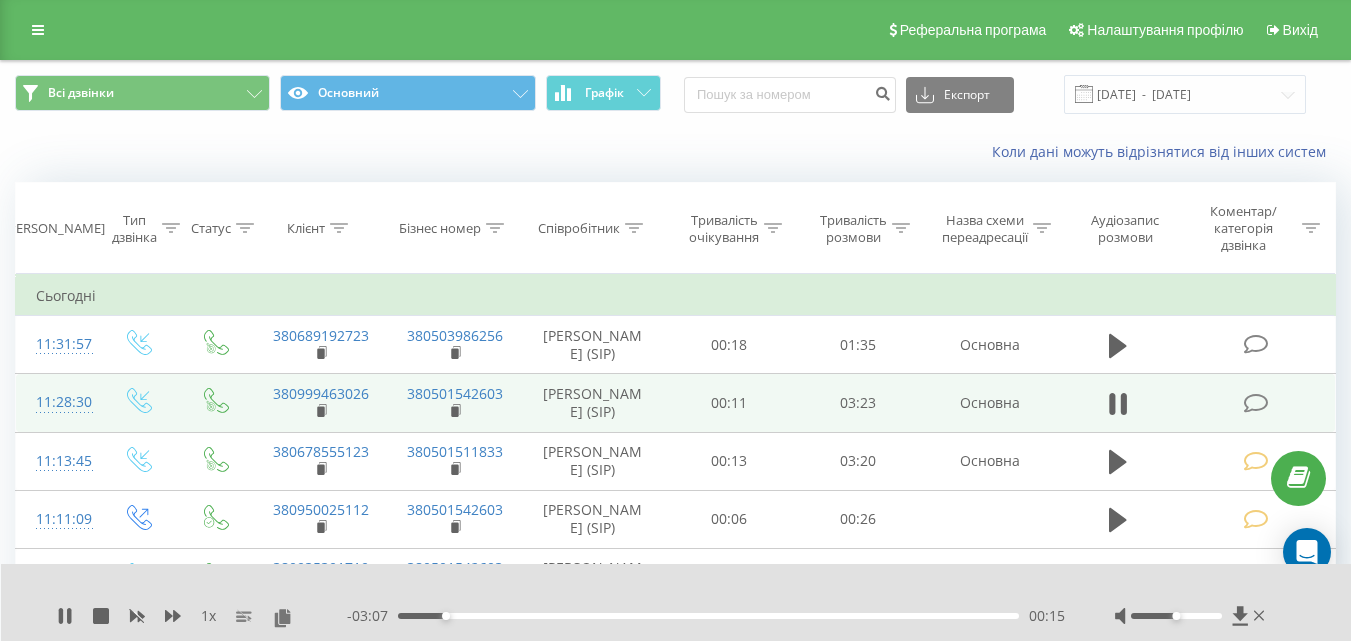 click at bounding box center [1255, 403] 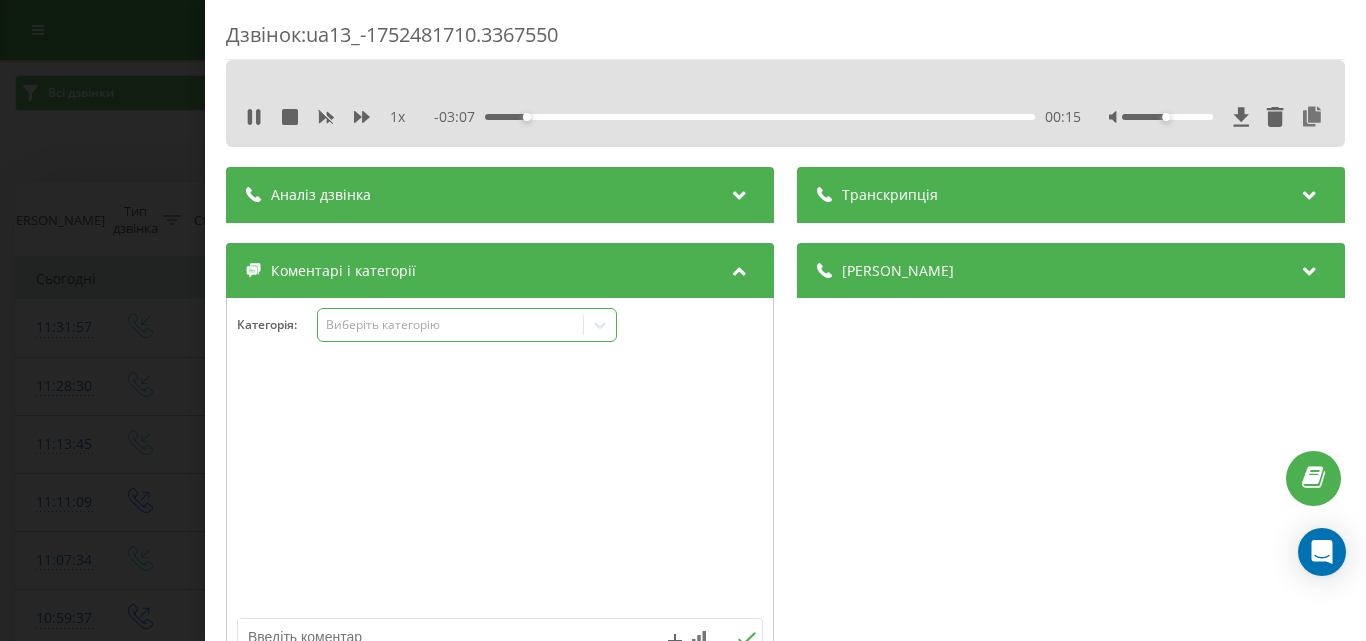 click on "Виберіть категорію" at bounding box center (450, 325) 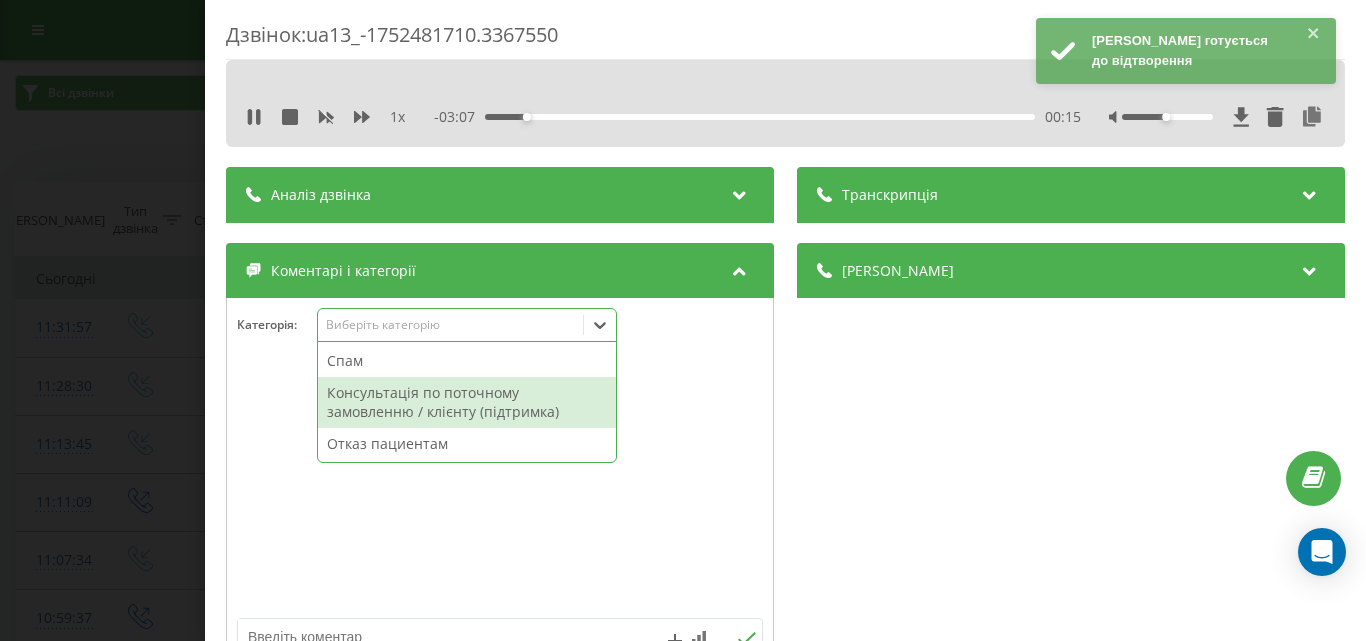 scroll, scrollTop: 95, scrollLeft: 0, axis: vertical 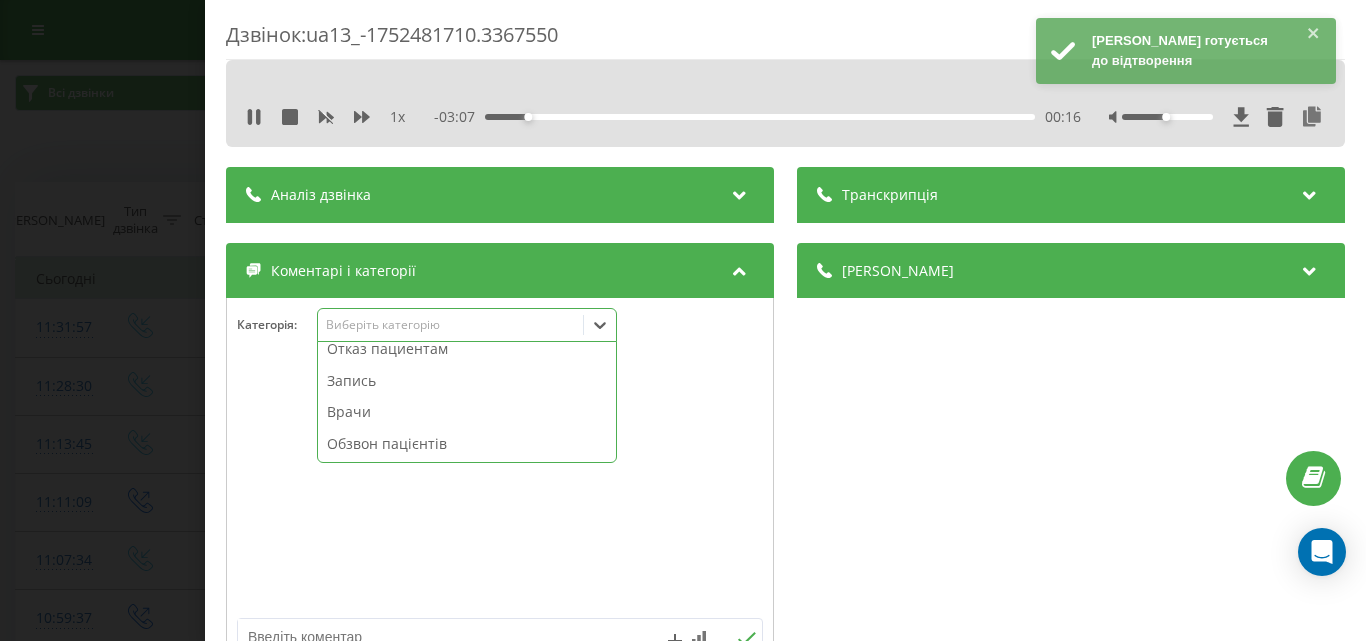 click on "Запись" at bounding box center [467, 381] 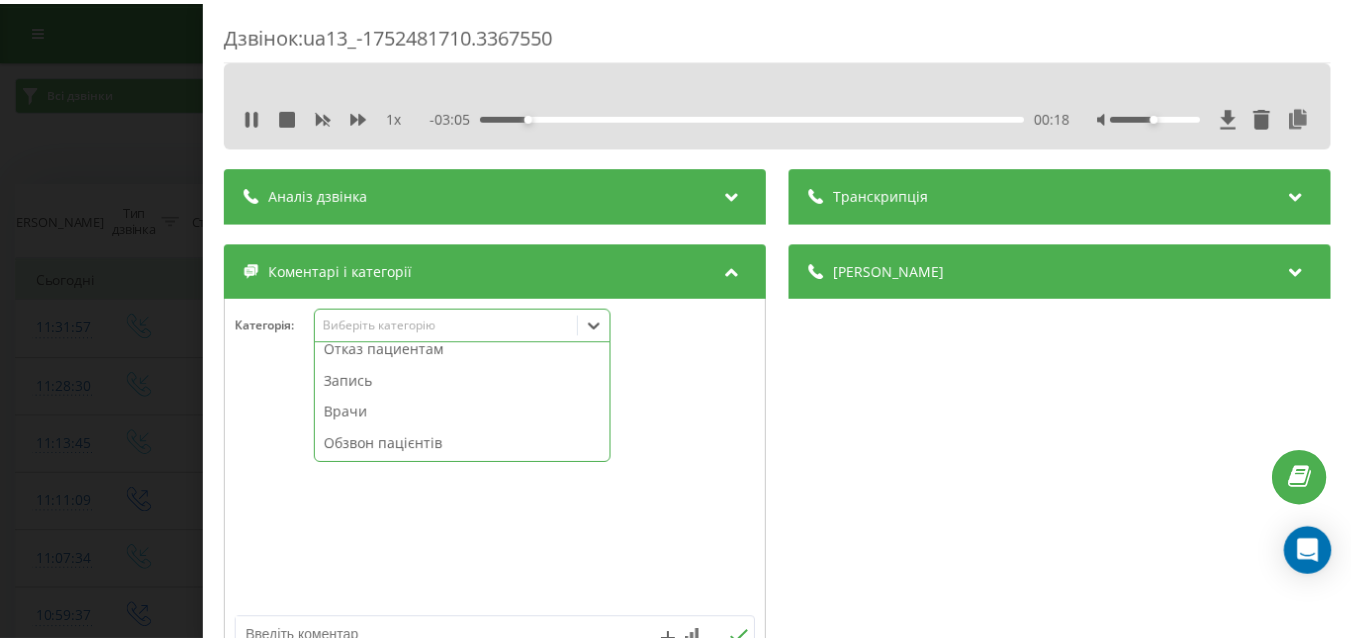 scroll, scrollTop: 64, scrollLeft: 0, axis: vertical 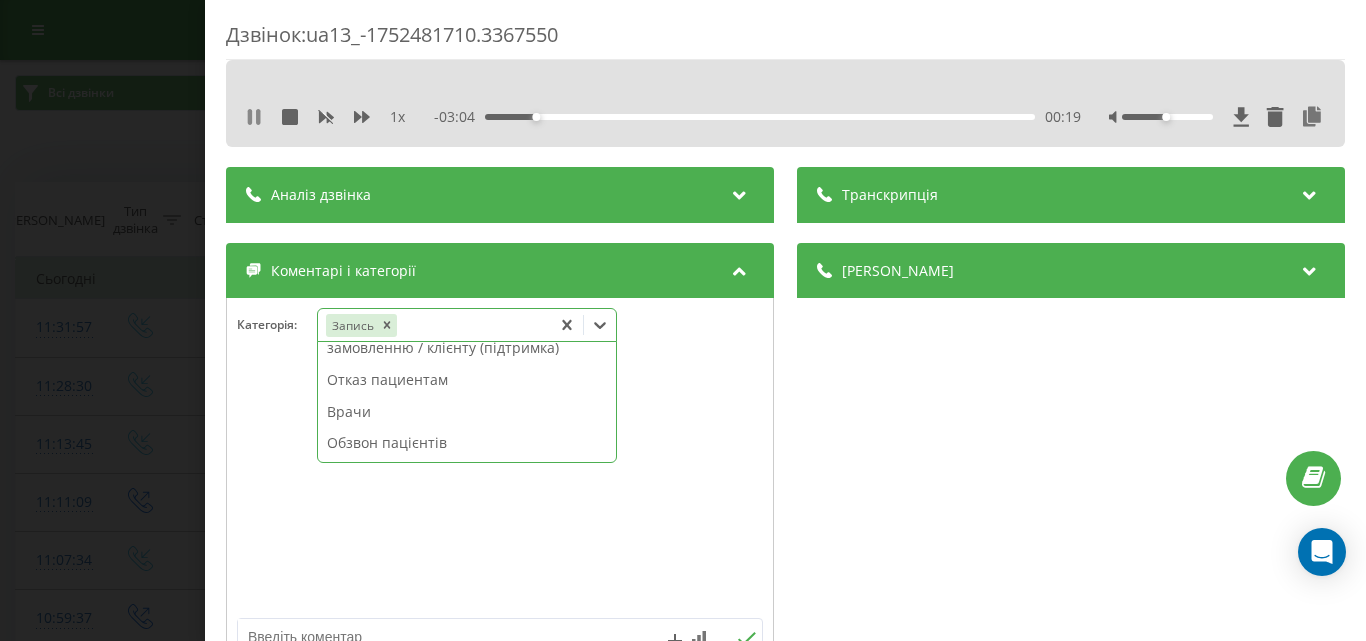 click 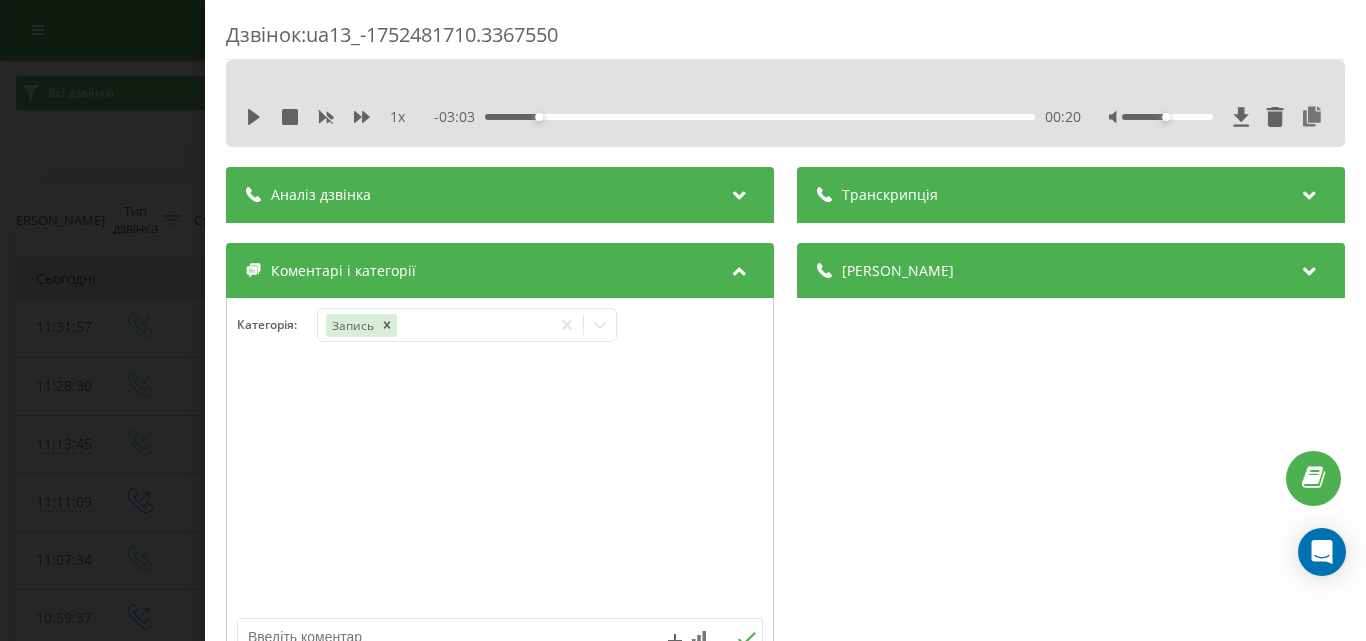click on "Дзвінок :  ua13_-1752481710.3367550   1 x  - 03:03 00:20   00:20   Транскрипція Для AI-аналізу майбутніх дзвінків  налаштуйте та активуйте профіль на сторінці . Якщо профіль вже є і дзвінок відповідає його умовам, оновіть сторінку через 10 хвилин - AI аналізує поточний дзвінок. Аналіз дзвінка Для AI-аналізу майбутніх дзвінків  налаштуйте та активуйте профіль на сторінці . Якщо профіль вже є і дзвінок відповідає його умовам, оновіть сторінку через 10 хвилин - AI аналізує поточний дзвінок. Деталі дзвінка Загальне Дата дзвінка 2025-07-14 11:28:30 Тип дзвінка Вхідний Статус дзвінка Цільовий 380999463026 :" at bounding box center [683, 320] 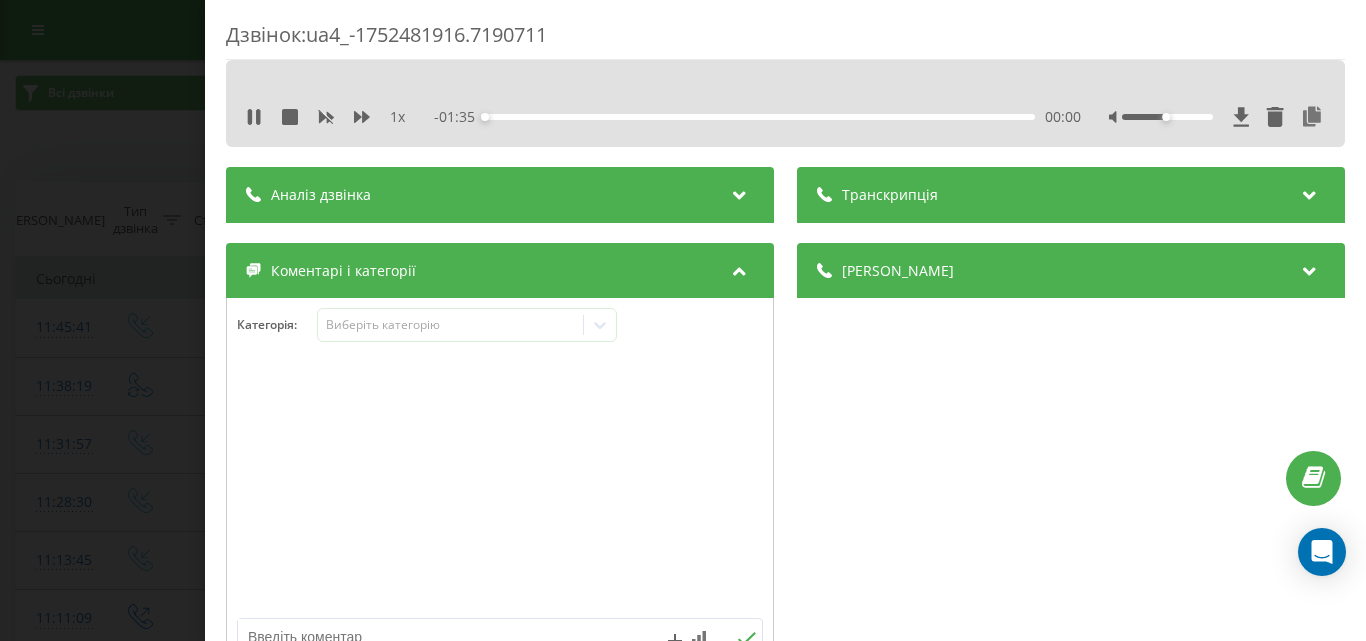 scroll, scrollTop: 100, scrollLeft: 0, axis: vertical 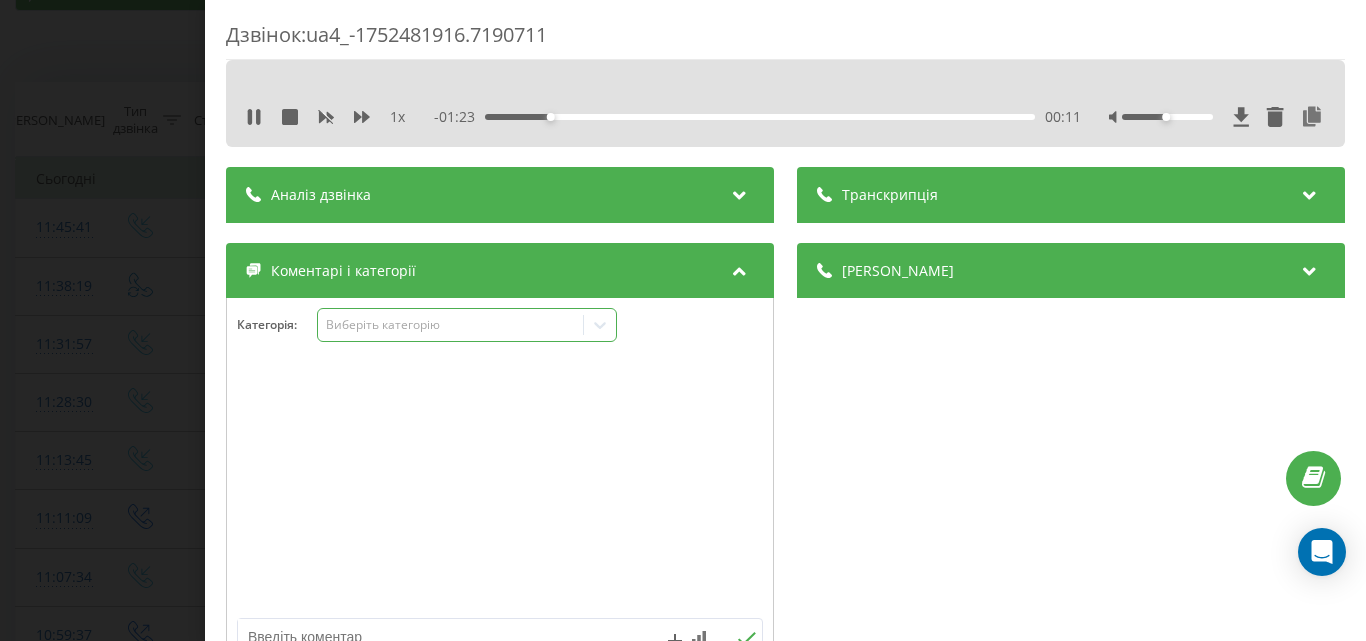 click on "Виберіть категорію" at bounding box center (450, 325) 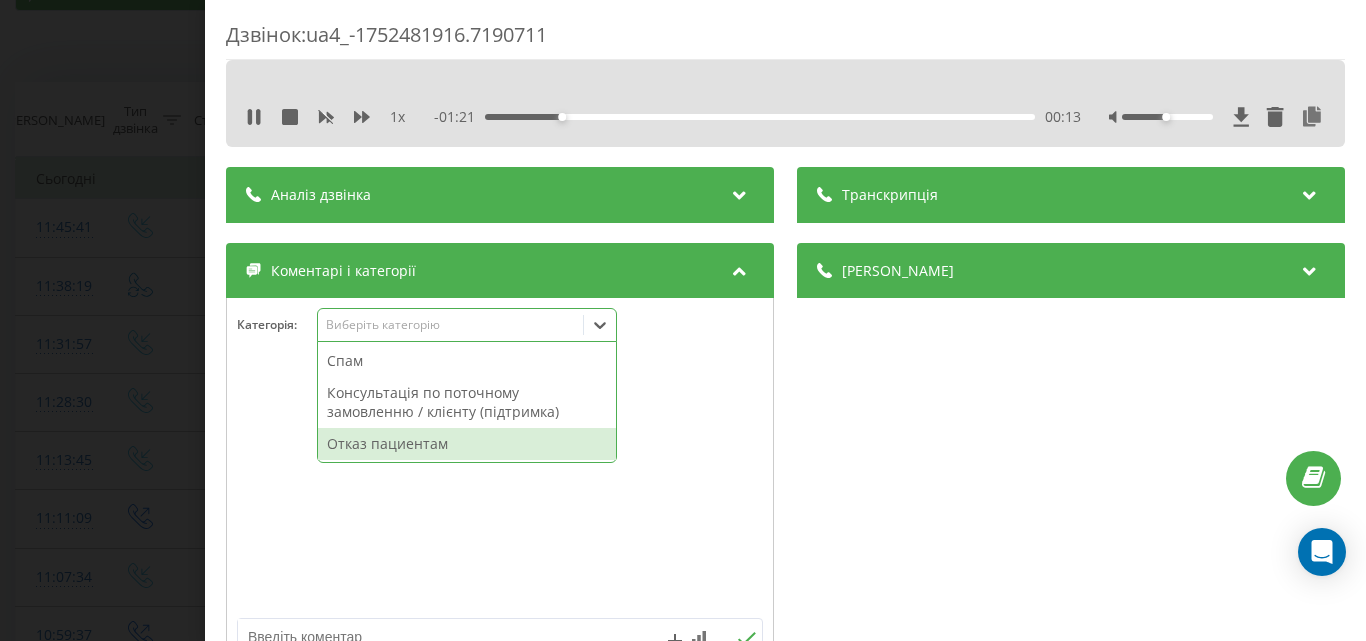 click on "Отказ пациентам" at bounding box center (467, 444) 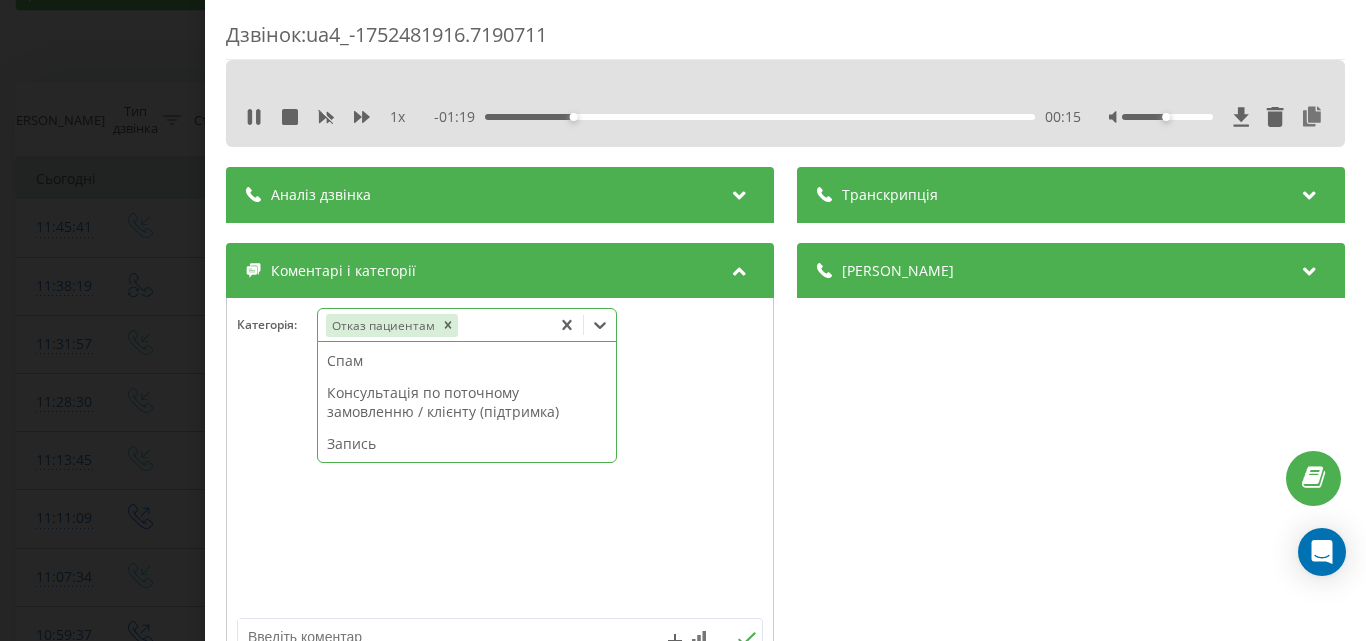 scroll, scrollTop: 64, scrollLeft: 0, axis: vertical 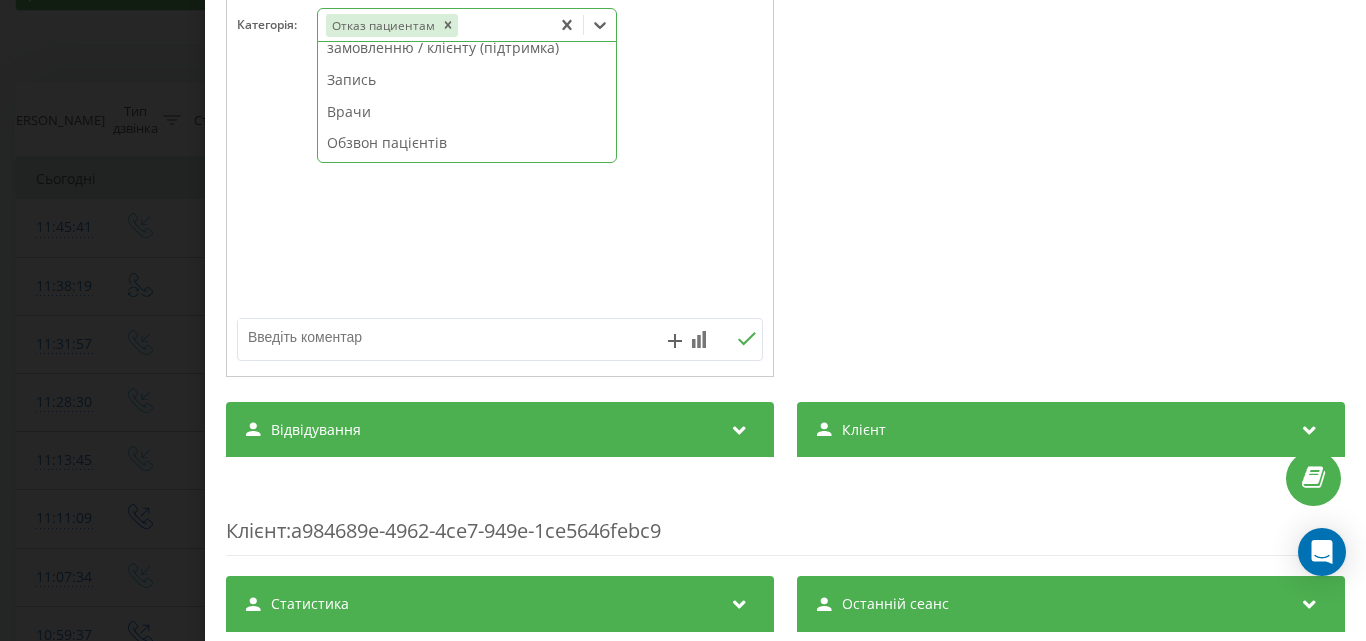 click at bounding box center [447, 337] 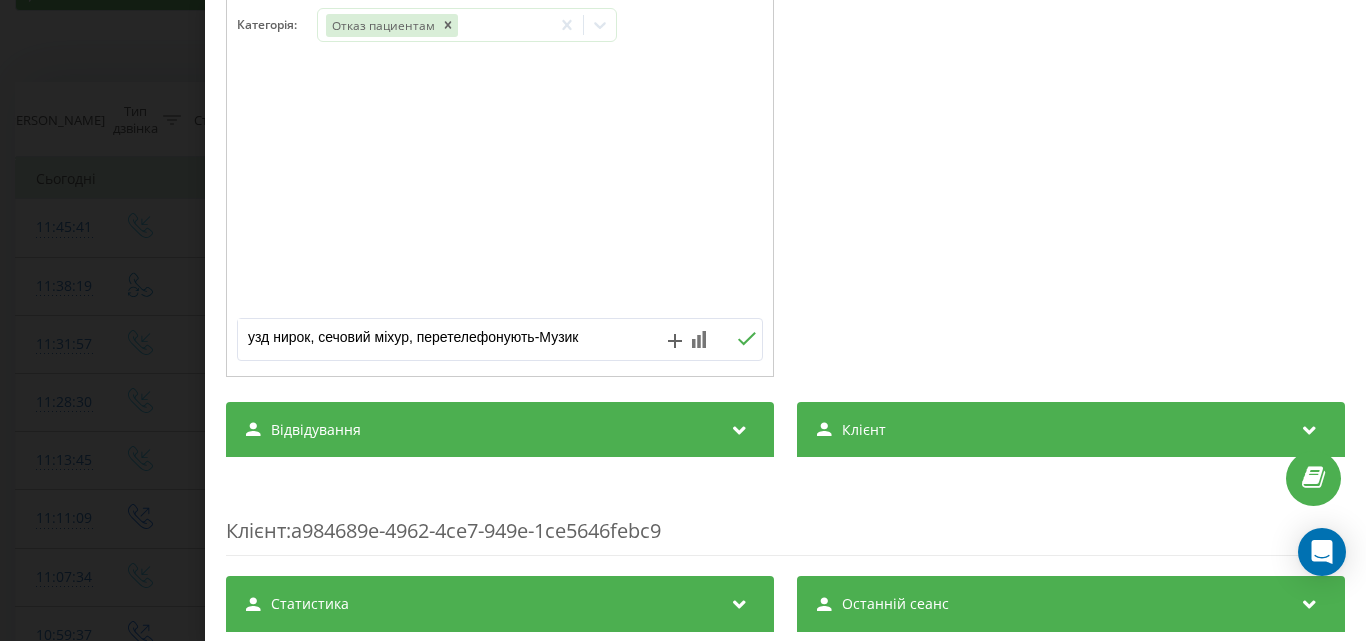 type on "узд нирок, сечовий міхур, перетелефонують-Музика" 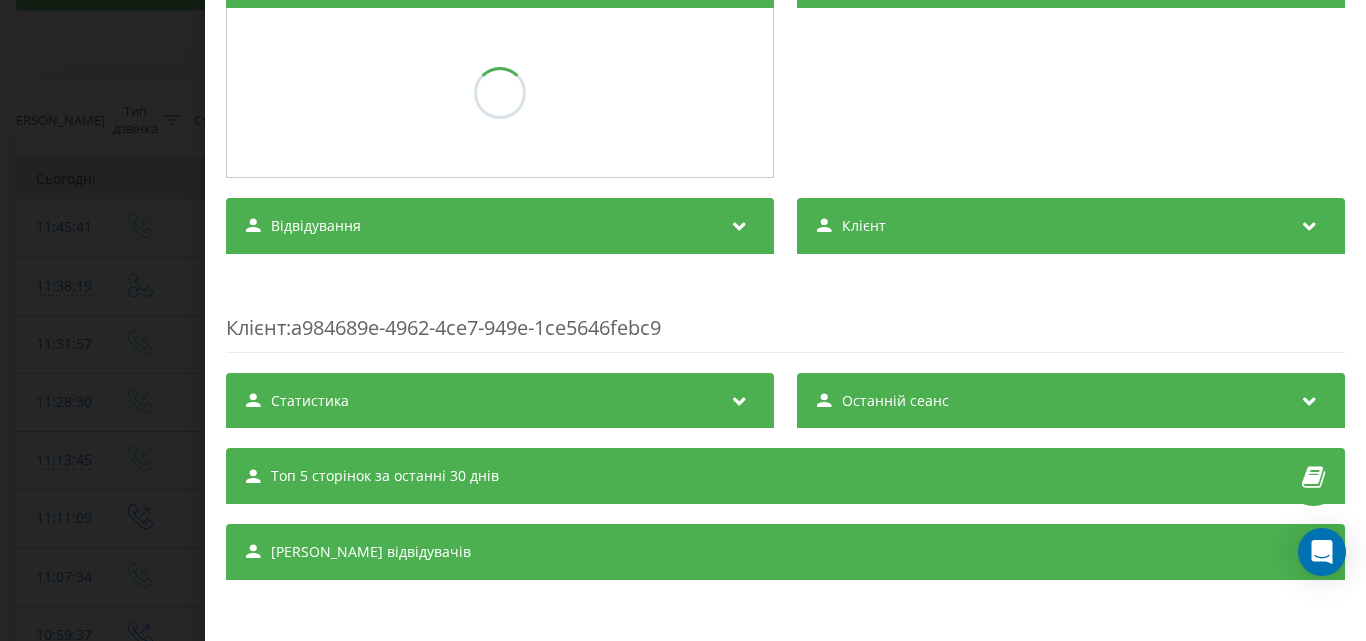 scroll, scrollTop: 300, scrollLeft: 0, axis: vertical 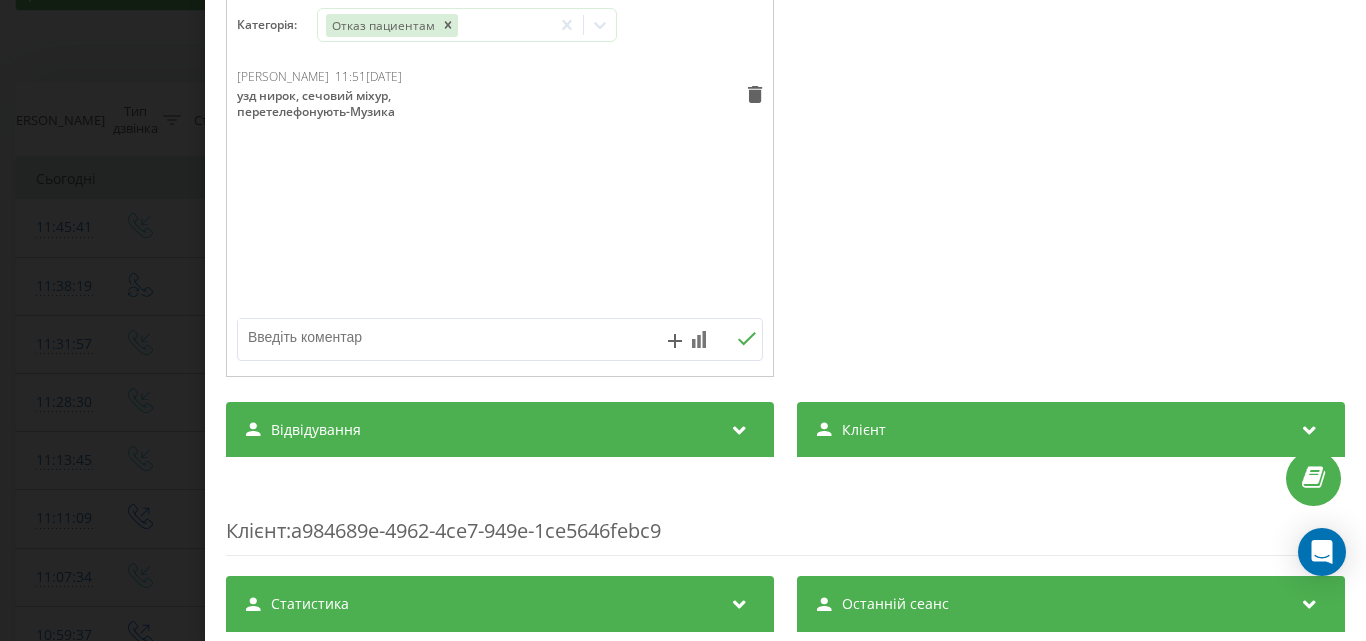 click on "Дзвінок :  ua4_-1752481916.7190711   1 x  - 00:51 00:43   00:43   Транскрипція Для AI-аналізу майбутніх дзвінків  налаштуйте та активуйте профіль на сторінці . Якщо профіль вже є і дзвінок відповідає його умовам, оновіть сторінку через 10 хвилин - AI аналізує поточний дзвінок. Аналіз дзвінка Для AI-аналізу майбутніх дзвінків  налаштуйте та активуйте профіль на сторінці . Якщо профіль вже є і дзвінок відповідає його умовам, оновіть сторінку через 10 хвилин - AI аналізує поточний дзвінок. Деталі дзвінка Загальне Дата дзвінка [DATE] 11:31:57 Тип дзвінка Вхідний Статус дзвінка Цільовий 380689192723 :" at bounding box center [683, 320] 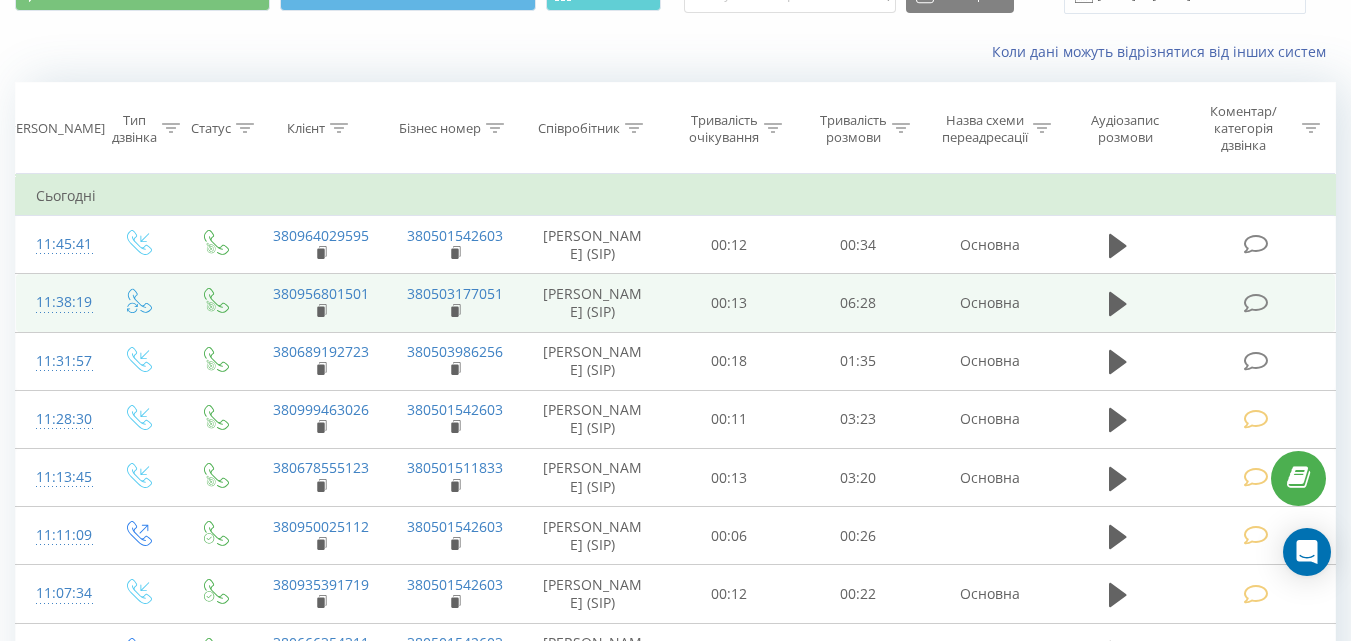 click at bounding box center [1255, 303] 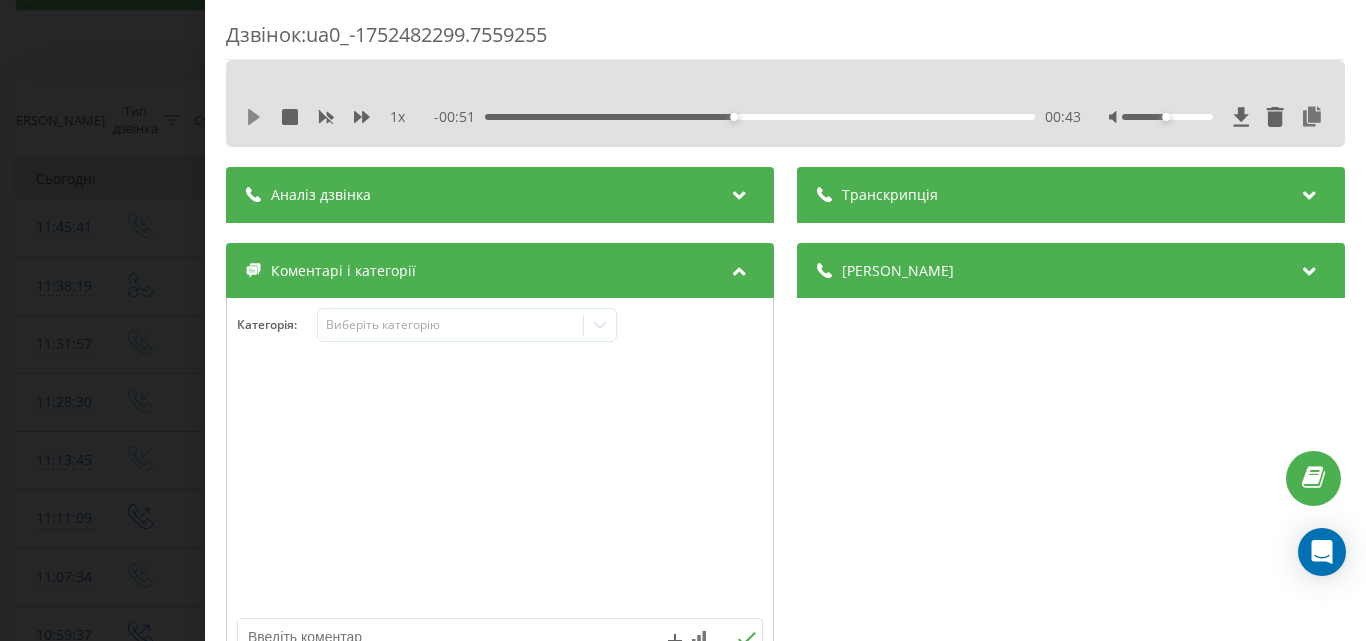 click 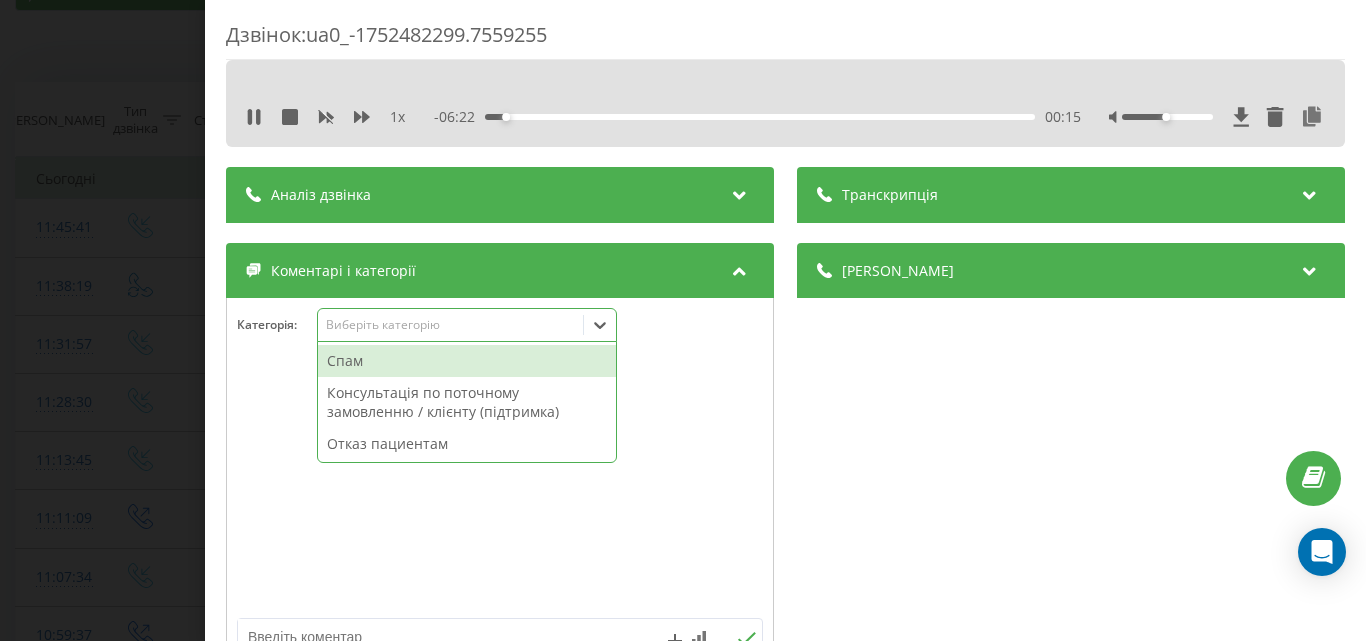 click on "Виберіть категорію" at bounding box center (450, 325) 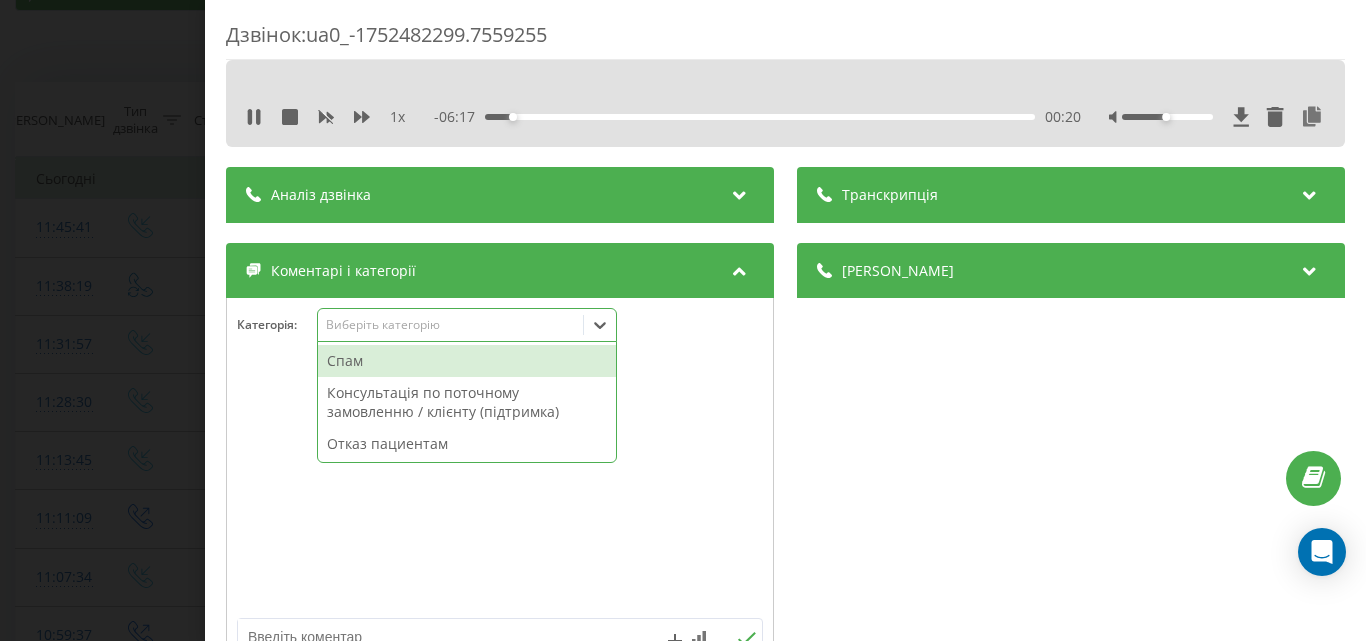 scroll, scrollTop: 95, scrollLeft: 0, axis: vertical 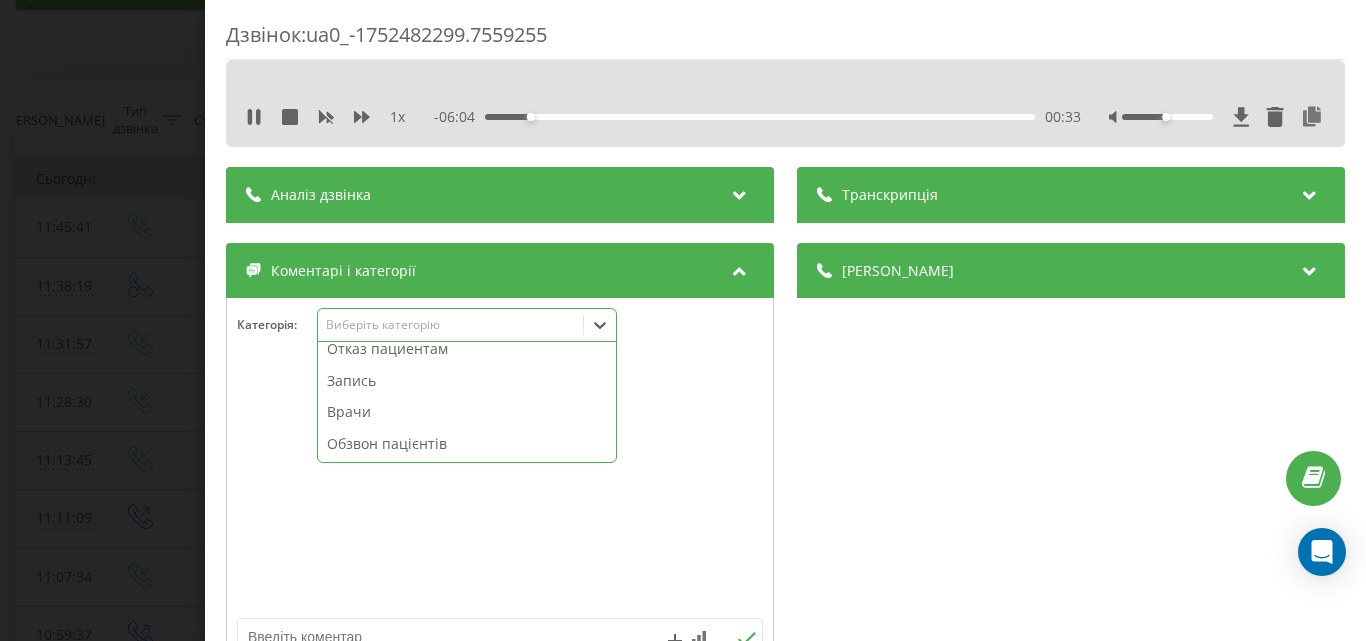 click on "Запись" at bounding box center [467, 381] 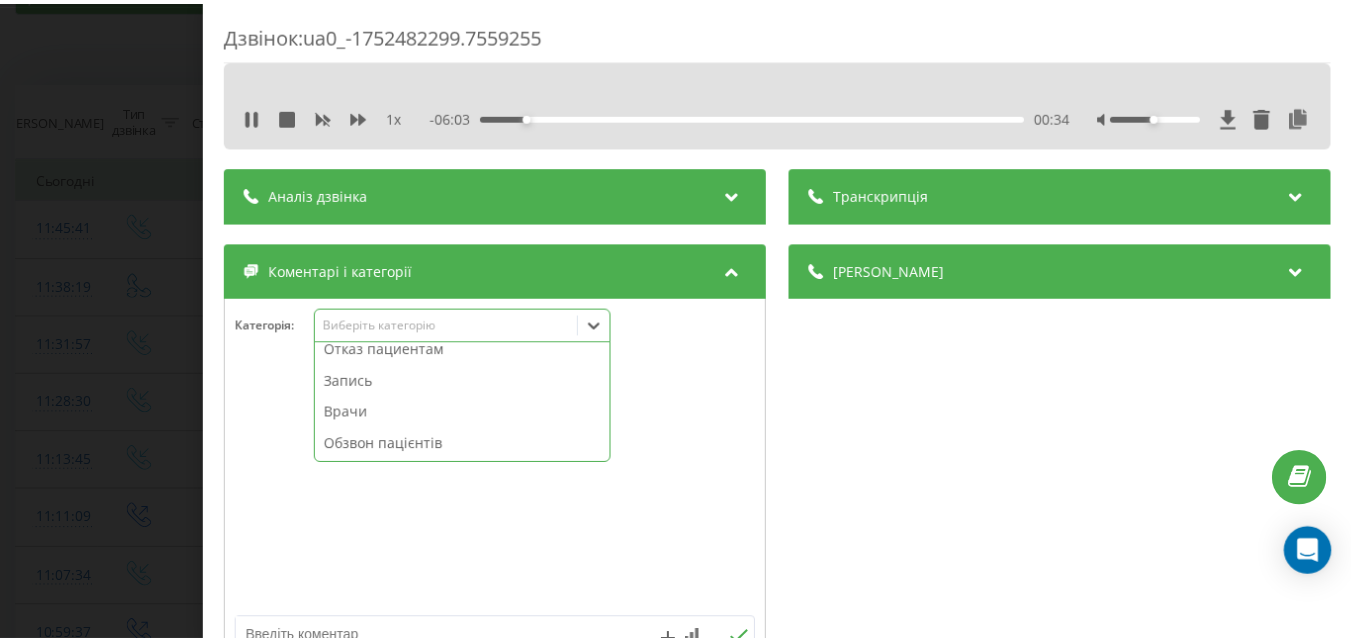 scroll, scrollTop: 64, scrollLeft: 0, axis: vertical 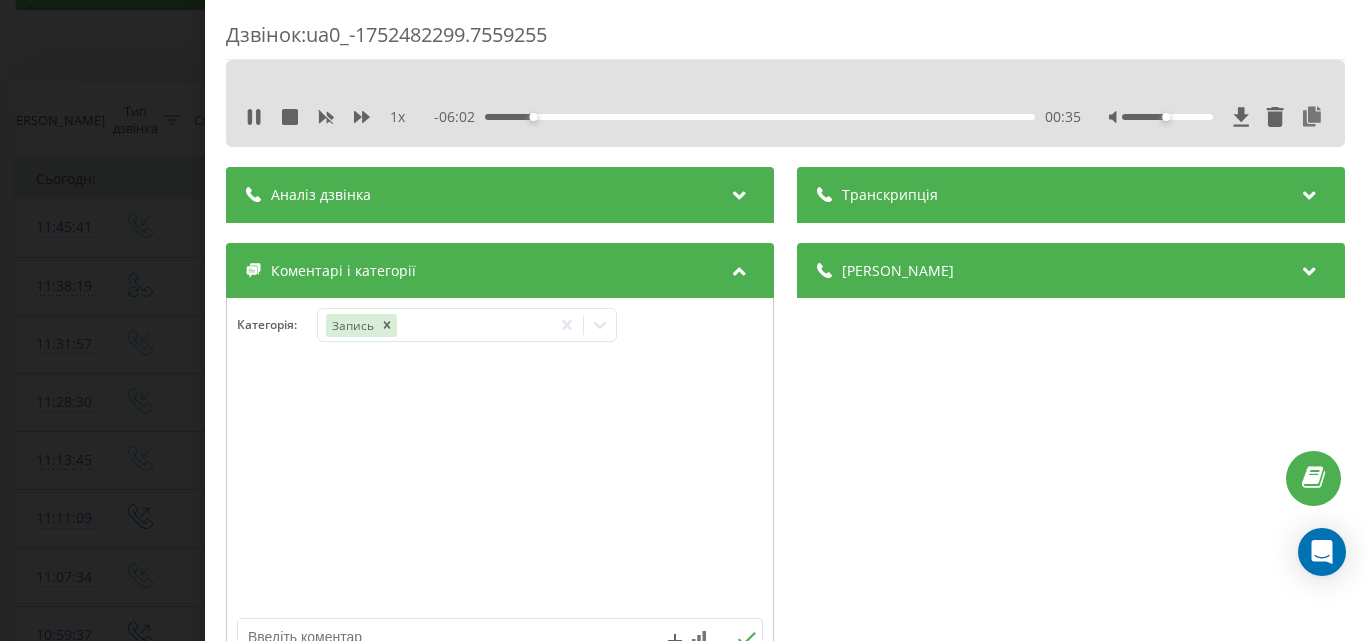 click on "Дзвінок :  ua0_-1752482299.7559255   1 x  - 06:02 00:35   00:35   Транскрипція Для AI-аналізу майбутніх дзвінків  налаштуйте та активуйте профіль на сторінці . Якщо профіль вже є і дзвінок відповідає його умовам, оновіть сторінку через 10 хвилин - AI аналізує поточний дзвінок. Аналіз дзвінка Для AI-аналізу майбутніх дзвінків  налаштуйте та активуйте профіль на сторінці . Якщо профіль вже є і дзвінок відповідає його умовам, оновіть сторінку через 10 хвилин - AI аналізує поточний дзвінок. Деталі дзвінка Загальне Дата дзвінка 2025-07-14 11:38:19 Тип дзвінка Callback Статус дзвінка Цільовий Хто дзвонив" at bounding box center (683, 320) 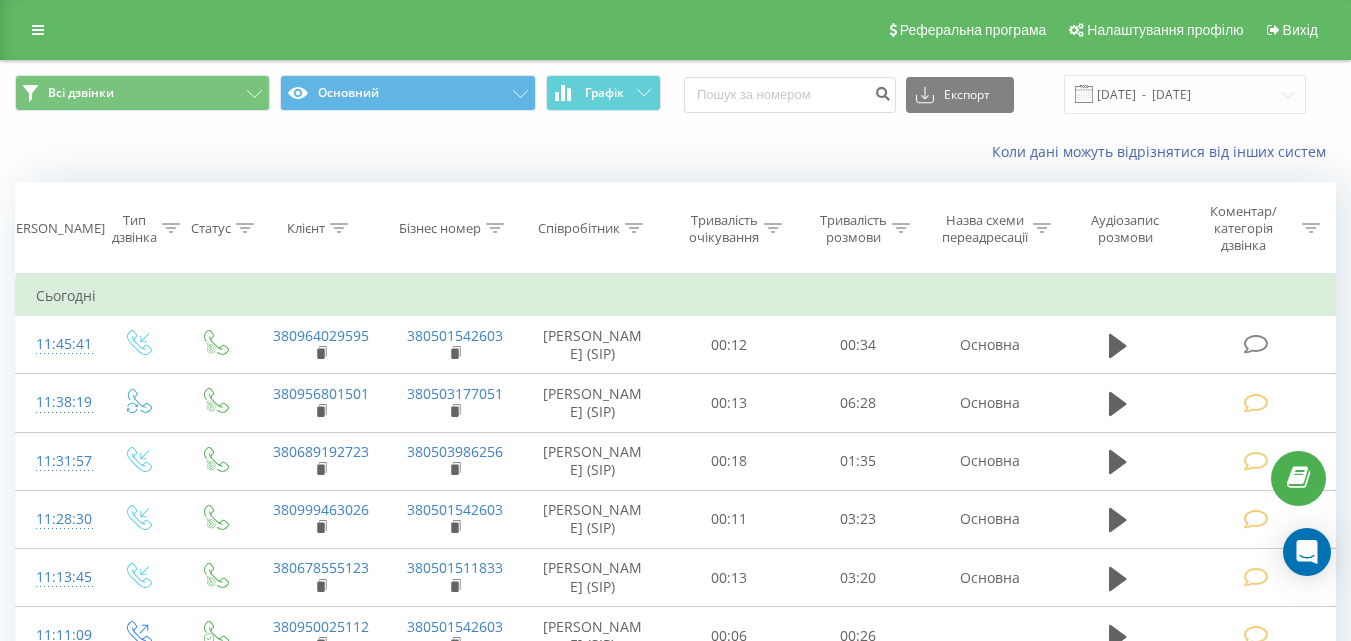 scroll, scrollTop: 100, scrollLeft: 0, axis: vertical 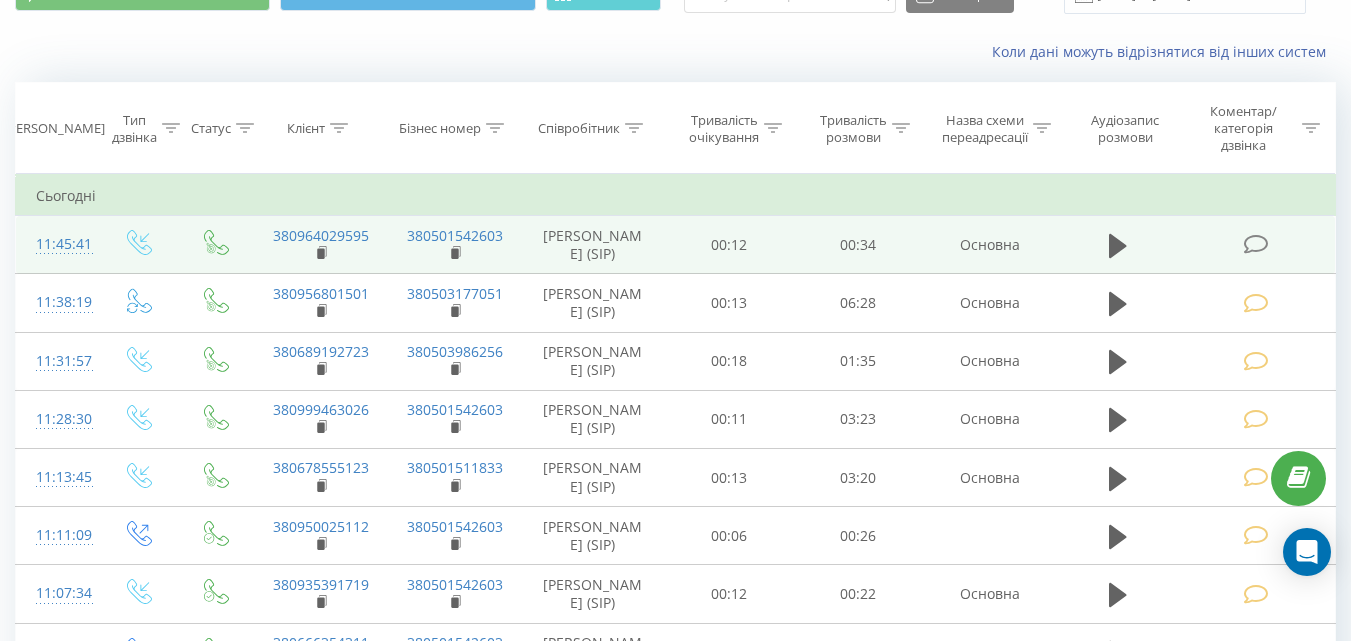 click at bounding box center [1255, 244] 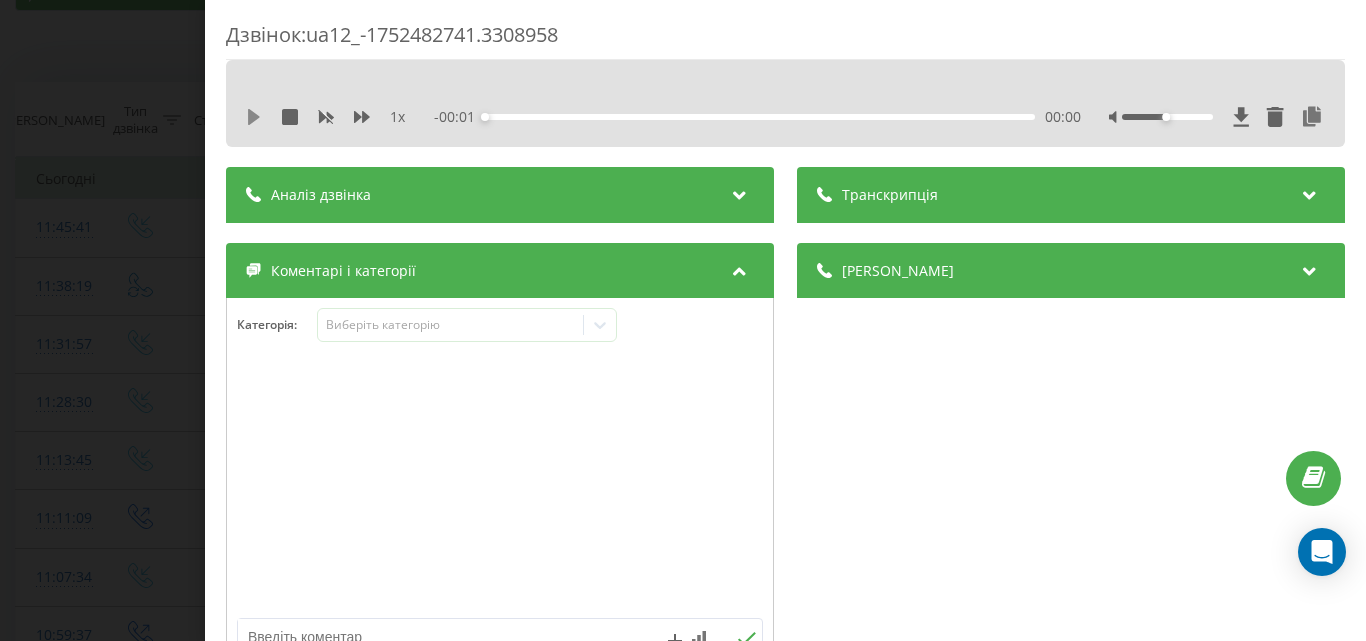 click 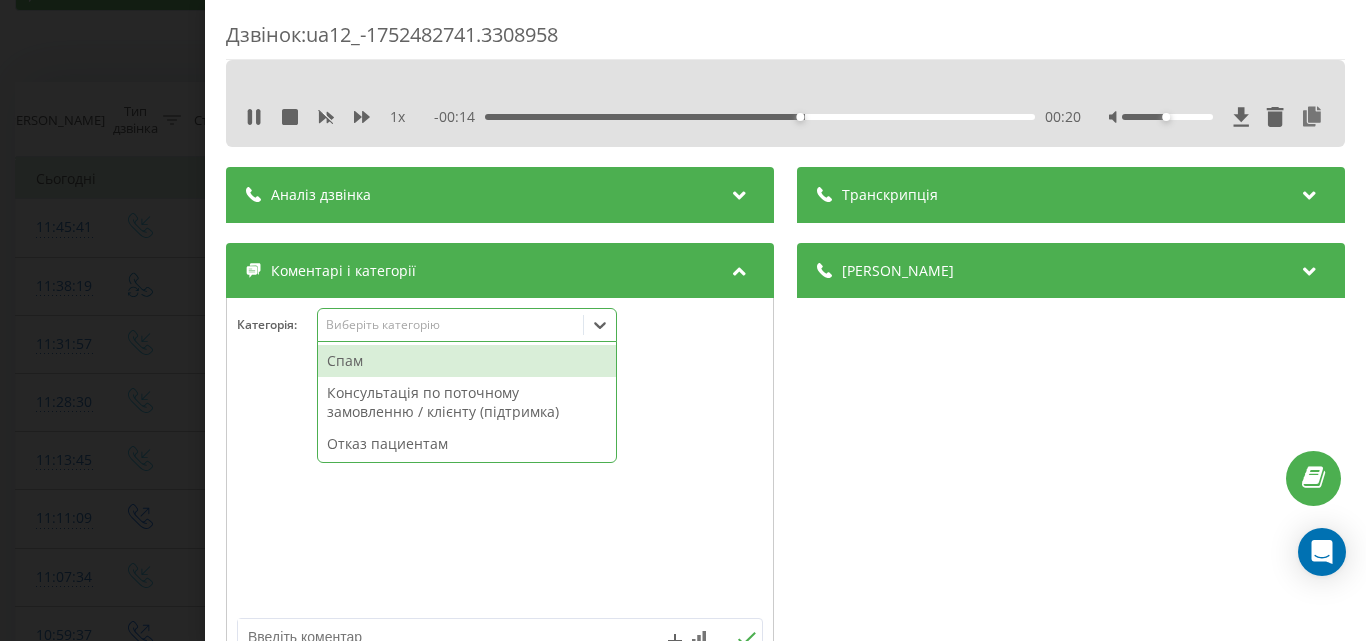 click on "Виберіть категорію" at bounding box center (450, 325) 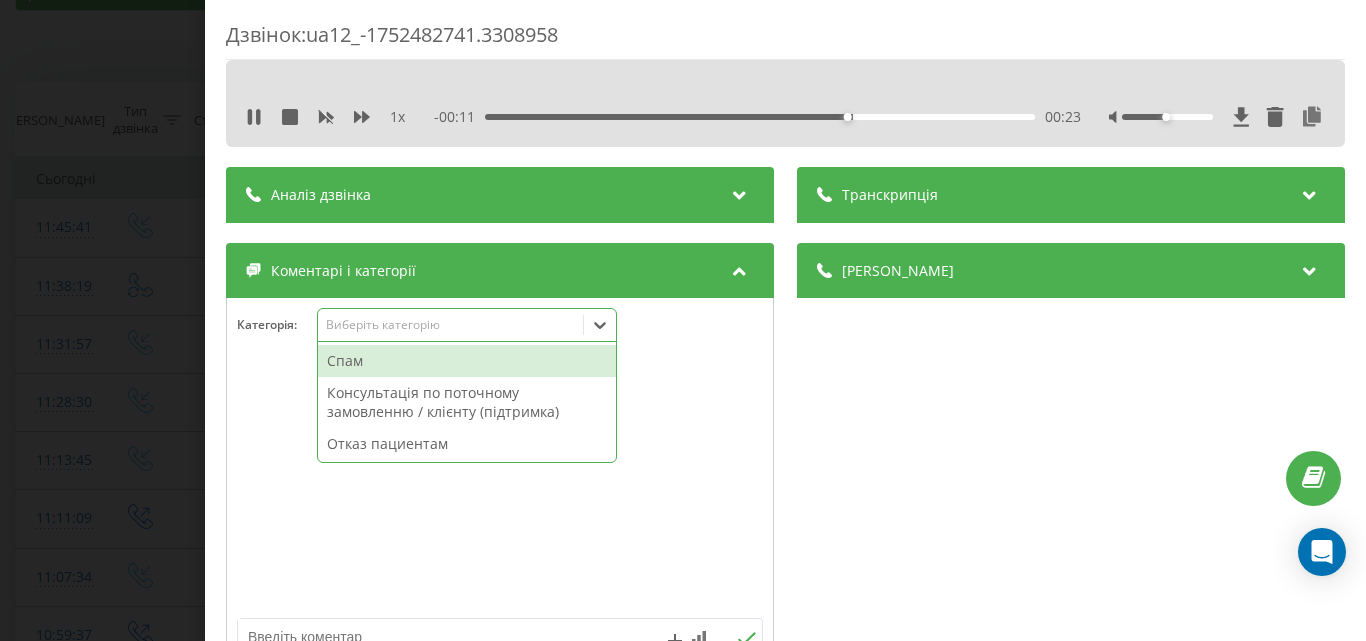click on "Отказ пациентам" at bounding box center (467, 444) 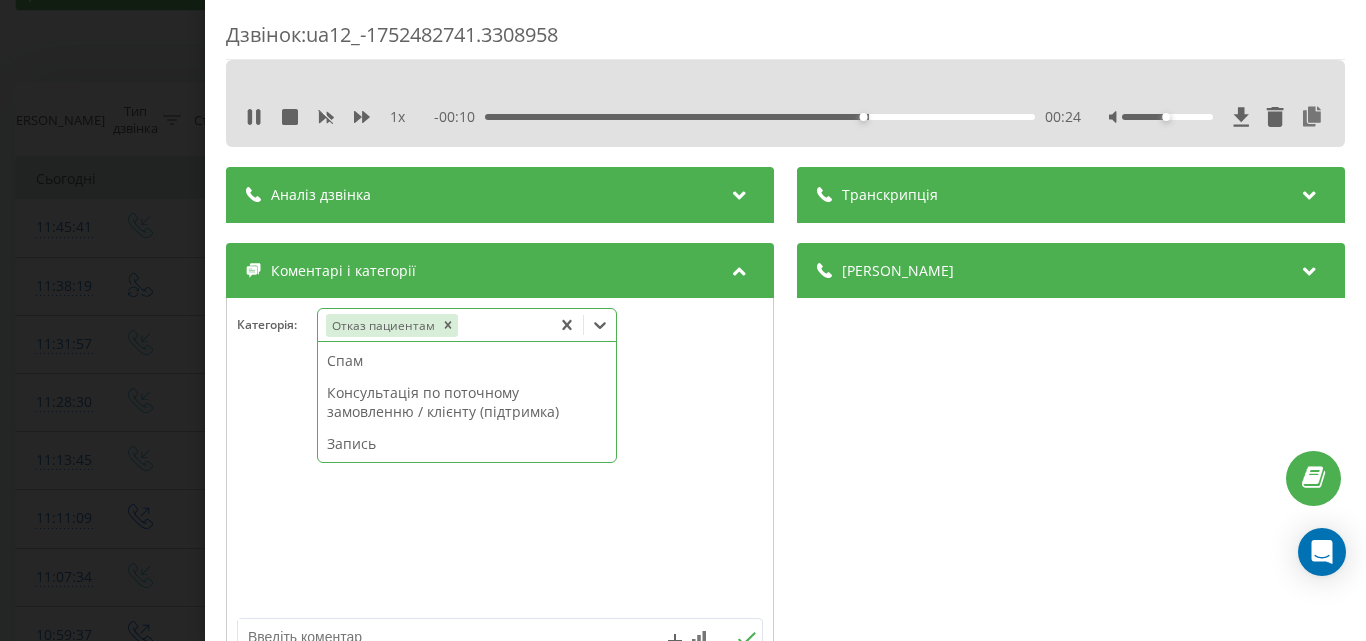 scroll, scrollTop: 64, scrollLeft: 0, axis: vertical 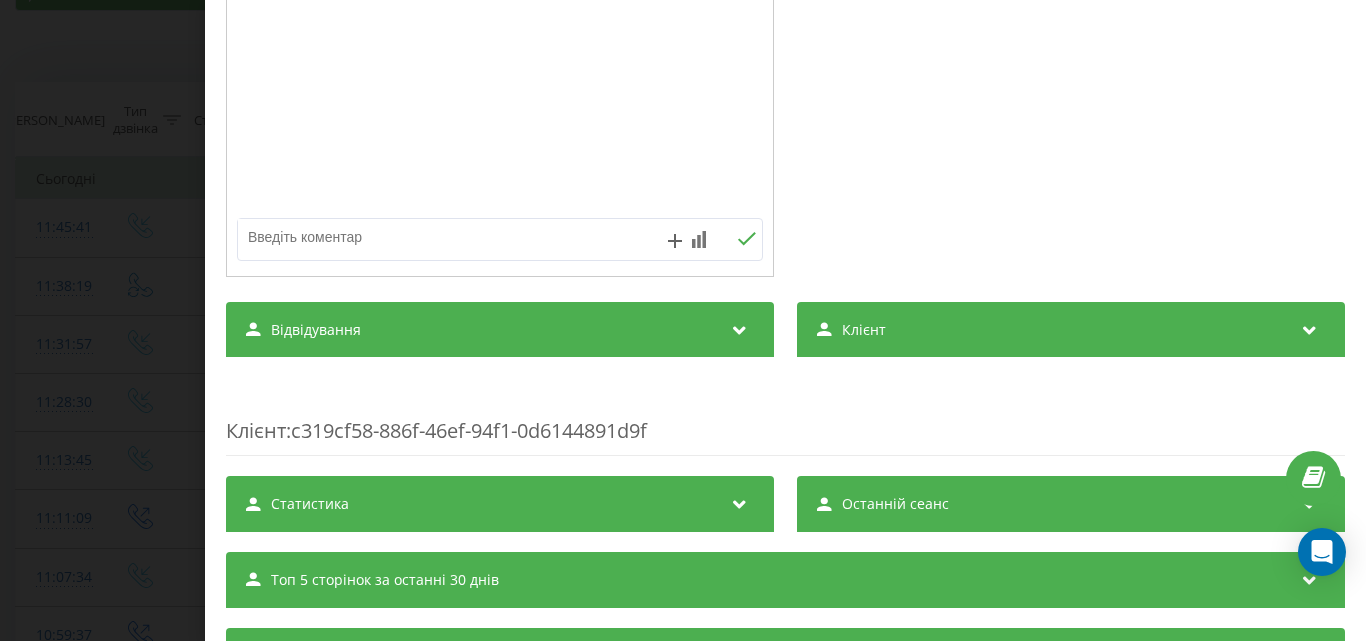 click at bounding box center (447, 237) 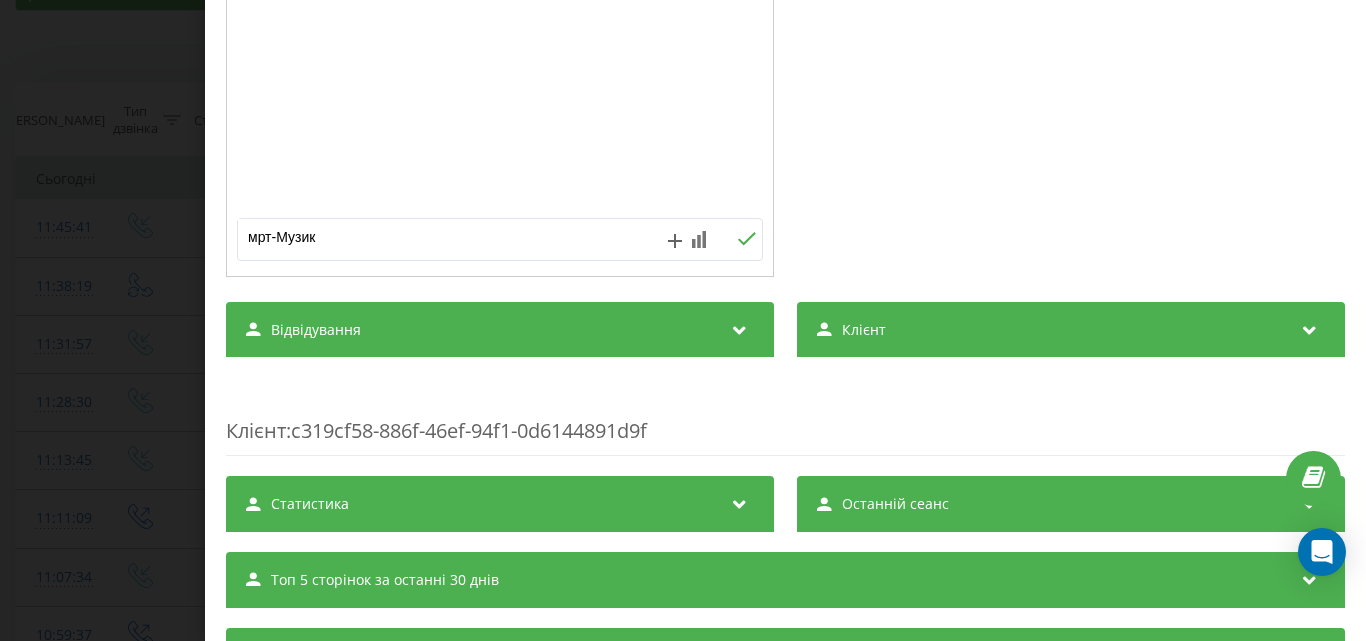 type on "мрт-Музика" 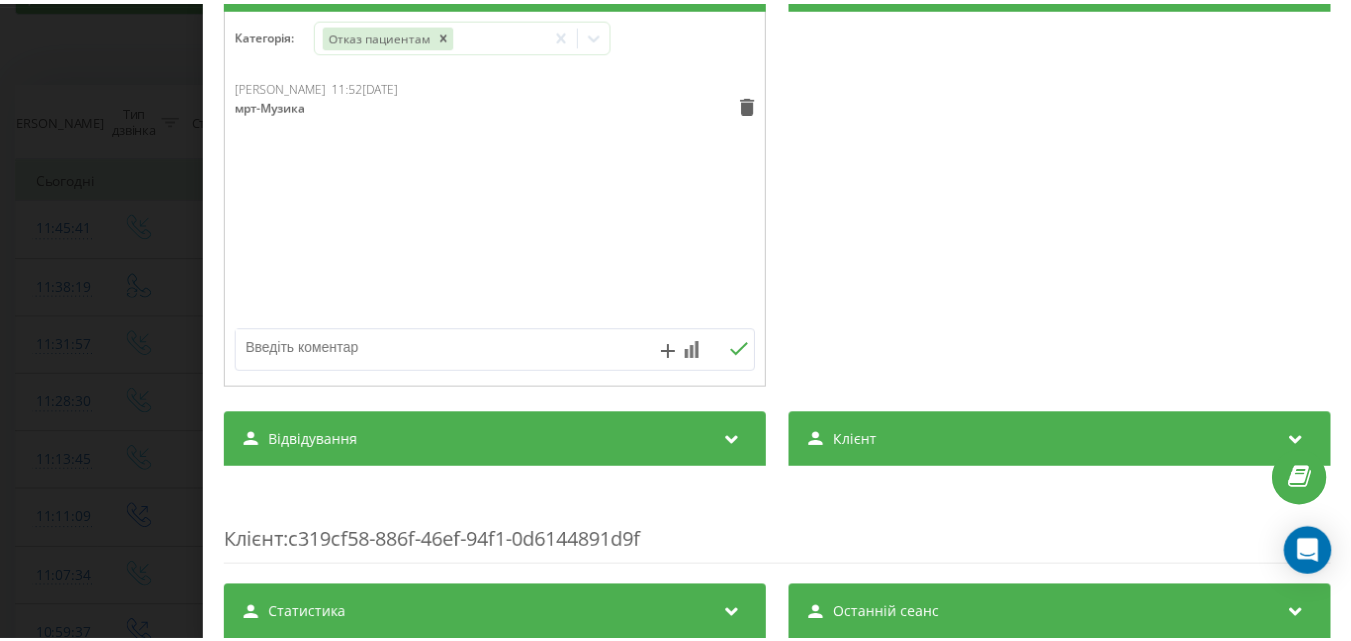 scroll, scrollTop: 400, scrollLeft: 0, axis: vertical 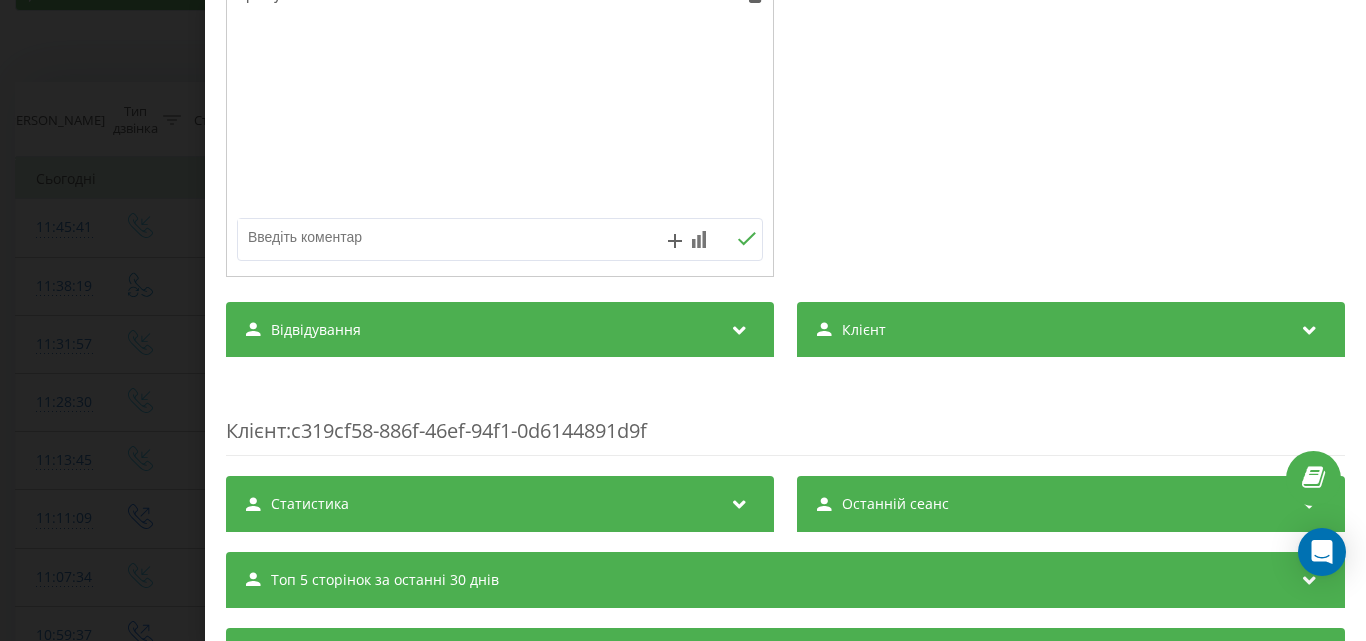 click on "Дзвінок :  ua12_-1752482741.3308958   1 x  00:00 00:34   00:34   Транскрипція Для AI-аналізу майбутніх дзвінків  налаштуйте та активуйте профіль на сторінці . Якщо профіль вже є і дзвінок відповідає його умовам, оновіть сторінку через 10 хвилин - AI аналізує поточний дзвінок. Аналіз дзвінка Для AI-аналізу майбутніх дзвінків  налаштуйте та активуйте профіль на сторінці . Якщо профіль вже є і дзвінок відповідає його умовам, оновіть сторінку через 10 хвилин - AI аналізує поточний дзвінок. Деталі дзвінка Загальне Дата дзвінка 2025-07-14 11:45:41 Тип дзвінка Вхідний Статус дзвінка Цільовий 380964029595 n/a" at bounding box center [683, 320] 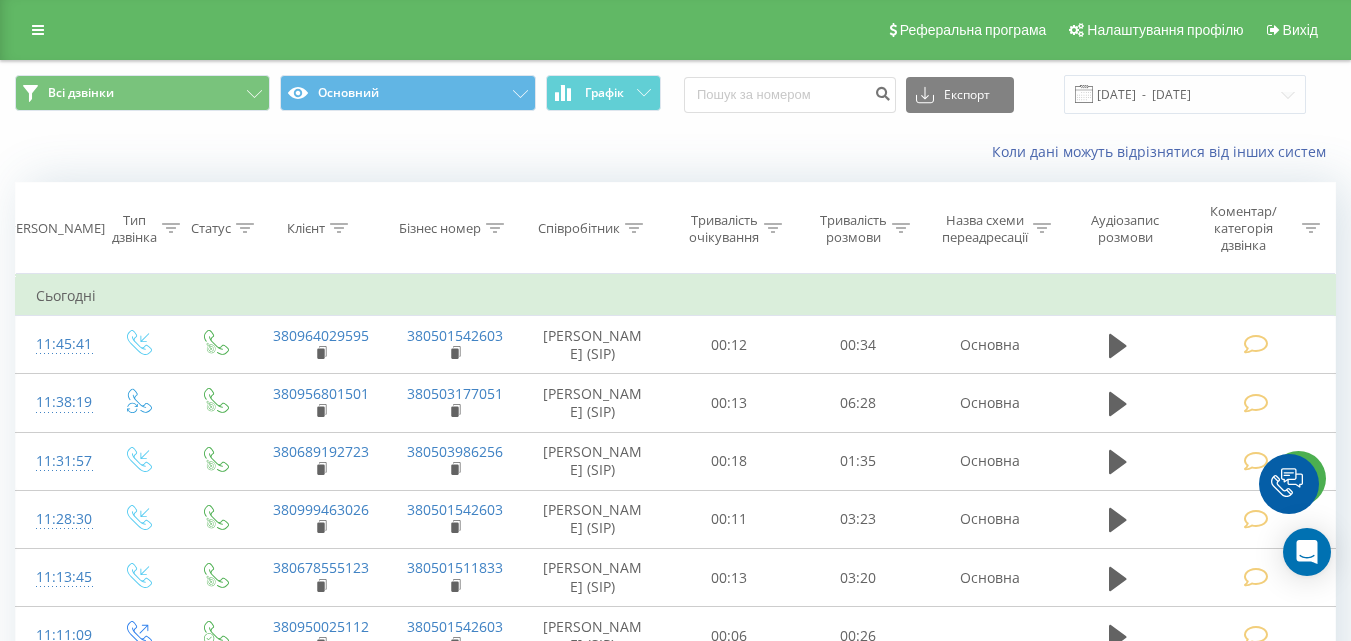 scroll, scrollTop: 0, scrollLeft: 0, axis: both 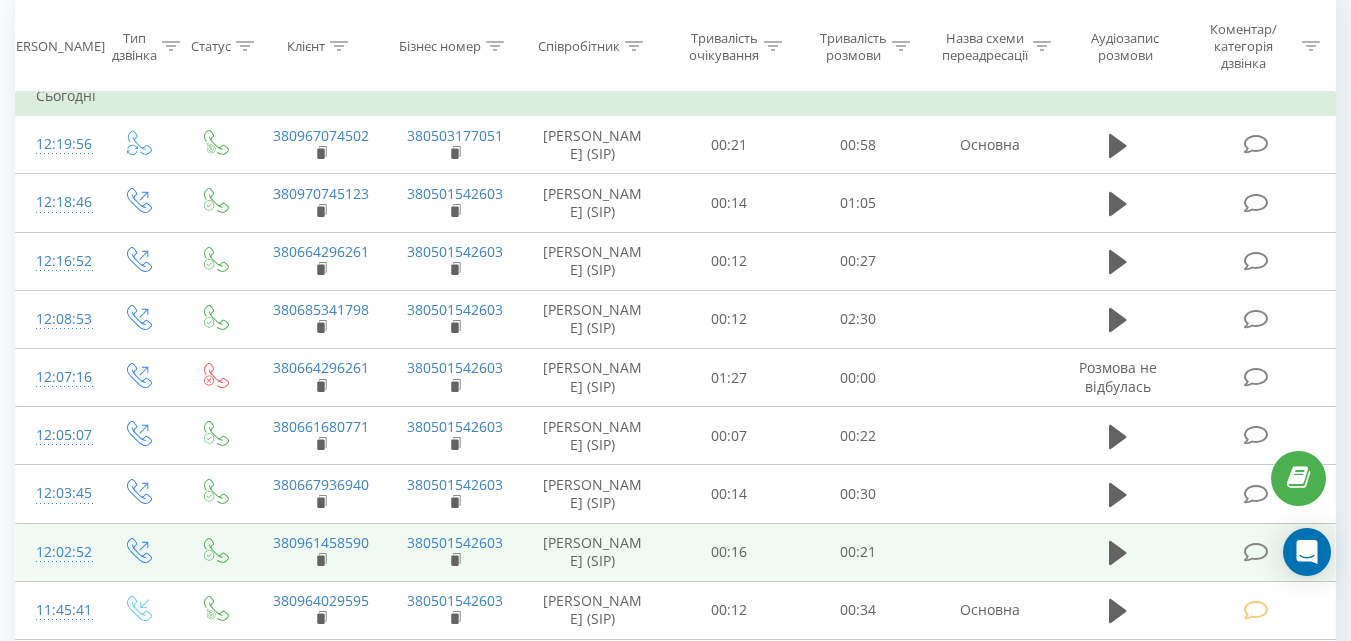 click at bounding box center (1255, 552) 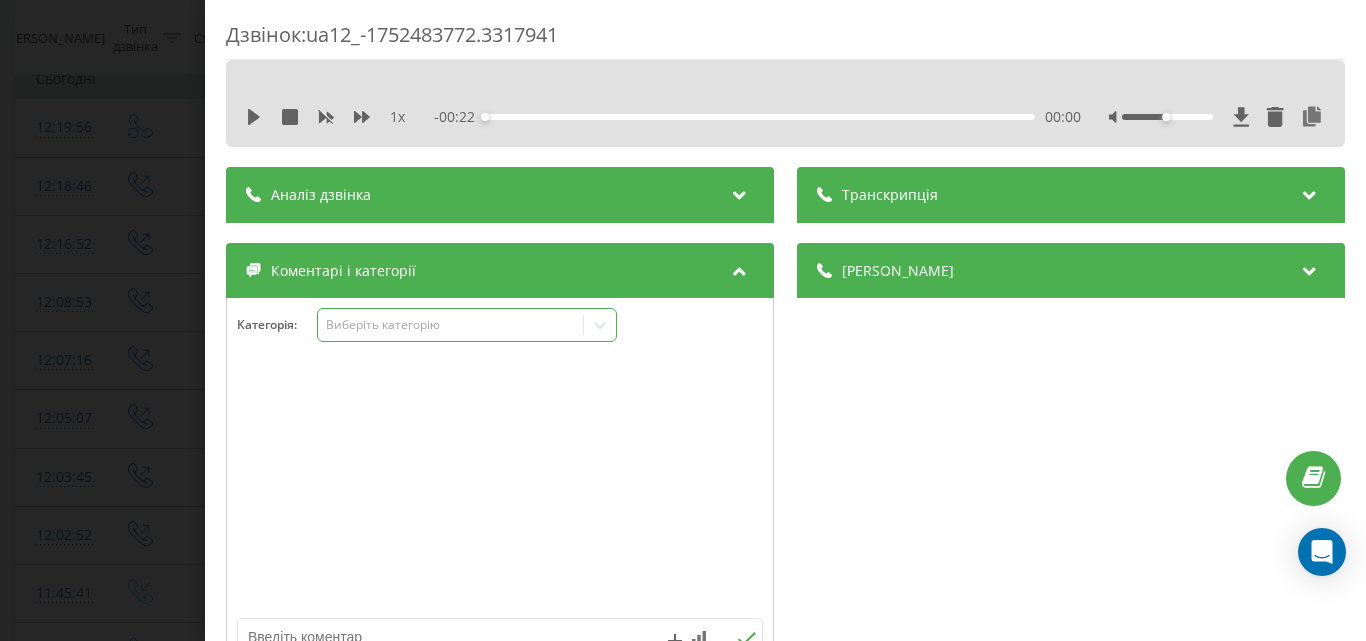 click on "Виберіть категорію" at bounding box center (450, 325) 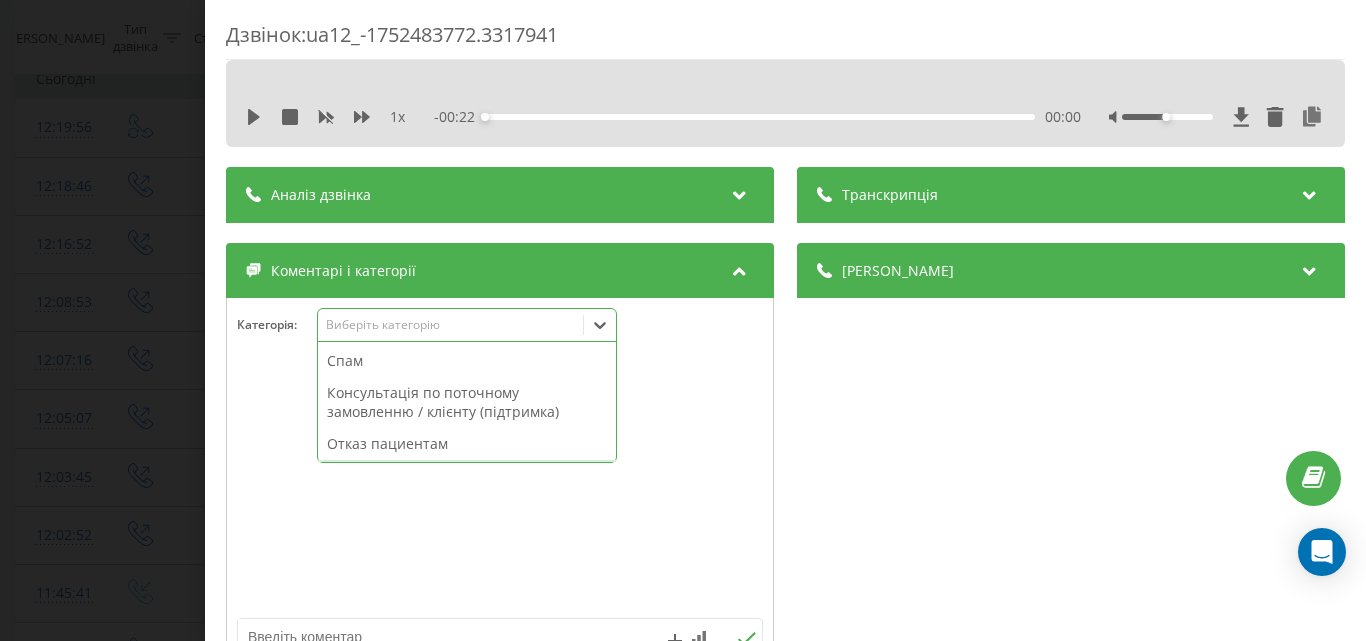 scroll, scrollTop: 95, scrollLeft: 0, axis: vertical 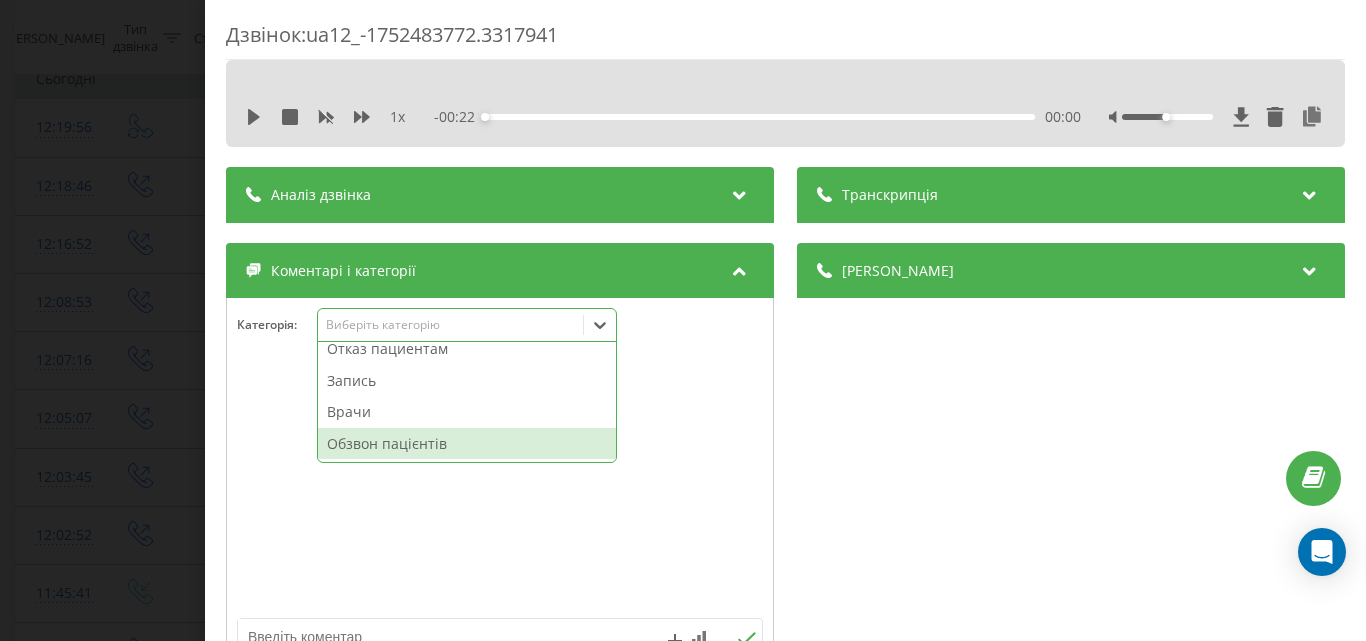 click on "Обзвон пацієнтів" at bounding box center [467, 444] 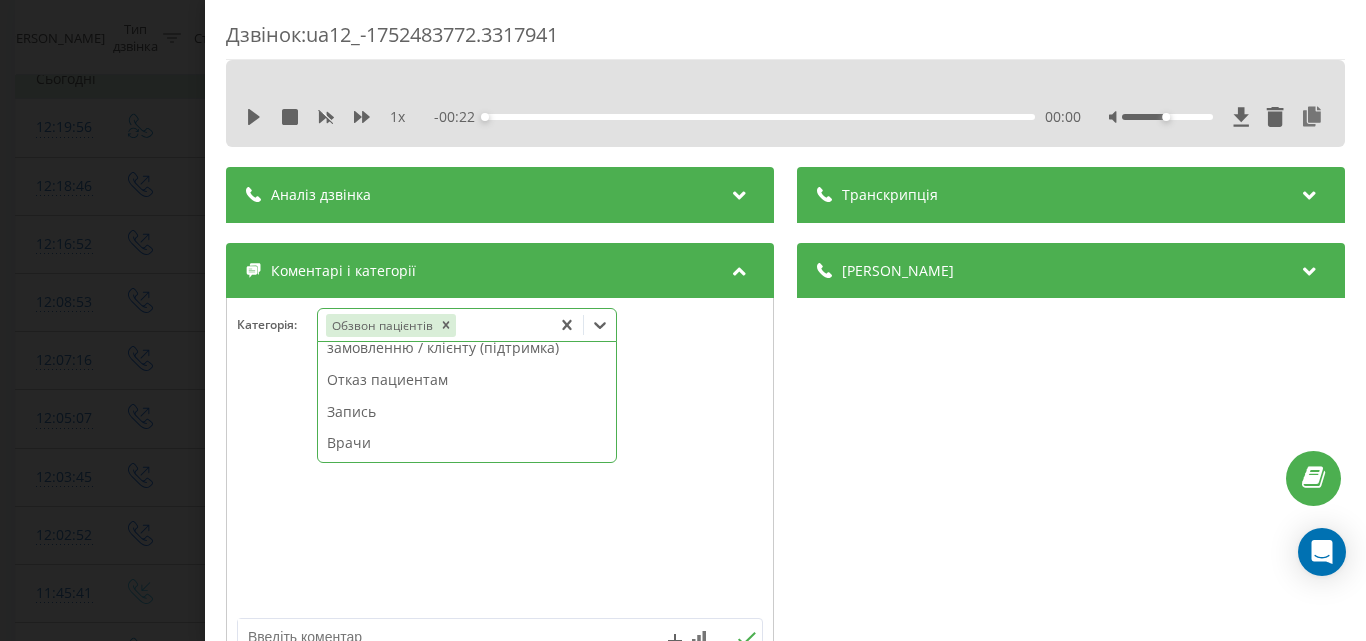 scroll, scrollTop: 64, scrollLeft: 0, axis: vertical 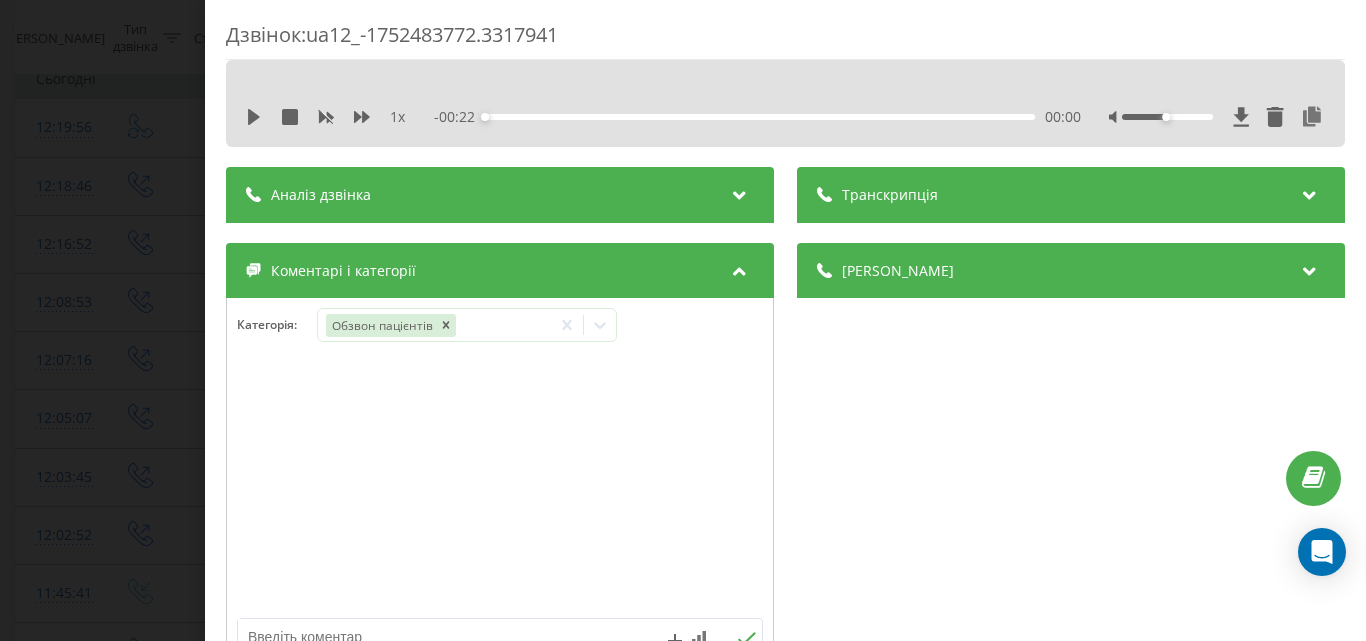 click on "Дзвінок :  ua12_-1752483772.3317941   1 x  - 00:22 00:00   00:00   Транскрипція Для AI-аналізу майбутніх дзвінків  налаштуйте та активуйте профіль на сторінці . Якщо профіль вже є і дзвінок відповідає його умовам, оновіть сторінку через 10 хвилин - AI аналізує поточний дзвінок. Аналіз дзвінка Для AI-аналізу майбутніх дзвінків  налаштуйте та активуйте профіль на сторінці . Якщо профіль вже є і дзвінок відповідає його умовам, оновіть сторінку через 10 хвилин - AI аналізує поточний дзвінок. Деталі дзвінка Загальне Дата дзвінка 2025-07-14 12:02:52 Тип дзвінка Вихідний Статус дзвінка Успішний 380501542603" at bounding box center (683, 320) 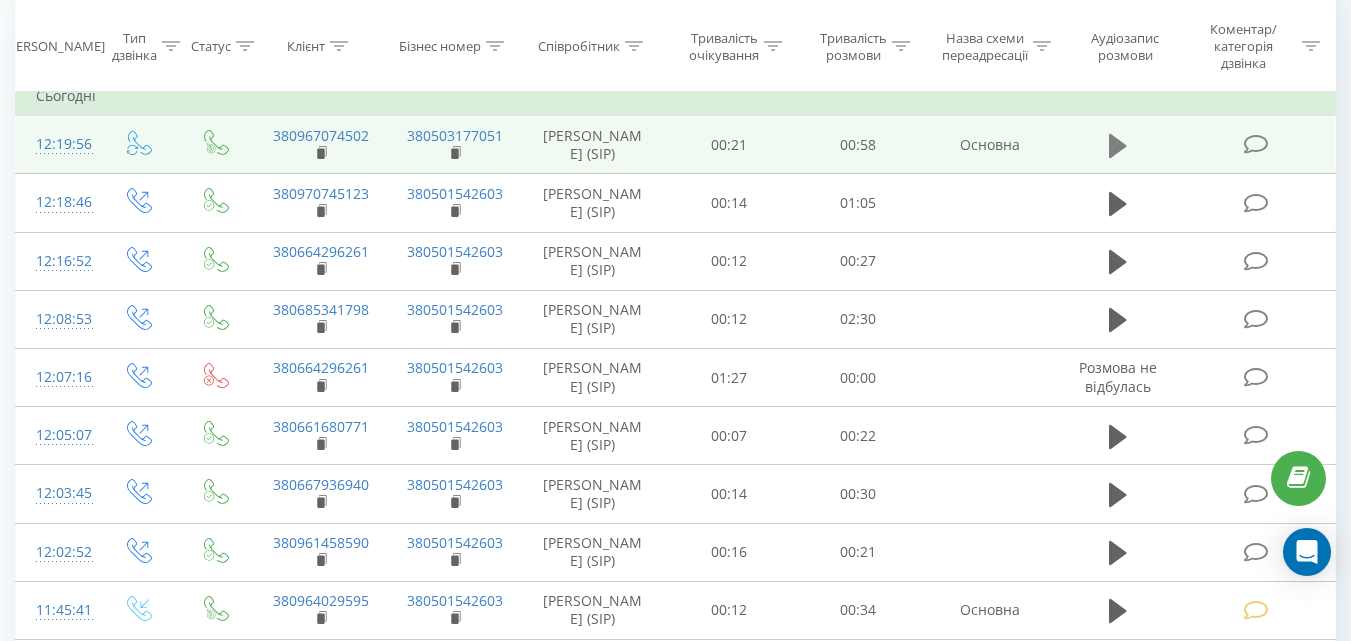 click 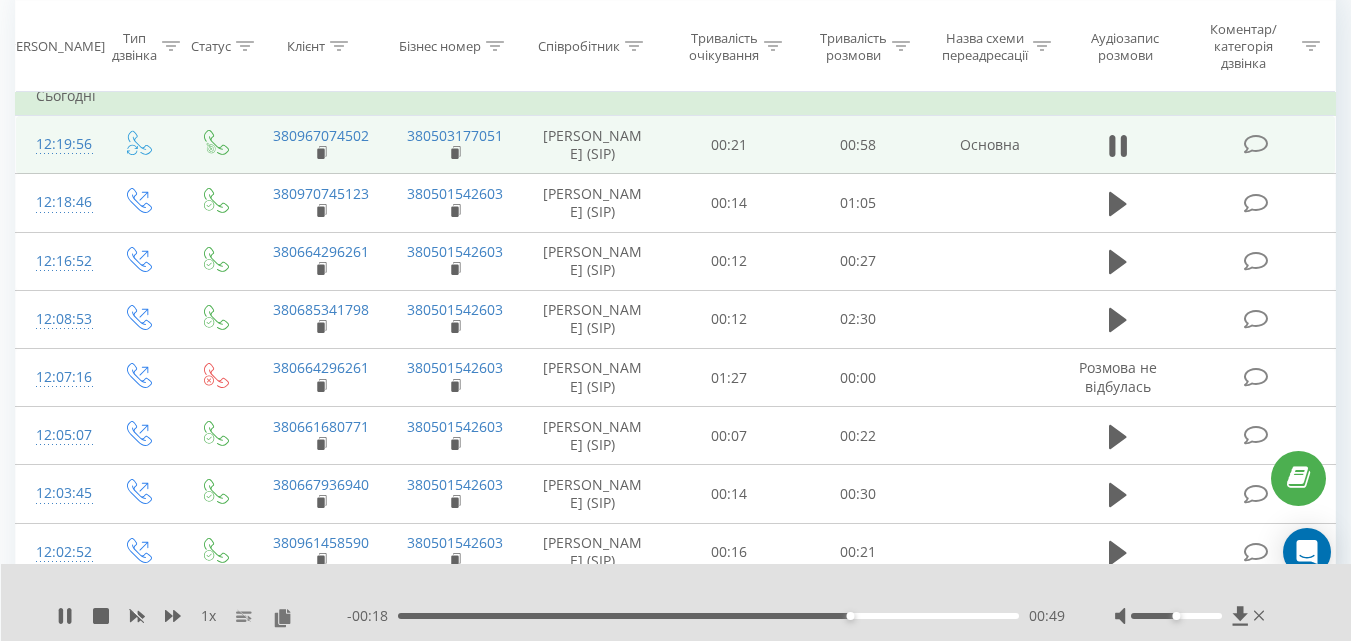 click at bounding box center [1176, 616] 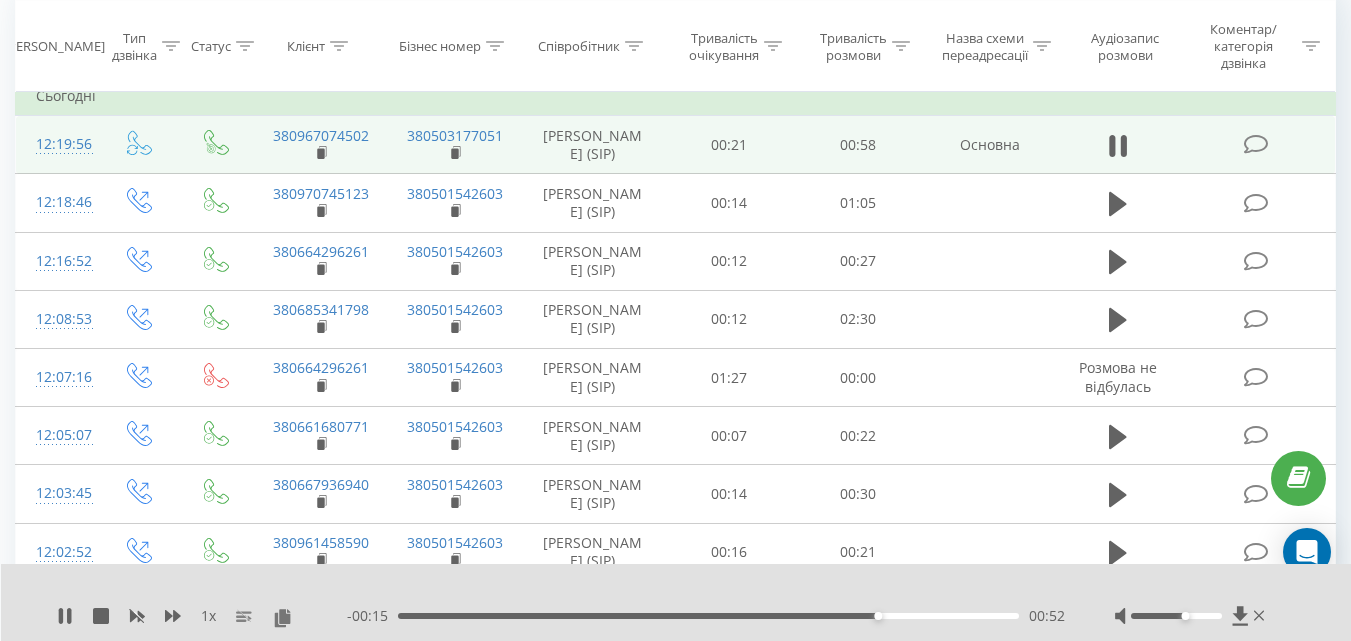 click at bounding box center [1176, 616] 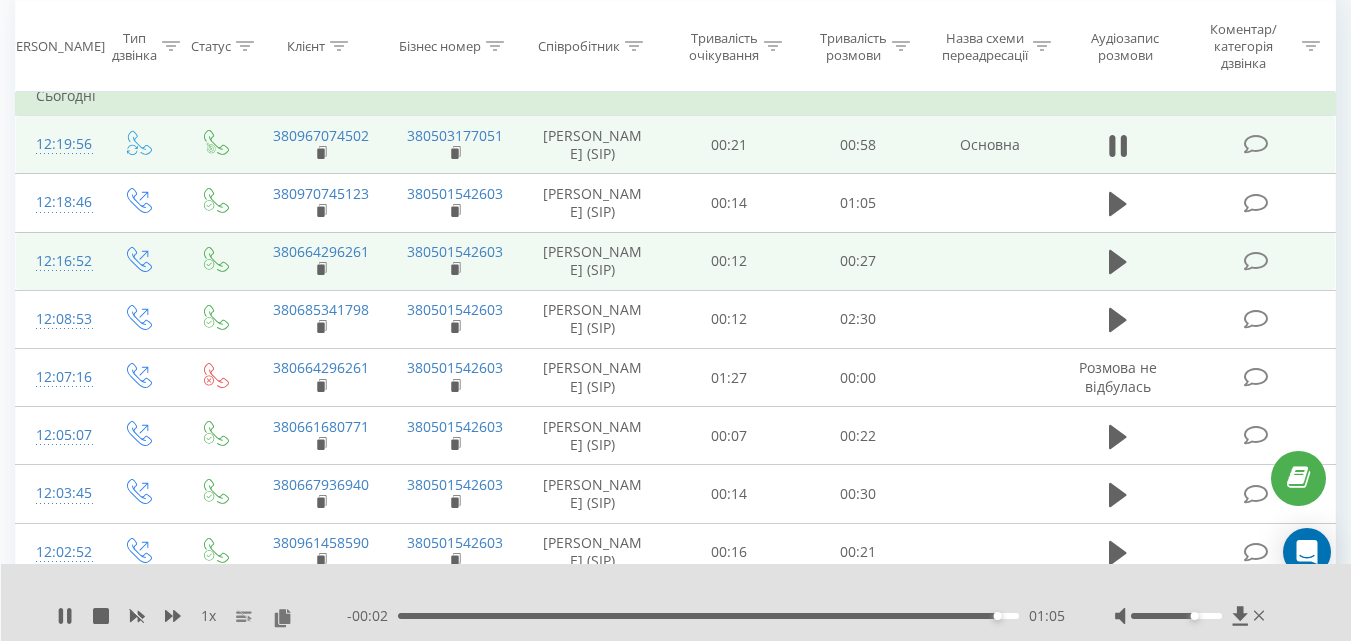click at bounding box center [1255, 261] 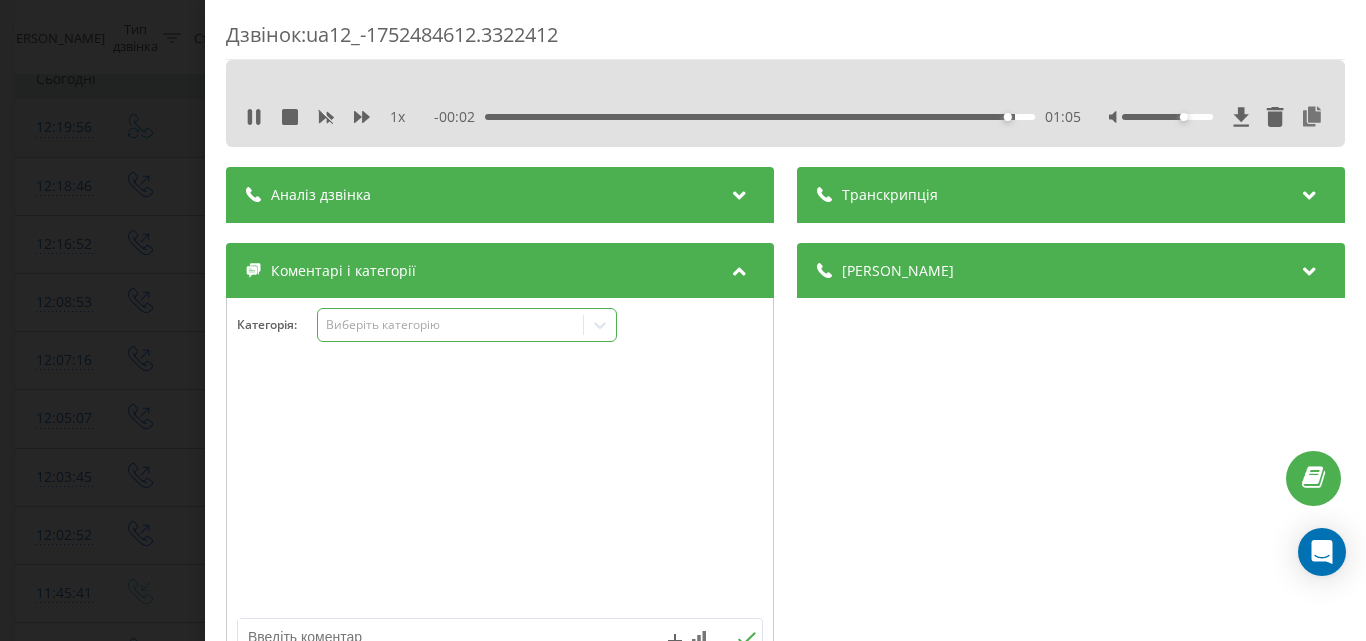 click on "Виберіть категорію" at bounding box center (467, 325) 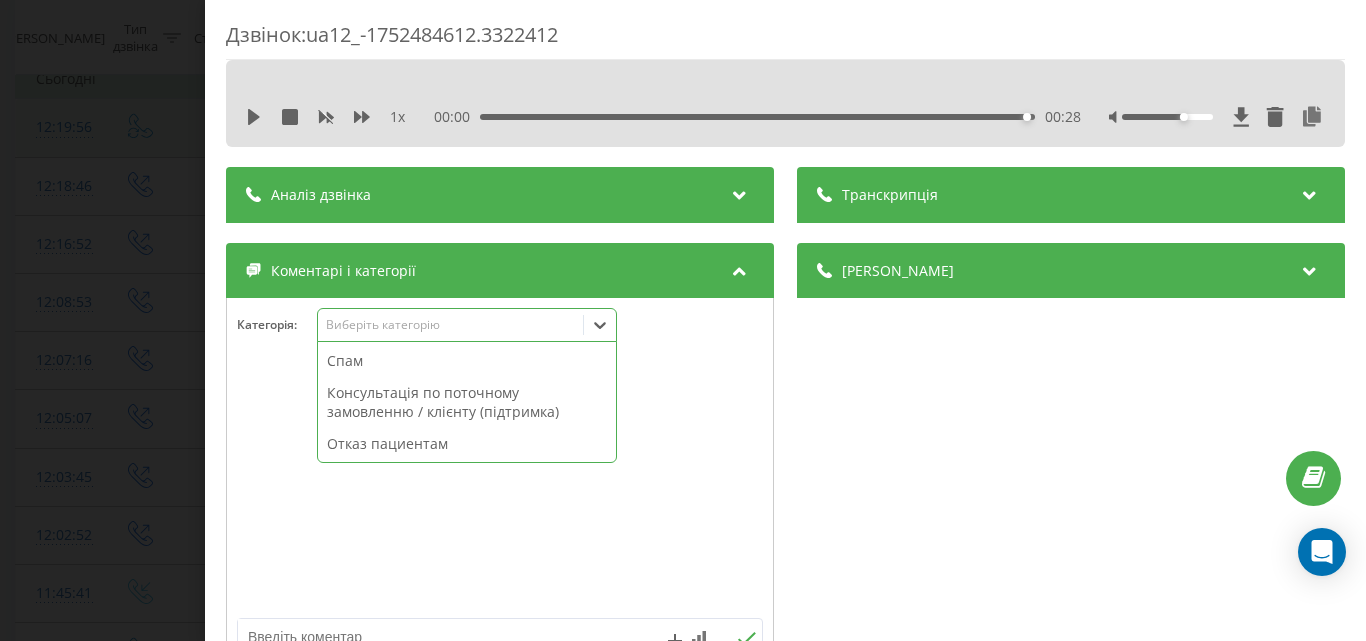 scroll, scrollTop: 95, scrollLeft: 0, axis: vertical 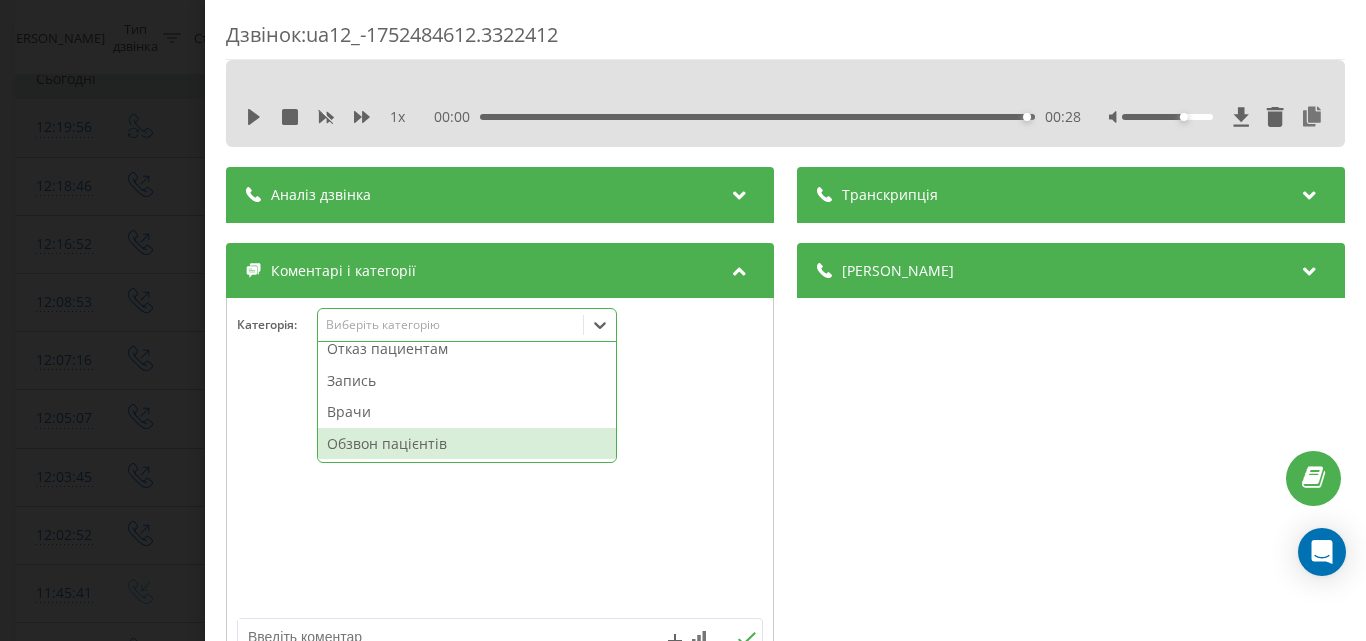 click on "Обзвон пацієнтів" at bounding box center [467, 444] 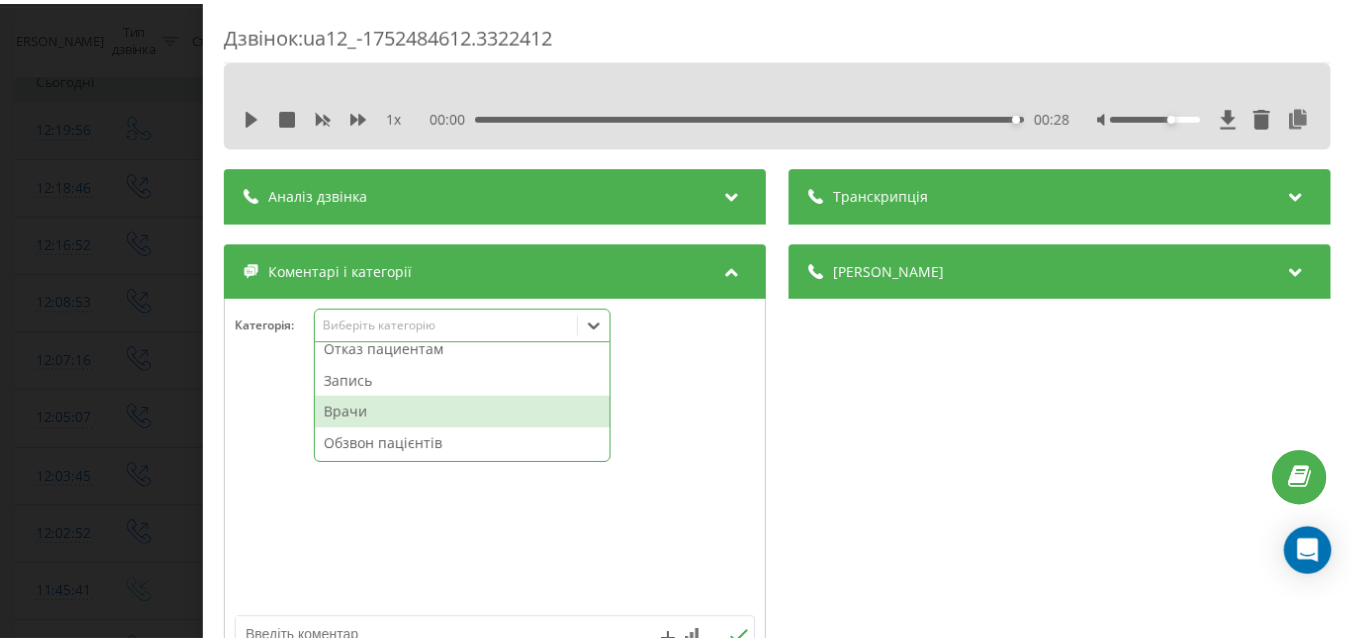 scroll, scrollTop: 64, scrollLeft: 0, axis: vertical 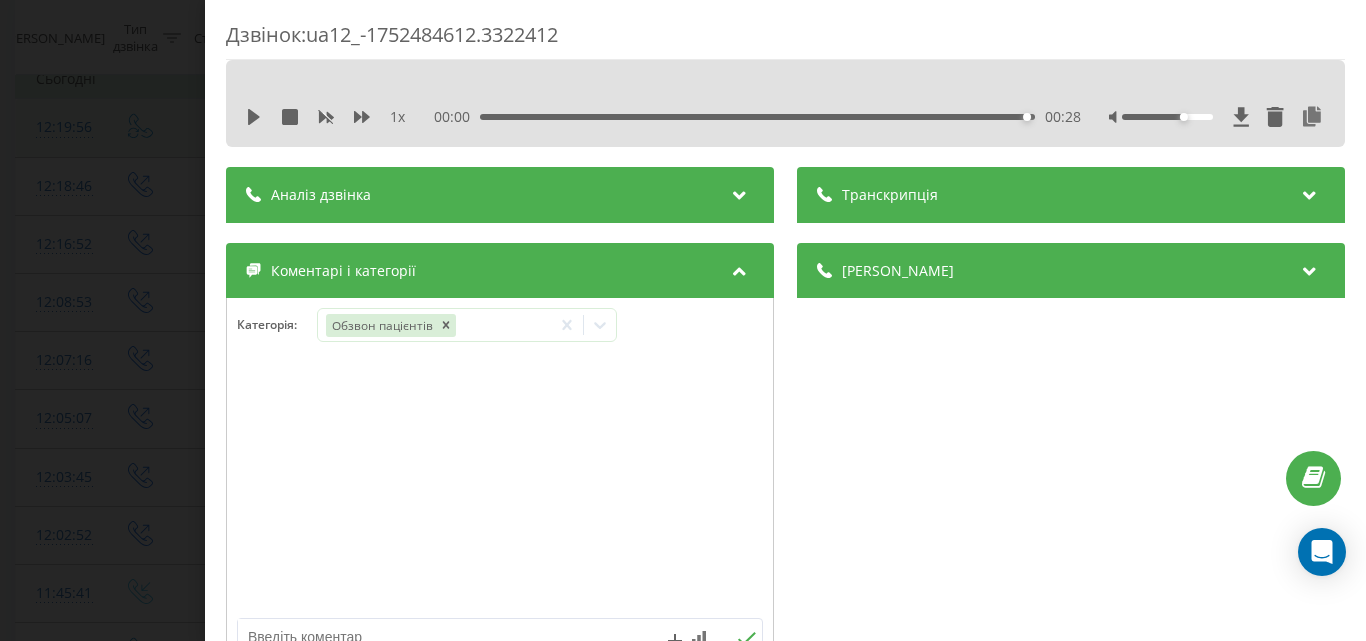 click on "Дзвінок :  ua12_-1752484612.3322412   1 x  00:00 00:28   00:28   Транскрипція Для AI-аналізу майбутніх дзвінків  налаштуйте та активуйте профіль на сторінці . Якщо профіль вже є і дзвінок відповідає його умовам, оновіть сторінку через 10 хвилин - AI аналізує поточний дзвінок. Аналіз дзвінка Для AI-аналізу майбутніх дзвінків  налаштуйте та активуйте профіль на сторінці . Якщо профіль вже є і дзвінок відповідає його умовам, оновіть сторінку через 10 хвилин - AI аналізує поточний дзвінок. Деталі дзвінка Загальне Дата дзвінка 2025-07-14 12:16:52 Тип дзвінка Вихідний Статус дзвінка Успішний 380501542603 :" at bounding box center (683, 320) 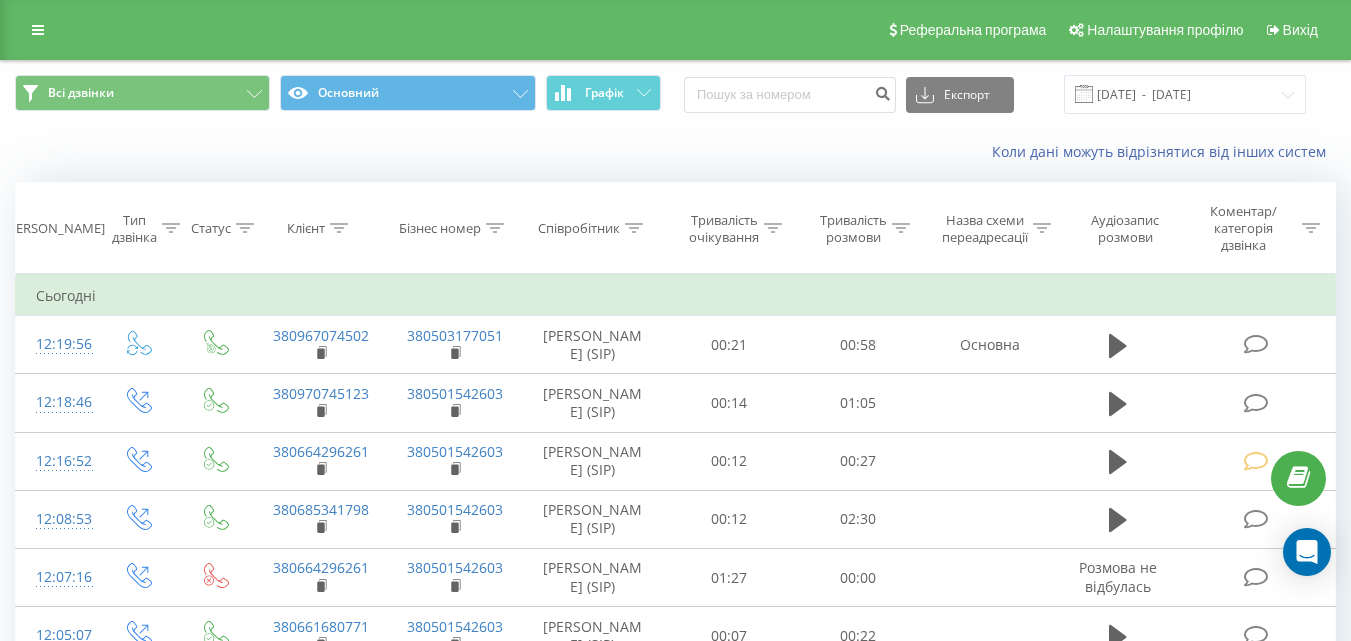 scroll, scrollTop: 200, scrollLeft: 0, axis: vertical 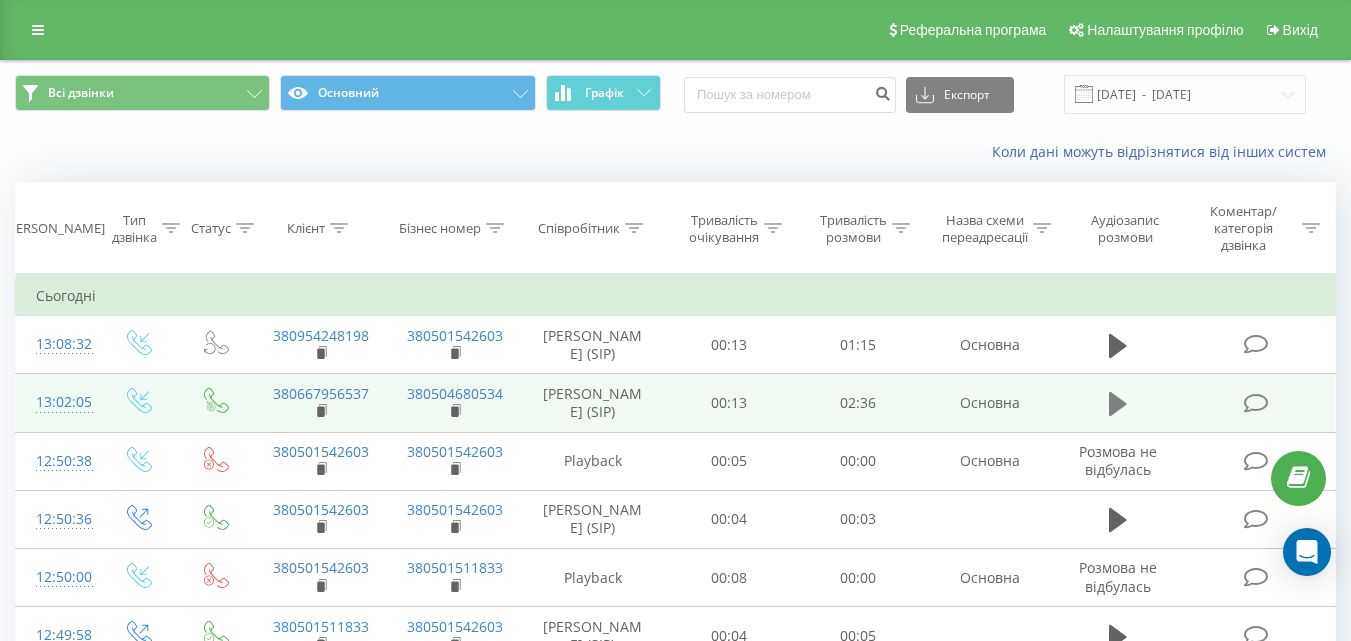 click 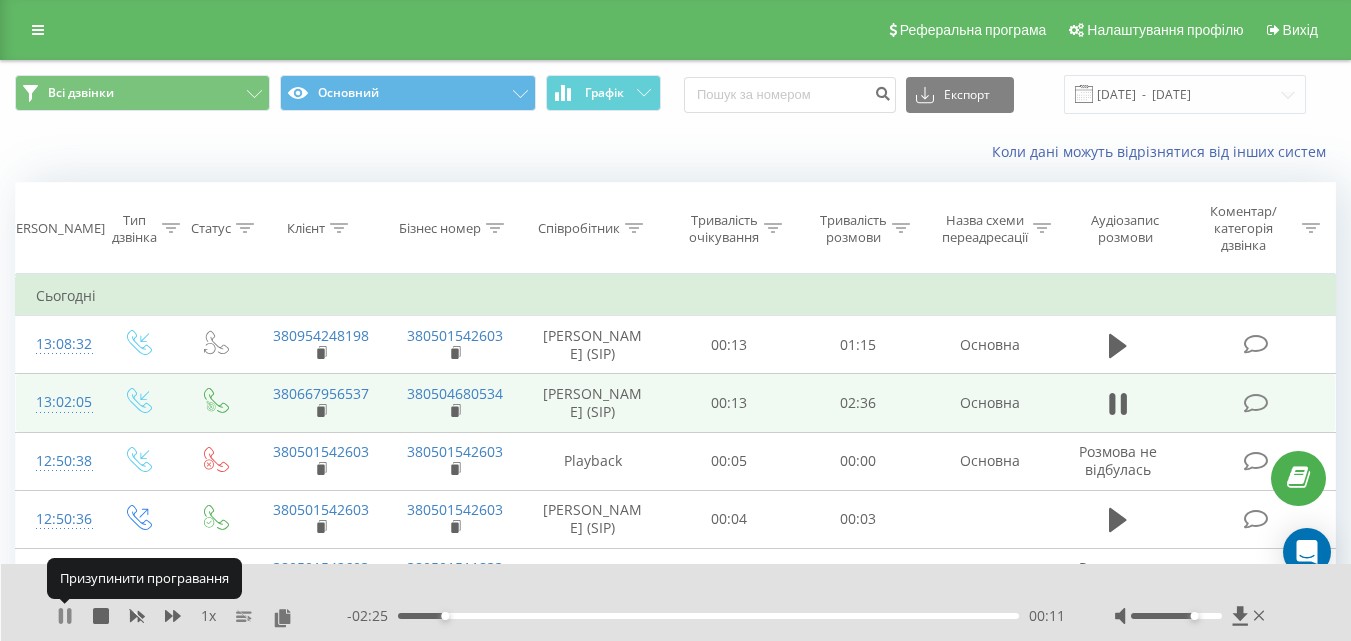 click 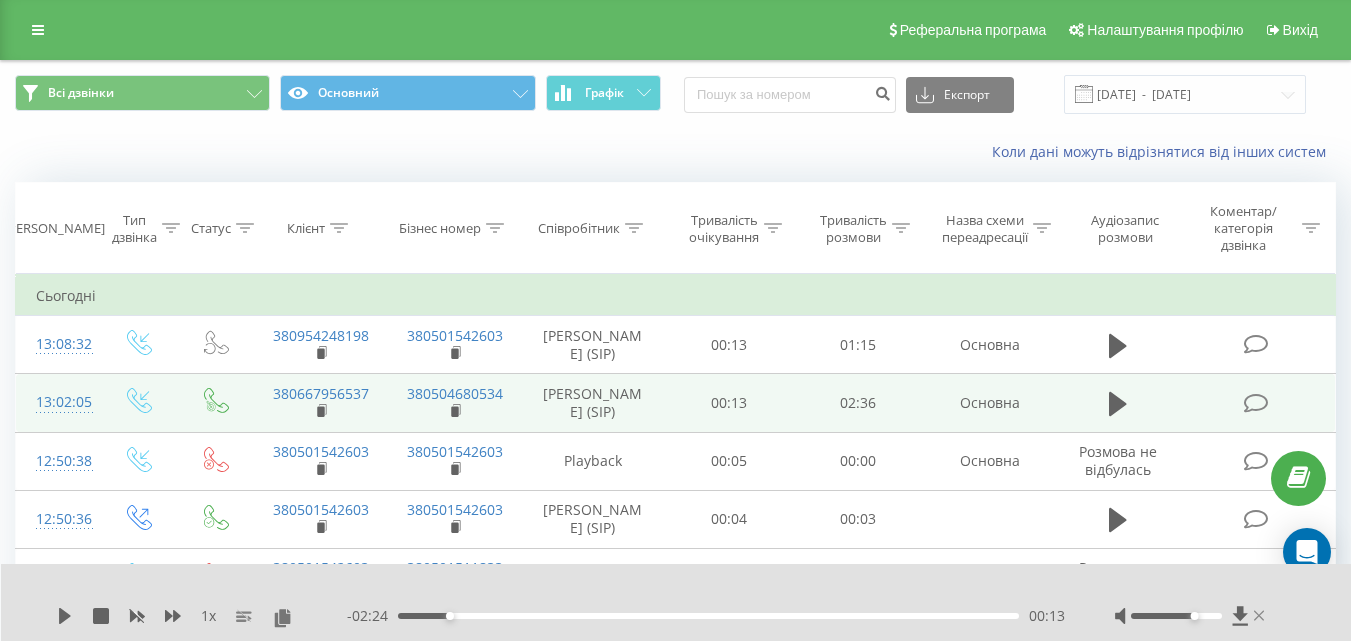 click 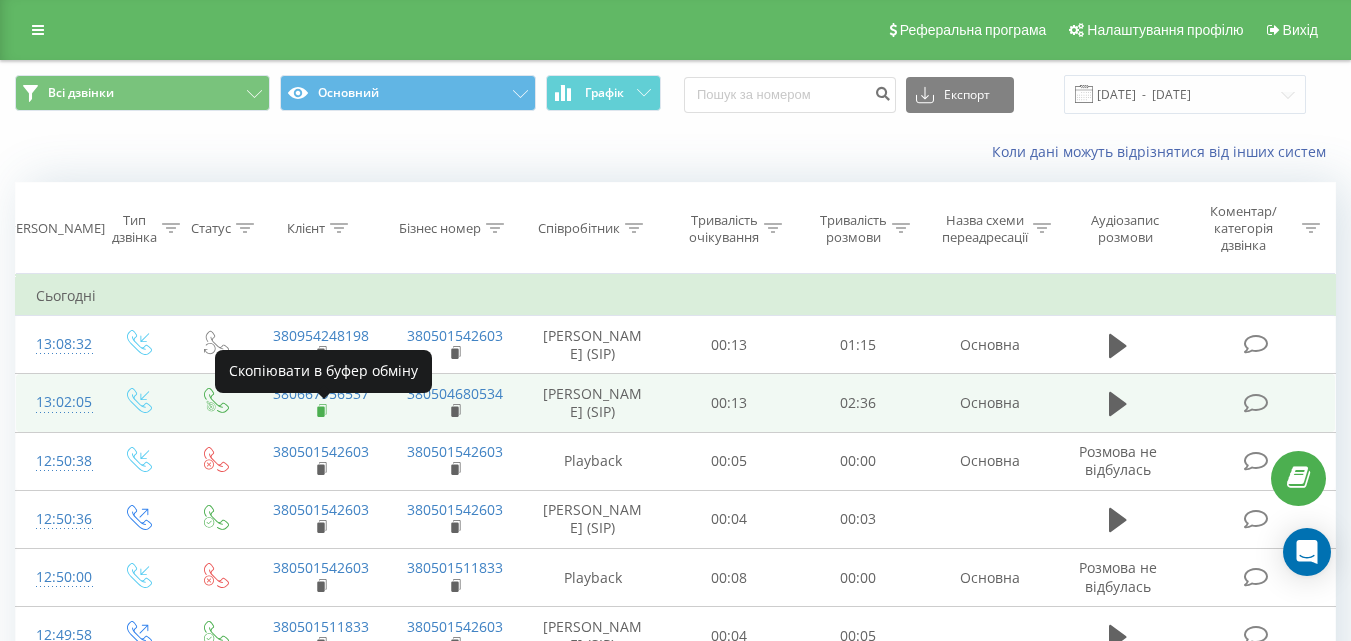 click 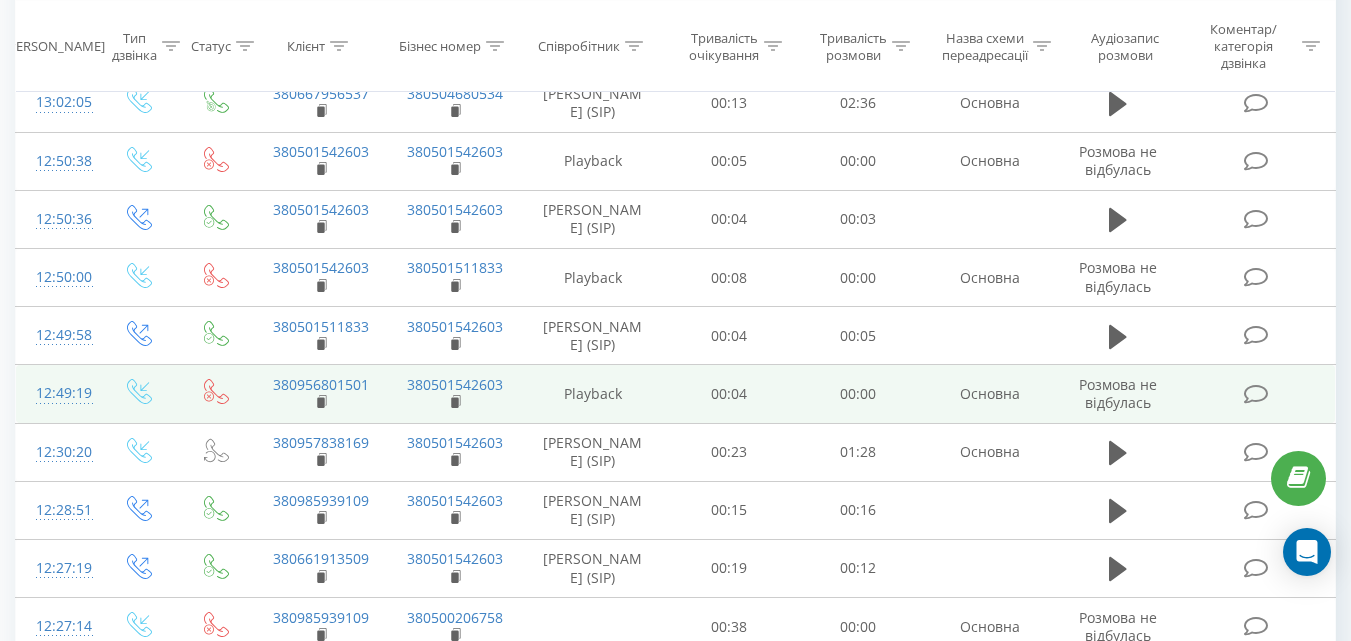 scroll, scrollTop: 200, scrollLeft: 0, axis: vertical 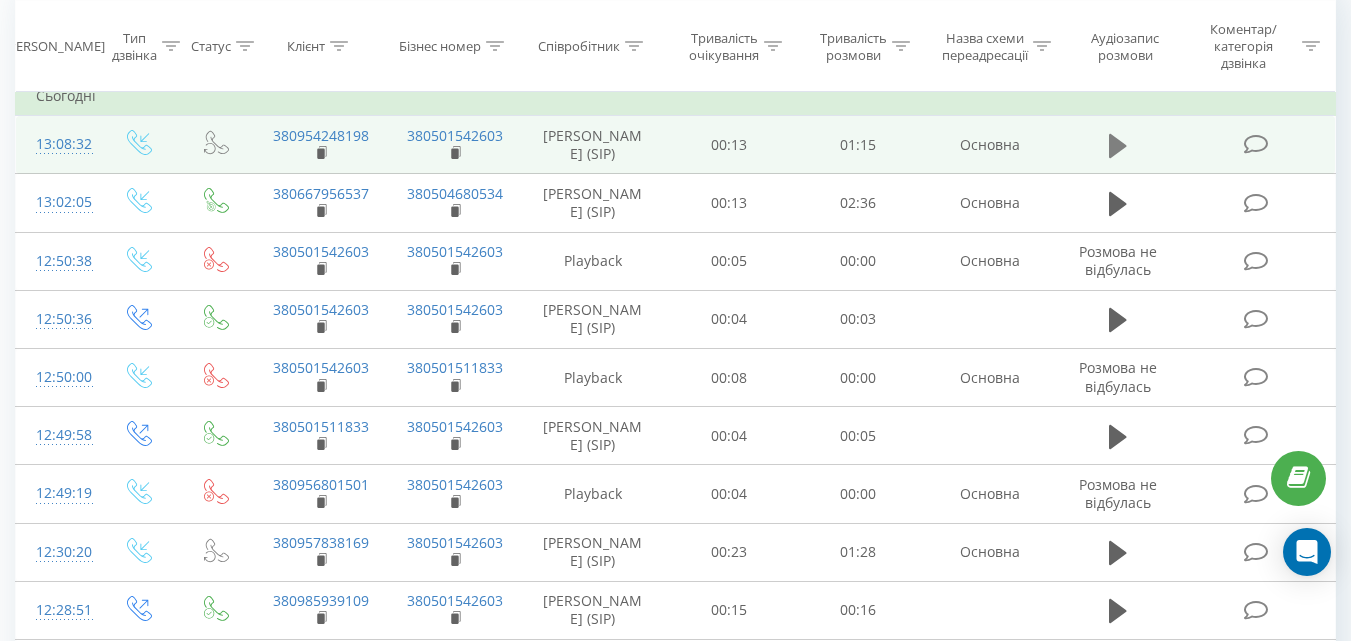 click 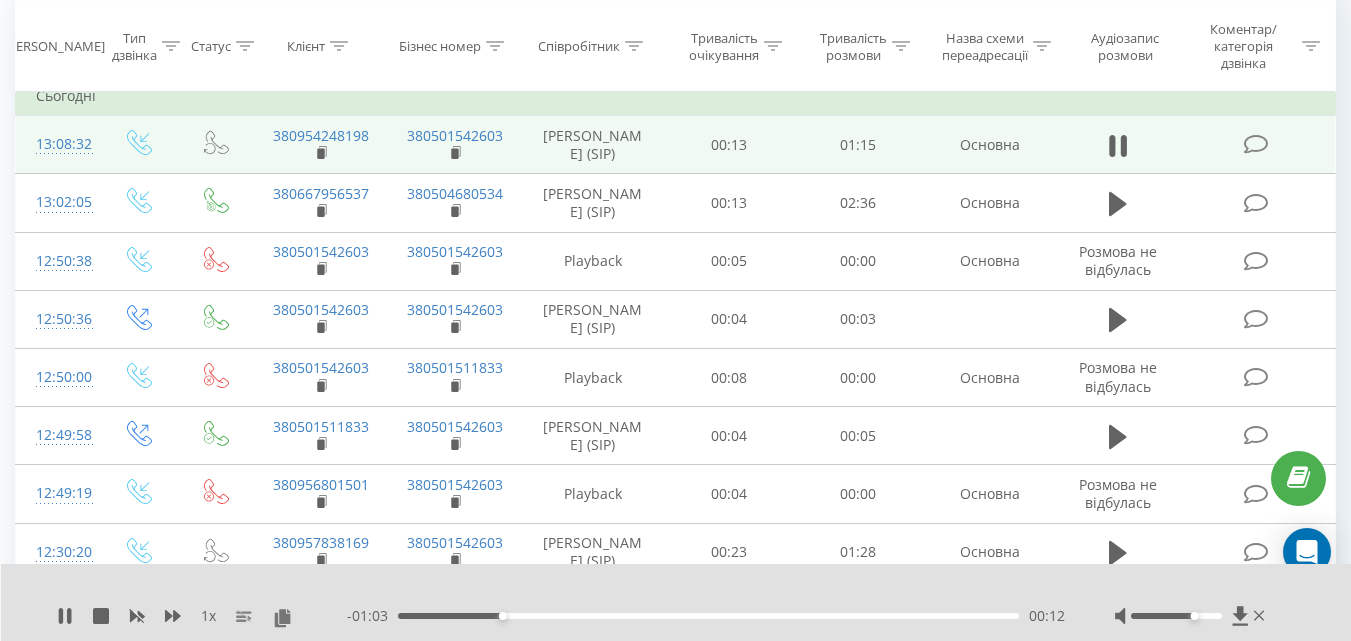 click at bounding box center (1255, 144) 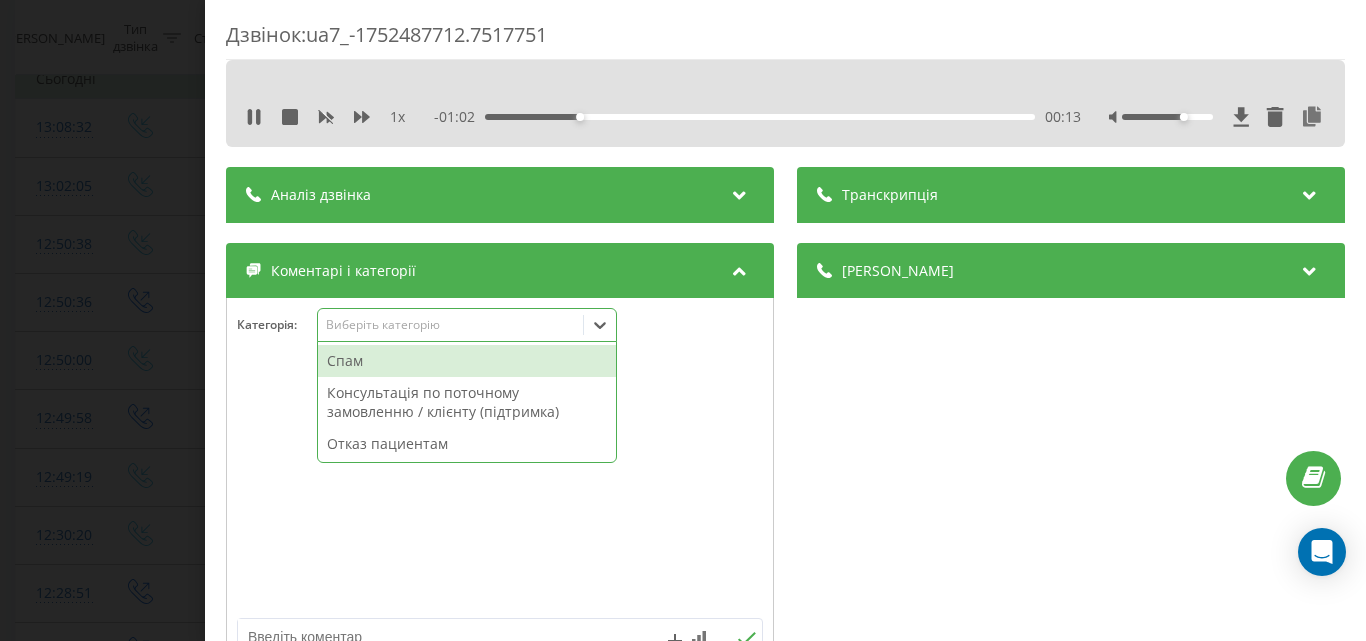 click on "Виберіть категорію" at bounding box center [450, 325] 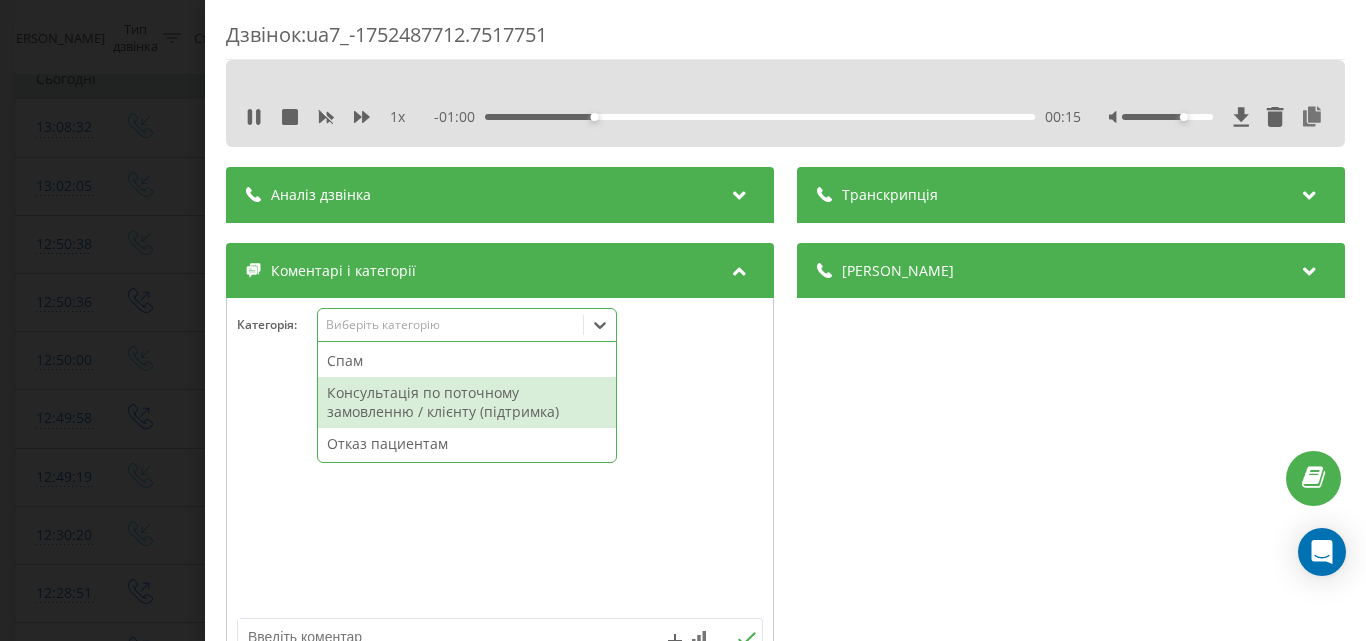 click on "Консультація по поточному замовленню / клієнту (підтримка)" at bounding box center [467, 402] 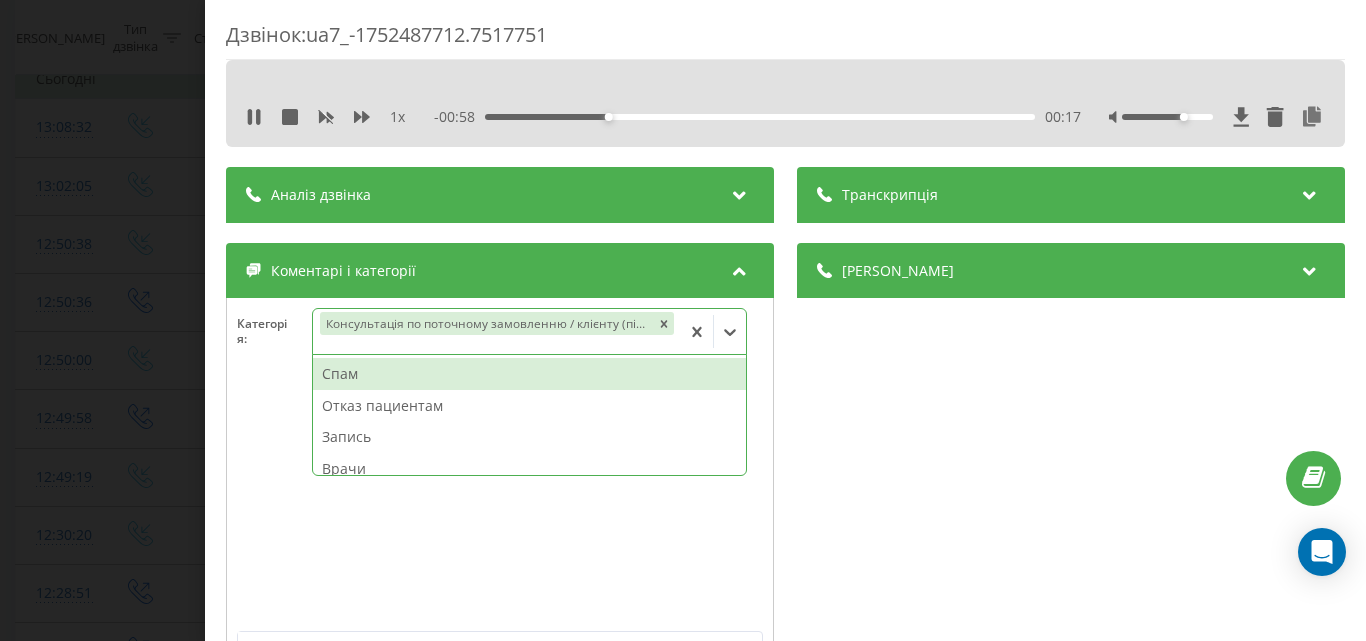 click on "Дзвінок :  ua7_-1752487712.7517751   1 x  - 00:58 00:17   00:17   Транскрипція Для AI-аналізу майбутніх дзвінків  налаштуйте та активуйте профіль на сторінці . Якщо профіль вже є і дзвінок відповідає його умовам, оновіть сторінку через 10 хвилин - AI аналізує поточний дзвінок. Аналіз дзвінка Для AI-аналізу майбутніх дзвінків  налаштуйте та активуйте профіль на сторінці . Якщо профіль вже є і дзвінок відповідає його умовам, оновіть сторінку через 10 хвилин - AI аналізує поточний дзвінок. Деталі дзвінка Загальне Дата дзвінка 2025-07-14 13:08:32 Тип дзвінка Вхідний Статус дзвінка Повторний 380954248198" at bounding box center (683, 320) 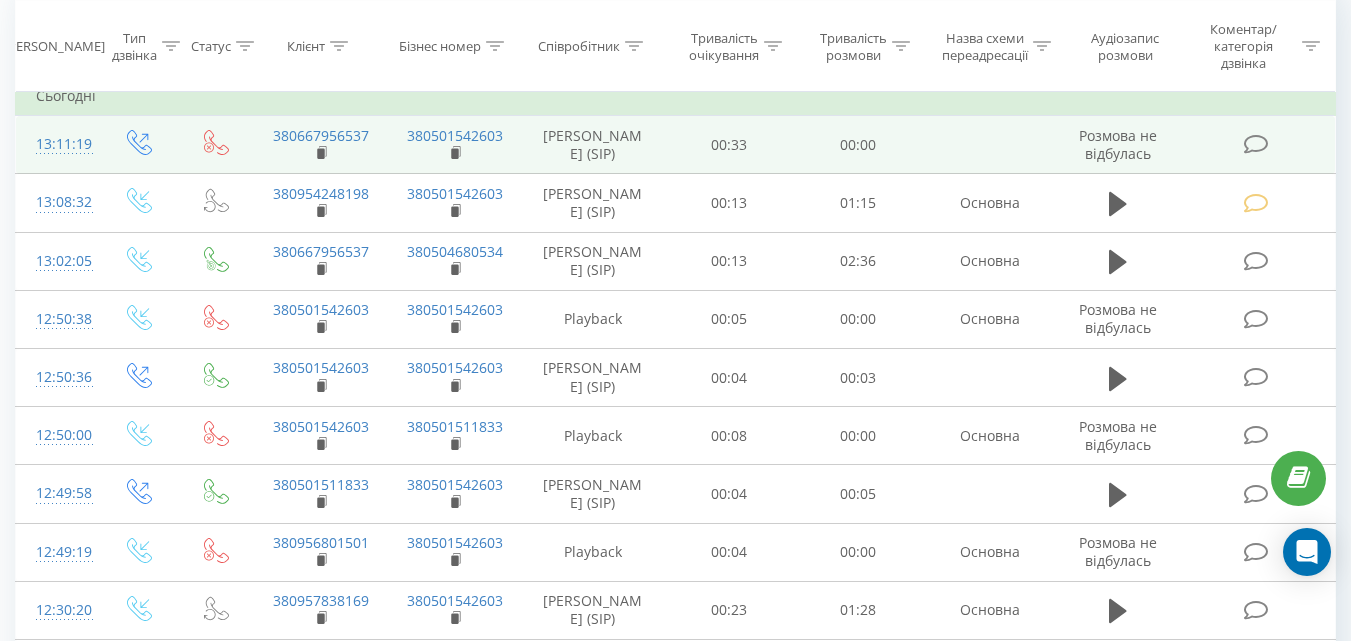 scroll, scrollTop: 200, scrollLeft: 0, axis: vertical 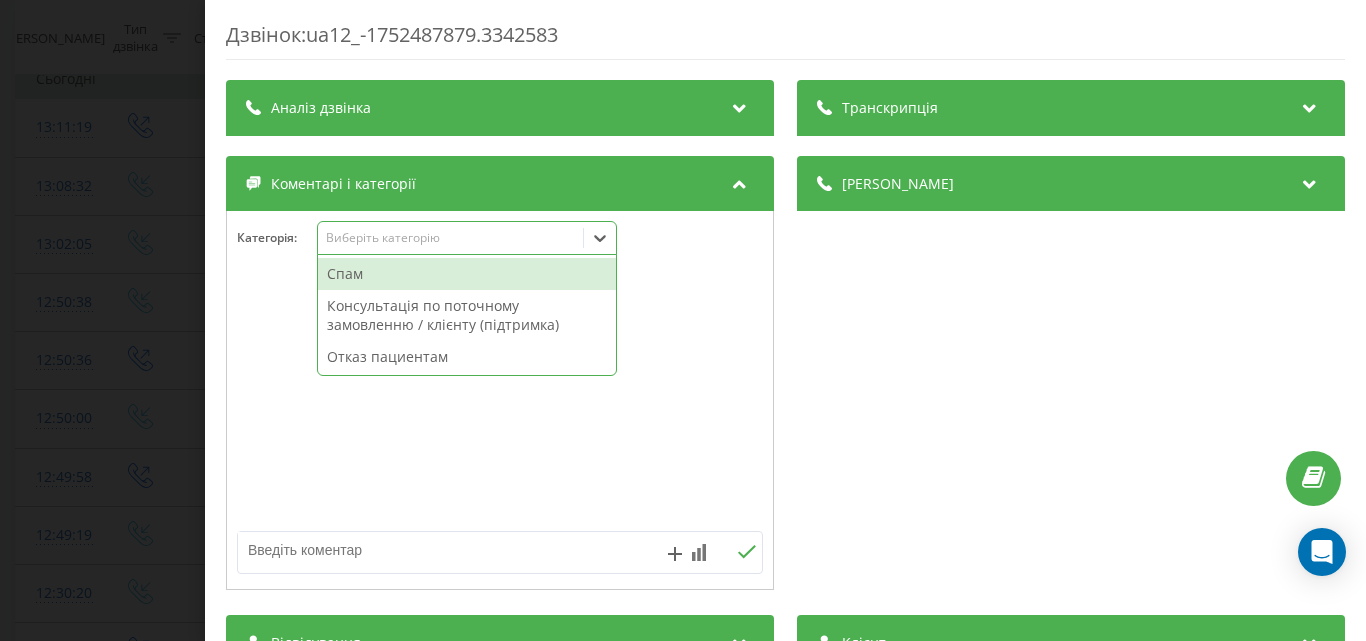 click on "Виберіть категорію" at bounding box center [450, 238] 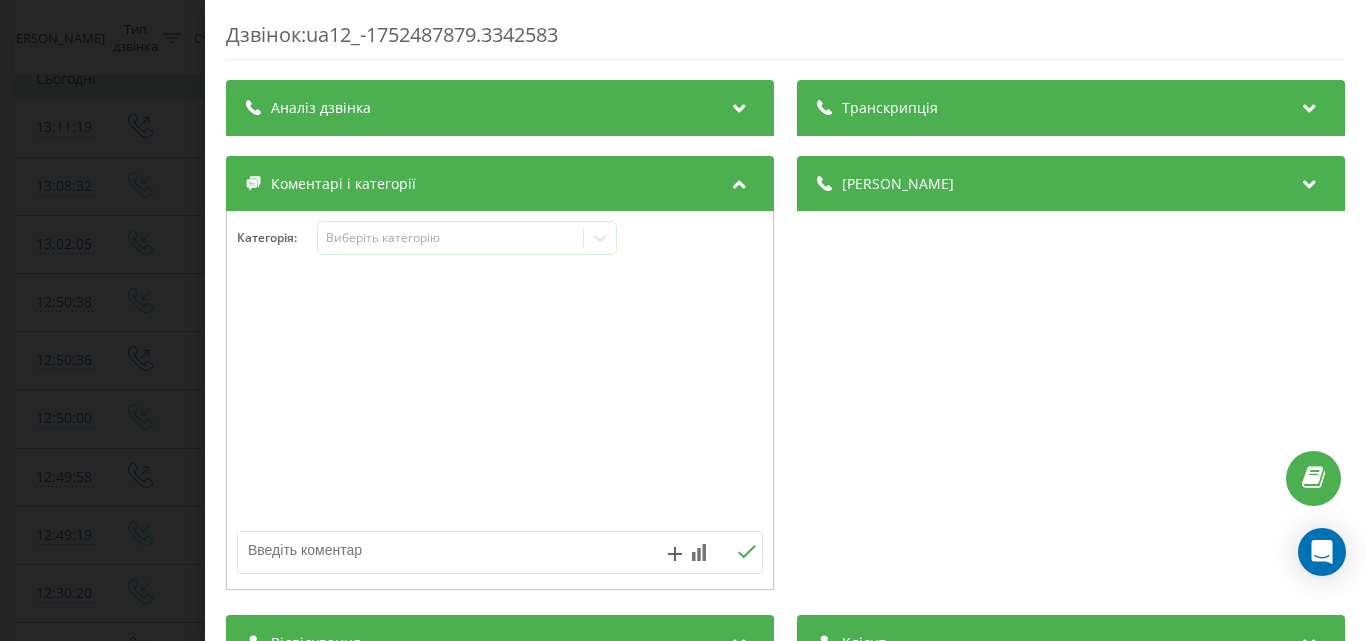 click on "Дзвінок :  ua12_-1752487879.3342583 Транскрипція Для AI-аналізу майбутніх дзвінків  налаштуйте та активуйте профіль на сторінці . Якщо профіль вже є і дзвінок відповідає його умовам, оновіть сторінку через 10 хвилин - AI аналізує поточний дзвінок. Аналіз дзвінка Для AI-аналізу майбутніх дзвінків  налаштуйте та активуйте профіль на сторінці . Якщо профіль вже є і дзвінок відповідає його умовам, оновіть сторінку через 10 хвилин - AI аналізує поточний дзвінок. Деталі дзвінка Загальне Дата дзвінка 2025-07-14 13:11:19 Тип дзвінка Вихідний Статус дзвінка Немає відповіді Хто дзвонив - n/a :" at bounding box center [683, 320] 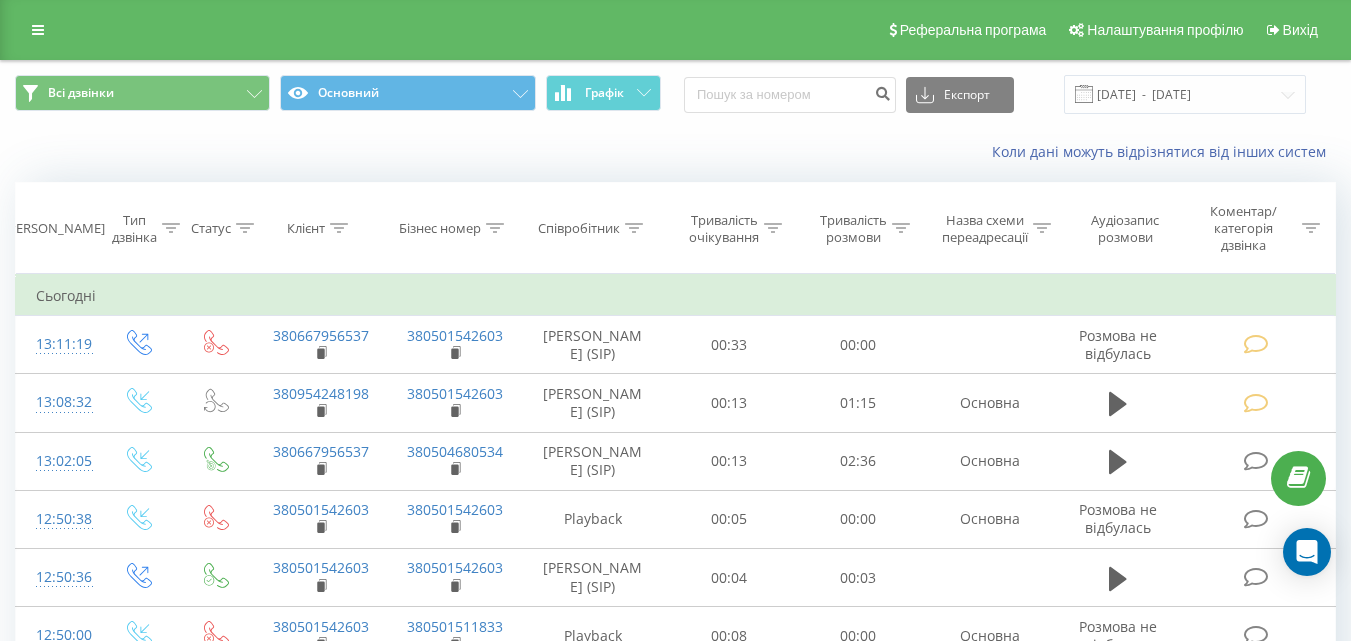 scroll, scrollTop: 200, scrollLeft: 0, axis: vertical 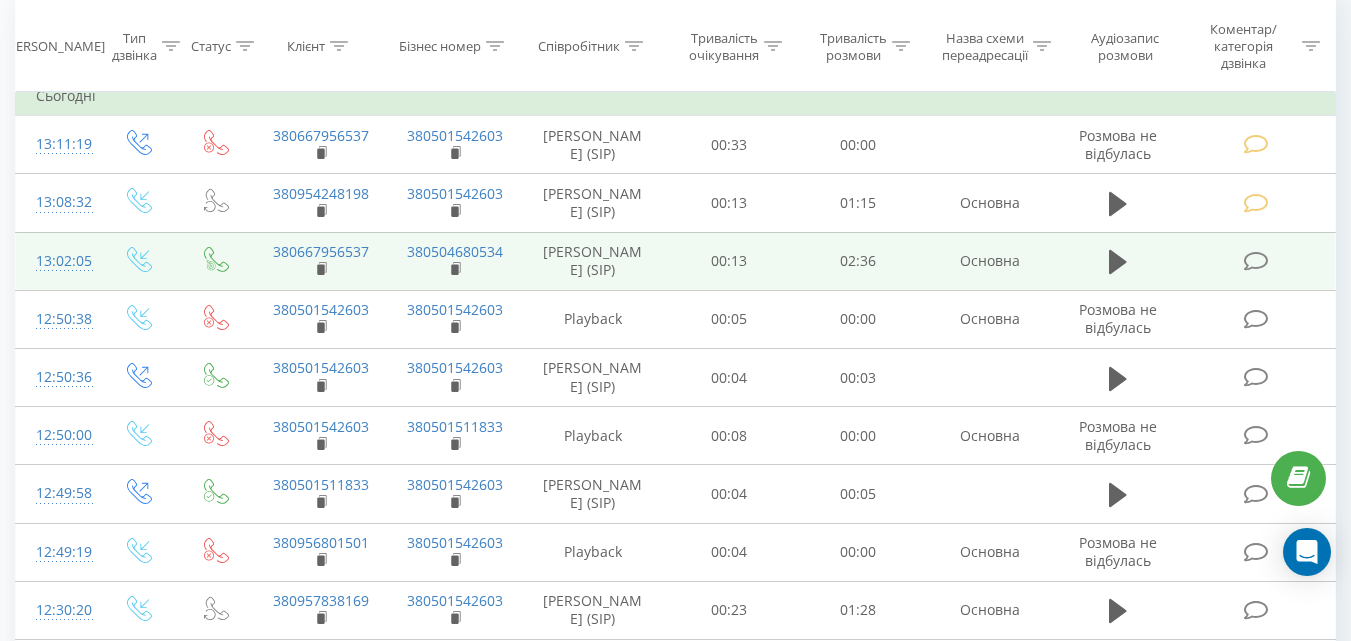 click at bounding box center (1255, 261) 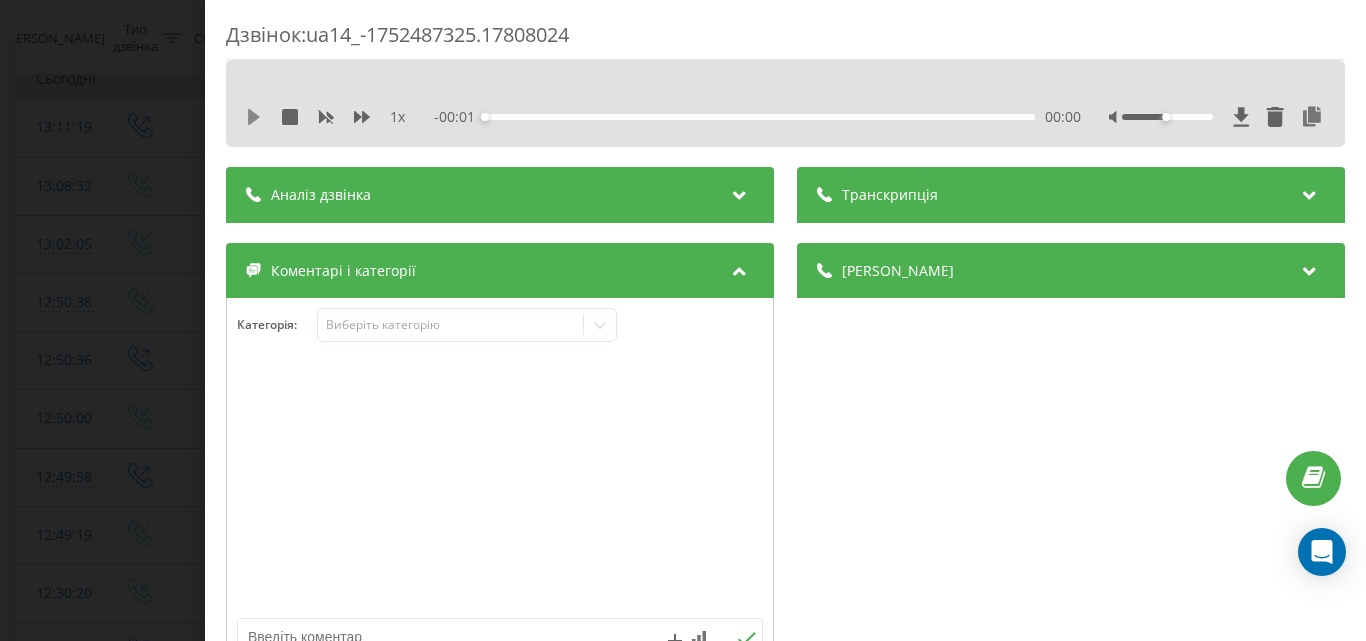 click 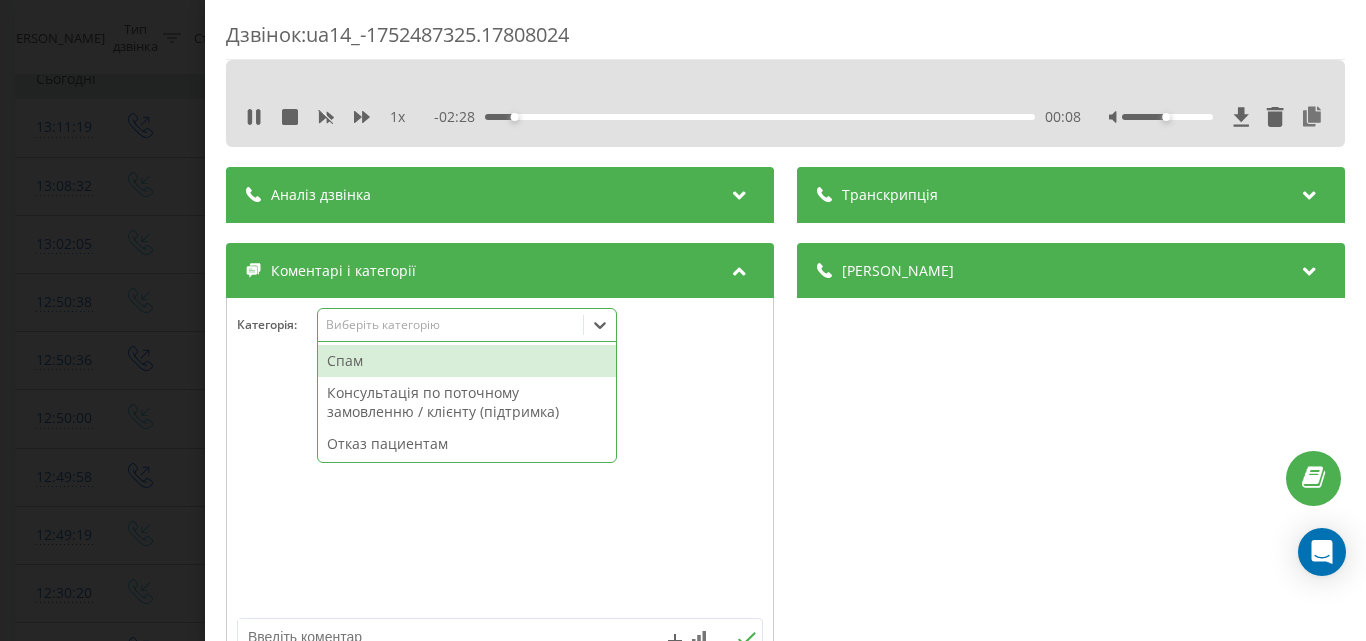 click on "Виберіть категорію" at bounding box center [450, 325] 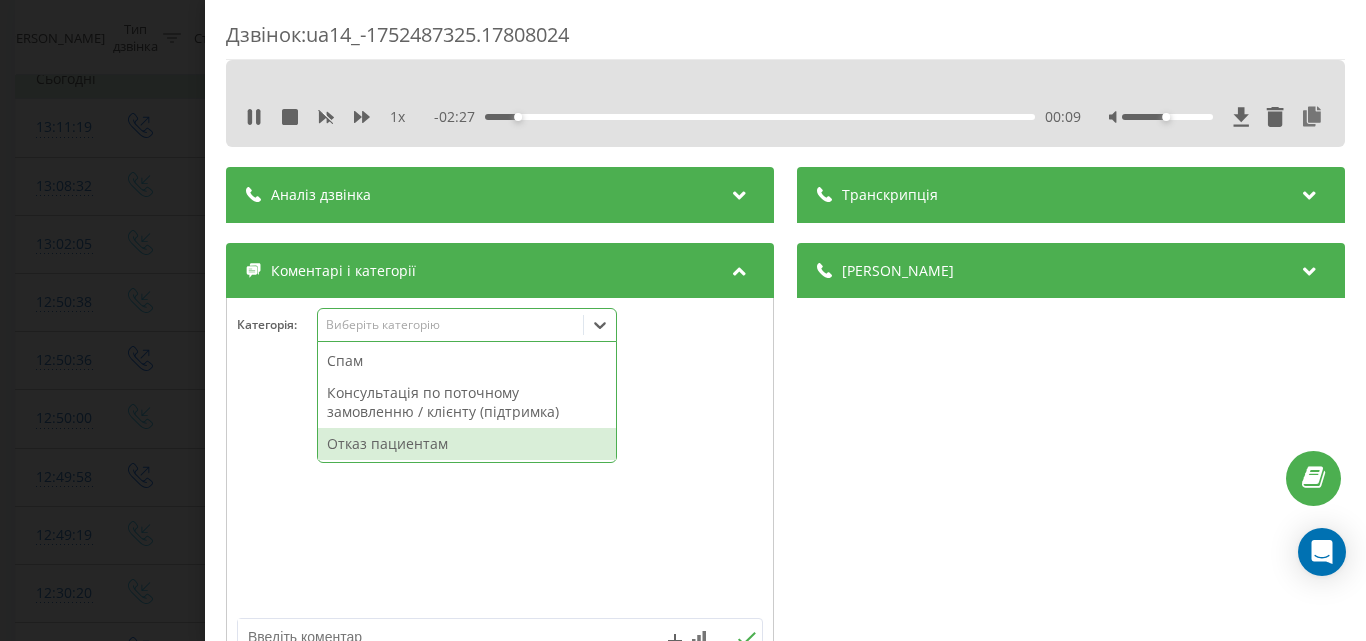 click on "Отказ пациентам" at bounding box center [467, 444] 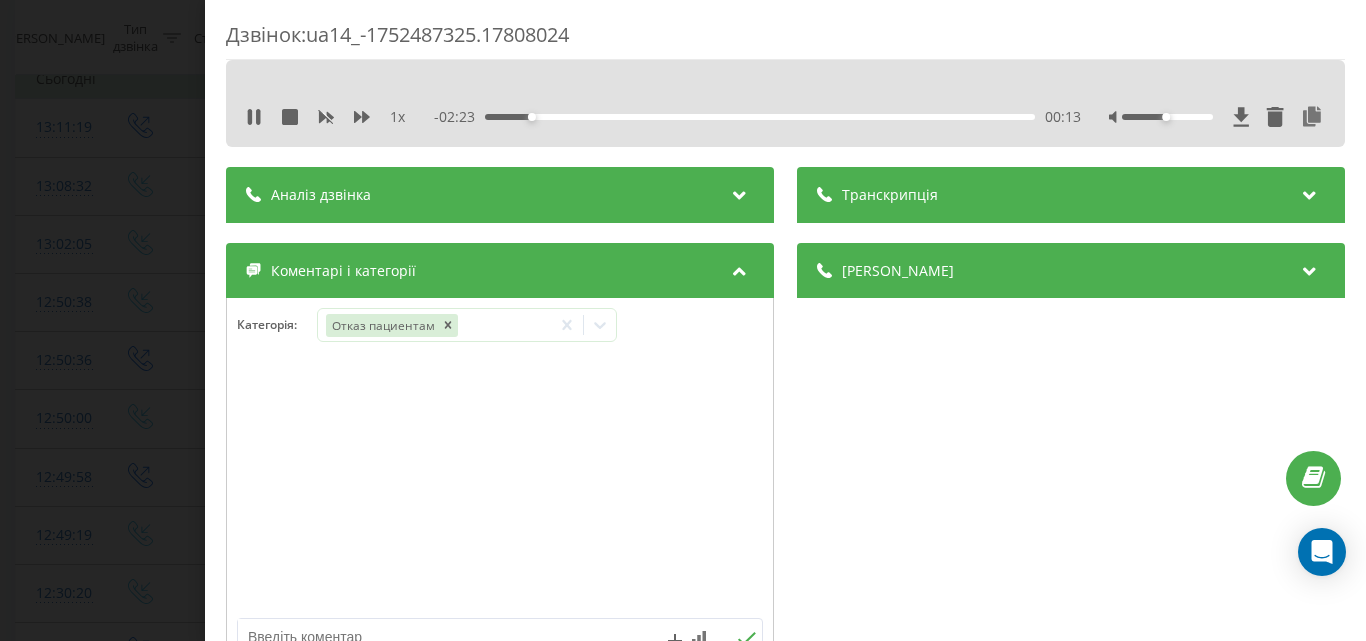 click at bounding box center [500, 488] 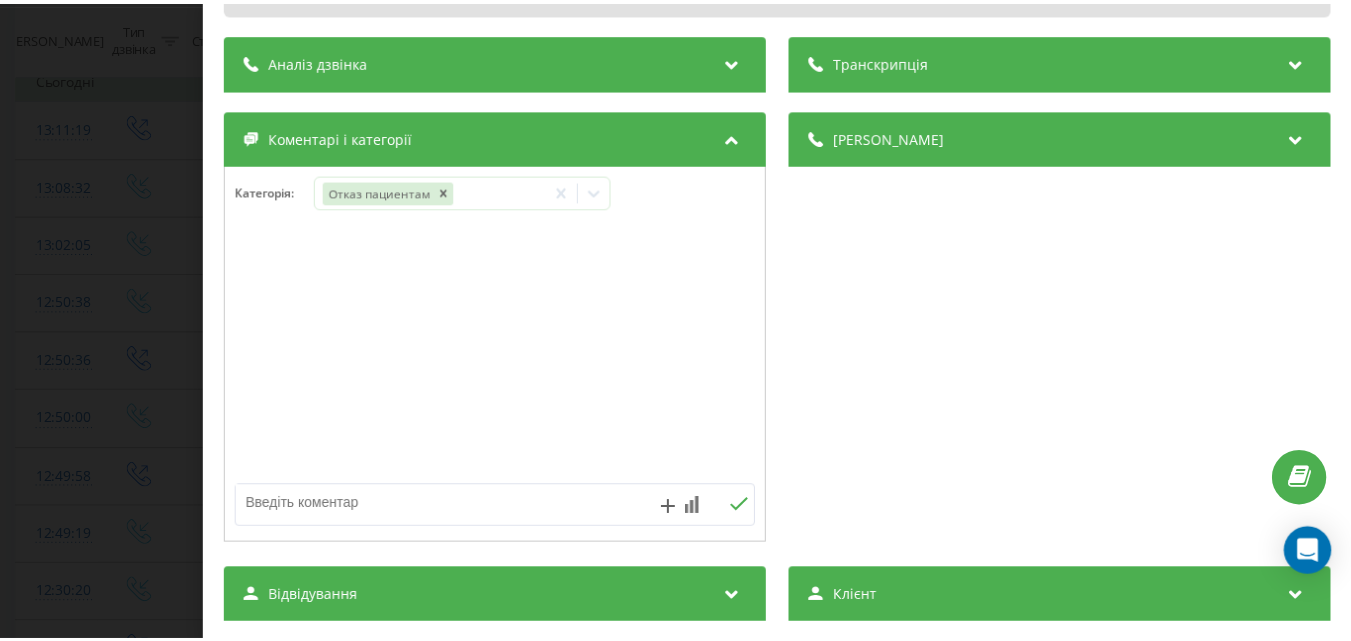 scroll, scrollTop: 100, scrollLeft: 0, axis: vertical 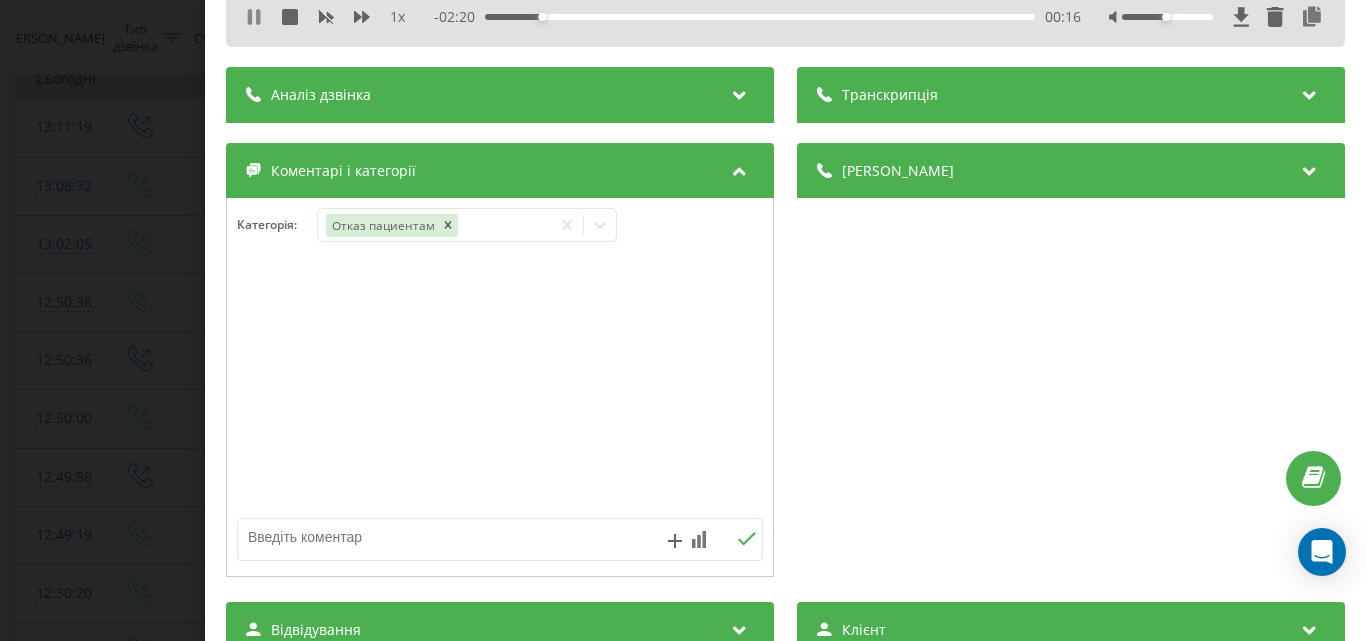 click 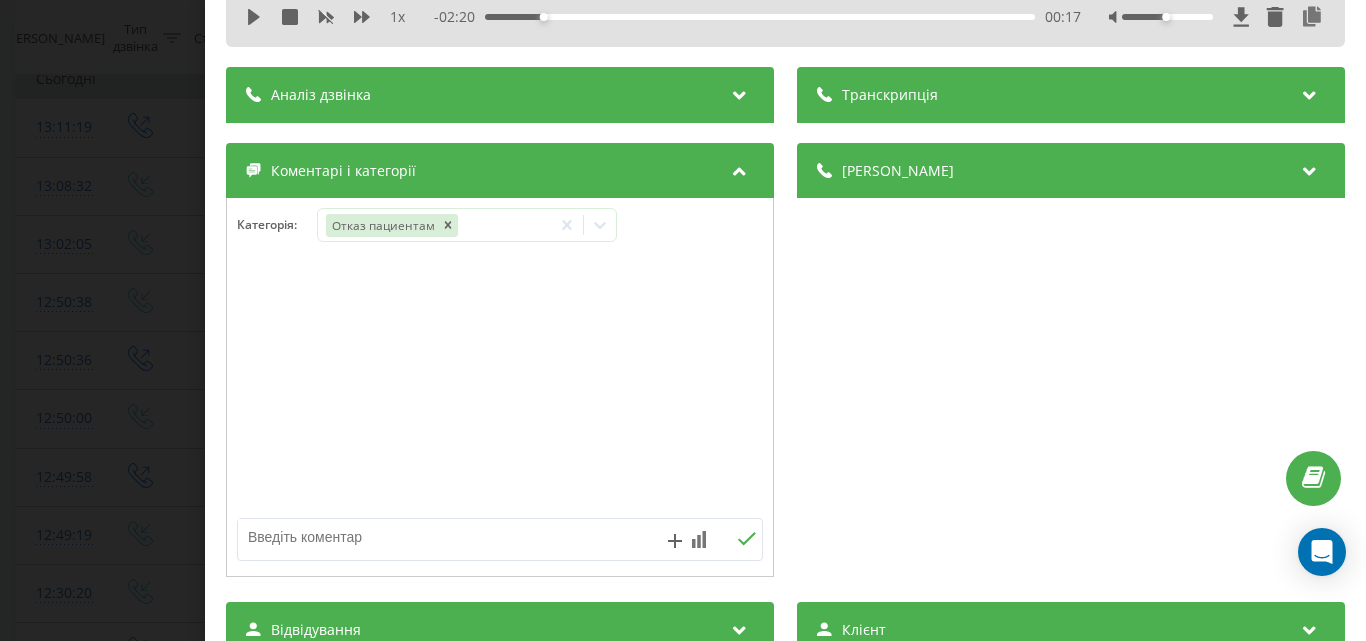 click at bounding box center [447, 537] 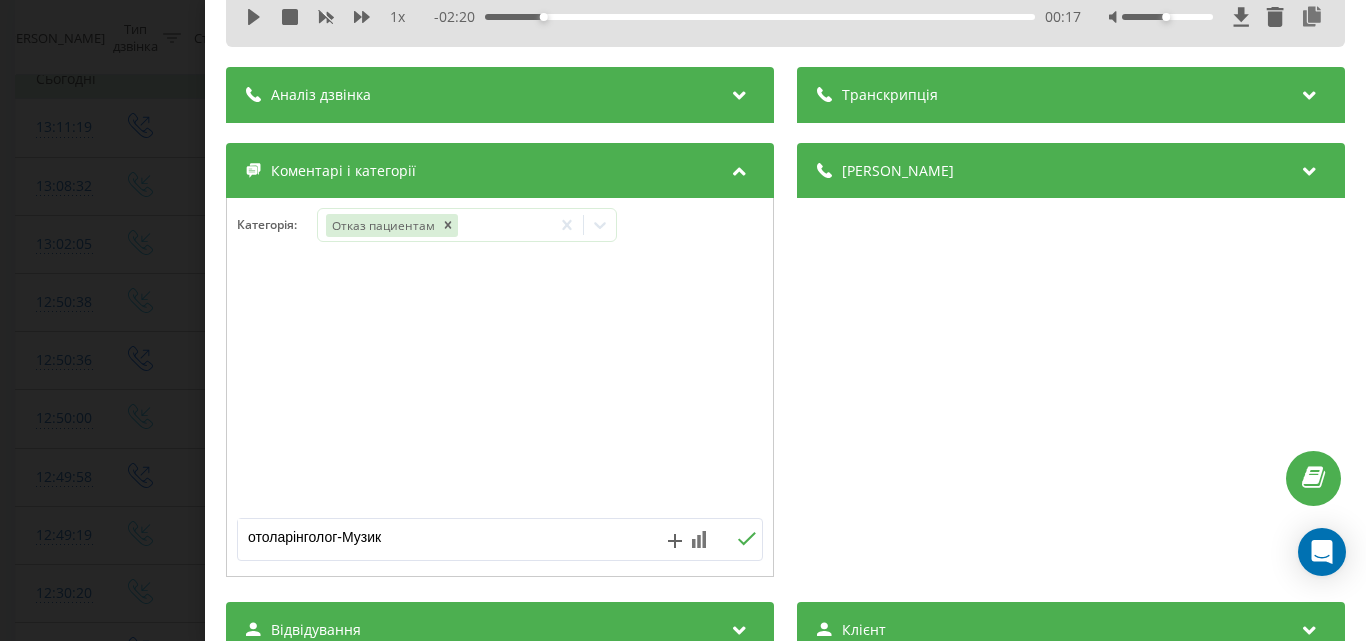 type on "отоларінголог-Музика" 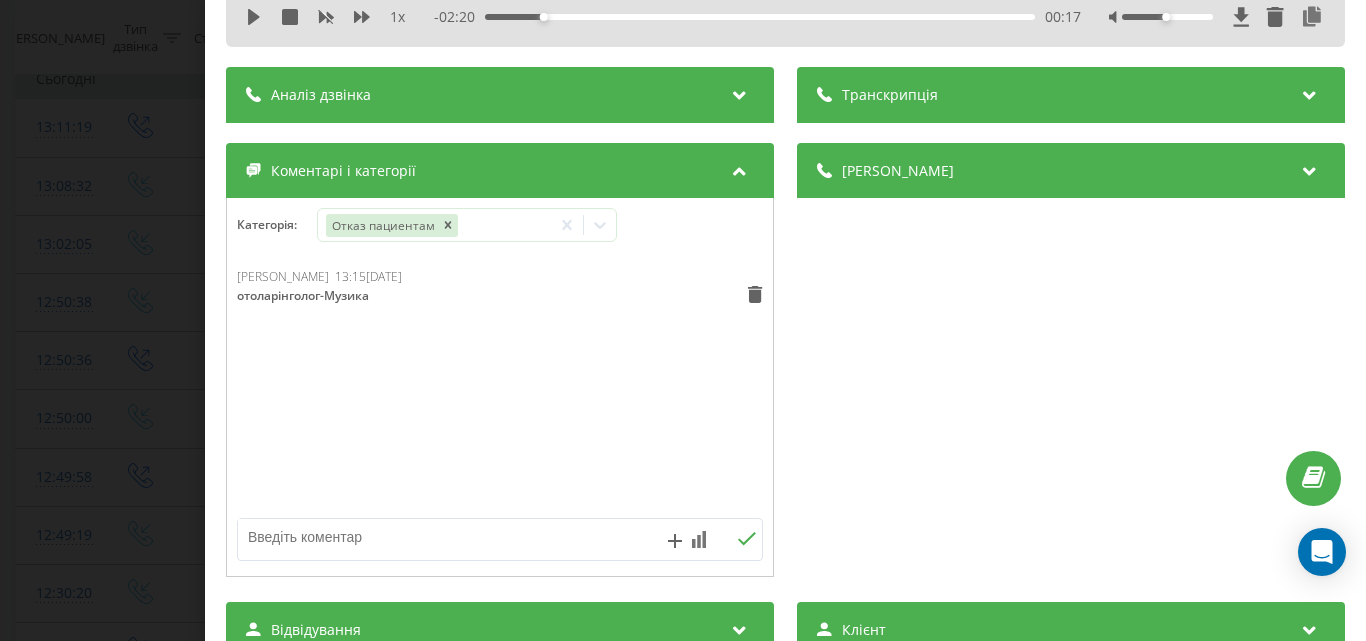 click on "Дзвінок :  ua14_-1752487325.17808024   1 x  - 02:20 00:17   00:17   Транскрипція Для AI-аналізу майбутніх дзвінків  налаштуйте та активуйте профіль на сторінці . Якщо профіль вже є і дзвінок відповідає його умовам, оновіть сторінку через 10 хвилин - AI аналізує поточний дзвінок. Аналіз дзвінка Для AI-аналізу майбутніх дзвінків  налаштуйте та активуйте профіль на сторінці . Якщо профіль вже є і дзвінок відповідає його умовам, оновіть сторінку через 10 хвилин - AI аналізує поточний дзвінок. Деталі дзвінка Загальне Дата дзвінка 2025-07-14 13:02:05 Тип дзвінка Вхідний Статус дзвінка Цільовий 380667956537" at bounding box center (683, 320) 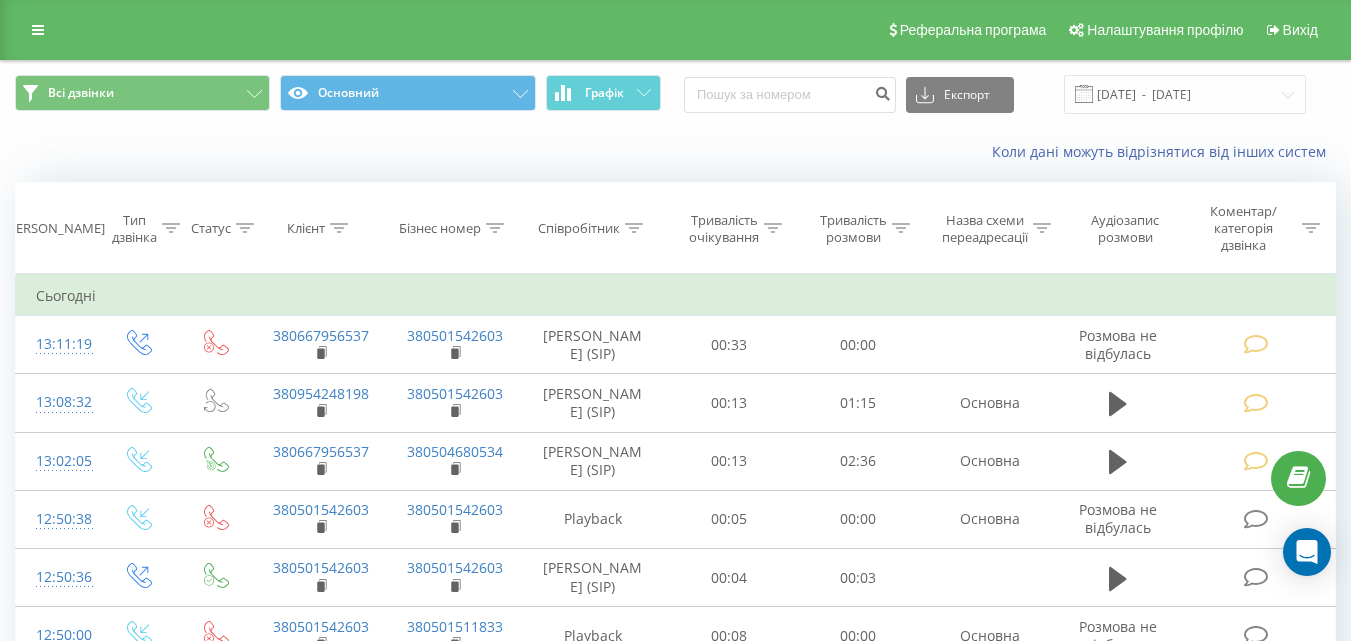 scroll, scrollTop: 200, scrollLeft: 0, axis: vertical 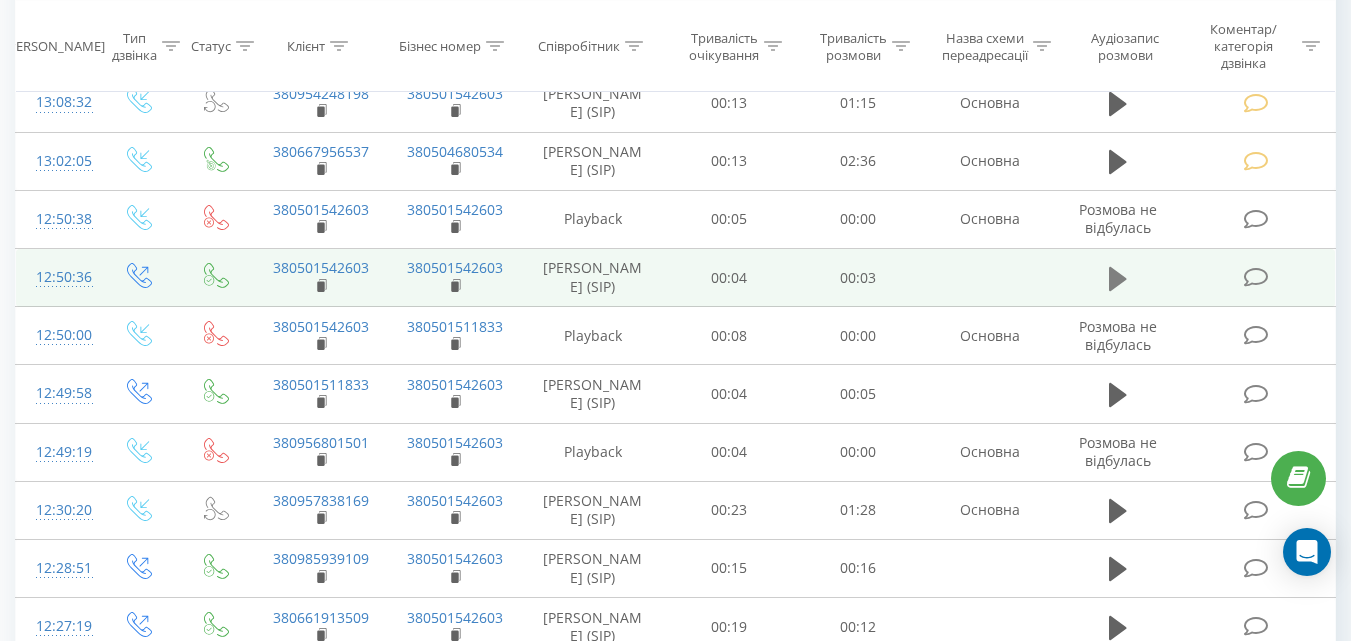 click 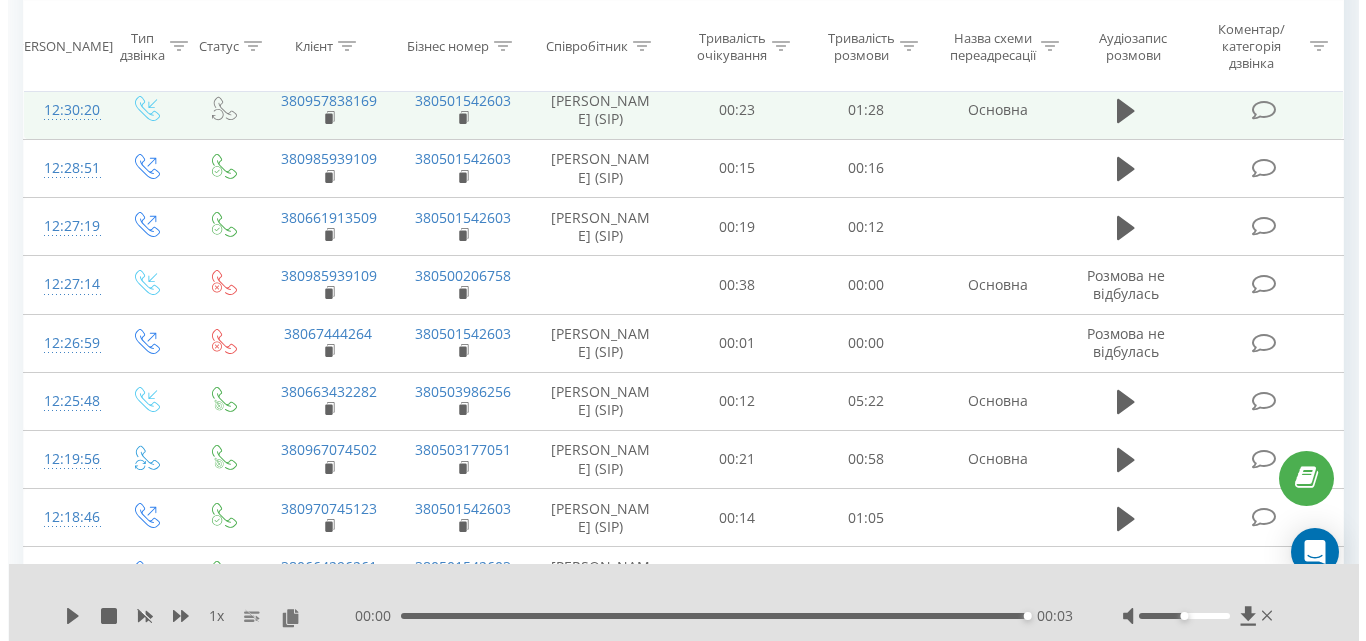 scroll, scrollTop: 800, scrollLeft: 0, axis: vertical 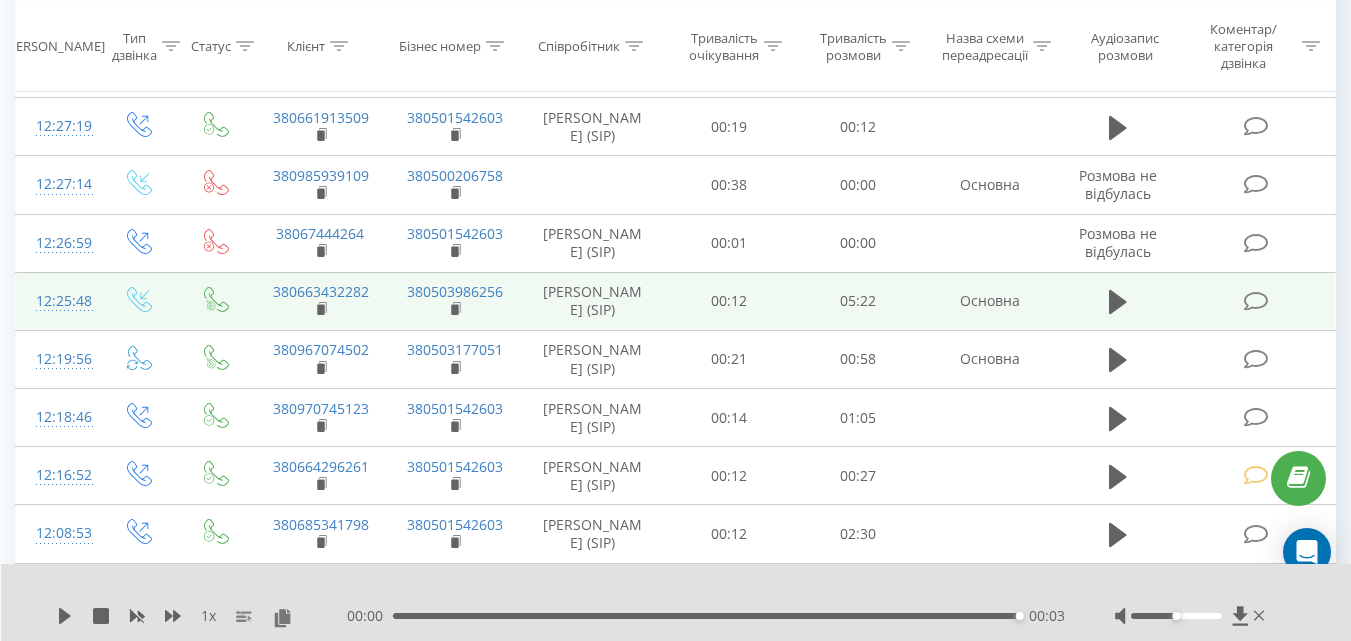 click at bounding box center [1255, 301] 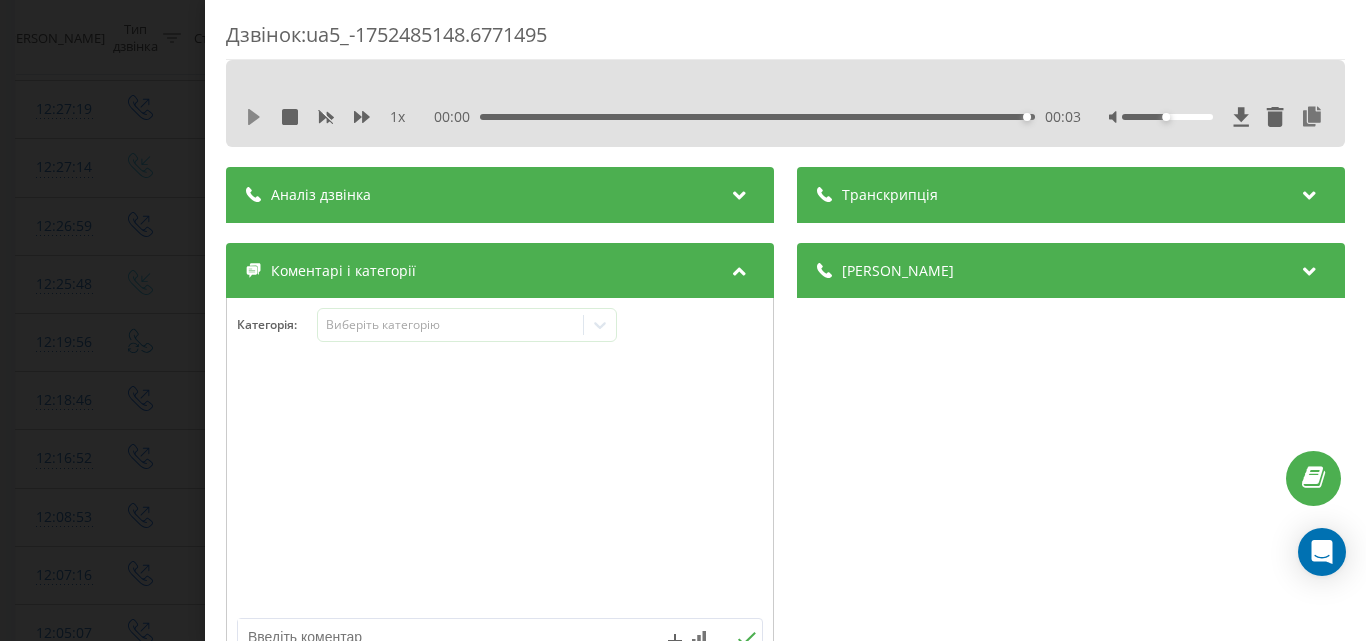 click 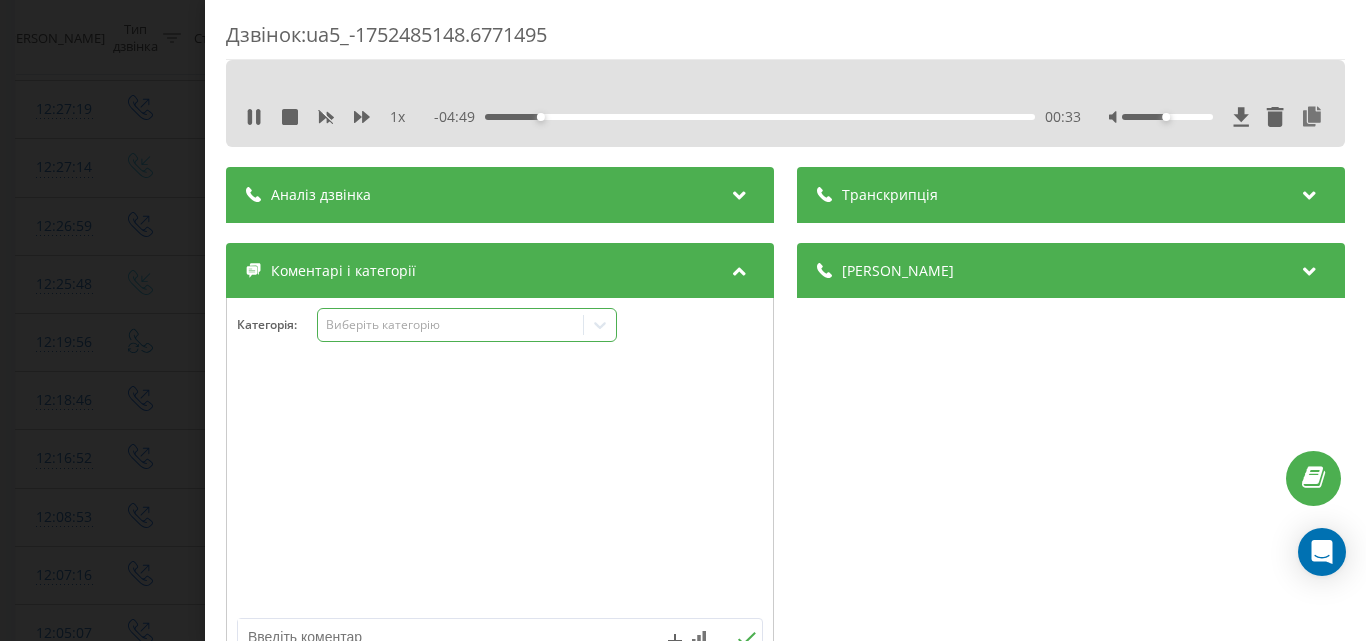 click on "Виберіть категорію" at bounding box center [450, 325] 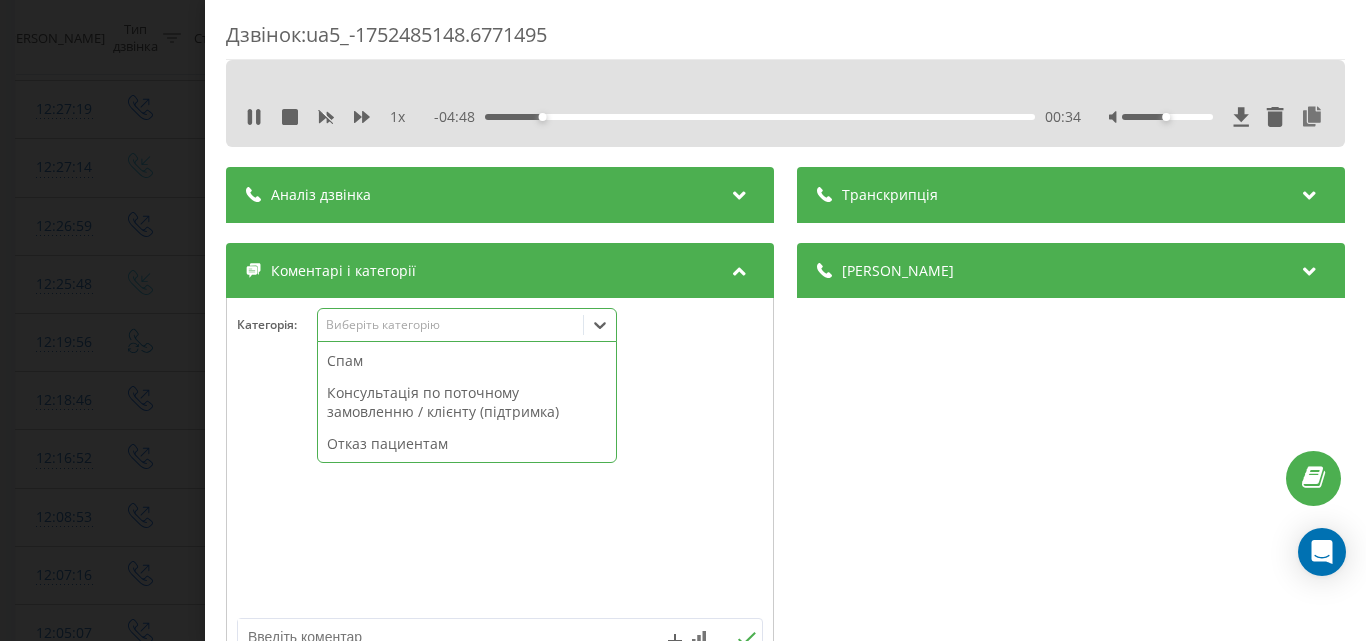 scroll, scrollTop: 95, scrollLeft: 0, axis: vertical 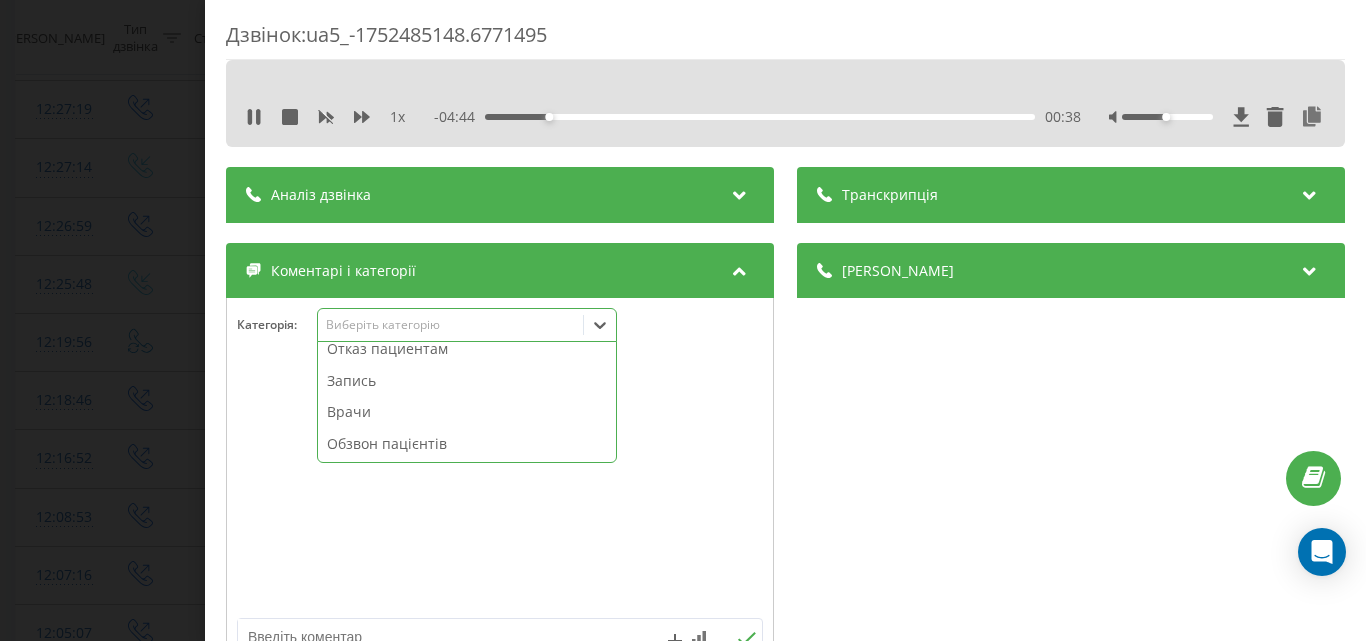 click on "Запись" at bounding box center [467, 381] 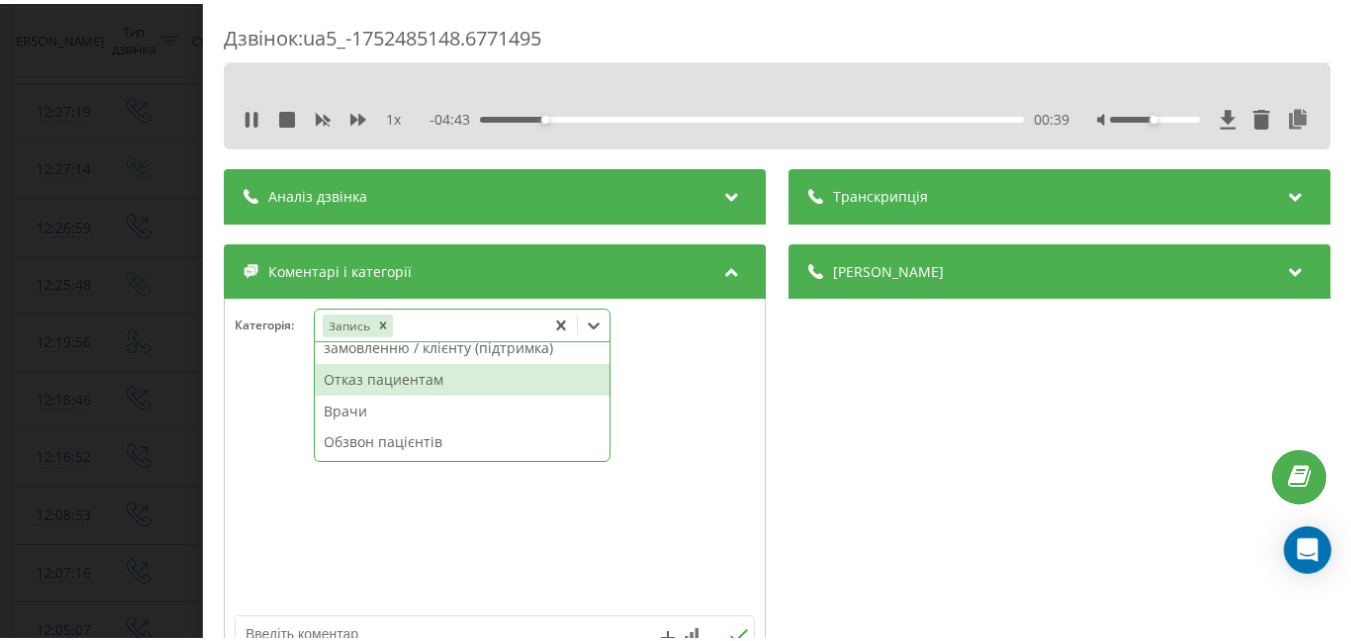 scroll, scrollTop: 64, scrollLeft: 0, axis: vertical 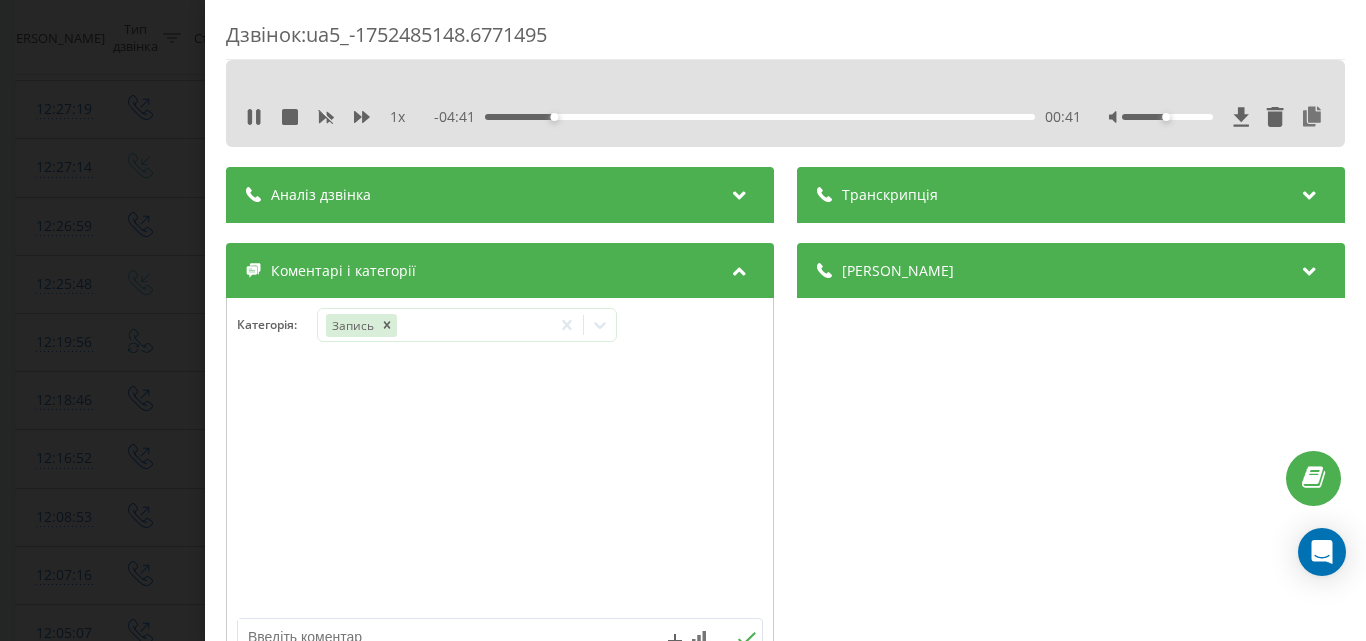 click at bounding box center [500, 488] 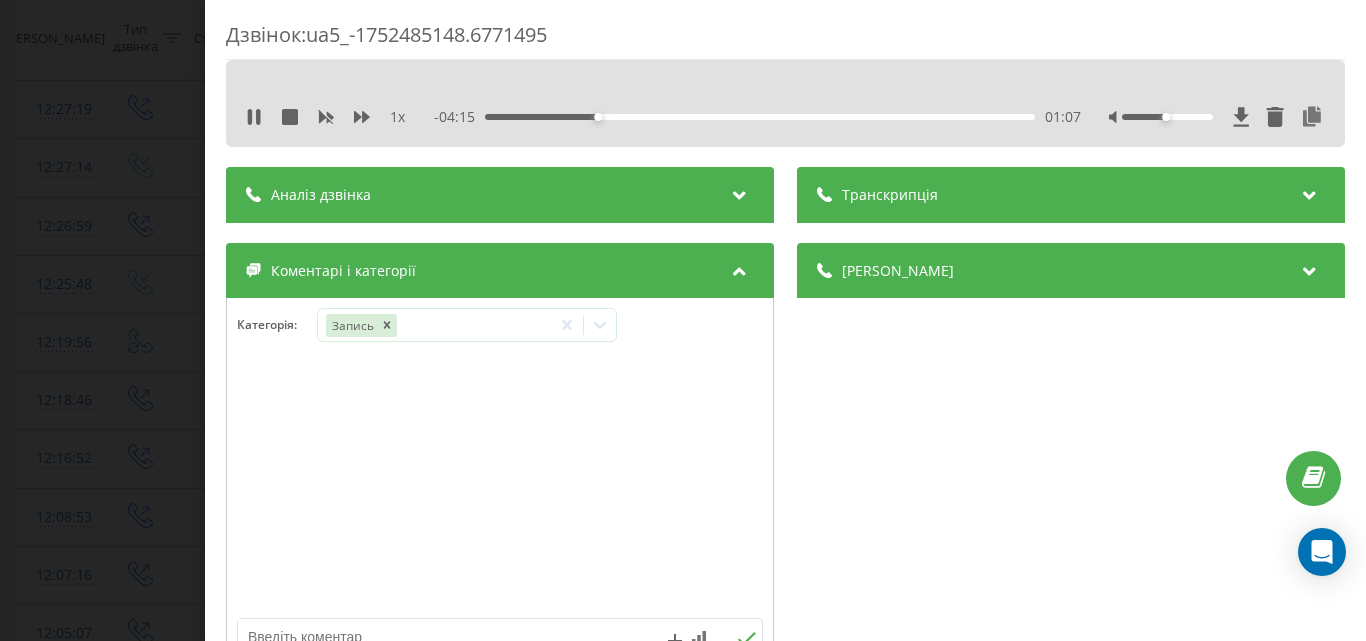 click on "Дзвінок :  ua5_-1752485148.6771495   1 x  - 04:15 01:07   01:07   Транскрипція Для AI-аналізу майбутніх дзвінків  налаштуйте та активуйте профіль на сторінці . Якщо профіль вже є і дзвінок відповідає його умовам, оновіть сторінку через 10 хвилин - AI аналізує поточний дзвінок. Аналіз дзвінка Для AI-аналізу майбутніх дзвінків  налаштуйте та активуйте профіль на сторінці . Якщо профіль вже є і дзвінок відповідає його умовам, оновіть сторінку через 10 хвилин - AI аналізує поточний дзвінок. Деталі дзвінка Загальне Дата дзвінка 2025-07-14 12:25:48 Тип дзвінка Вхідний Статус дзвінка Цільовий 380663432282 :" at bounding box center (683, 320) 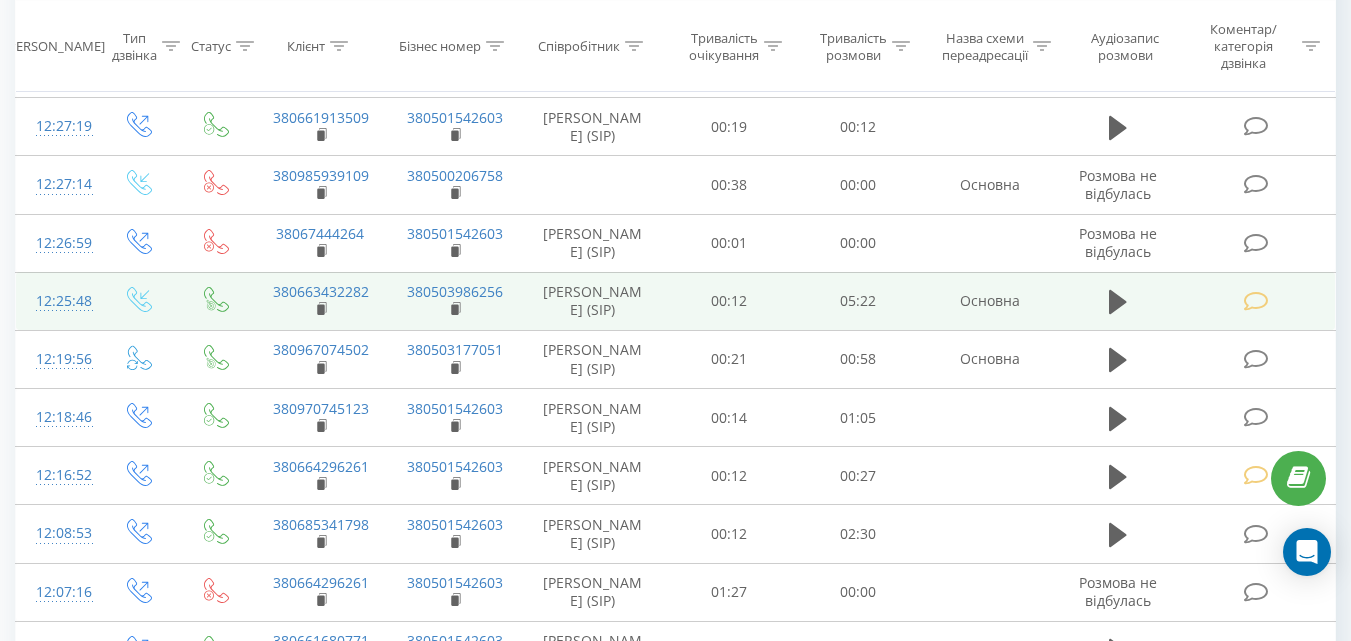 scroll, scrollTop: 800, scrollLeft: 0, axis: vertical 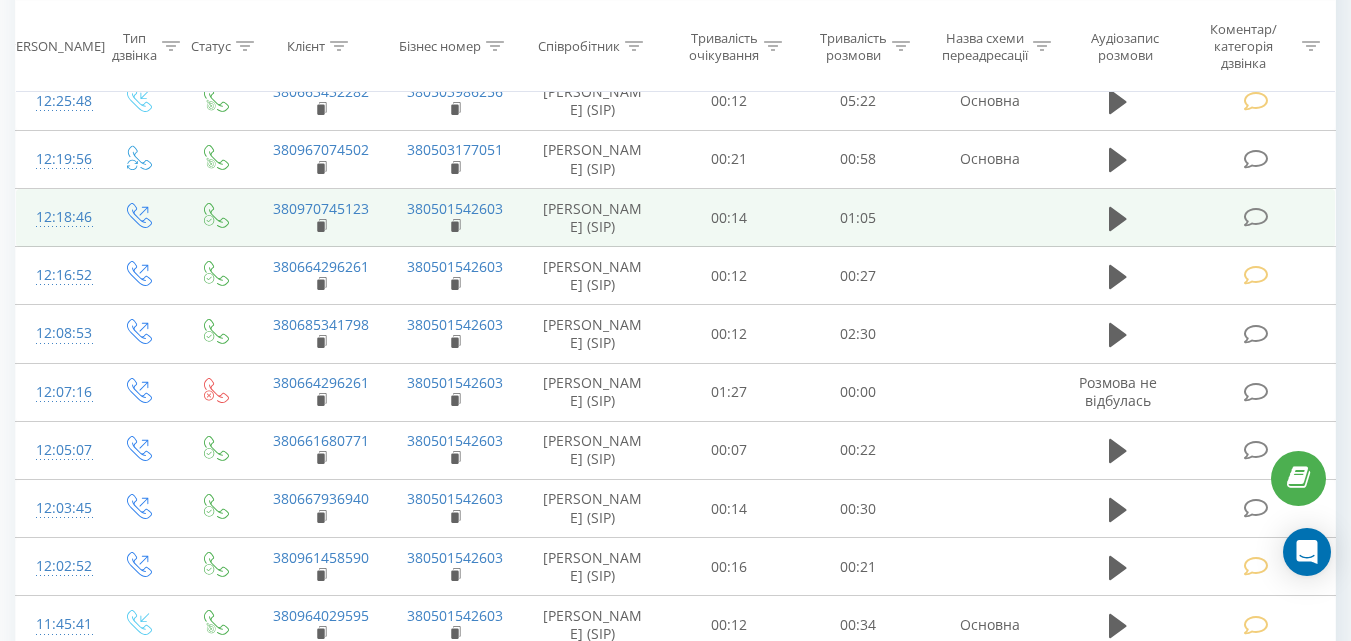 click at bounding box center (1255, 217) 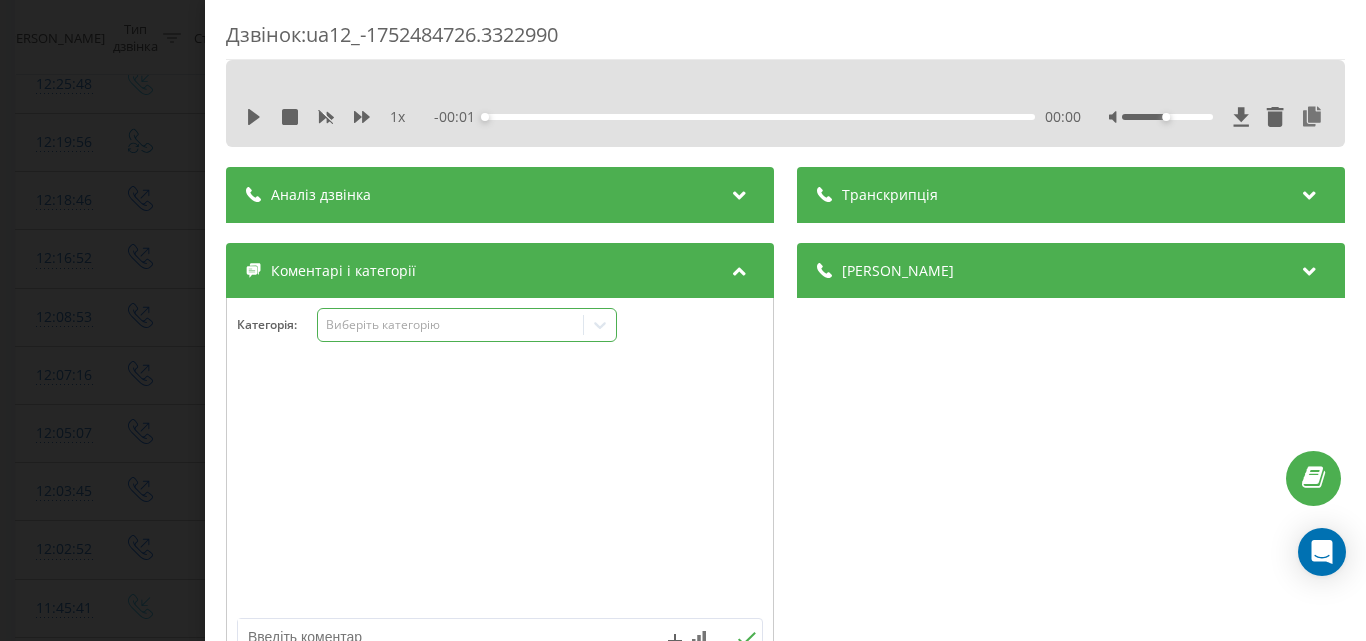 click on "Виберіть категорію" at bounding box center (450, 325) 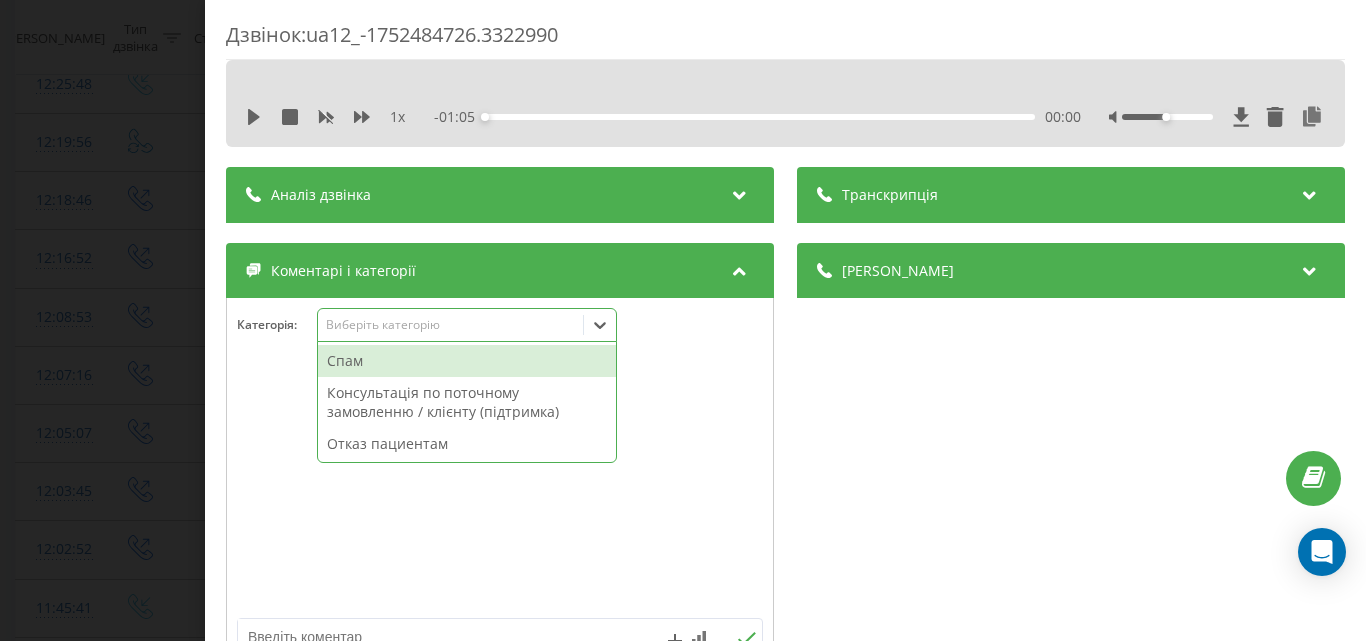 scroll, scrollTop: 95, scrollLeft: 0, axis: vertical 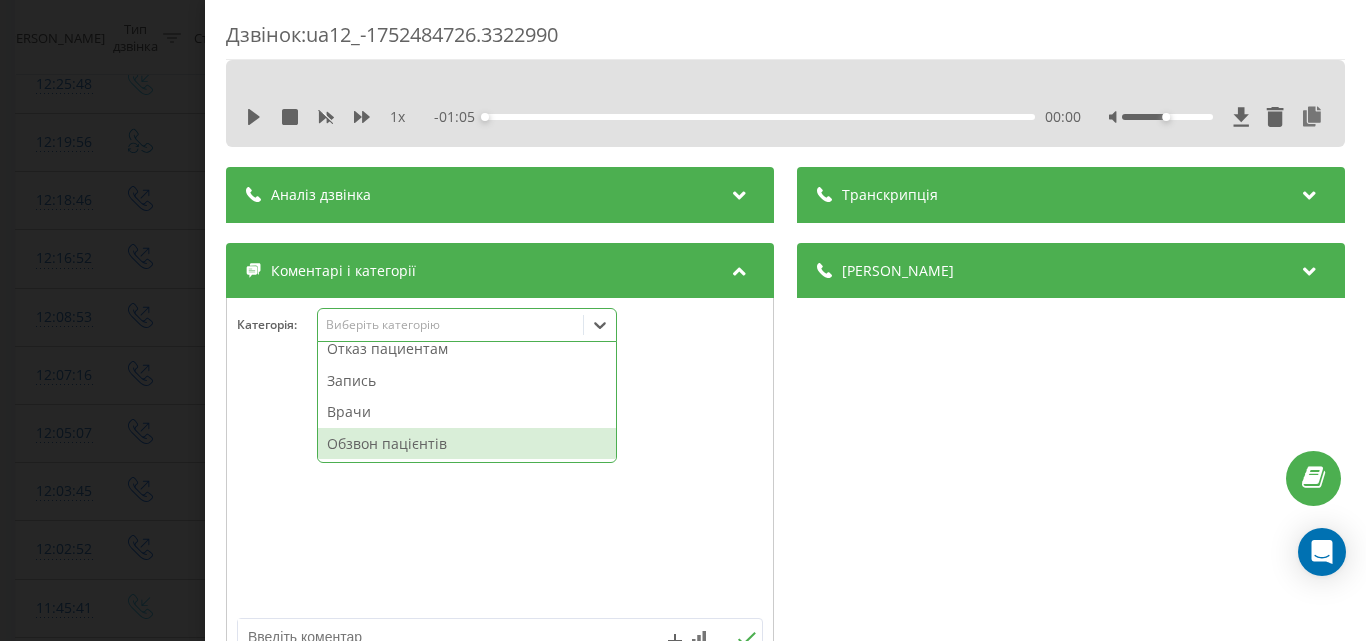 click on "Обзвон пацієнтів" at bounding box center [467, 444] 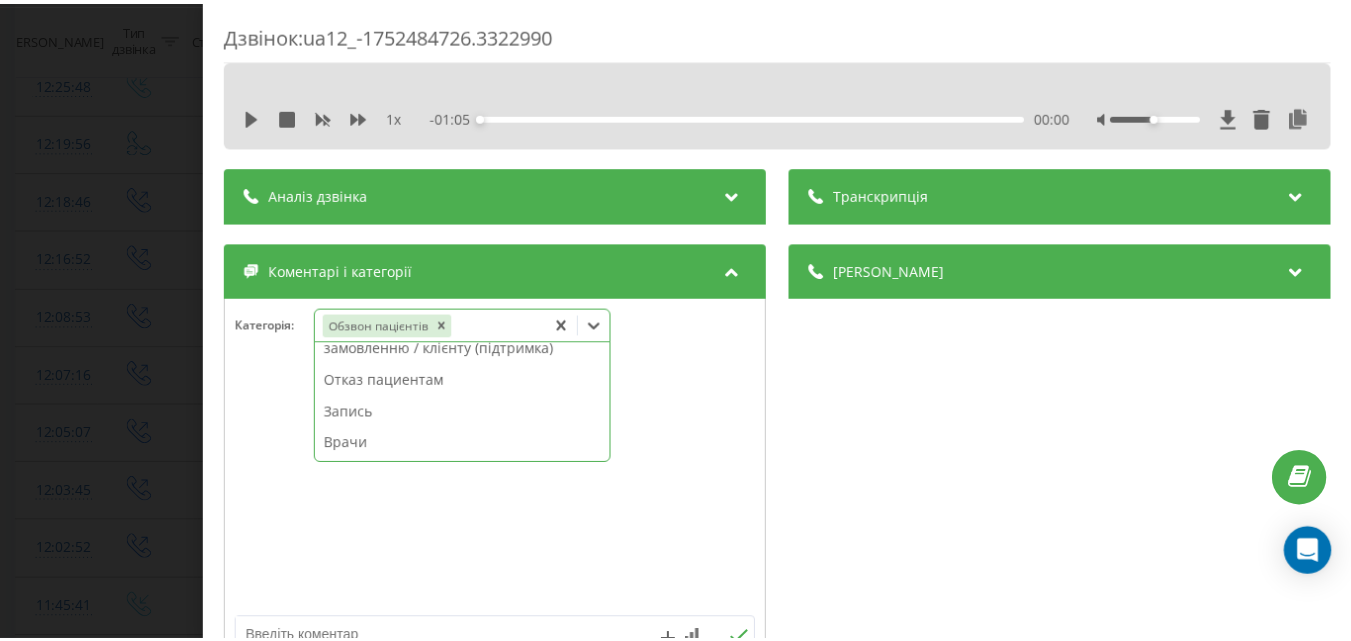 scroll, scrollTop: 0, scrollLeft: 0, axis: both 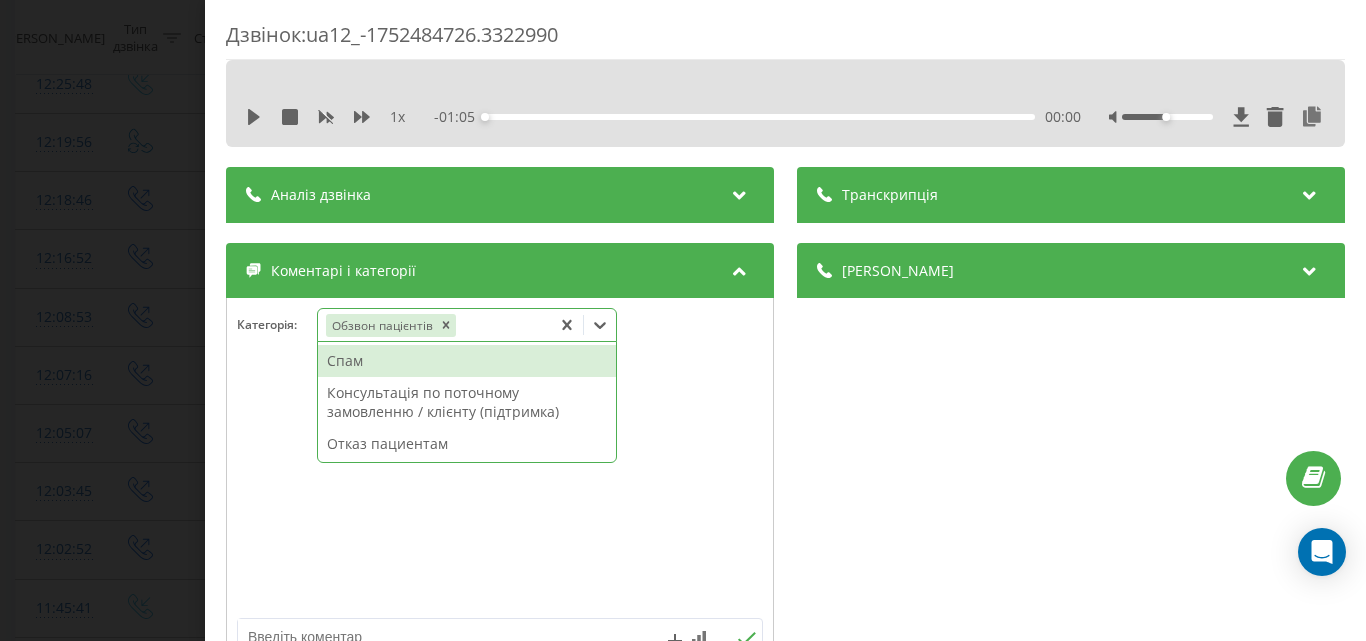 click on "Дзвінок :  ua12_-1752484726.3322990   1 x  - 01:05 00:00   00:00   Транскрипція Для AI-аналізу майбутніх дзвінків  налаштуйте та активуйте профіль на сторінці . Якщо профіль вже є і дзвінок відповідає його умовам, оновіть сторінку через 10 хвилин - AI аналізує поточний дзвінок. Аналіз дзвінка Для AI-аналізу майбутніх дзвінків  налаштуйте та активуйте профіль на сторінці . Якщо профіль вже є і дзвінок відповідає його умовам, оновіть сторінку через 10 хвилин - AI аналізує поточний дзвінок. Деталі дзвінка Загальне Дата дзвінка 2025-07-14 12:18:46 Тип дзвінка Вихідний Статус дзвінка Успішний 380501542603" at bounding box center [683, 320] 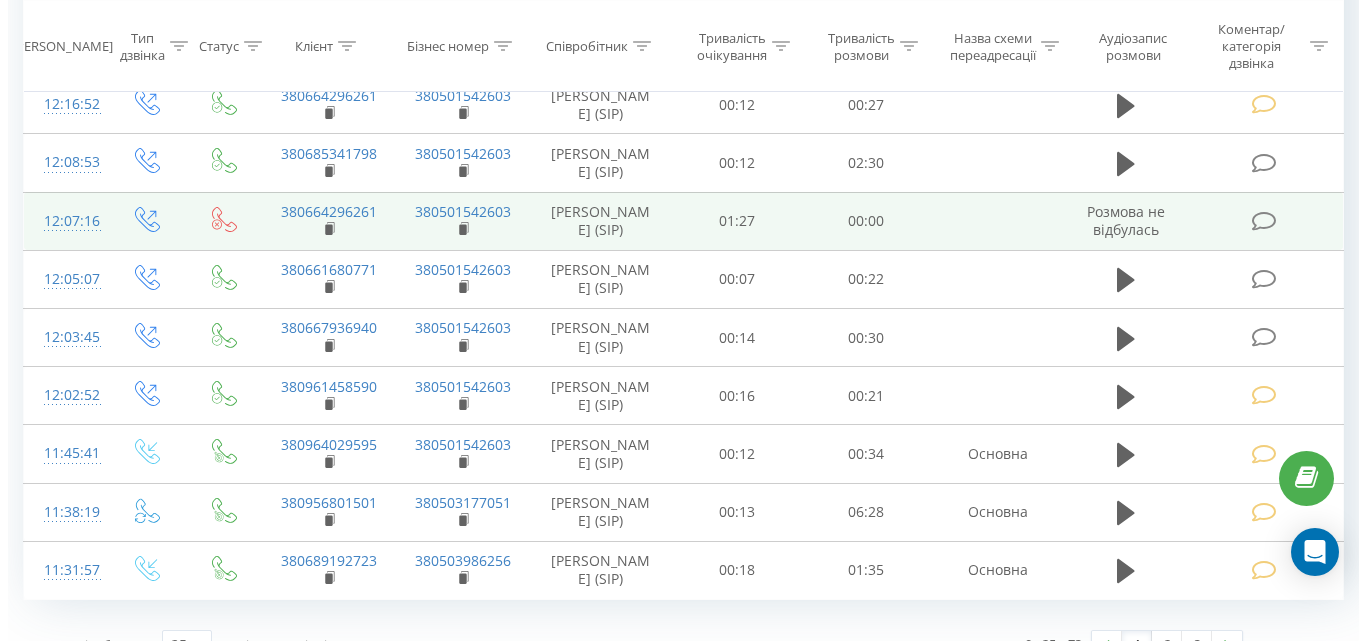 scroll, scrollTop: 1200, scrollLeft: 0, axis: vertical 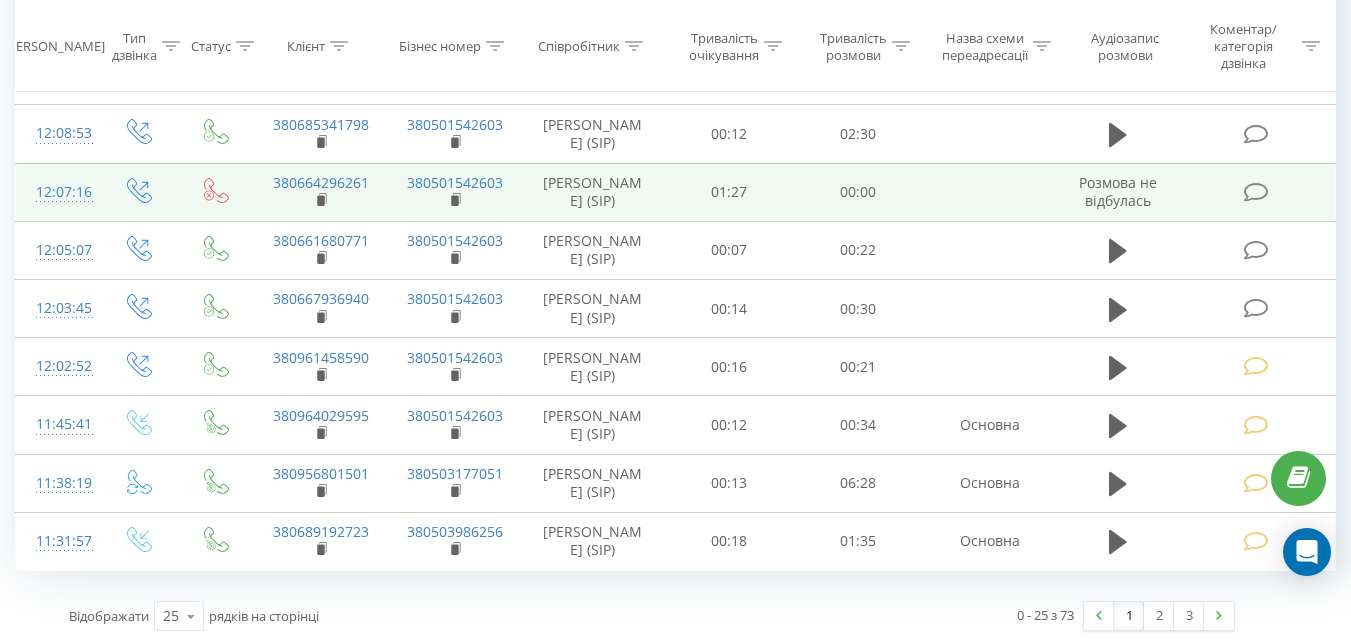 click at bounding box center (1255, 192) 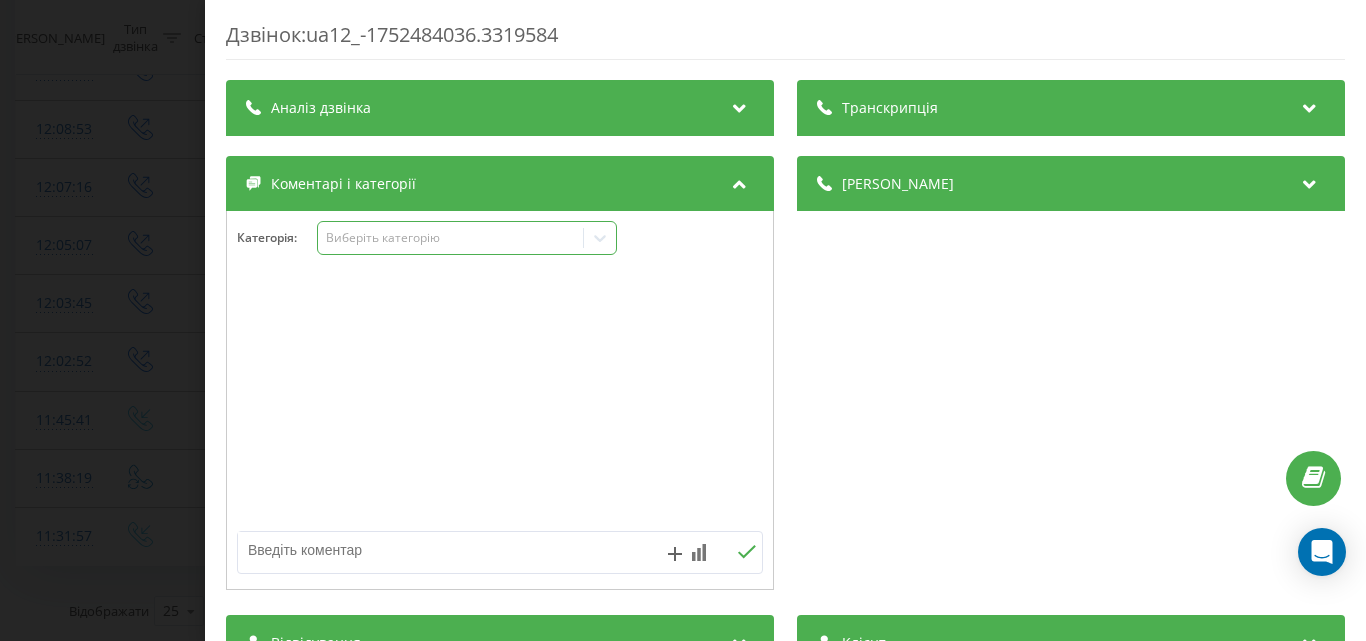 click on "Виберіть категорію" at bounding box center [467, 238] 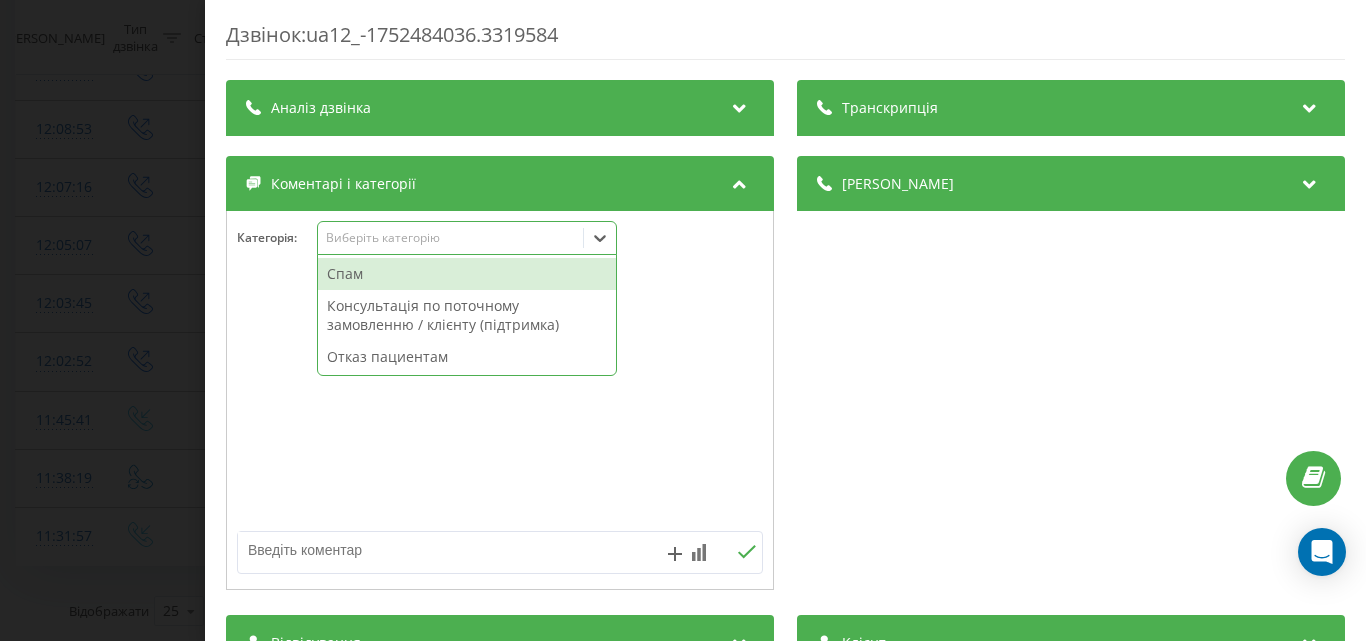 click on "Спам" at bounding box center (467, 274) 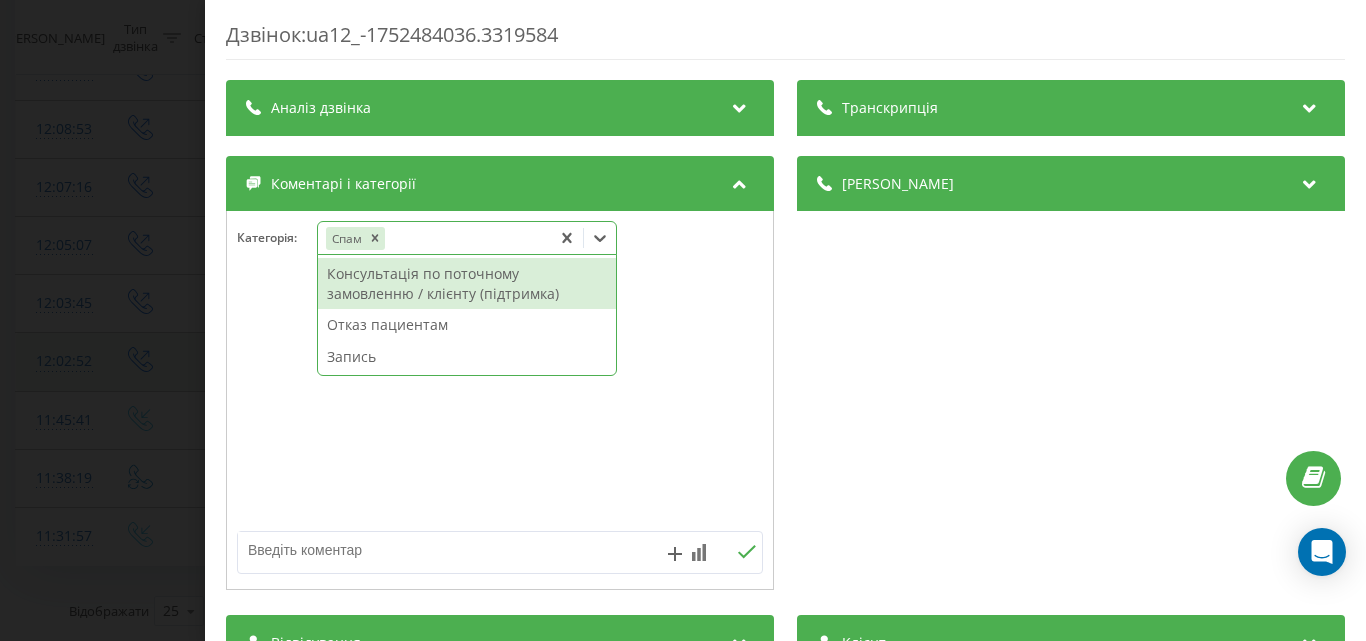click on "Дзвінок :  ua12_-1752484036.3319584 Транскрипція Для AI-аналізу майбутніх дзвінків  налаштуйте та активуйте профіль на сторінці . Якщо профіль вже є і дзвінок відповідає його умовам, оновіть сторінку через 10 хвилин - AI аналізує поточний дзвінок. Аналіз дзвінка Для AI-аналізу майбутніх дзвінків  налаштуйте та активуйте профіль на сторінці . Якщо профіль вже є і дзвінок відповідає його умовам, оновіть сторінку через 10 хвилин - AI аналізує поточний дзвінок. Деталі дзвінка Загальне Дата дзвінка 2025-07-14 12:07:16 Тип дзвінка Вихідний Статус дзвінка Немає відповіді Хто дзвонив - n/a :" at bounding box center (683, 320) 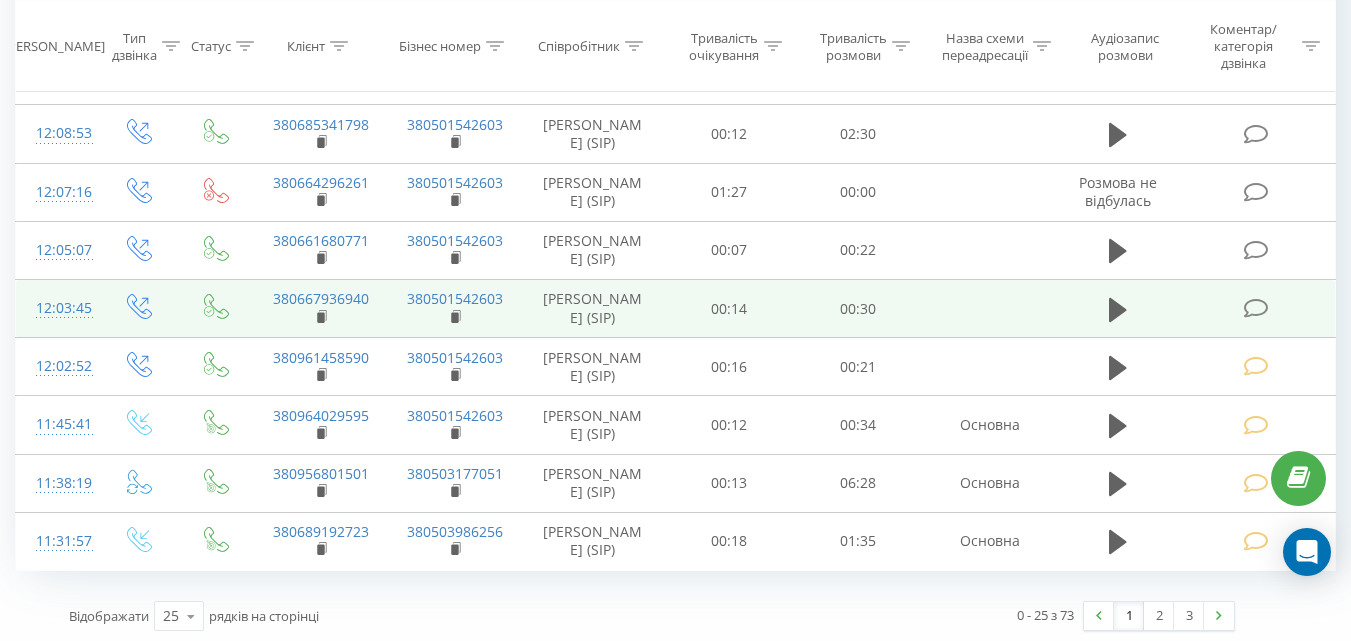 click at bounding box center (1255, 308) 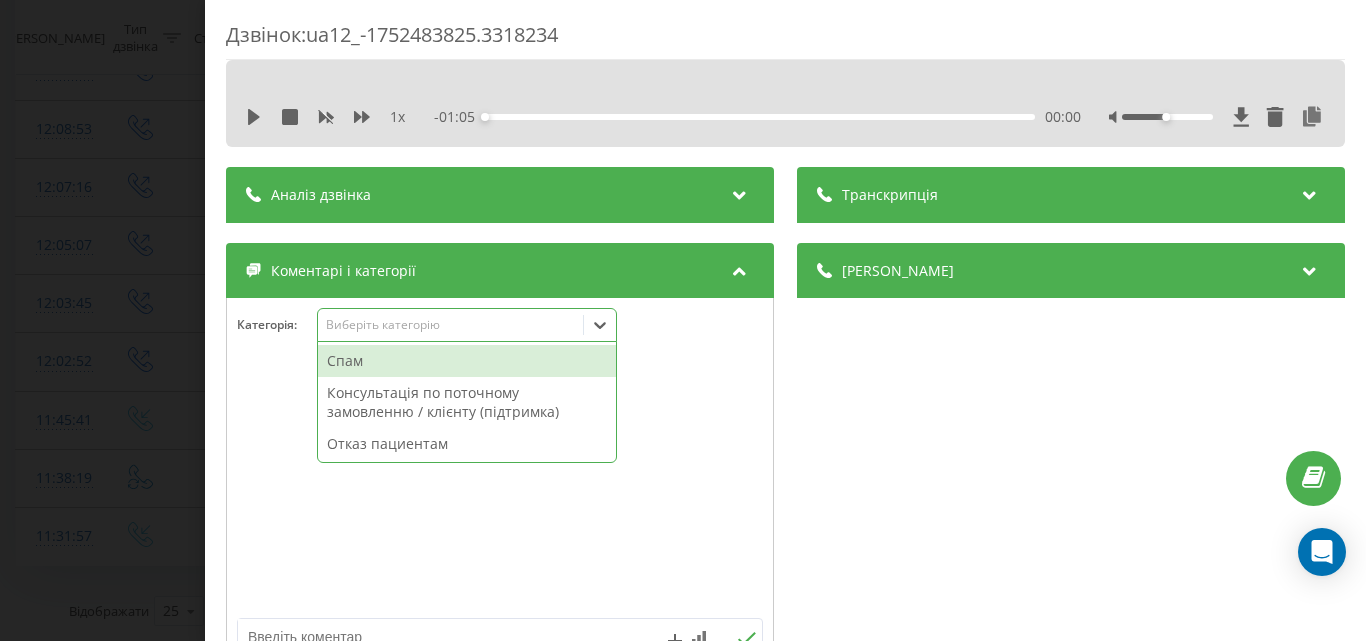click on "Виберіть категорію" at bounding box center [450, 325] 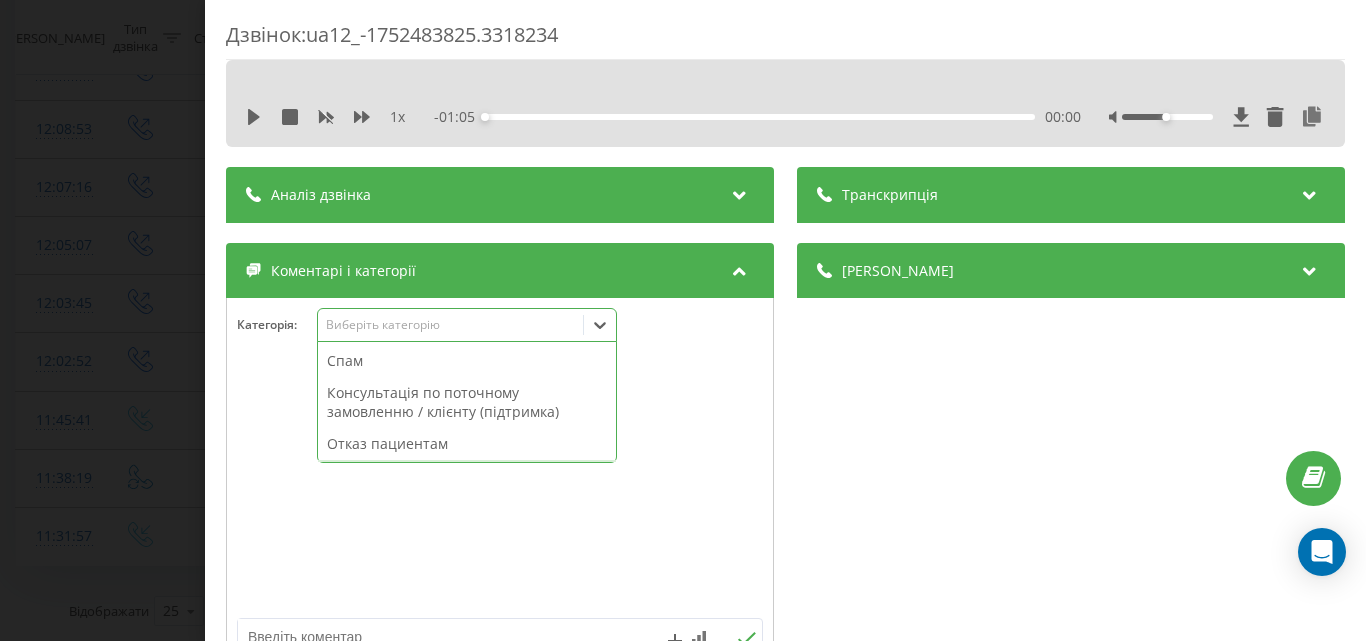 scroll, scrollTop: 95, scrollLeft: 0, axis: vertical 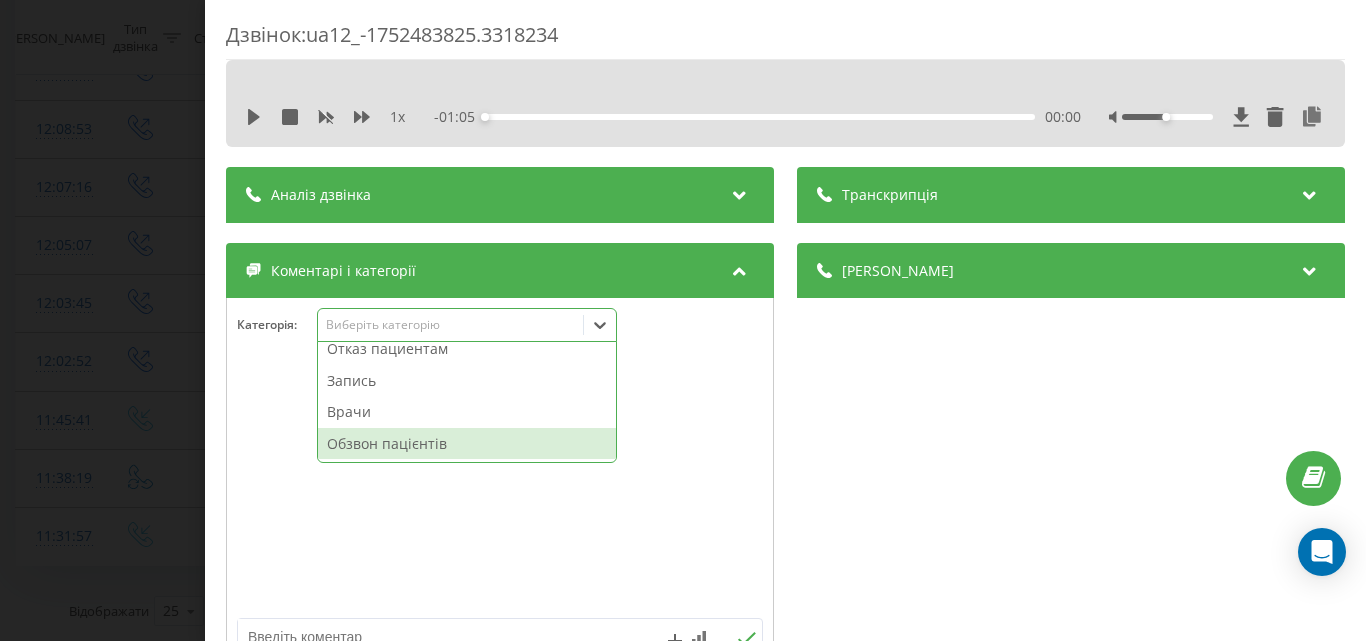click on "Обзвон пацієнтів" at bounding box center [467, 444] 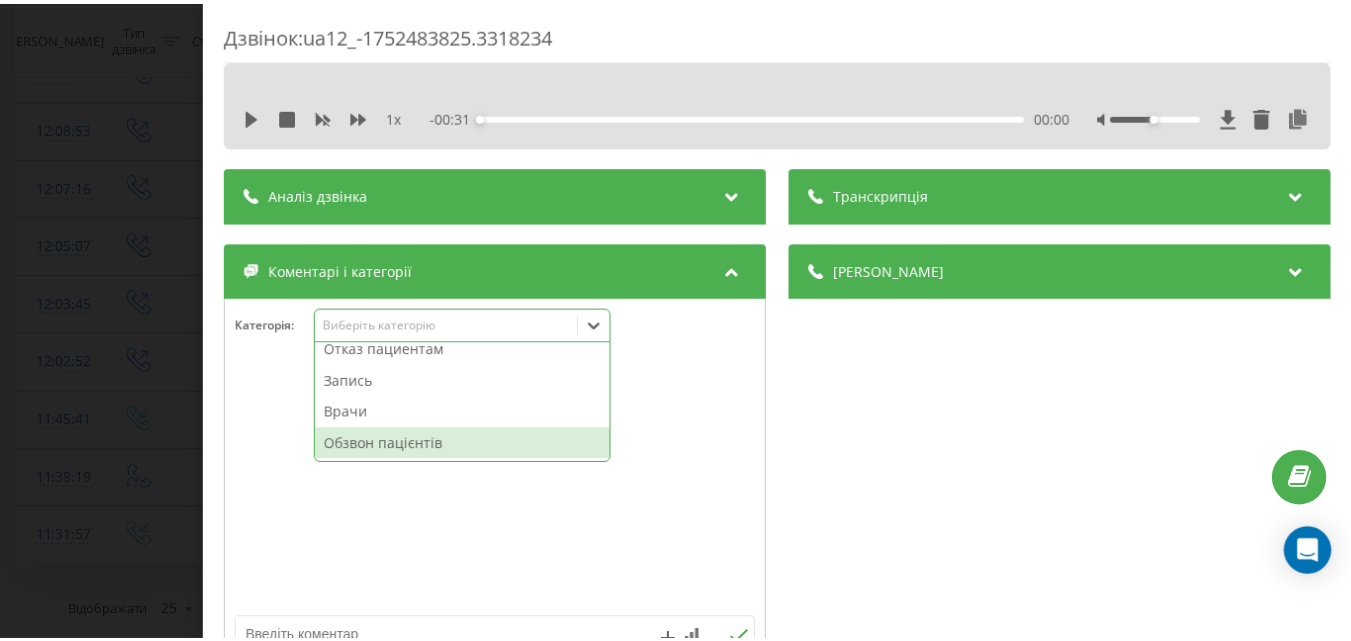 scroll, scrollTop: 64, scrollLeft: 0, axis: vertical 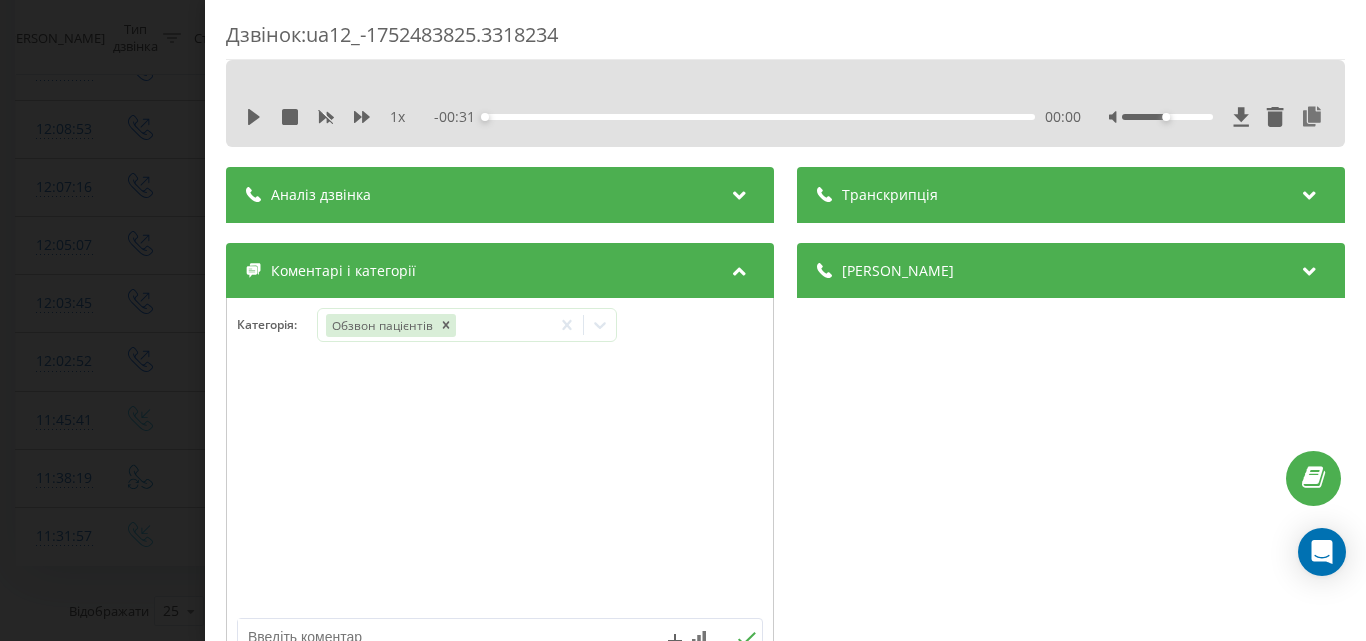 click on "Дзвінок :  ua12_-1752483825.3318234   1 x  - 00:31 00:00   00:00   Транскрипція Для AI-аналізу майбутніх дзвінків  налаштуйте та активуйте профіль на сторінці . Якщо профіль вже є і дзвінок відповідає його умовам, оновіть сторінку через 10 хвилин - AI аналізує поточний дзвінок. Аналіз дзвінка Для AI-аналізу майбутніх дзвінків  налаштуйте та активуйте профіль на сторінці . Якщо профіль вже є і дзвінок відповідає його умовам, оновіть сторінку через 10 хвилин - AI аналізує поточний дзвінок. Деталі дзвінка Загальне Дата дзвінка 2025-07-14 12:03:45 Тип дзвінка Вихідний Статус дзвінка Успішний 380501542603" at bounding box center (683, 320) 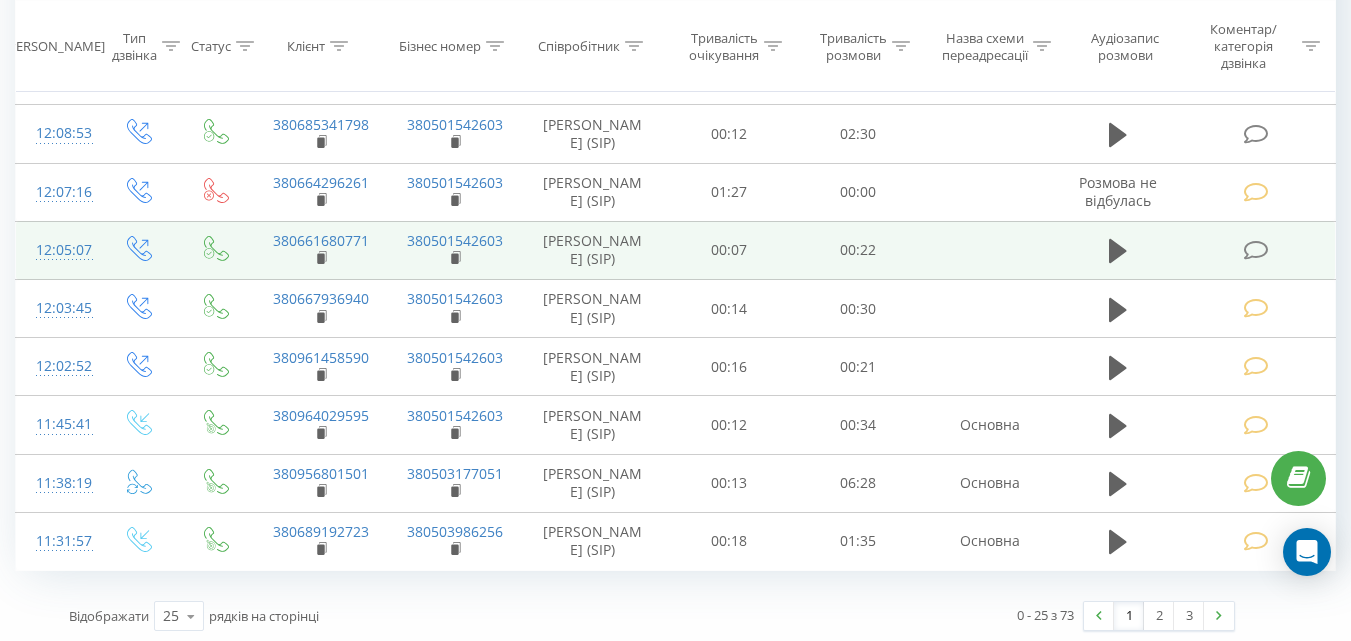 scroll, scrollTop: 1200, scrollLeft: 0, axis: vertical 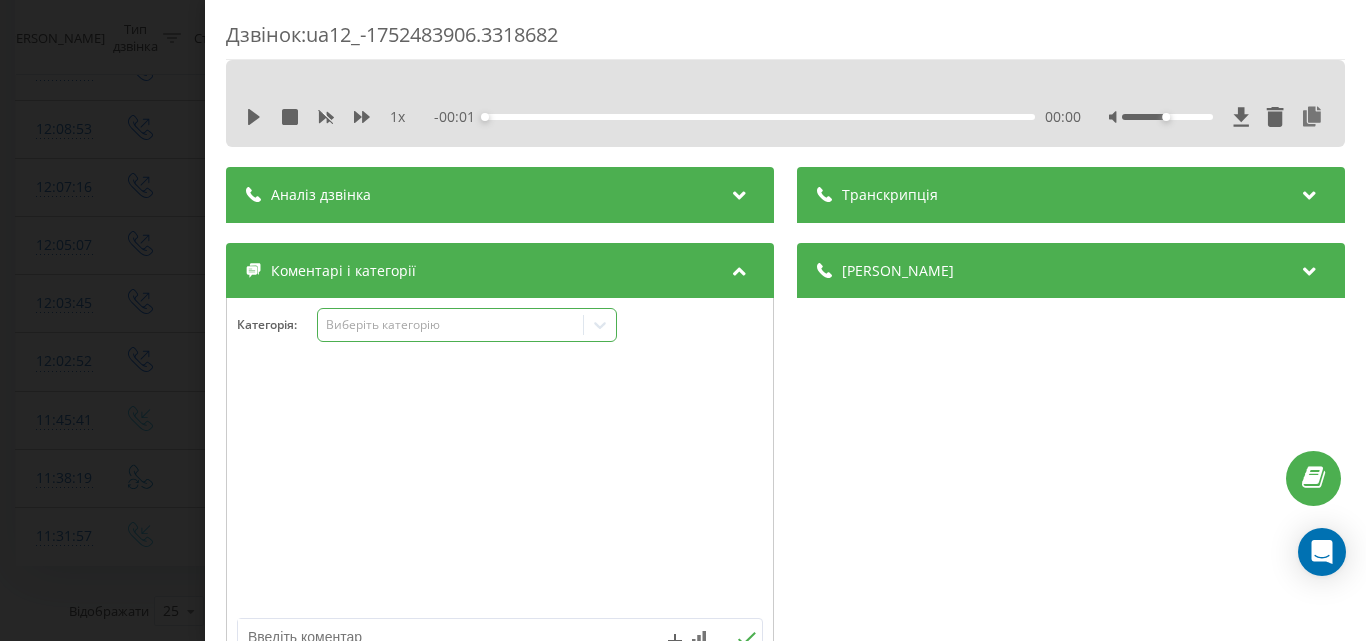 click on "Виберіть категорію" at bounding box center (450, 325) 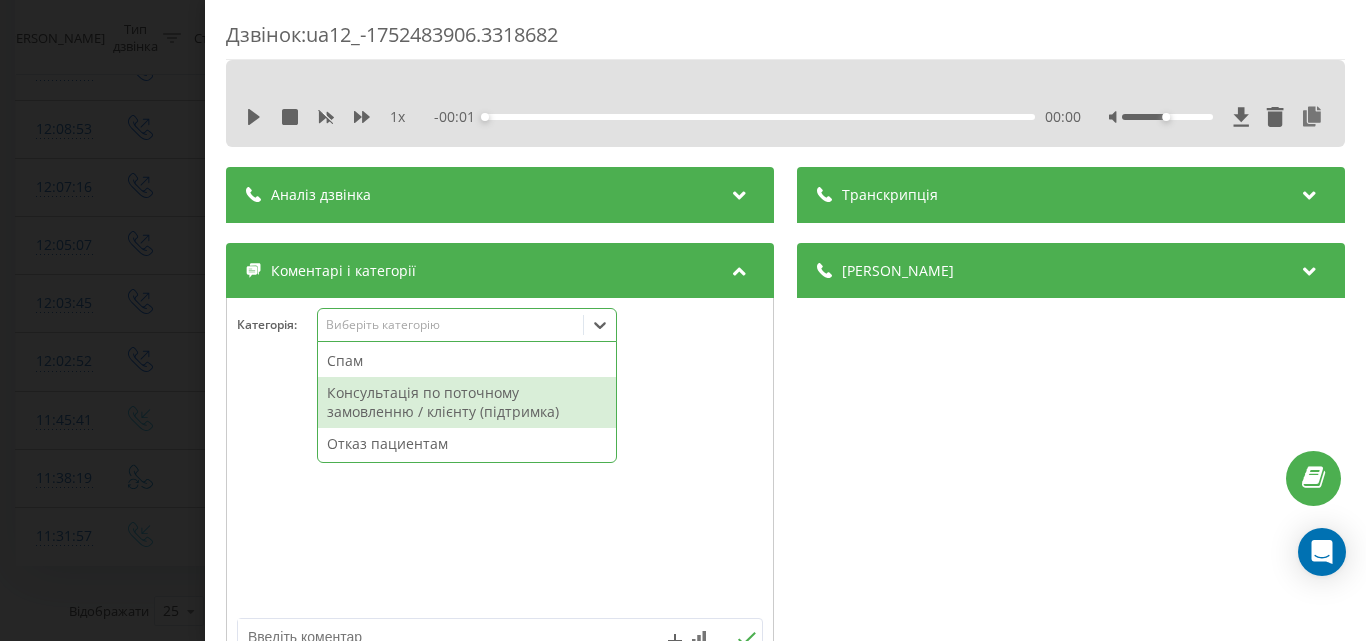 scroll, scrollTop: 95, scrollLeft: 0, axis: vertical 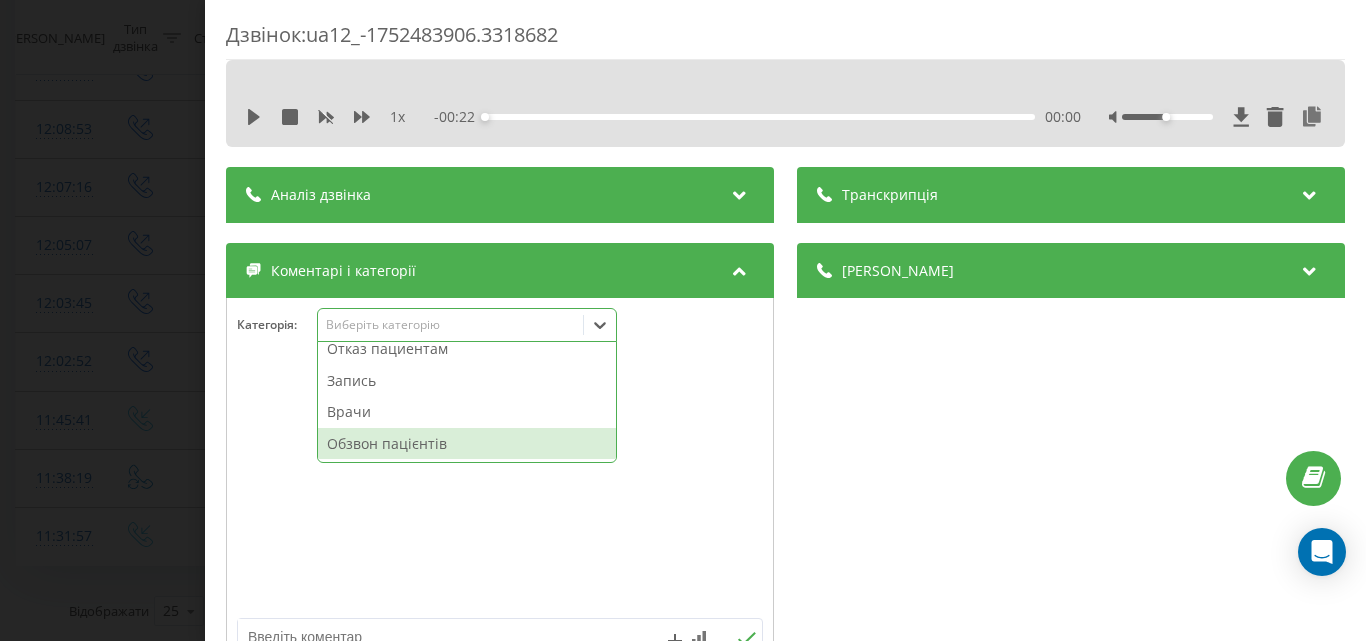 click on "Обзвон пацієнтів" at bounding box center [467, 444] 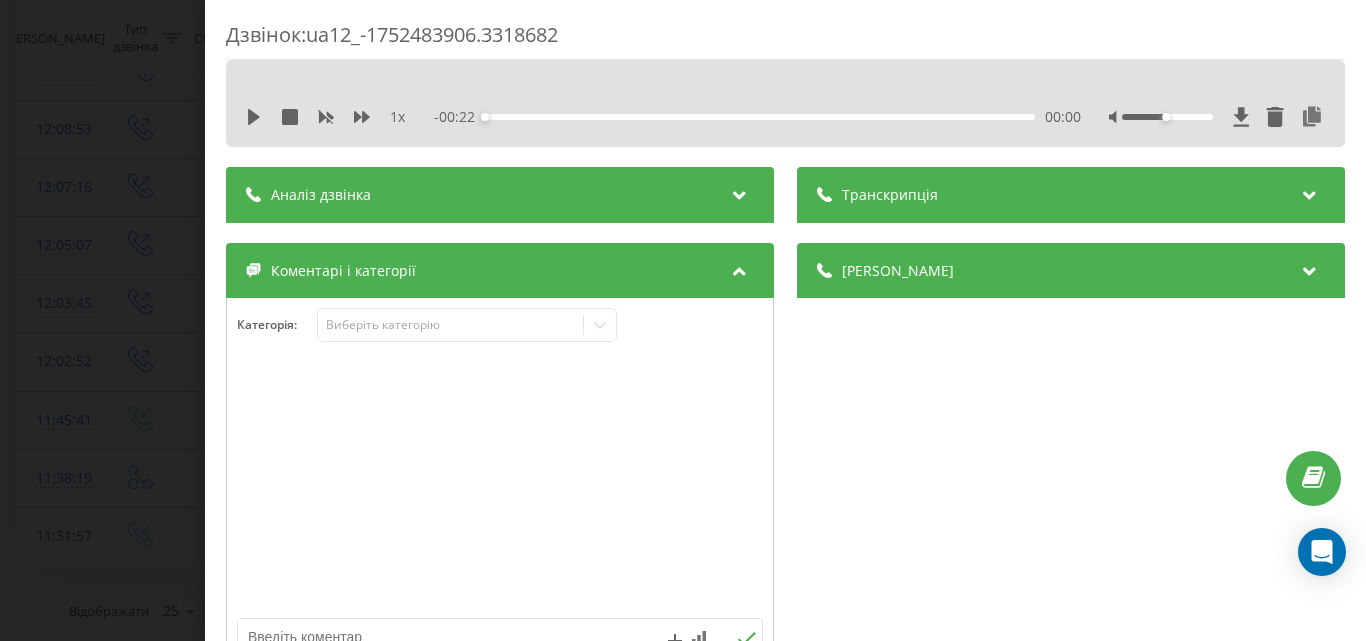 click on "Дзвінок :  ua12_-1752483906.3318682   1 x  - 00:22 00:00   00:00   Транскрипція Для AI-аналізу майбутніх дзвінків  налаштуйте та активуйте профіль на сторінці . Якщо профіль вже є і дзвінок відповідає його умовам, оновіть сторінку через 10 хвилин - AI аналізує поточний дзвінок. Аналіз дзвінка Для AI-аналізу майбутніх дзвінків  налаштуйте та активуйте профіль на сторінці . Якщо профіль вже є і дзвінок відповідає його умовам, оновіть сторінку через 10 хвилин - AI аналізує поточний дзвінок. Деталі дзвінка Загальне Дата дзвінка 2025-07-14 12:05:07 Тип дзвінка Вихідний Статус дзвінка Успішний 380501542603" at bounding box center [683, 320] 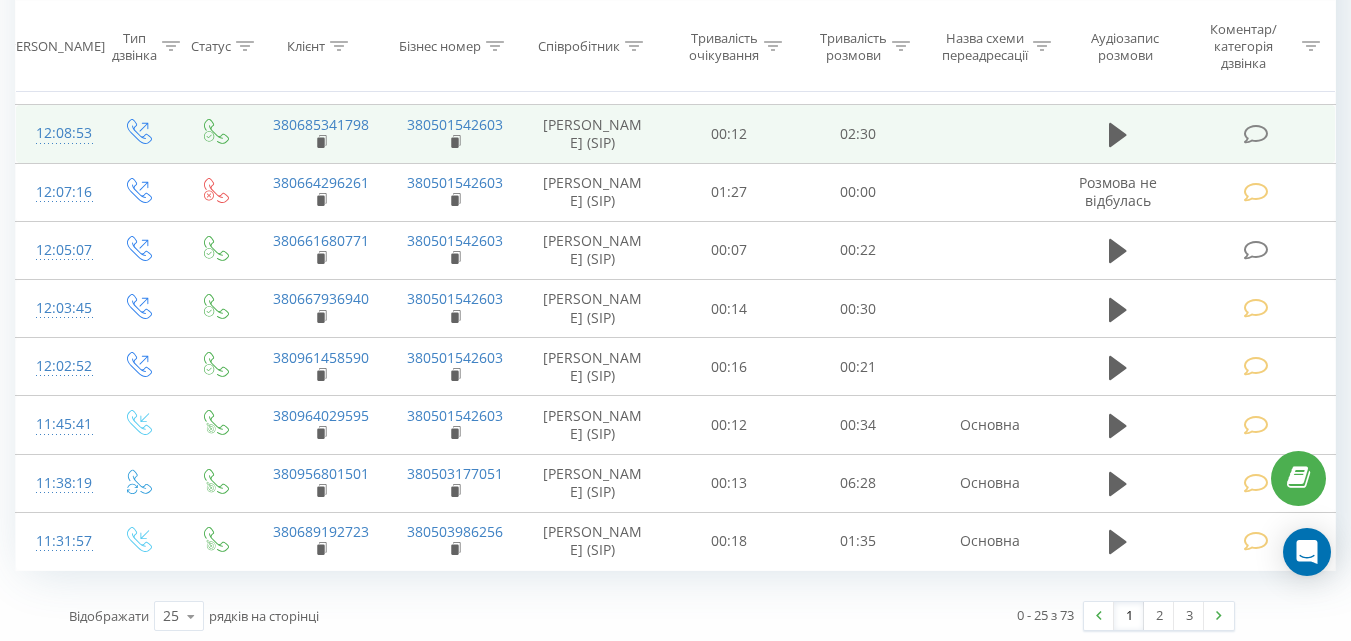 click at bounding box center [1255, 134] 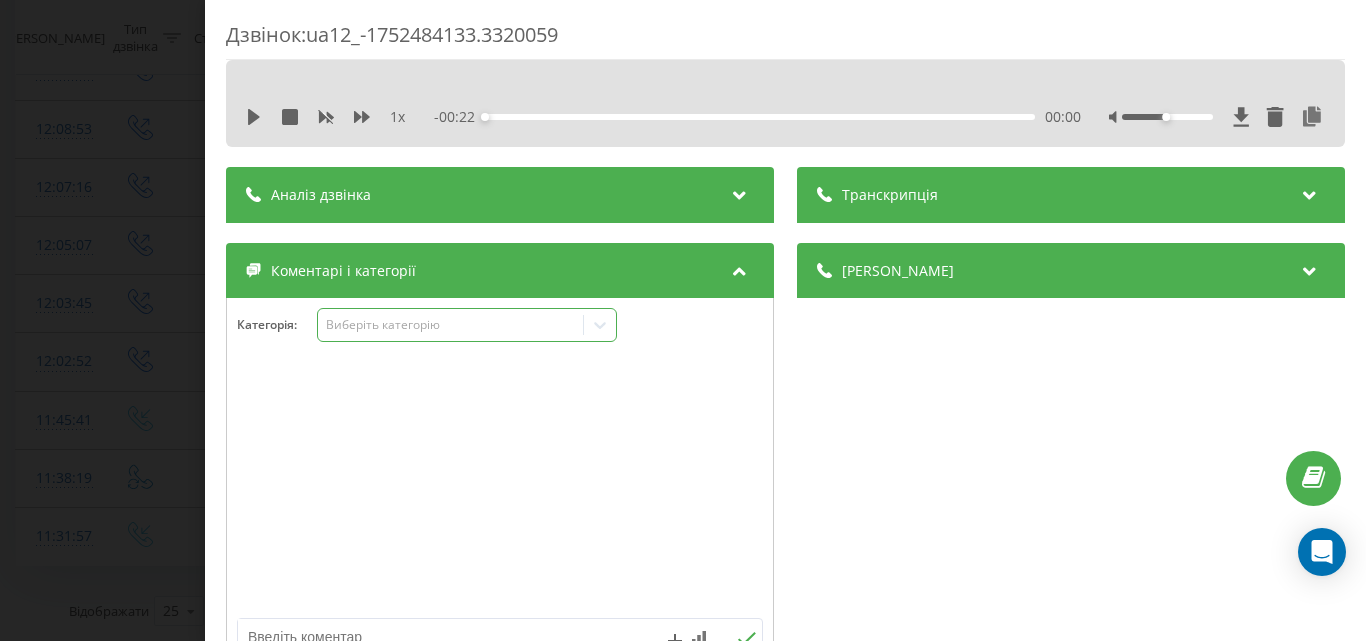 click on "Виберіть категорію" at bounding box center (450, 325) 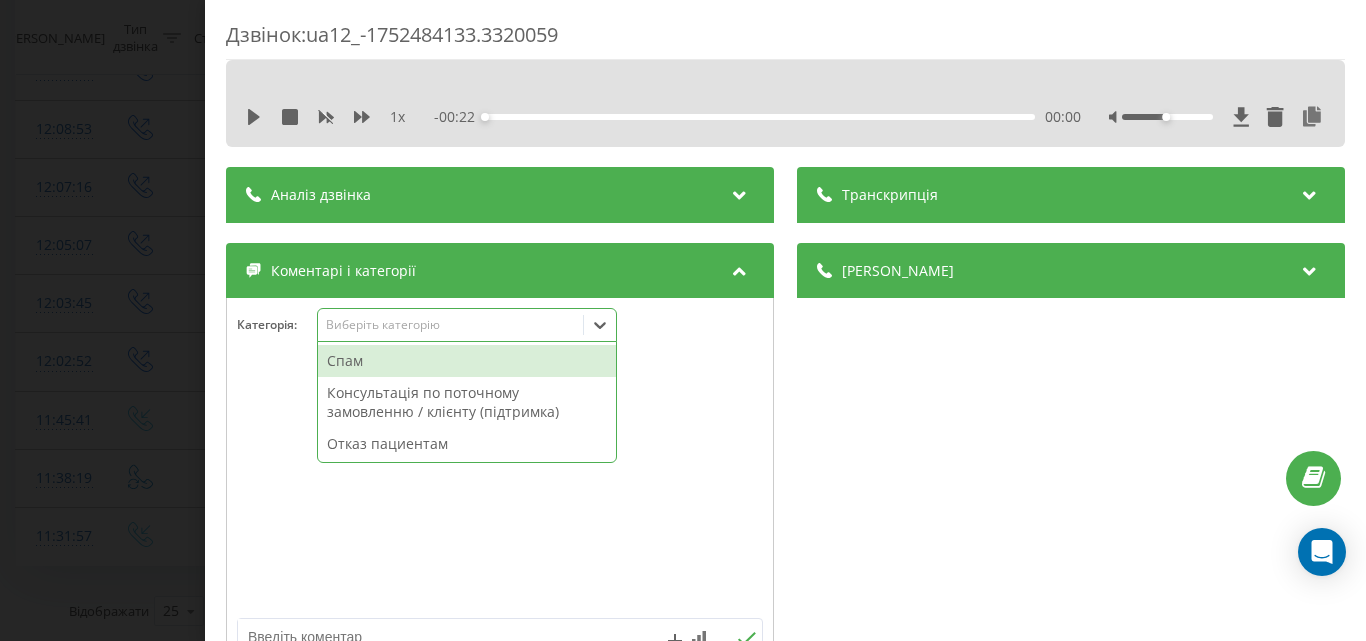 scroll, scrollTop: 95, scrollLeft: 0, axis: vertical 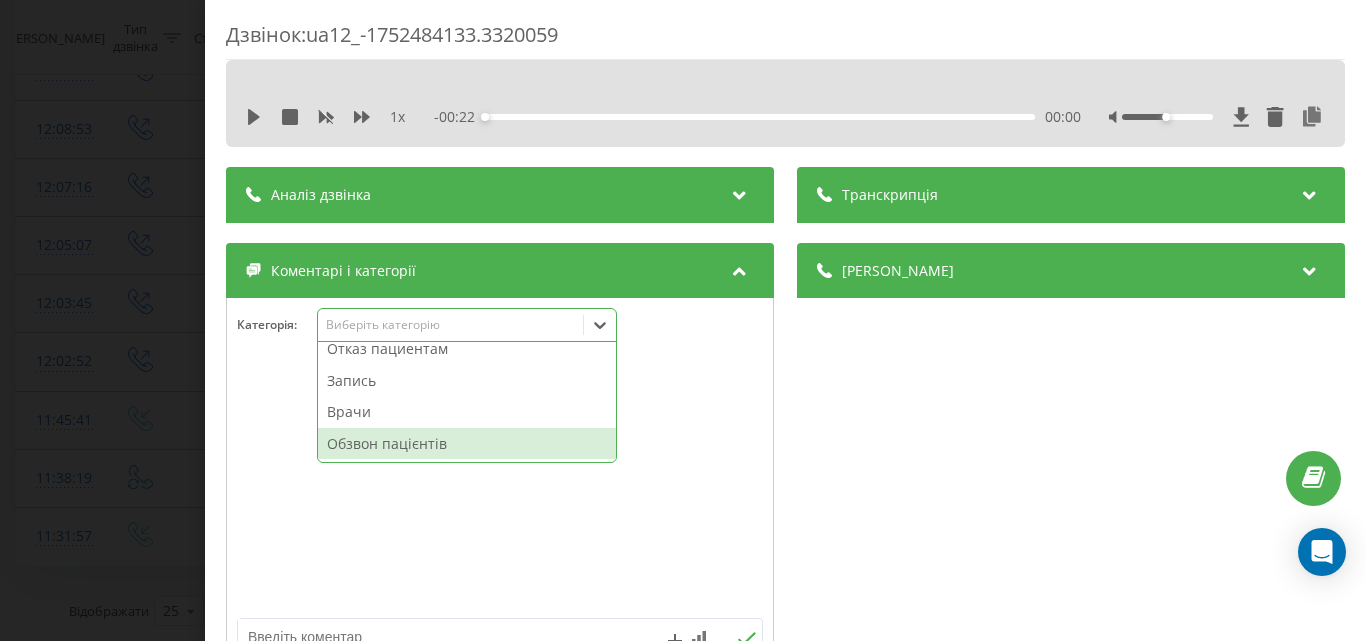 click on "Обзвон пацієнтів" at bounding box center (467, 444) 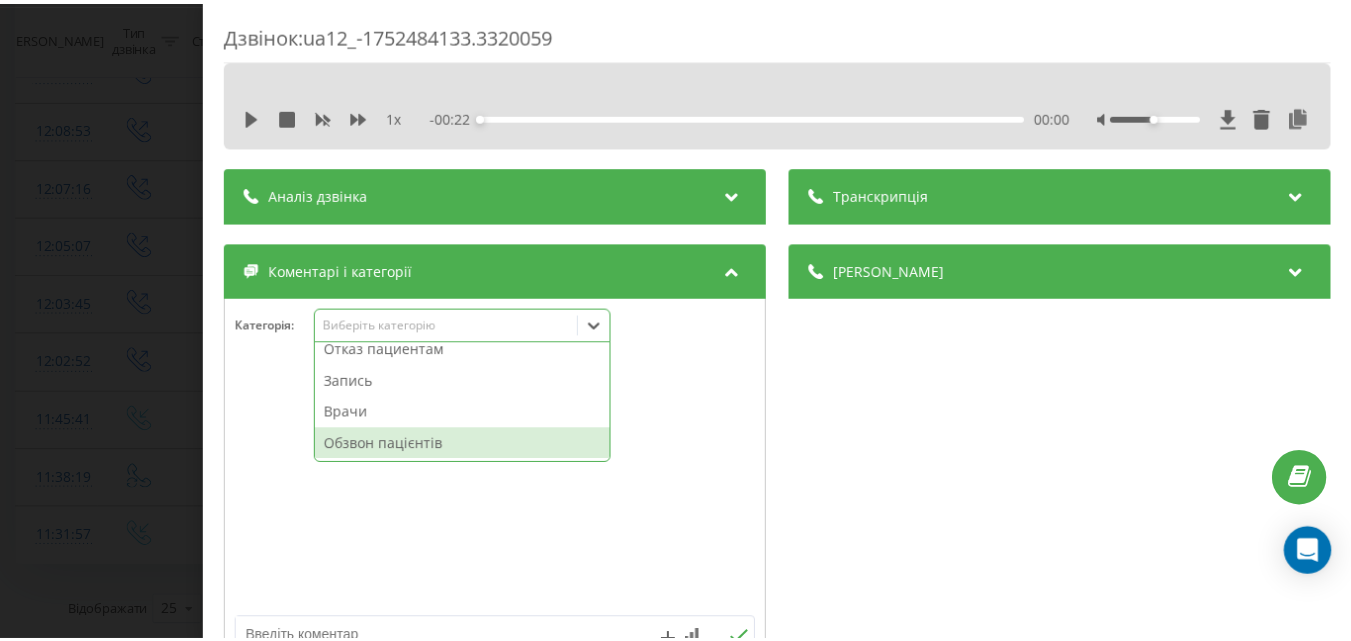 scroll, scrollTop: 0, scrollLeft: 0, axis: both 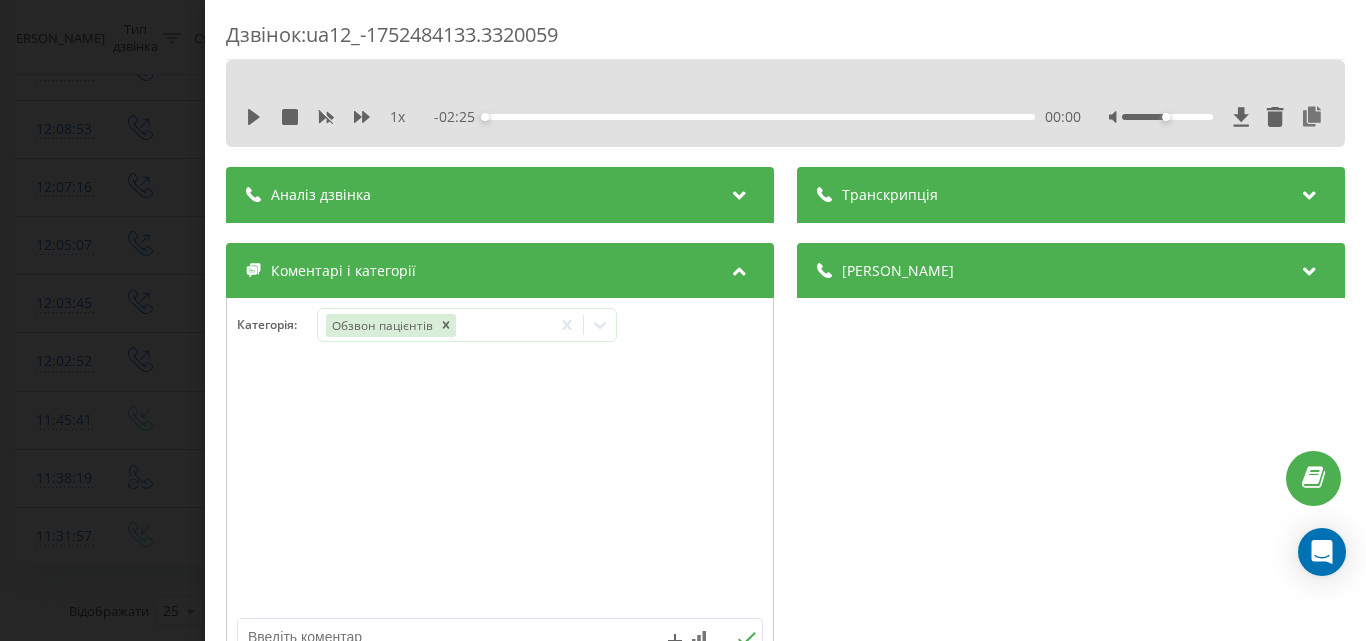 click on "Дзвінок :  ua12_-1752484133.3320059   1 x  - 02:25 00:00   00:00   Транскрипція Для AI-аналізу майбутніх дзвінків  налаштуйте та активуйте профіль на сторінці . Якщо профіль вже є і дзвінок відповідає його умовам, оновіть сторінку через 10 хвилин - AI аналізує поточний дзвінок. Аналіз дзвінка Для AI-аналізу майбутніх дзвінків  налаштуйте та активуйте профіль на сторінці . Якщо профіль вже є і дзвінок відповідає його умовам, оновіть сторінку через 10 хвилин - AI аналізує поточний дзвінок. Деталі дзвінка Загальне Дата дзвінка 2025-07-14 12:08:53 Тип дзвінка Вихідний Статус дзвінка Успішний 380501542603" at bounding box center [683, 320] 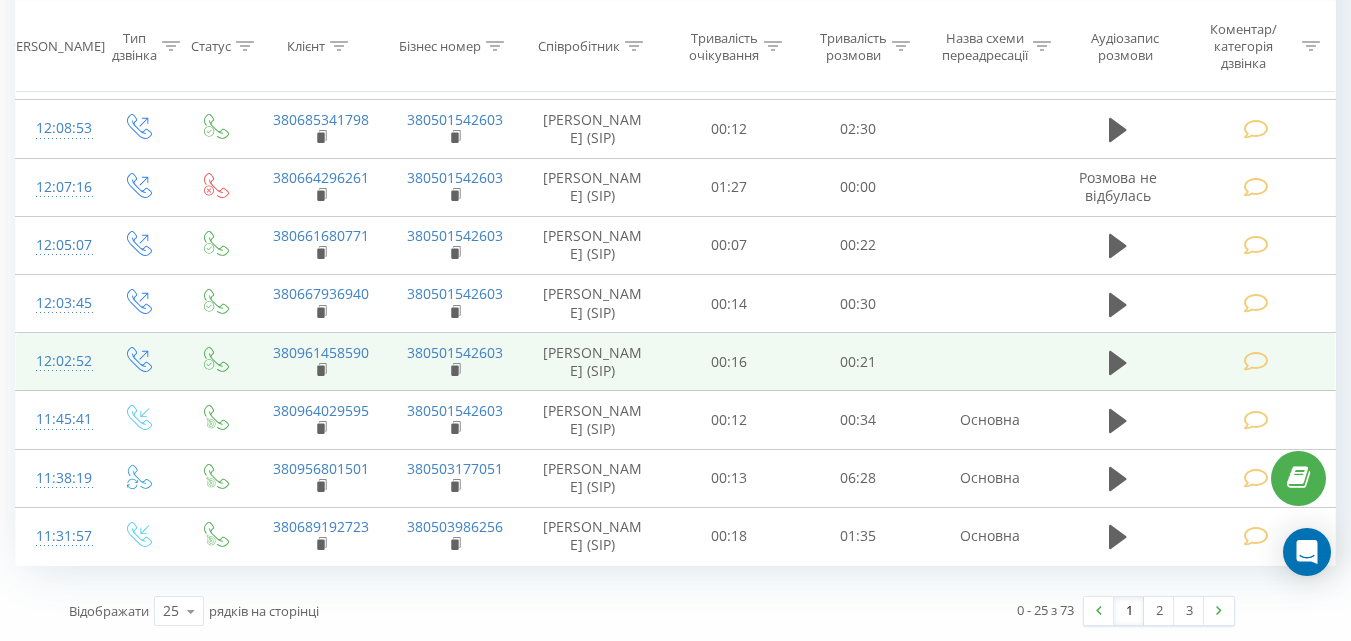scroll, scrollTop: 1313, scrollLeft: 0, axis: vertical 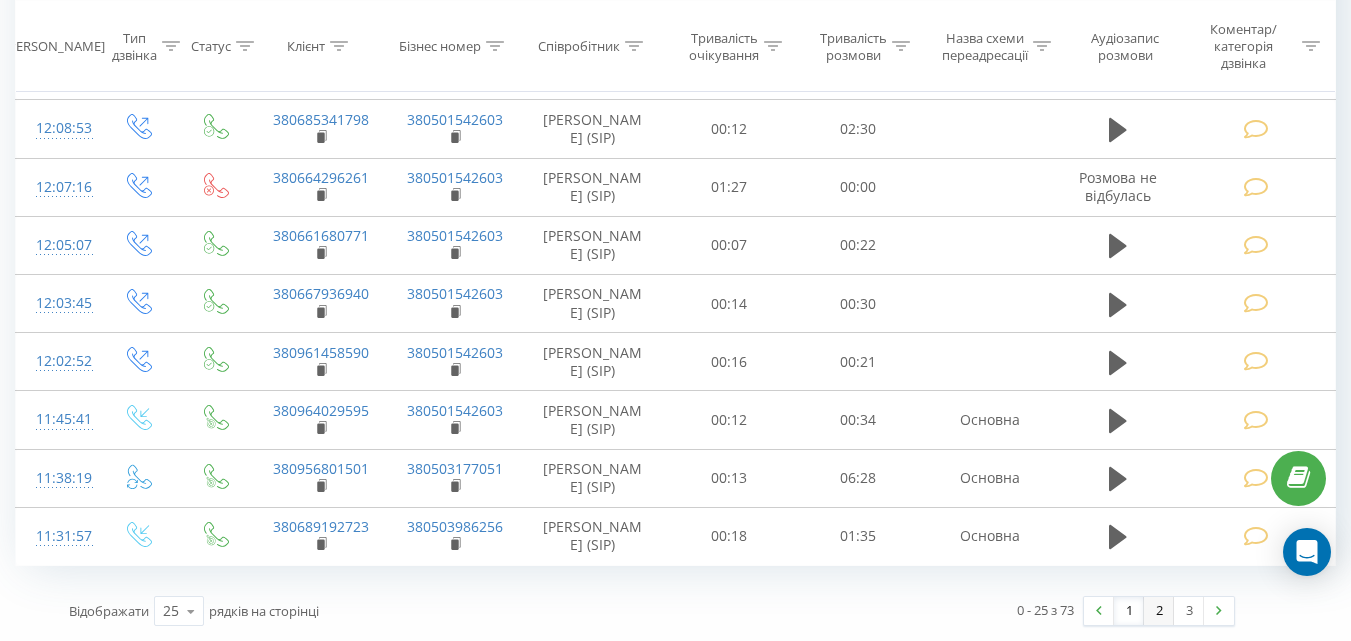 click on "2" at bounding box center [1159, 611] 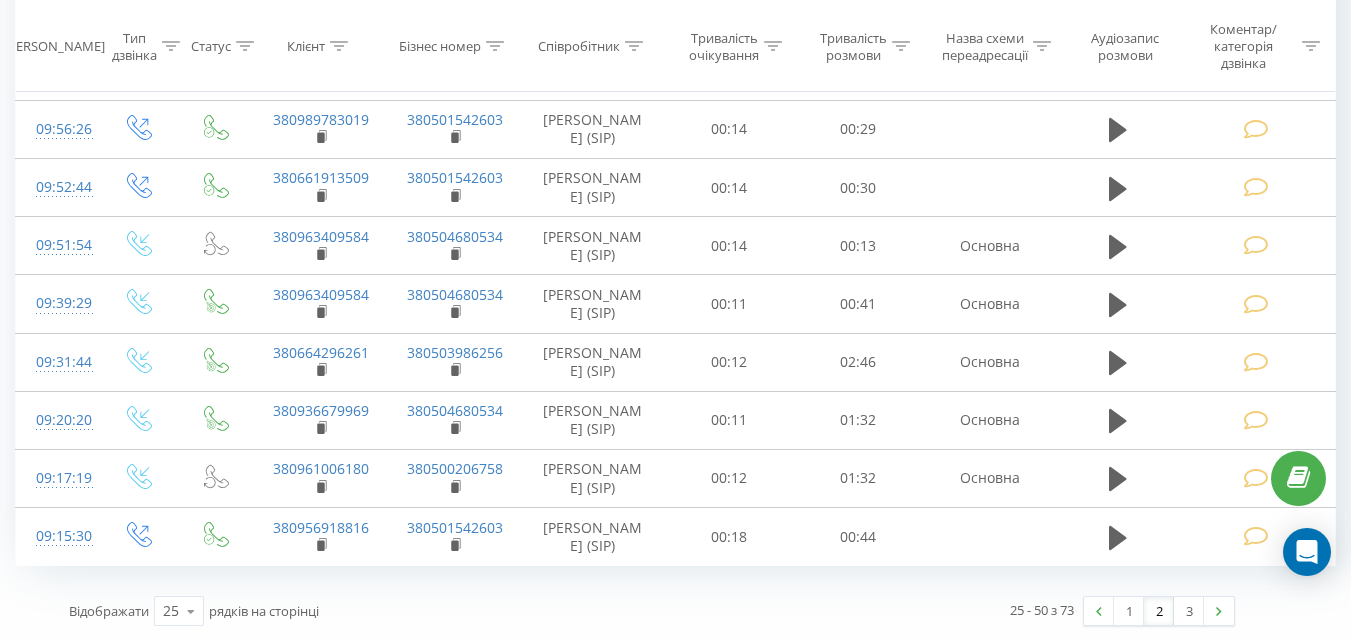 scroll, scrollTop: 1236, scrollLeft: 0, axis: vertical 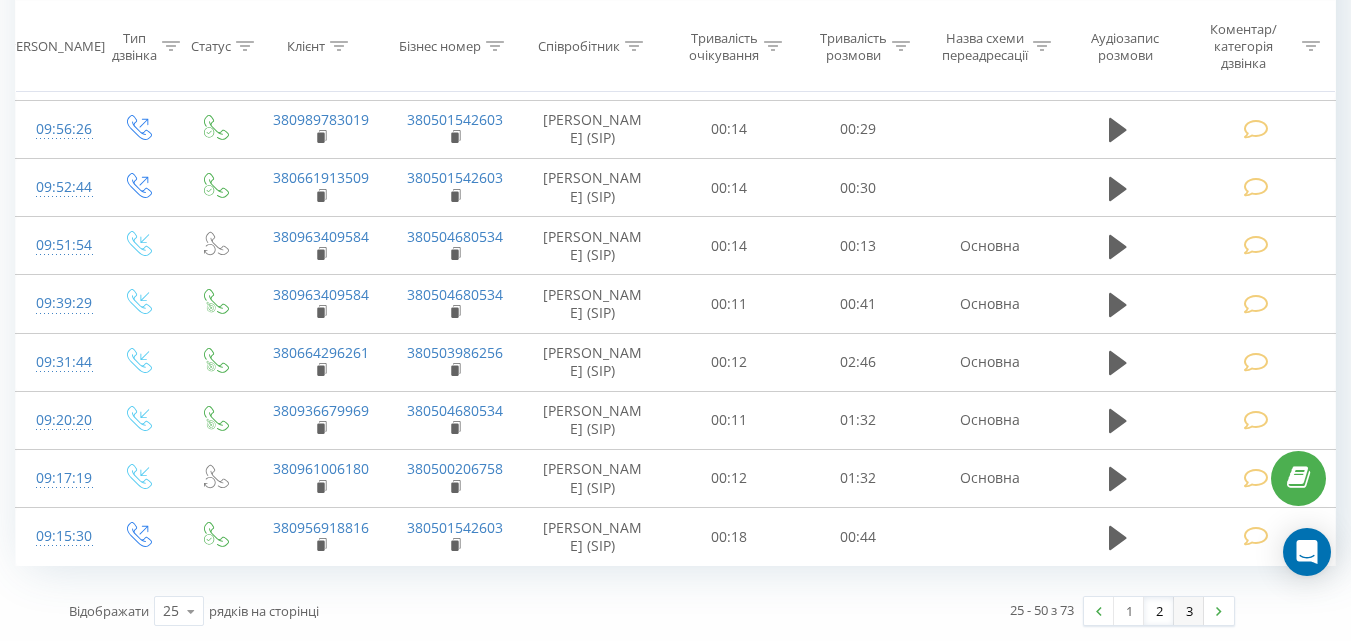 click on "3" at bounding box center [1189, 611] 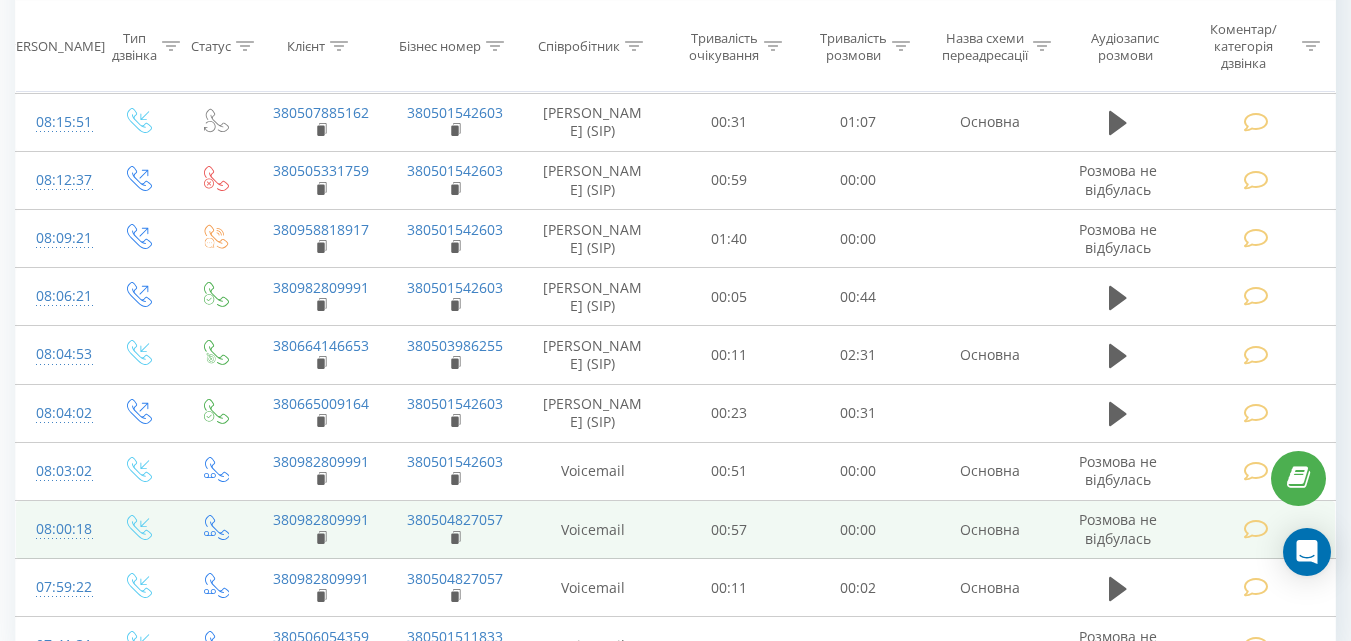 scroll, scrollTop: 1119, scrollLeft: 0, axis: vertical 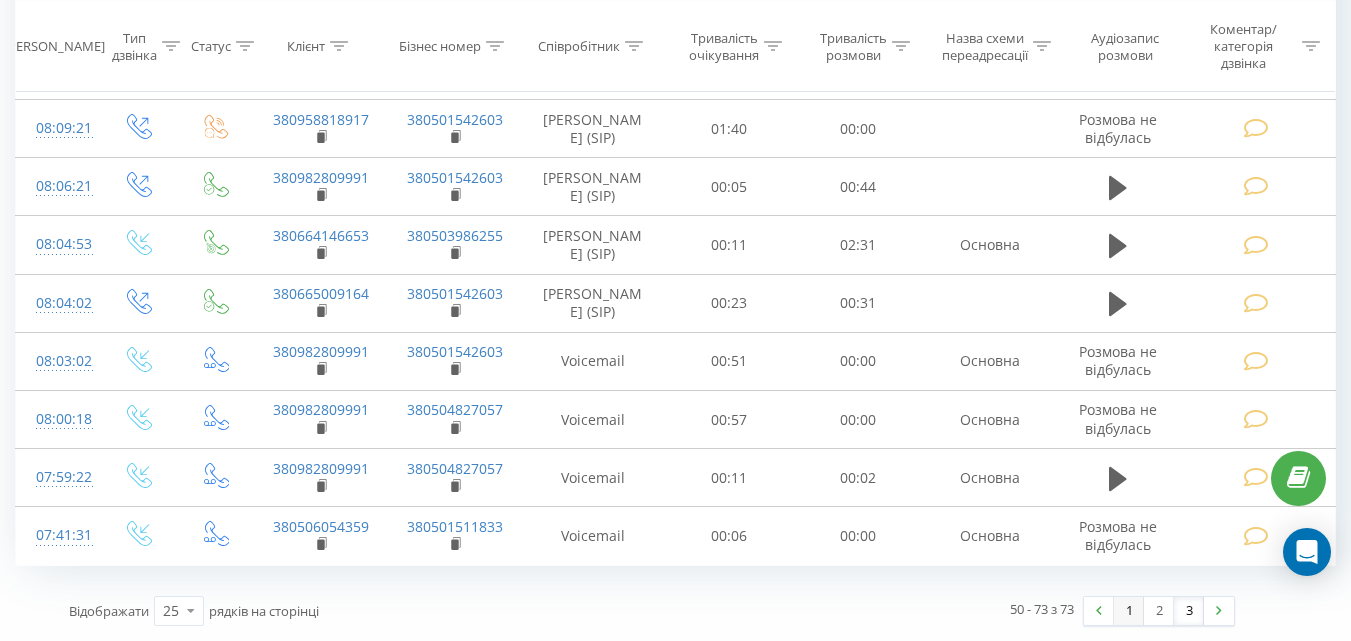 click on "1" at bounding box center [1129, 611] 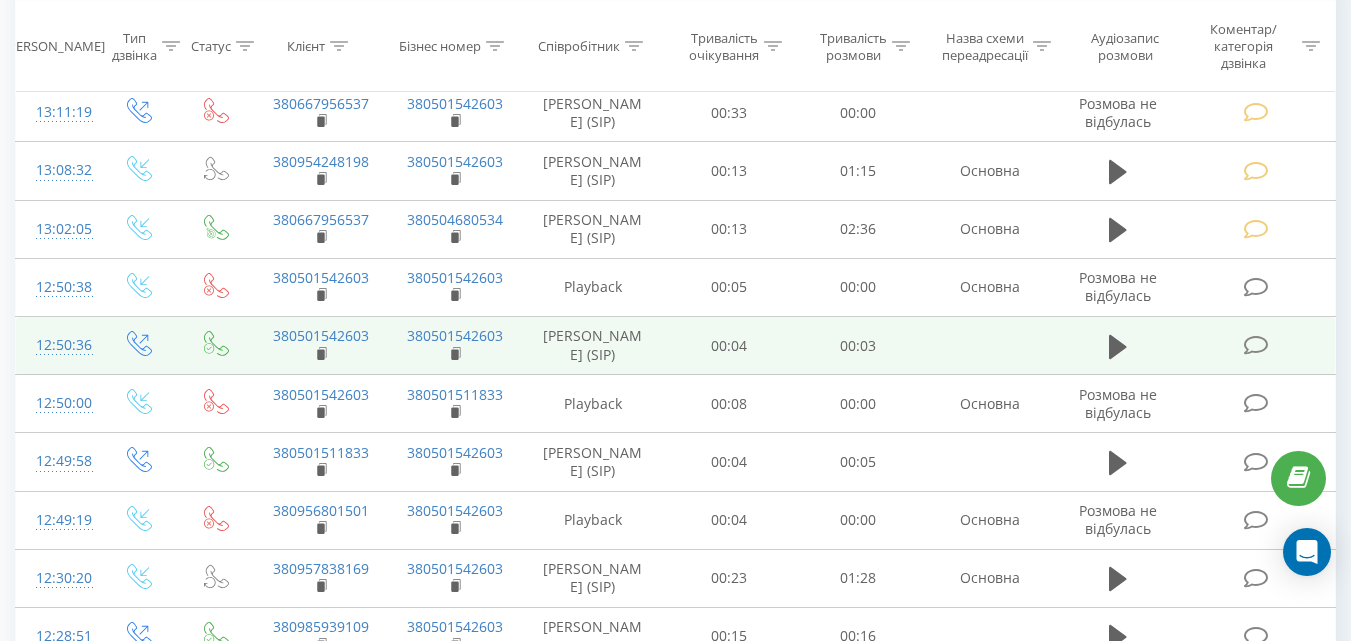 scroll, scrollTop: 332, scrollLeft: 0, axis: vertical 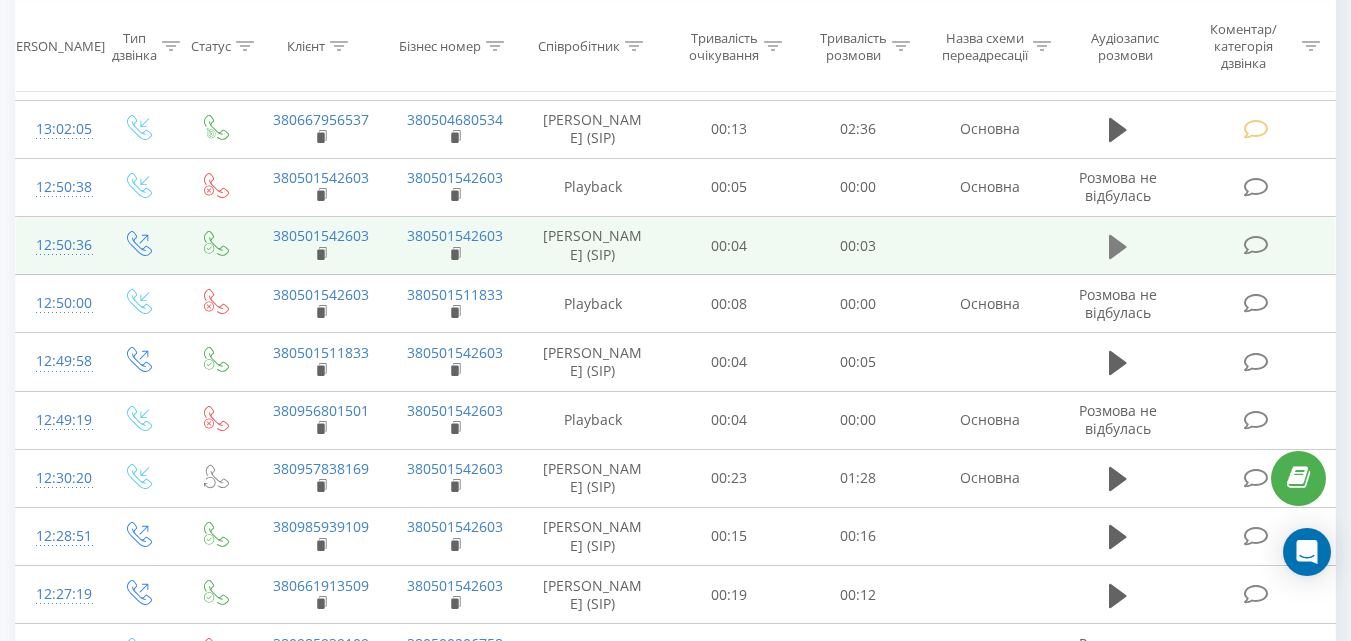 click 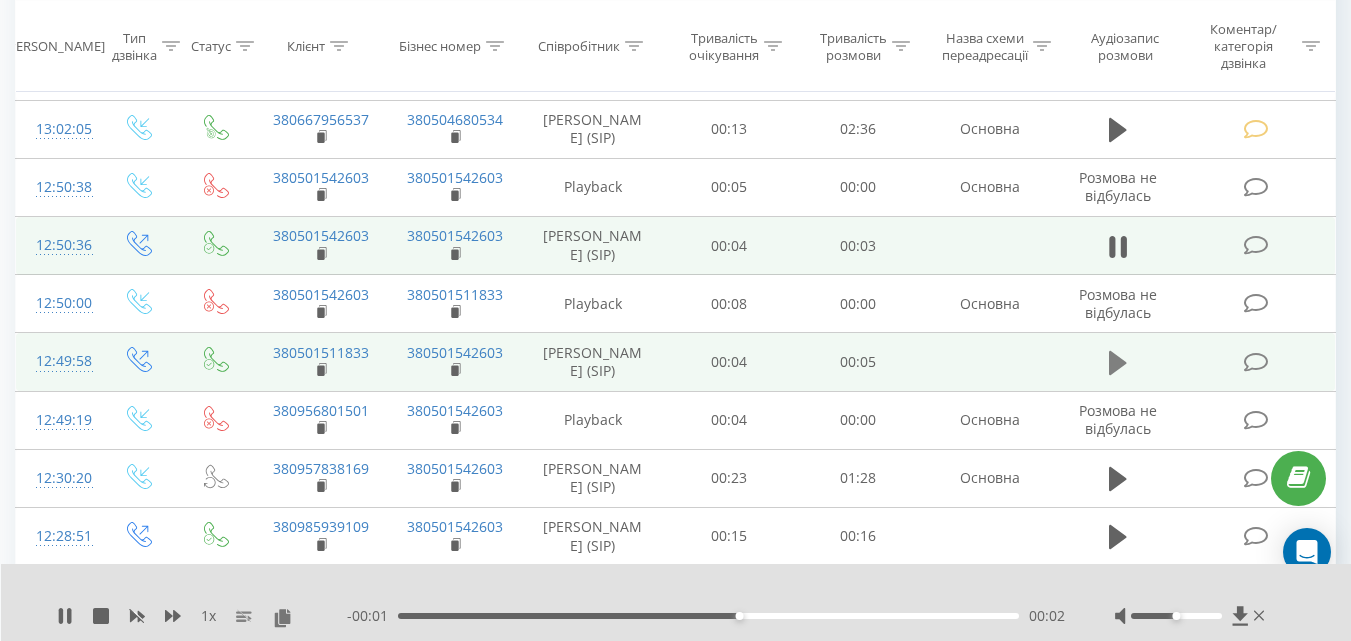 click 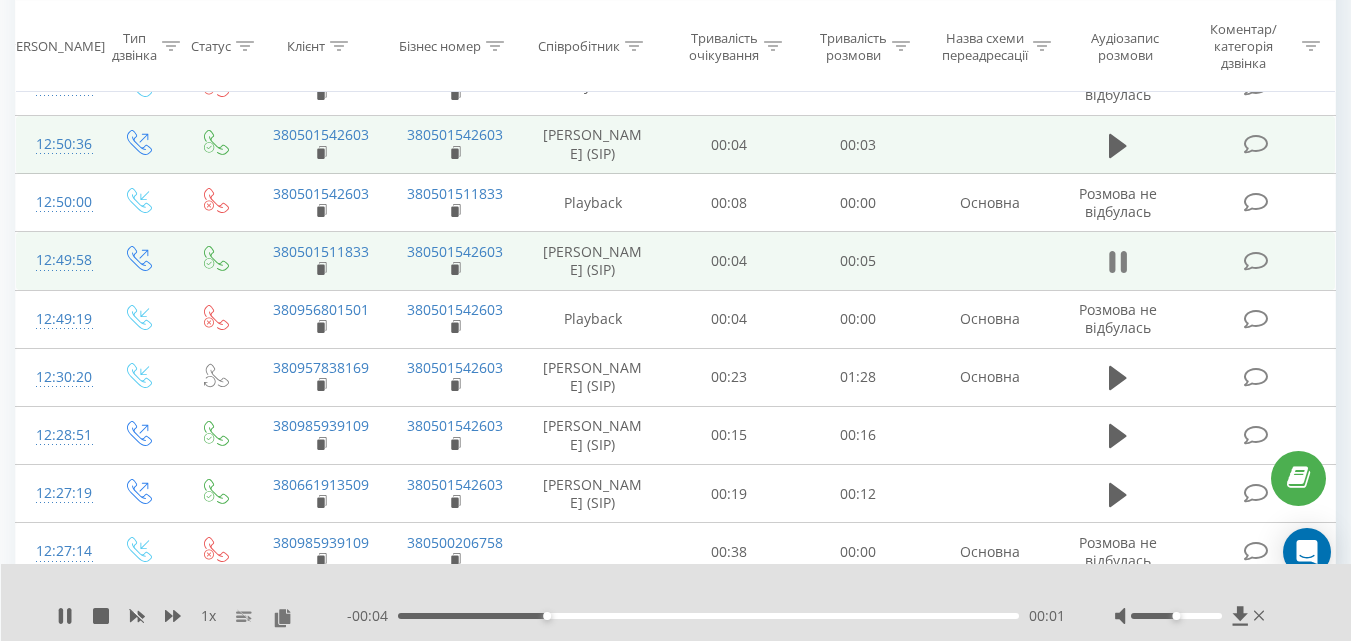 scroll, scrollTop: 532, scrollLeft: 0, axis: vertical 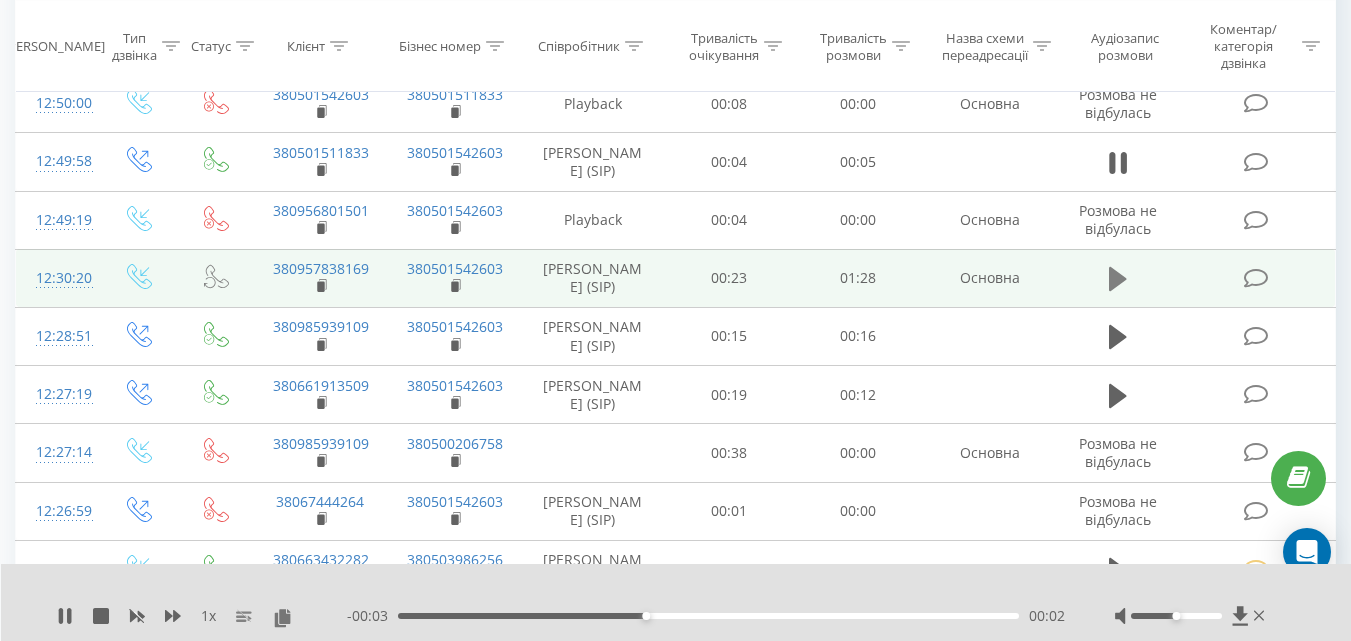 click 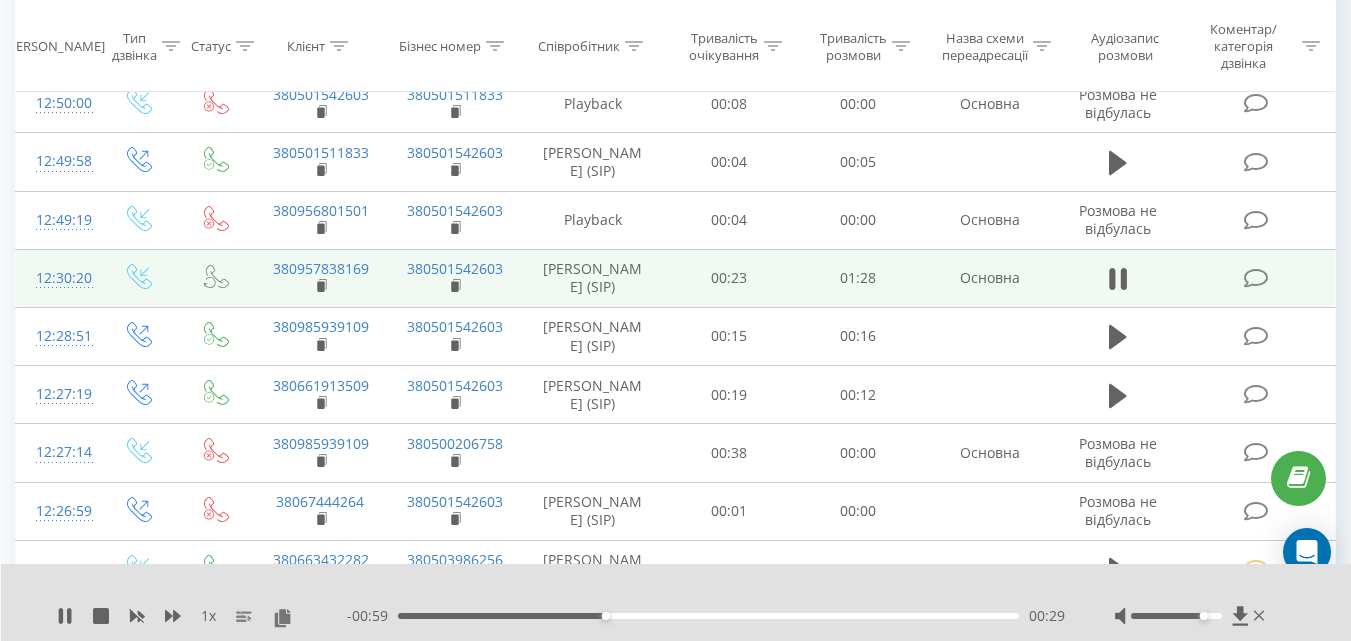 click at bounding box center (1176, 616) 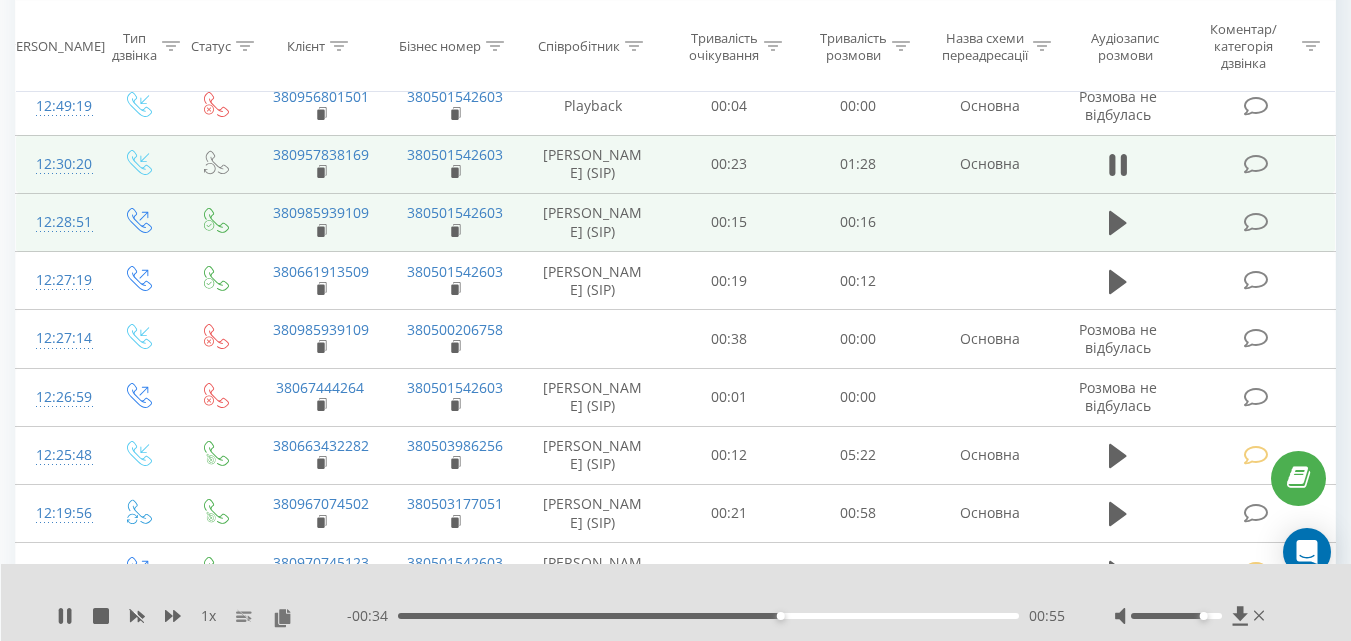 scroll, scrollTop: 732, scrollLeft: 0, axis: vertical 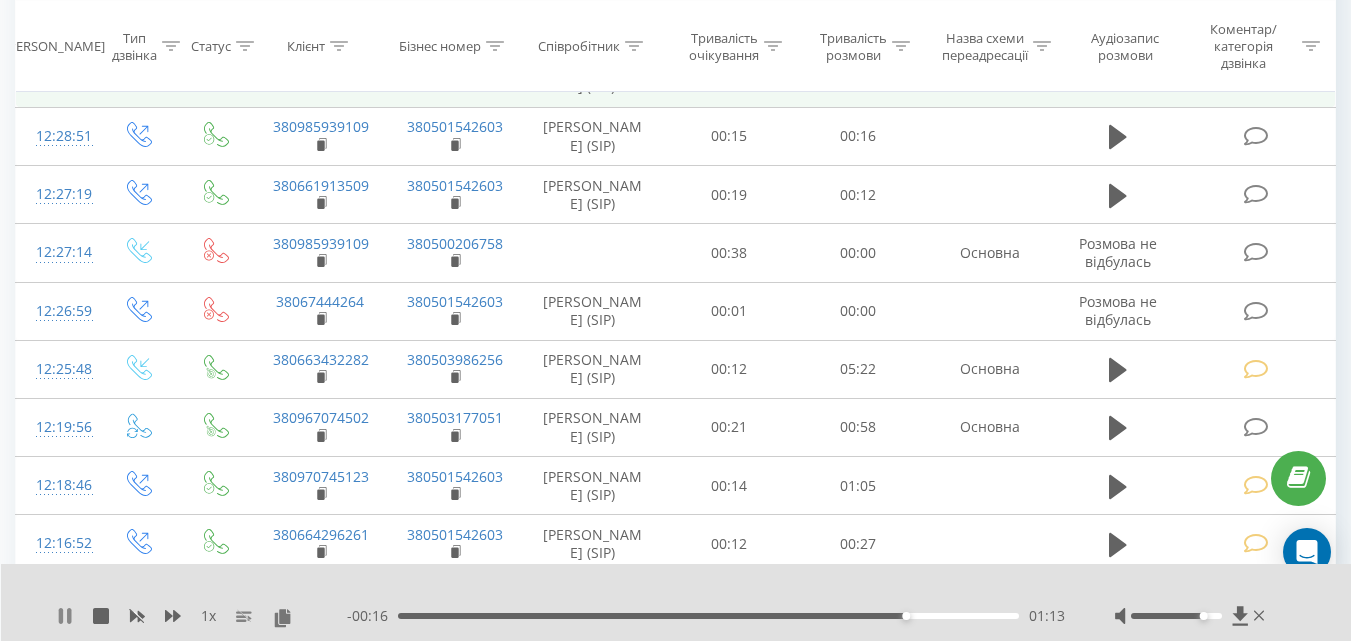 click 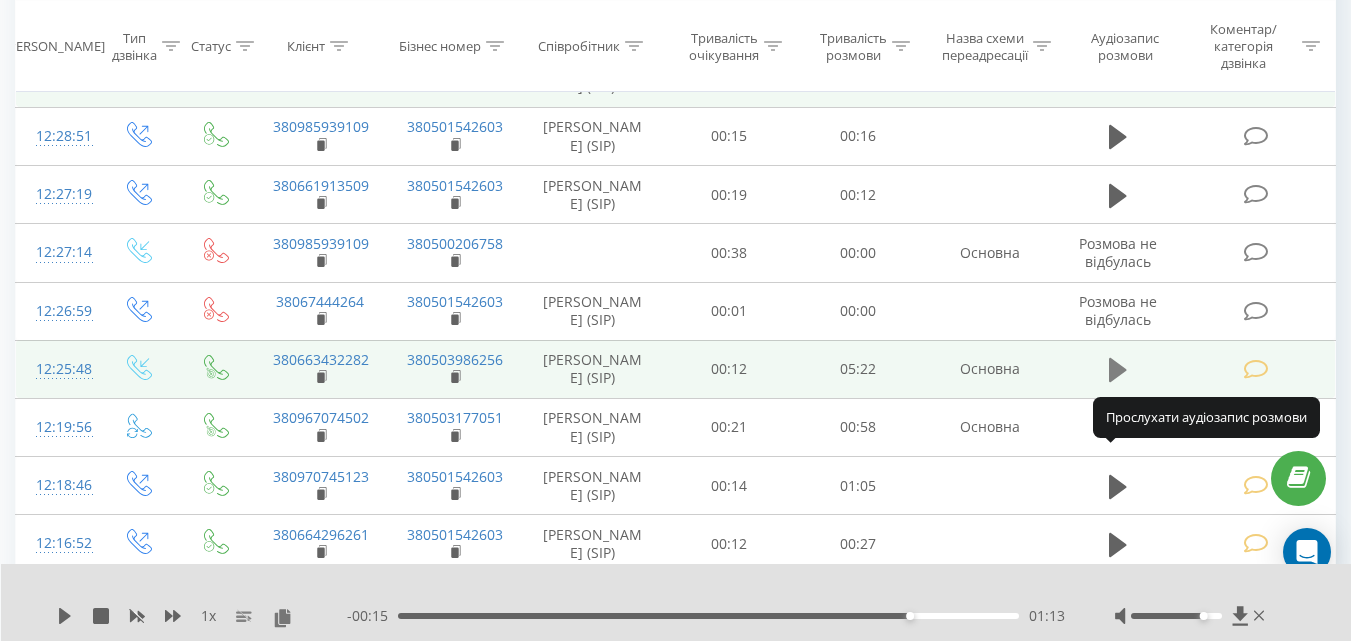 click 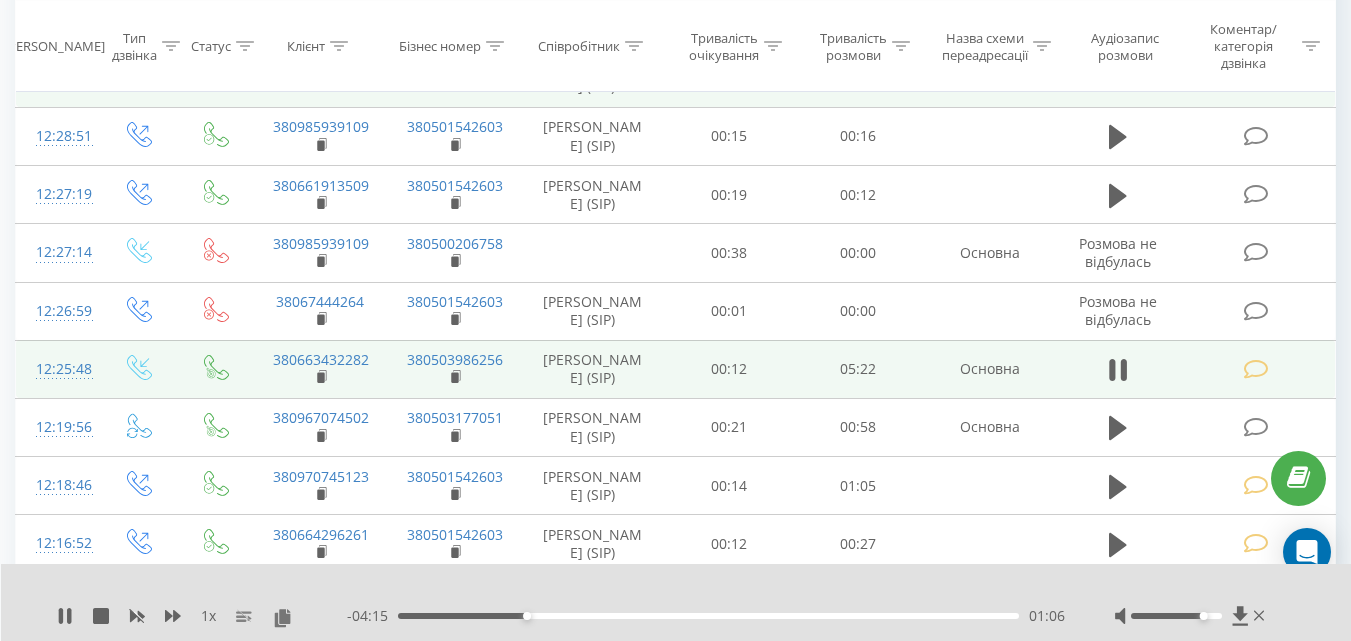 click 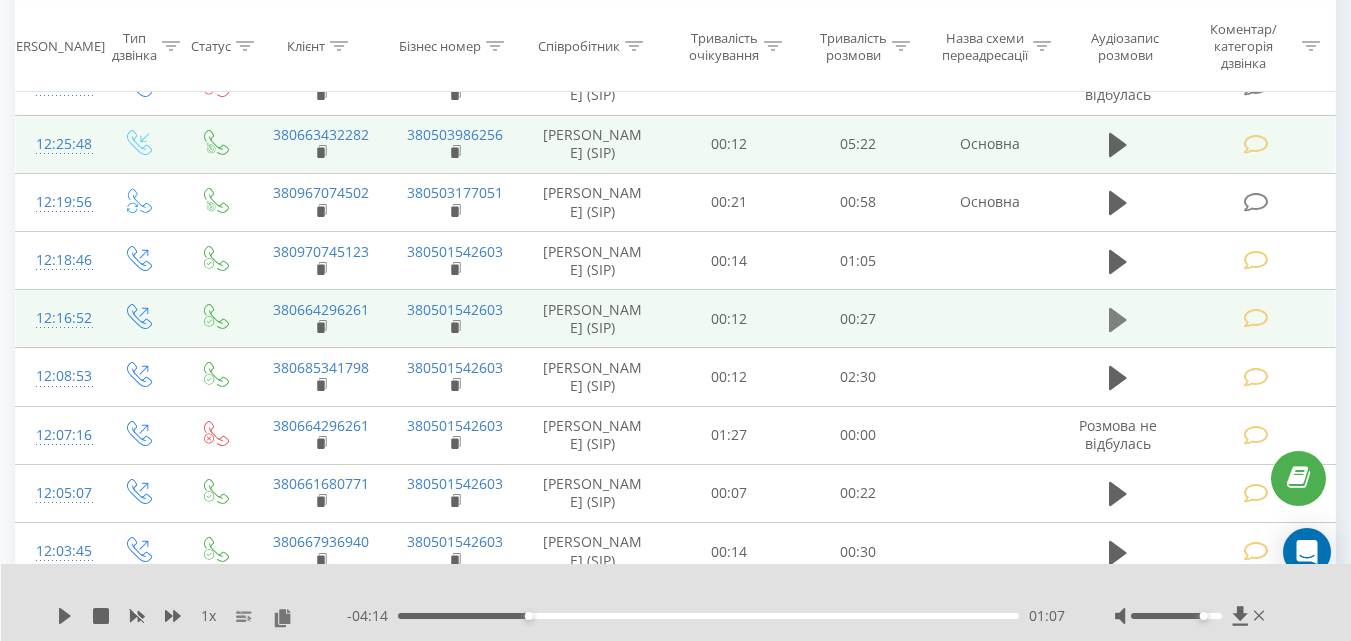 scroll, scrollTop: 932, scrollLeft: 0, axis: vertical 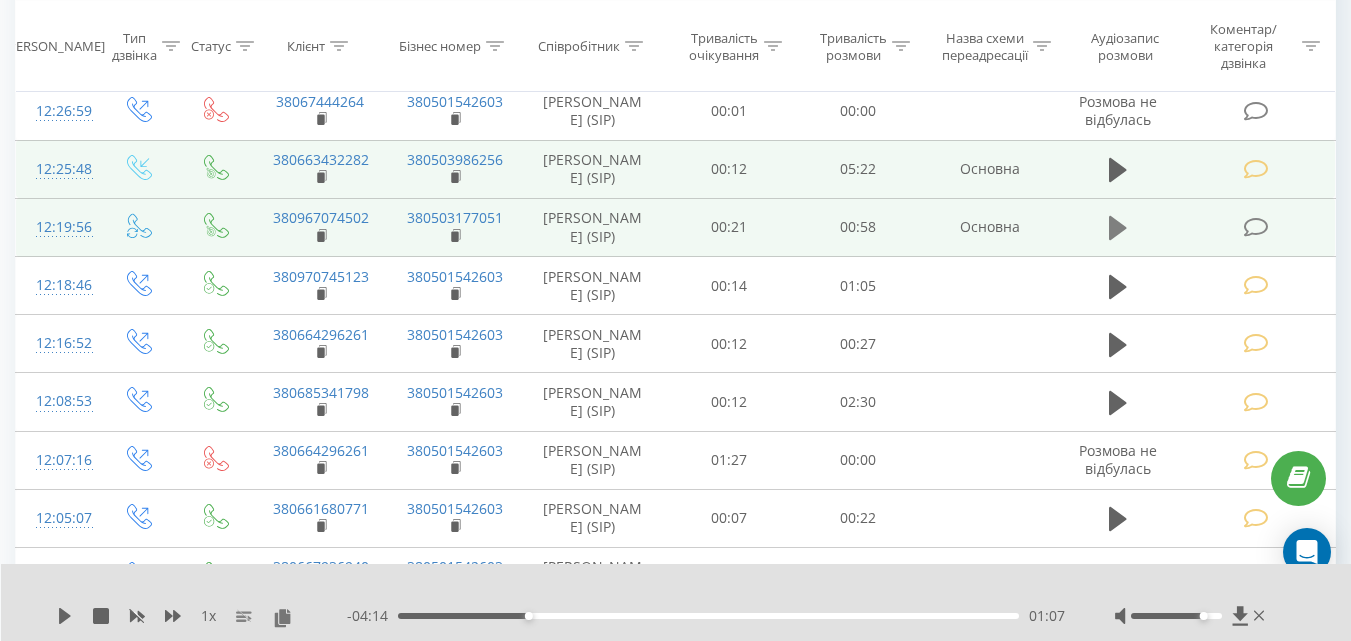click 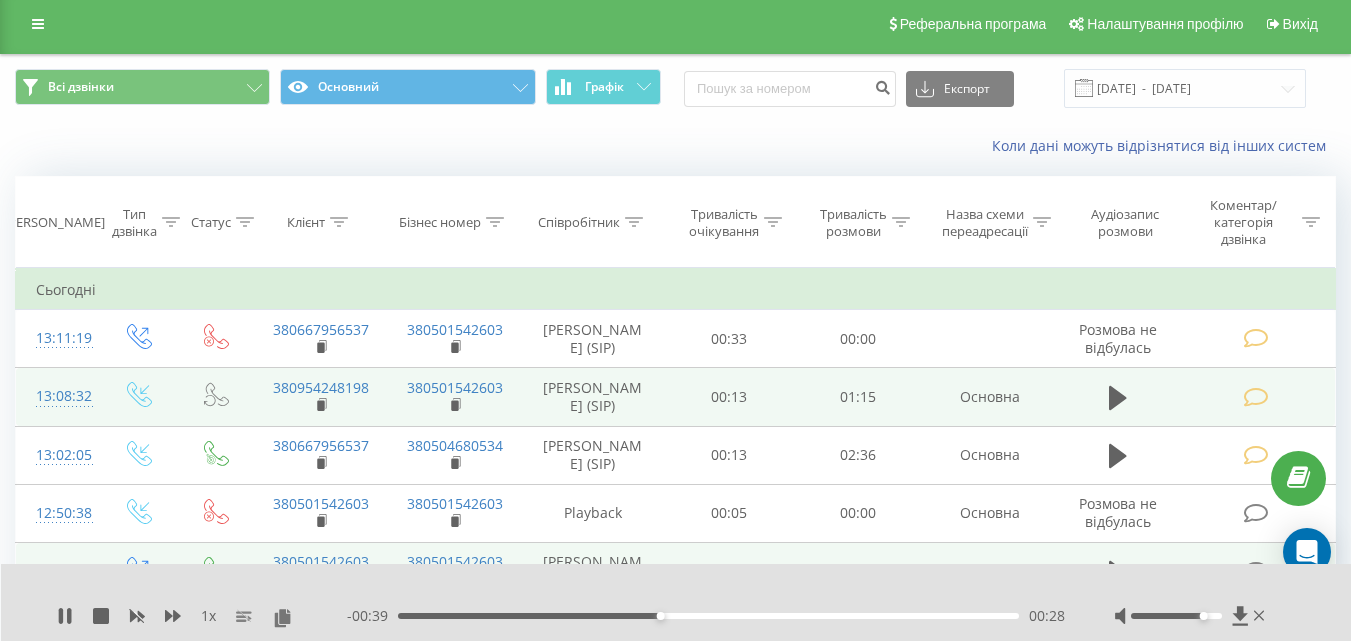 scroll, scrollTop: 0, scrollLeft: 0, axis: both 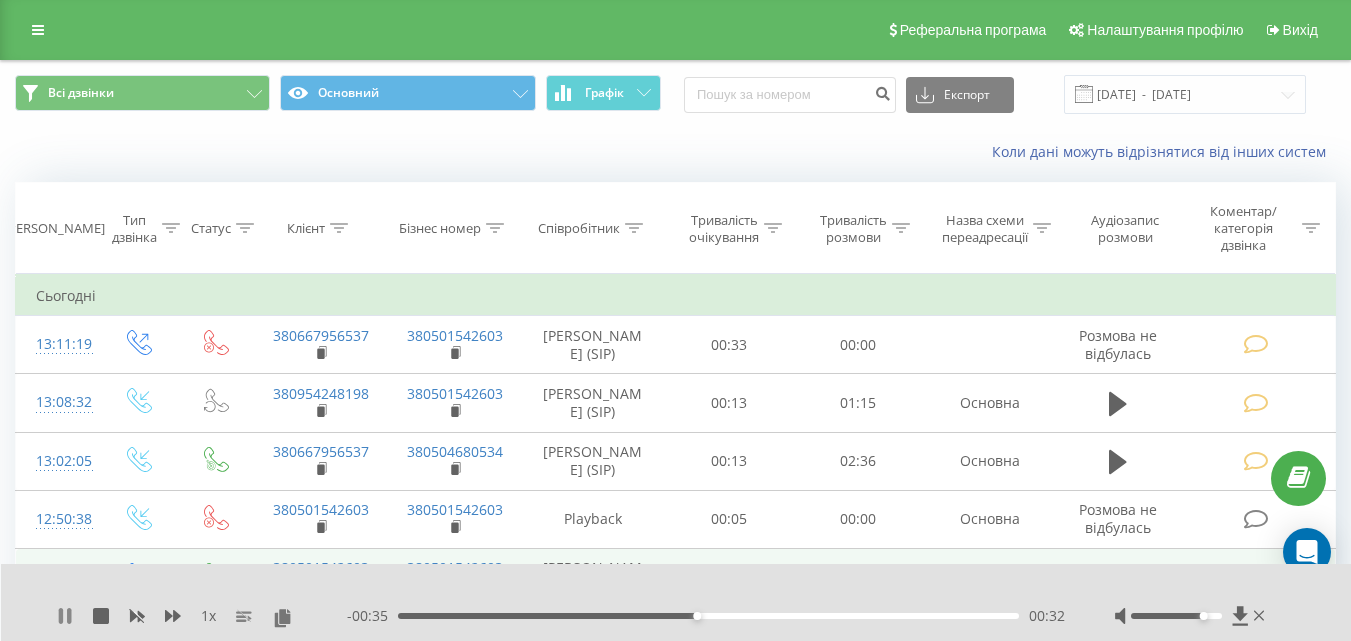 click 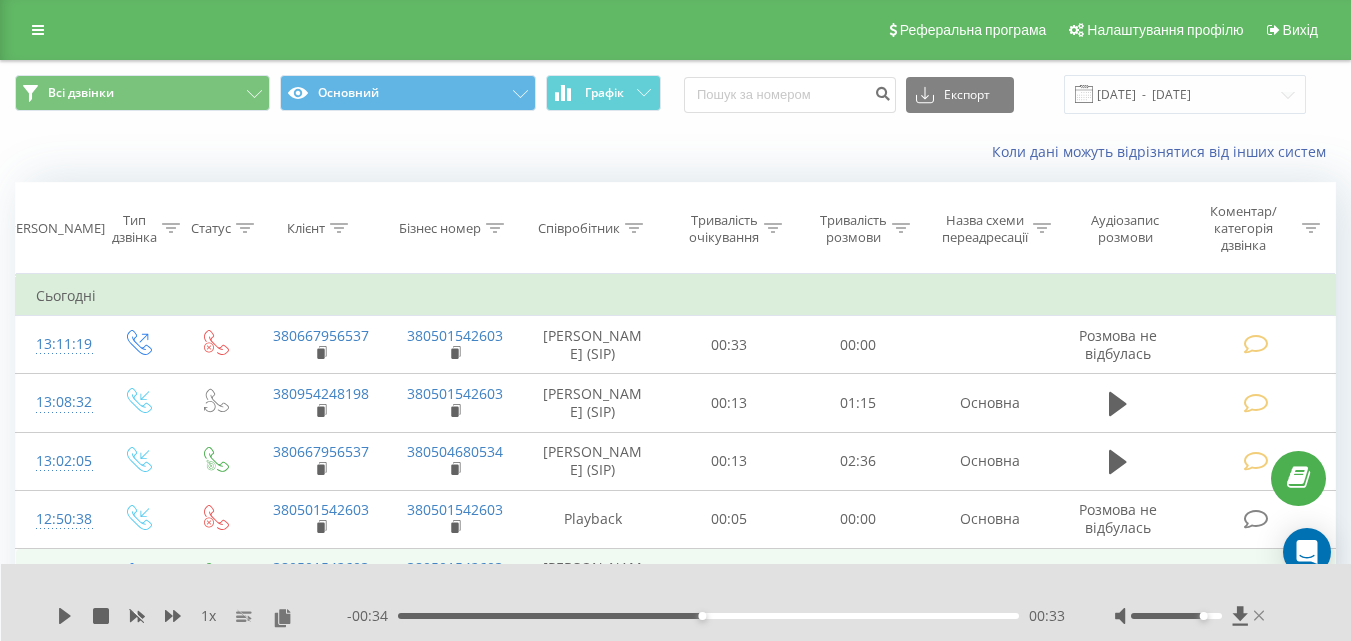 click 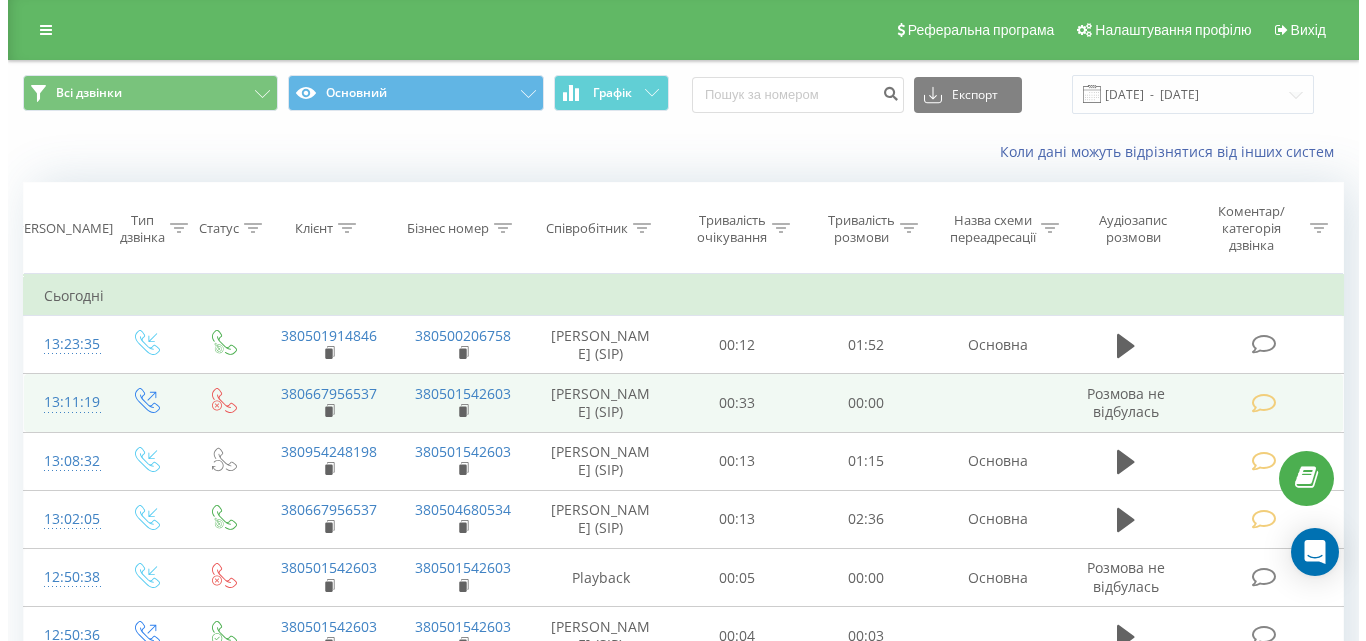 scroll, scrollTop: 0, scrollLeft: 0, axis: both 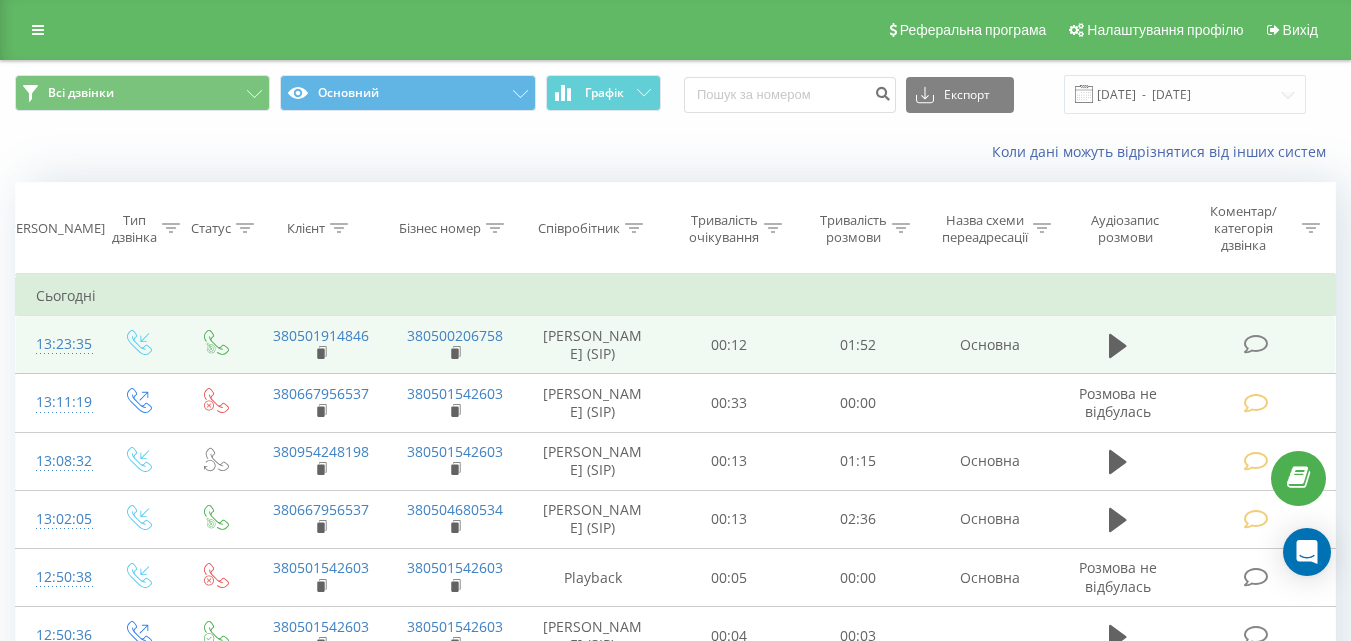 click at bounding box center [1255, 344] 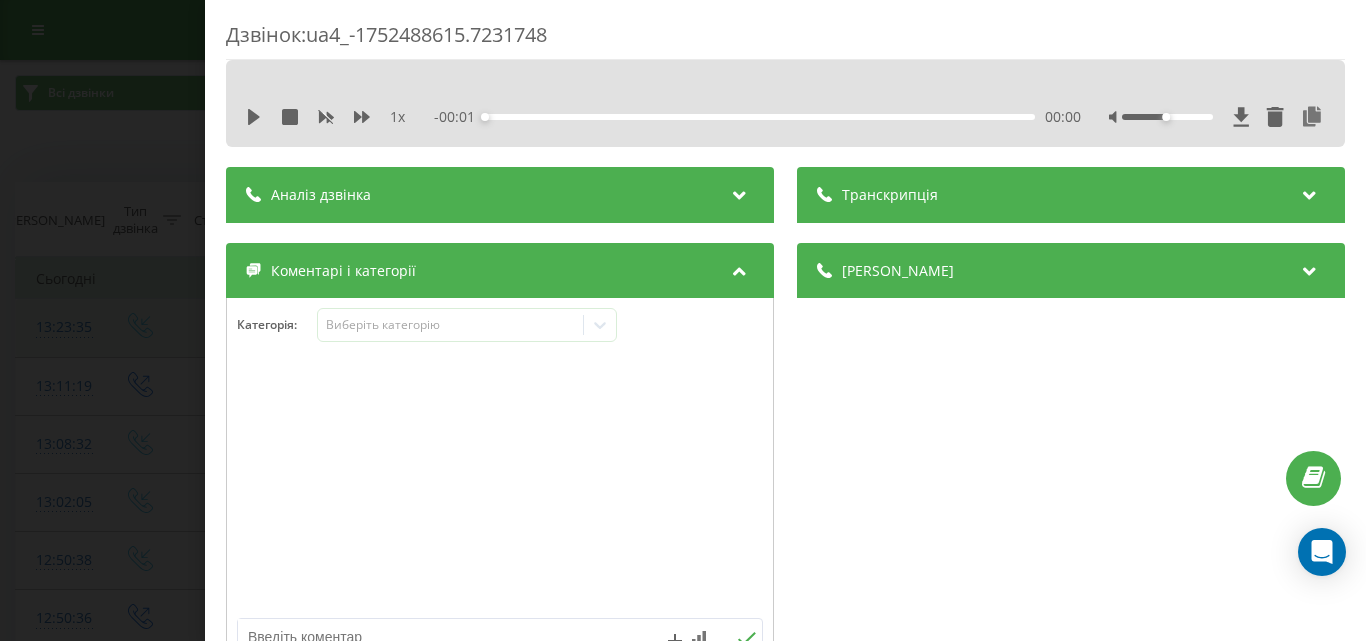 scroll, scrollTop: 0, scrollLeft: 0, axis: both 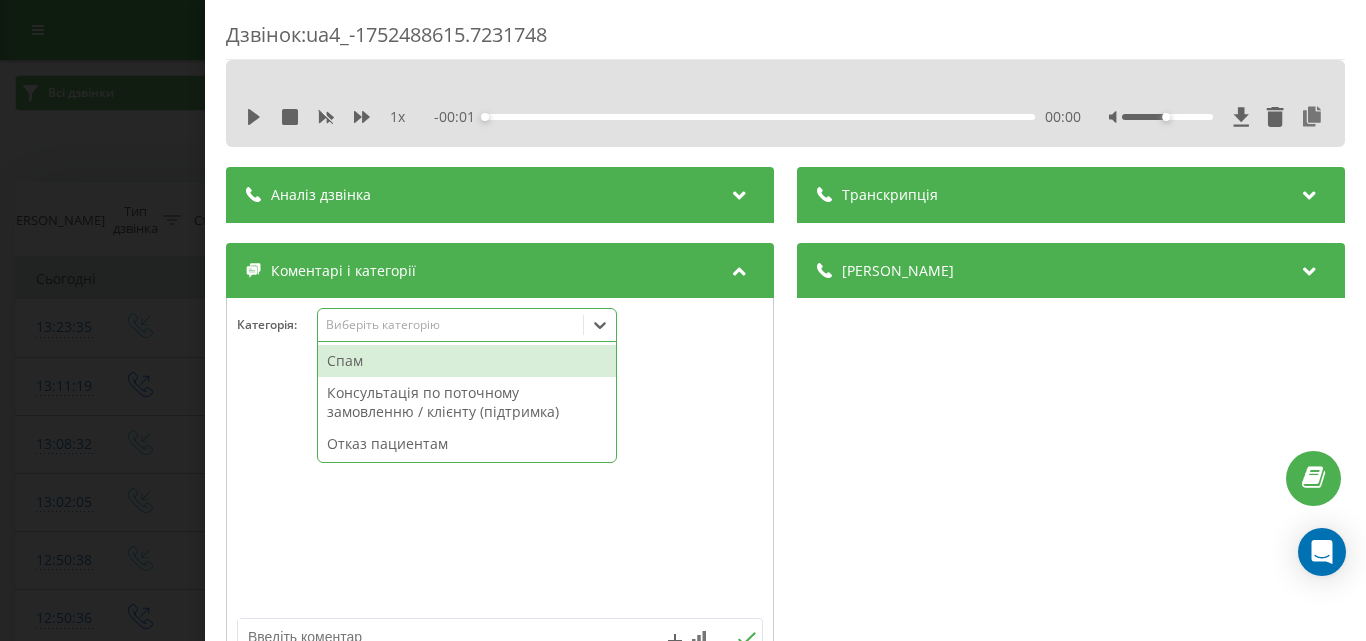click on "Виберіть категорію" at bounding box center (450, 325) 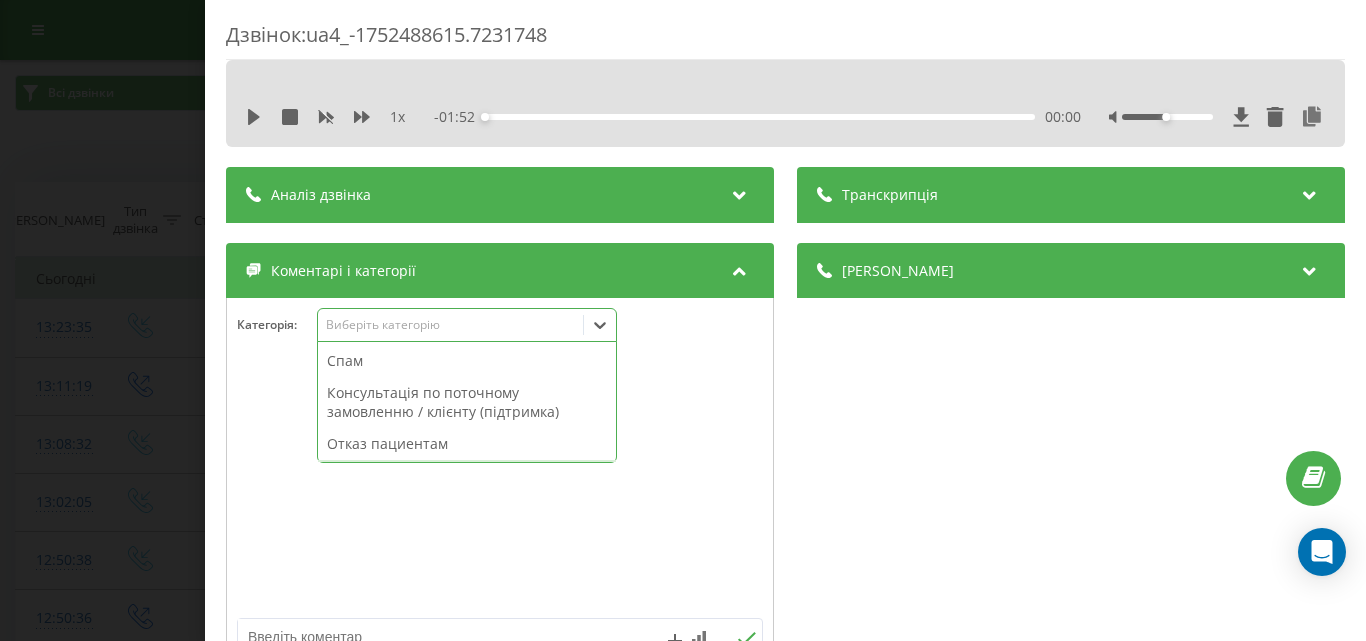 scroll, scrollTop: 95, scrollLeft: 0, axis: vertical 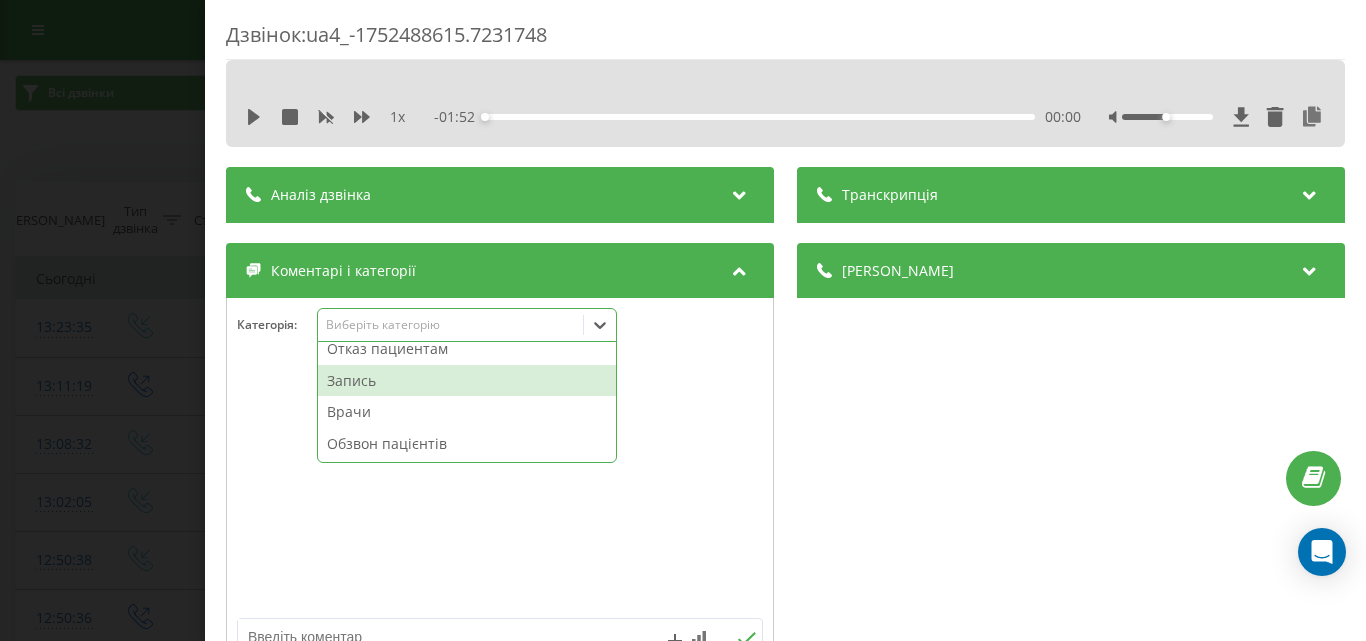 click on "Запись" at bounding box center (467, 381) 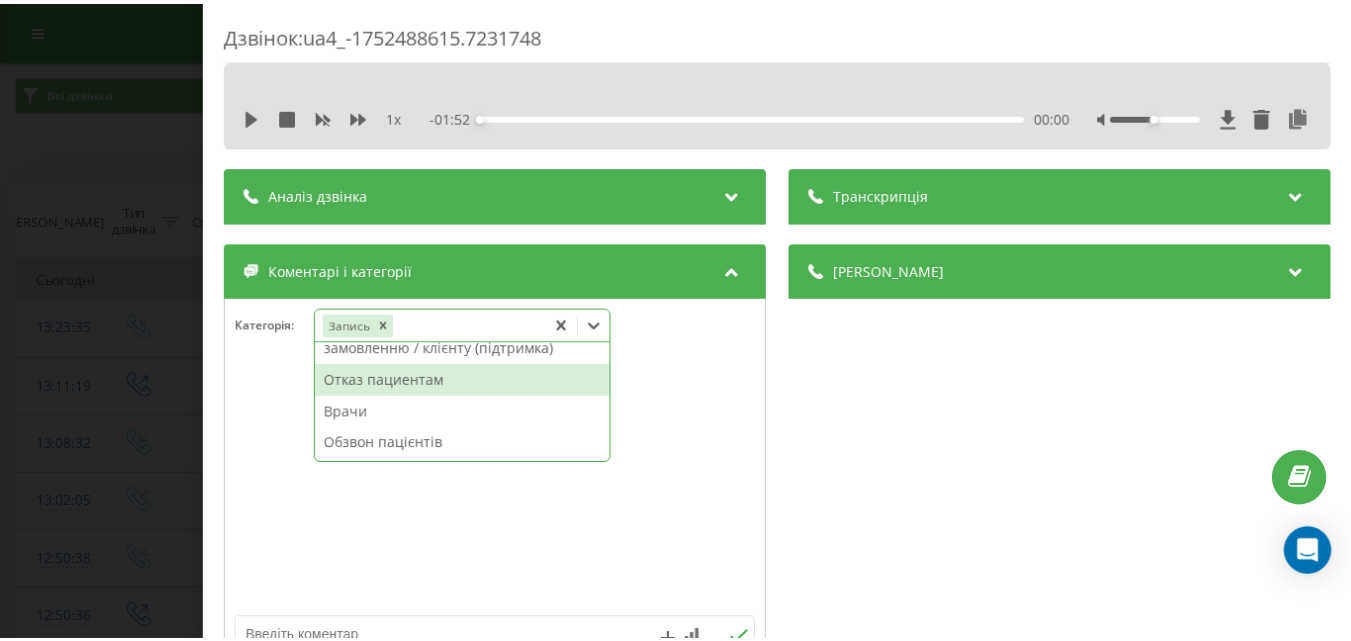 scroll, scrollTop: 64, scrollLeft: 0, axis: vertical 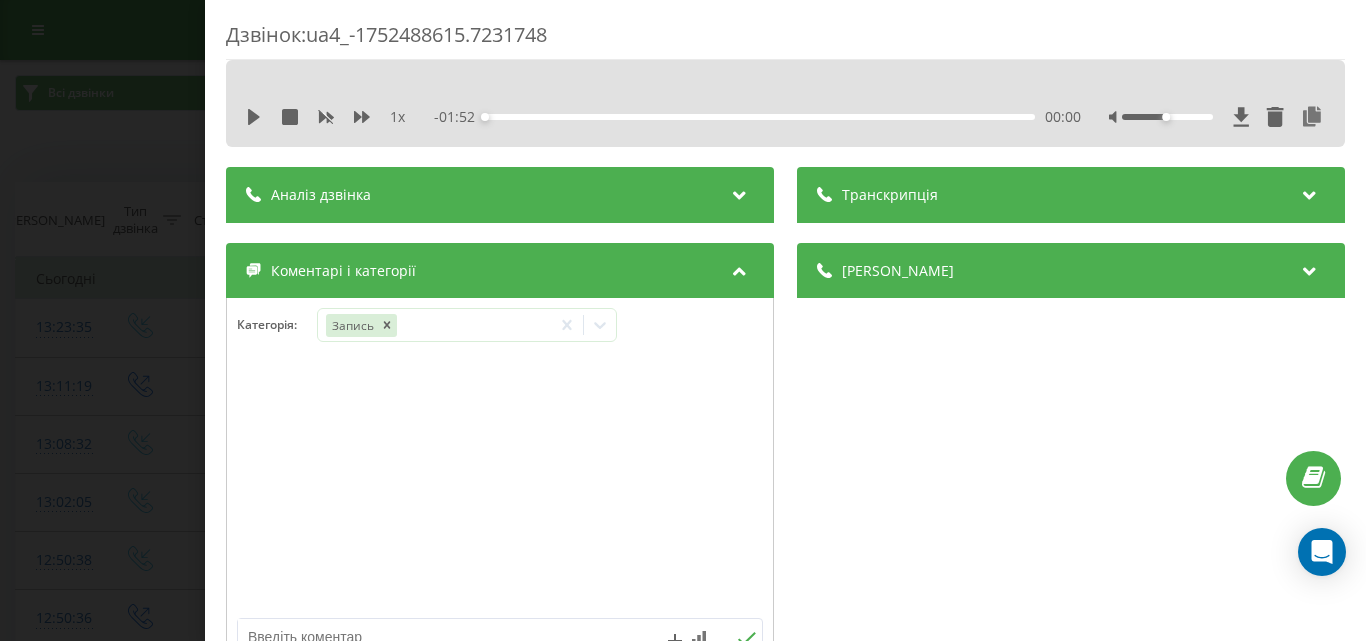 click on "Дзвінок :  ua4_-1752488615.7231748   1 x  - 01:52 00:00   00:00   Транскрипція Для AI-аналізу майбутніх дзвінків  налаштуйте та активуйте профіль на сторінці . Якщо профіль вже є і дзвінок відповідає його умовам, оновіть сторінку через 10 хвилин - AI аналізує поточний дзвінок. Аналіз дзвінка Для AI-аналізу майбутніх дзвінків  налаштуйте та активуйте профіль на сторінці . Якщо профіль вже є і дзвінок відповідає його умовам, оновіть сторінку через 10 хвилин - AI аналізує поточний дзвінок. Деталі дзвінка Загальне Дата дзвінка [DATE] 13:23:35 Тип дзвінка Вхідний Статус дзвінка Цільовий 380501914846 :" at bounding box center (683, 320) 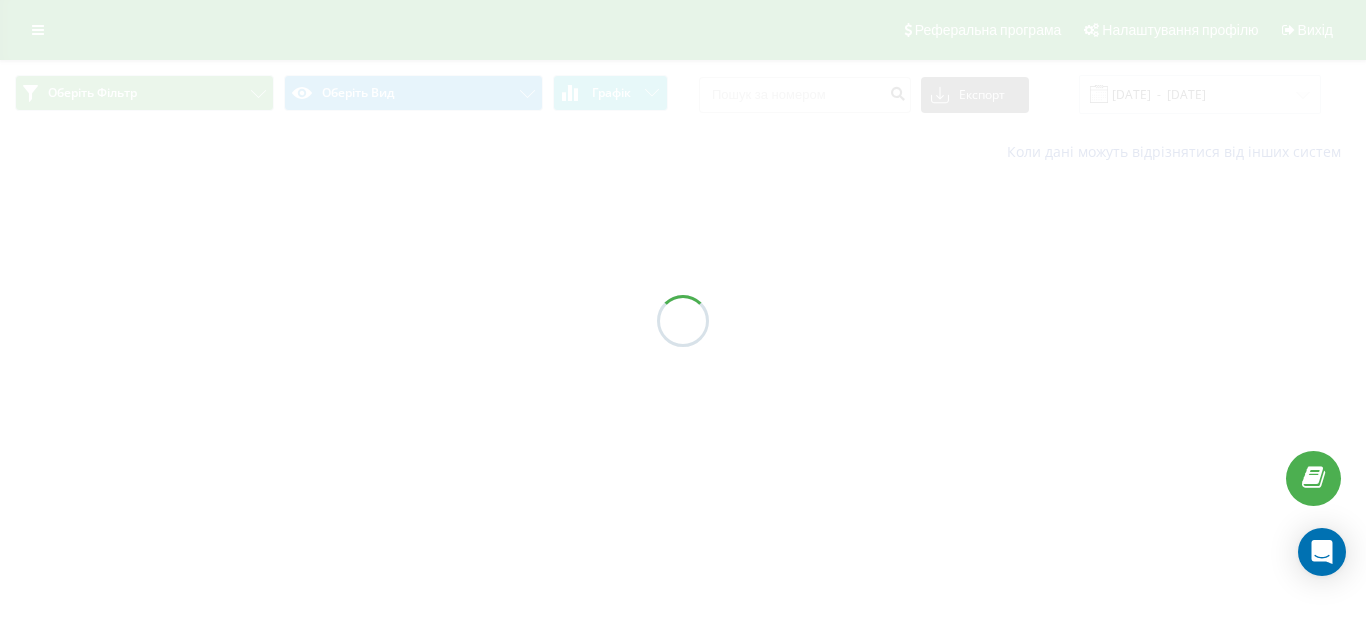 scroll, scrollTop: 0, scrollLeft: 0, axis: both 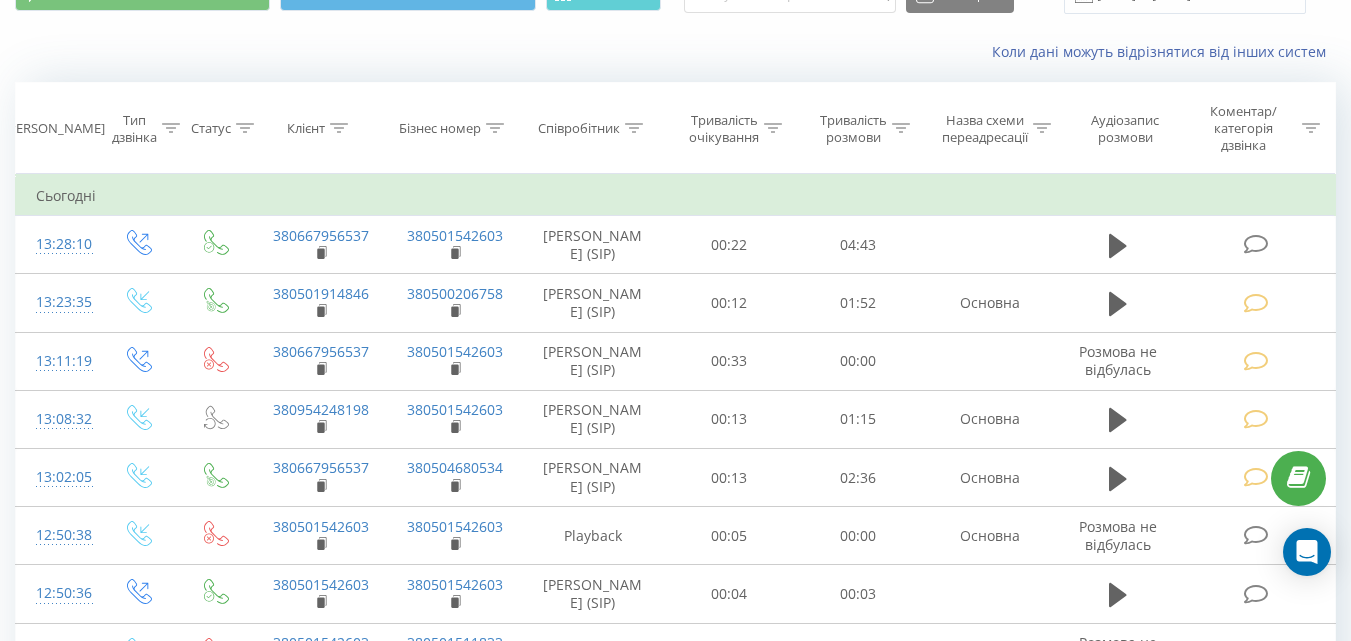 click at bounding box center [1255, 244] 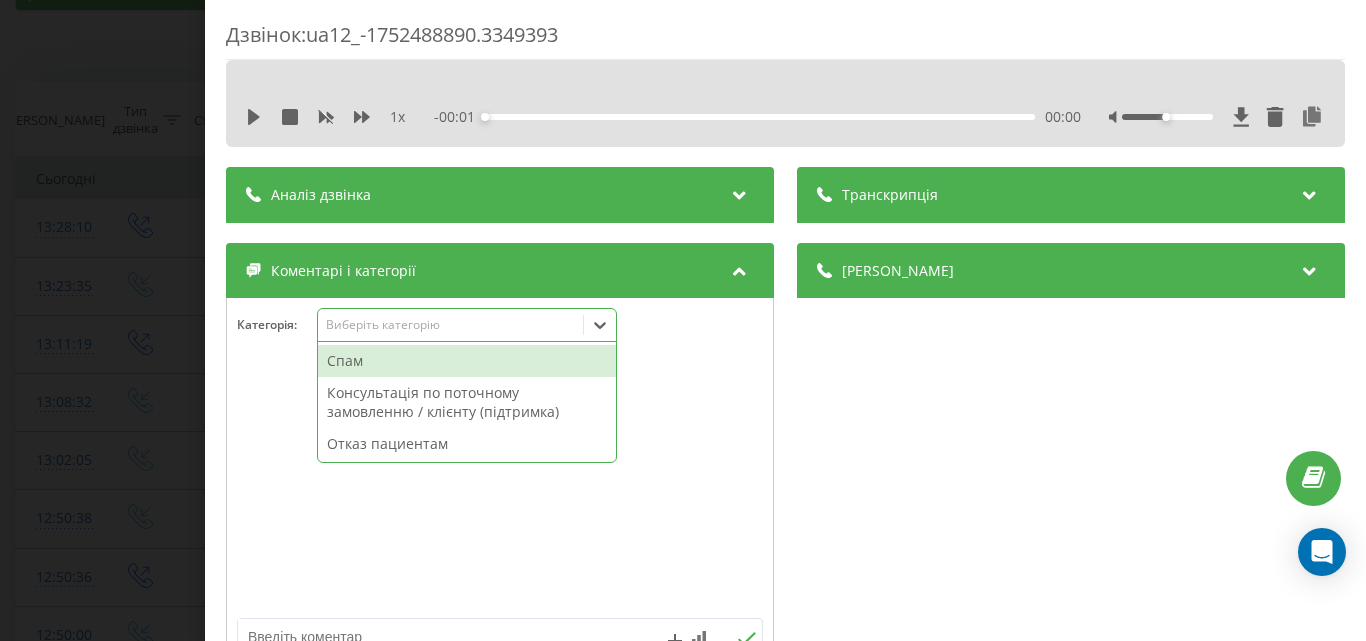 click on "Виберіть категорію" at bounding box center (450, 325) 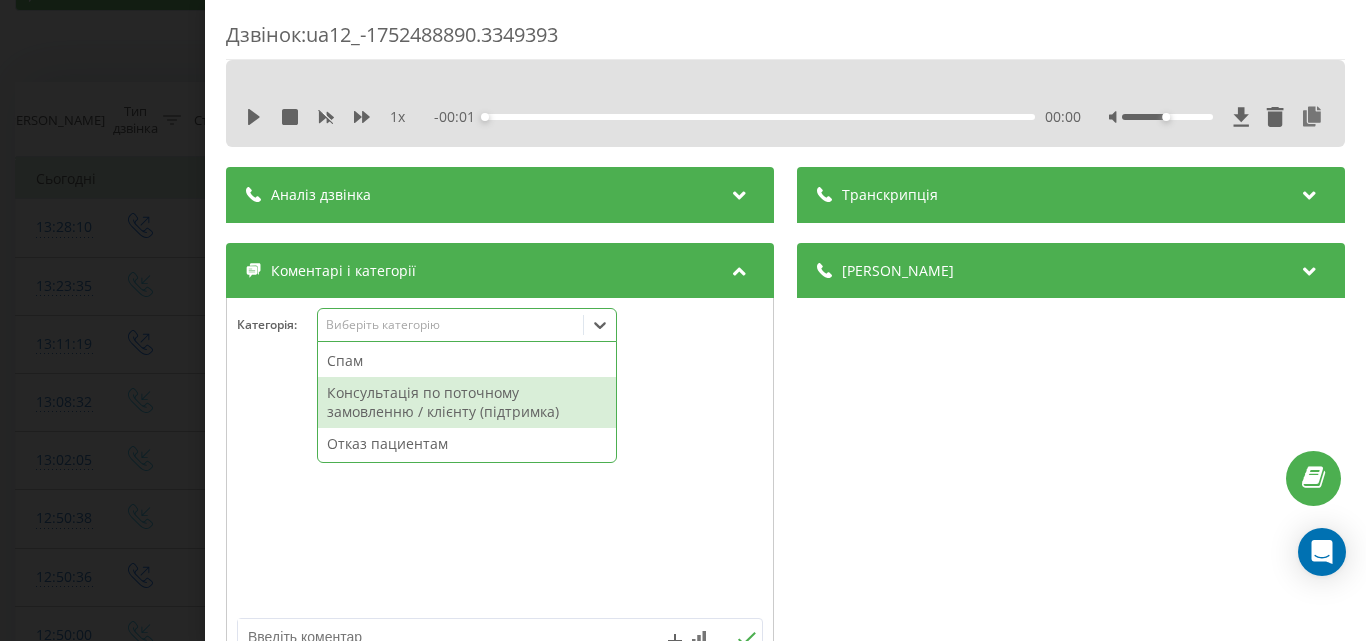 scroll, scrollTop: 95, scrollLeft: 0, axis: vertical 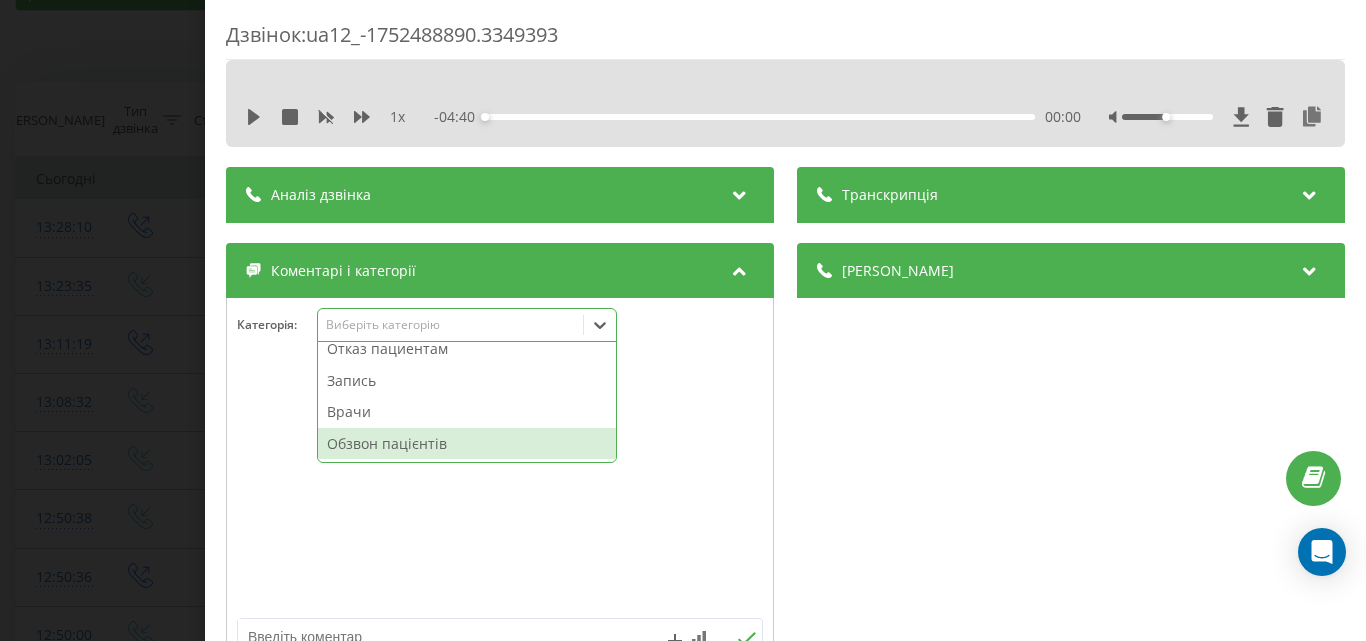 click on "Обзвон пацієнтів" at bounding box center (467, 444) 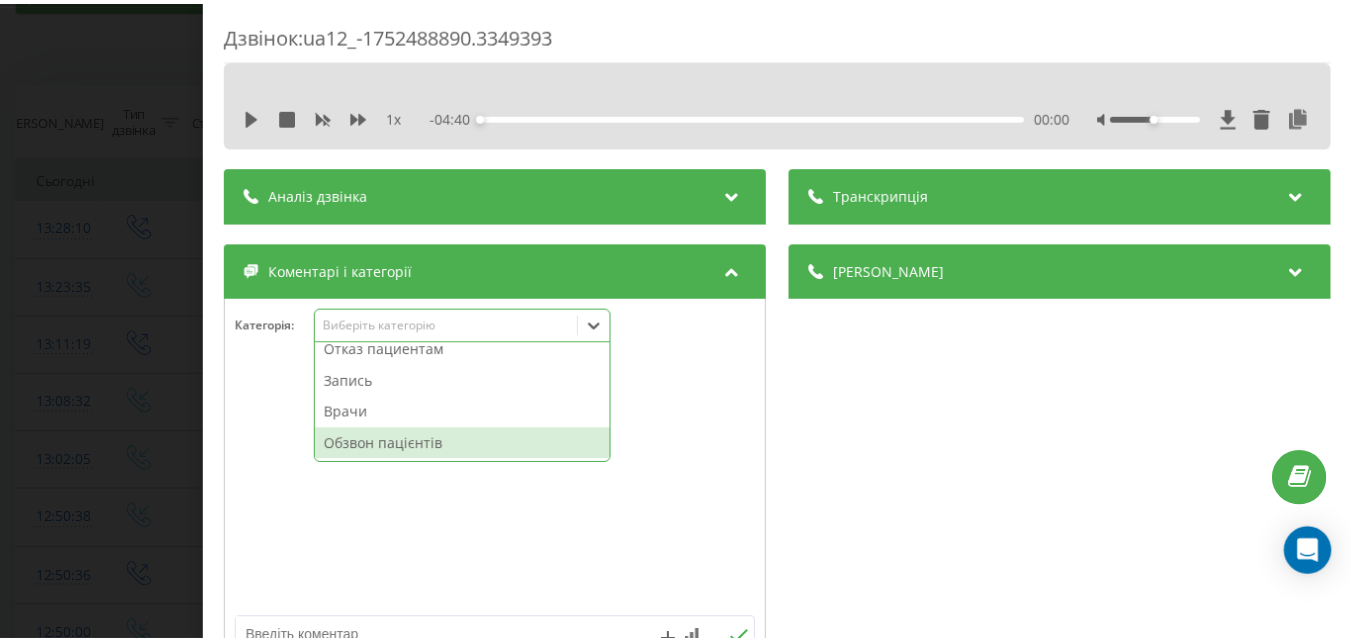scroll, scrollTop: 64, scrollLeft: 0, axis: vertical 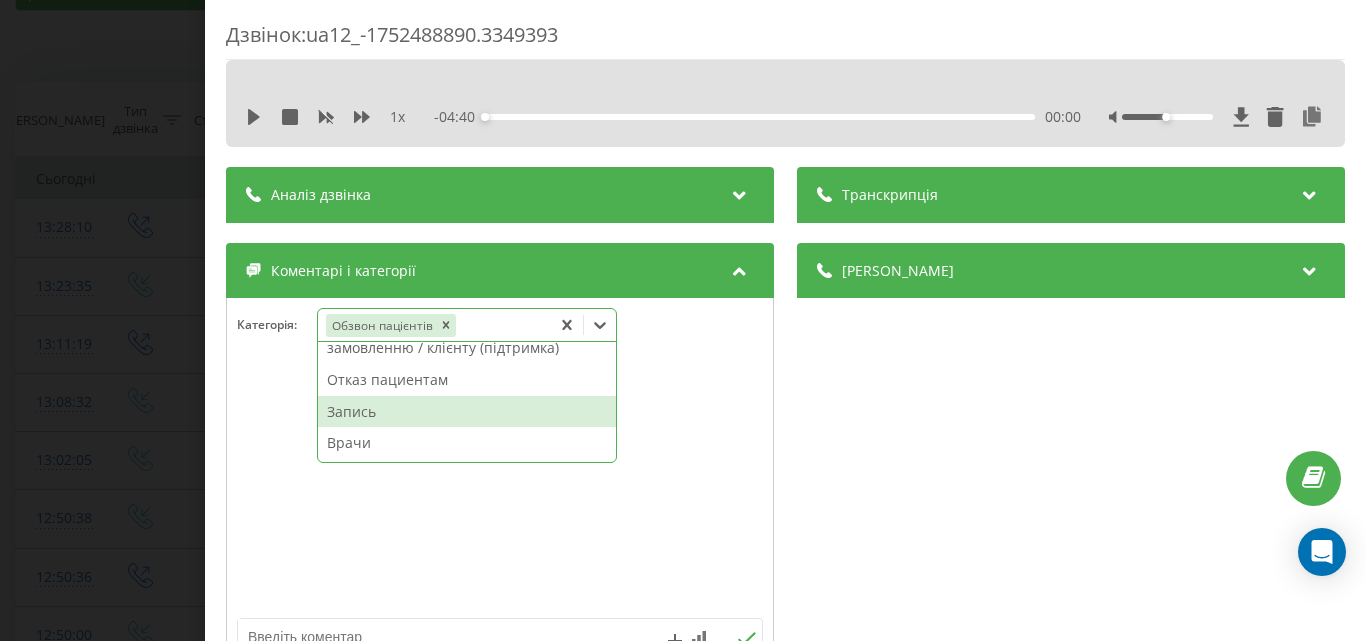 click on "Дзвінок :  ua12_-1752488890.3349393   1 x  - 04:40 00:00   00:00   Транскрипція Для AI-аналізу майбутніх дзвінків  налаштуйте та активуйте профіль на сторінці . Якщо профіль вже є і дзвінок відповідає його умовам, оновіть сторінку через 10 хвилин - AI аналізує поточний дзвінок. Аналіз дзвінка Для AI-аналізу майбутніх дзвінків  налаштуйте та активуйте профіль на сторінці . Якщо профіль вже є і дзвінок відповідає його умовам, оновіть сторінку через 10 хвилин - AI аналізує поточний дзвінок. Деталі дзвінка Загальне Дата дзвінка 2025-07-14 13:28:10 Тип дзвінка Вихідний Статус дзвінка Успішний 380501542603" at bounding box center [683, 320] 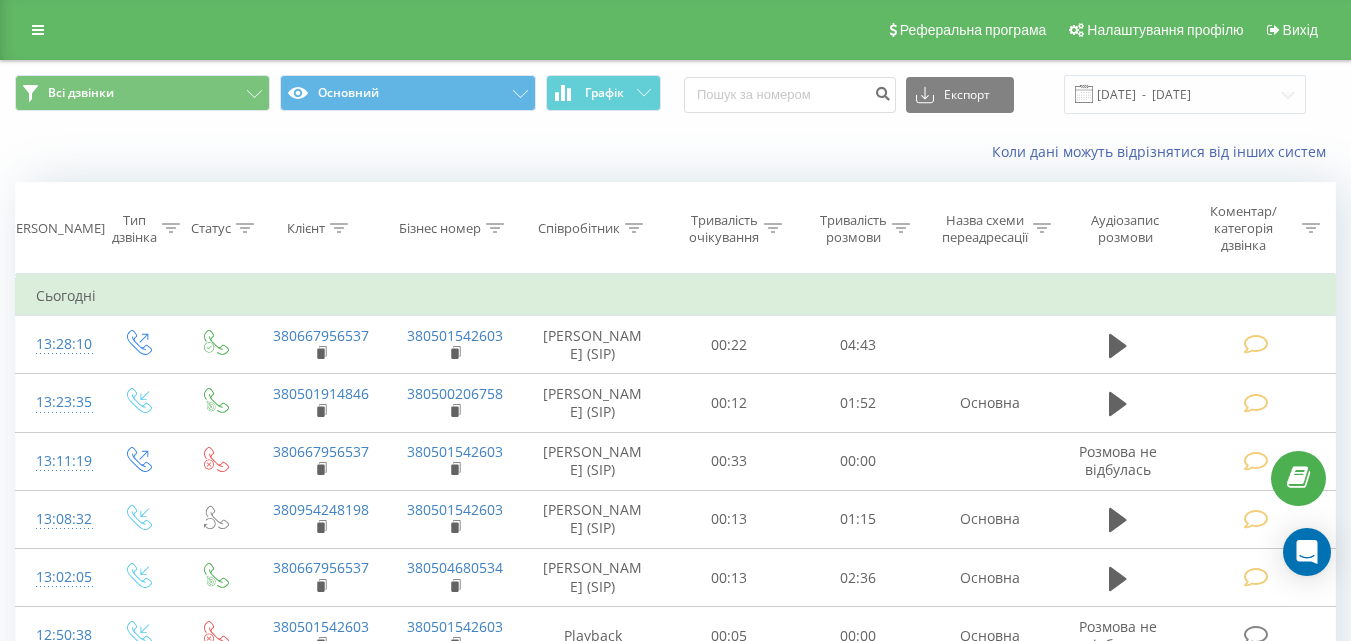 scroll, scrollTop: 100, scrollLeft: 0, axis: vertical 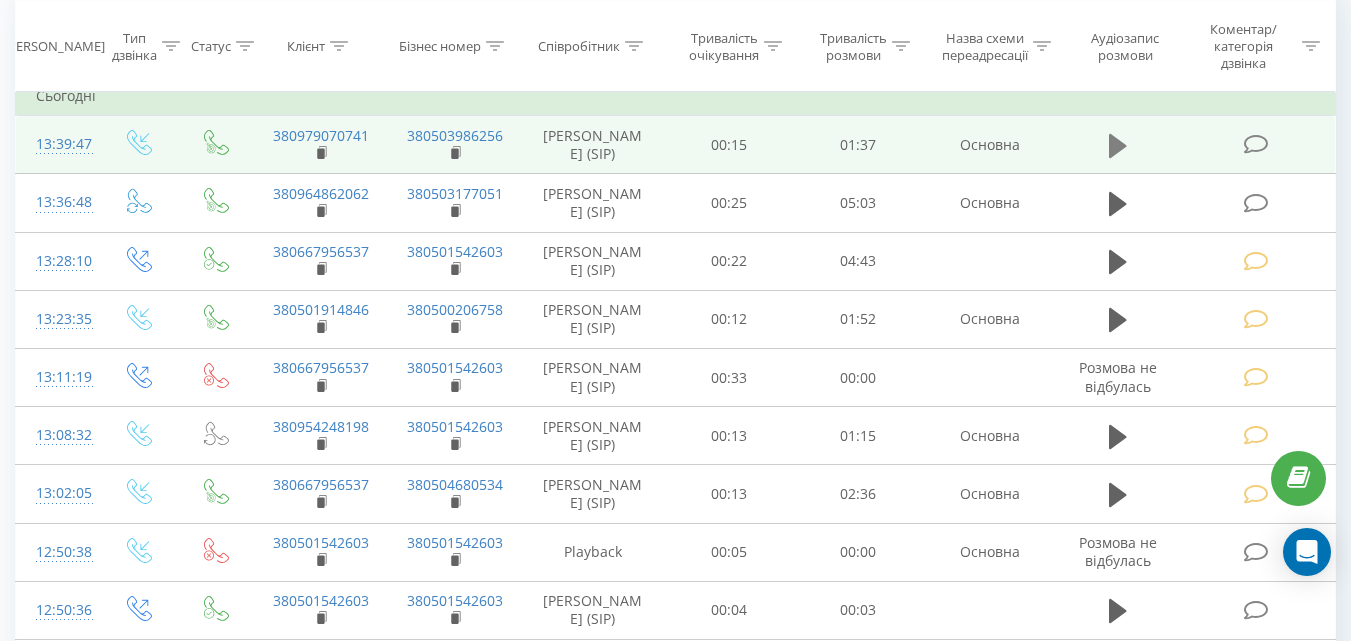 click 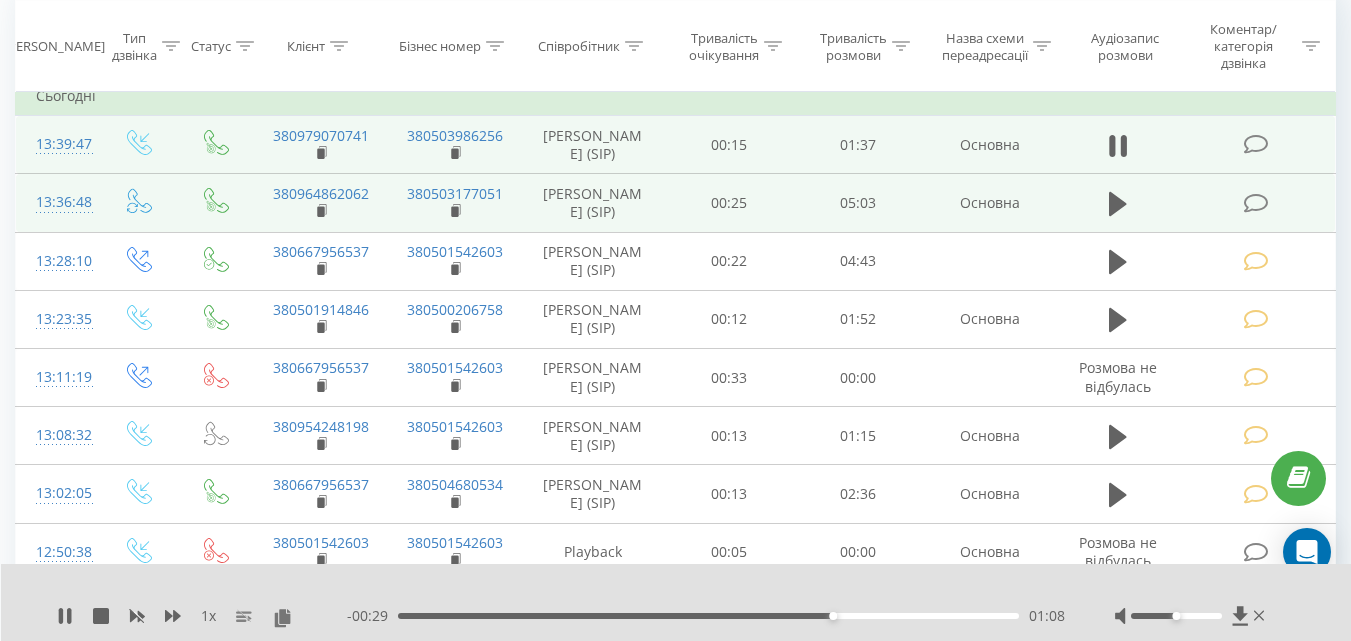 click at bounding box center [1255, 203] 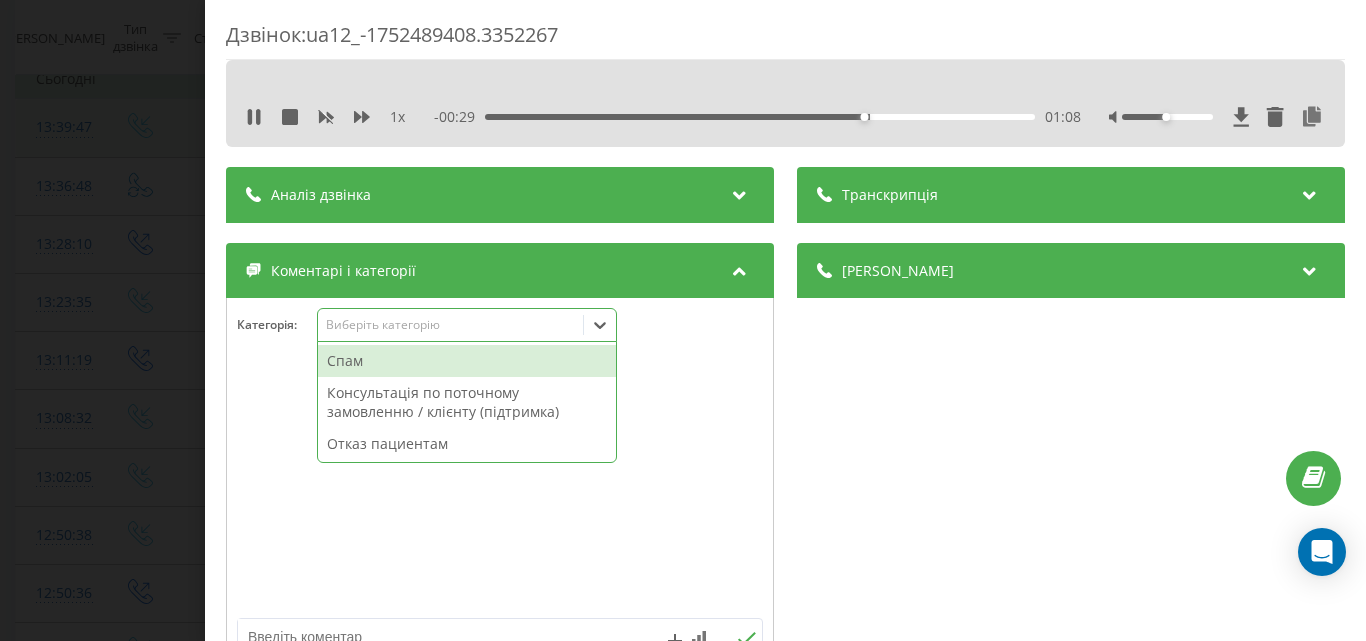 click on "Виберіть категорію" at bounding box center [450, 325] 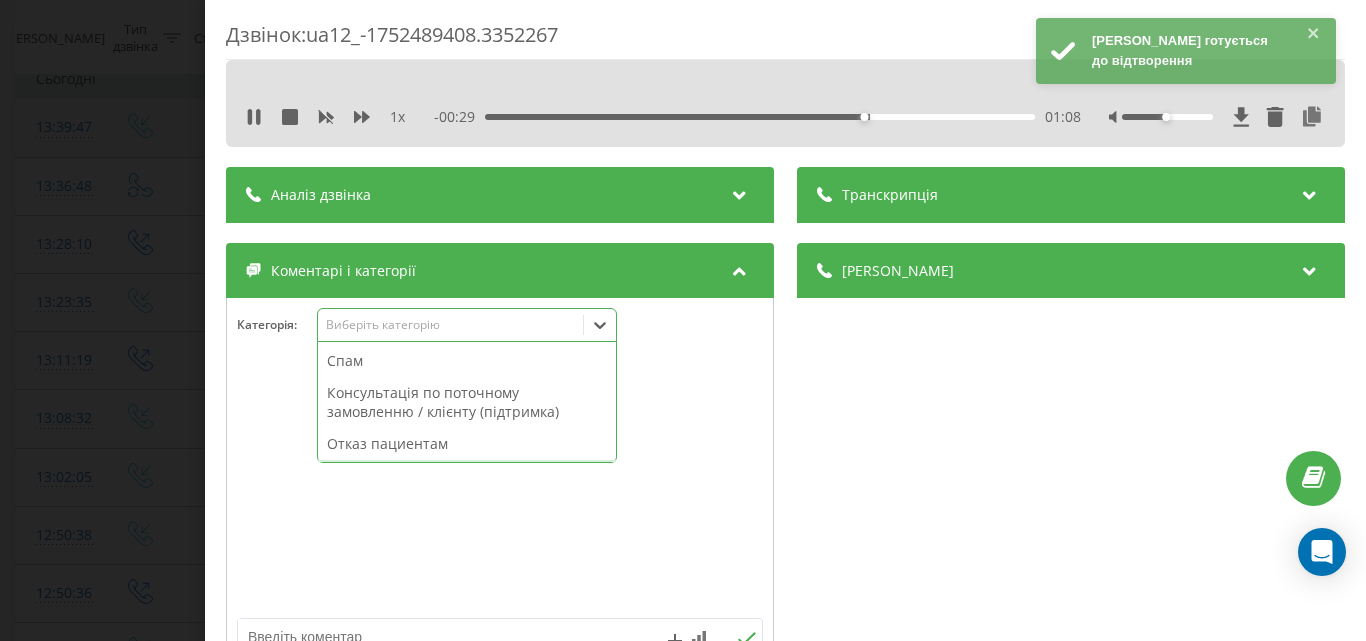 scroll, scrollTop: 95, scrollLeft: 0, axis: vertical 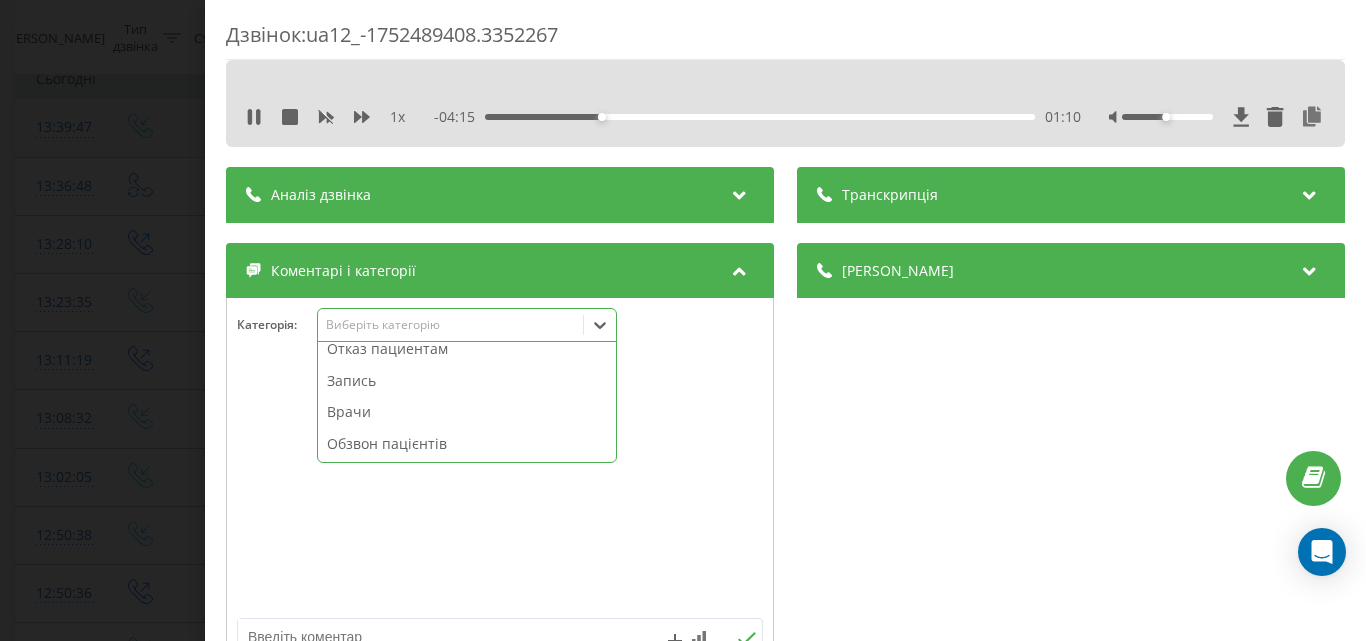 click on "Запись" at bounding box center (467, 381) 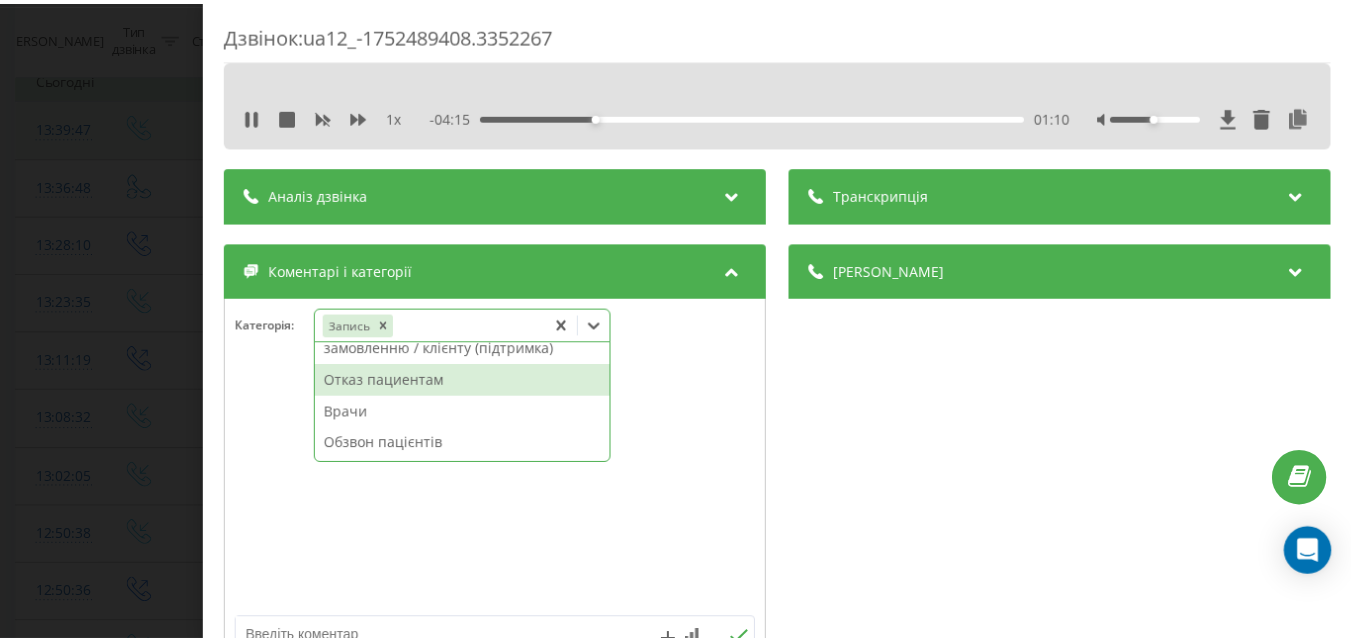 scroll, scrollTop: 64, scrollLeft: 0, axis: vertical 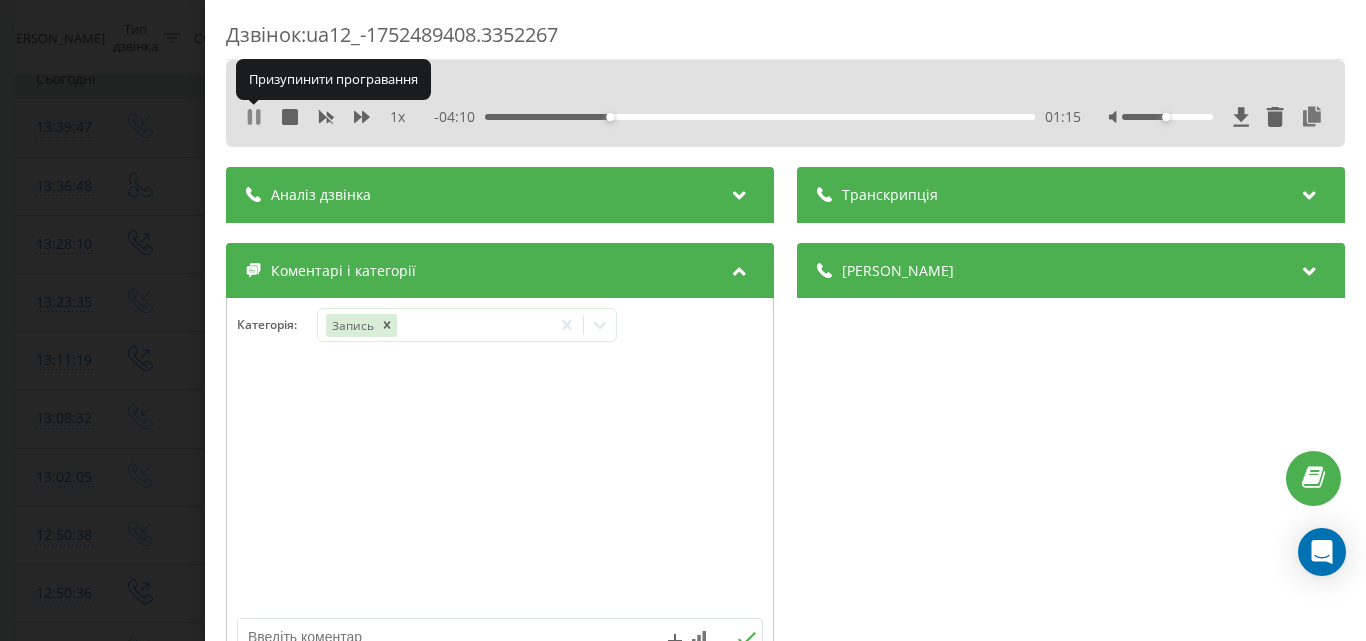 click 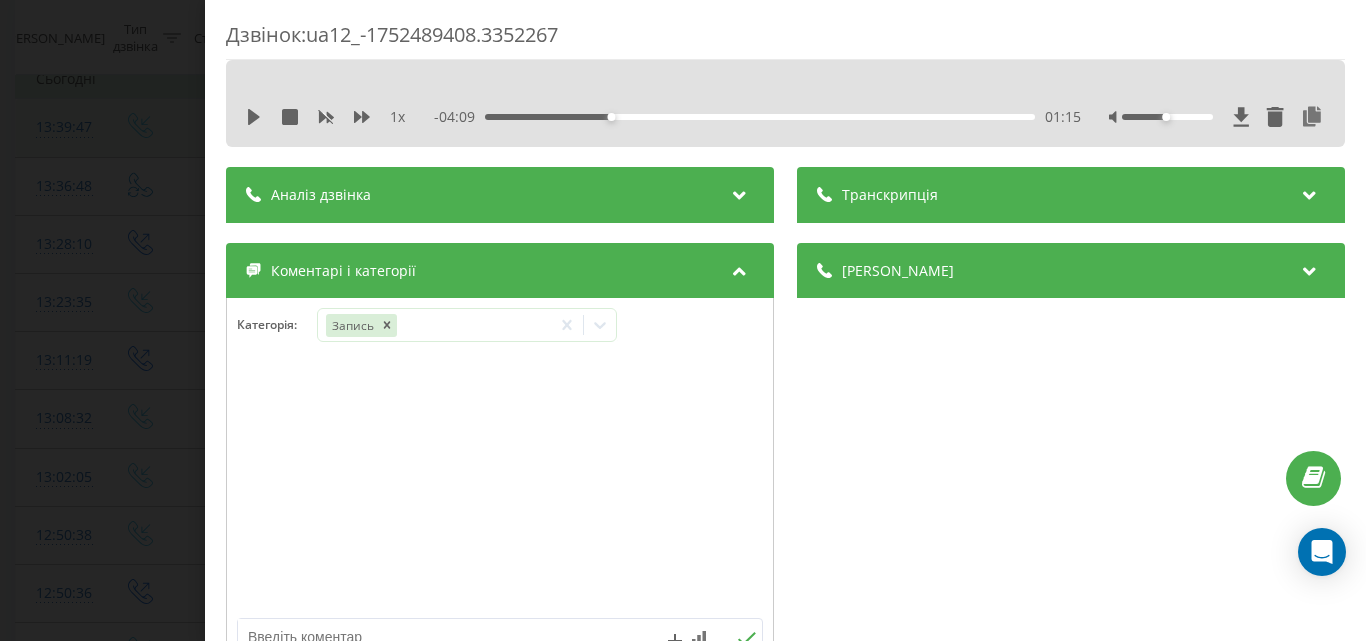 click on "Дзвінок :  ua12_-1752489408.3352267   1 x  - 04:09 01:15   01:15   Транскрипція Для AI-аналізу майбутніх дзвінків  налаштуйте та активуйте профіль на сторінці . Якщо профіль вже є і дзвінок відповідає його умовам, оновіть сторінку через 10 хвилин - AI аналізує поточний дзвінок. Аналіз дзвінка Для AI-аналізу майбутніх дзвінків  налаштуйте та активуйте профіль на сторінці . Якщо профіль вже є і дзвінок відповідає його умовам, оновіть сторінку через 10 хвилин - AI аналізує поточний дзвінок. Деталі дзвінка Загальне Дата дзвінка 2025-07-14 13:36:48 Тип дзвінка Callback Статус дзвінка Цільовий 380964862062 : cpc 2" at bounding box center [683, 320] 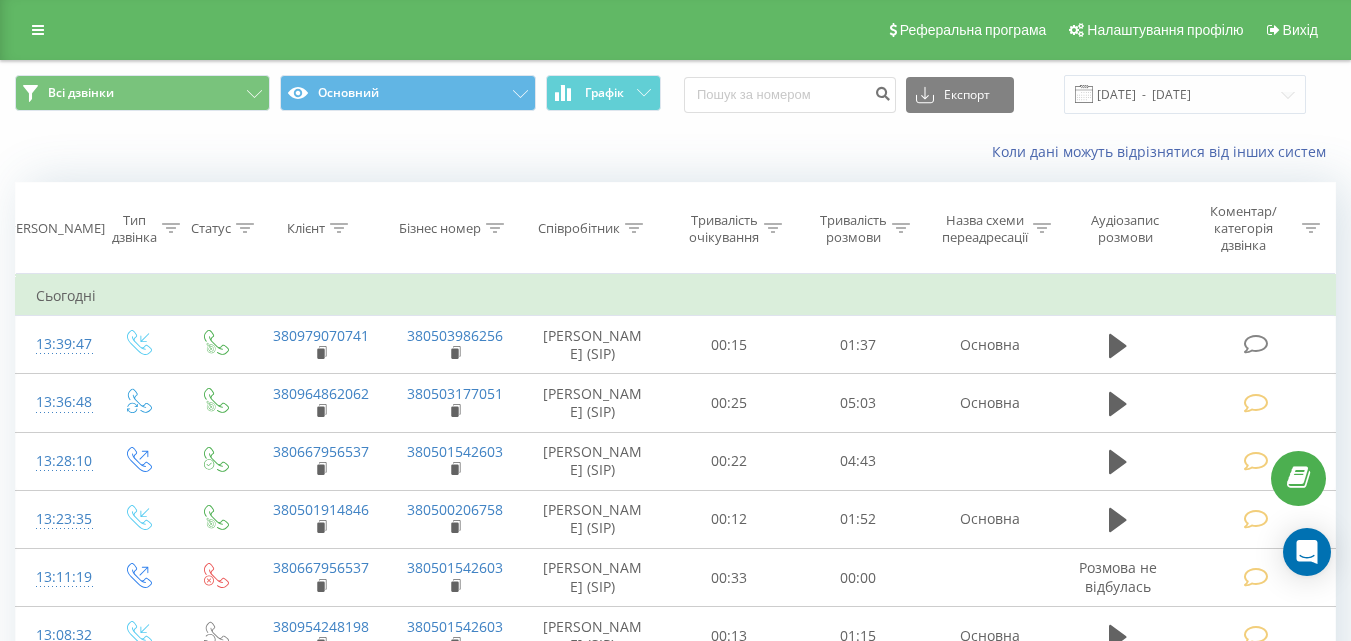 scroll, scrollTop: 200, scrollLeft: 0, axis: vertical 